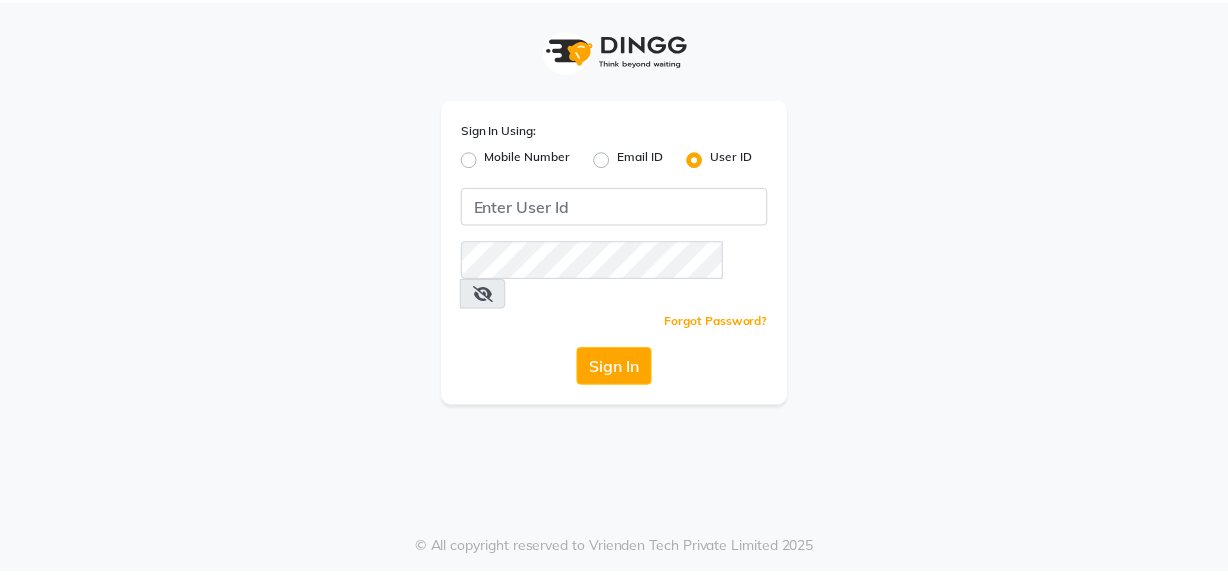 scroll, scrollTop: 0, scrollLeft: 0, axis: both 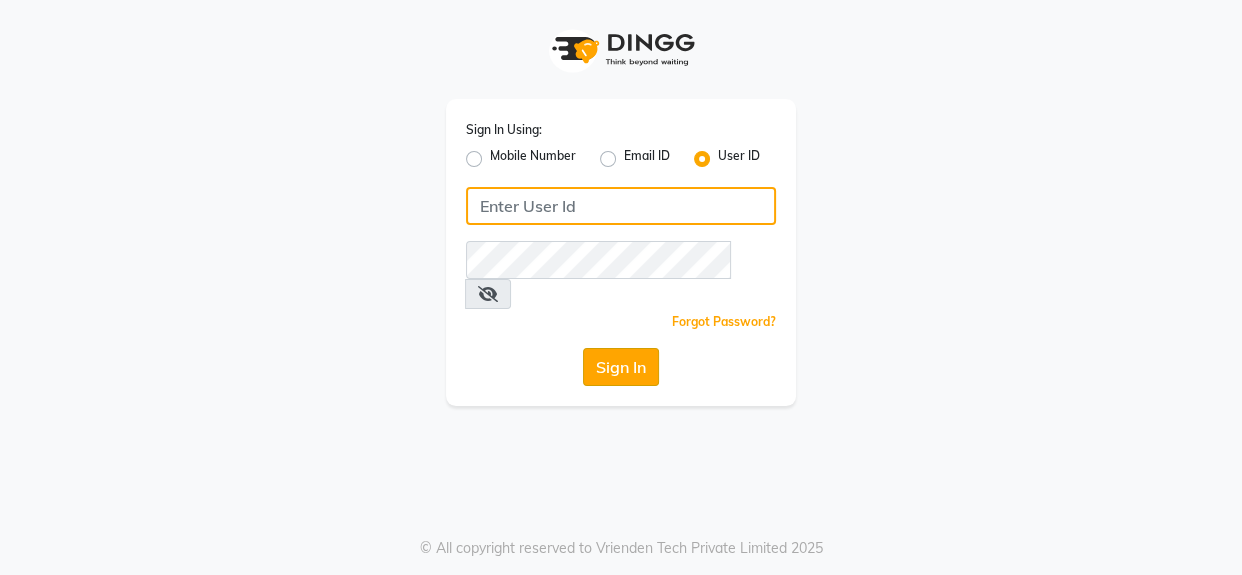 type on "mmbmakemeblush" 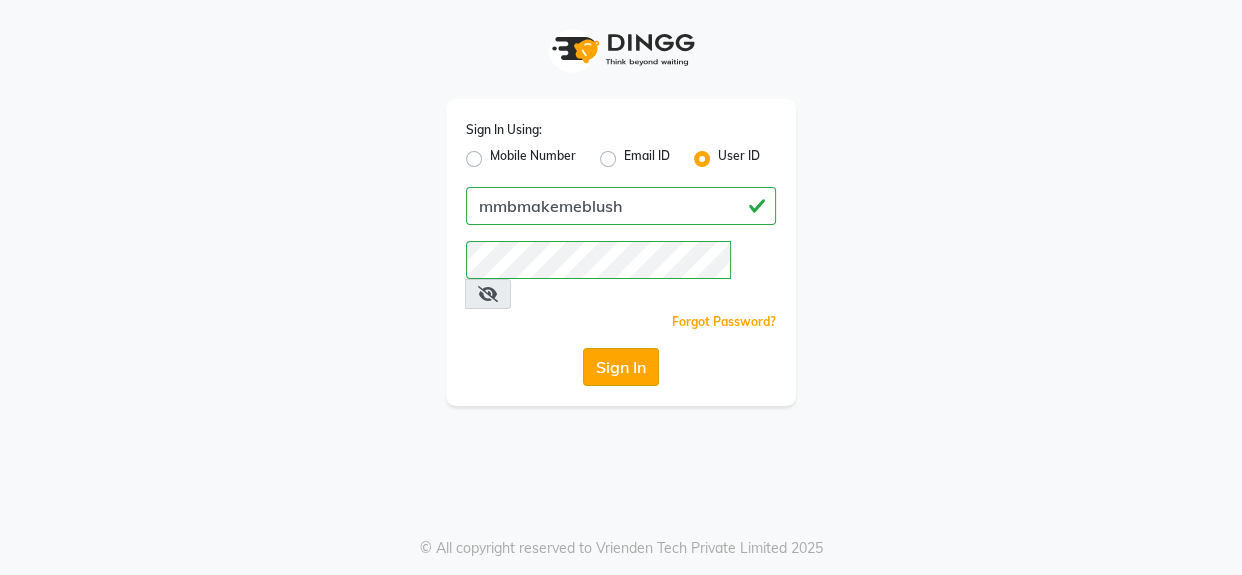 click on "Sign In" 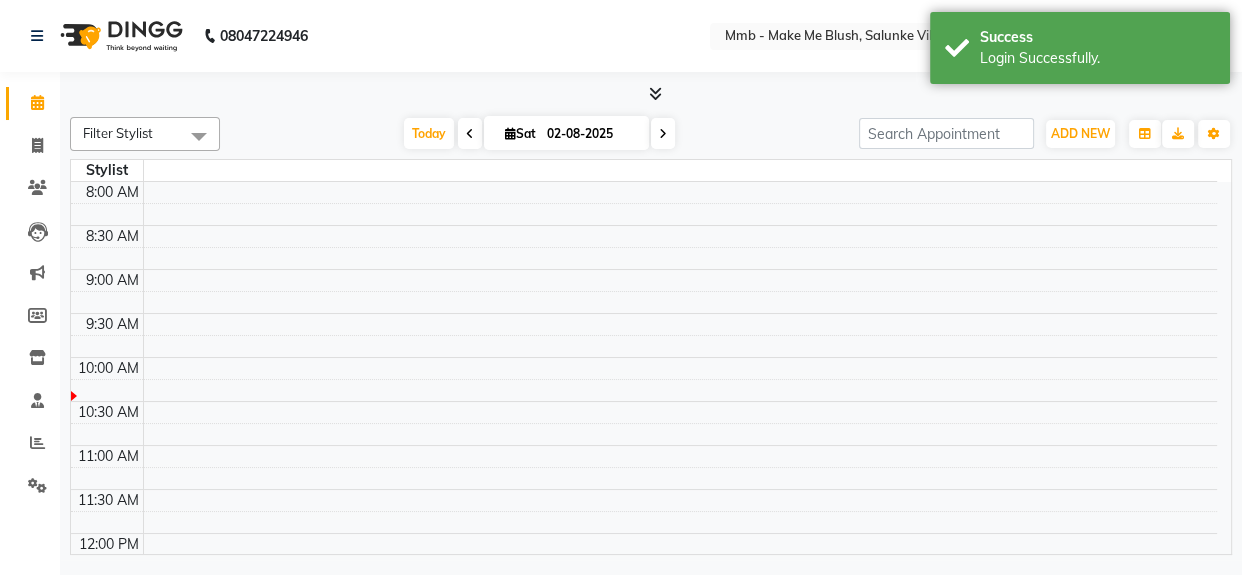 select on "en" 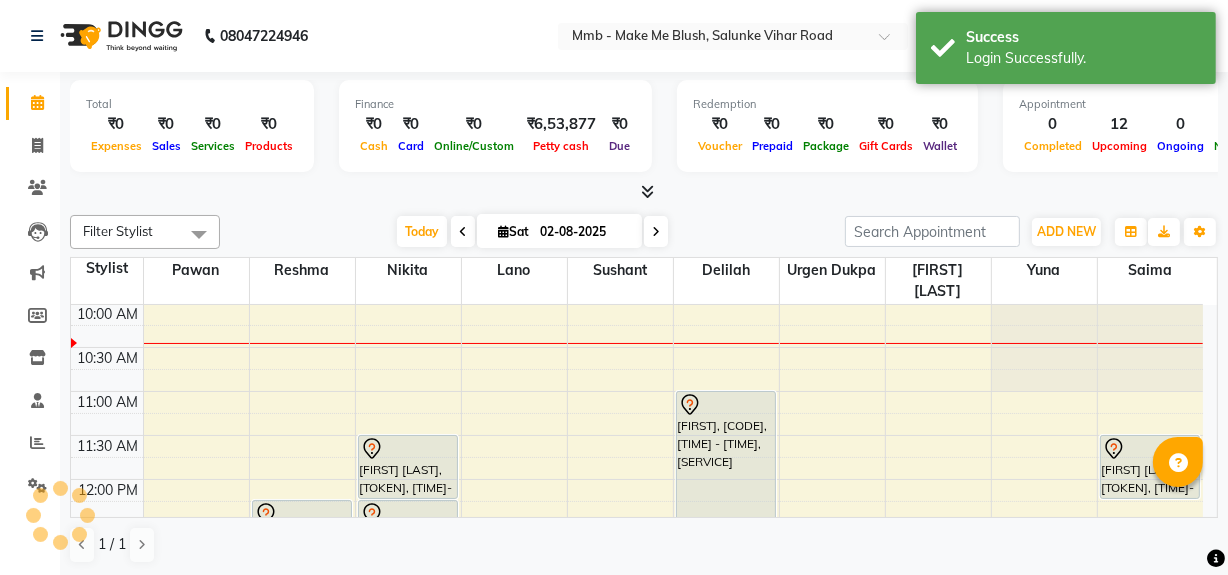 scroll, scrollTop: 0, scrollLeft: 0, axis: both 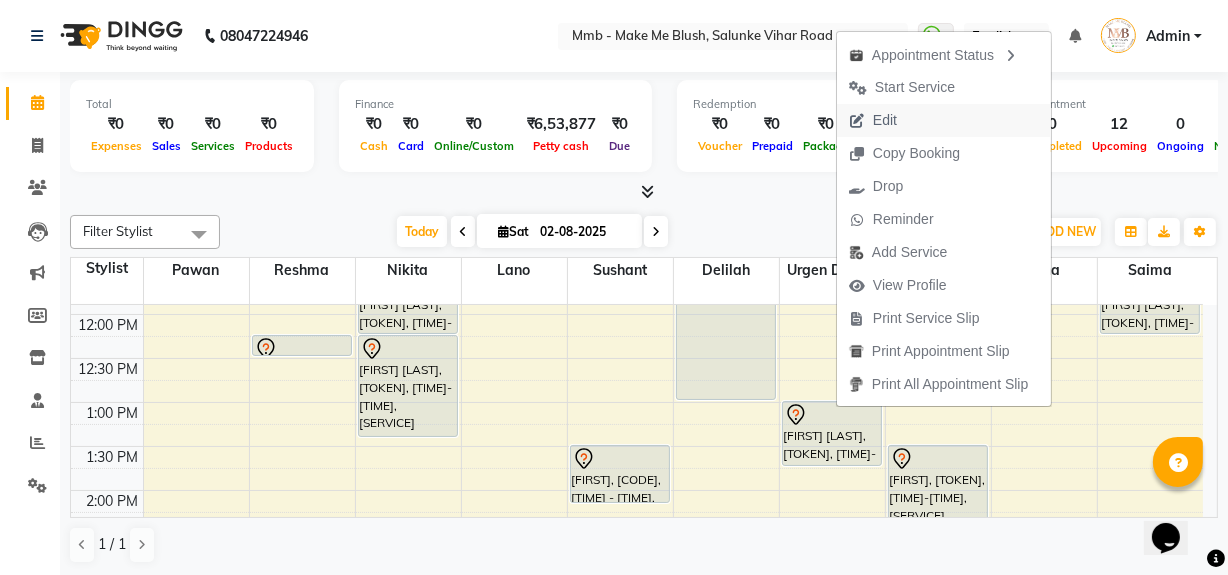 click on "Edit" at bounding box center [885, 120] 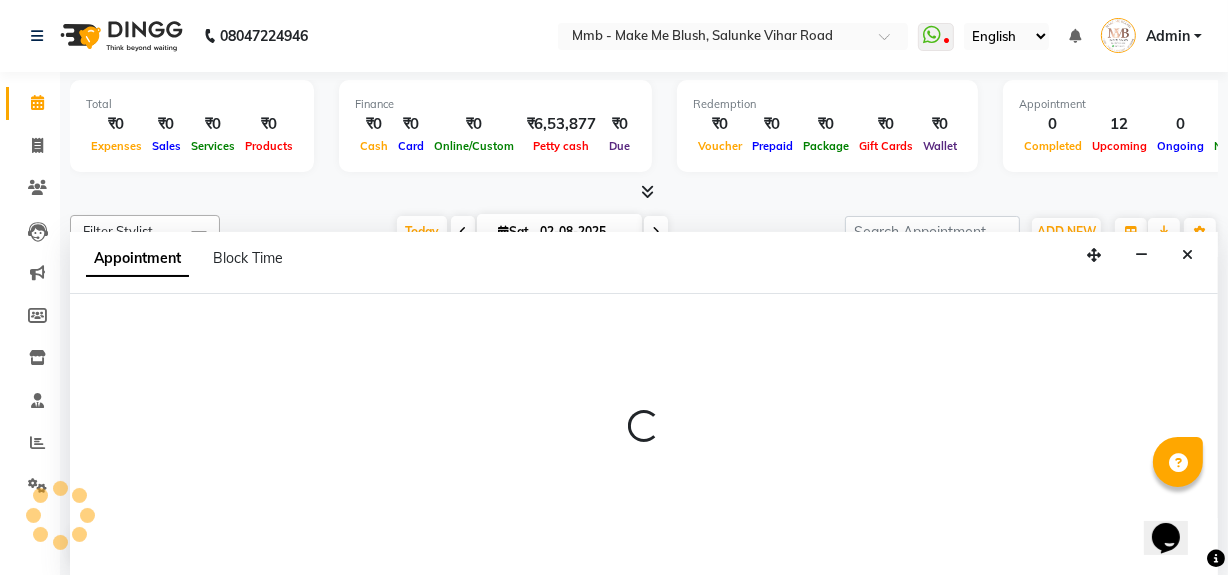 scroll, scrollTop: 0, scrollLeft: 0, axis: both 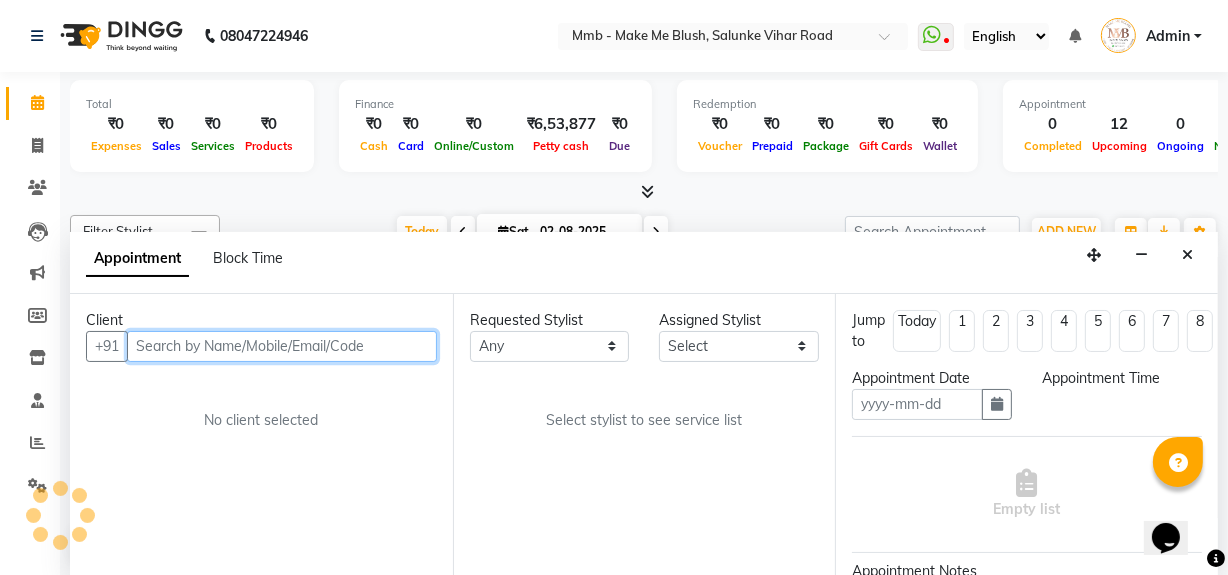 type on "02-08-2025" 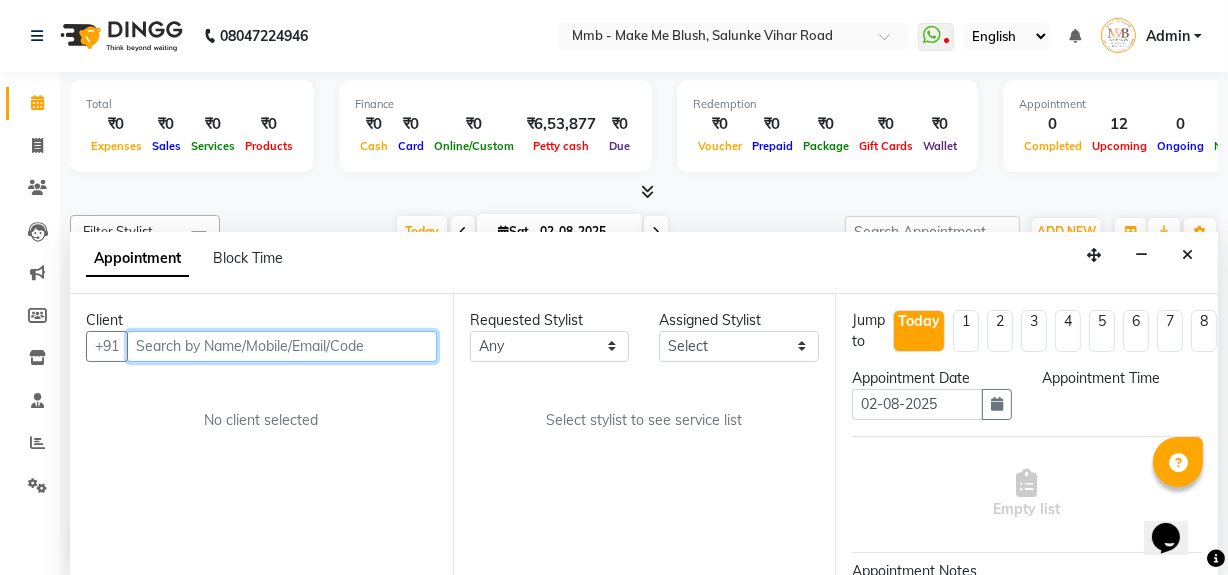 scroll, scrollTop: 0, scrollLeft: 0, axis: both 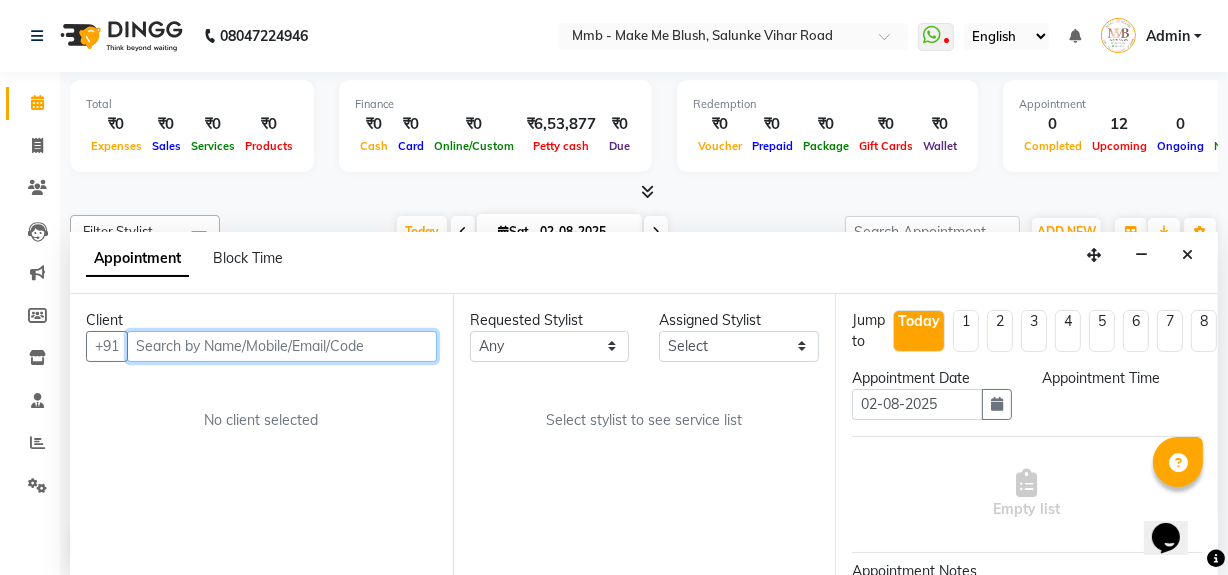 select on "780" 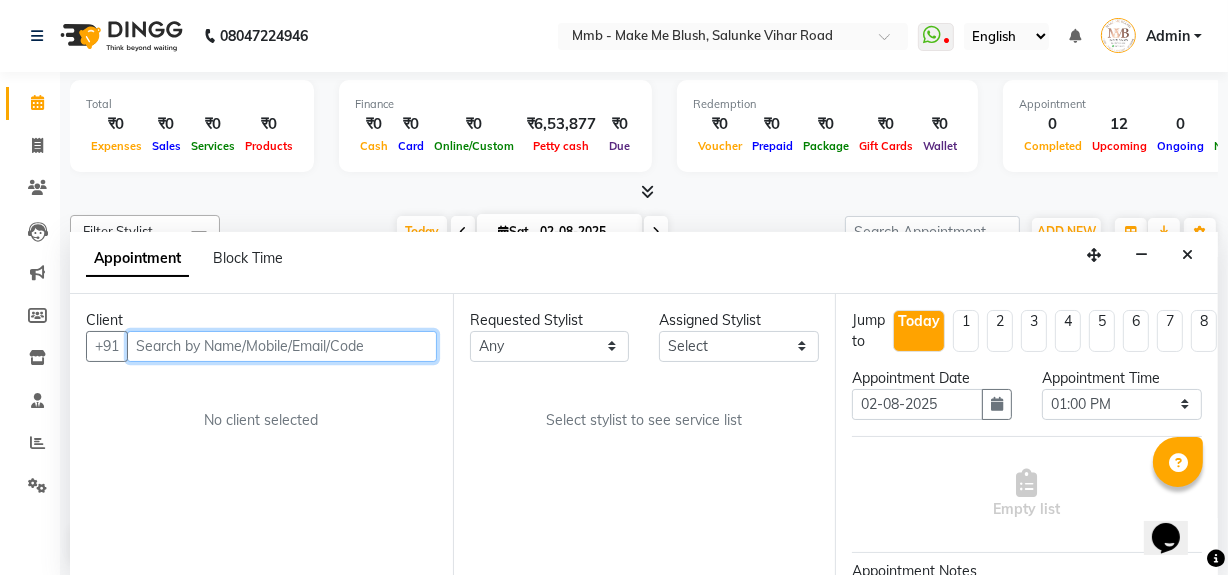 scroll, scrollTop: 89, scrollLeft: 0, axis: vertical 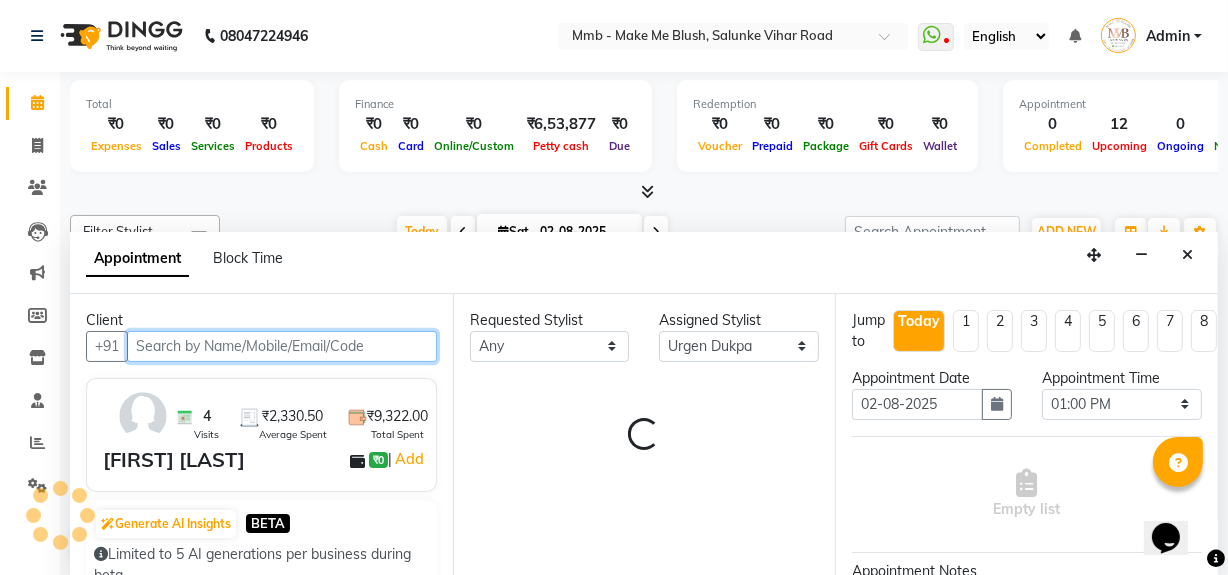 select on "1396" 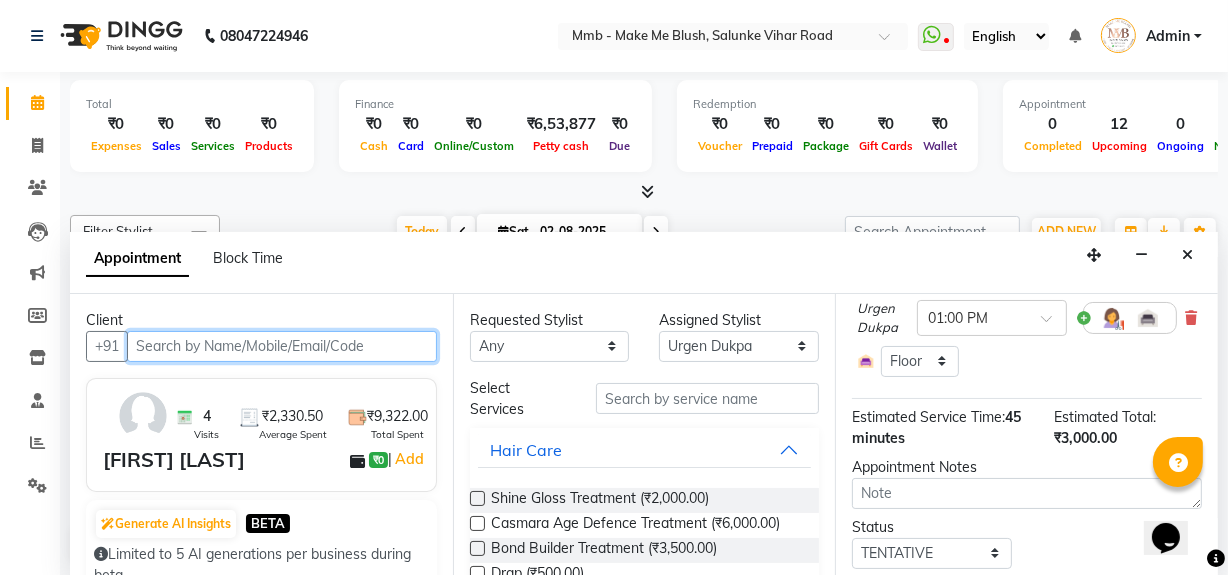 scroll, scrollTop: 236, scrollLeft: 0, axis: vertical 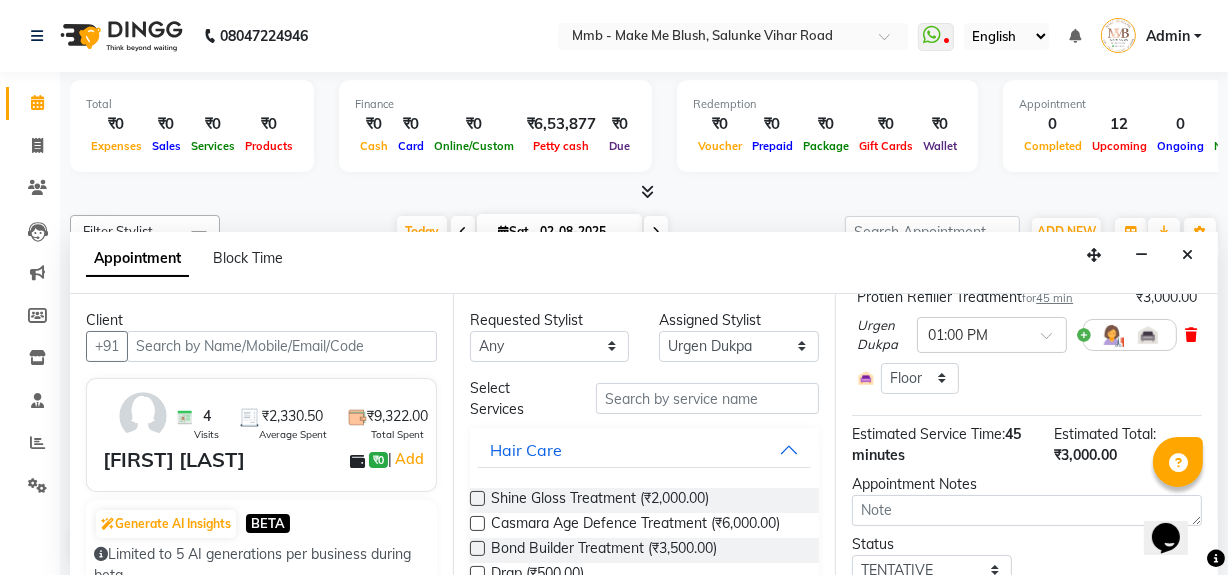 click at bounding box center [1191, 335] 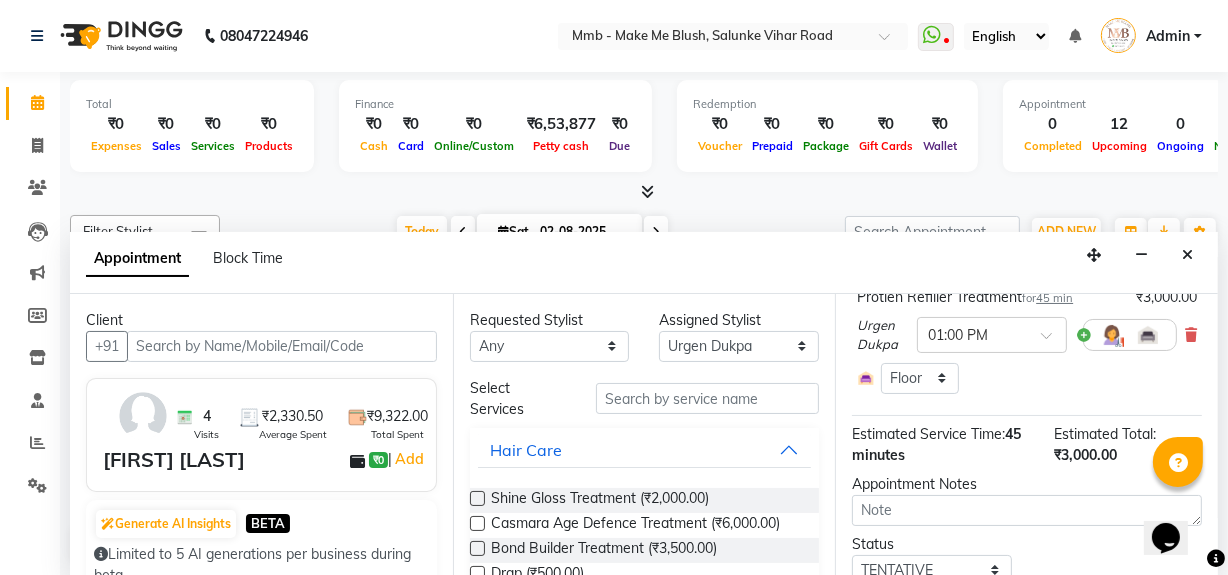 click on "Estimated Service Time:  45 minutes Estimated Total:  ₹3,000.00" at bounding box center (1027, 441) 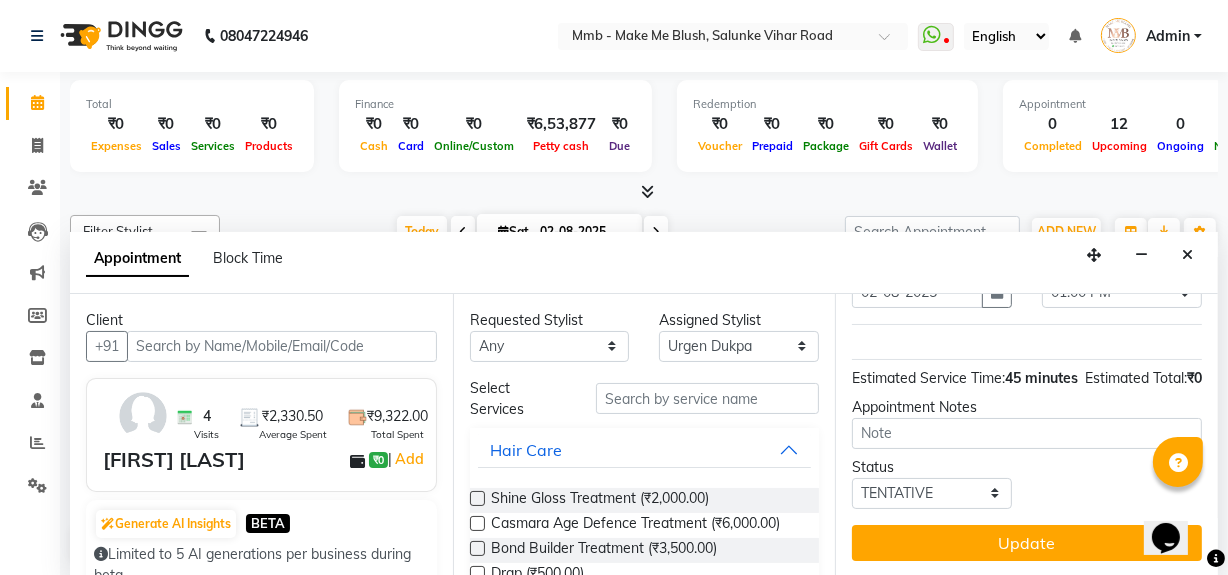 scroll, scrollTop: 145, scrollLeft: 0, axis: vertical 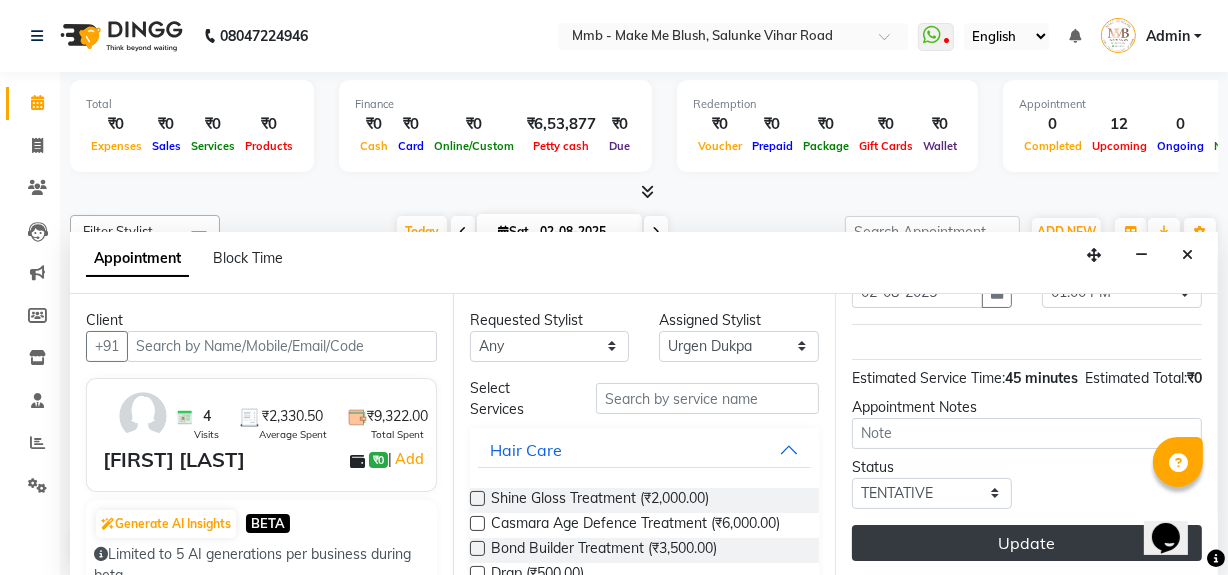 click on "Update" at bounding box center [1027, 543] 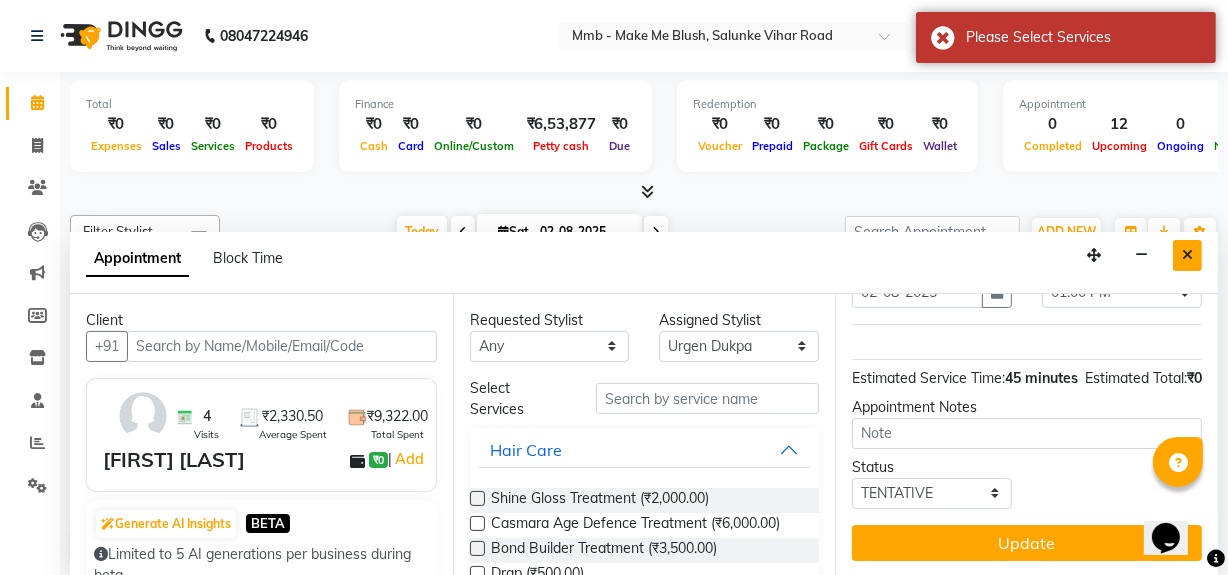 click at bounding box center (1187, 255) 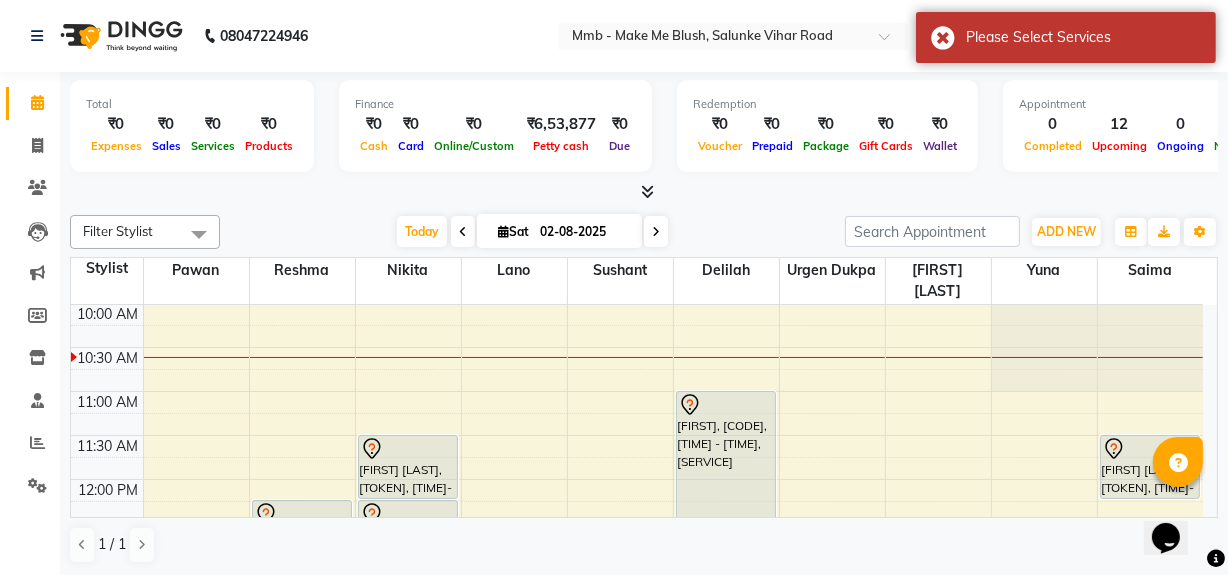 click on "Opens Chat This icon Opens the chat window." at bounding box center [1175, 502] 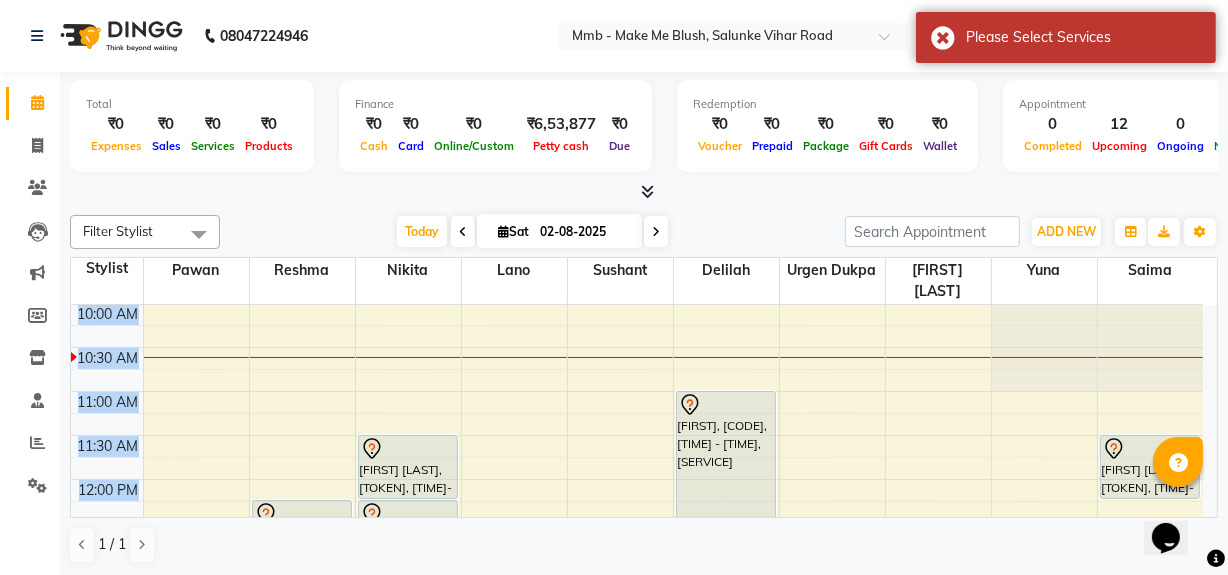 click on "9:00 AM 9:30 AM 10:00 AM 10:30 AM 11:00 AM 11:30 AM 12:00 PM 12:30 PM 1:00 PM 1:30 PM 2:00 PM 2:30 PM 3:00 PM 3:30 PM 4:00 PM 4:30 PM 5:00 PM 5:30 PM 6:00 PM 6:30 PM 7:00 PM 7:30 PM 8:00 PM 8:30 PM             [FIRST] [LAST], [TIME]-[TIME], [SERVICE]             [FIRST] [LAST], [TOKEN], [TIME]-[TIME], [SERVICE]              [FIRST] [LAST], [TOKEN], [TIME]-[TIME], [SERVICE]              [FIRST] [LAST], [TOKEN], [TIME]-[TIME], [SERVICE]              [FIRST] [LAST], [TOKEN], [TIME]-[TIME], [SERVICE]             [FIRST] [LAST], [TOKEN], [TIME]-[TIME], [SERVICE]              [FIRST], [TOKEN], [TIME]-[TIME], [SERVICE]             [FIRST], [TOKEN], [TIME]-[TIME], [SERVICE]              [FIRST] [LAST], [TOKEN], [TIME]-[TIME], [SERVICE]              [FIRST], [TOKEN], [TIME]-[TIME], [SERVICE]             [FIRST] [LAST], [TOKEN], [TIME]-[TIME], [SERVICE]" at bounding box center [644, 411] 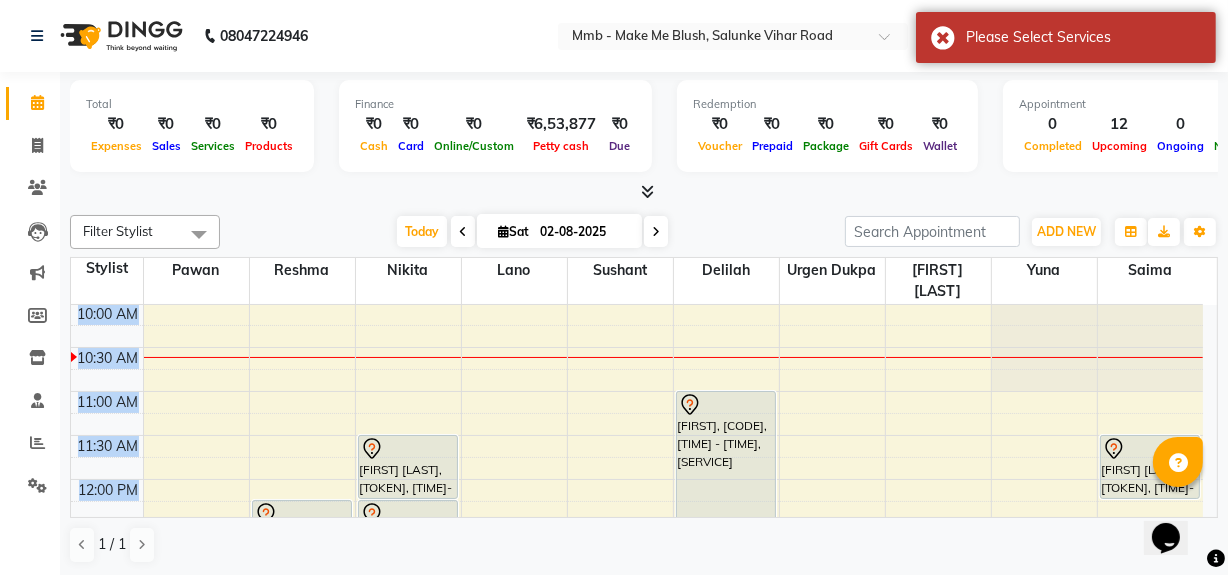 drag, startPoint x: 1210, startPoint y: 515, endPoint x: 1210, endPoint y: 504, distance: 11 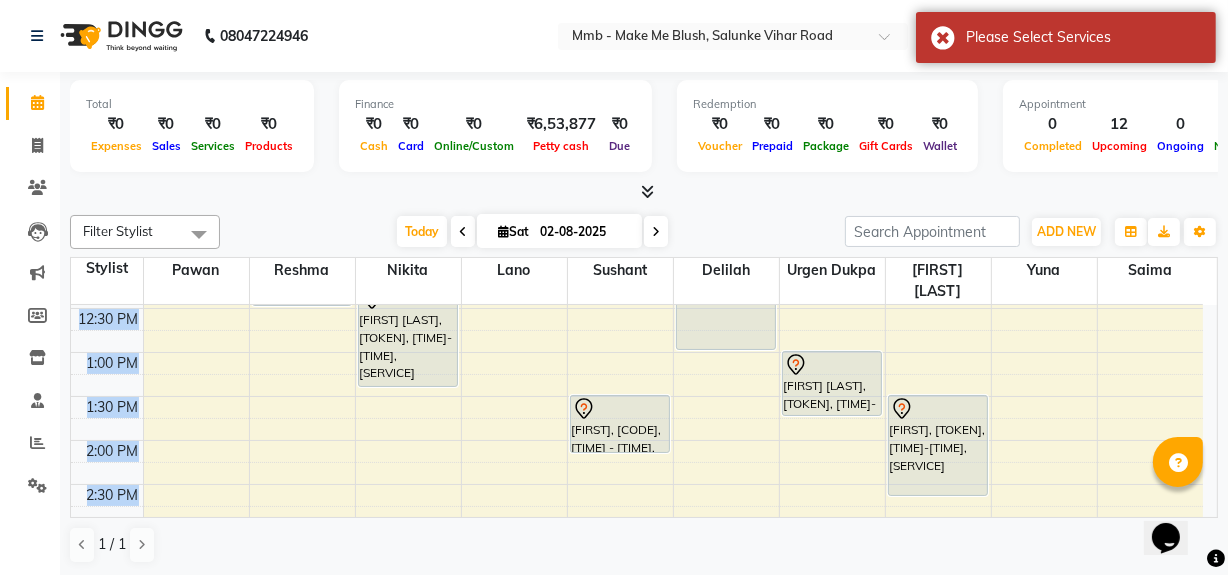 scroll, scrollTop: 307, scrollLeft: 0, axis: vertical 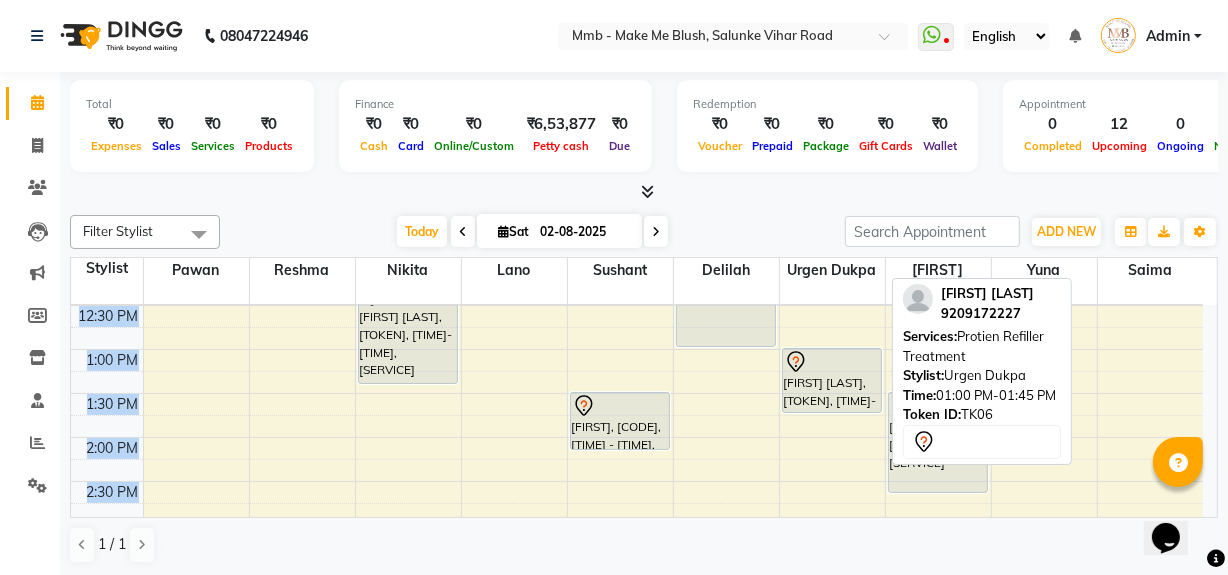 click on "[FIRST] [LAST], [TOKEN], [TIME]-[TIME], [SERVICE]" at bounding box center [832, 380] 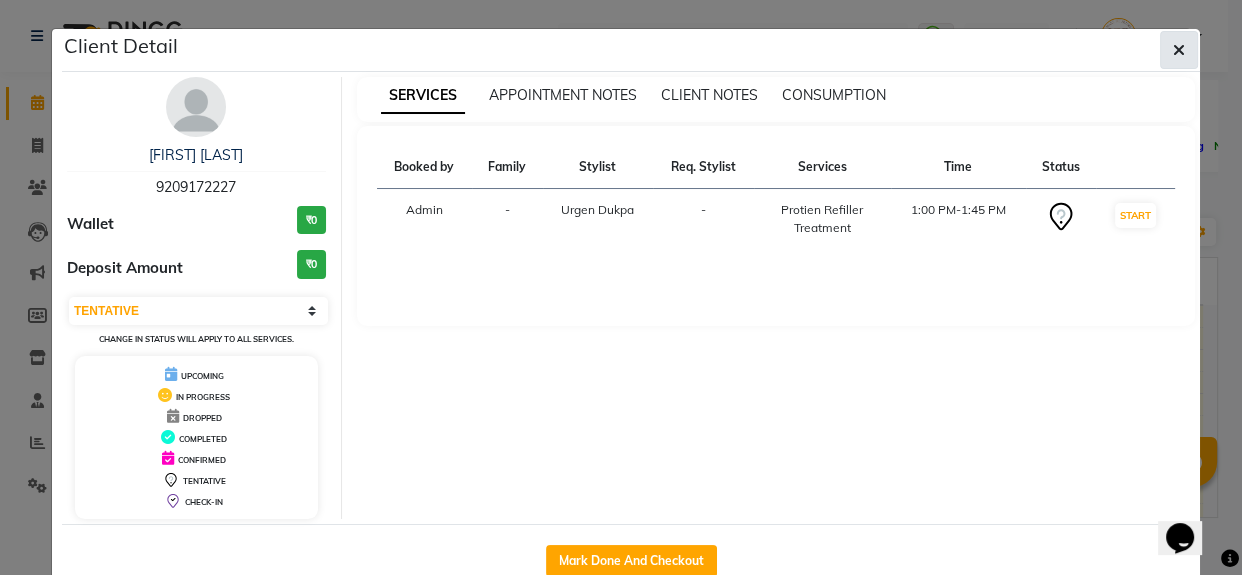 click 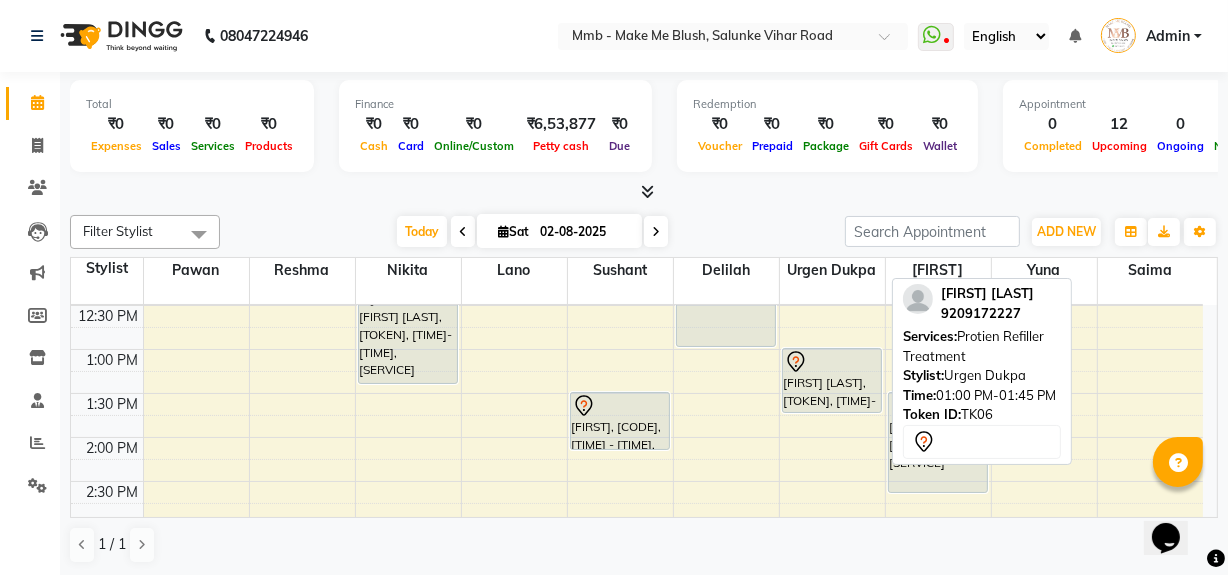 click at bounding box center [832, 362] 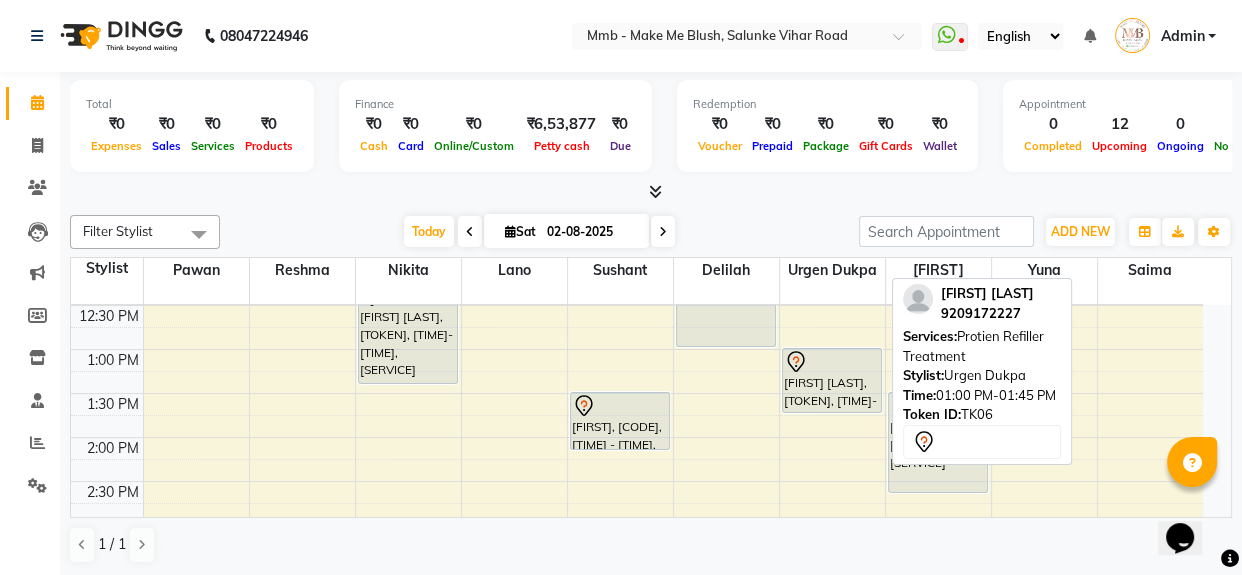 select on "7" 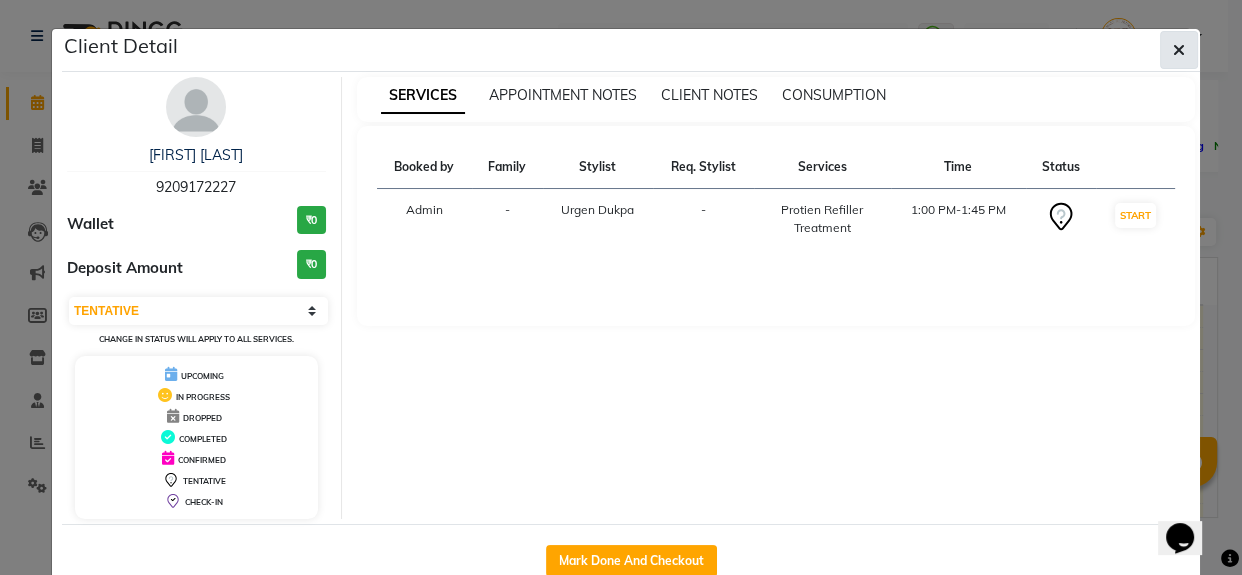 click 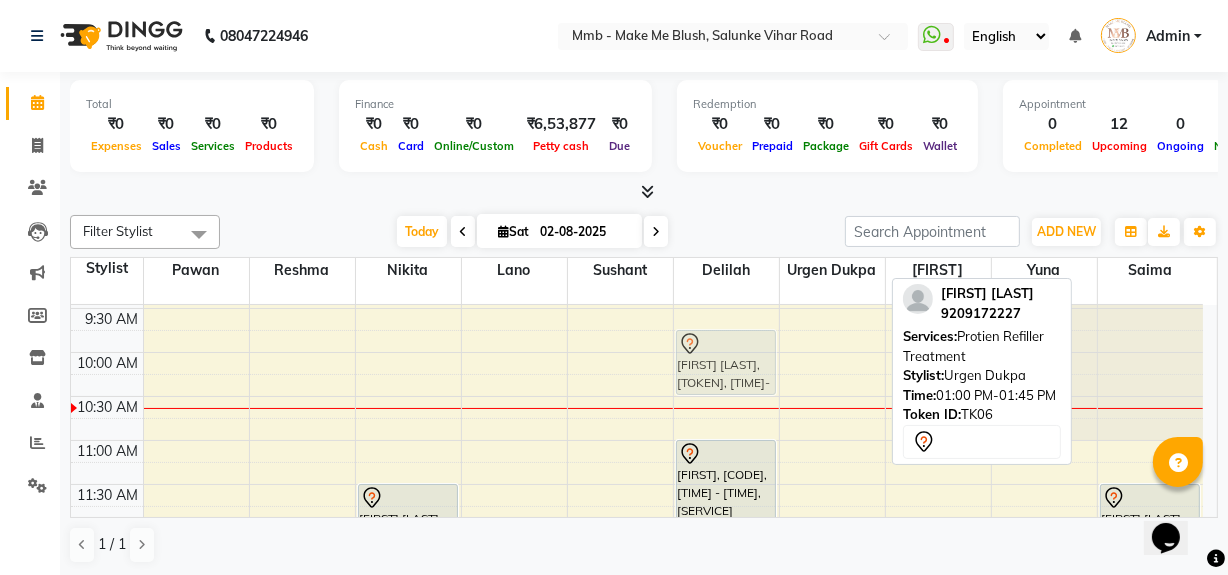 scroll, scrollTop: 37, scrollLeft: 0, axis: vertical 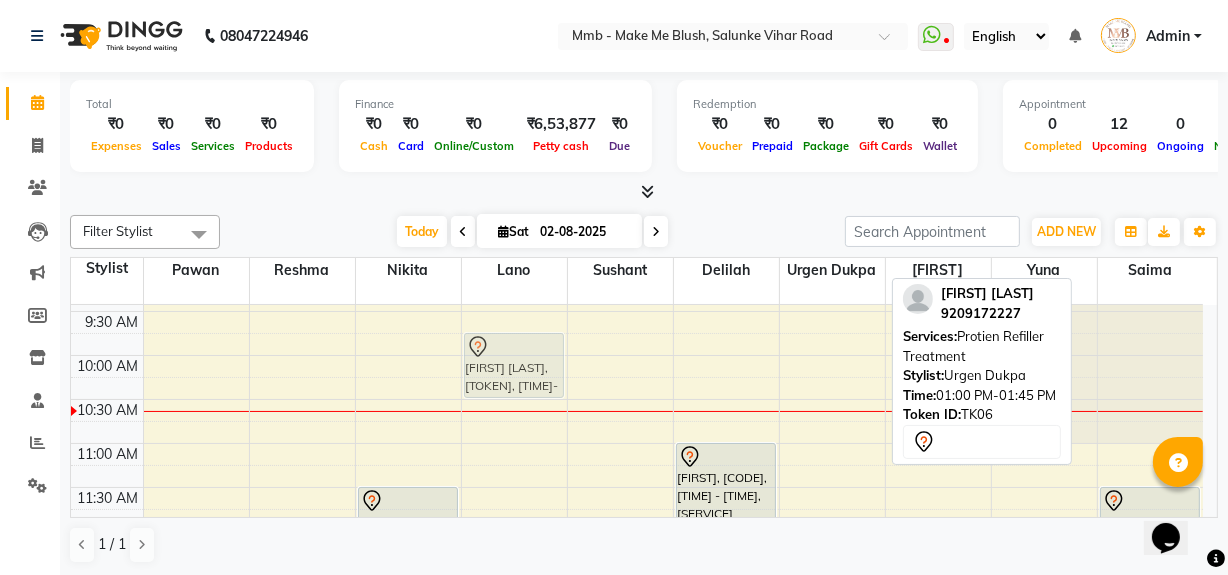 drag, startPoint x: 805, startPoint y: 375, endPoint x: 481, endPoint y: 360, distance: 324.34705 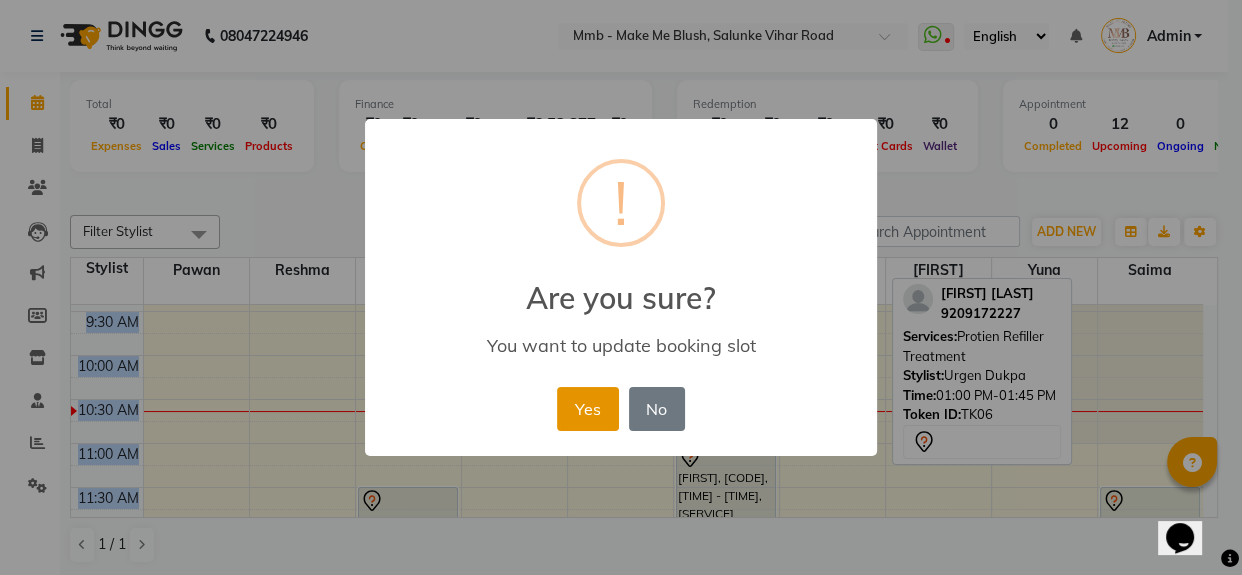 click on "Yes" at bounding box center [587, 409] 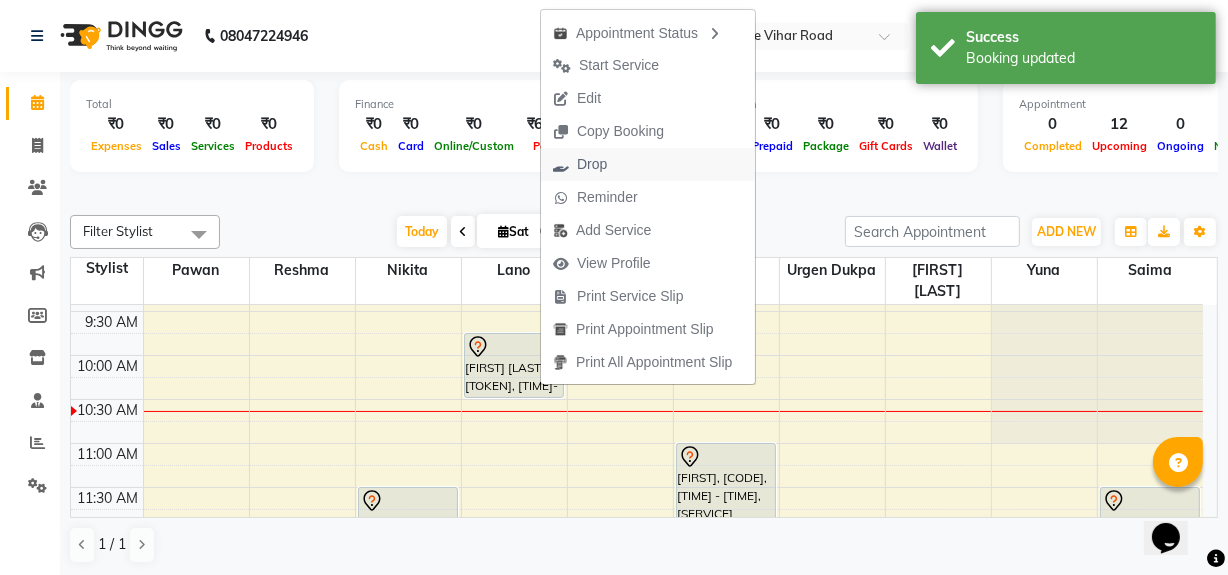 click on "Drop" at bounding box center [592, 164] 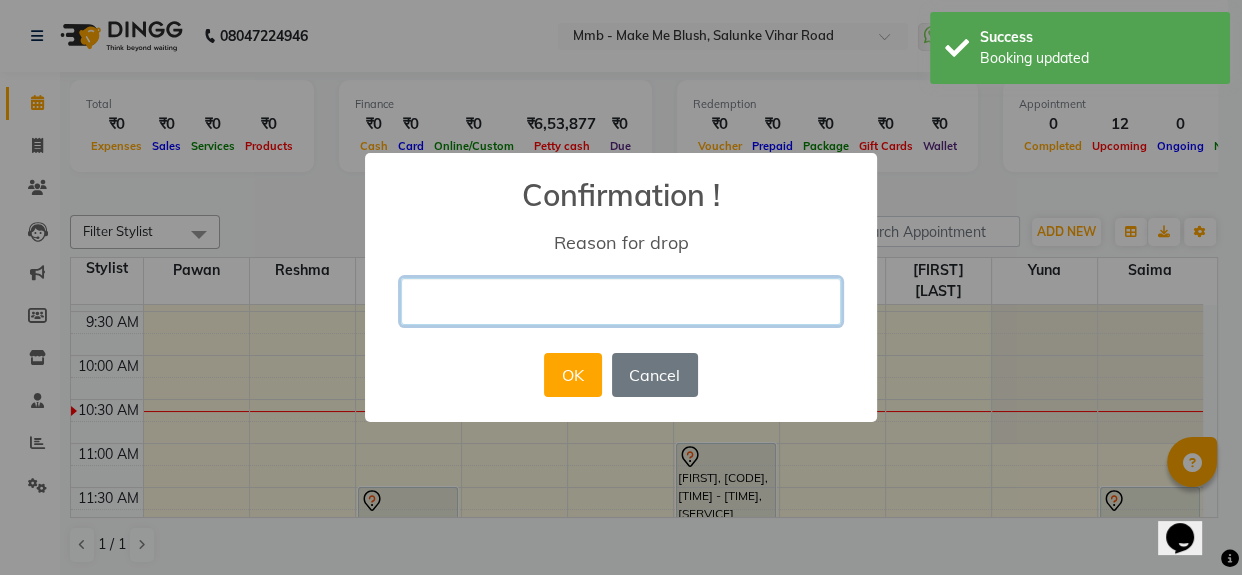click at bounding box center [621, 301] 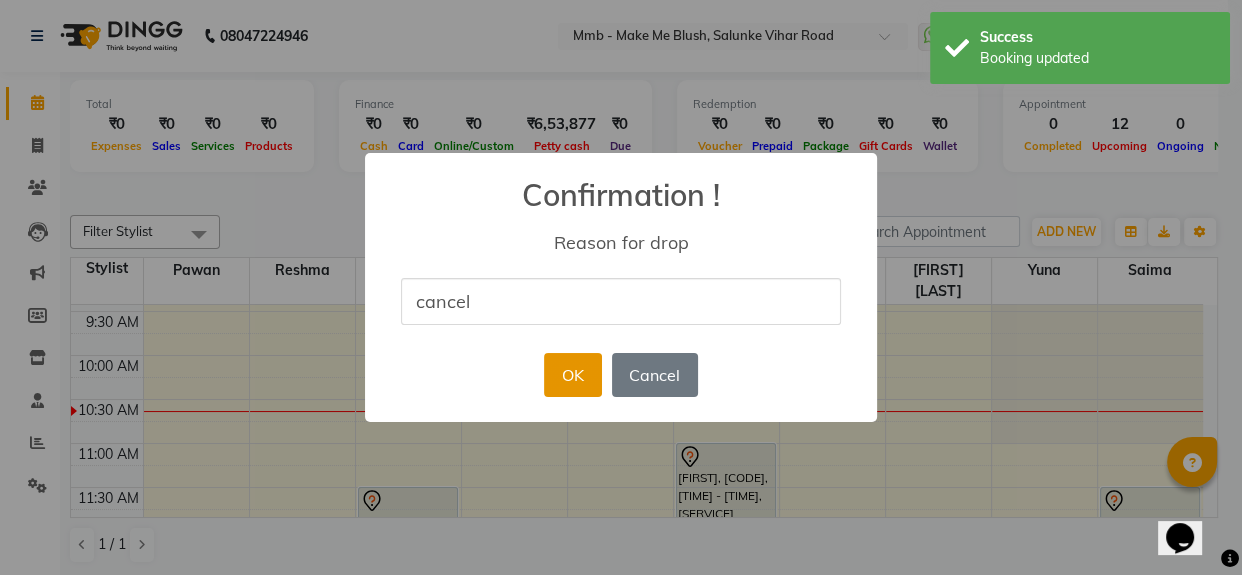 click on "OK" at bounding box center (572, 375) 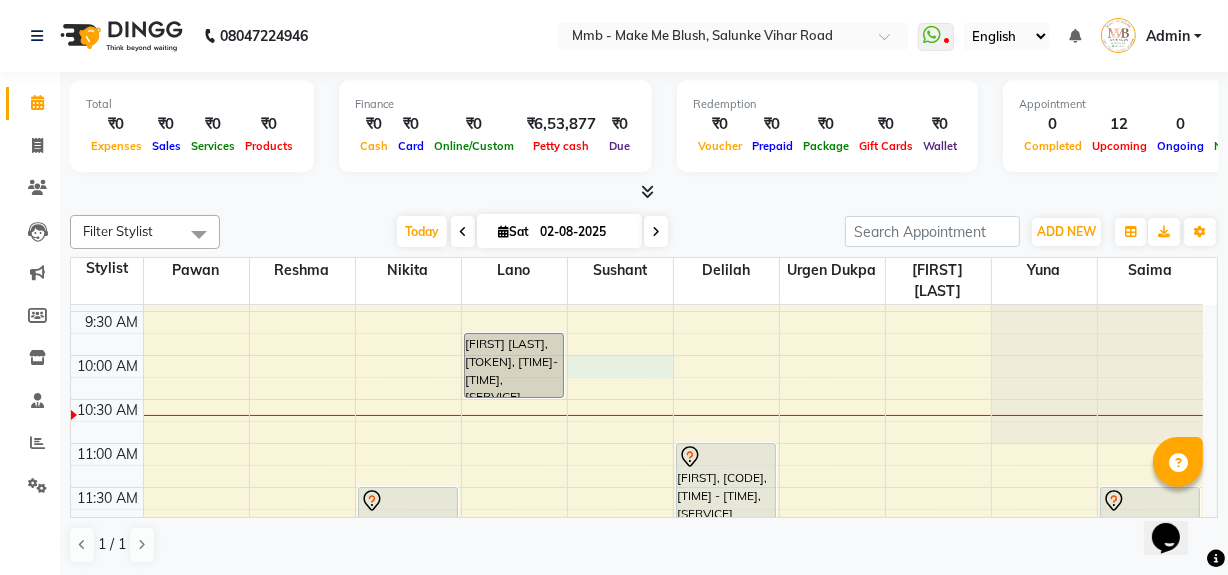 click on "9:00 AM 9:30 AM 10:00 AM 10:30 AM 11:00 AM 11:30 AM 12:00 PM 12:30 PM 1:00 PM 1:30 PM 2:00 PM 2:30 PM 3:00 PM 3:30 PM 4:00 PM 4:30 PM 5:00 PM 5:30 PM 6:00 PM 6:30 PM 7:00 PM 7:30 PM 8:00 PM 8:30 PM             [FIRST] [LAST], [TIME]-[TIME], [SERVICE]             [FIRST] [LAST], [TOKEN], [TIME]-[TIME], [SERVICE]              [FIRST] [LAST], [TOKEN], [TIME]-[TIME], [SERVICE]              [FIRST] [LAST], [TOKEN], [TIME]-[TIME], [SERVICE]     [FIRST] [LAST], [TOKEN], [TIME]-[TIME], [SERVICE]             [FIRST], [TOKEN], [TIME]-[TIME], [SERVICE]              [FIRST], [TOKEN], [TIME]-[TIME], [SERVICE]              [FIRST], [TOKEN], [TIME]-[TIME], [SERVICE]              [FIRST] [LAST], [TOKEN], [TIME]-[TIME], [SERVICE]             [FIRST] [LAST], [TOKEN], [TIME]-[TIME], [SERVICE]" at bounding box center (637, 795) 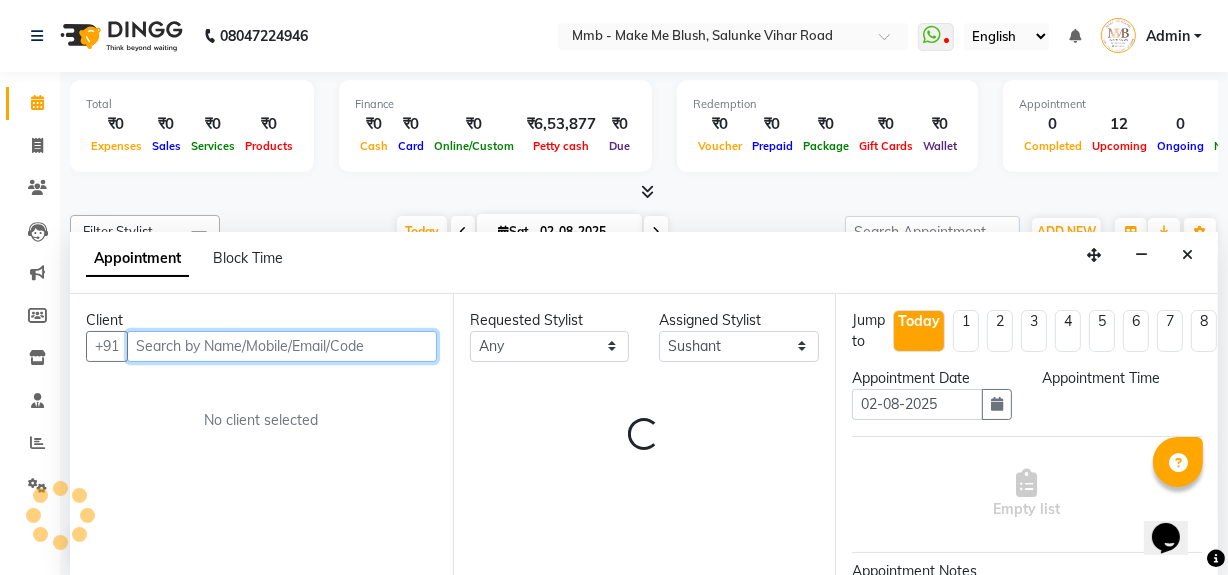 select on "600" 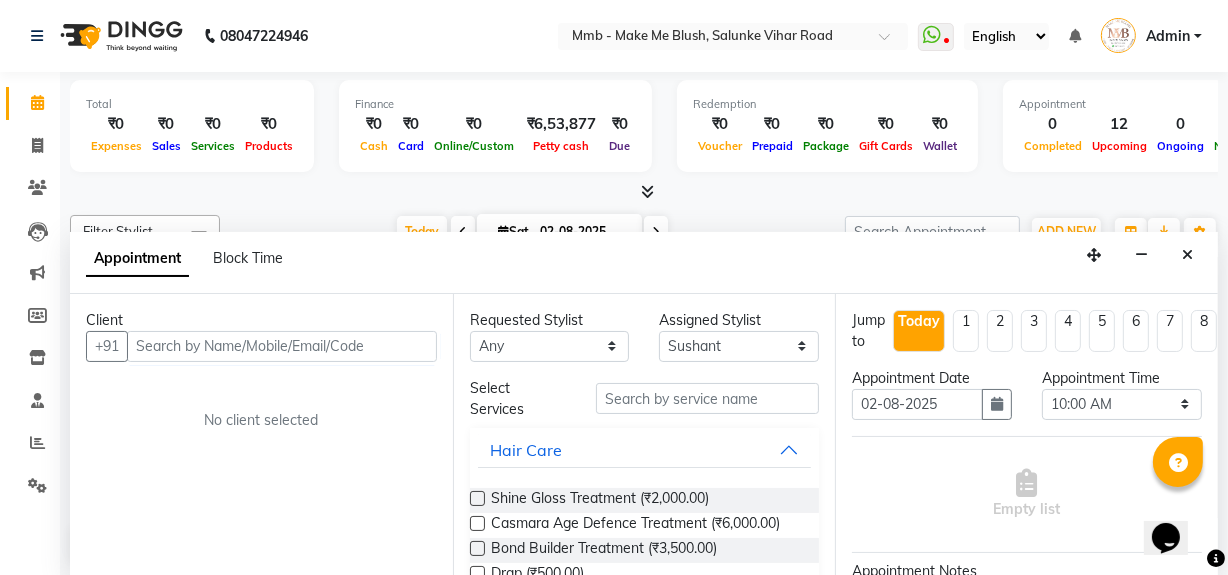 click on "Requested Stylist Any Delilah Gauri Chauhan Lano Nikita Pawan Reshma Saima Sushant Urgen Dukpa Yuna Assigned Stylist Select Delilah Gauri Chauhan Lano Nikita Pawan Reshma Saima Sushant Urgen Dukpa Yuna Select Services    Hair Care Shine Gloss Treatment (₹2,000.00) Casmara Age Defence Treatment (₹6,000.00) Bond Builder Treatment (₹3,500.00) Drap (₹500.00) Casmara Pure Oxygen  (₹6,000.00) Make up  (₹3,500.00) Hair style (₹2,000.00) Rica Half Face  (₹300.00) Consultancy (₹0) Neck Threading (₹100.00) Opuntia Oil Hair spa (₹3,500.00) Purifying Facial Treatment (₹3,999.00) Honey half Arm (₹225.00) Bikini Line Honey (₹250.00) Root Revival therapy (₹1,800.00) Back Massage (₹1,000.00) Japanese  Hair spa (₹6,999.00) Advanced Scalp Therapy (₹3,000.00) Under Arm D-tan (₹500.00) Ankle D-tan (₹500.00)    Hair Wash    Women Hair Cuts     Blow Dry     Crimping/Tonging/Ironing    Relax And Unwind[massages]    Body Polising    Nails Refills, Overlays, And Extensions     Nail" at bounding box center [644, 435] 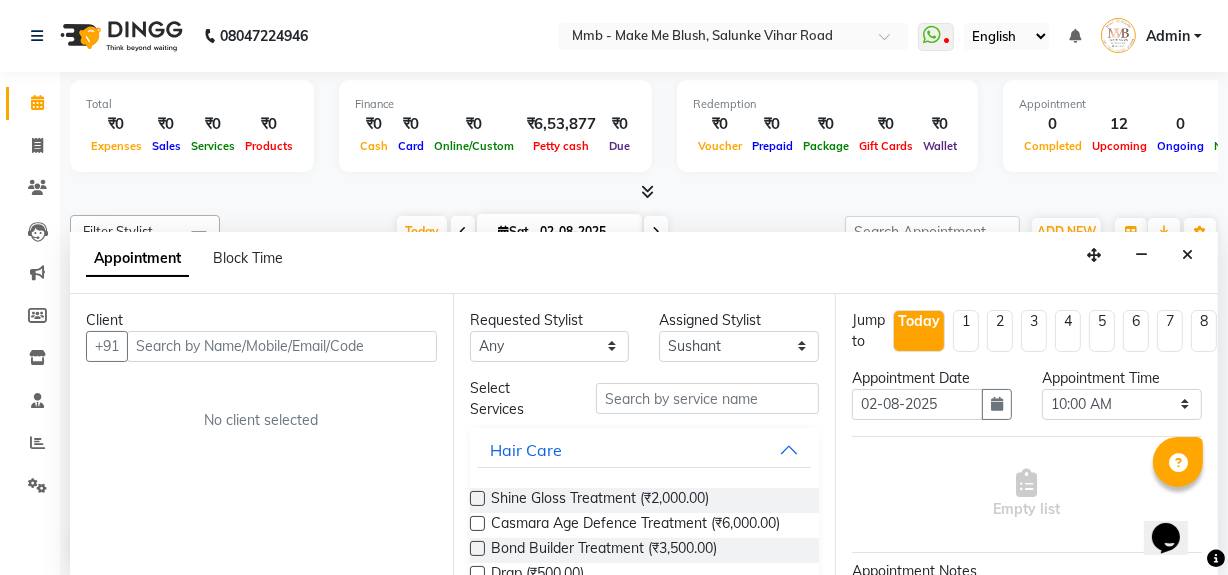 click on "Appointment Block Time" at bounding box center [644, 263] 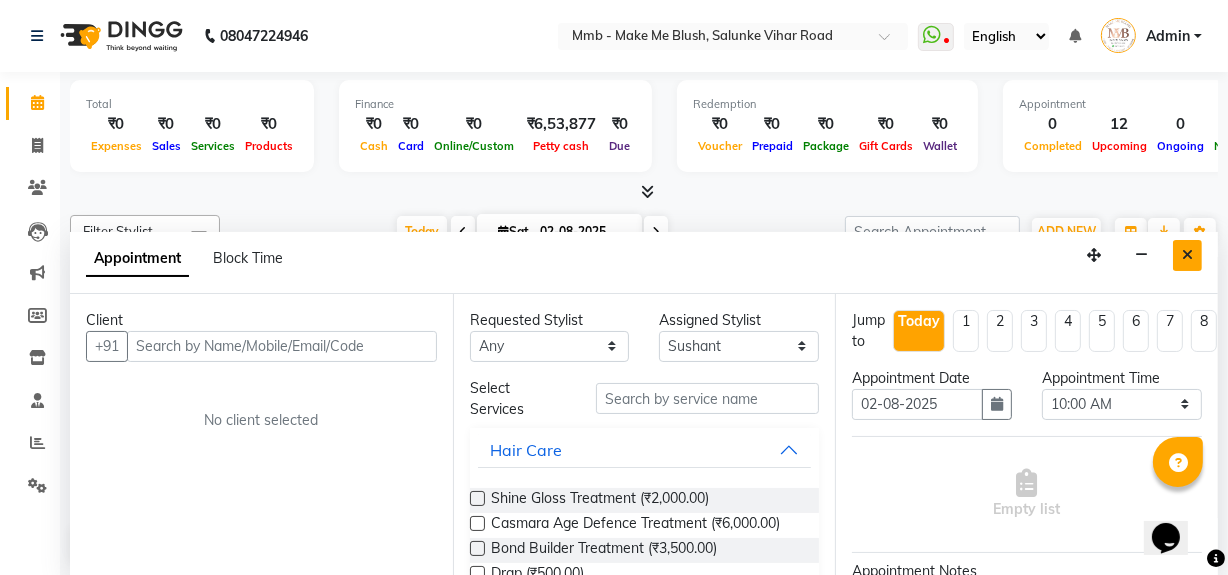 click at bounding box center [1187, 255] 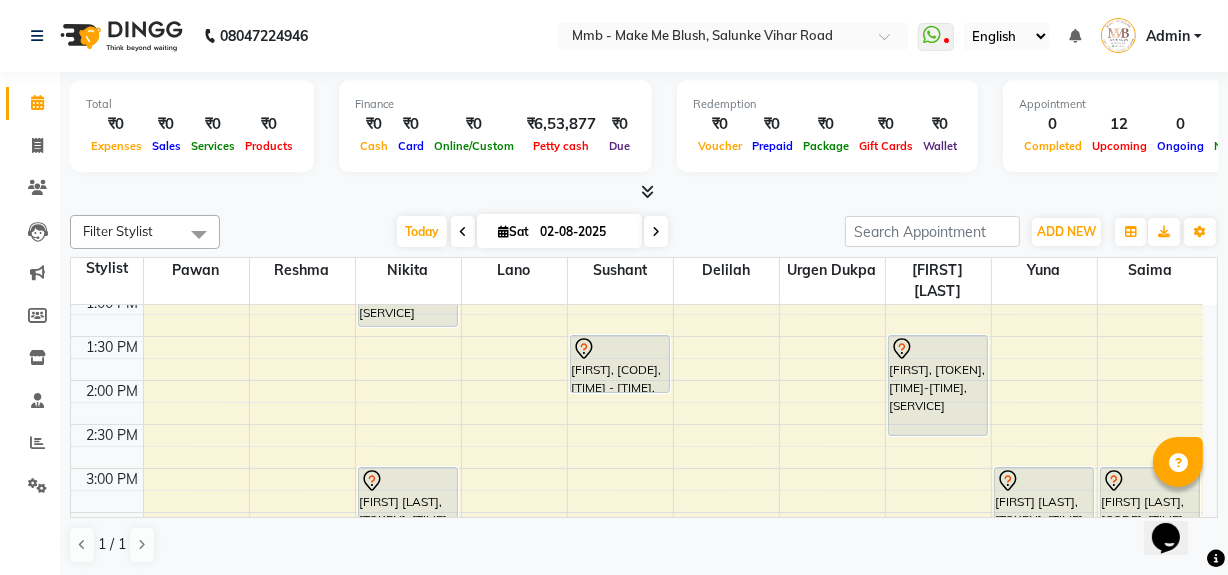scroll, scrollTop: 400, scrollLeft: 0, axis: vertical 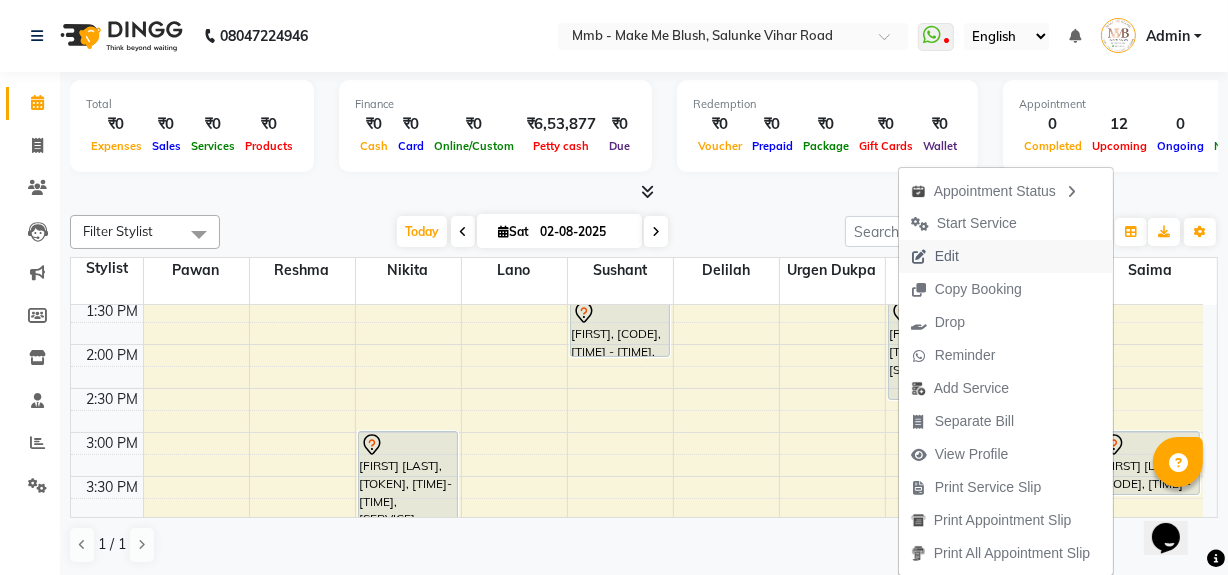 click on "Edit" at bounding box center (947, 256) 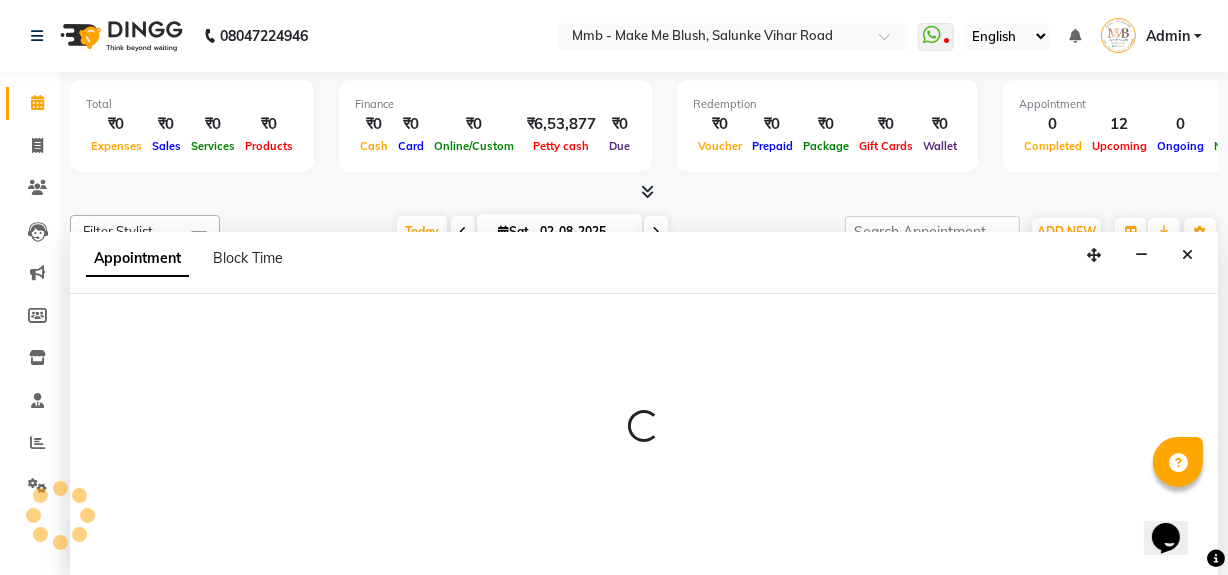 select on "tentative" 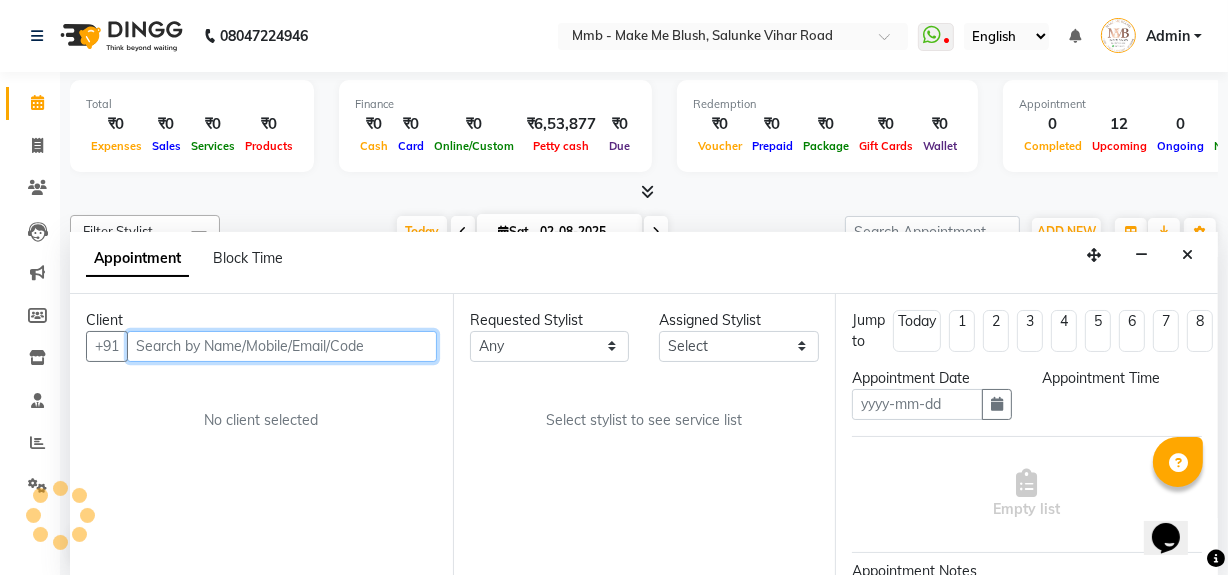 type on "02-08-2025" 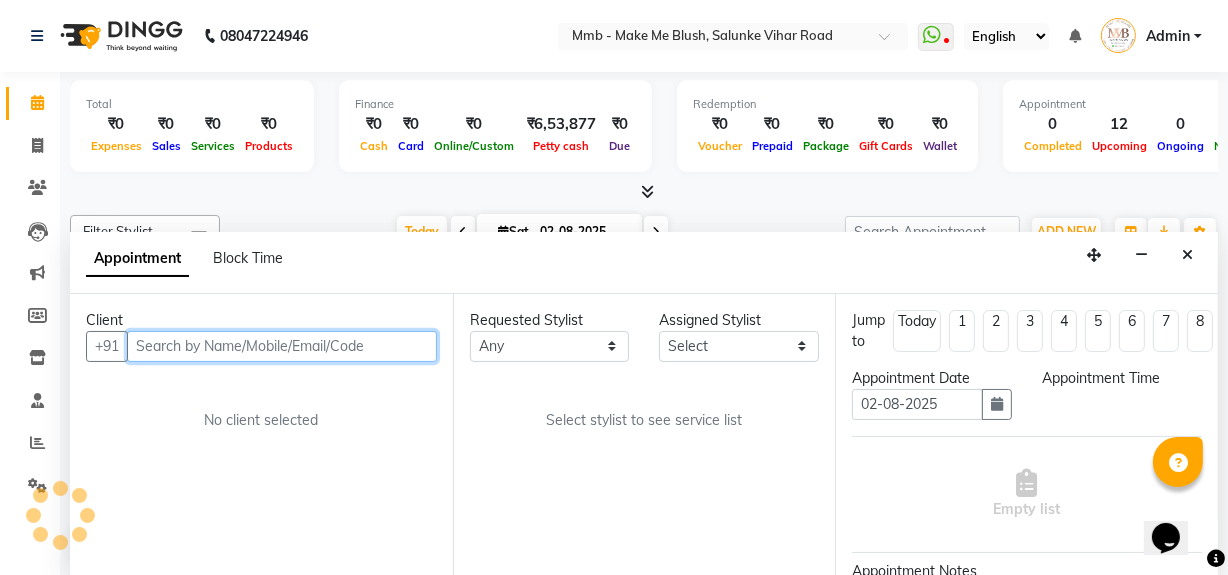 select on "900" 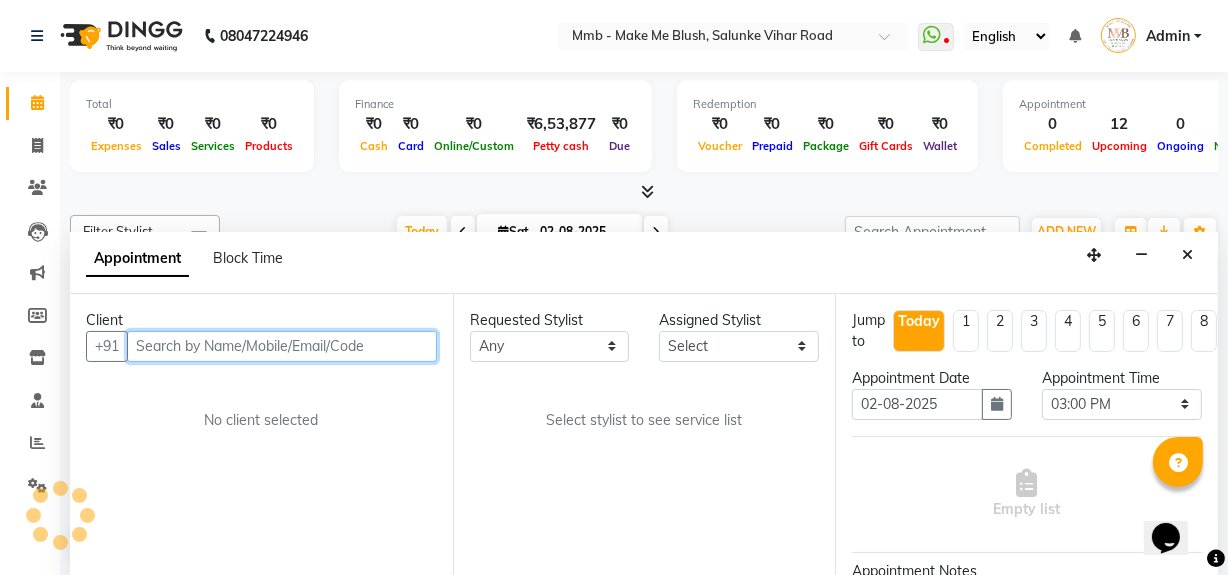 scroll, scrollTop: 0, scrollLeft: 0, axis: both 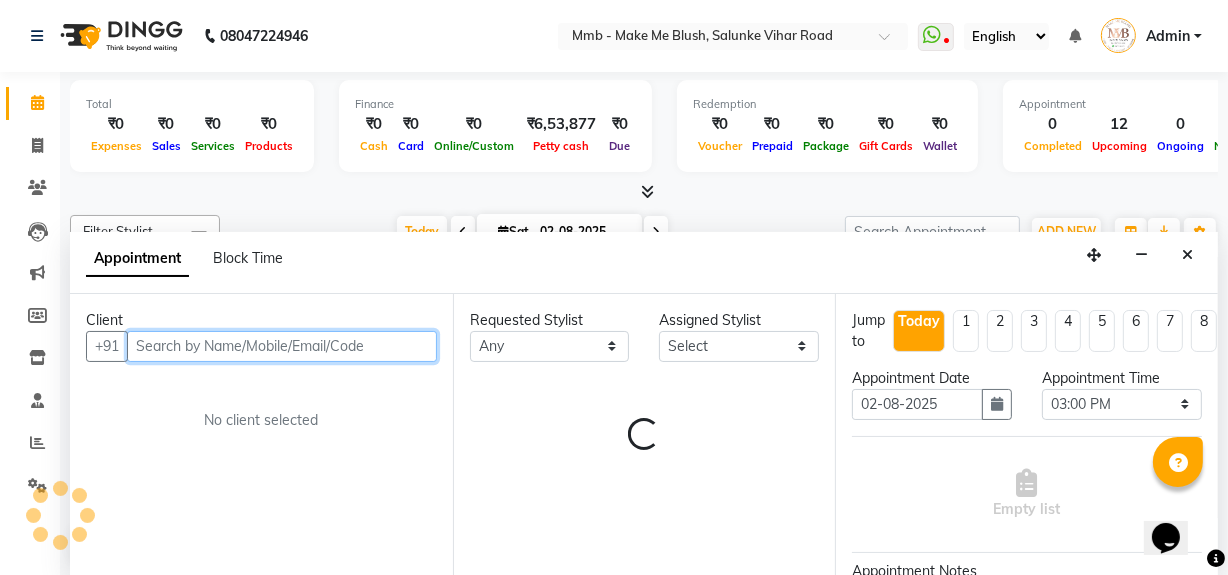 select on "74536" 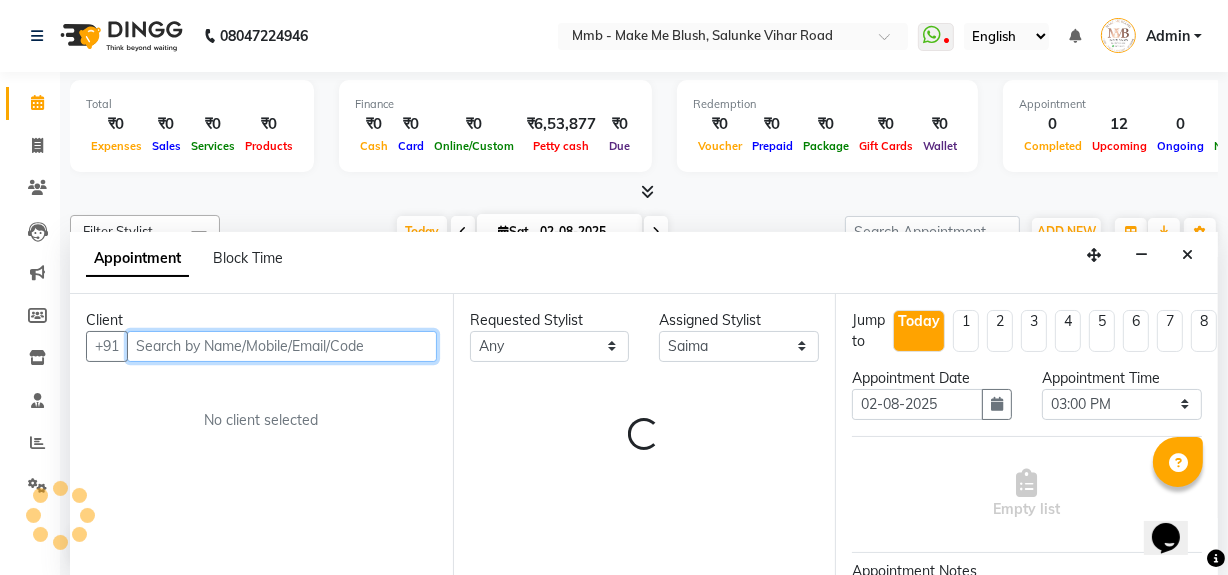 scroll, scrollTop: 89, scrollLeft: 0, axis: vertical 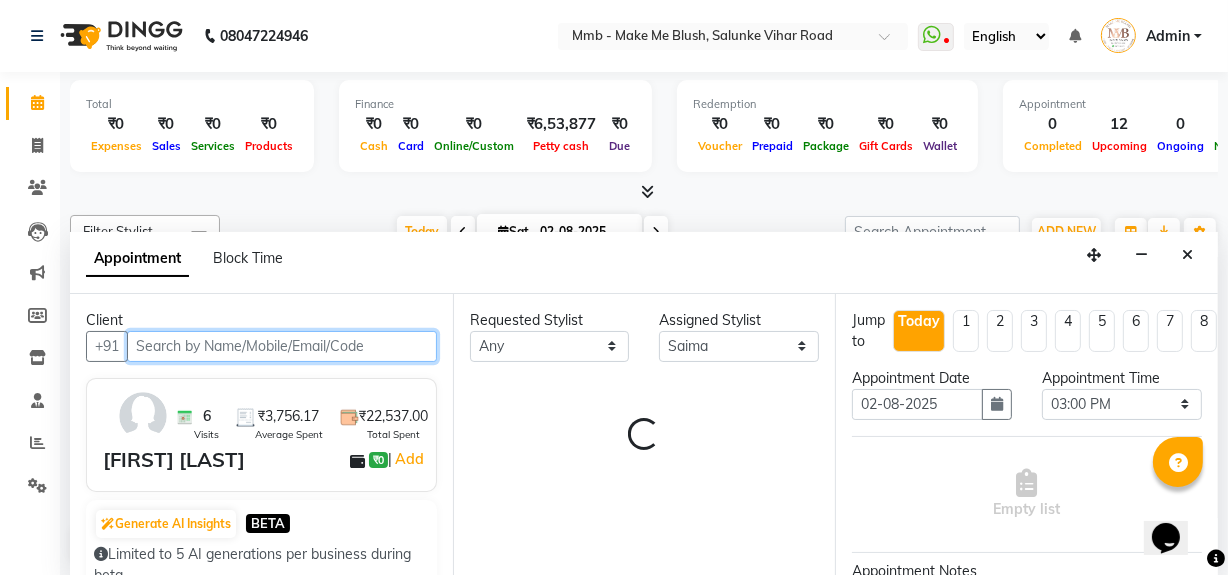 select on "1396" 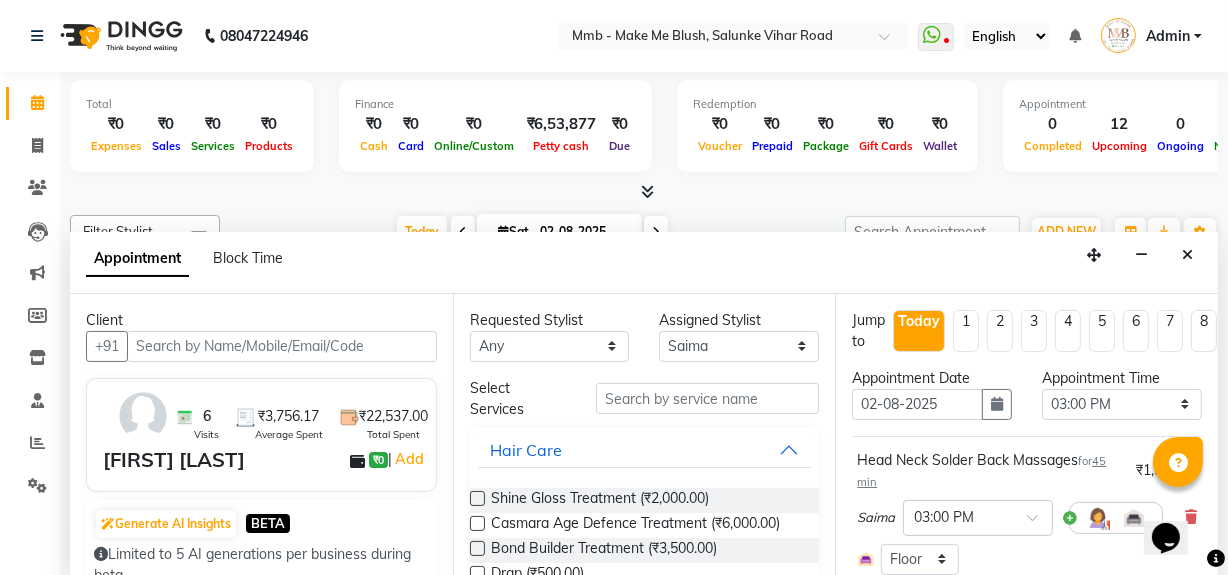 click on "Opens Chat This icon Opens the chat window." at bounding box center (1175, 502) 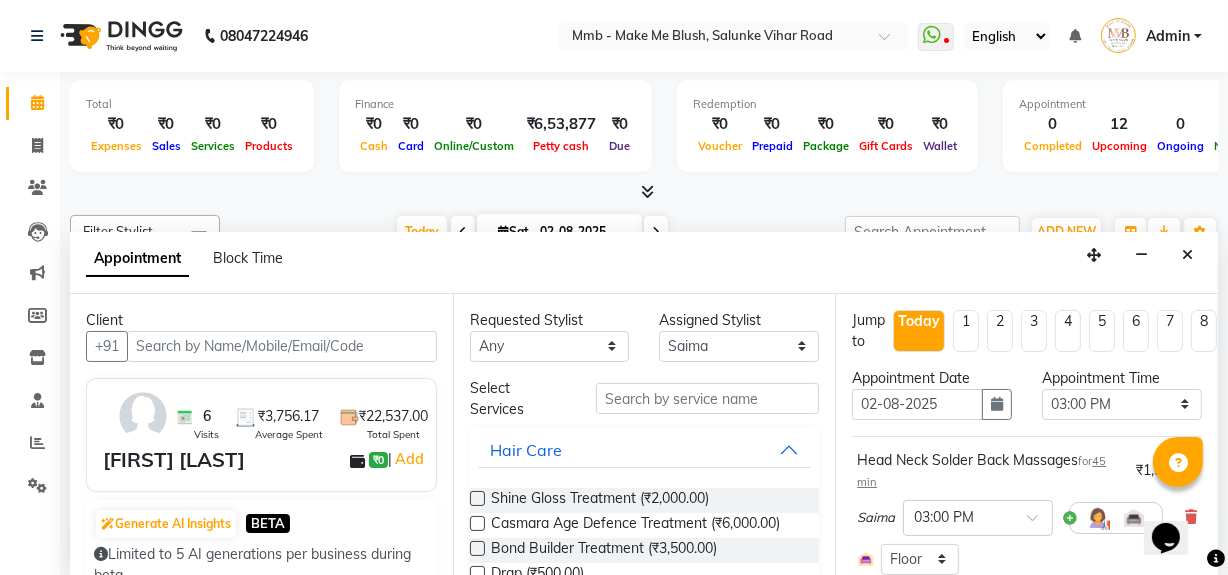 scroll, scrollTop: 235, scrollLeft: 0, axis: vertical 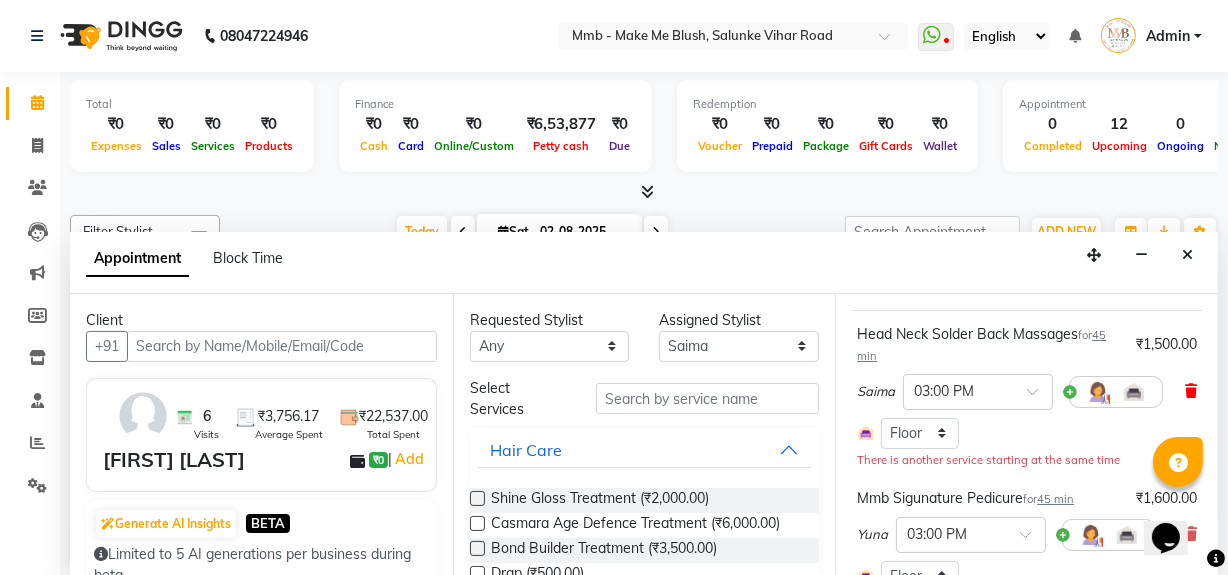 click at bounding box center (1191, 391) 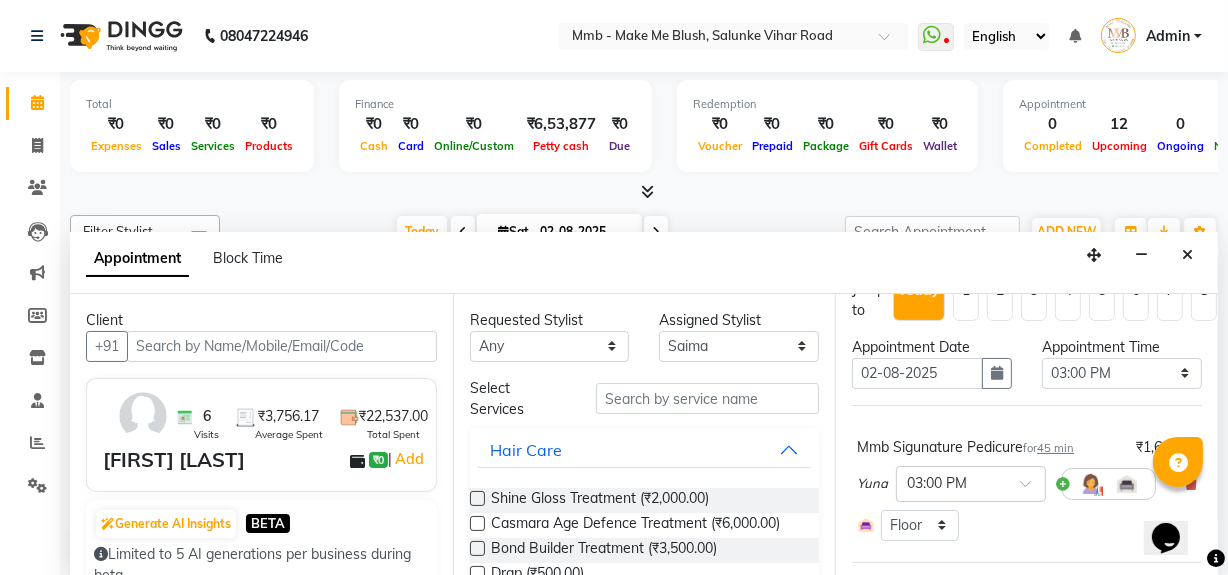 scroll, scrollTop: 17, scrollLeft: 0, axis: vertical 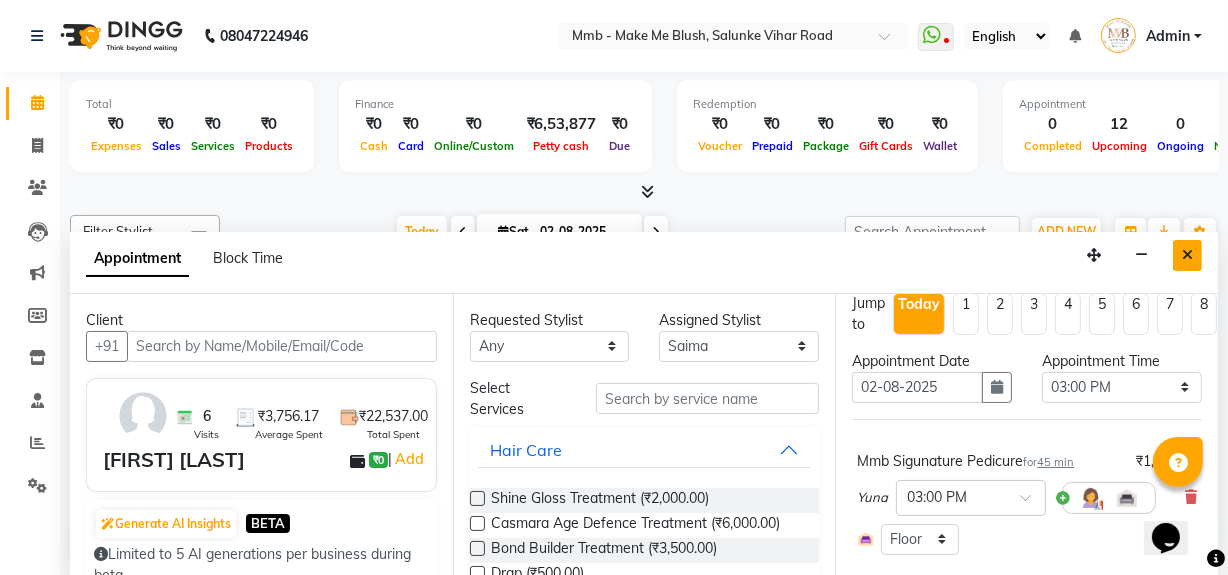 click at bounding box center [1187, 255] 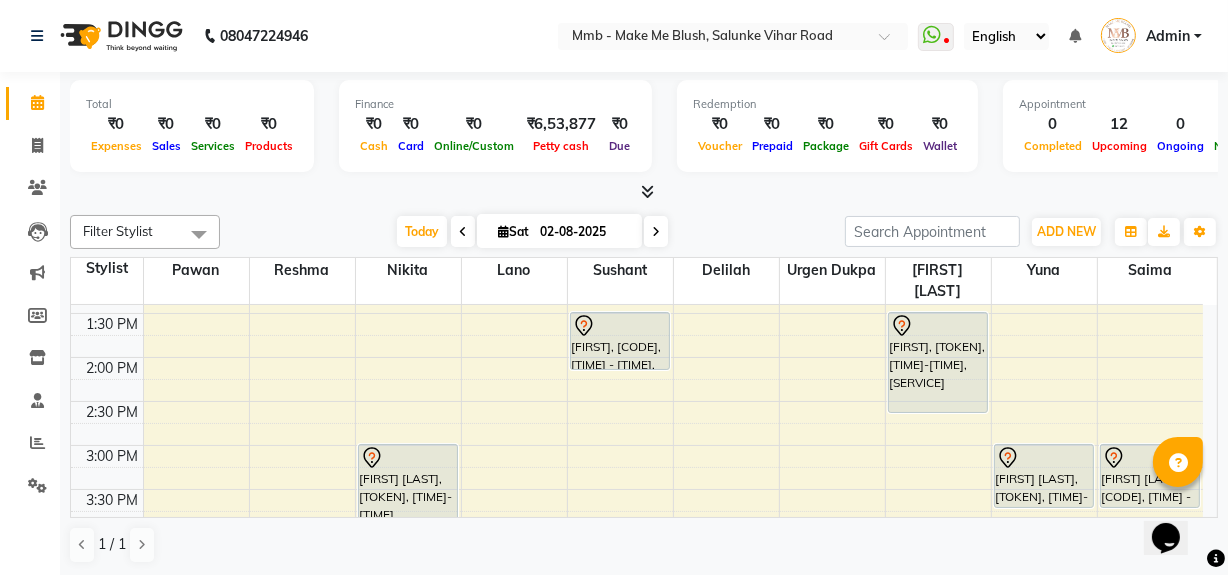 scroll, scrollTop: 440, scrollLeft: 0, axis: vertical 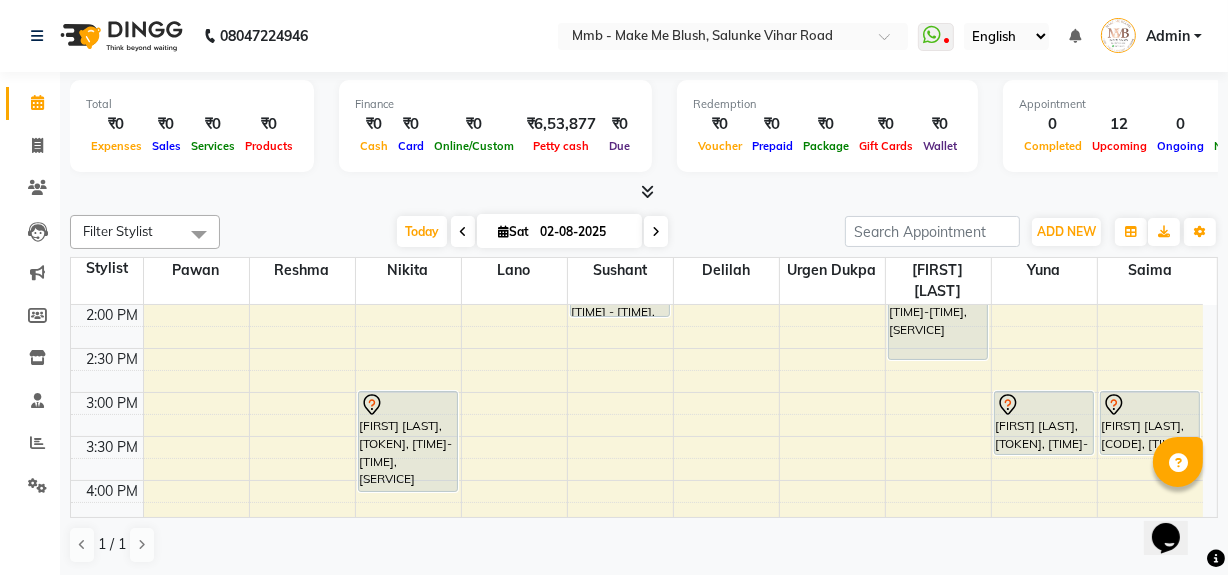 click at bounding box center [656, 232] 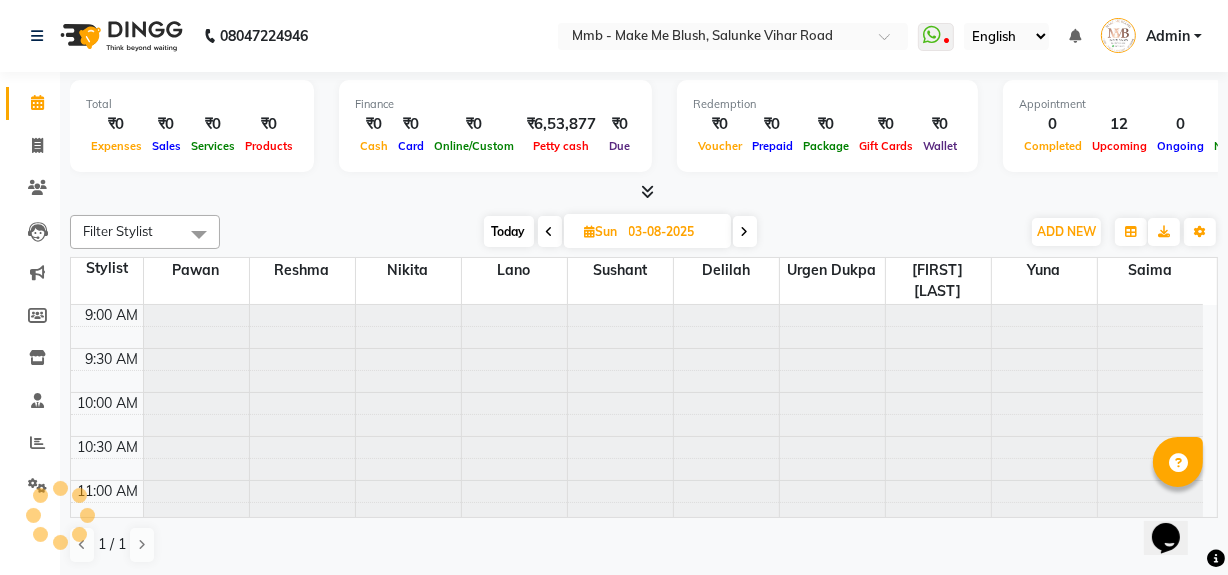 scroll, scrollTop: 89, scrollLeft: 0, axis: vertical 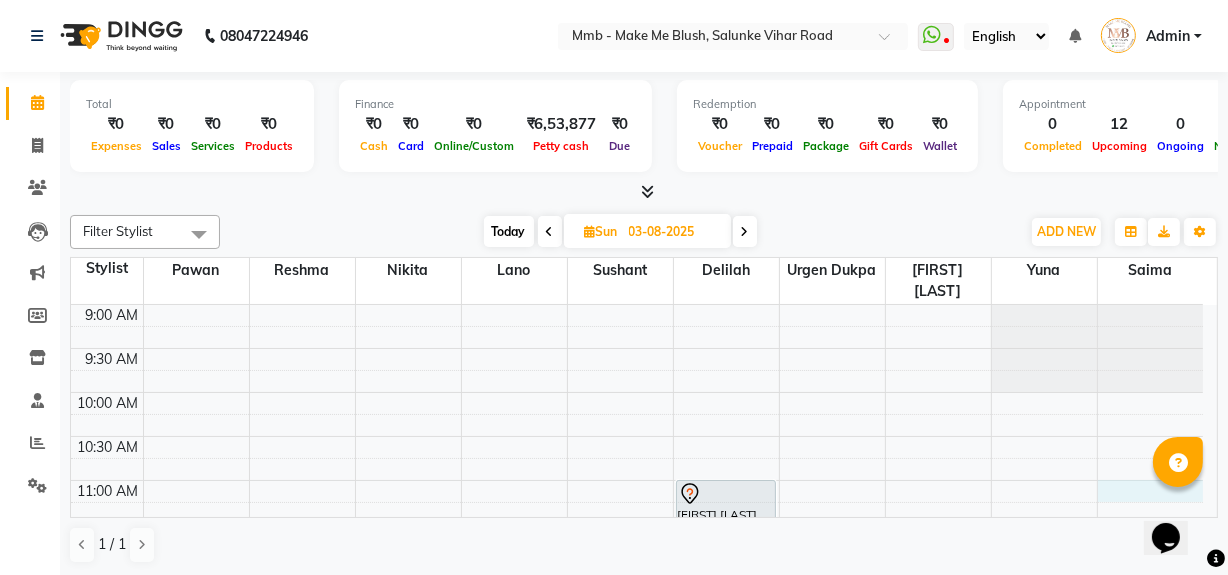 click on "9:00 AM 9:30 AM 10:00 AM 10:30 AM 11:00 AM 11:30 AM 12:00 PM 12:30 PM 1:00 PM 1:30 PM 2:00 PM 2:30 PM 3:00 PM 3:30 PM 4:00 PM 4:30 PM 5:00 PM 5:30 PM 6:00 PM 6:30 PM 7:00 PM 7:30 PM 8:00 PM 8:30 PM             Meher Parul Nagar, 01:00 PM-02:00 PM, Purifying Facial Treatment             Hitesha Khatri, 11:00 AM-11:30 AM, Consultancy             anushree tayade, 06:30 PM-06:45 PM, Classic hair wash              anushree tayade, 06:45 PM-07:15 PM, Blow dry Upto Waist             Sakshinull, 01:00 PM-03:00 PM, Hydrating Facial Treatment" at bounding box center (637, 832) 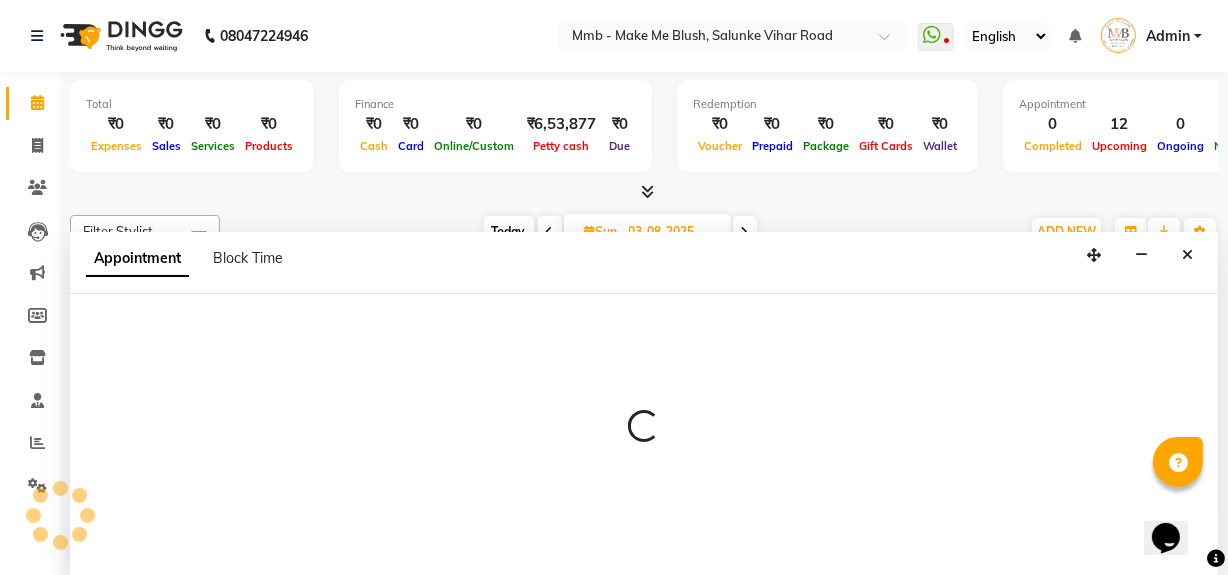 select on "74536" 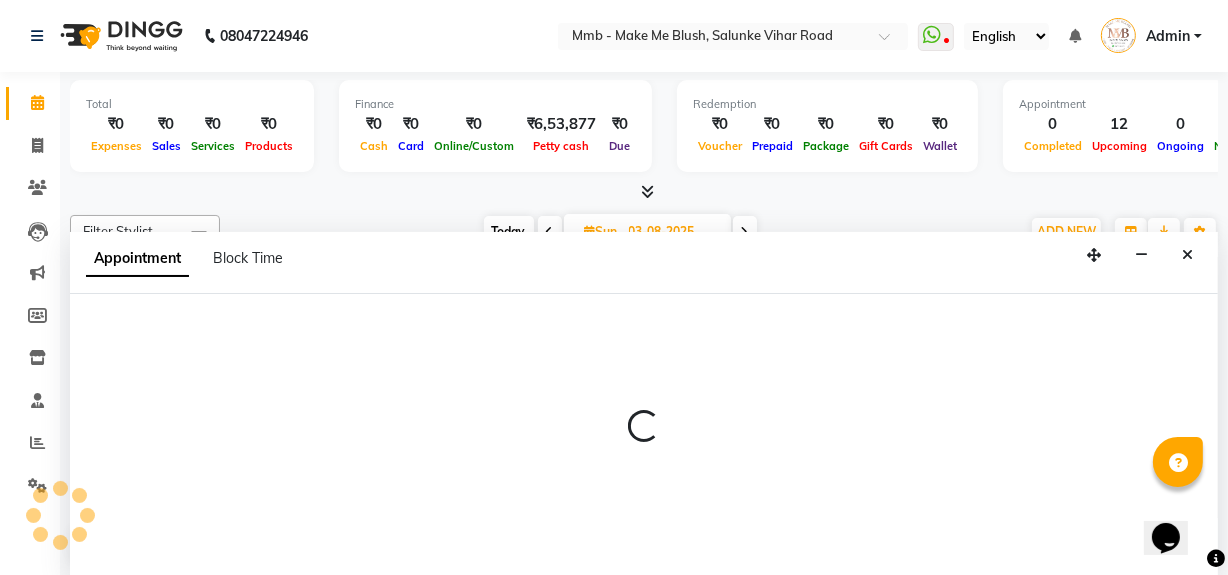 select on "660" 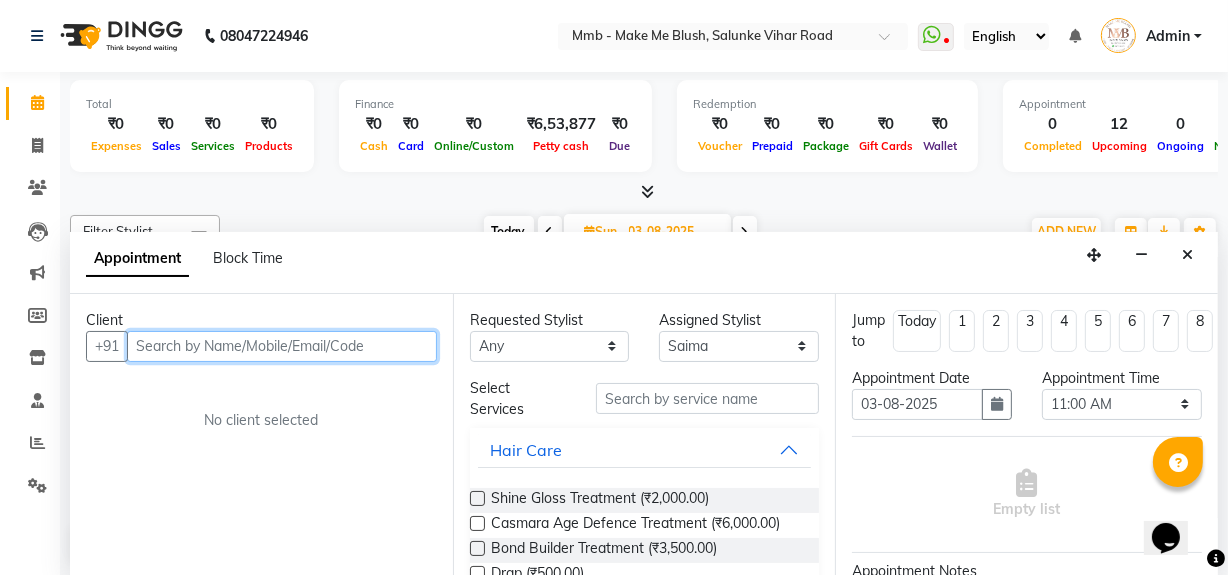 click at bounding box center (282, 346) 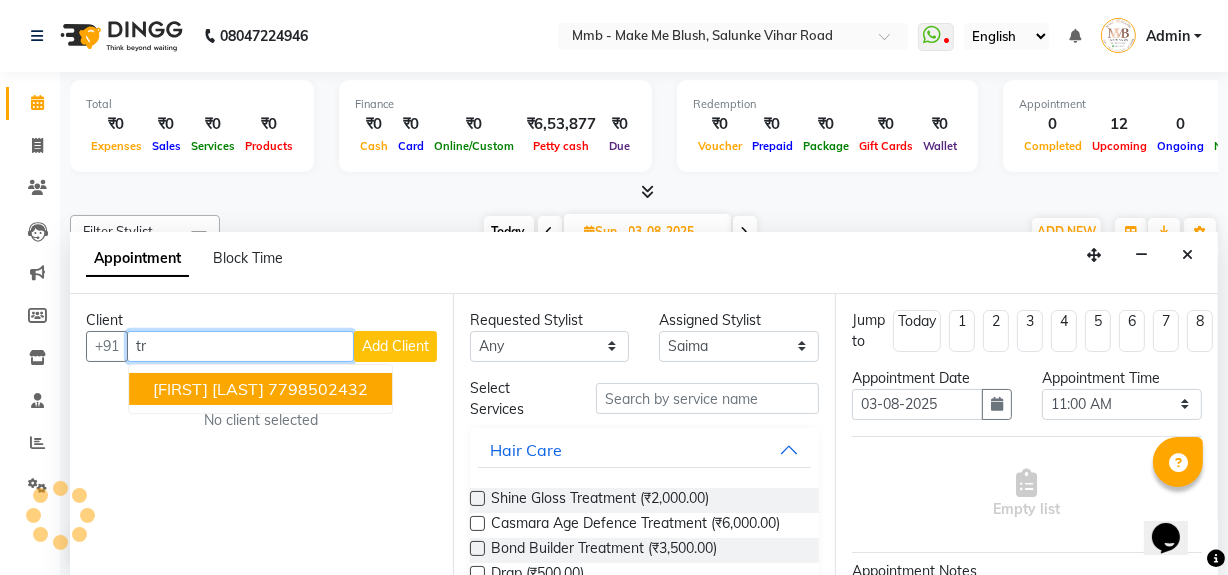 type on "t" 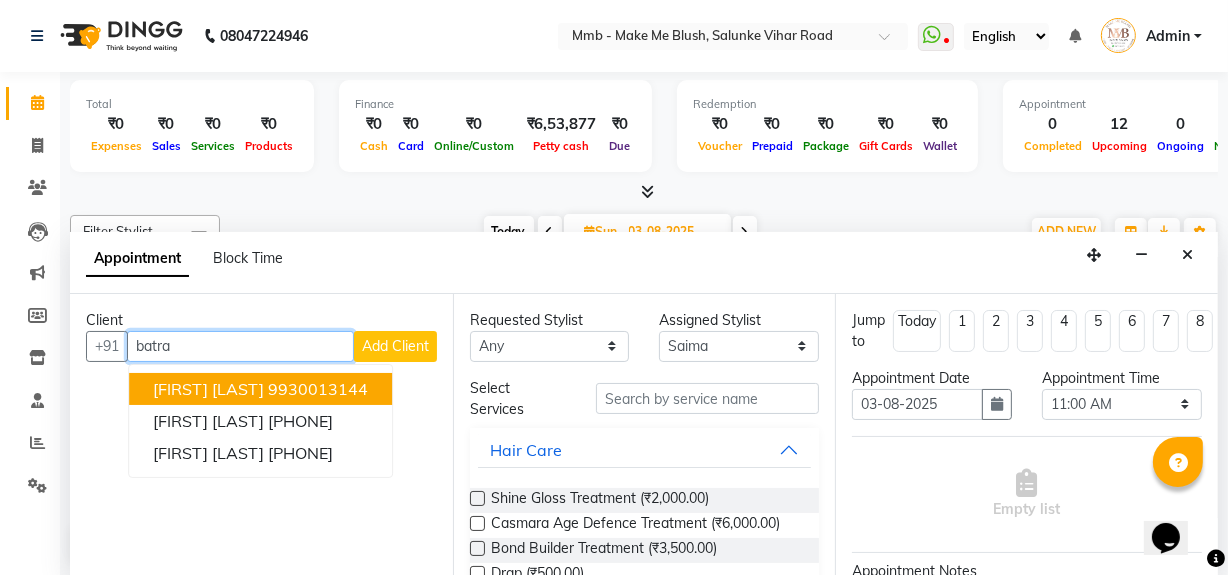 click on "9930013144" at bounding box center [318, 389] 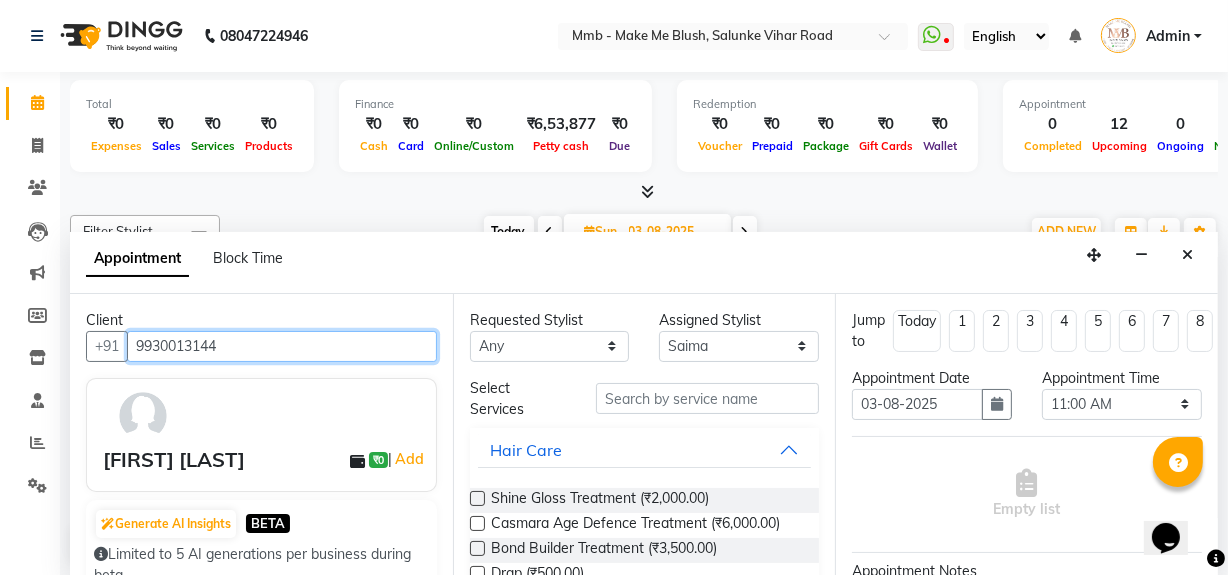 type on "9930013144" 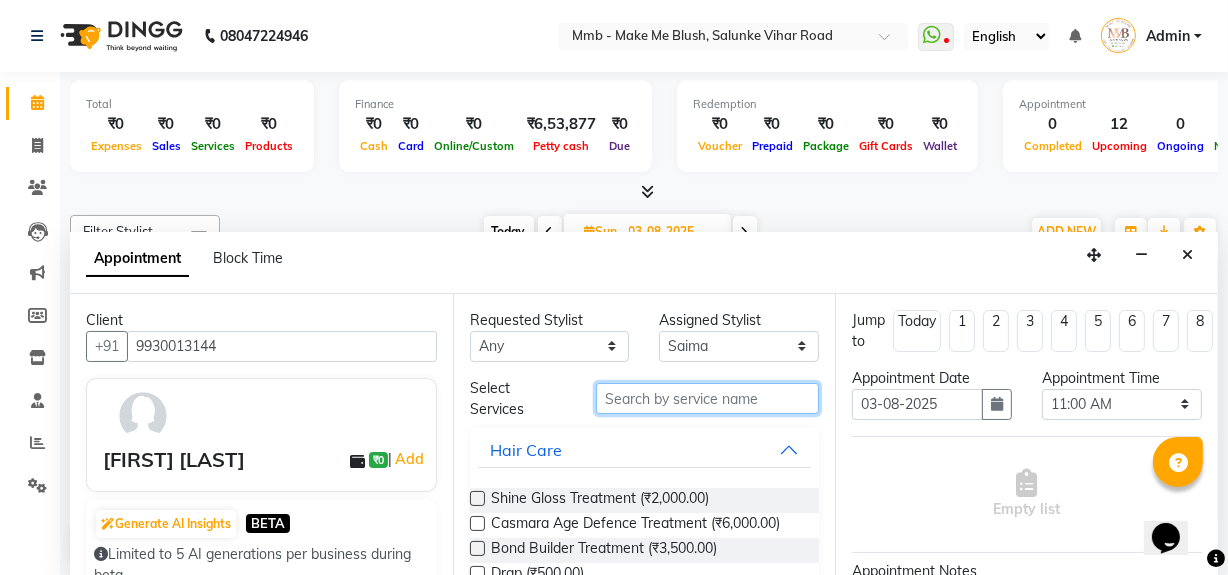 click at bounding box center (707, 398) 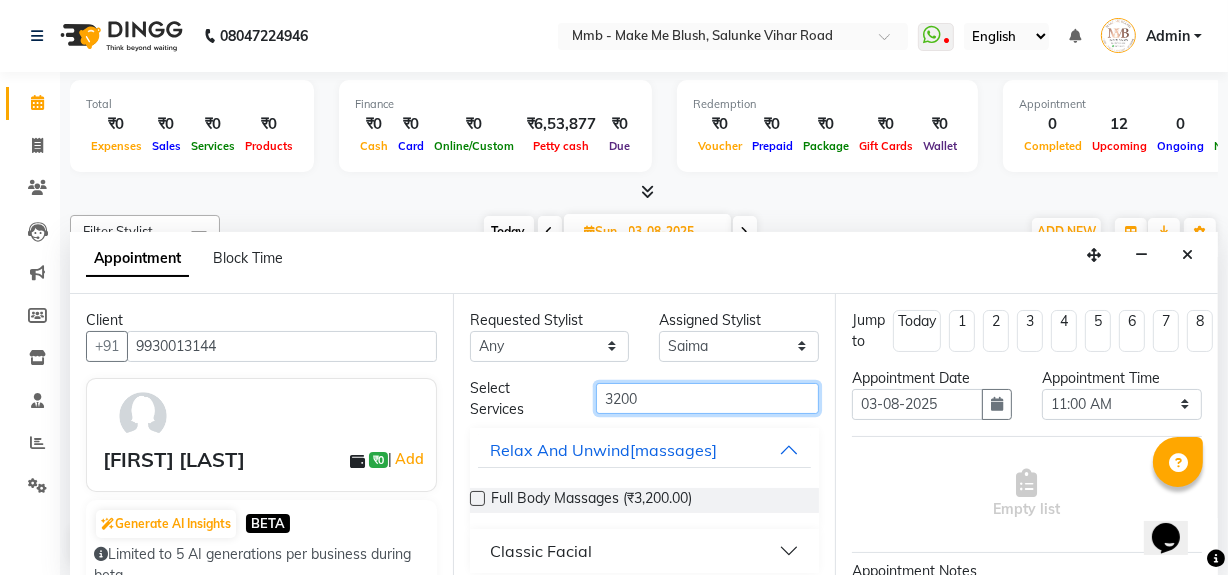type on "3200" 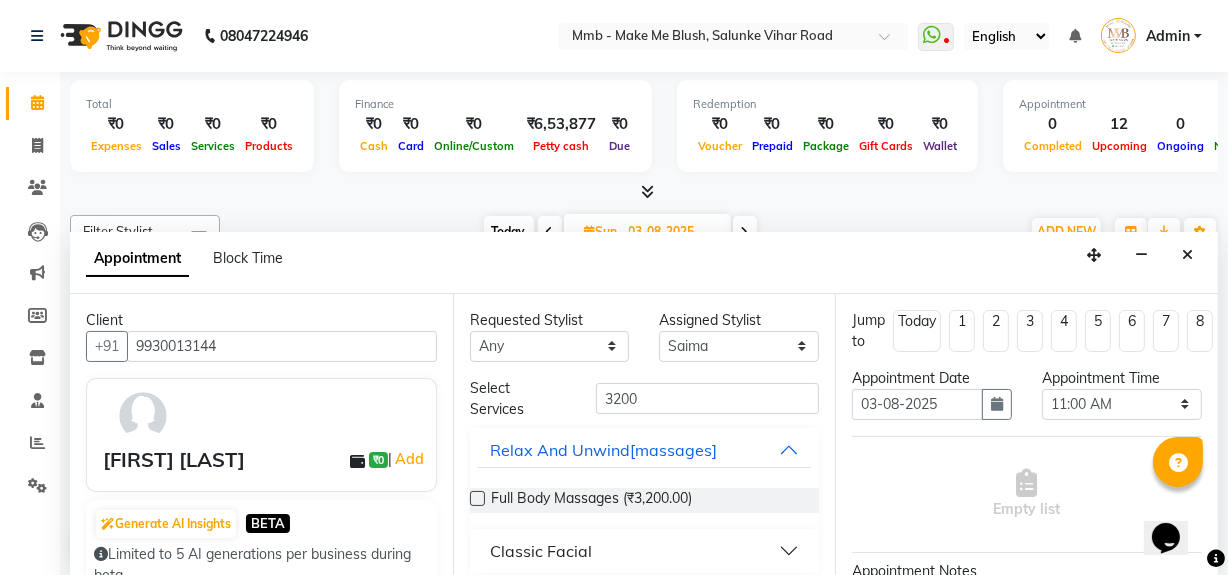 click on "Classic Facial" at bounding box center [645, 551] 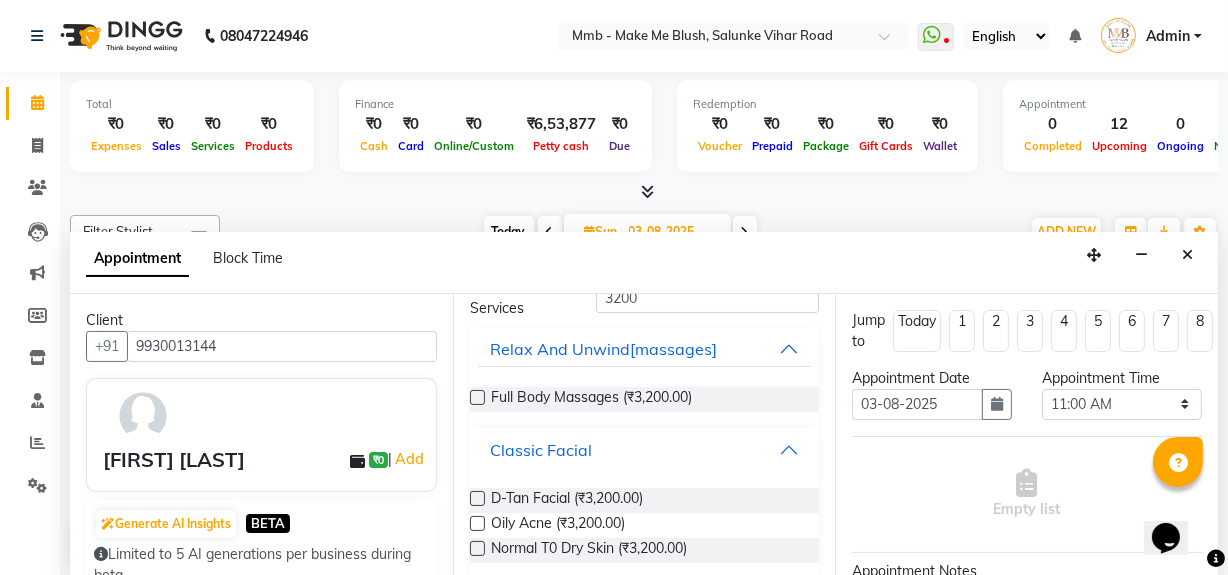 scroll, scrollTop: 109, scrollLeft: 0, axis: vertical 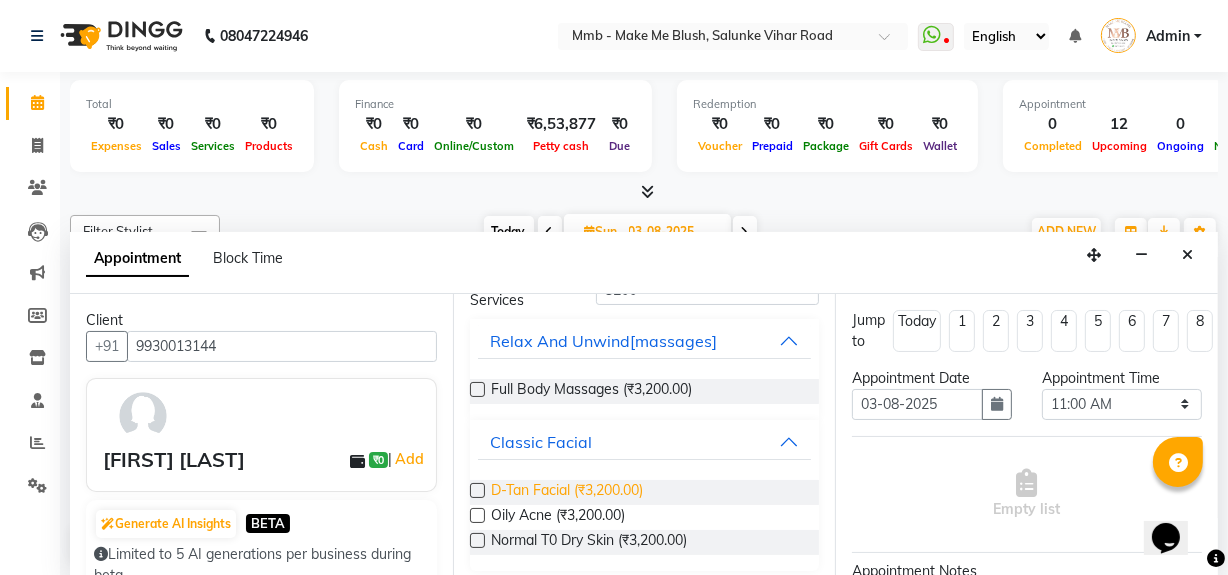 click on "D-Tan Facial (₹3,200.00)" at bounding box center [567, 492] 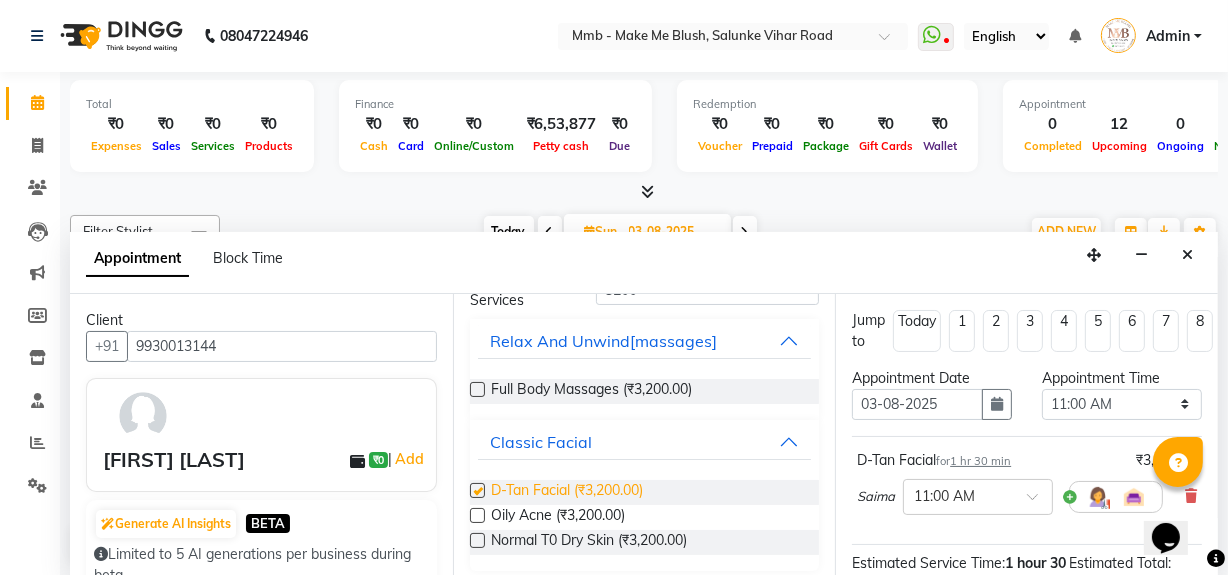 checkbox on "false" 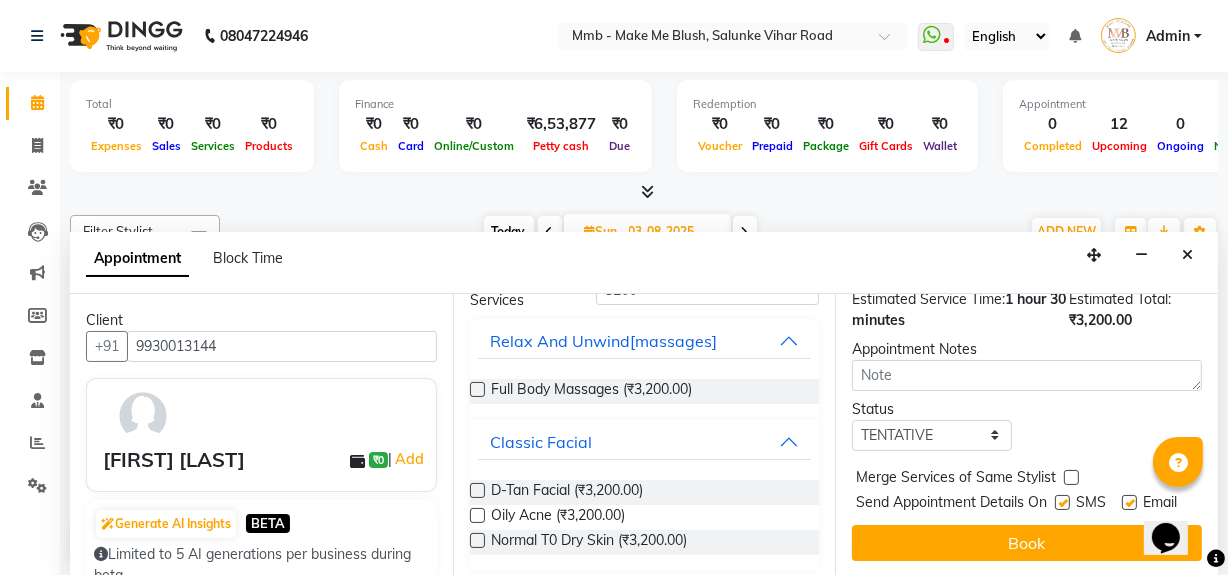 scroll, scrollTop: 290, scrollLeft: 0, axis: vertical 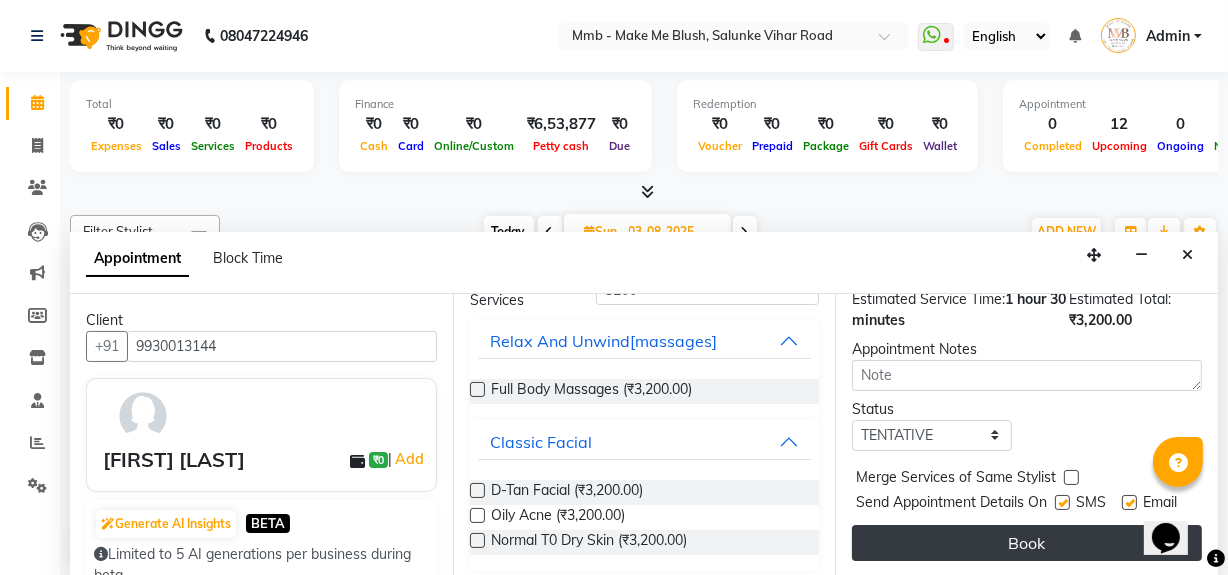 click on "Book" at bounding box center (1027, 543) 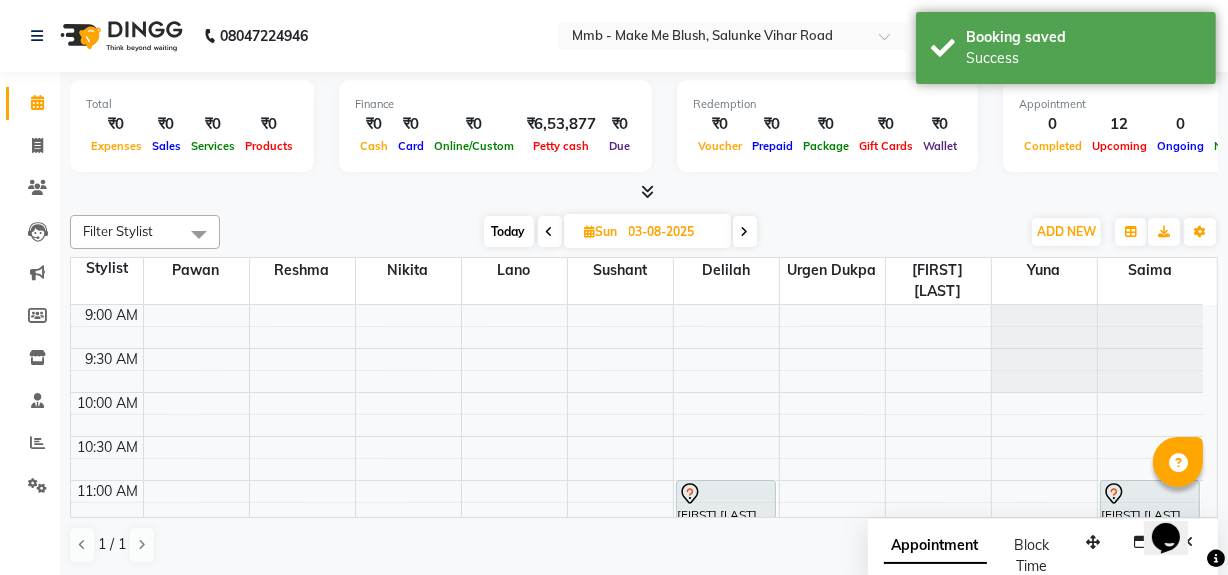 scroll, scrollTop: 0, scrollLeft: 0, axis: both 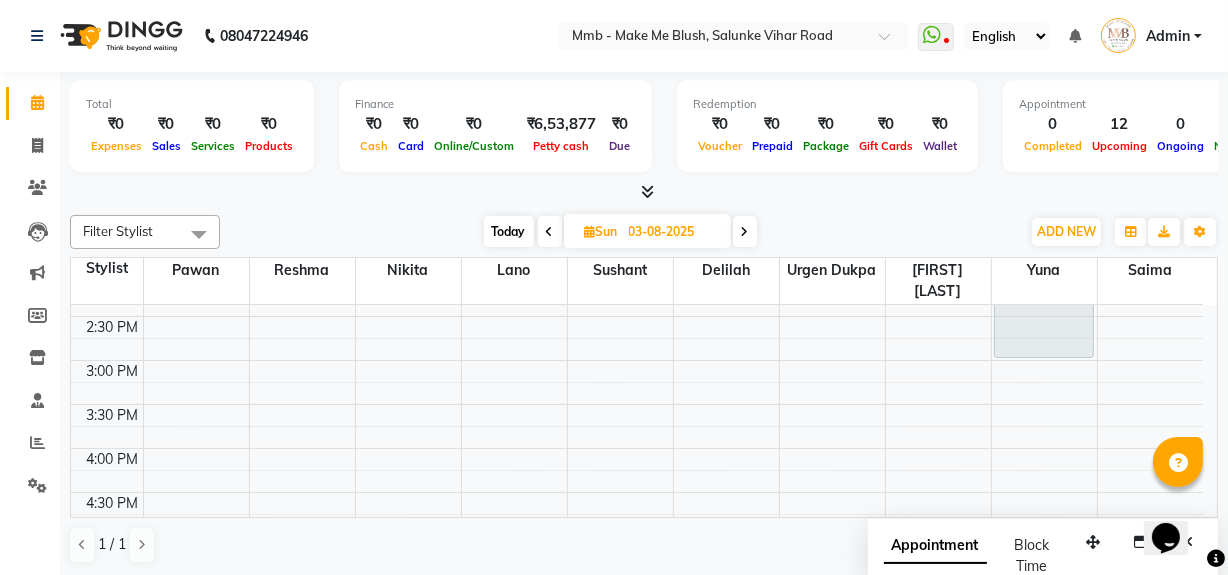 click on "Today" at bounding box center [509, 231] 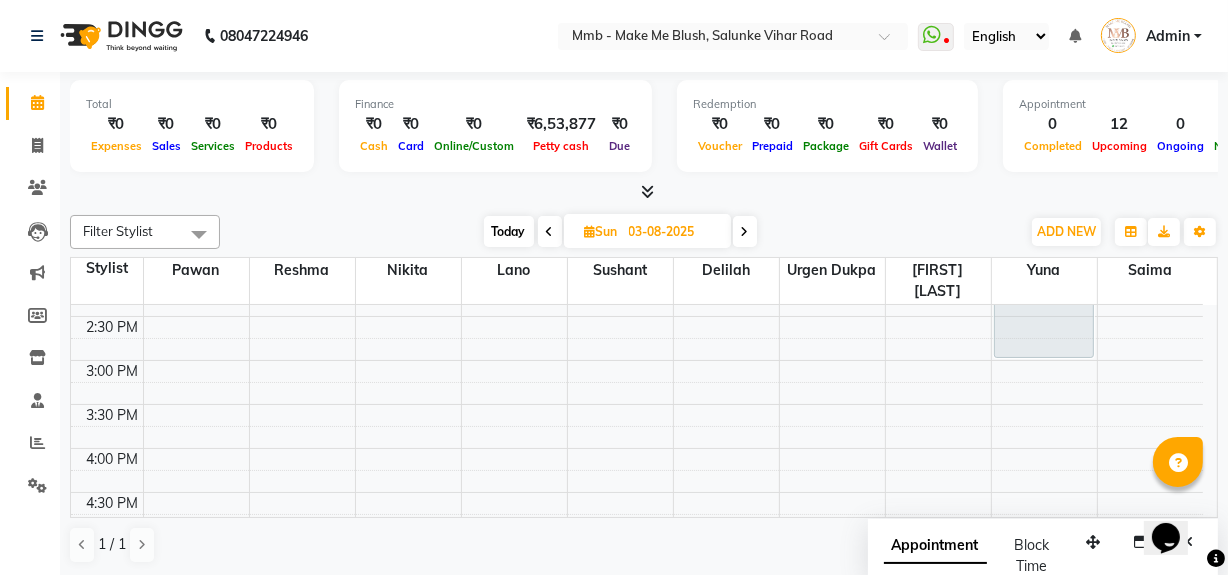 type on "02-08-2025" 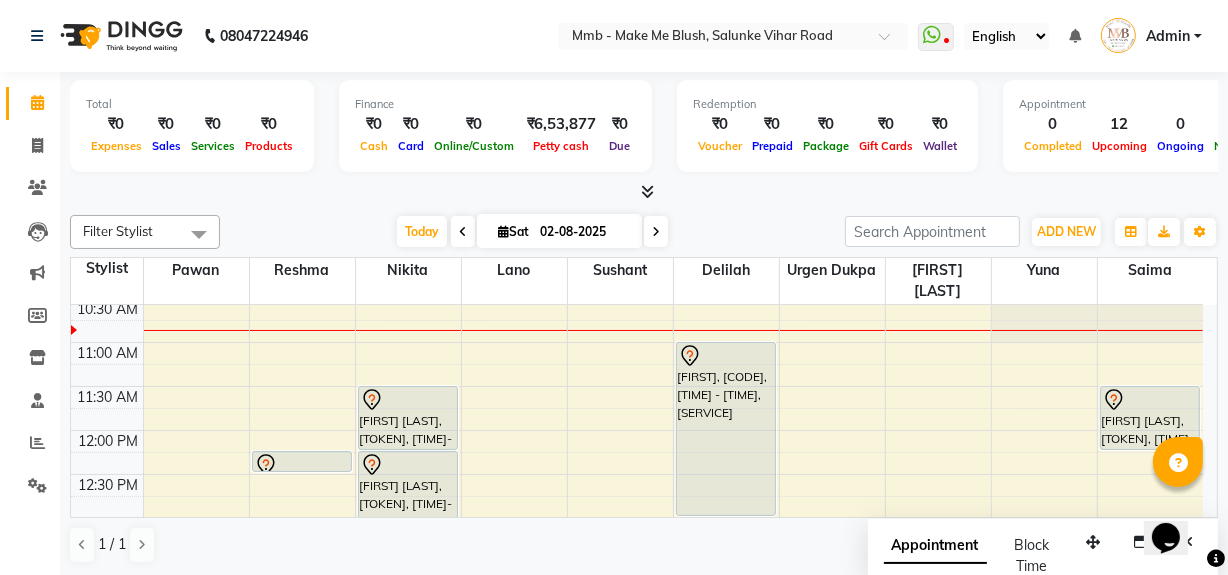 scroll, scrollTop: 137, scrollLeft: 0, axis: vertical 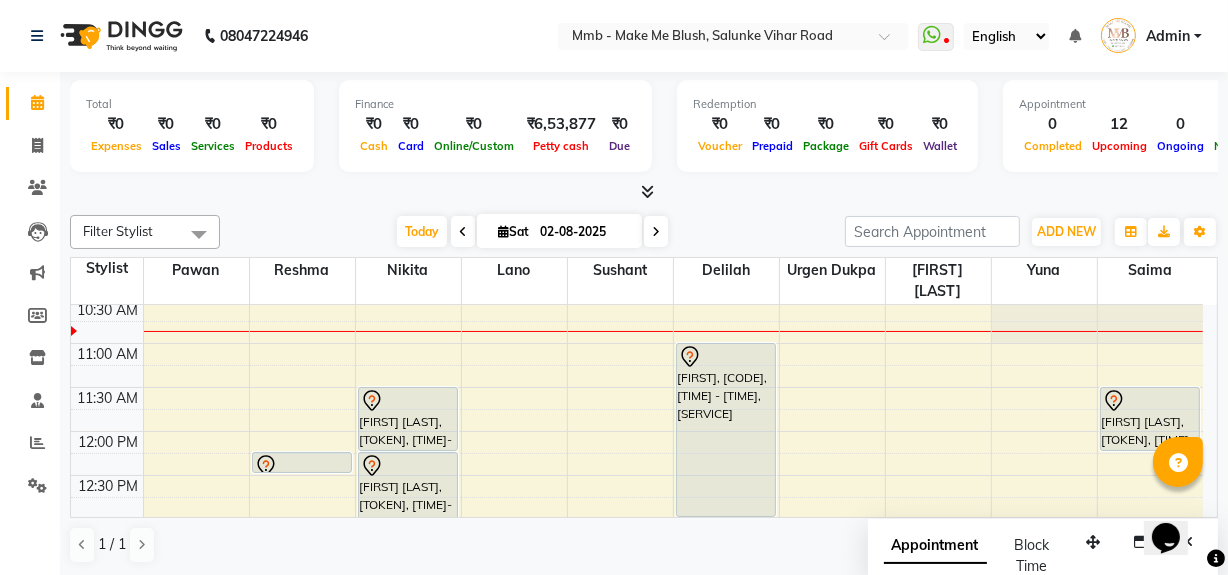 click at bounding box center (503, 231) 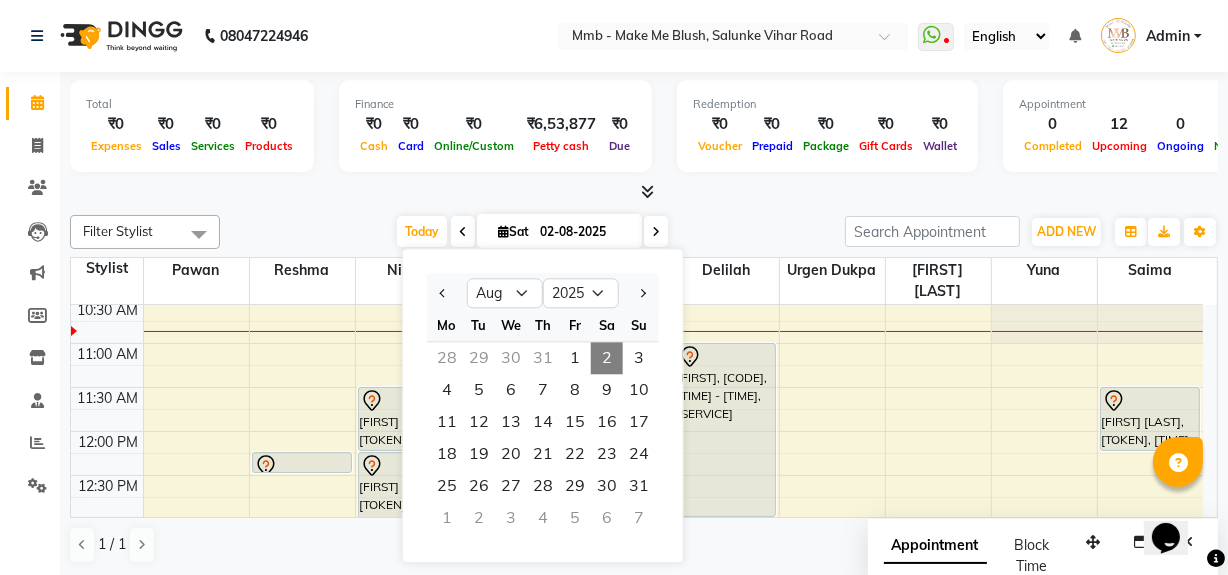 click on "2" at bounding box center (607, 358) 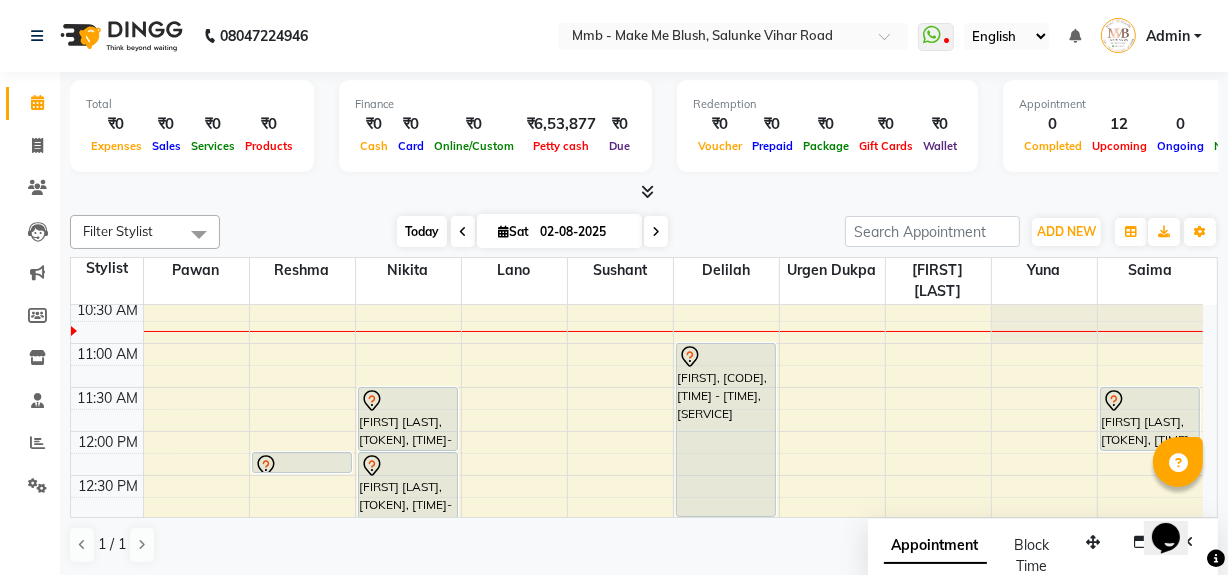 click on "Today" at bounding box center [422, 231] 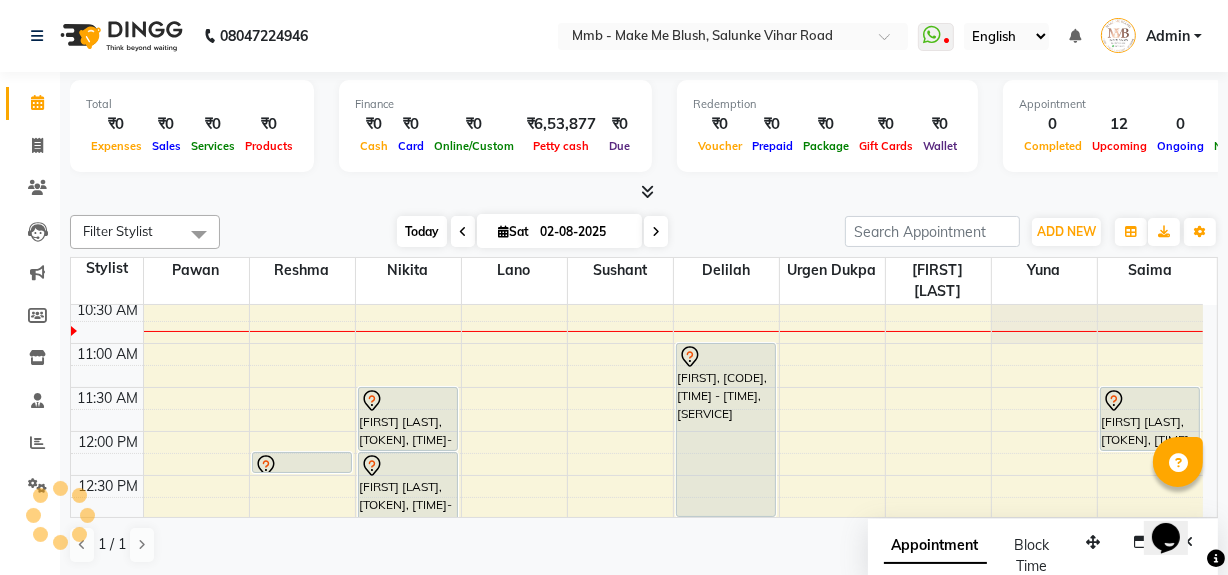 scroll, scrollTop: 89, scrollLeft: 0, axis: vertical 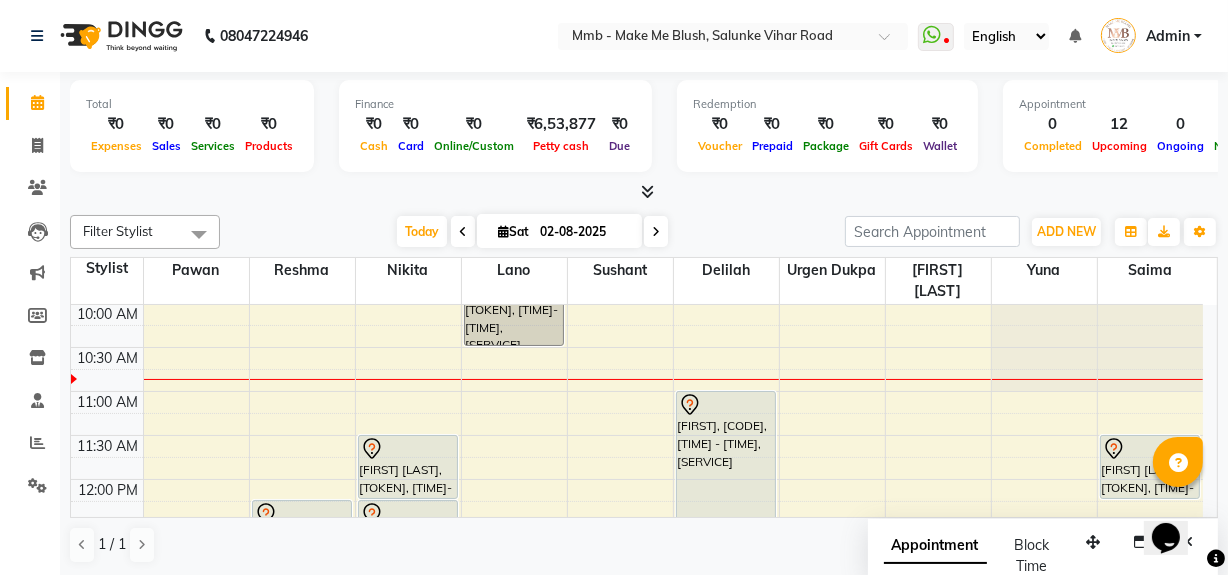 click at bounding box center [503, 231] 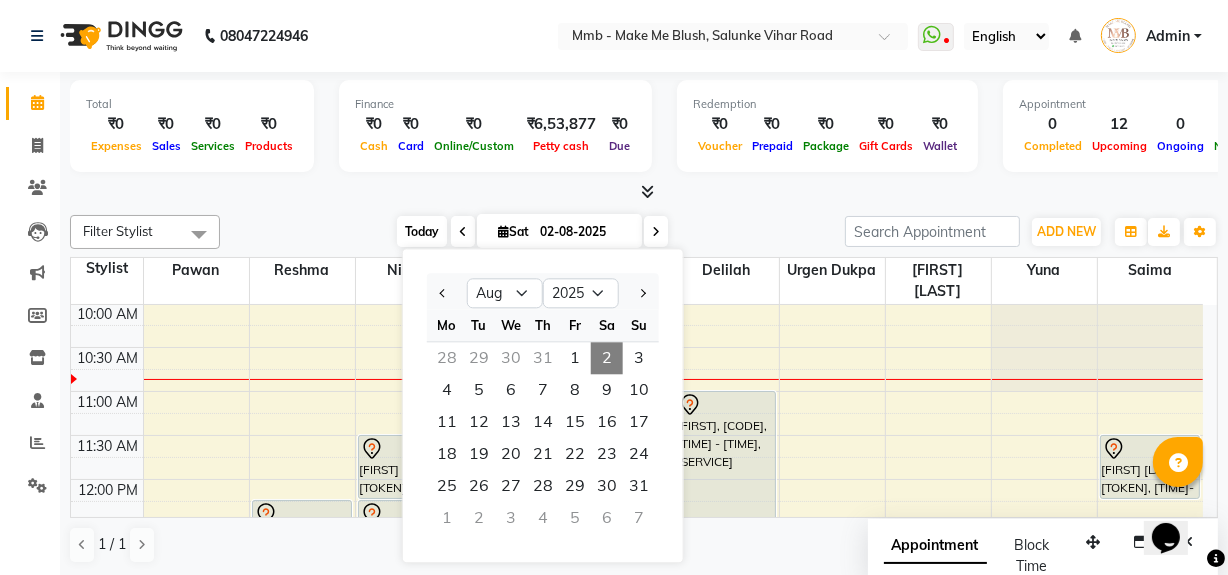 click on "Today" at bounding box center [422, 231] 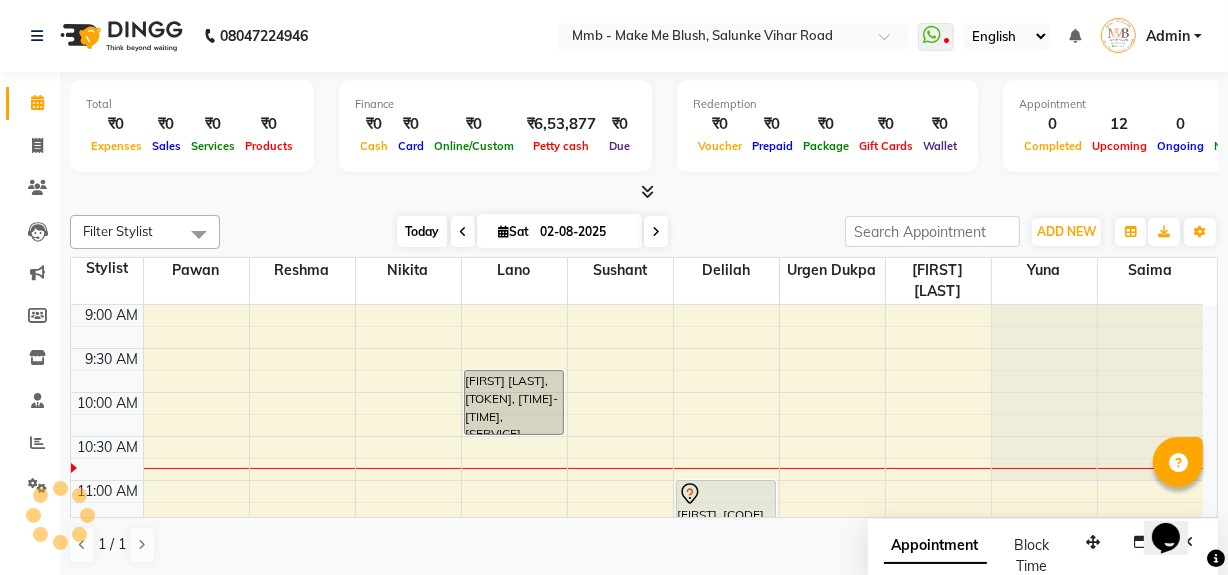 scroll, scrollTop: 89, scrollLeft: 0, axis: vertical 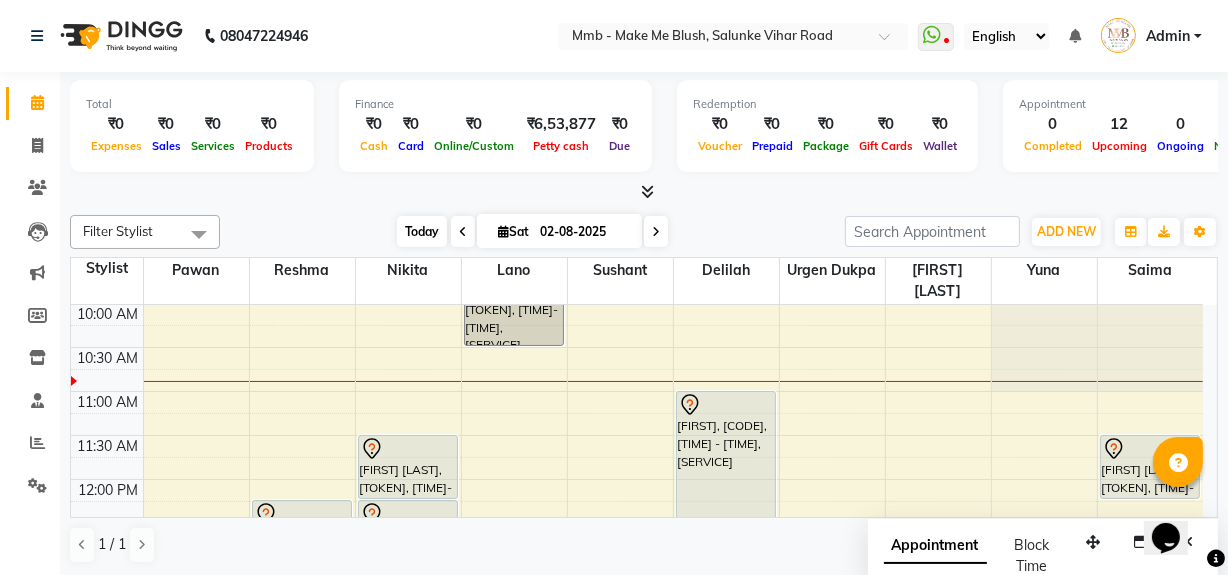 click on "Today" at bounding box center (422, 231) 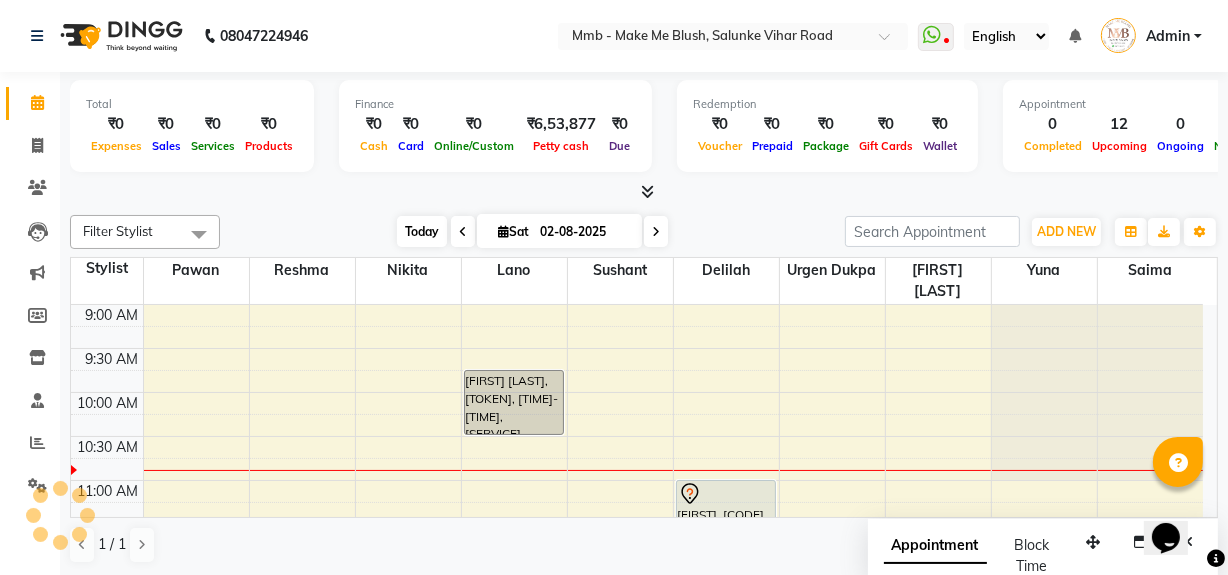 scroll, scrollTop: 89, scrollLeft: 0, axis: vertical 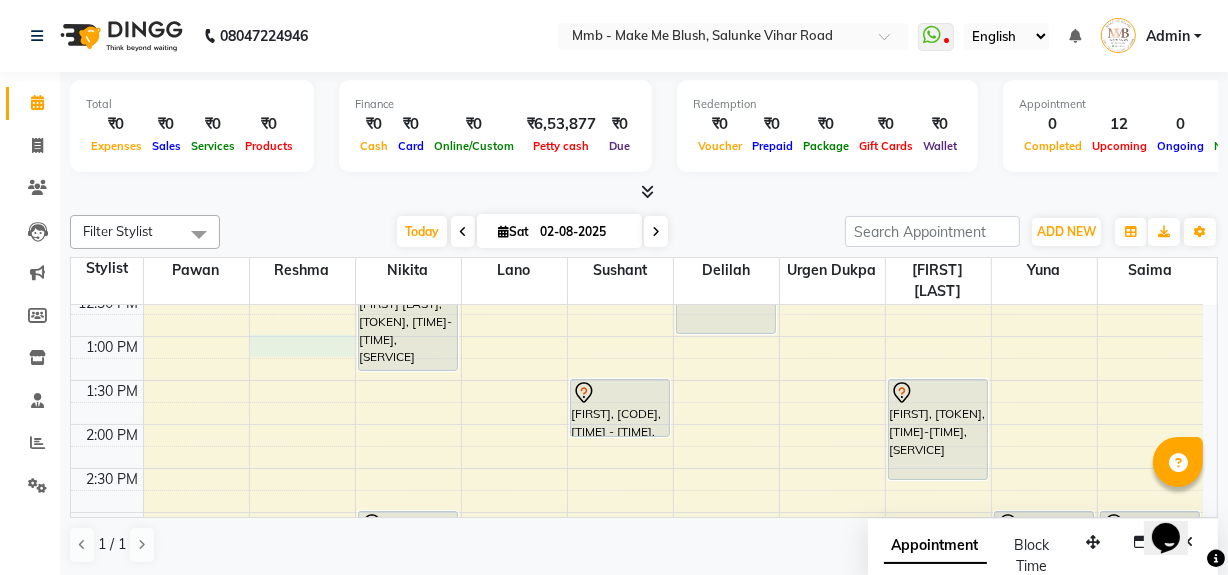 click on "9:00 AM 9:30 AM 10:00 AM 10:30 AM 11:00 AM 11:30 AM 12:00 PM 12:30 PM 1:00 PM 1:30 PM 2:00 PM 2:30 PM 3:00 PM 3:30 PM 4:00 PM 4:30 PM 5:00 PM 5:30 PM 6:00 PM 6:30 PM 7:00 PM 7:30 PM 8:00 PM 8:30 PM             Daayita Apaprajita, TK04, 12:15 PM-12:30 PM, Eyebrows             Daayita Apaprajita, TK04, 11:30 AM-12:15 PM, Regular Manicure              Daayita Apaprajita, TK04, 12:15 PM-01:25 PM, Roots Touchup Upto 1inch              Riddhi Bhog, TK01, 03:00 PM-04:10 PM, Roots Touchup Upto 1inch     Anshita Bhavishkar, TK06, 09:45 AM-10:30 AM, Protien Refiller Treatment             Richi, TK02, 01:30 PM-02:10 PM, Gel Nail plain              Shahana, TK03, 11:00 AM-01:00 PM, Highlights Below Shoulder             Richi, TK02, 01:30 PM-02:40 PM, Roots Touchup Upto 1inch              Ruhiya Lokhandwala, TK05, 05:30 PM-06:40 PM, Roots Touchup Upto 1inch              Maria Vardhan, TK07, 03:00 PM-03:45 PM, Mmb Sigunature Pedicure             Daayita Apaprajita, TK04, 11:30 AM-12:15 PM, Regular Pedicure" at bounding box center (637, 512) 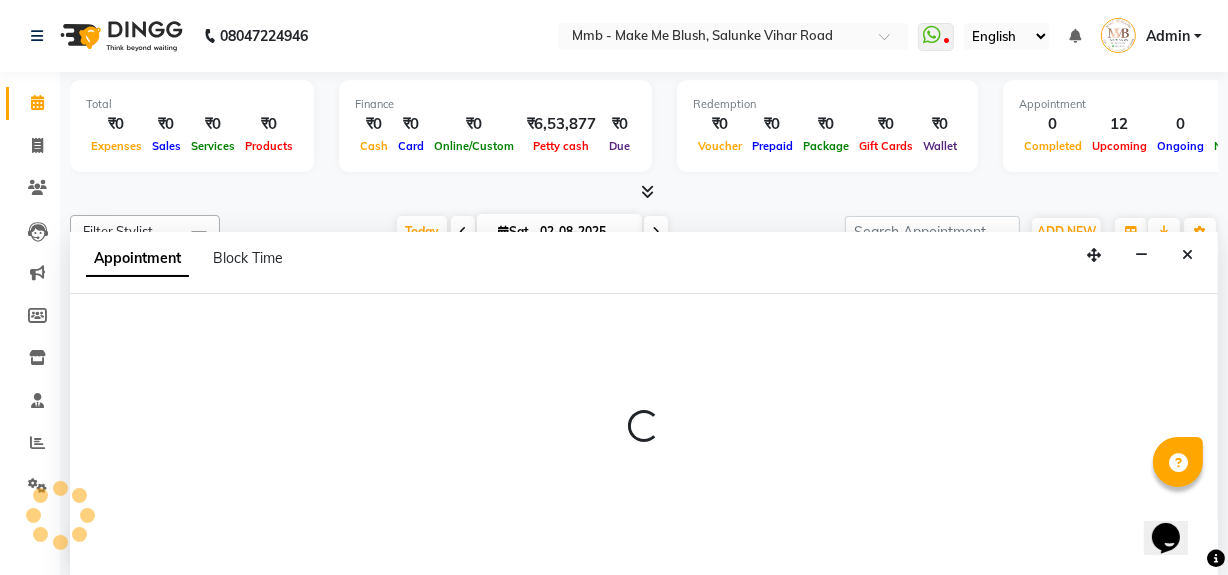 scroll, scrollTop: 0, scrollLeft: 0, axis: both 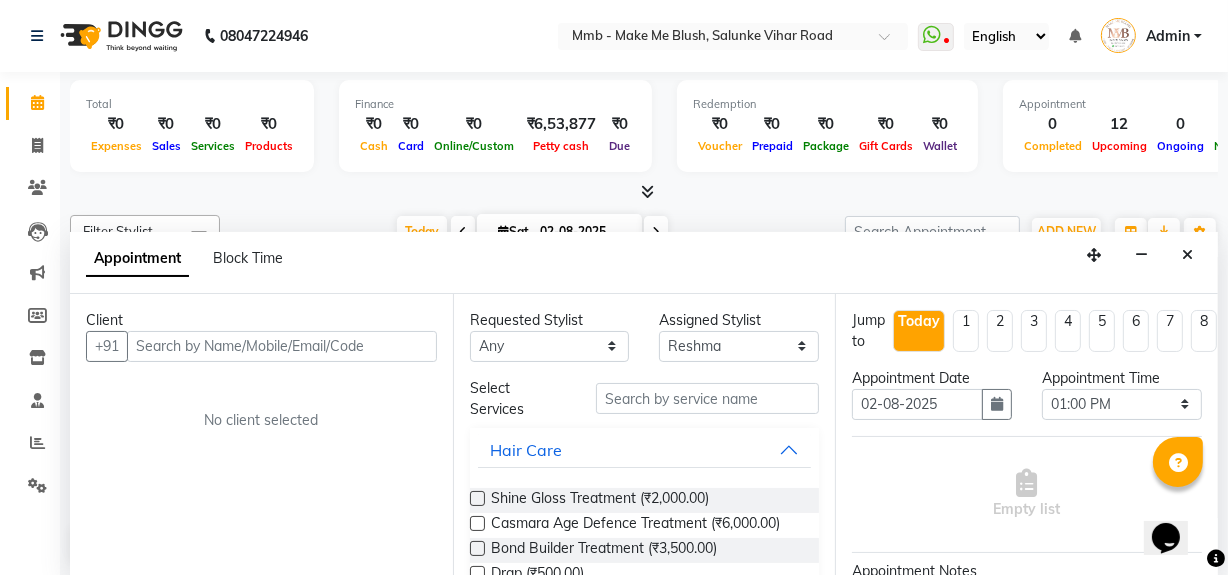 click at bounding box center (282, 346) 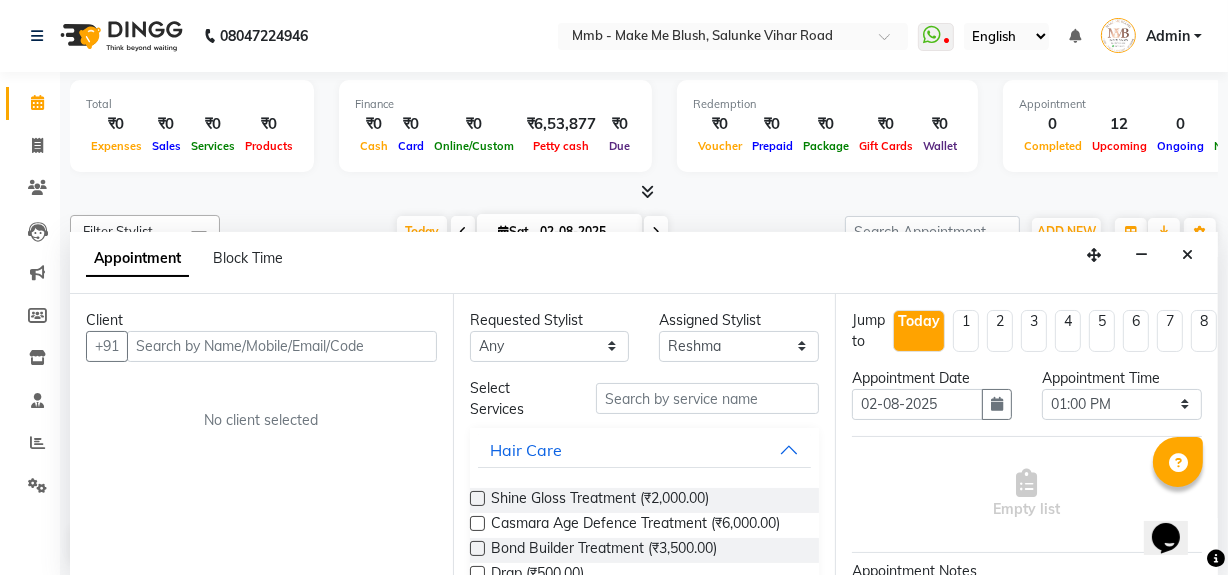 click at bounding box center [282, 346] 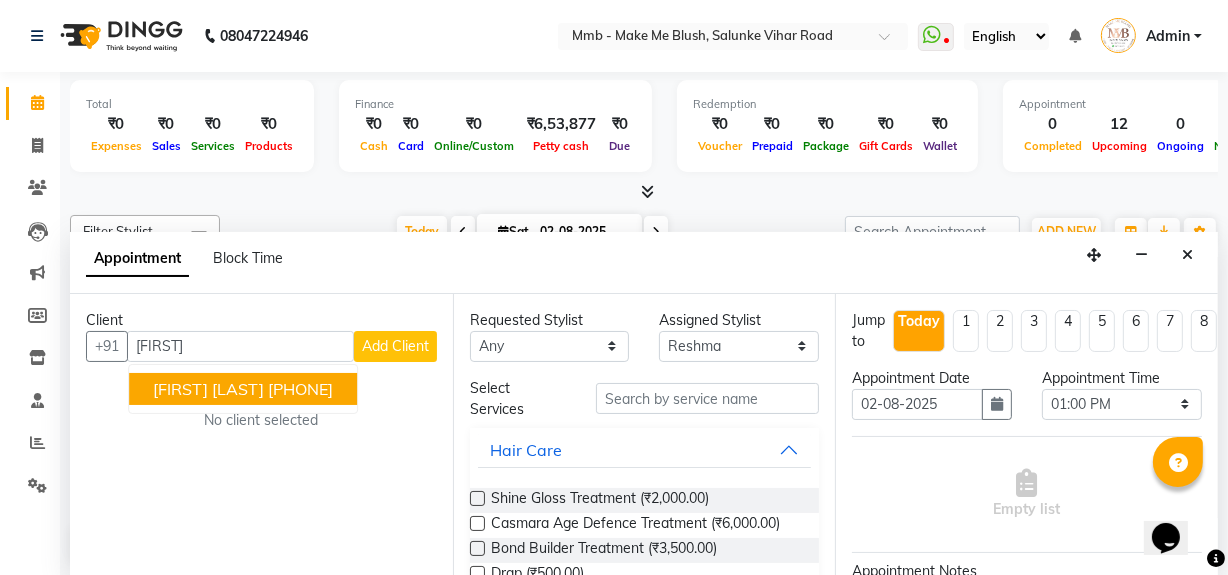 click on "Simriti Vaswani" at bounding box center [208, 389] 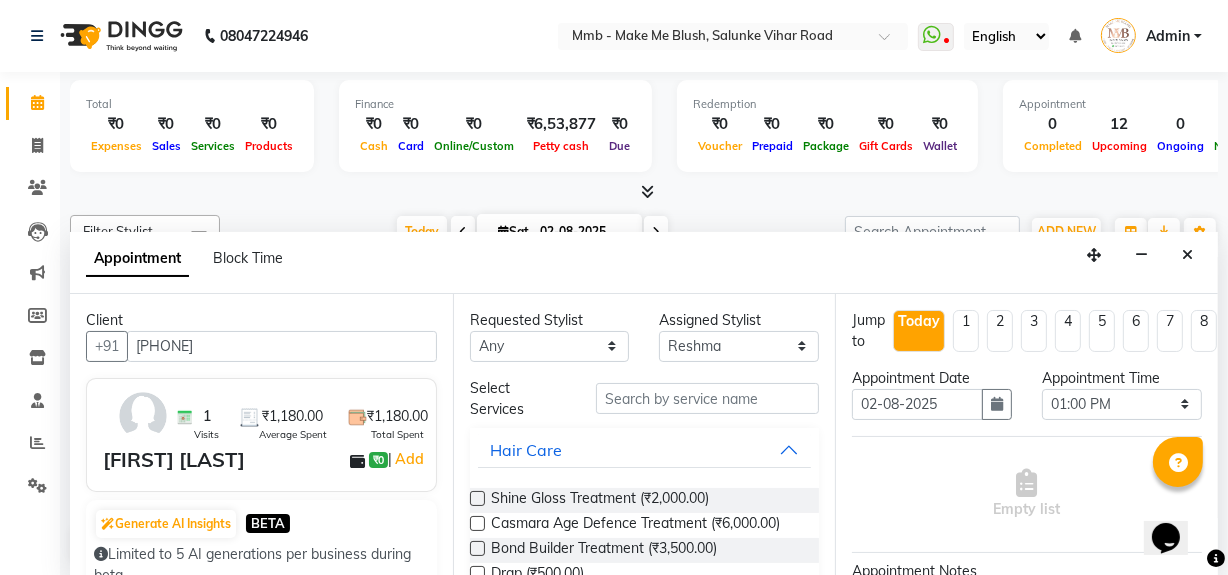 type on "[PHONE]" 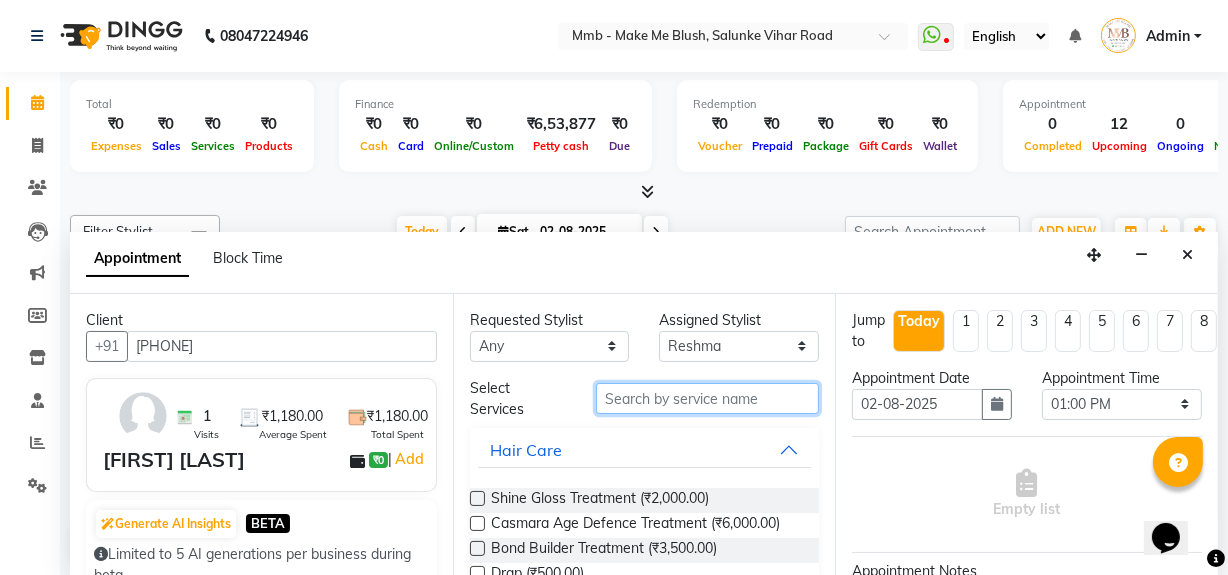 click at bounding box center (707, 398) 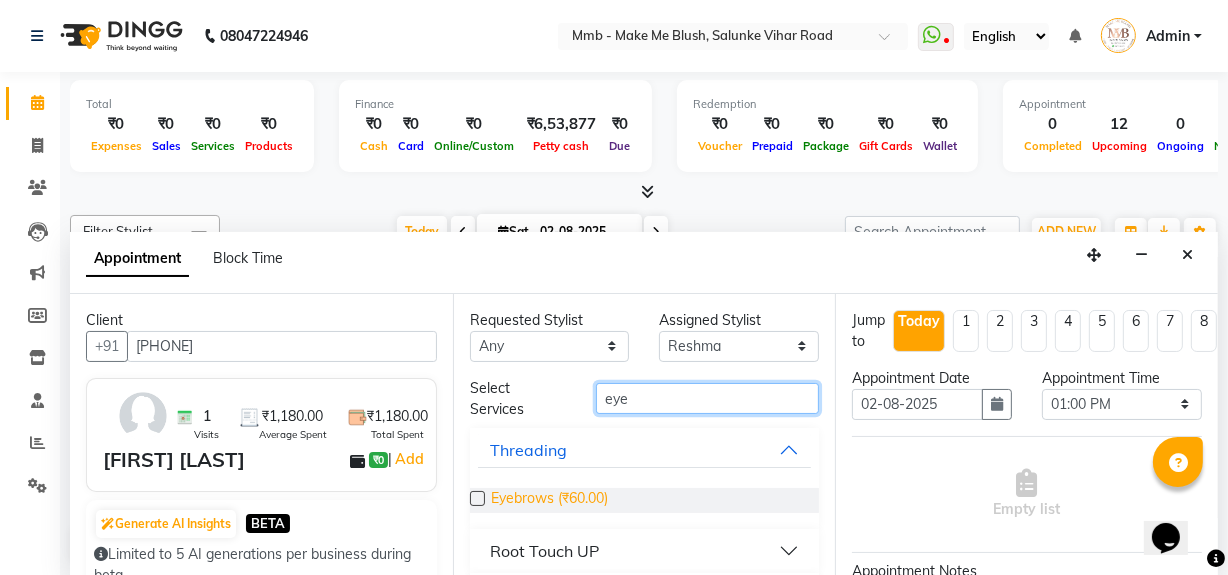 type on "eye" 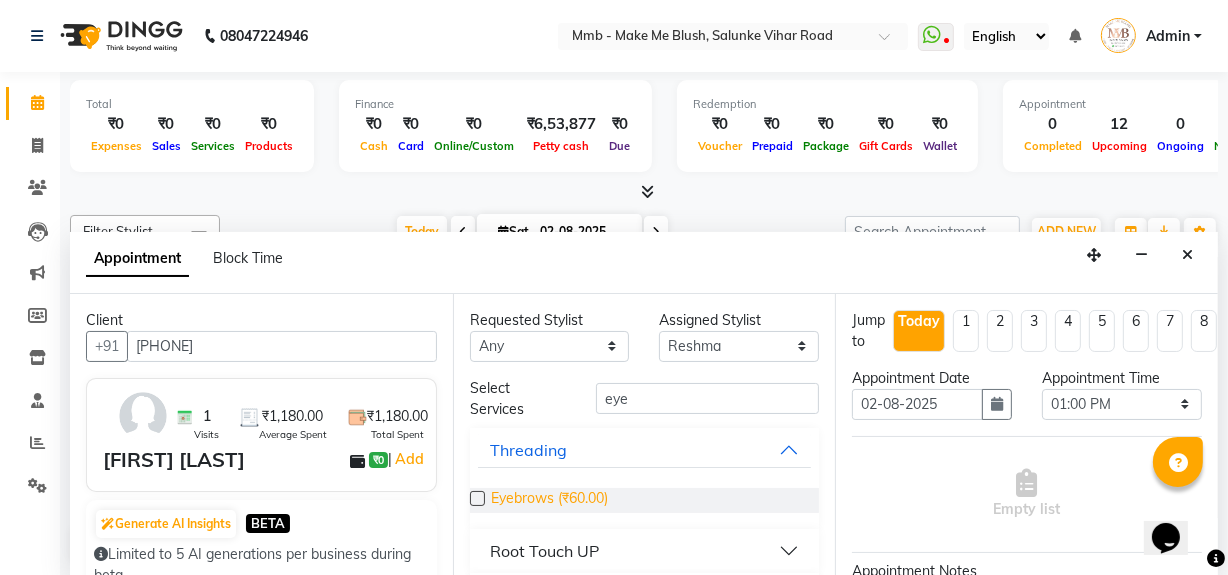 click on "Eyebrows (₹60.00)" at bounding box center (549, 500) 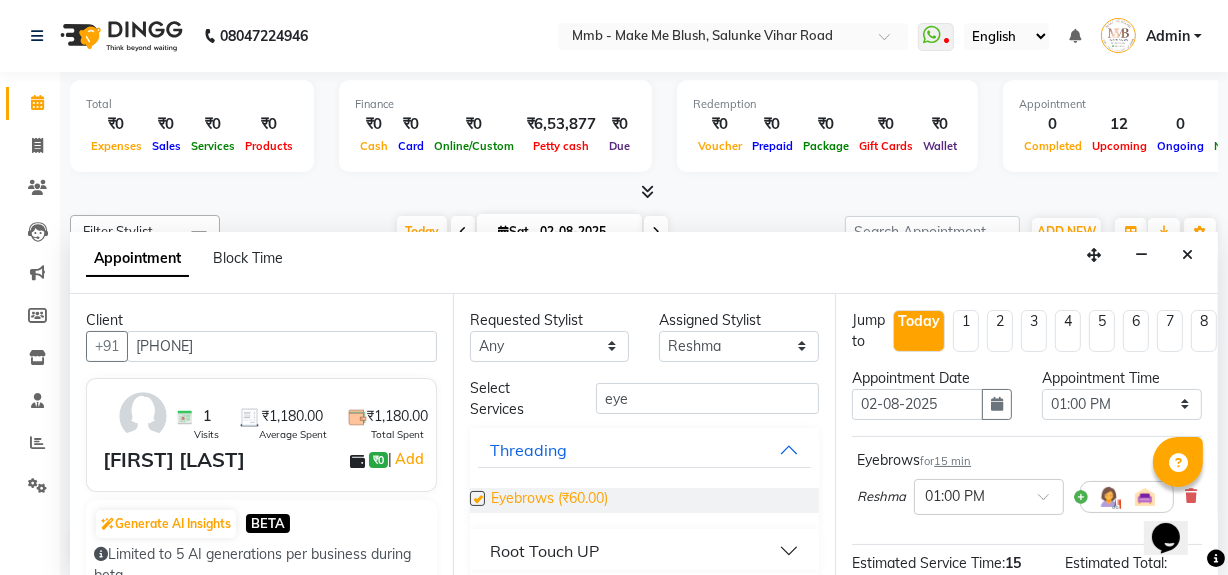 checkbox on "false" 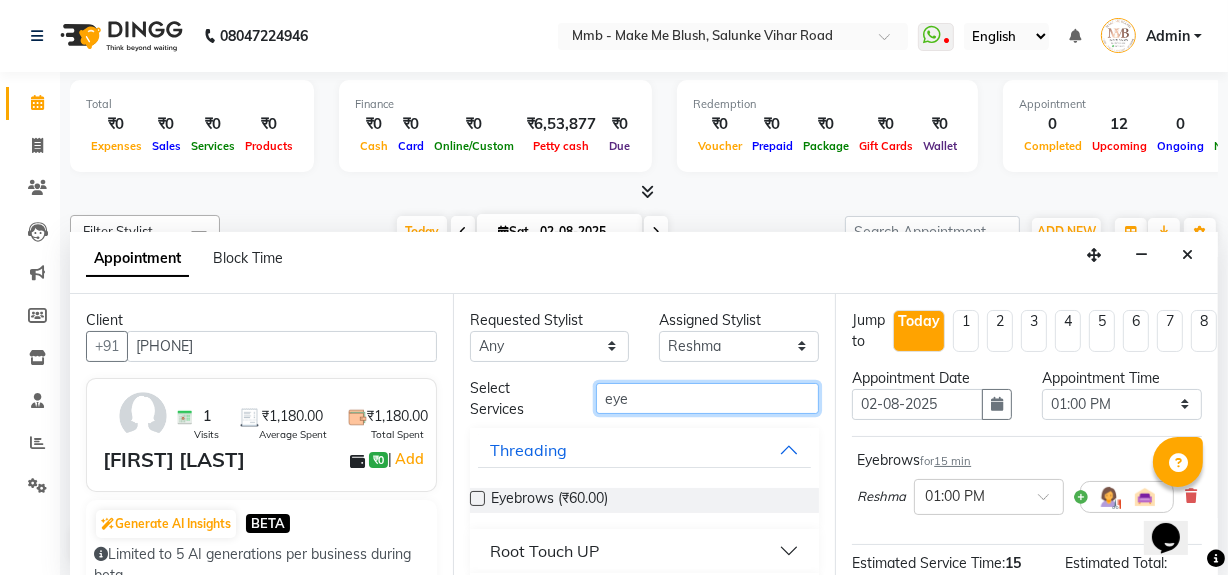 click on "eye" at bounding box center [707, 398] 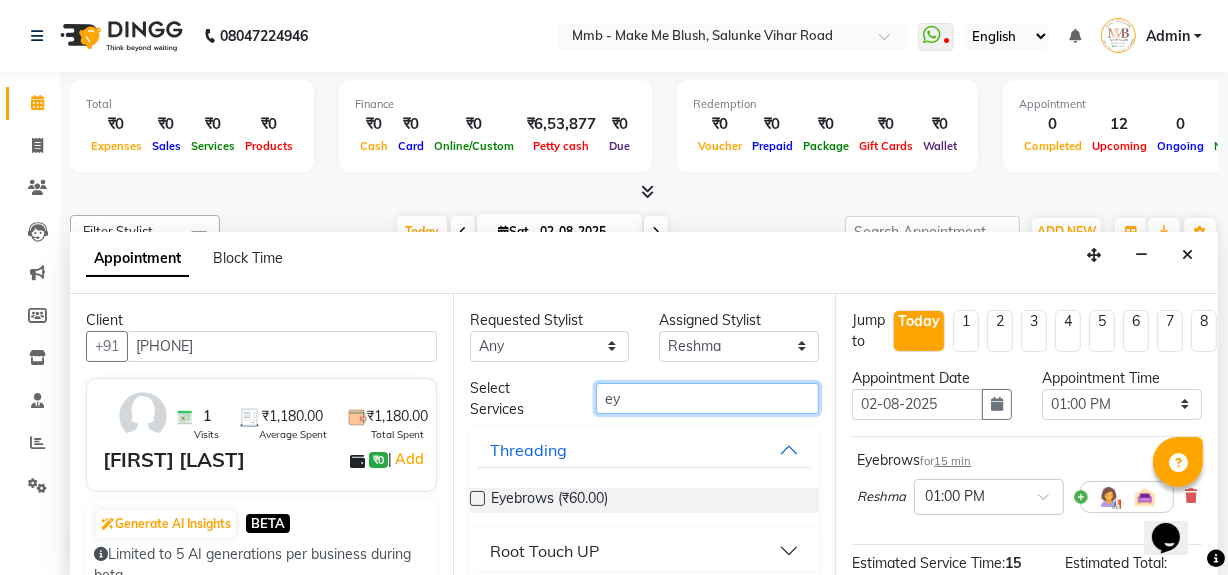 type on "e" 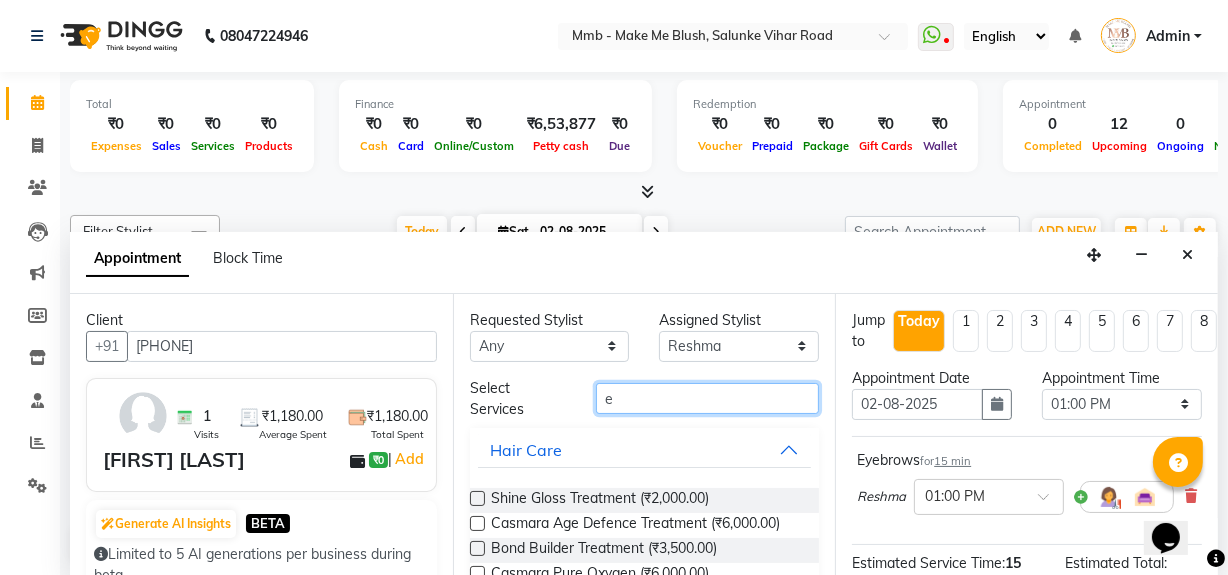 click on "e" at bounding box center [707, 398] 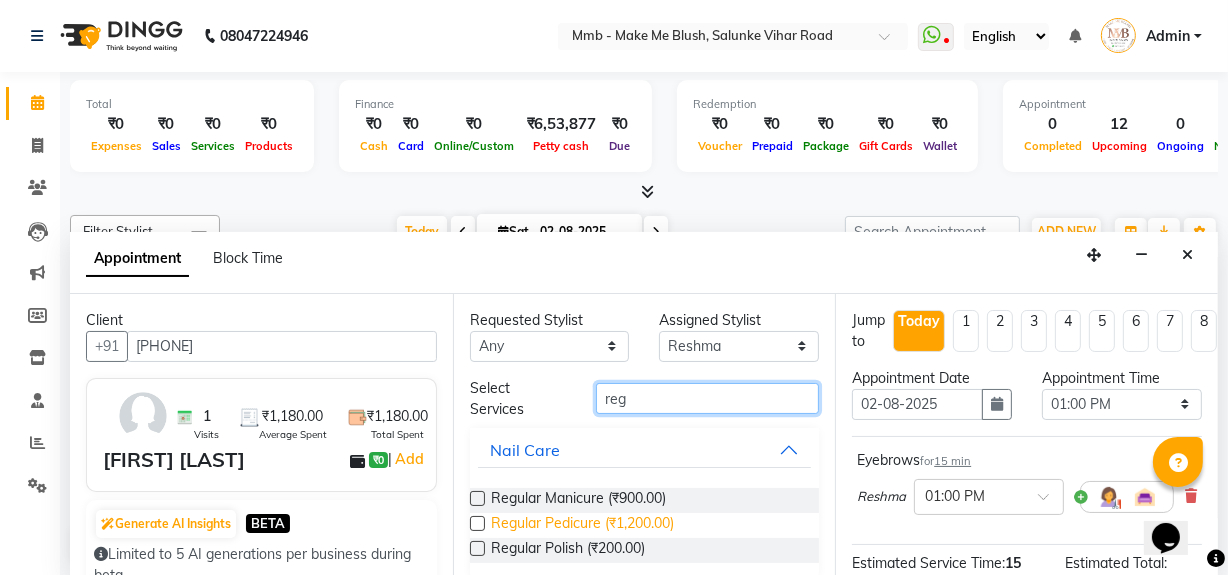 type on "reg" 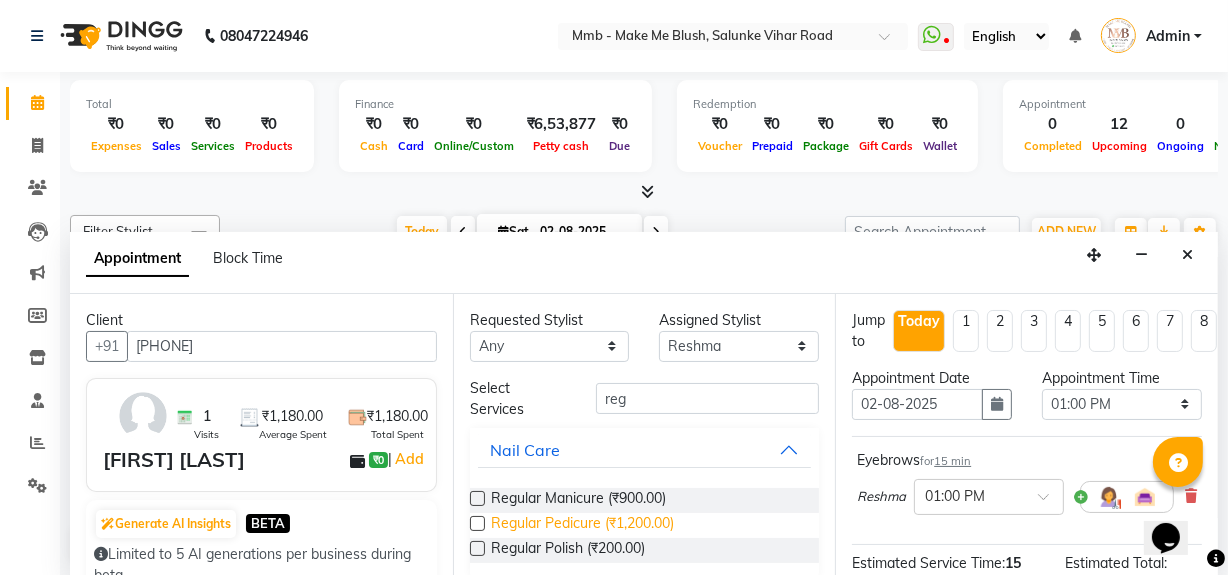 click on "Regular Pedicure  (₹1,200.00)" at bounding box center (582, 525) 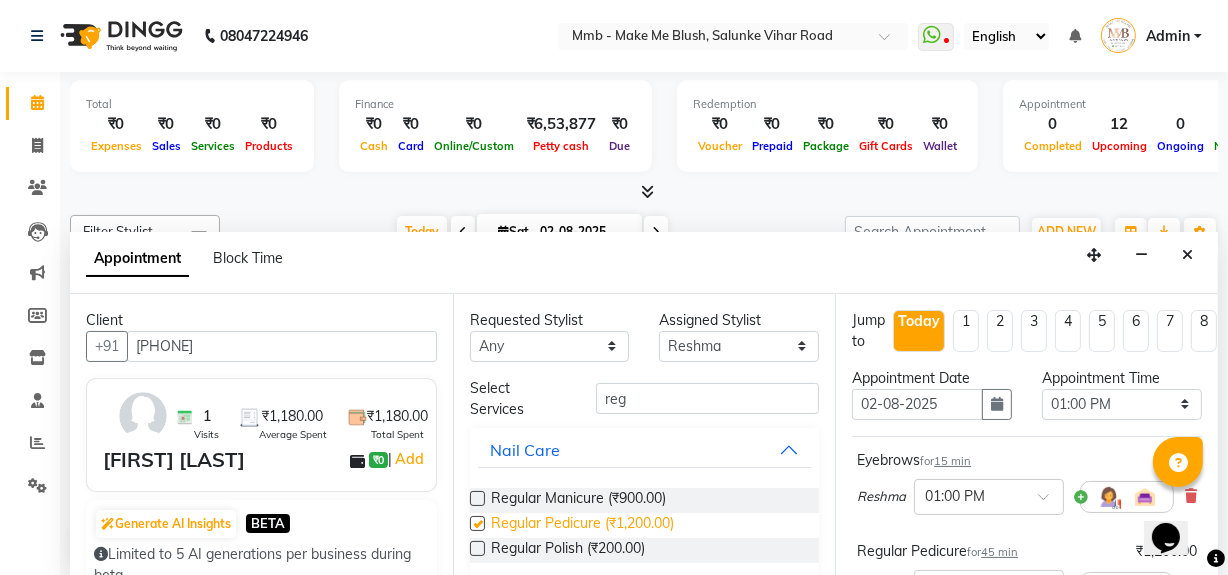 checkbox on "false" 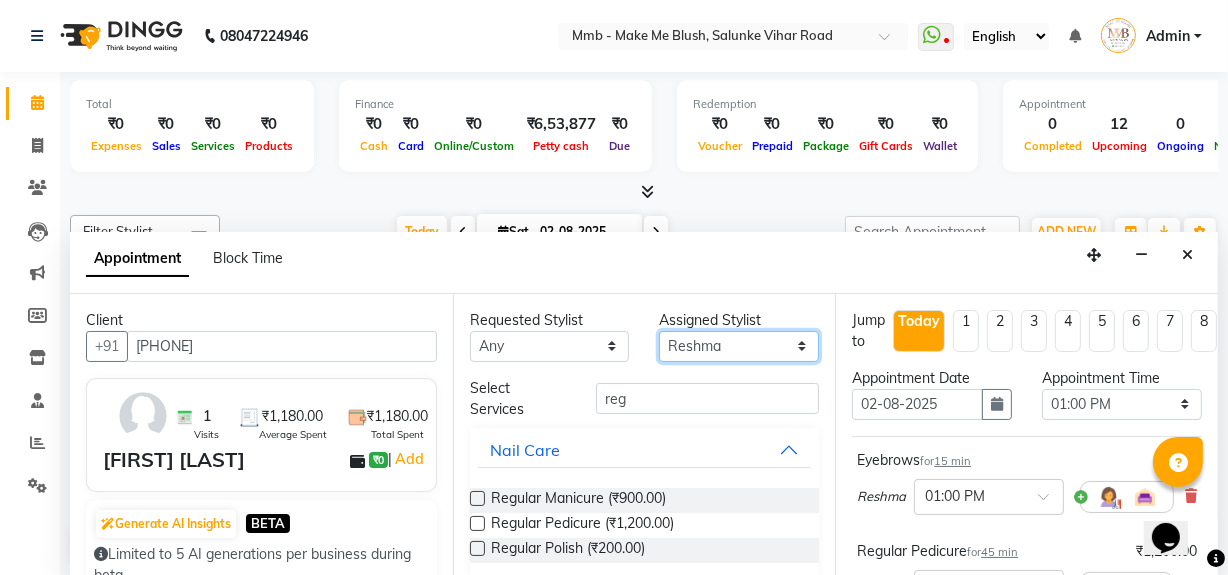 click on "Select Delilah Gauri Chauhan Lano Nikita Pawan Reshma Saima Sushant Urgen Dukpa Yuna" at bounding box center (739, 346) 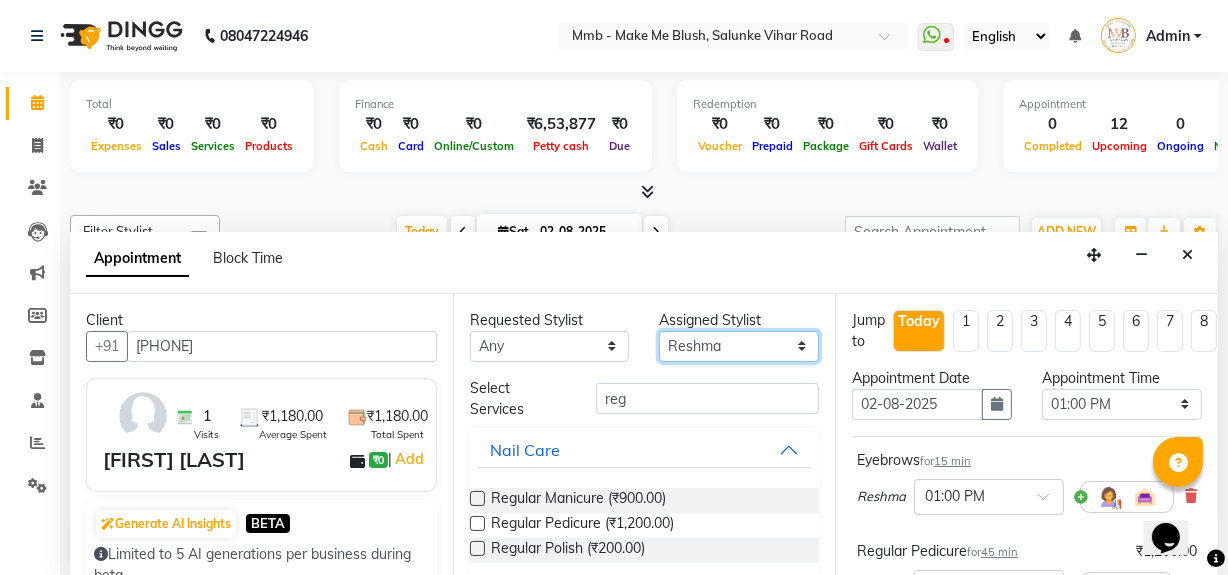select on "67875" 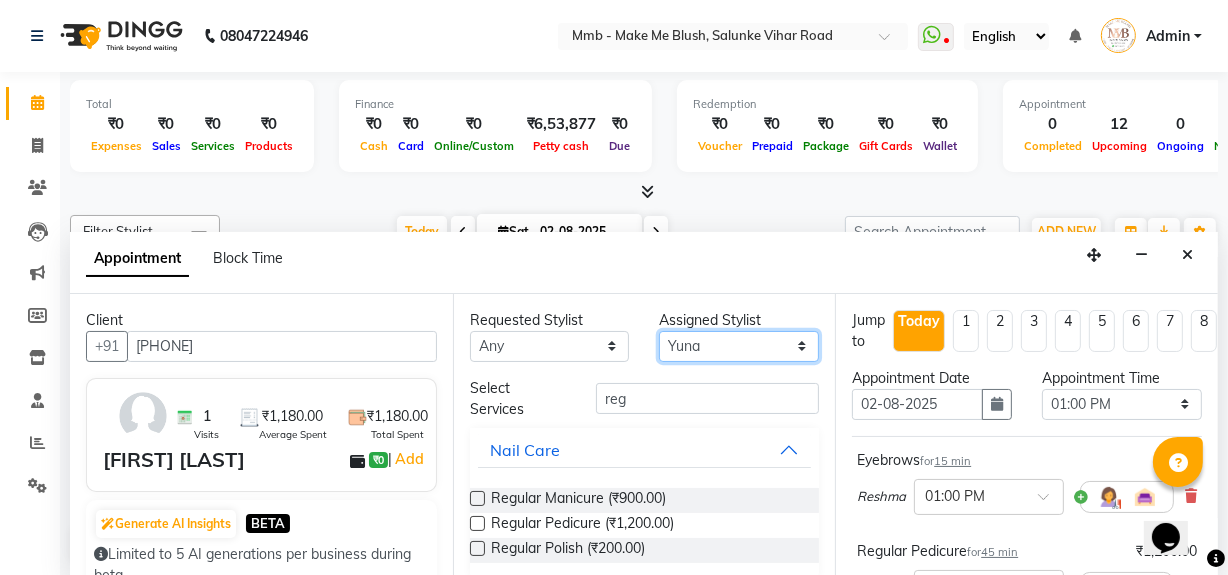 click on "Select Delilah Gauri Chauhan Lano Nikita Pawan Reshma Saima Sushant Urgen Dukpa Yuna" at bounding box center [739, 346] 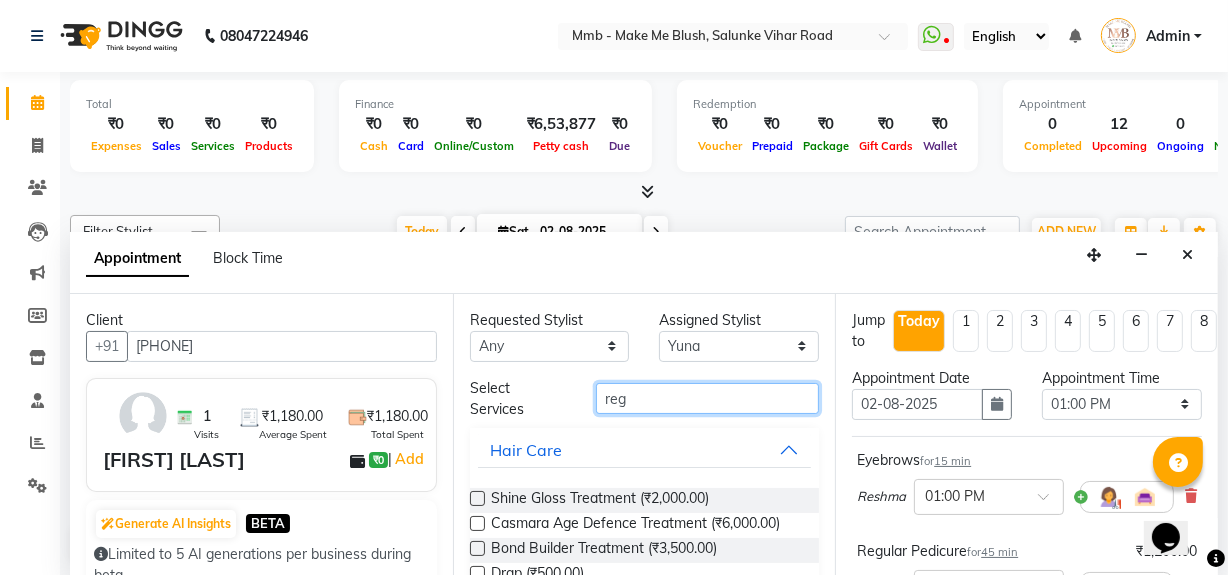 click on "reg" at bounding box center (707, 398) 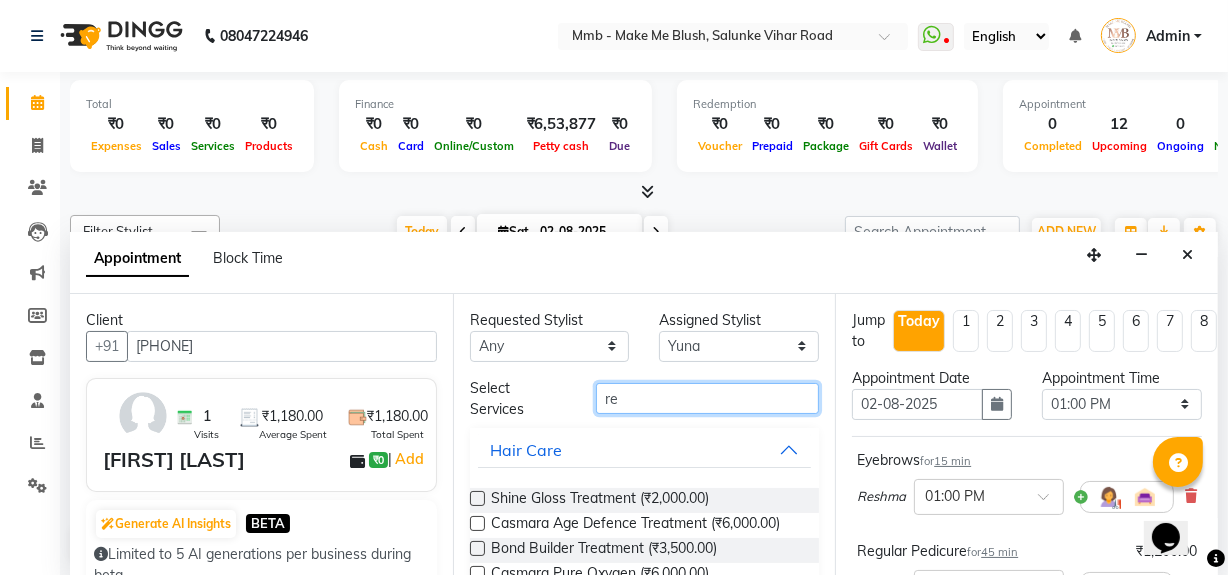 type on "r" 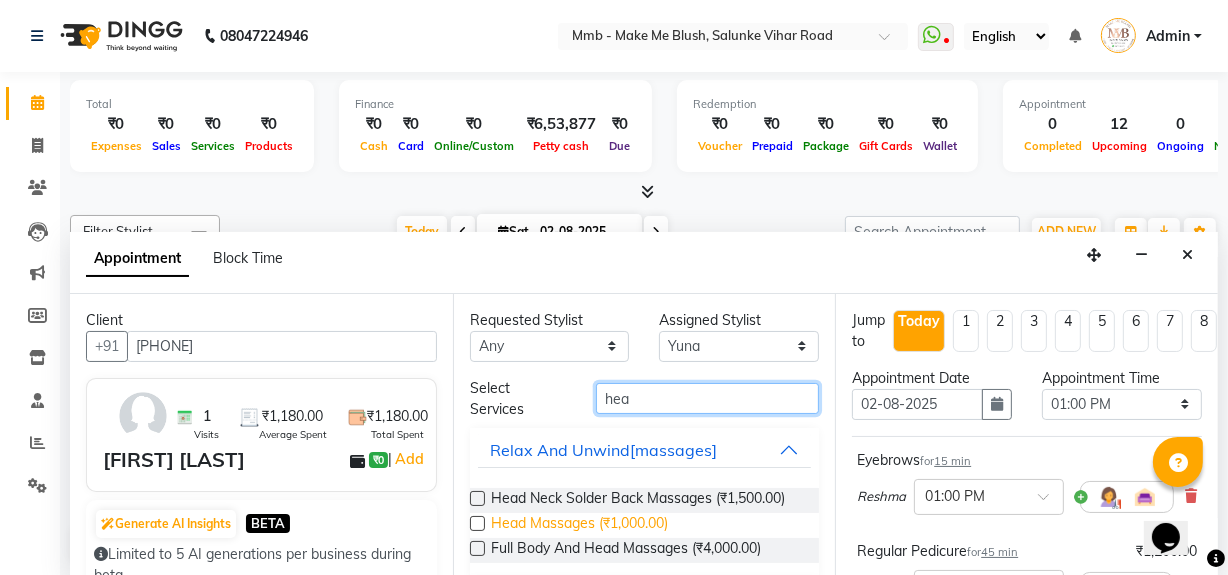 type on "hea" 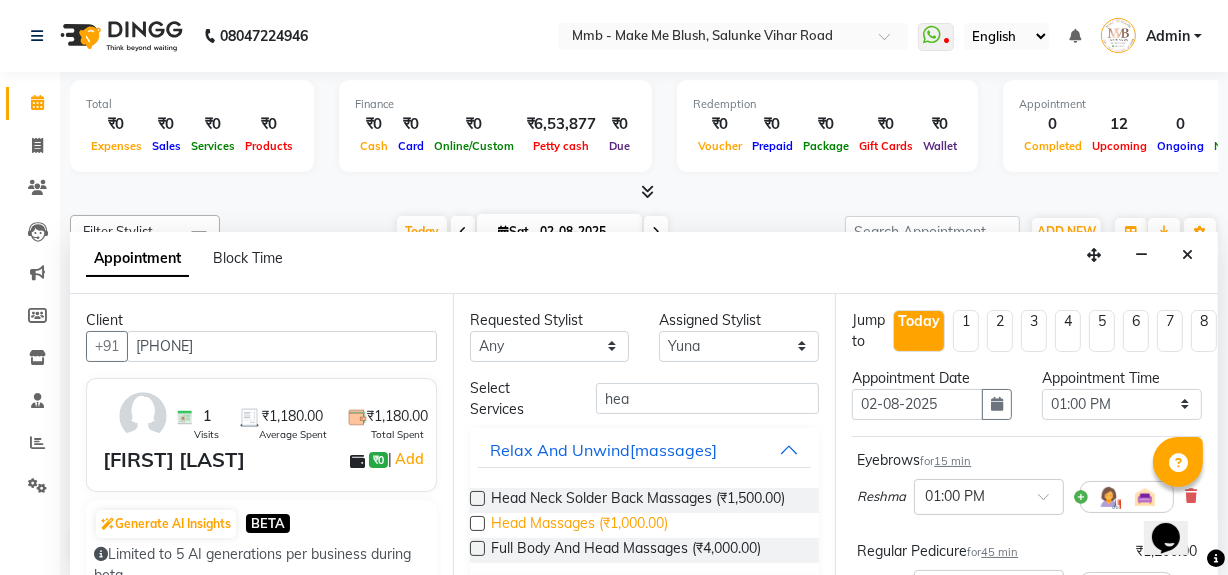 click on "Head Massages (₹1,000.00)" at bounding box center (579, 525) 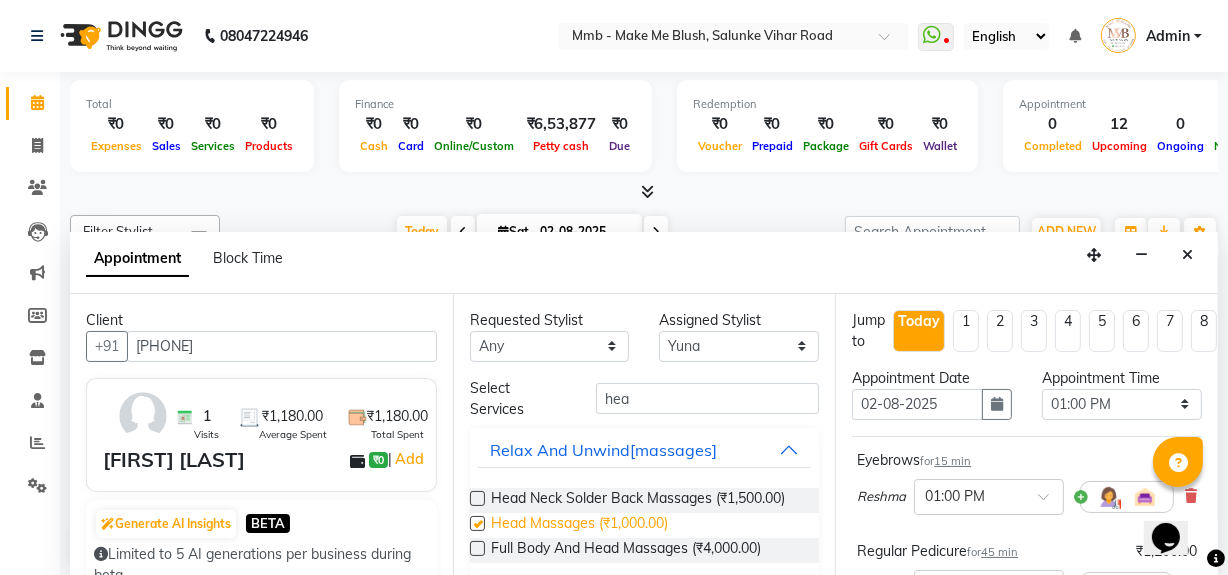 checkbox on "false" 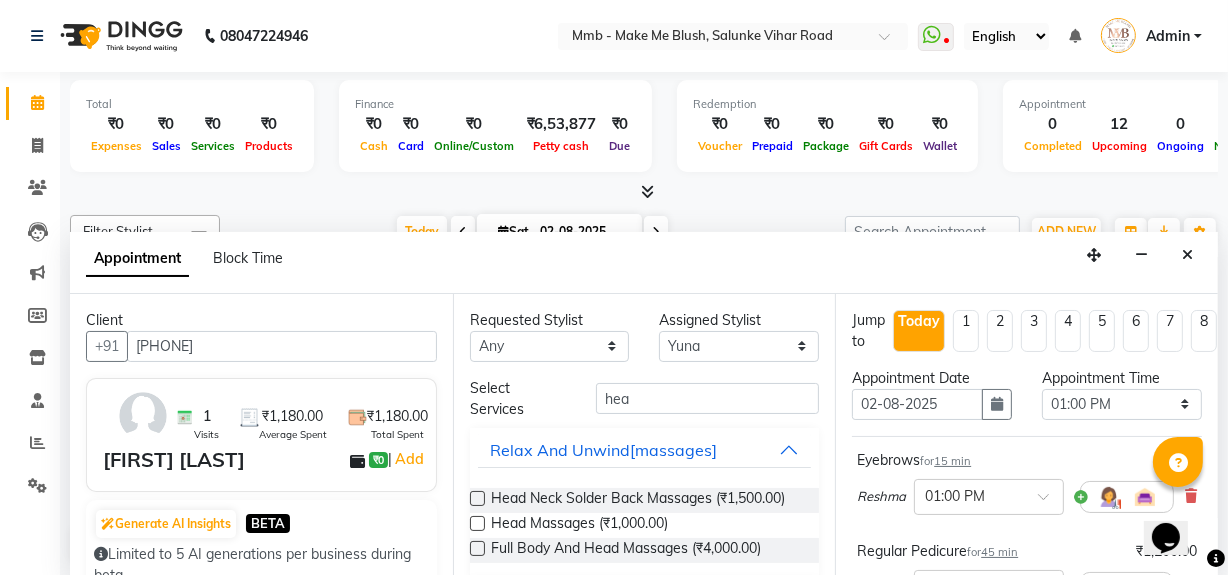 scroll, scrollTop: 235, scrollLeft: 0, axis: vertical 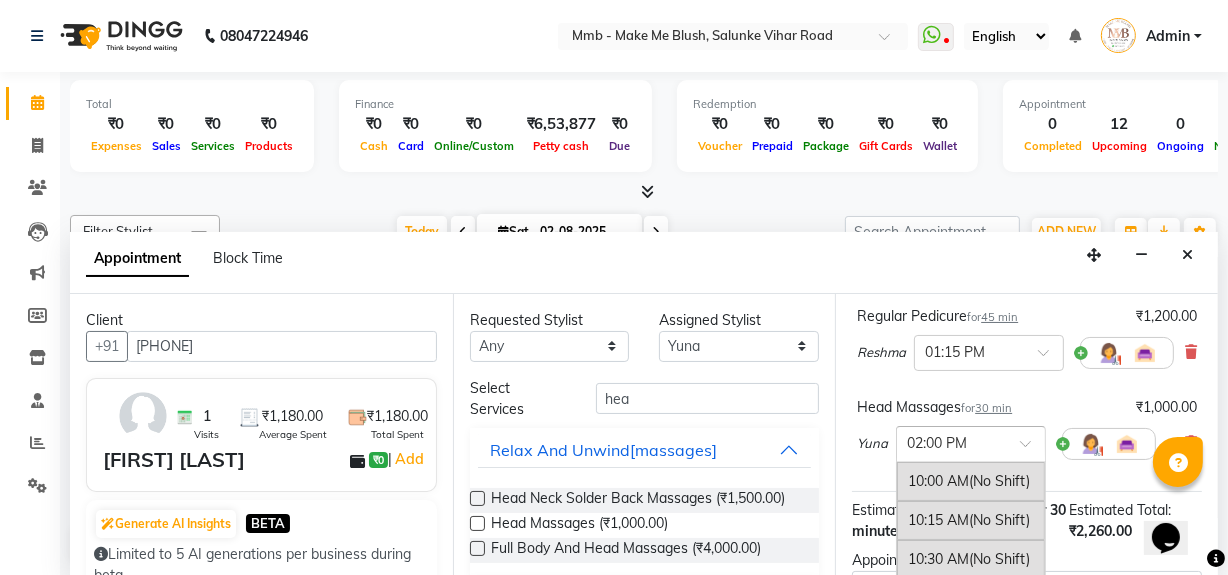 click at bounding box center (1032, 449) 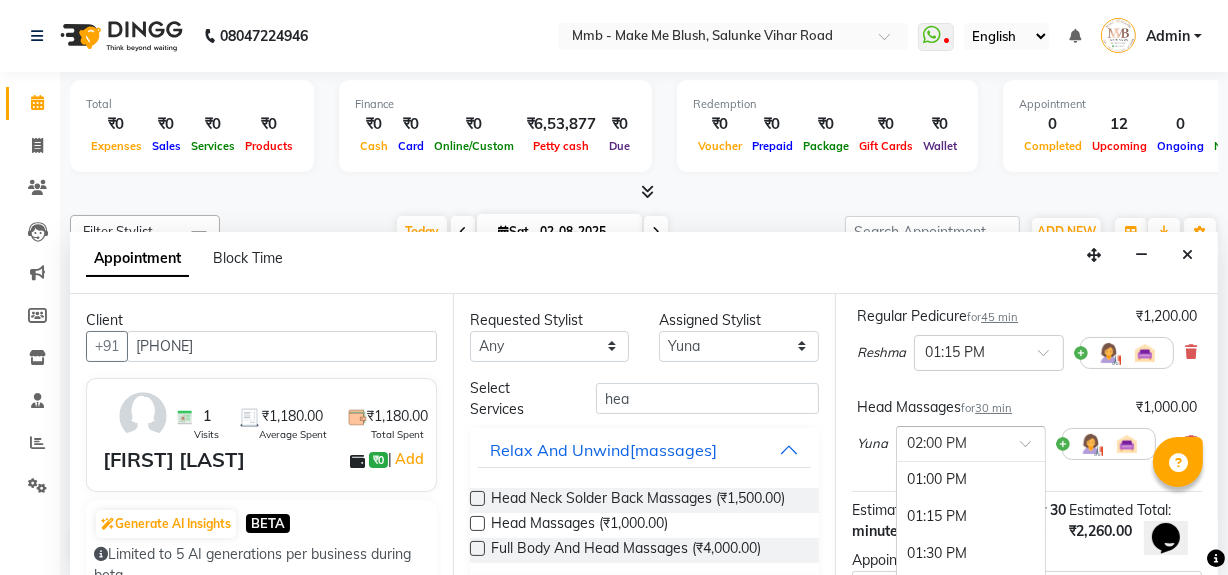 scroll, scrollTop: 417, scrollLeft: 0, axis: vertical 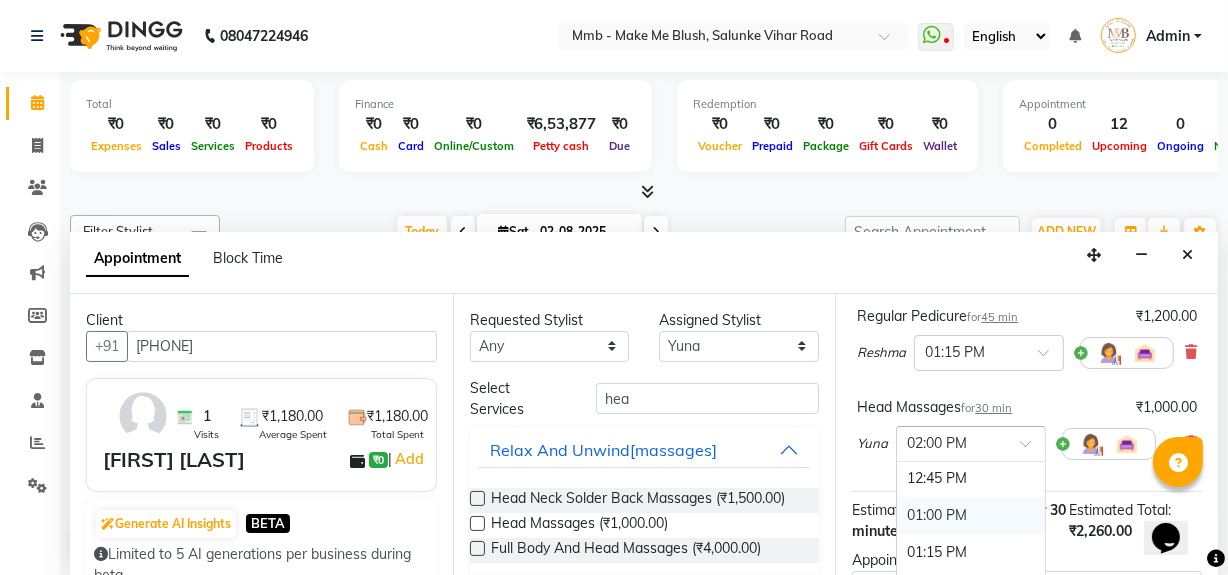 click on "01:00 PM" at bounding box center [971, 515] 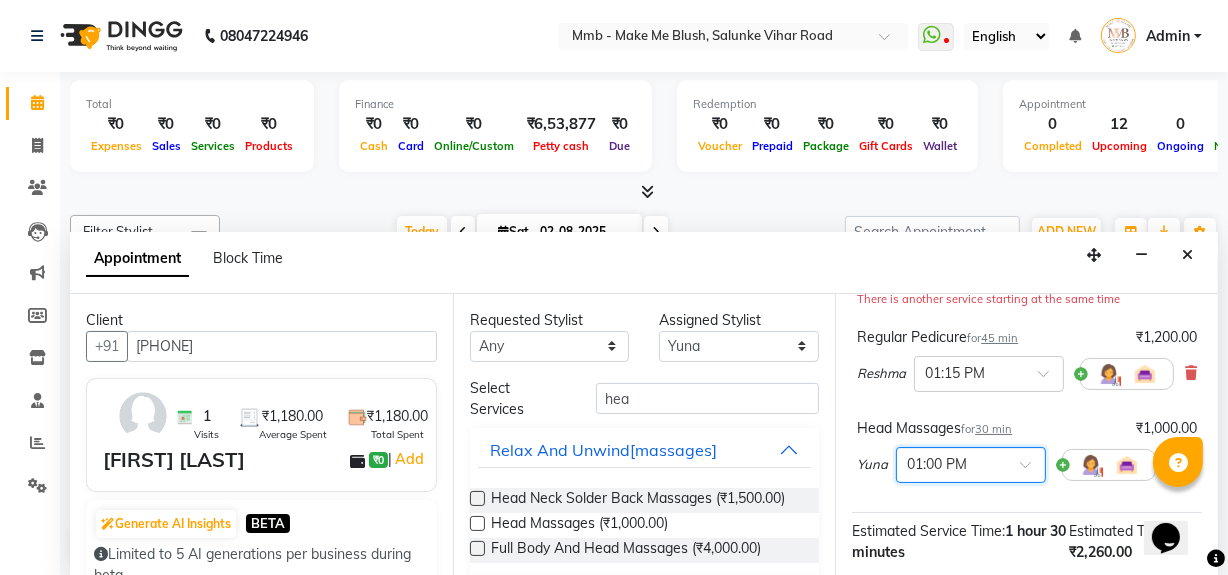 scroll, scrollTop: 256, scrollLeft: 0, axis: vertical 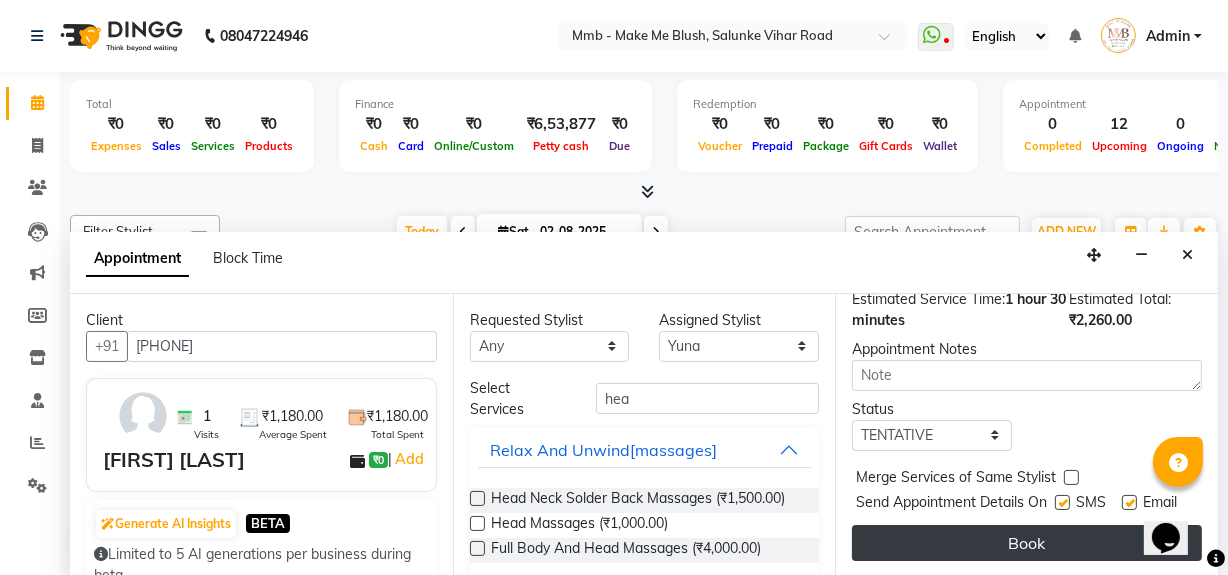 click on "Book" at bounding box center [1027, 543] 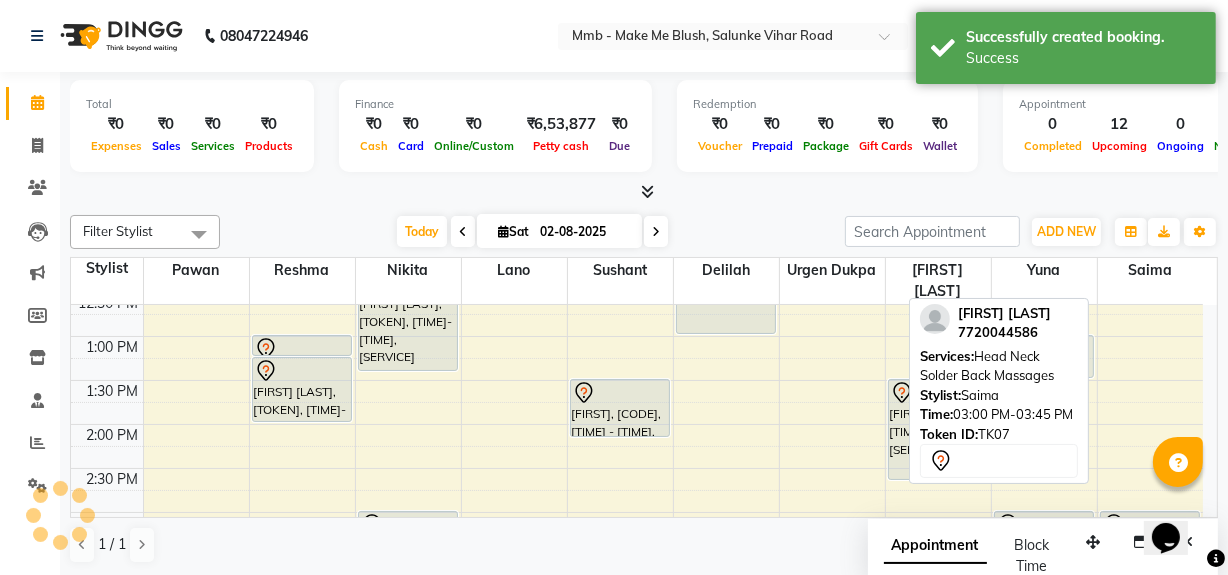 scroll, scrollTop: 0, scrollLeft: 0, axis: both 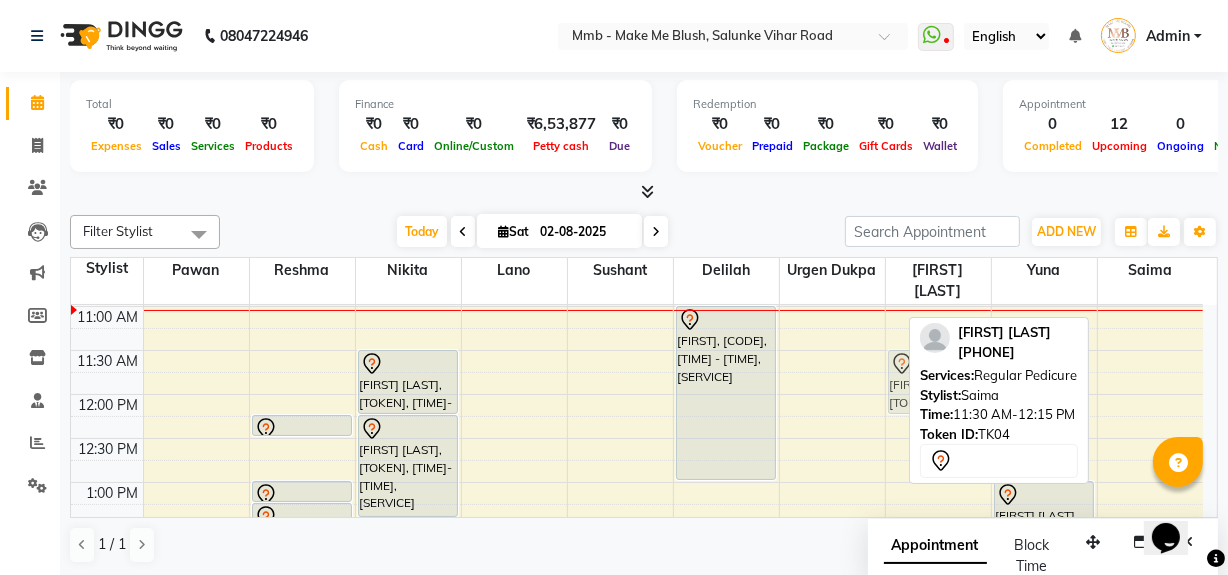 drag, startPoint x: 1155, startPoint y: 379, endPoint x: 977, endPoint y: 379, distance: 178 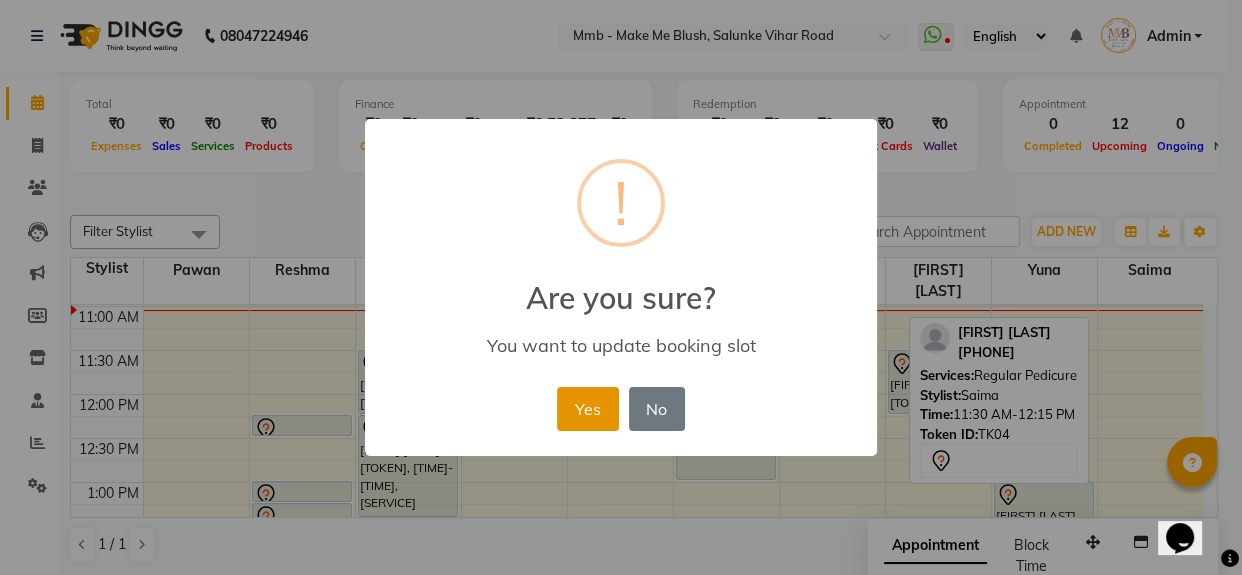 click on "Yes" at bounding box center (587, 409) 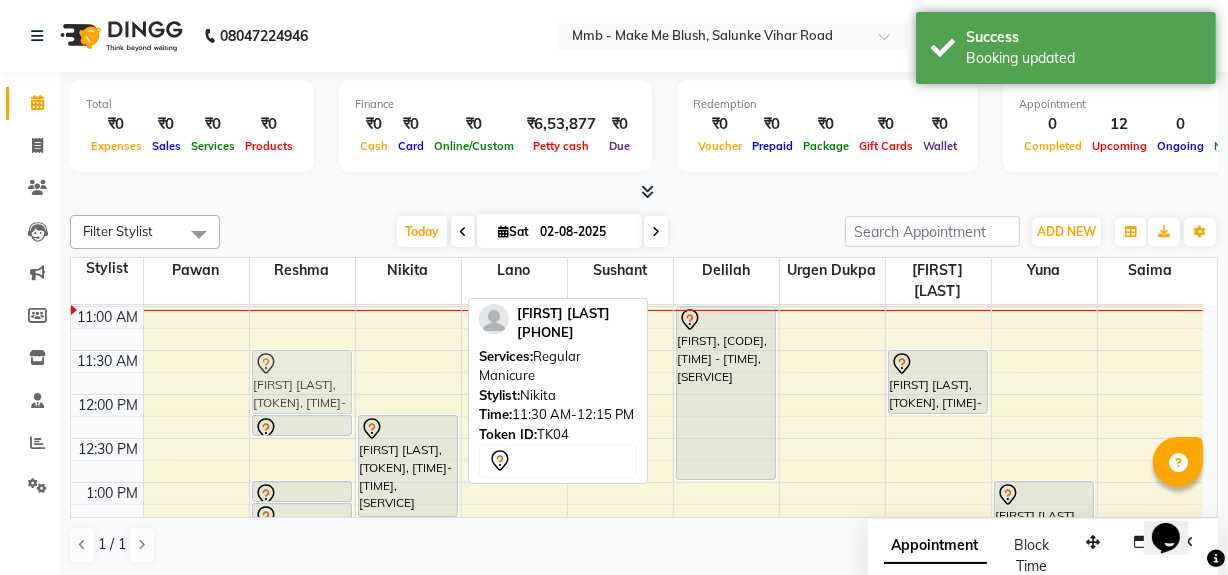 drag, startPoint x: 393, startPoint y: 372, endPoint x: 327, endPoint y: 376, distance: 66.1211 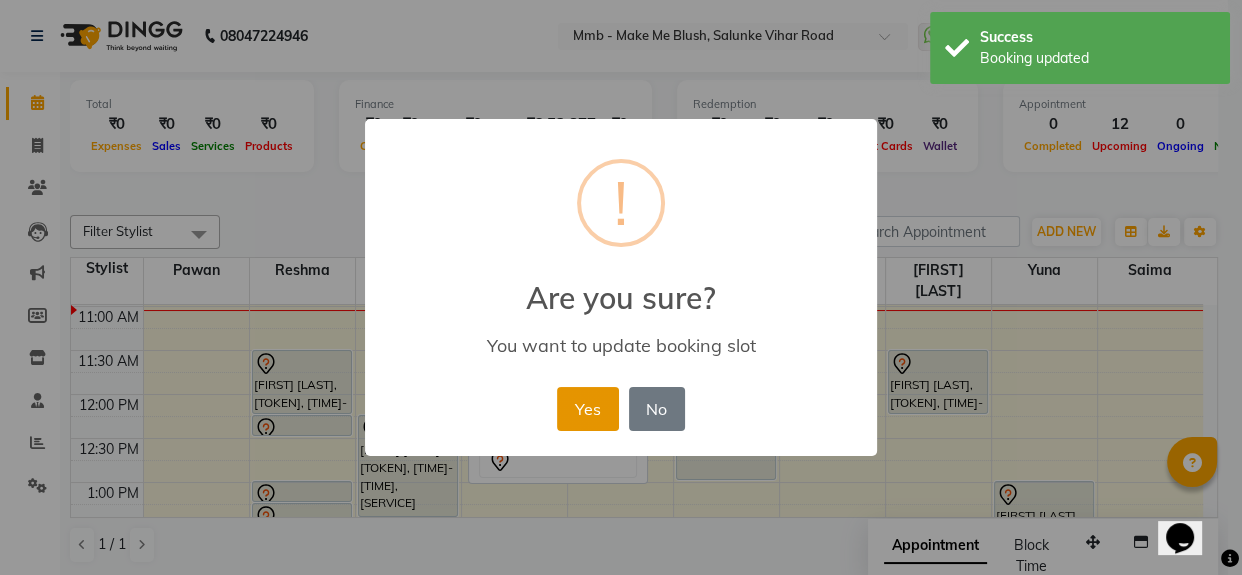 click on "Yes" at bounding box center (587, 409) 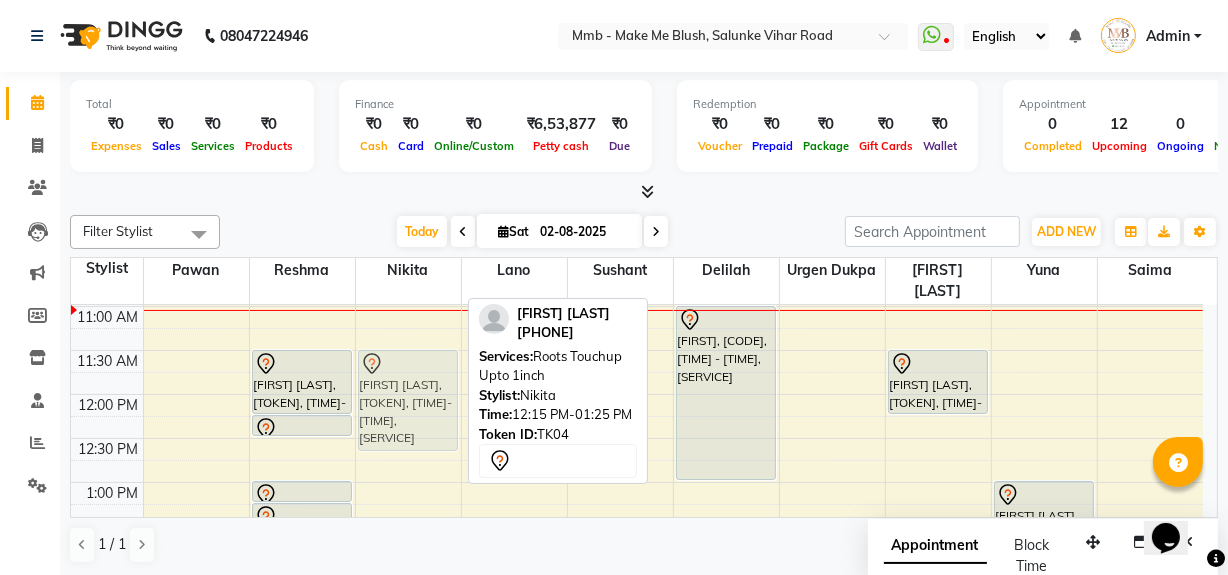 drag, startPoint x: 420, startPoint y: 453, endPoint x: 432, endPoint y: 390, distance: 64.132675 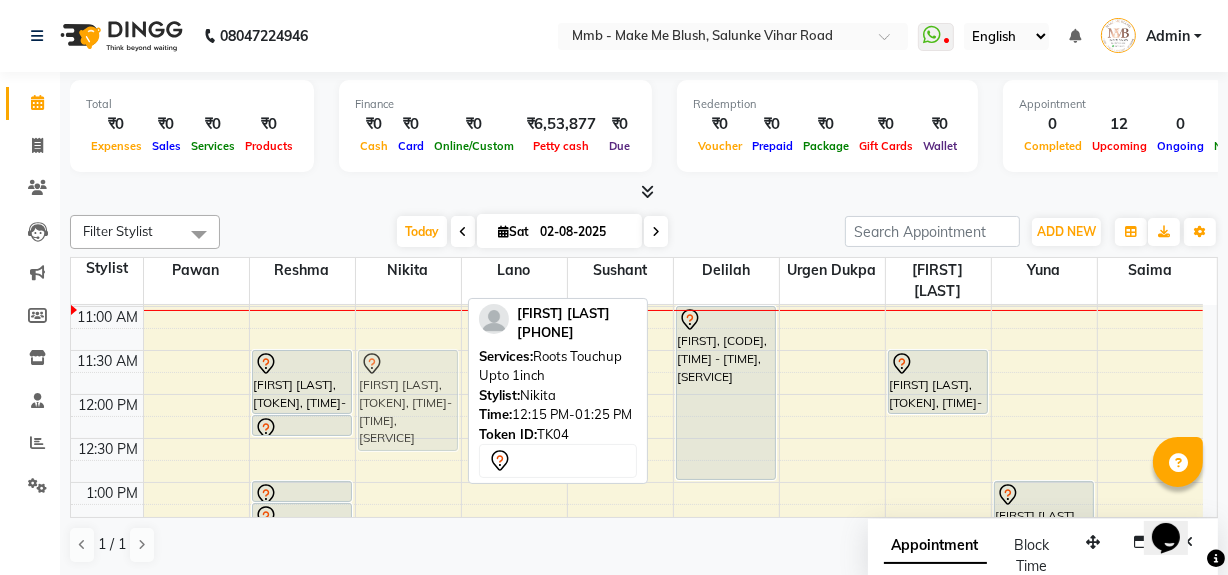 click on "Daayita Apaprajita, TK04, 12:15 PM-01:25 PM, Roots Touchup Upto 1inch              Riddhi Bhog, TK01, 03:00 PM-04:10 PM, Roots Touchup Upto 1inch              Daayita Apaprajita, TK04, 12:15 PM-01:25 PM, Roots Touchup Upto 1inch" at bounding box center (408, 658) 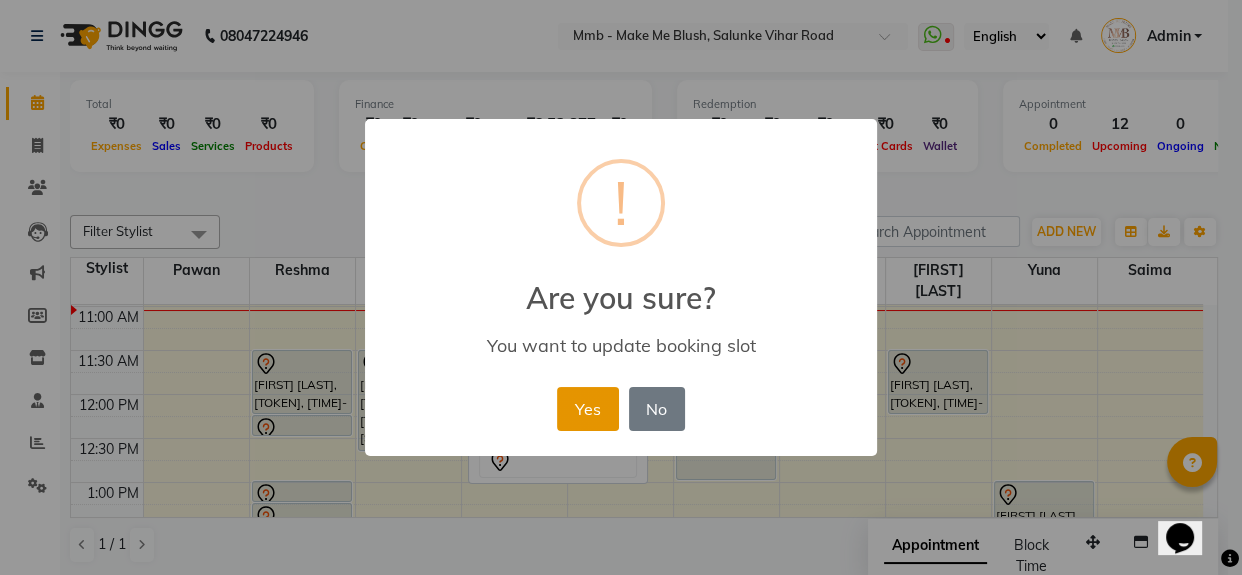 click on "Yes" at bounding box center [587, 409] 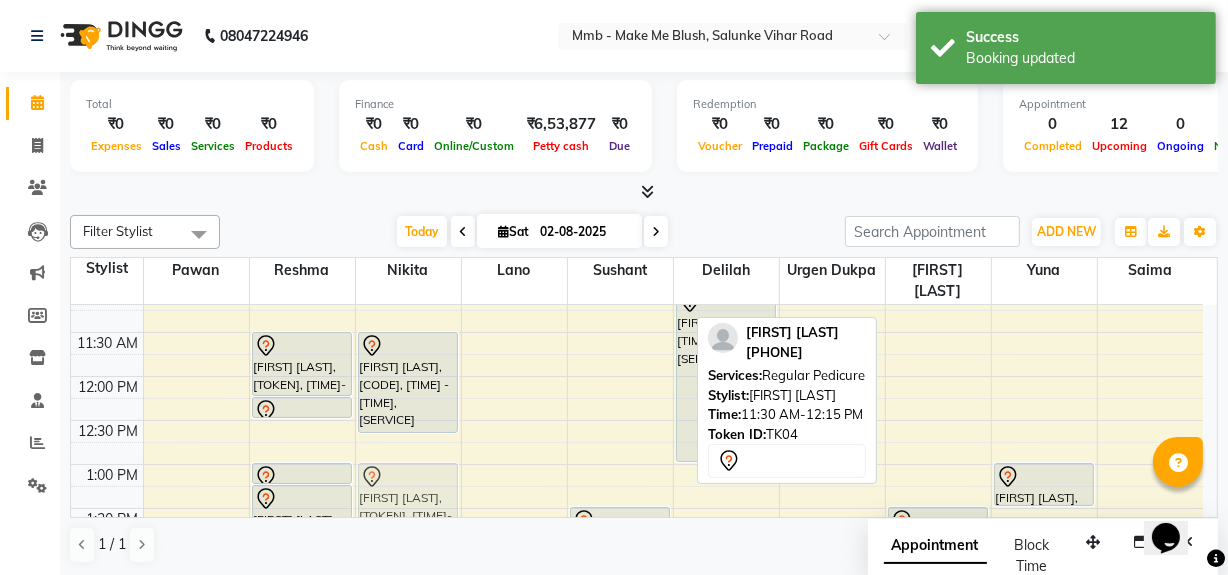 scroll, scrollTop: 193, scrollLeft: 0, axis: vertical 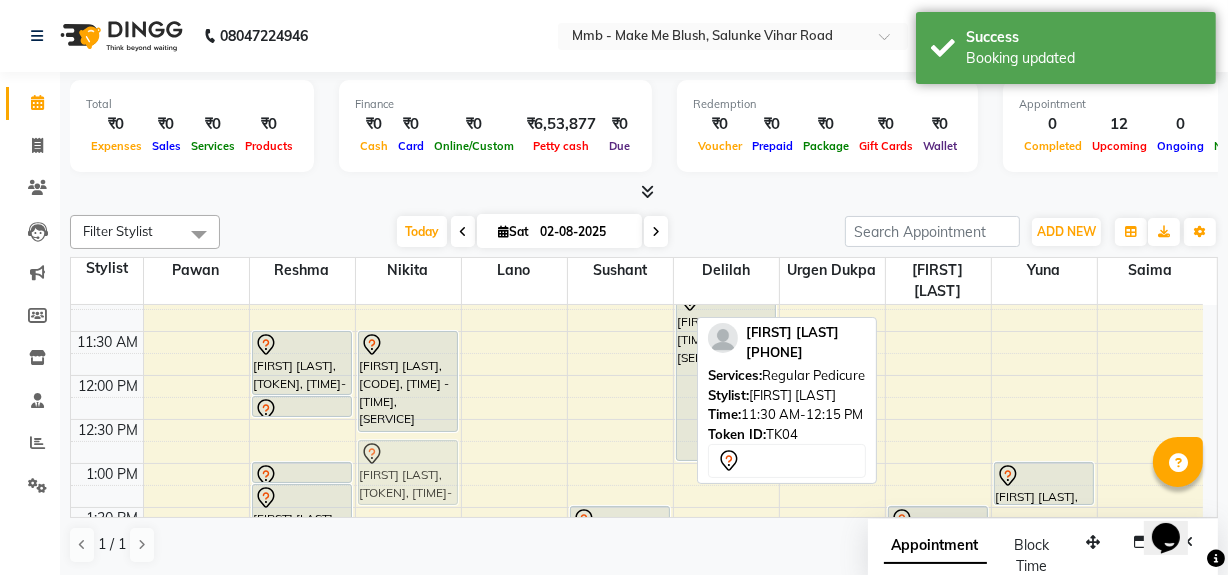drag, startPoint x: 946, startPoint y: 360, endPoint x: 400, endPoint y: 459, distance: 554.9027 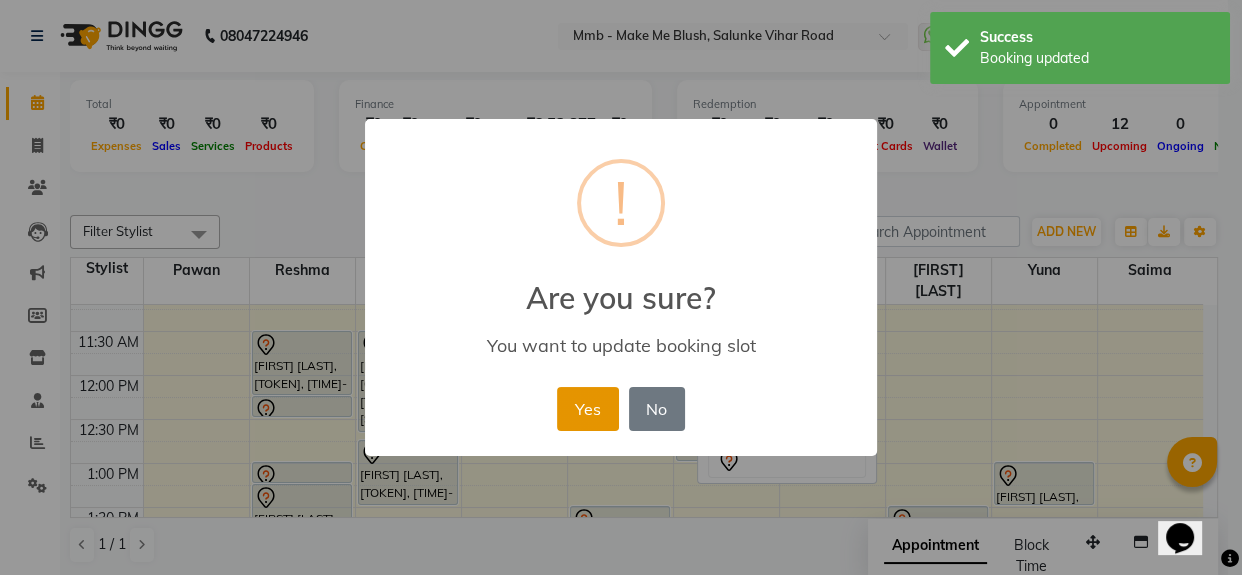 click on "Yes" at bounding box center [587, 409] 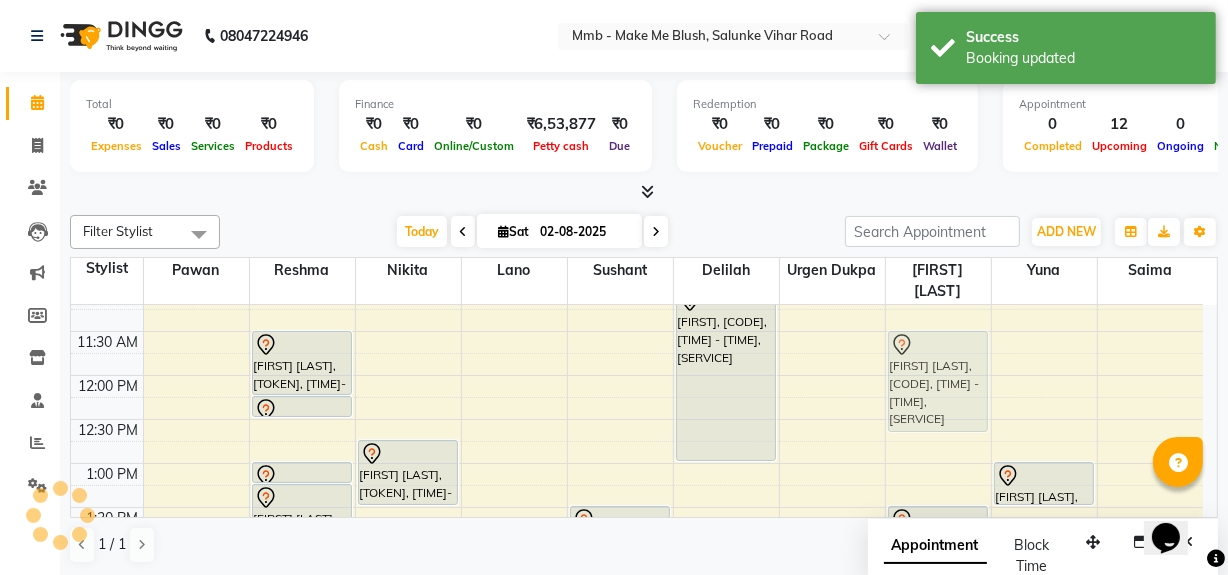 drag, startPoint x: 415, startPoint y: 366, endPoint x: 951, endPoint y: 363, distance: 536.0084 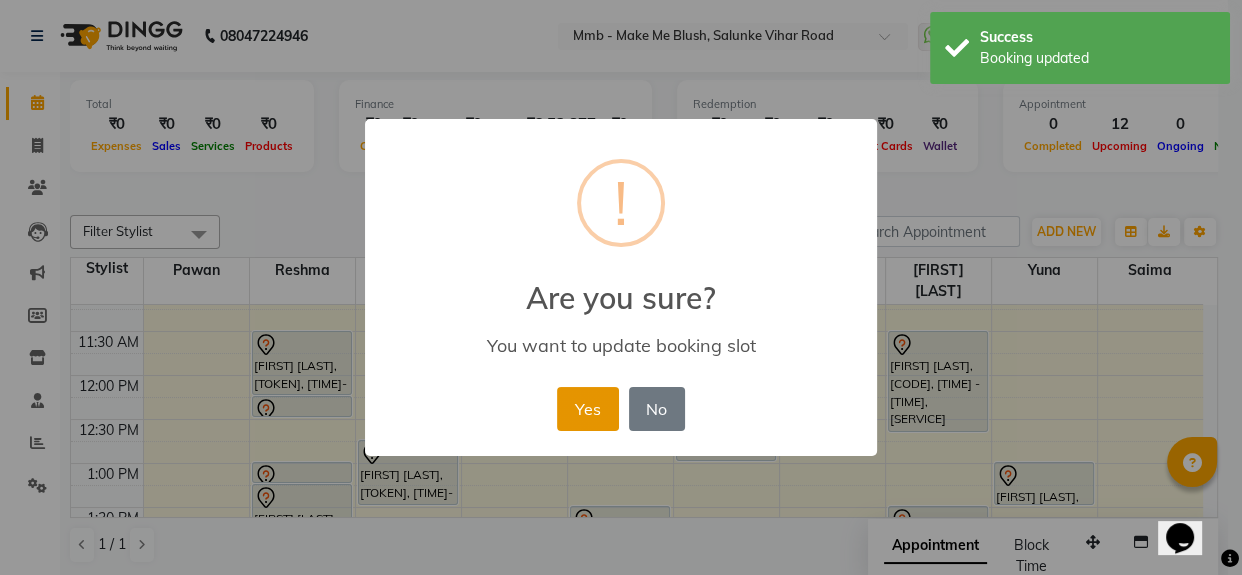 click on "Yes" at bounding box center [587, 409] 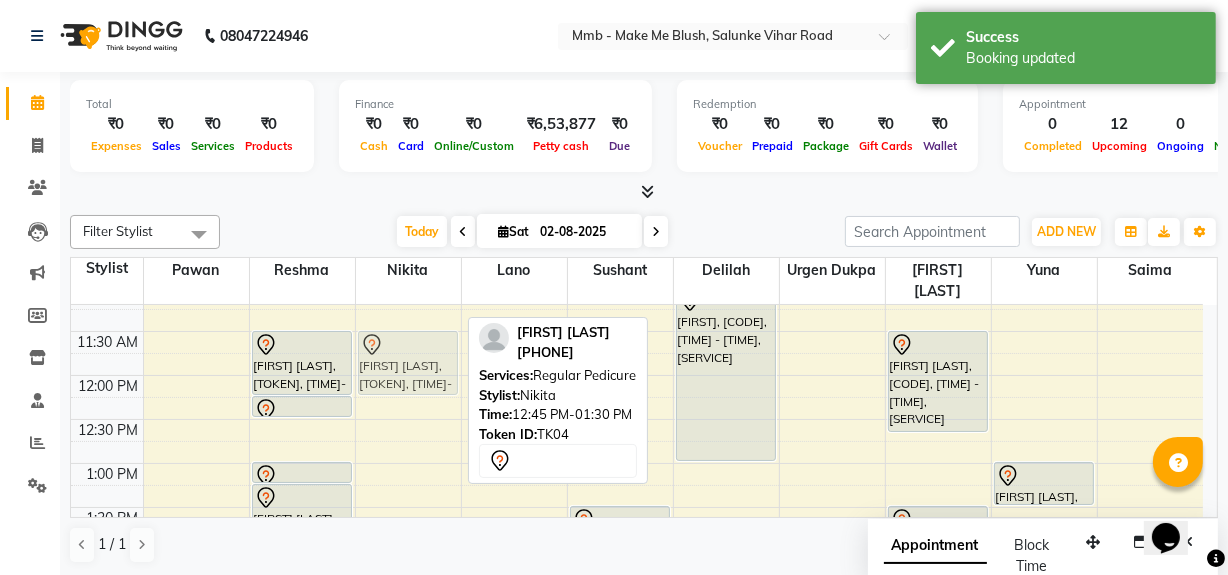 drag, startPoint x: 418, startPoint y: 470, endPoint x: 423, endPoint y: 365, distance: 105.11898 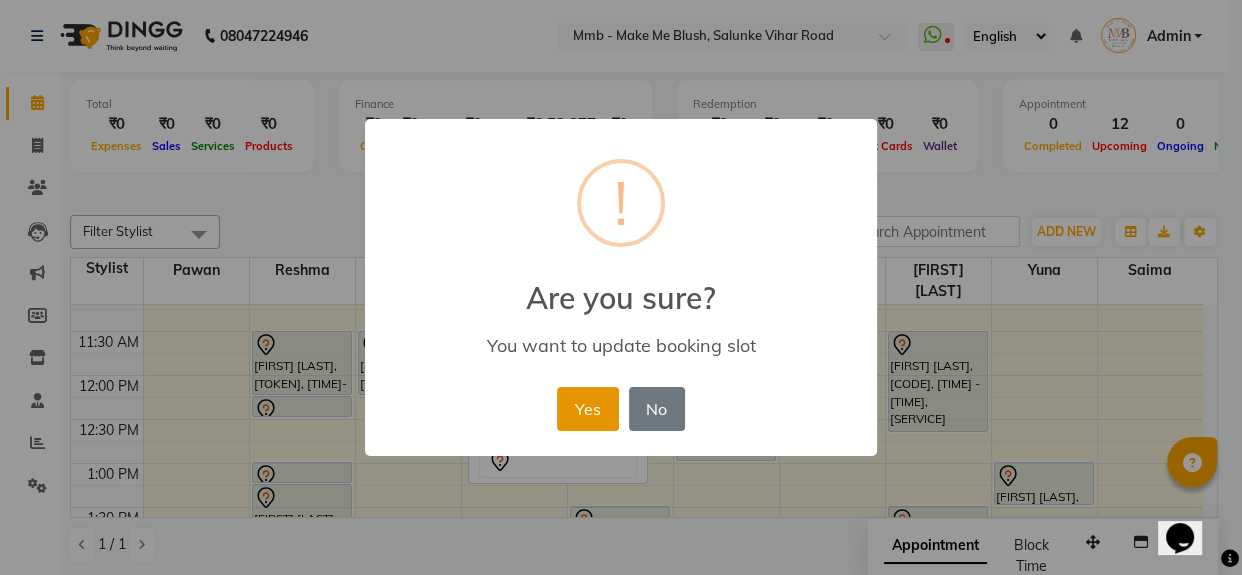 click on "Yes" at bounding box center [587, 409] 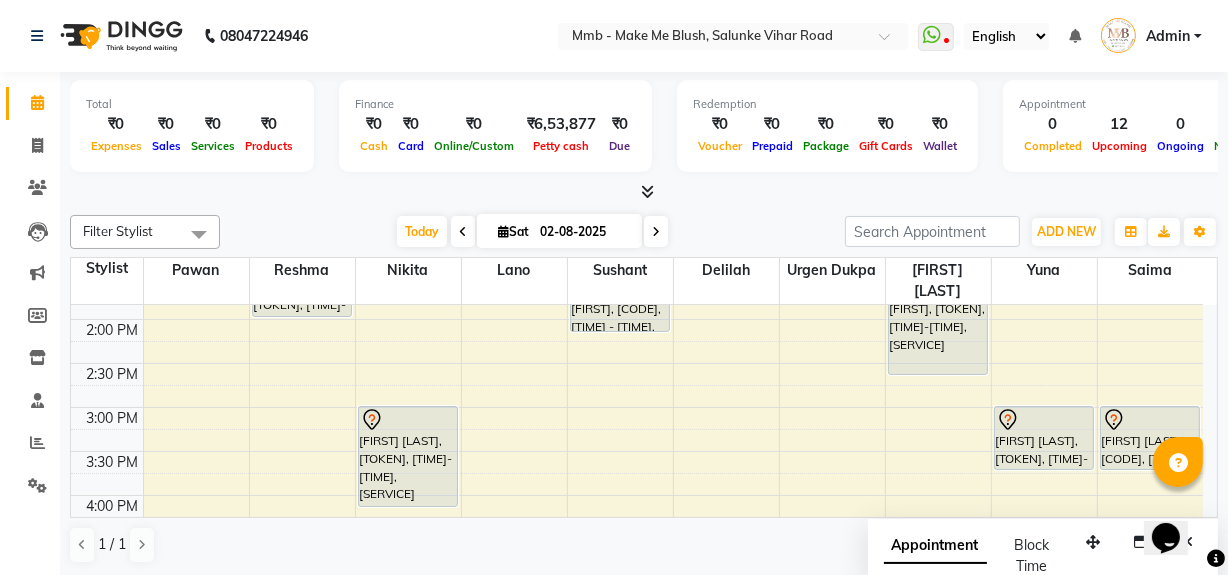 scroll, scrollTop: 448, scrollLeft: 0, axis: vertical 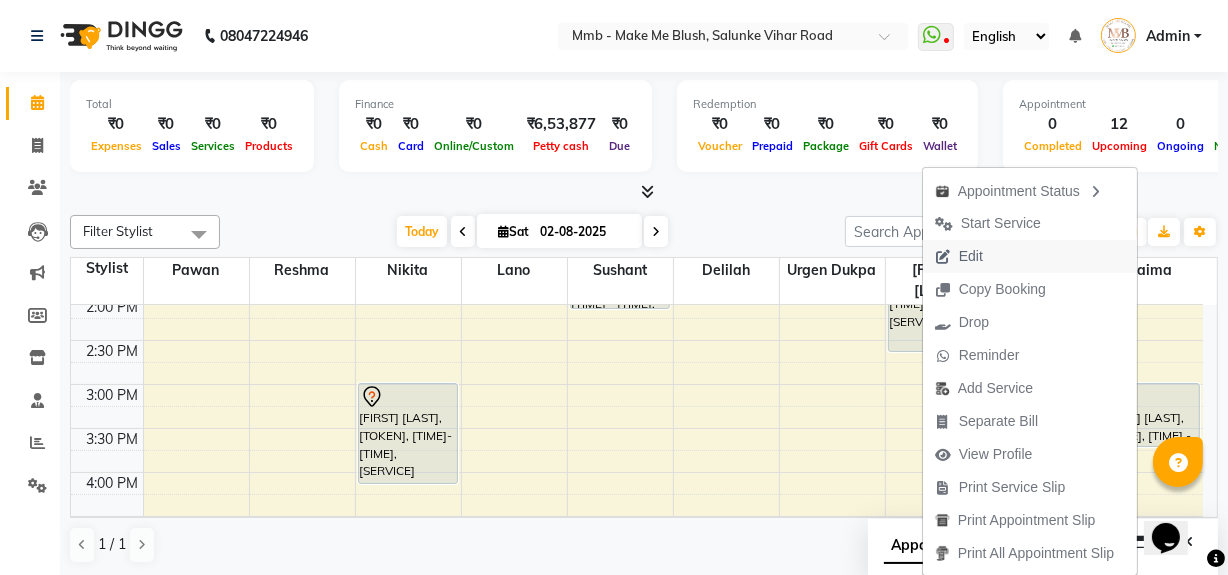 click on "Edit" at bounding box center [971, 256] 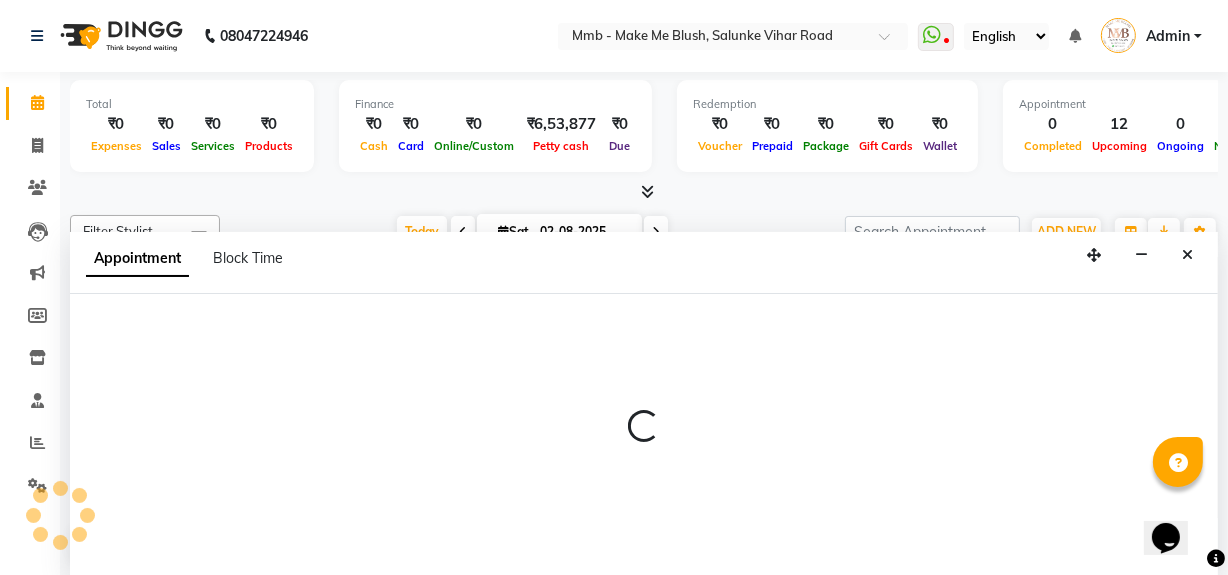 scroll, scrollTop: 0, scrollLeft: 0, axis: both 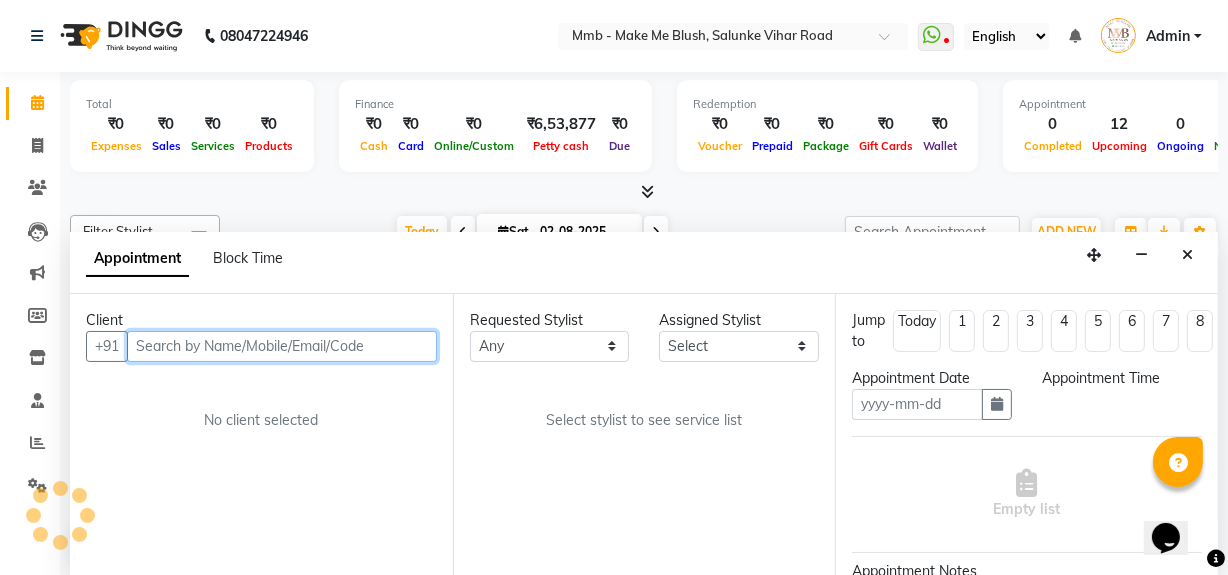 type on "02-08-2025" 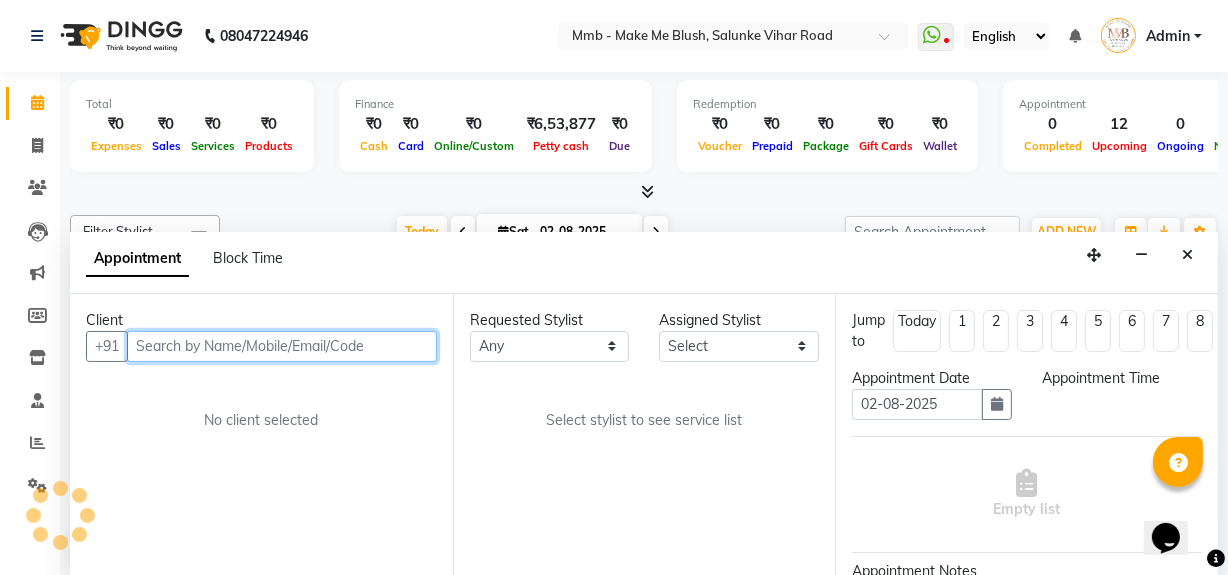 select on "900" 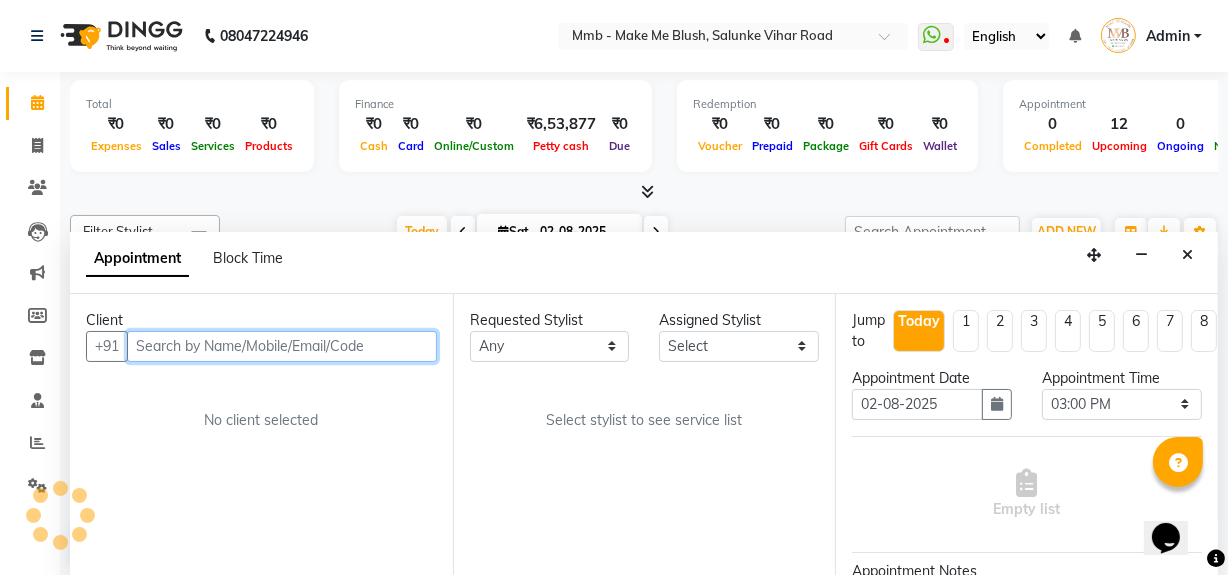 scroll, scrollTop: 0, scrollLeft: 0, axis: both 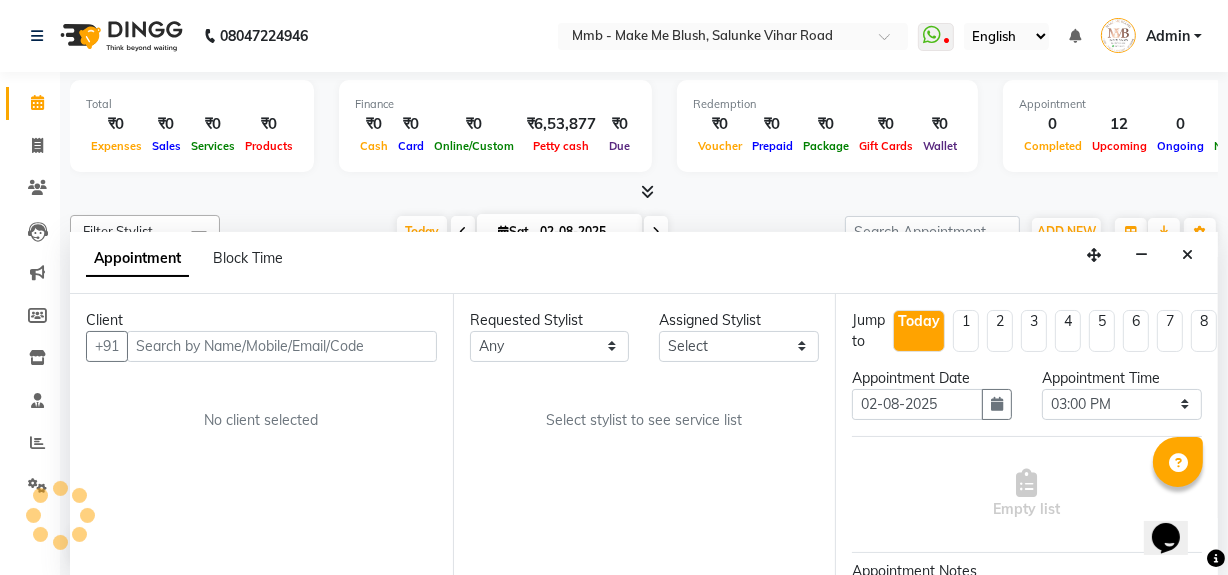 click on "Appointment Date 02-08-2025" at bounding box center (932, 402) 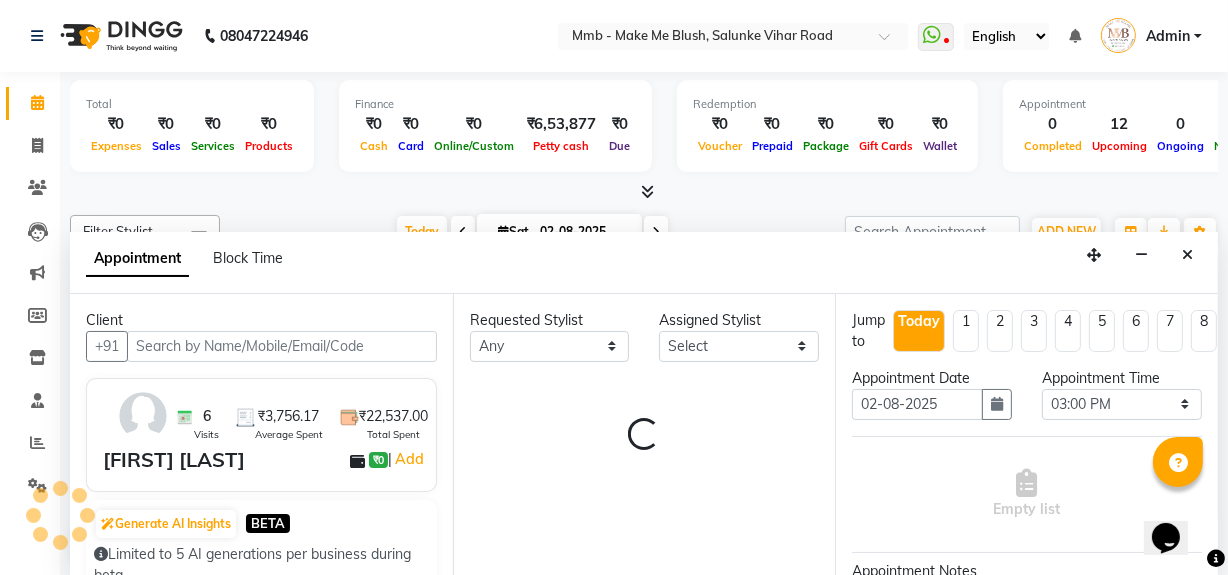 select on "74536" 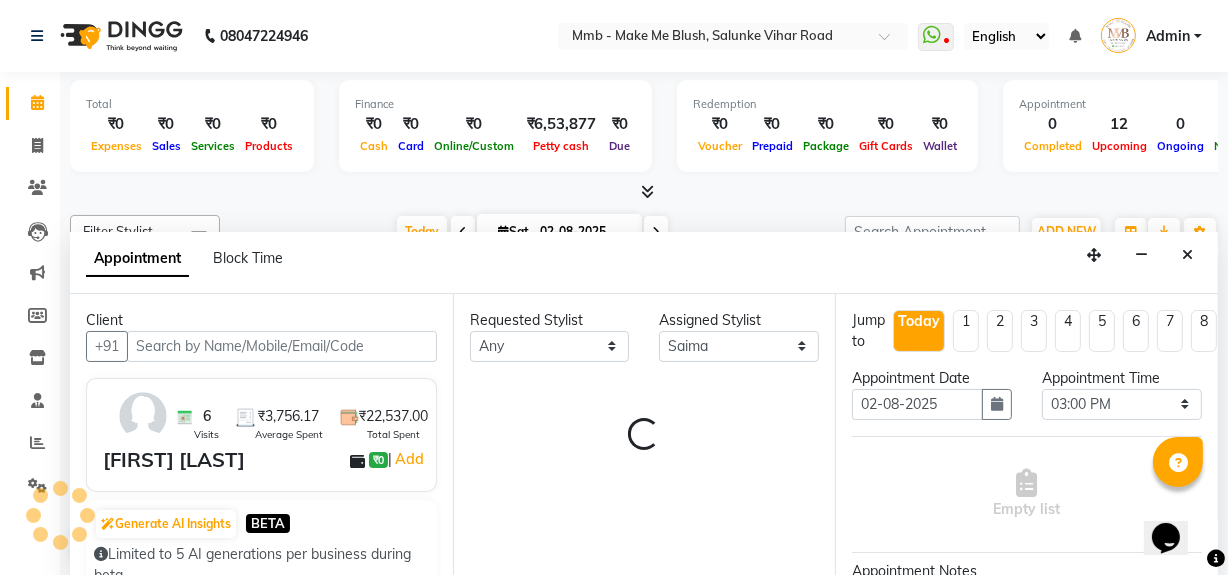 scroll, scrollTop: 176, scrollLeft: 0, axis: vertical 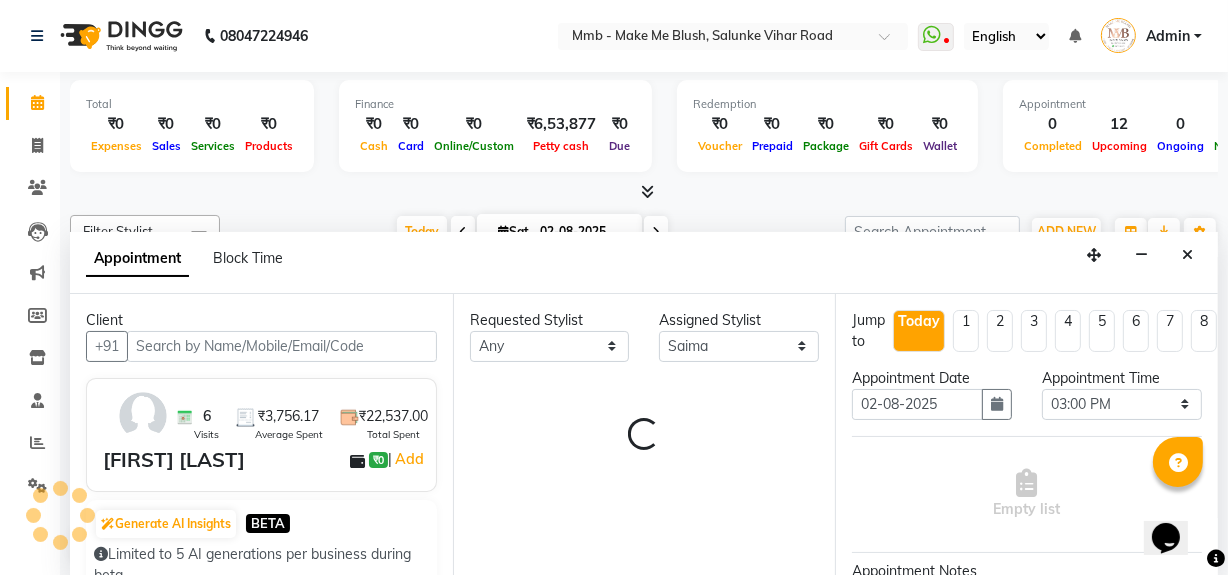 select on "1396" 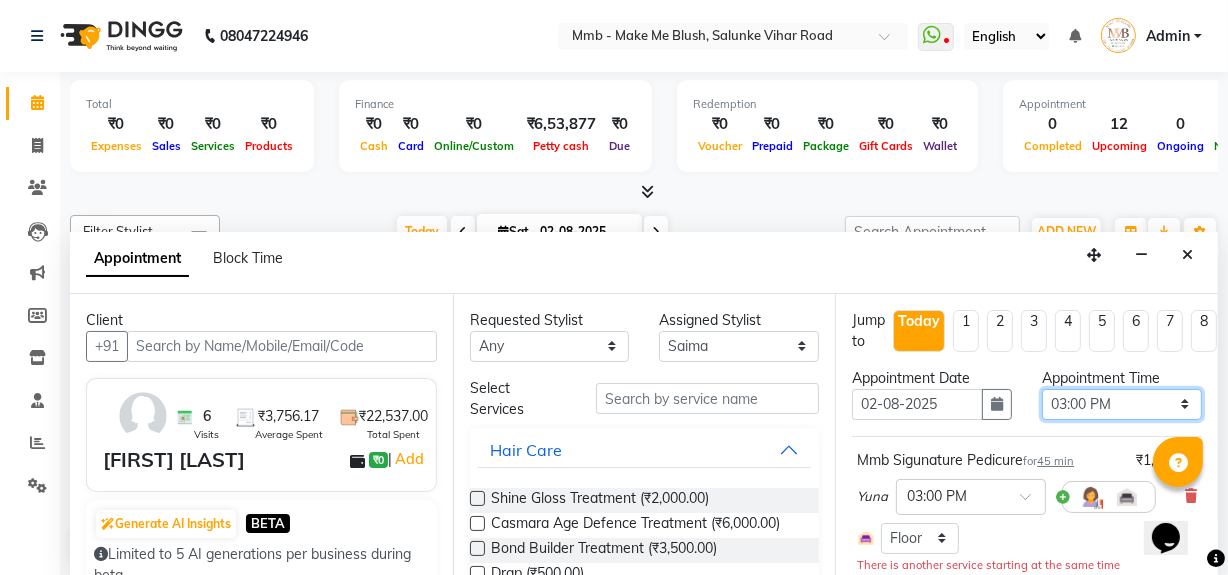 click on "Select 10:00 AM 10:15 AM 10:30 AM 10:45 AM 11:00 AM 11:15 AM 11:30 AM 11:45 AM 12:00 PM 12:15 PM 12:30 PM 12:45 PM 01:00 PM 01:15 PM 01:30 PM 01:45 PM 02:00 PM 02:15 PM 02:30 PM 02:45 PM 03:00 PM 03:15 PM 03:30 PM 03:45 PM 04:00 PM 04:15 PM 04:30 PM 04:45 PM 05:00 PM 05:15 PM 05:30 PM 05:45 PM 06:00 PM 06:15 PM 06:30 PM 06:45 PM 07:00 PM 07:15 PM 07:30 PM 07:45 PM 08:00 PM" at bounding box center (1122, 404) 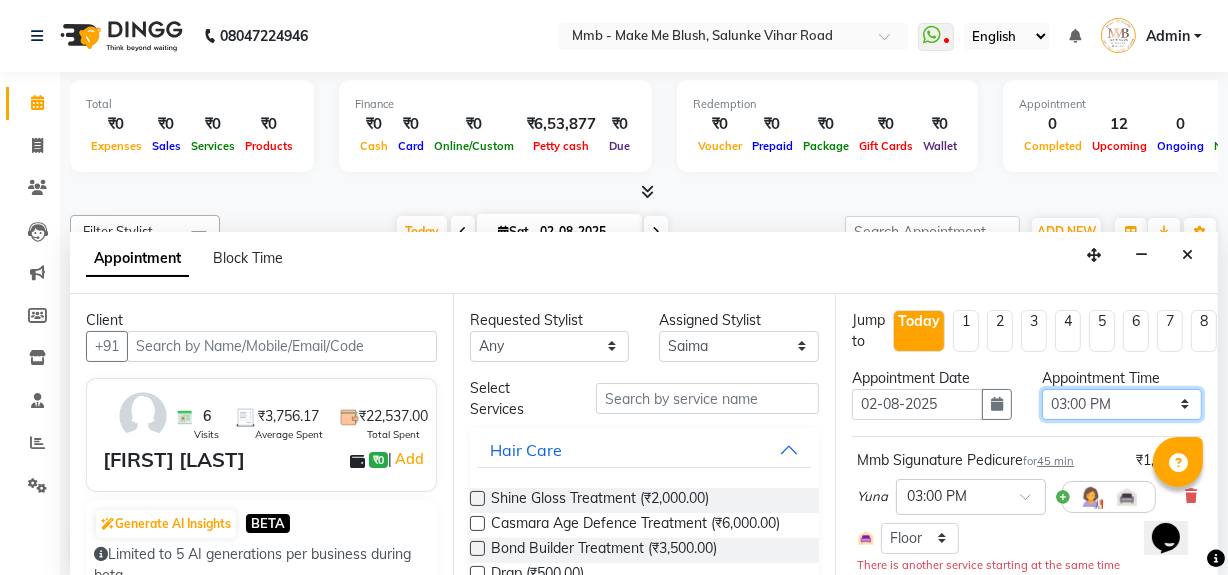 select on "750" 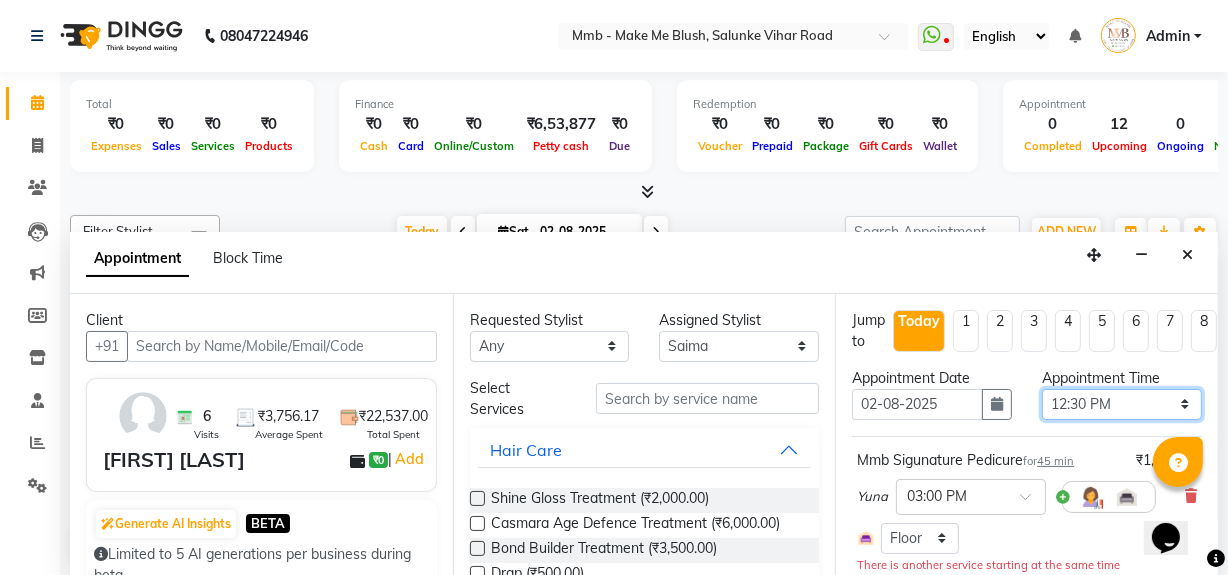 click on "Select 10:00 AM 10:15 AM 10:30 AM 10:45 AM 11:00 AM 11:15 AM 11:30 AM 11:45 AM 12:00 PM 12:15 PM 12:30 PM 12:45 PM 01:00 PM 01:15 PM 01:30 PM 01:45 PM 02:00 PM 02:15 PM 02:30 PM 02:45 PM 03:00 PM 03:15 PM 03:30 PM 03:45 PM 04:00 PM 04:15 PM 04:30 PM 04:45 PM 05:00 PM 05:15 PM 05:30 PM 05:45 PM 06:00 PM 06:15 PM 06:30 PM 06:45 PM 07:00 PM 07:15 PM 07:30 PM 07:45 PM 08:00 PM" at bounding box center [1122, 404] 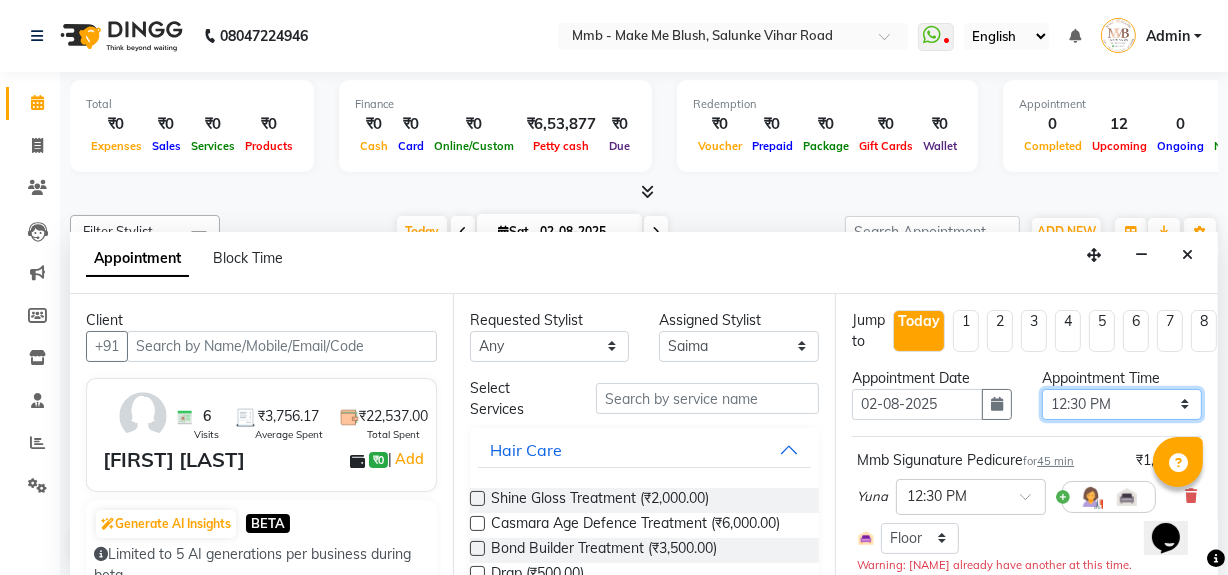 scroll, scrollTop: 235, scrollLeft: 0, axis: vertical 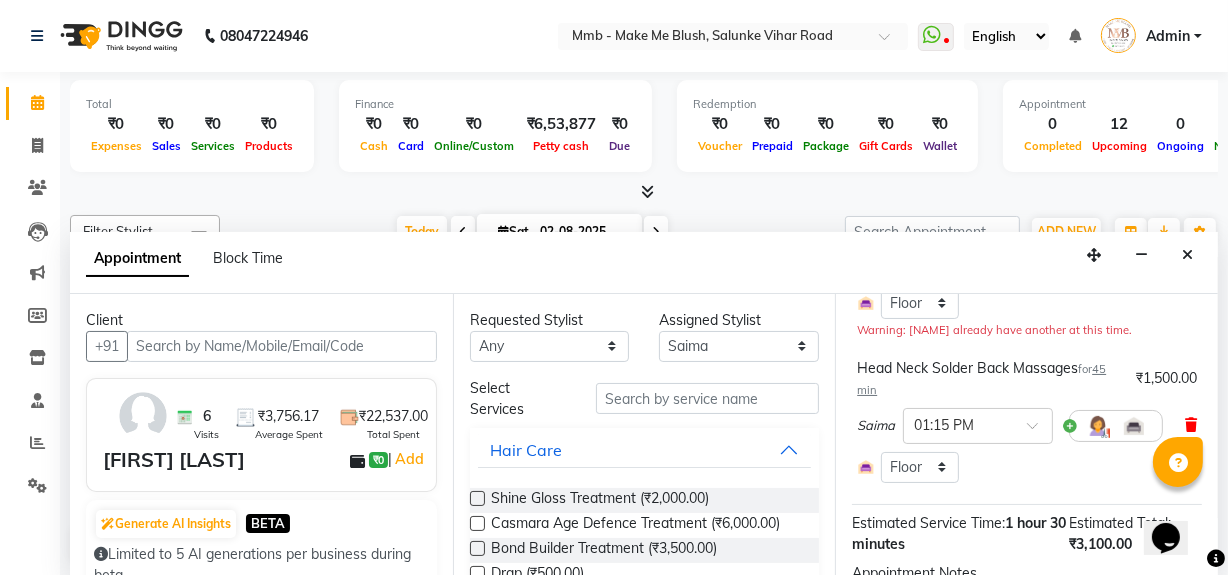 click at bounding box center (1191, 425) 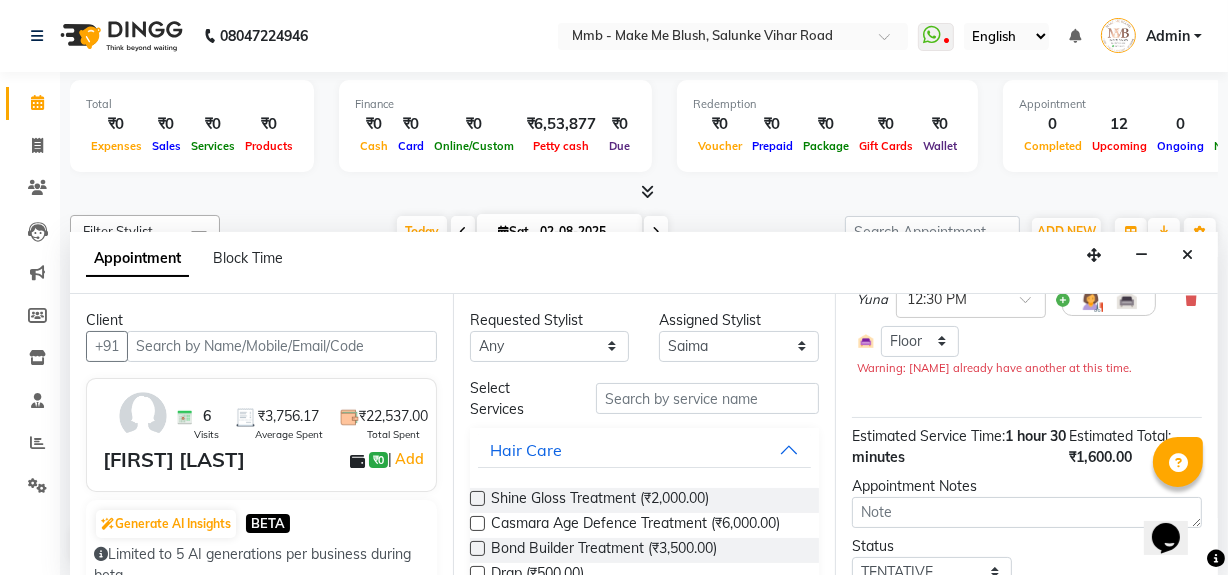 scroll, scrollTop: 289, scrollLeft: 0, axis: vertical 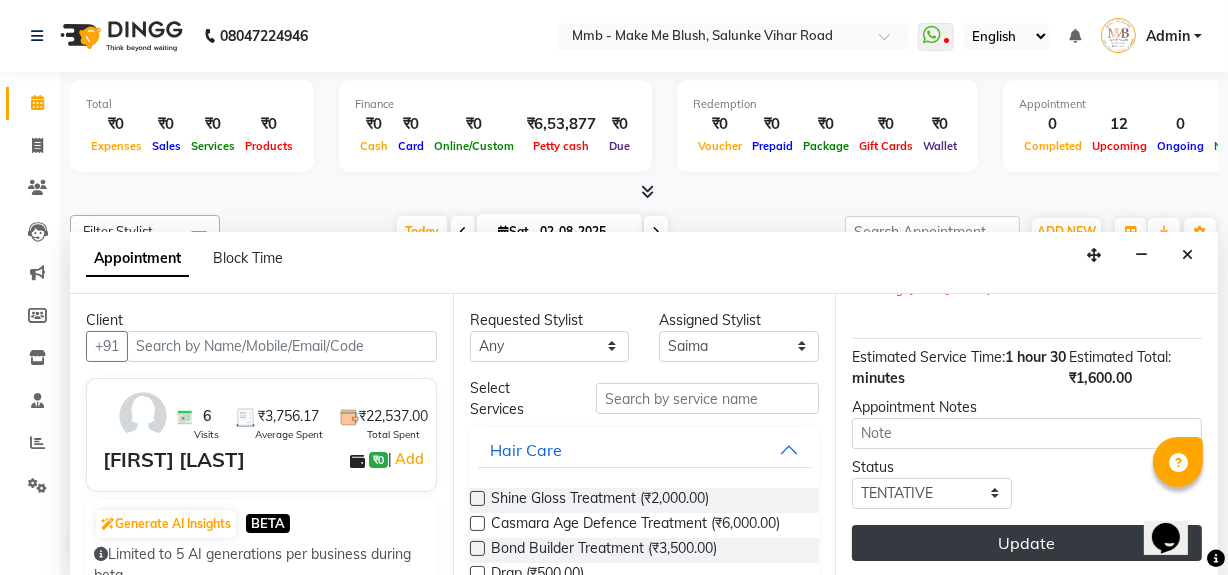 click on "Update" at bounding box center [1027, 543] 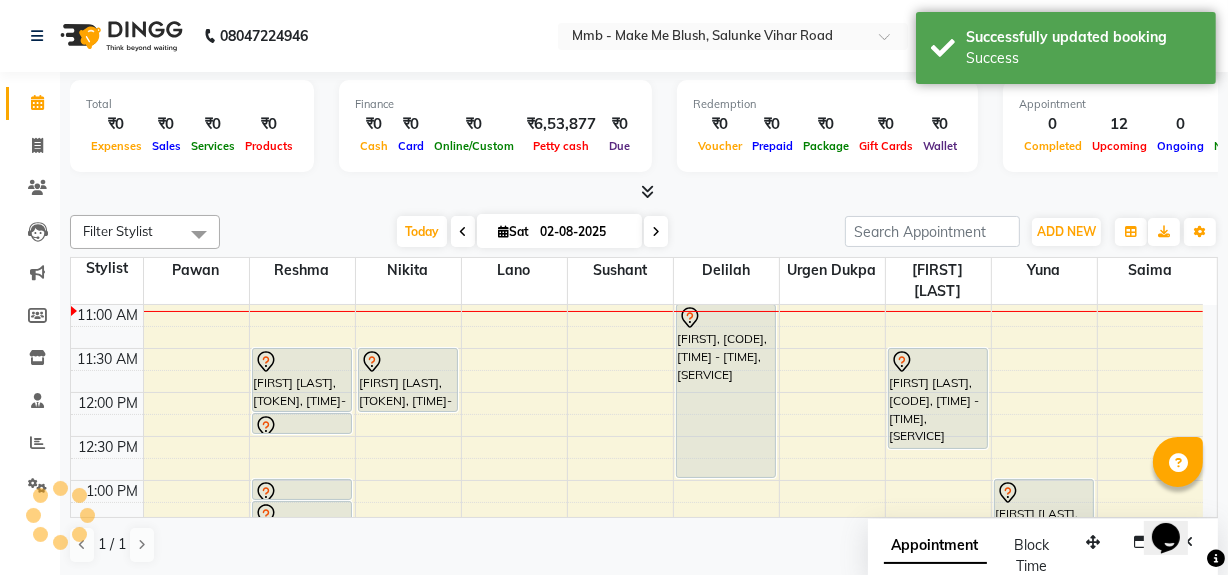 scroll, scrollTop: 0, scrollLeft: 0, axis: both 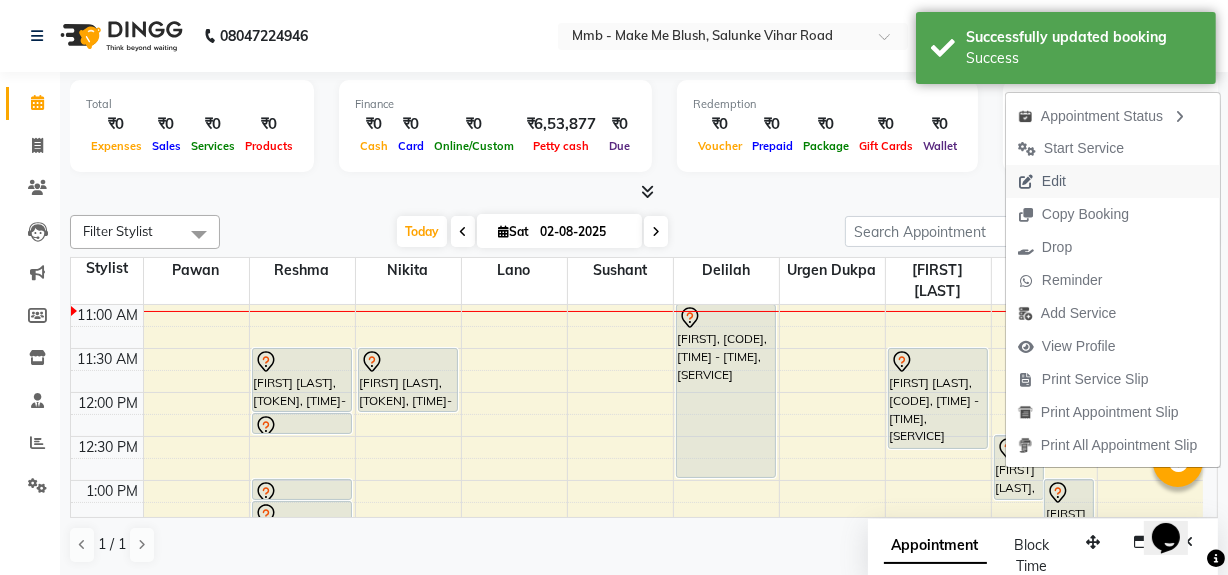 click on "Edit" at bounding box center (1054, 181) 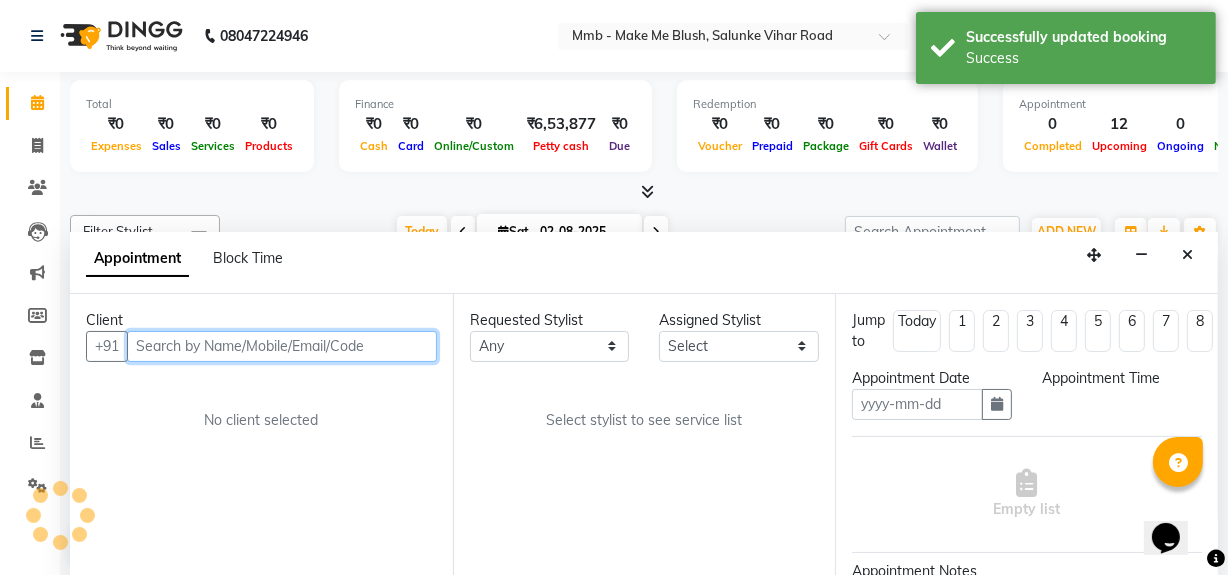 scroll, scrollTop: 0, scrollLeft: 0, axis: both 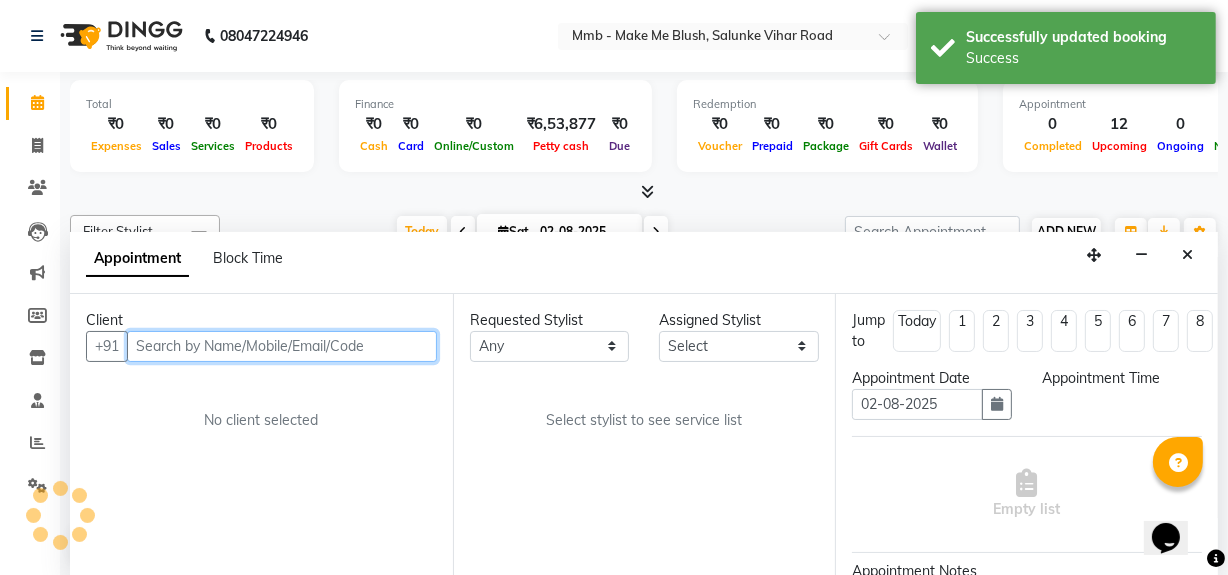 select on "750" 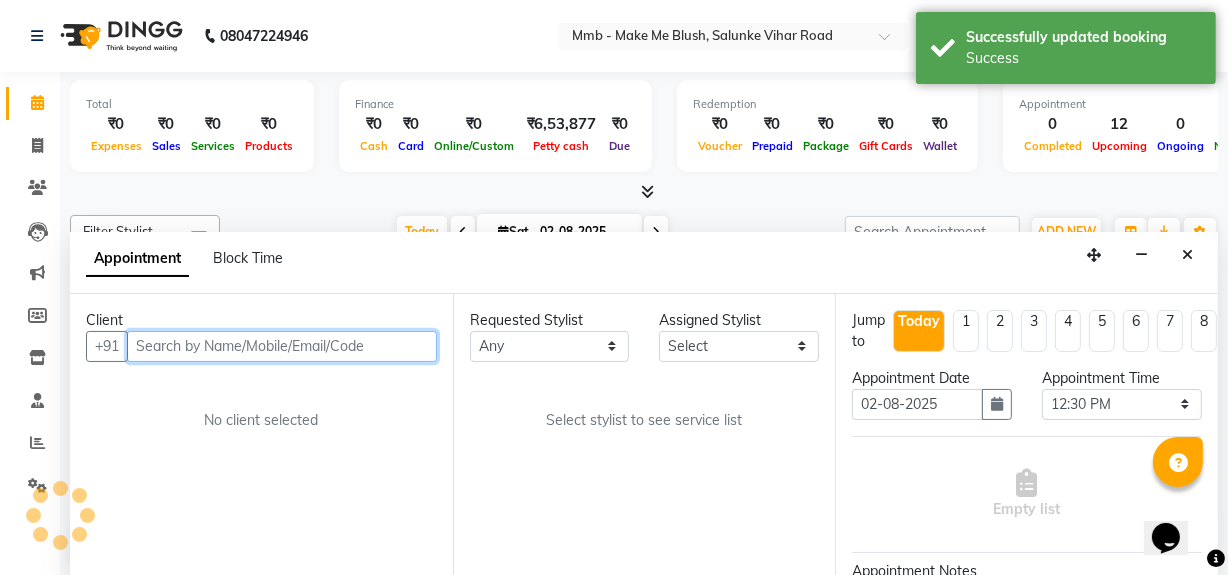 scroll, scrollTop: 0, scrollLeft: 0, axis: both 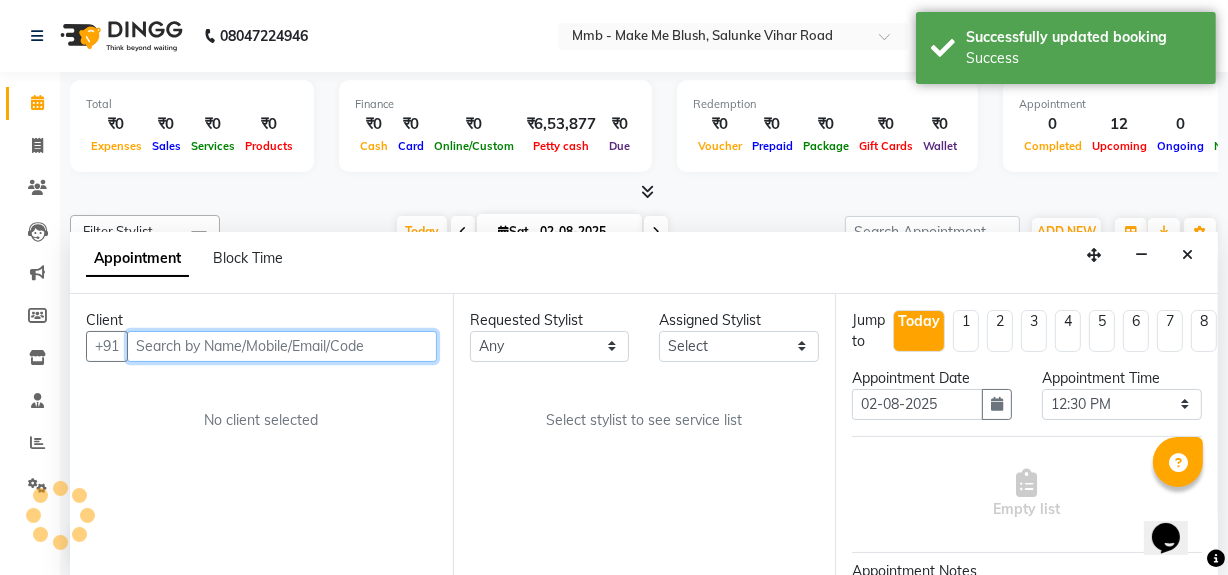 select on "67875" 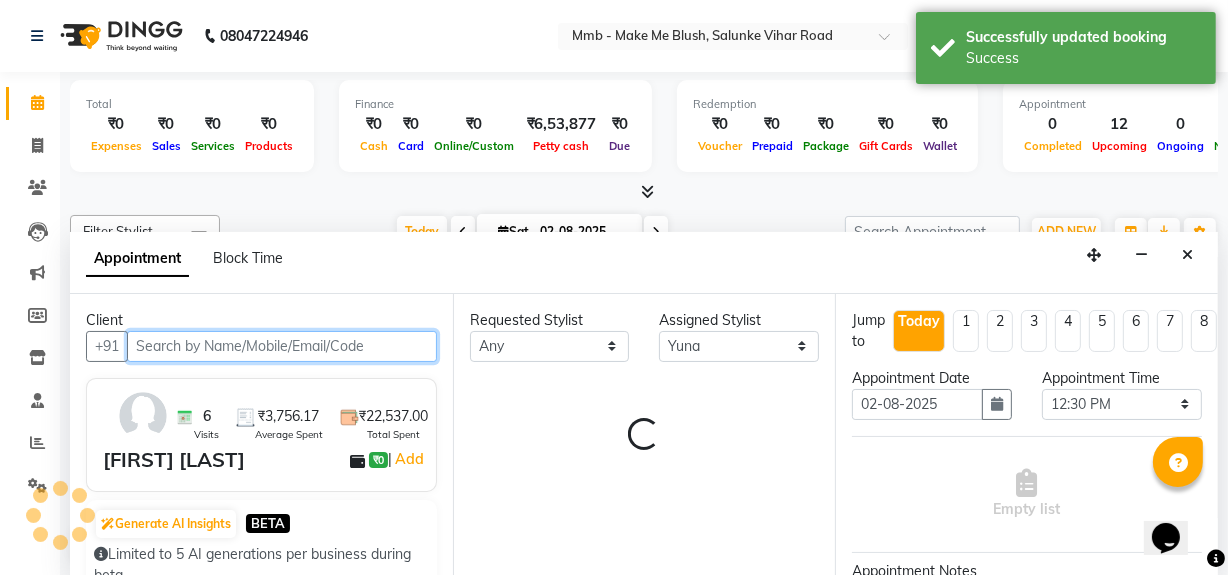 select on "1396" 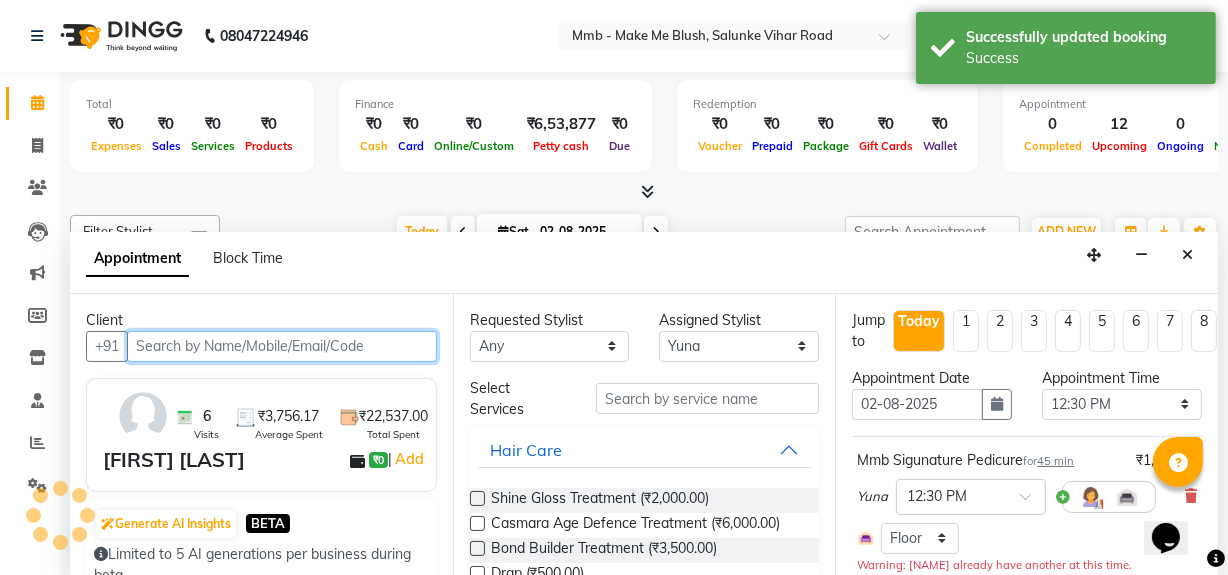 scroll, scrollTop: 176, scrollLeft: 0, axis: vertical 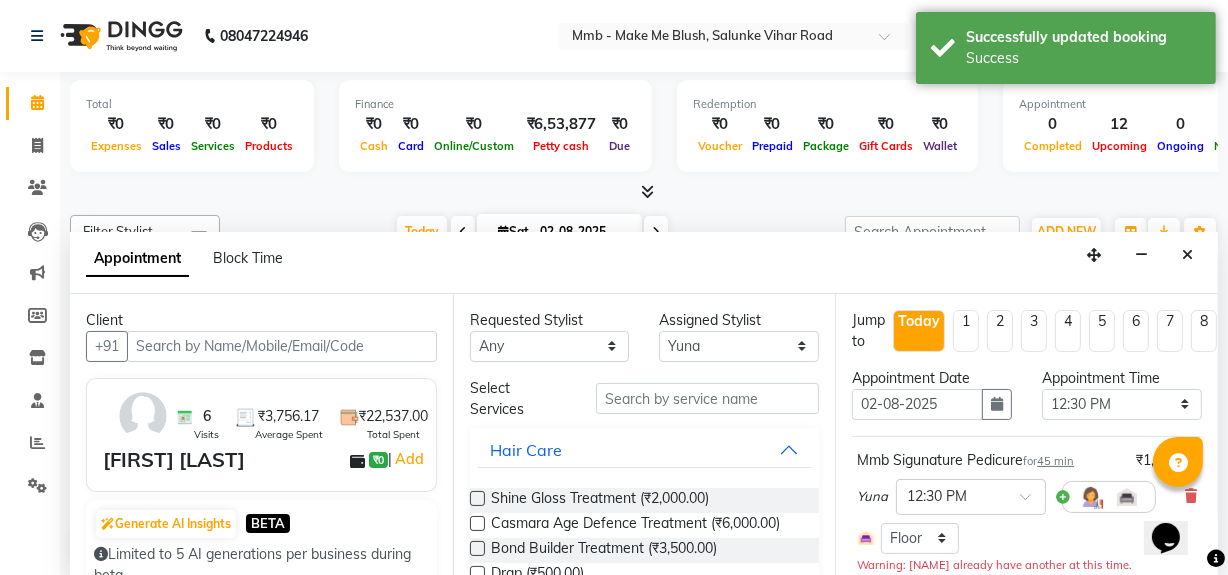 click on "Total  ₹0  Expenses ₹0  Sales ₹0  Services ₹0  Products Finance  ₹0  Cash ₹0  Card ₹0  Online/Custom ₹6,53,877 Petty cash ₹0 Due  Redemption  ₹0 Voucher ₹0 Prepaid ₹0 Package ₹0  Gift Cards ₹0  Wallet  Appointment  0 Completed 12 Upcoming 0 Ongoing 0 No show  Other sales  ₹0  Packages ₹0  Memberships ₹0  Vouchers ₹0  Prepaids ₹0  Gift Cards Filter Stylist Select All Delilah Gauri Chauhan Lano Nikita Pawan Reshma Saima Sushant Urgen Dukpa Yuna Today  Sat 02-08-2025 Toggle Dropdown Add Appointment Add Invoice Add Expense Add Attendance Add Client Add Transaction Toggle Dropdown Add Appointment Add Invoice Add Expense Add Attendance Add Client ADD NEW Toggle Dropdown Add Appointment Add Invoice Add Expense Add Attendance Add Client Add Transaction Filter Stylist Select All Delilah Gauri Chauhan Lano Nikita Pawan Reshma Saima Sushant Urgen Dukpa Yuna Group By  Staff View   Room View  View as Vertical  Vertical - Week View  Horizontal  Horizontal - Week View  List  Full Screen" 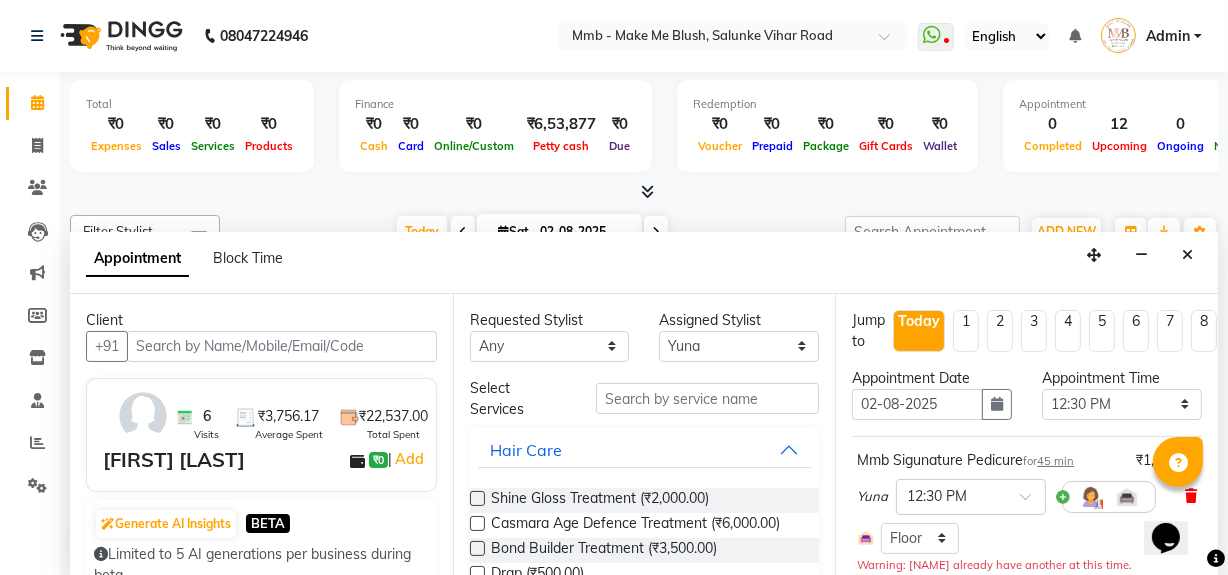 click at bounding box center (1191, 496) 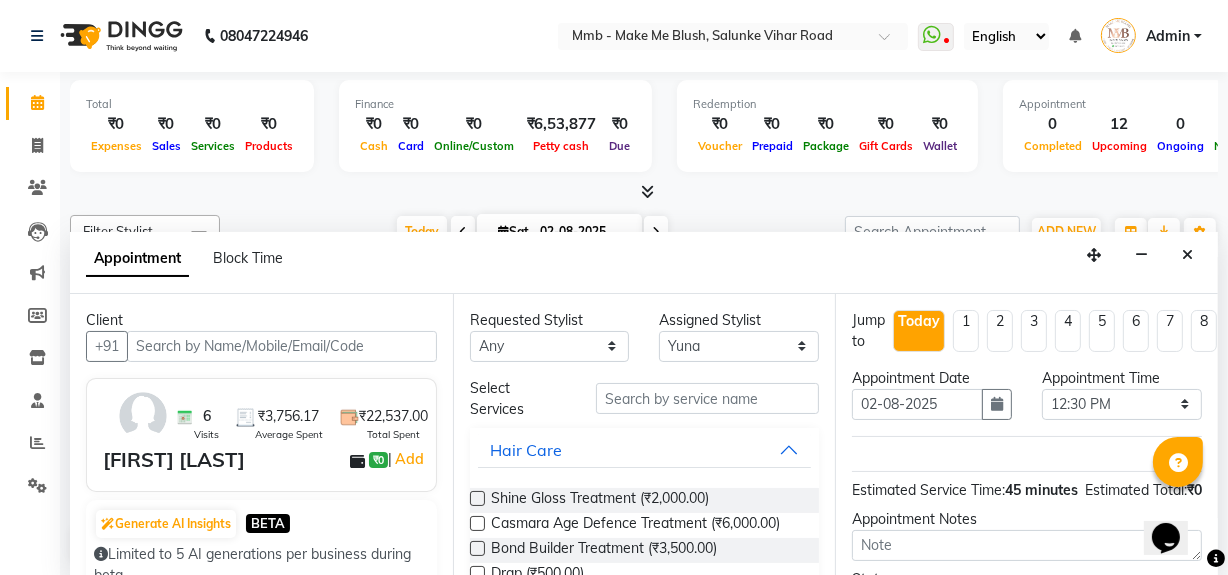 scroll, scrollTop: 145, scrollLeft: 0, axis: vertical 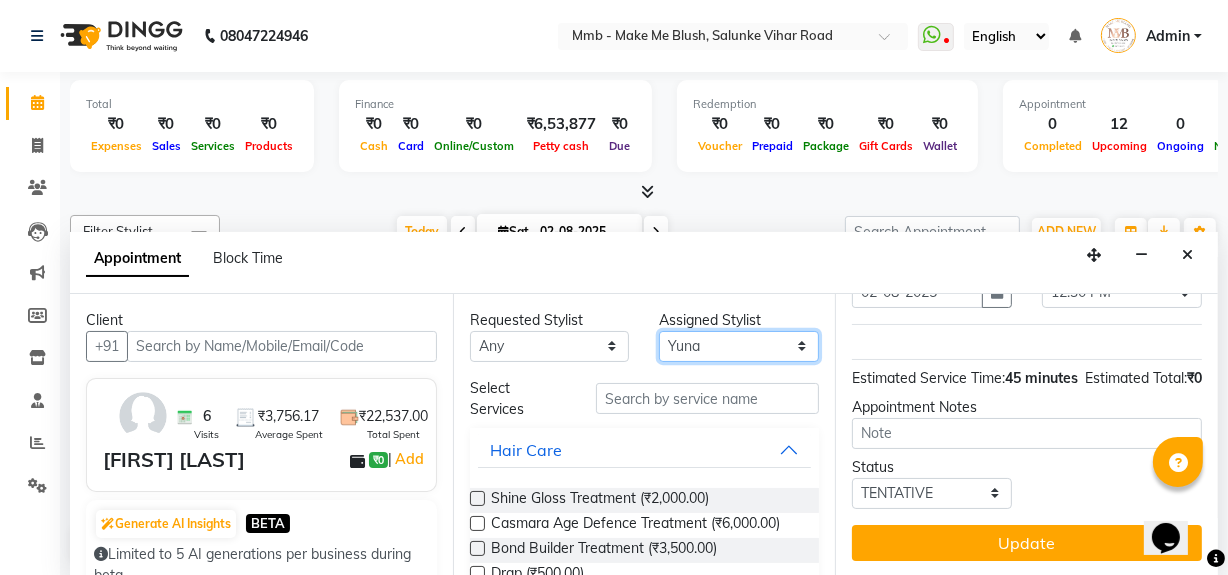 click on "Select Delilah Gauri Chauhan Lano Nikita Pawan Reshma Saima Sushant Urgen Dukpa Yuna" at bounding box center [739, 346] 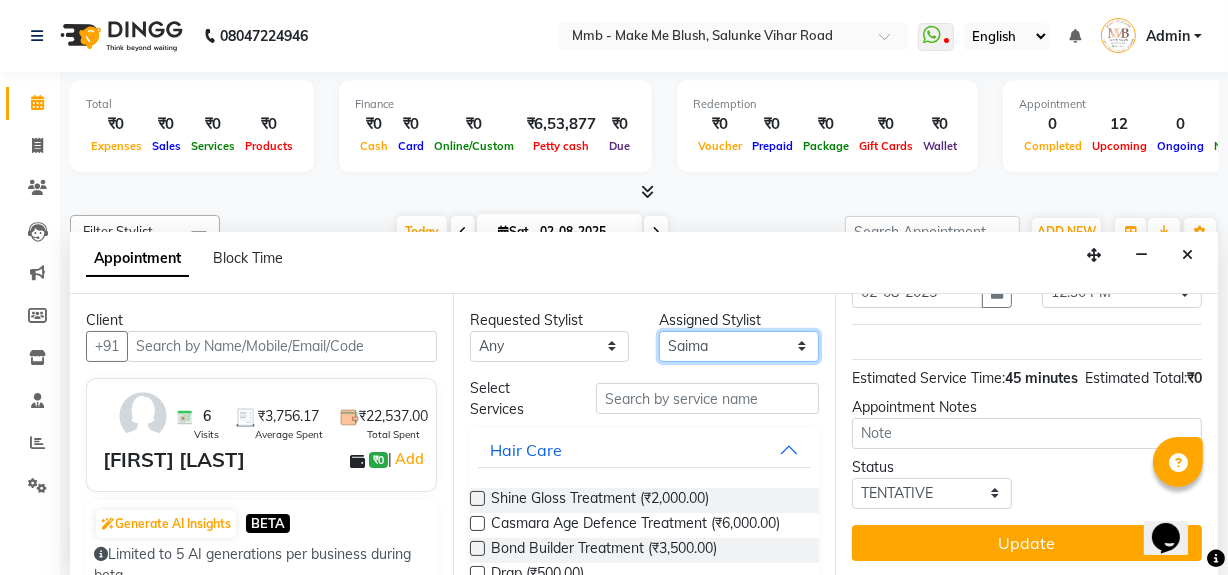 click on "Select Delilah Gauri Chauhan Lano Nikita Pawan Reshma Saima Sushant Urgen Dukpa Yuna" at bounding box center (739, 346) 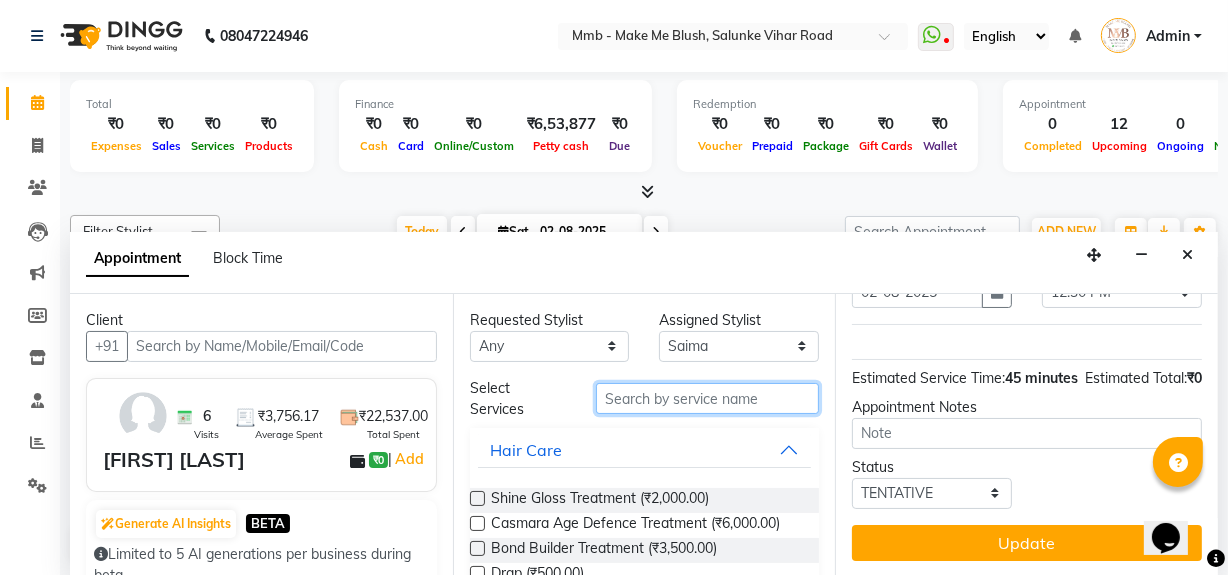 click at bounding box center (707, 398) 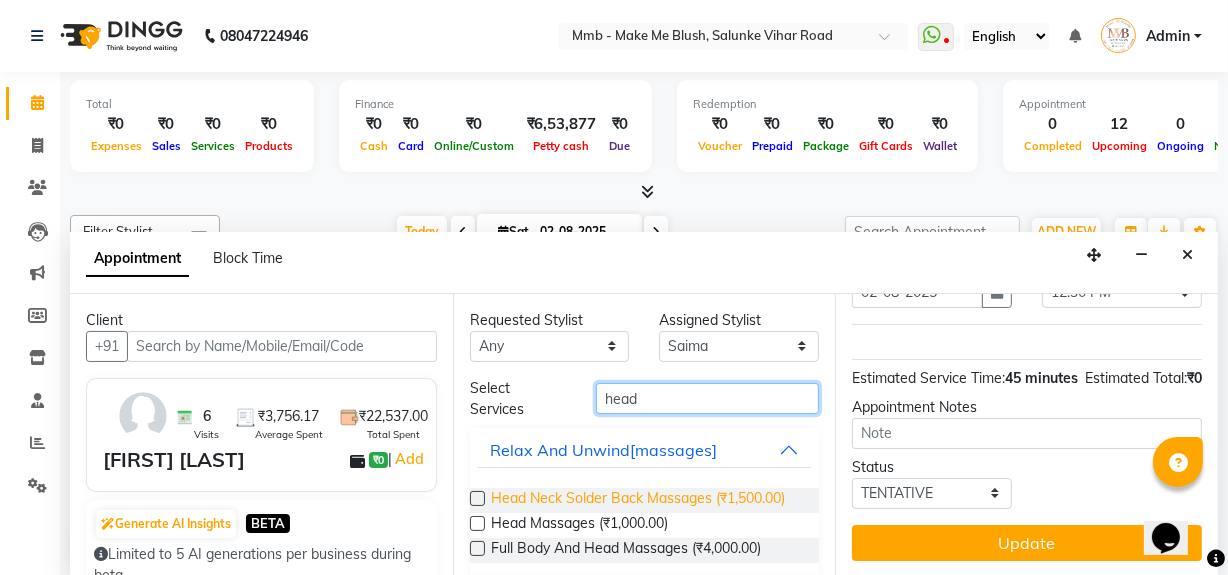 type on "head" 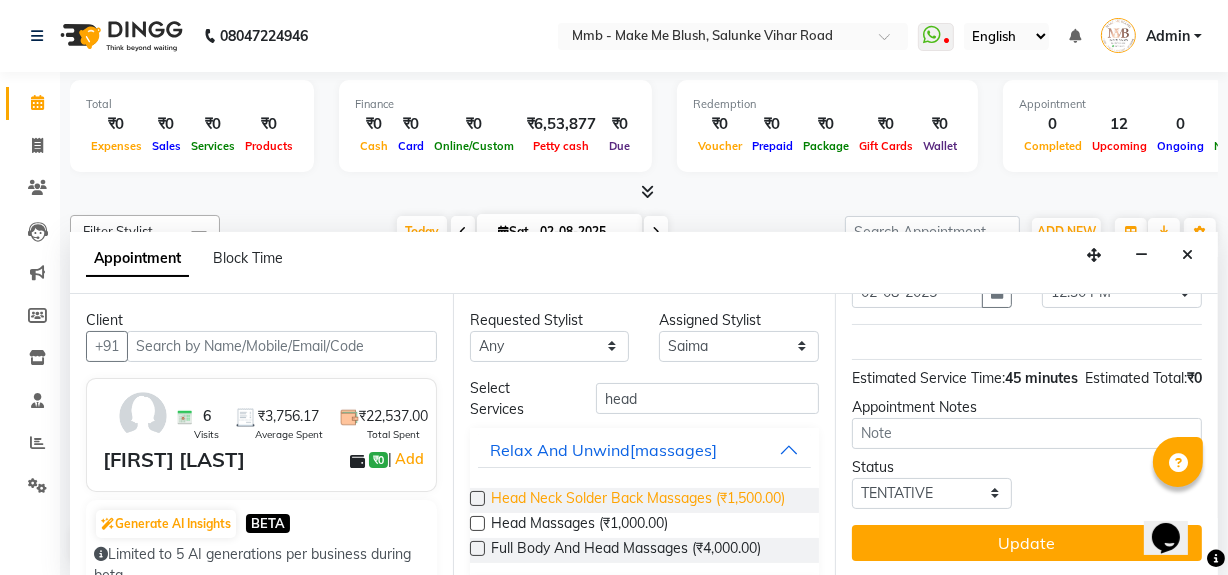 click on "Head Neck Solder Back Massages  (₹1,500.00)" at bounding box center (638, 500) 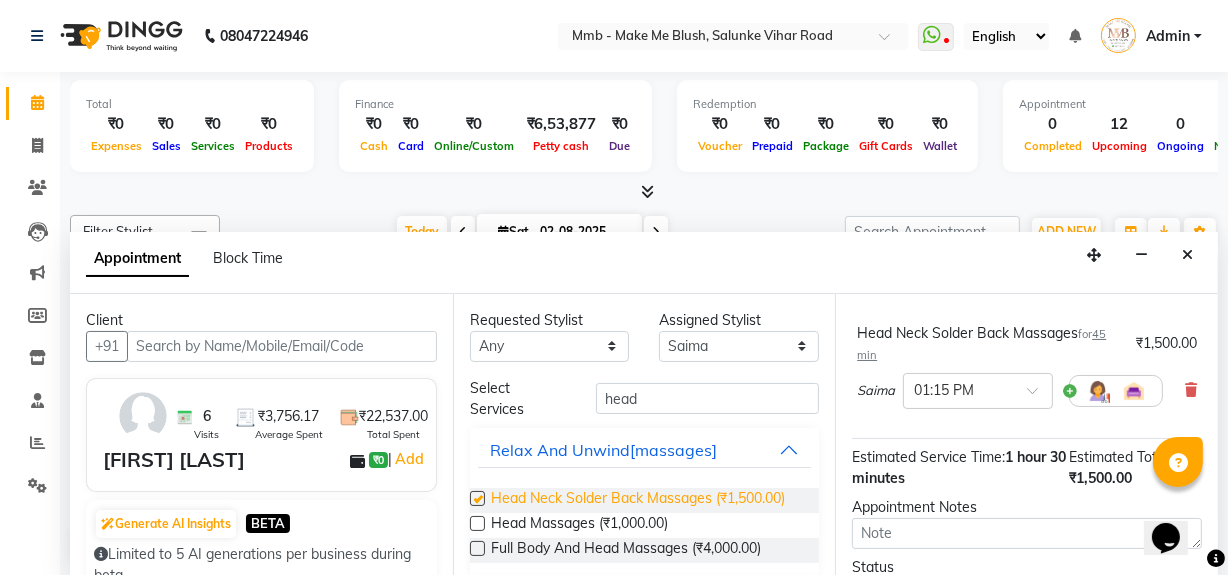 checkbox on "false" 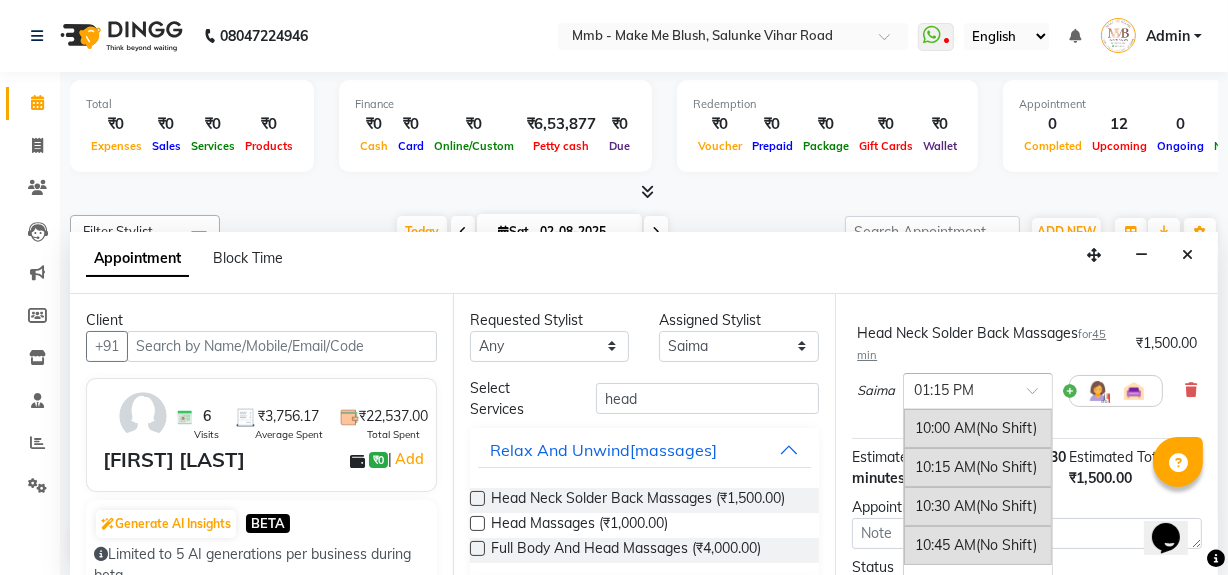 scroll, scrollTop: 488, scrollLeft: 0, axis: vertical 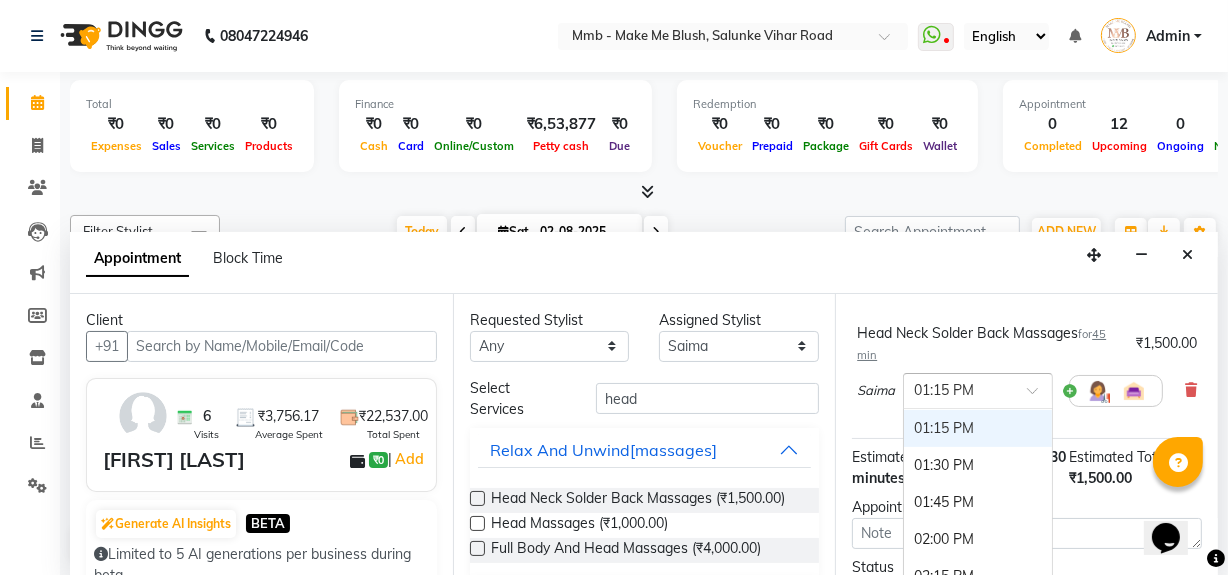 click at bounding box center (1039, 396) 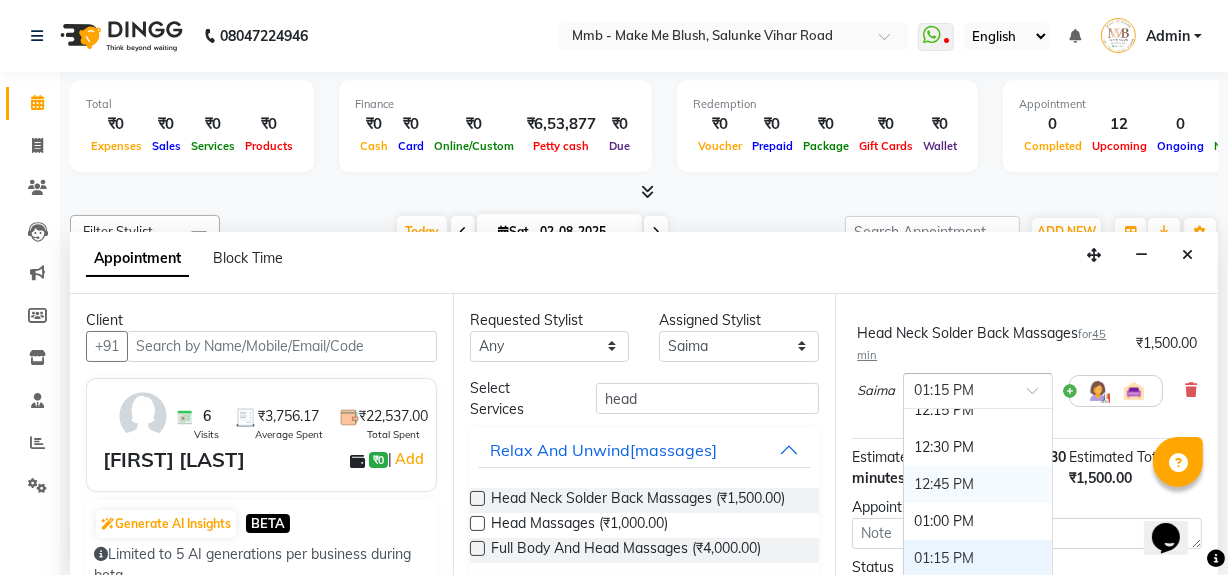 scroll, scrollTop: 342, scrollLeft: 0, axis: vertical 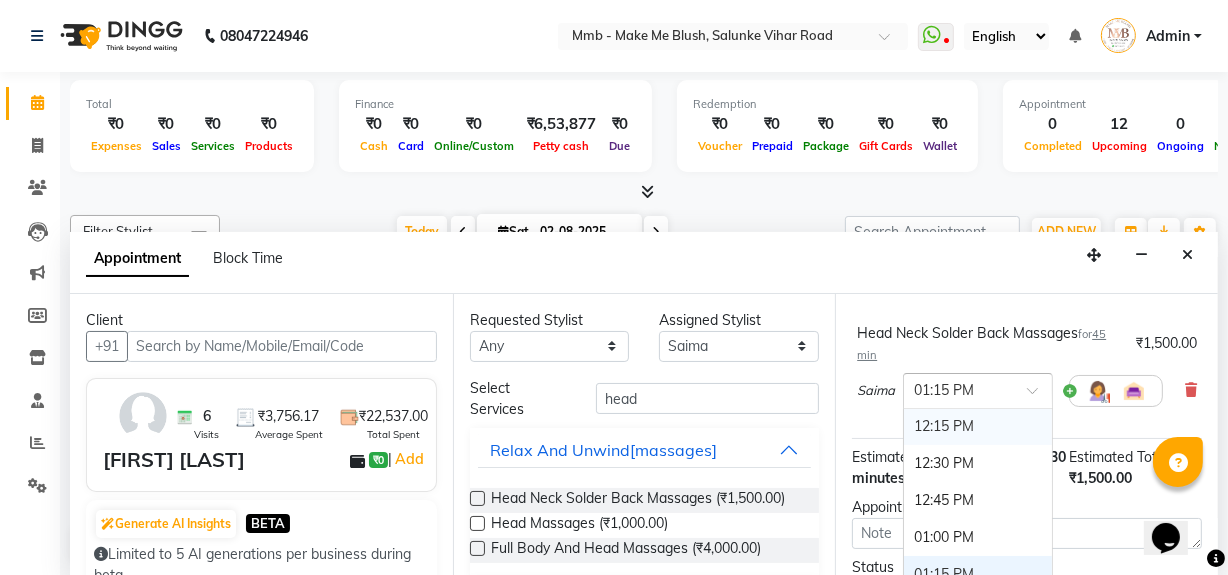 click on "Saima × 01:15 PM  10:00 AM   (No Shift)  10:15 AM   (No Shift)  10:30 AM   (No Shift)  10:45 AM   (No Shift)  11:00 AM   11:15 AM   11:30 AM   11:45 AM   12:00 PM   12:15 PM   12:30 PM   12:45 PM   01:00 PM   01:15 PM   01:30 PM   01:45 PM   02:00 PM   02:15 PM   02:30 PM   02:45 PM   03:00 PM   03:15 PM   03:30 PM   03:45 PM   04:00 PM   04:15 PM   04:30 PM   04:45 PM   05:00 PM   05:15 PM   05:30 PM   05:45 PM   06:00 PM   06:15 PM   06:30 PM   06:45 PM   07:00 PM   07:15 PM   07:30 PM   07:45 PM   08:00 PM   (No Shift)" at bounding box center [1027, 391] 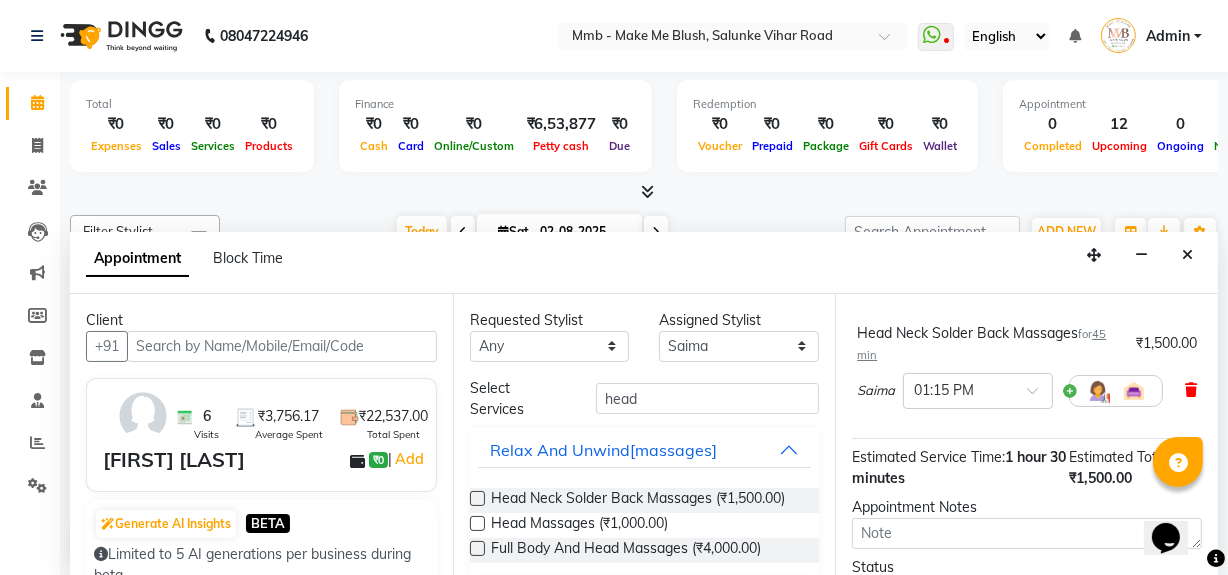 click at bounding box center [1191, 390] 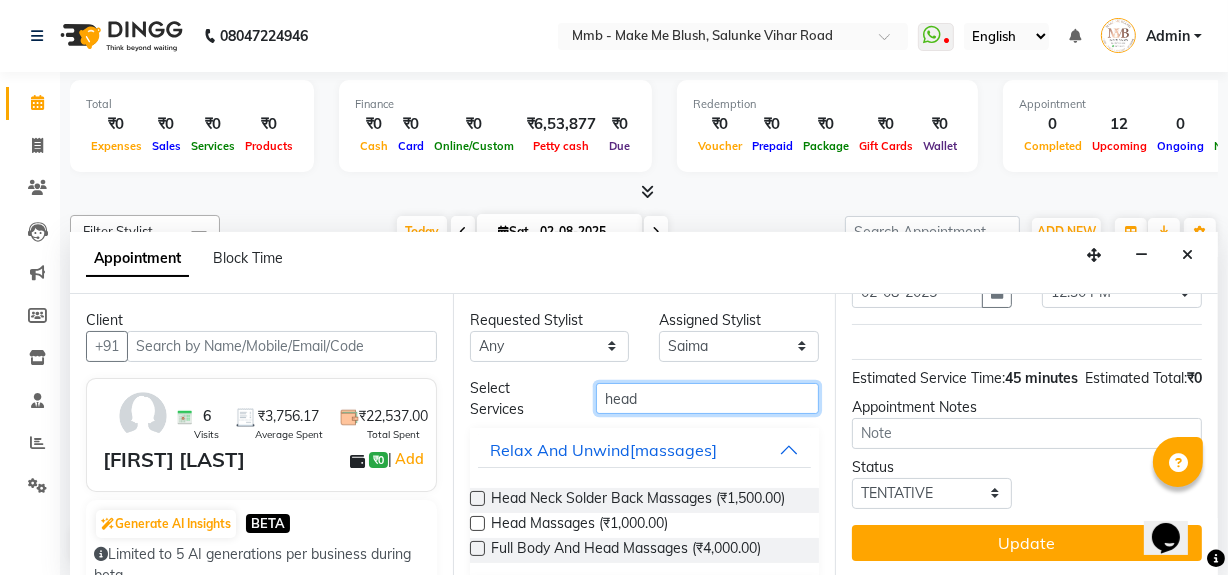 click on "head" at bounding box center (707, 398) 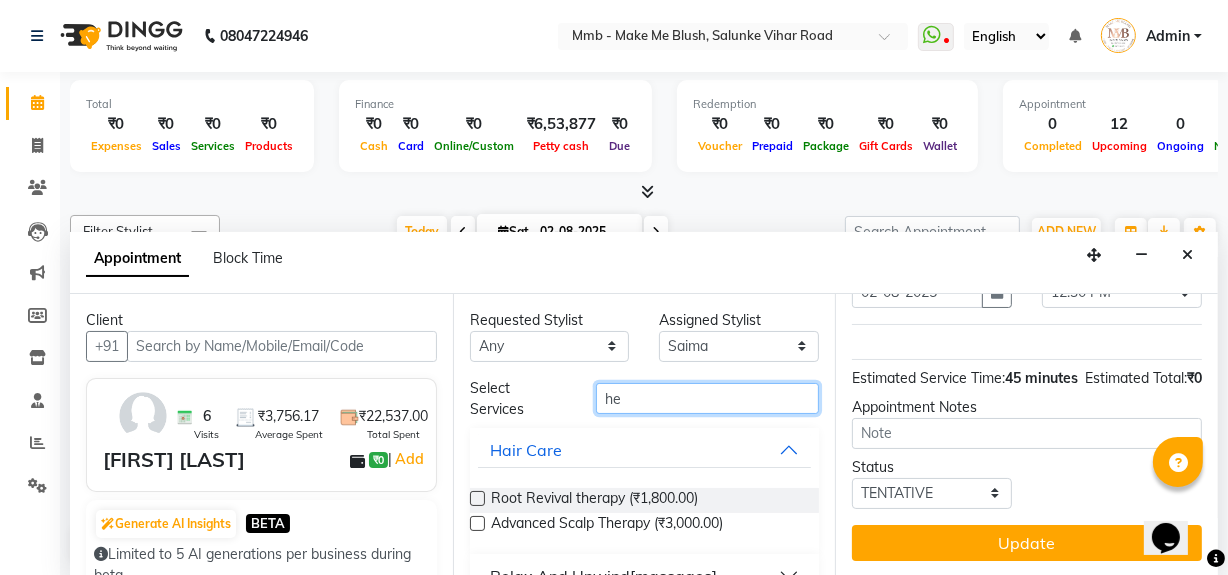 type on "h" 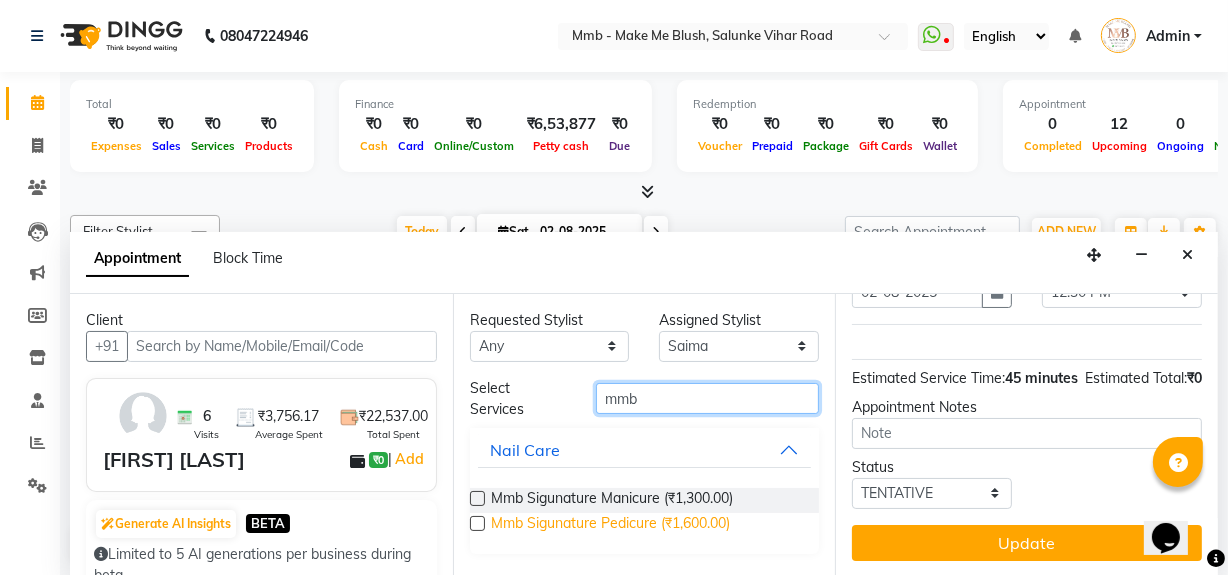 type on "mmb" 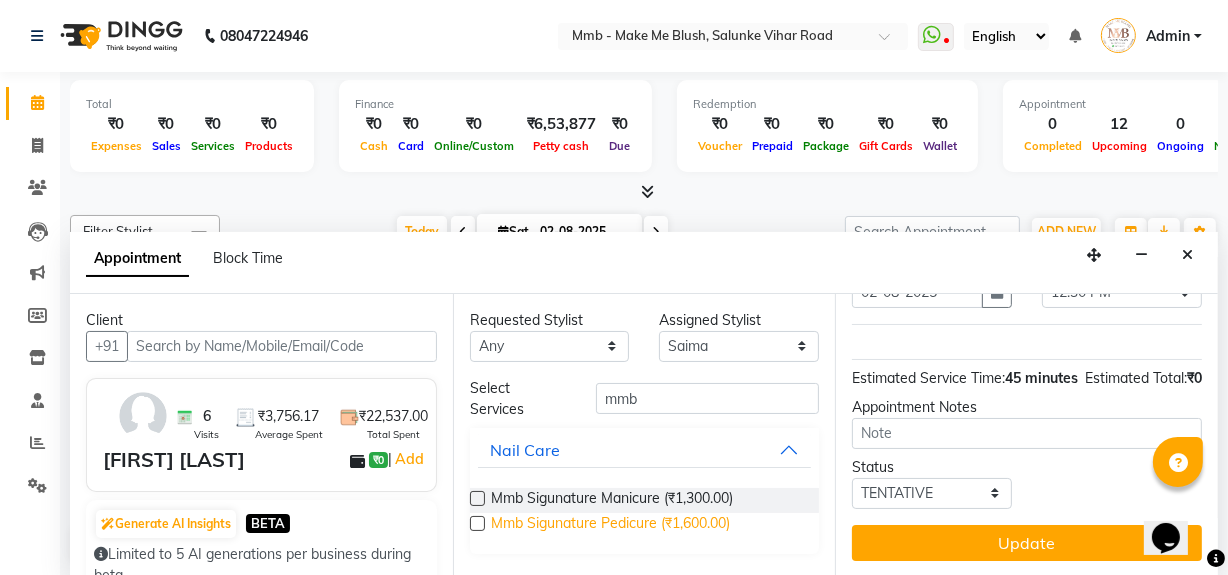 click on "Mmb Sigunature Pedicure (₹1,600.00)" at bounding box center [610, 525] 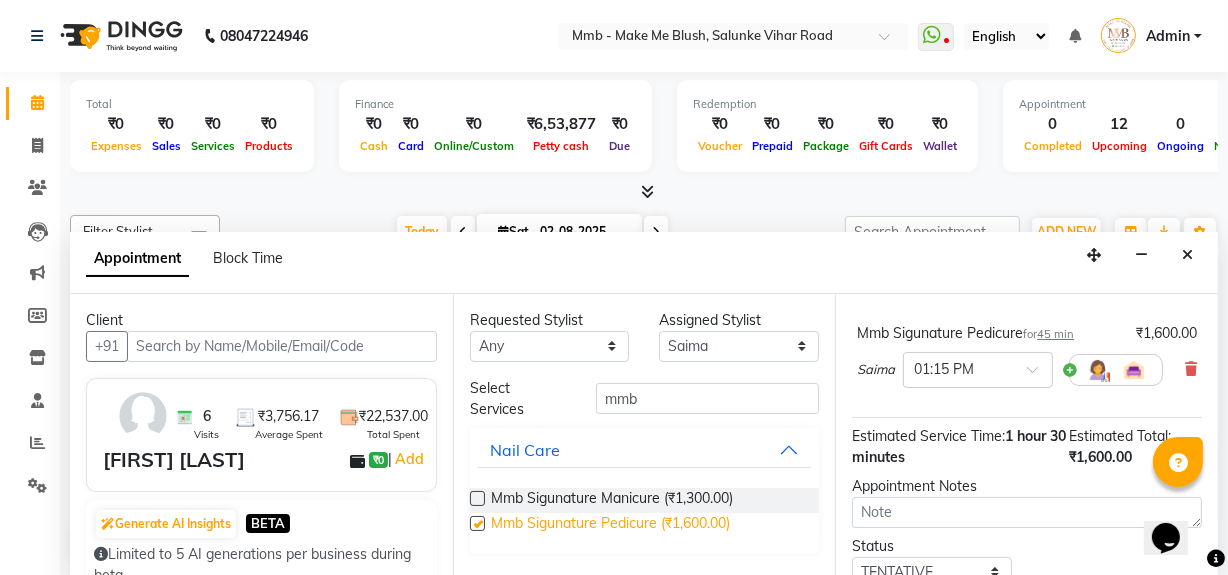 checkbox on "false" 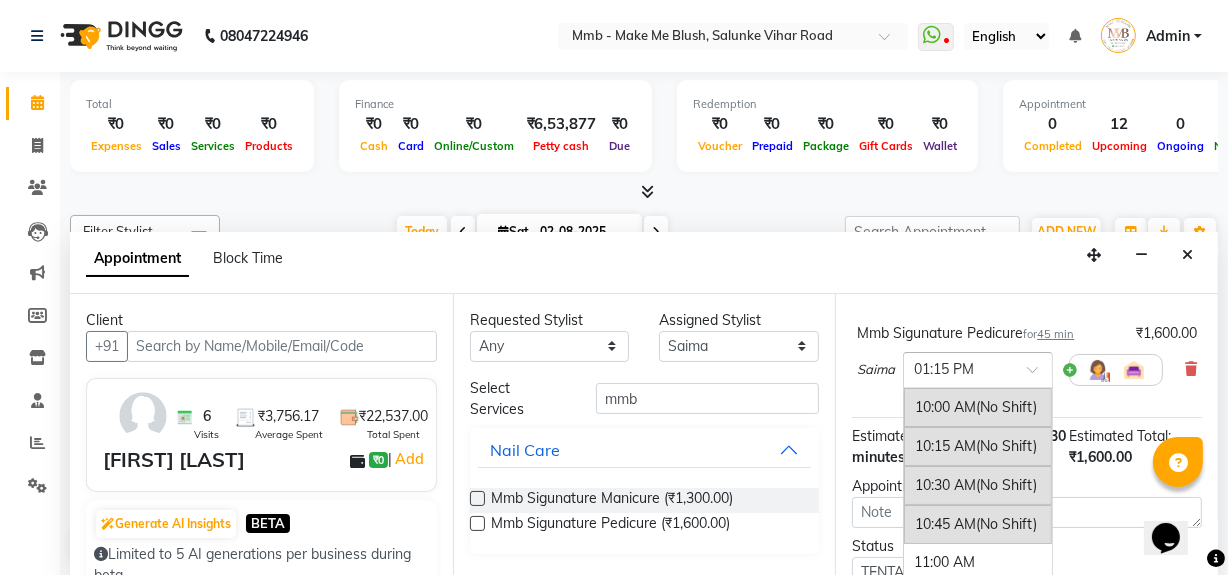 click at bounding box center [1039, 375] 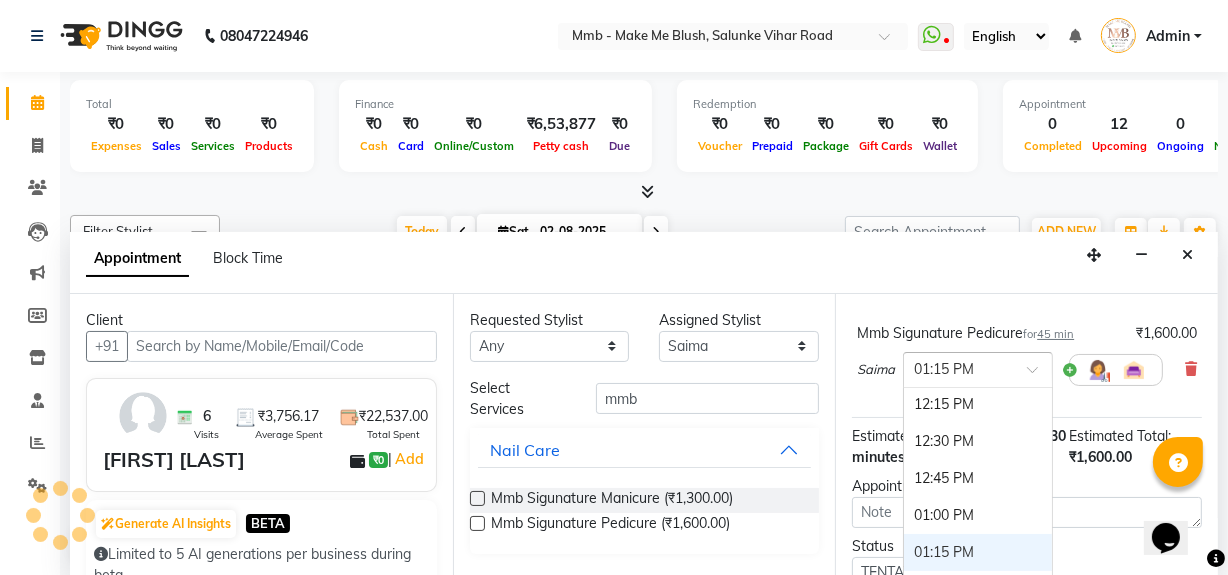 scroll, scrollTop: 306, scrollLeft: 0, axis: vertical 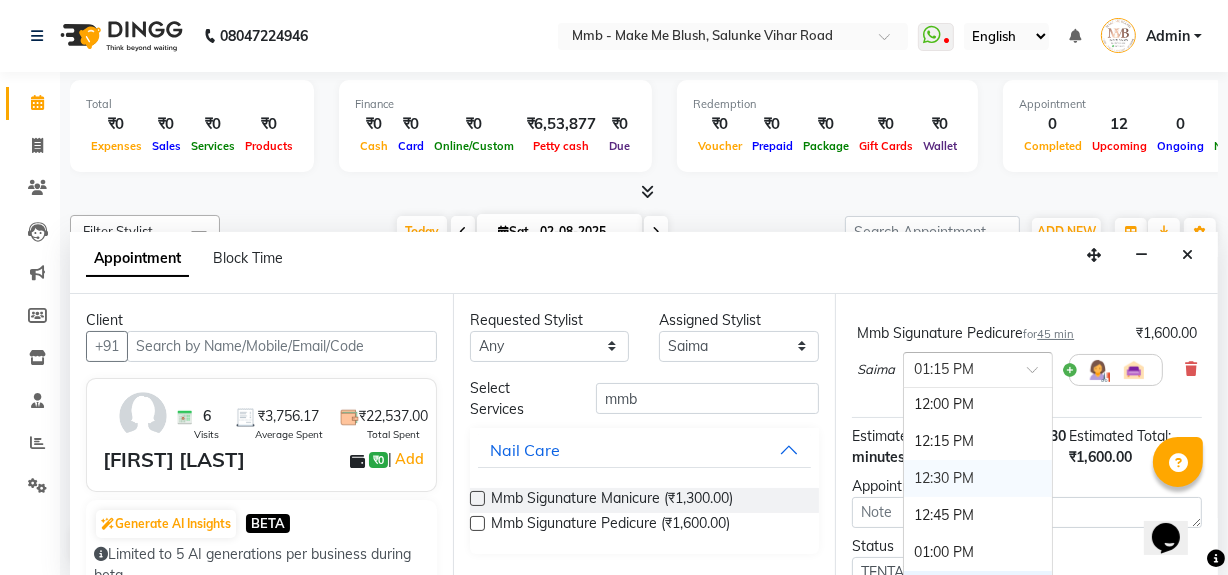 click on "12:30 PM" at bounding box center (978, 478) 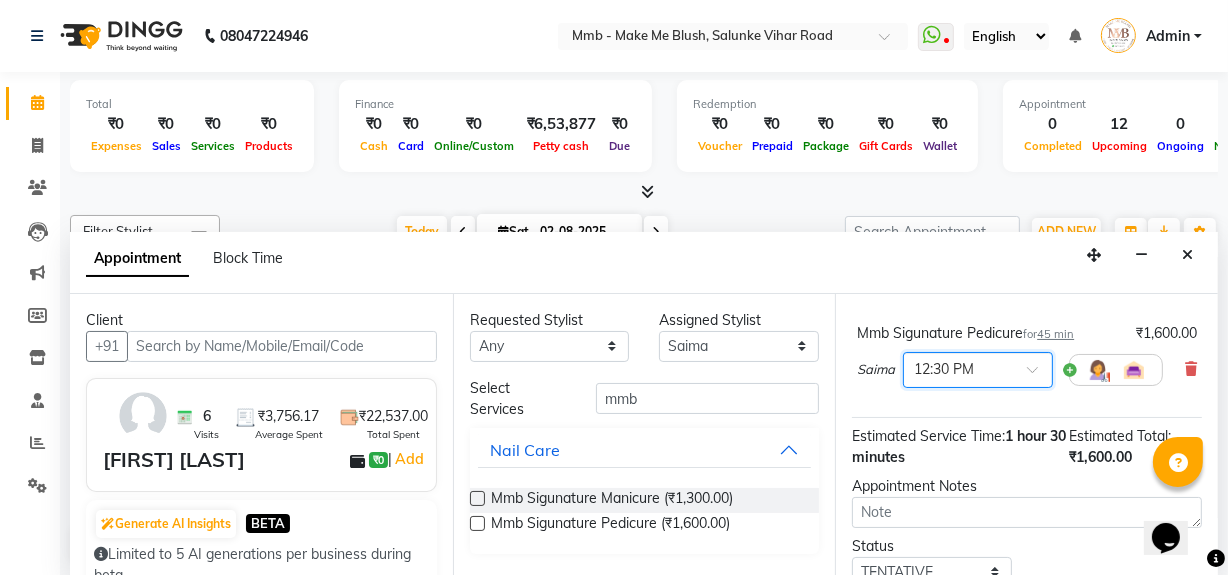 scroll, scrollTop: 236, scrollLeft: 0, axis: vertical 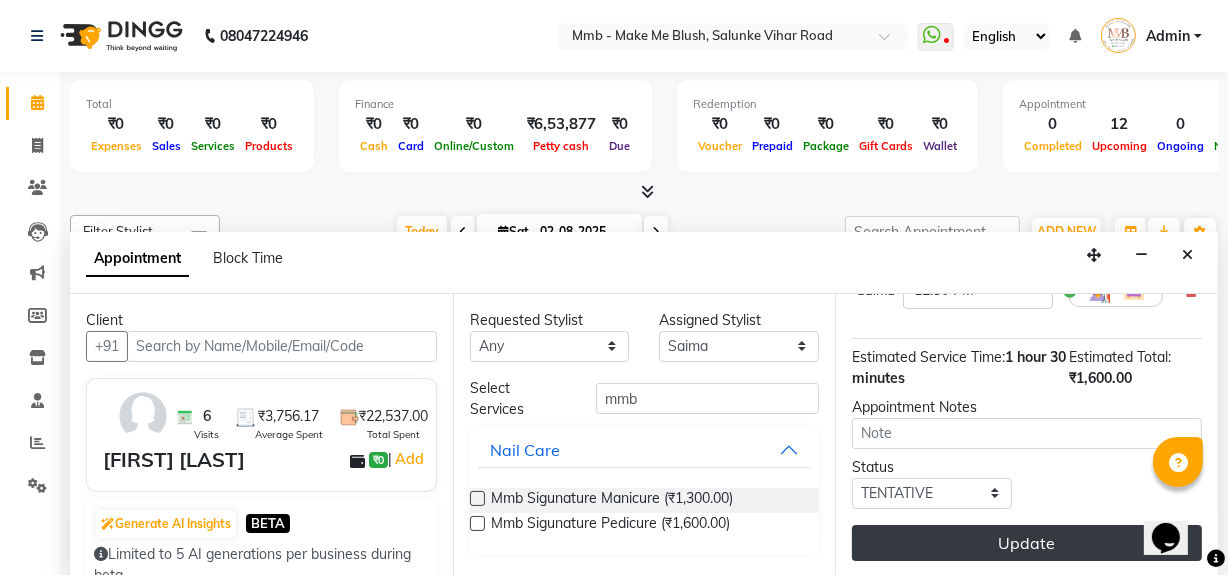 click on "Update" at bounding box center (1027, 543) 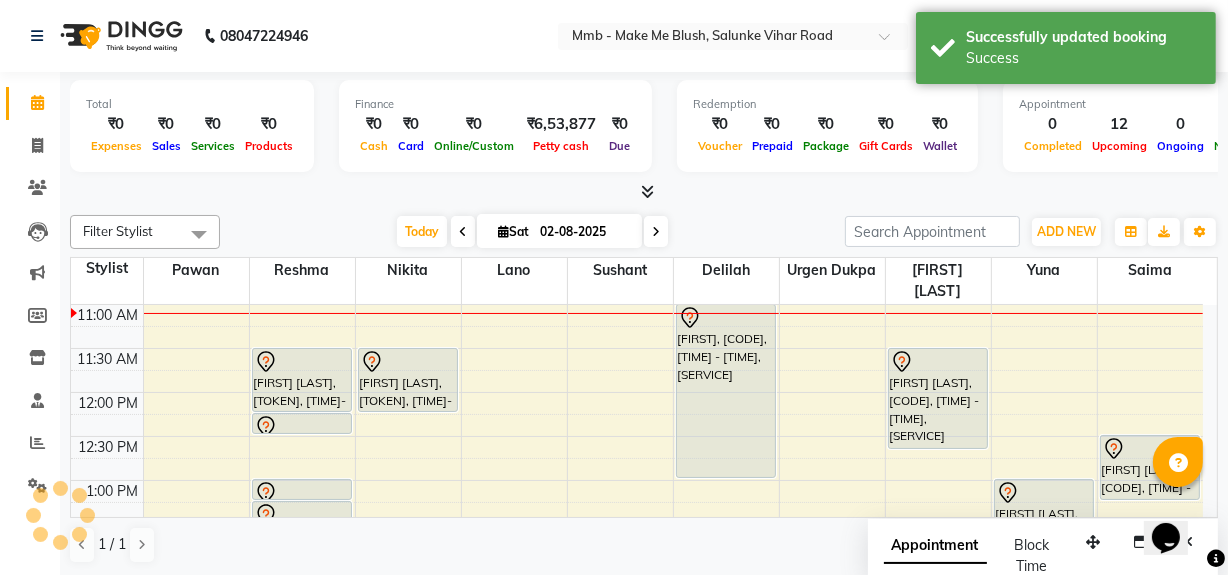 scroll, scrollTop: 0, scrollLeft: 0, axis: both 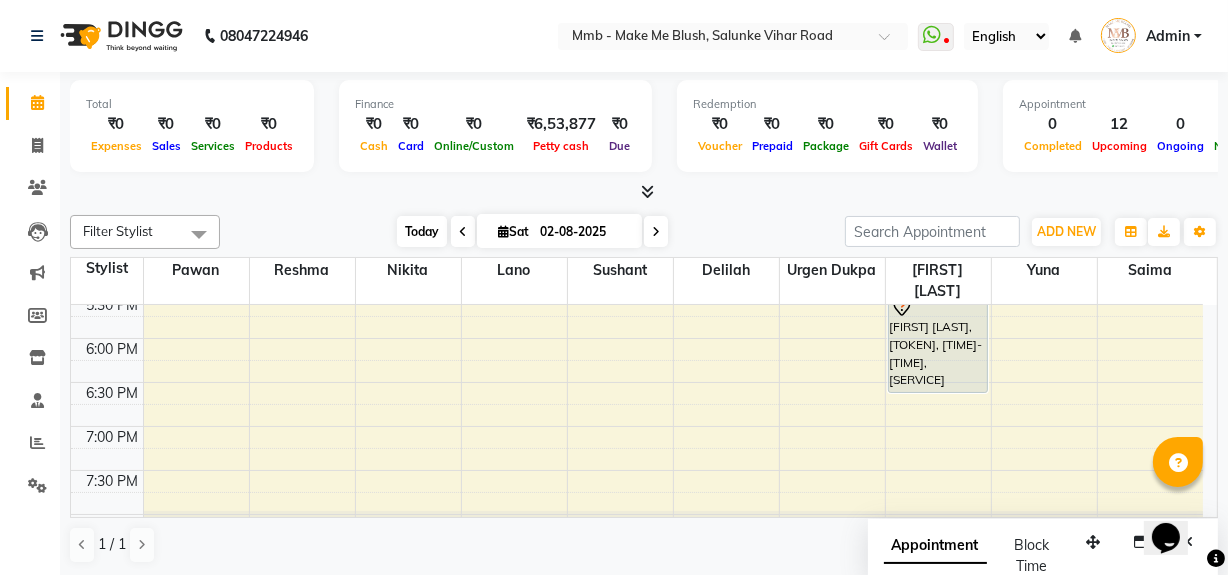 click on "Today" at bounding box center (422, 231) 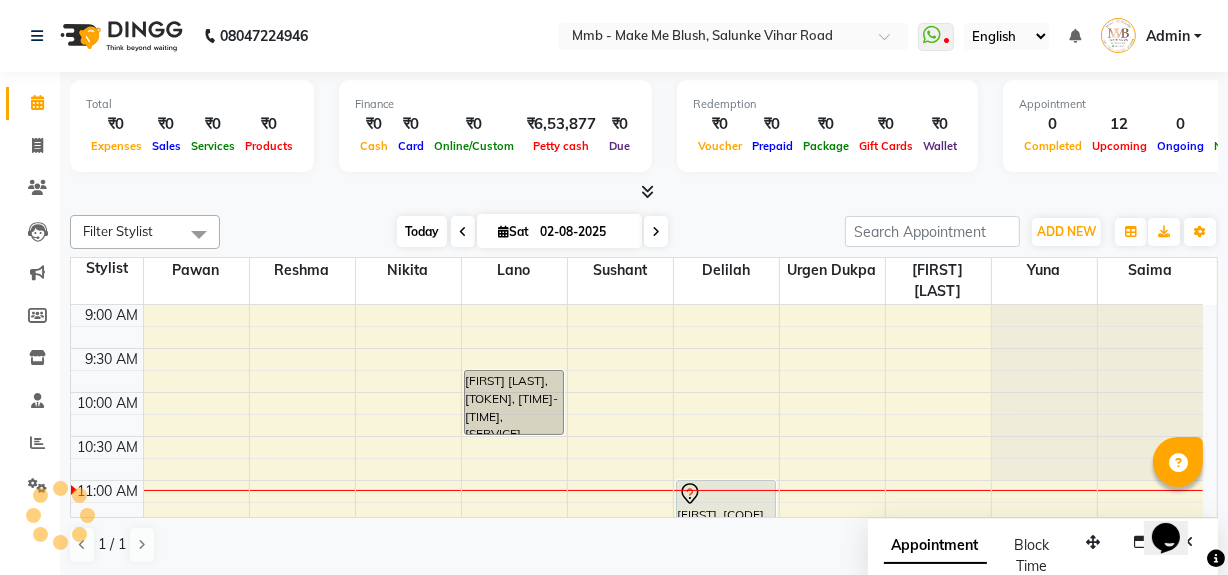 scroll, scrollTop: 176, scrollLeft: 0, axis: vertical 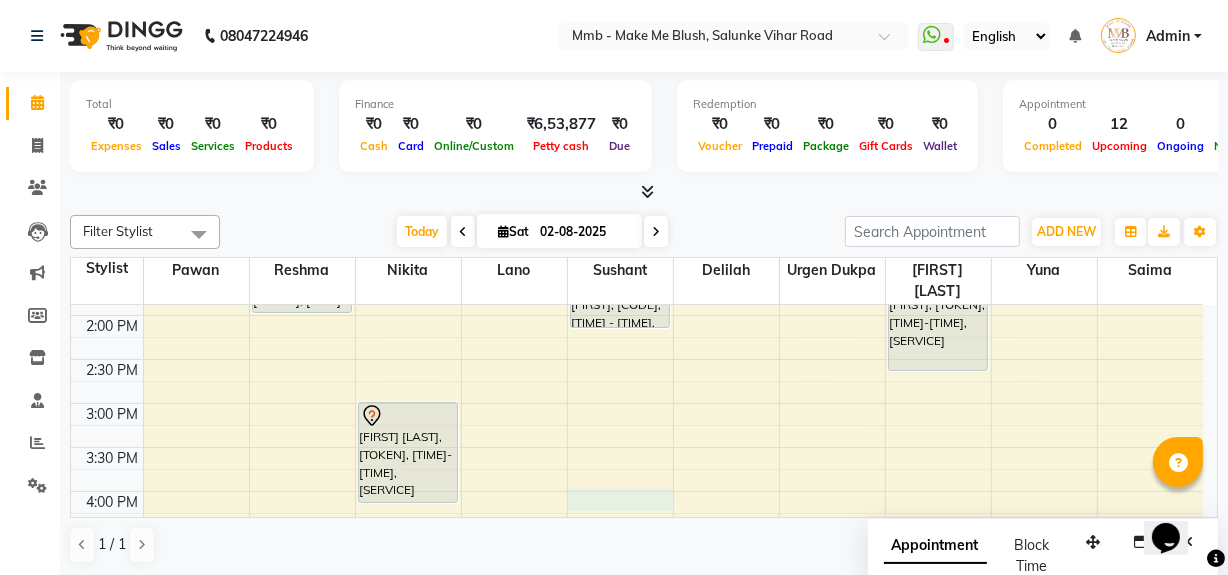 click on "9:00 AM 9:30 AM 10:00 AM 10:30 AM 11:00 AM 11:30 AM 12:00 PM 12:30 PM 1:00 PM 1:30 PM 2:00 PM 2:30 PM 3:00 PM 3:30 PM 4:00 PM 4:30 PM 5:00 PM 5:30 PM 6:00 PM 6:30 PM 7:00 PM 7:30 PM 8:00 PM 8:30 PM             Daayita Apaprajita, TK04, 11:30 AM-12:15 PM, Regular Manicure              Daayita Apaprajita, TK04, 12:15 PM-12:30 PM, Eyebrows             Simriti Vaswani, TK08, 01:00 PM-01:15 PM, Eyebrows             Simriti Vaswani, TK08, 01:15 PM-02:00 PM, Regular Pedicure              Daayita Apaprajita, TK04, 11:30 AM-12:15 PM, Regular Pedicure              Riddhi Bhog, TK01, 03:00 PM-04:10 PM, Roots Touchup Upto 1inch     Anshita Bhavishkar, TK06, 09:45 AM-10:30 AM, Protien Refiller Treatment             Richi, TK02, 01:30 PM-02:10 PM, Gel Nail plain              Shahana, TK03, 11:00 AM-01:00 PM, Highlights Below Shoulder             Daayita Apaprajita, TK04, 11:30 AM-12:40 PM, Roots Touchup Upto 1inch              Richi, TK02, 01:30 PM-02:40 PM, Roots Touchup Upto 1inch" at bounding box center [637, 403] 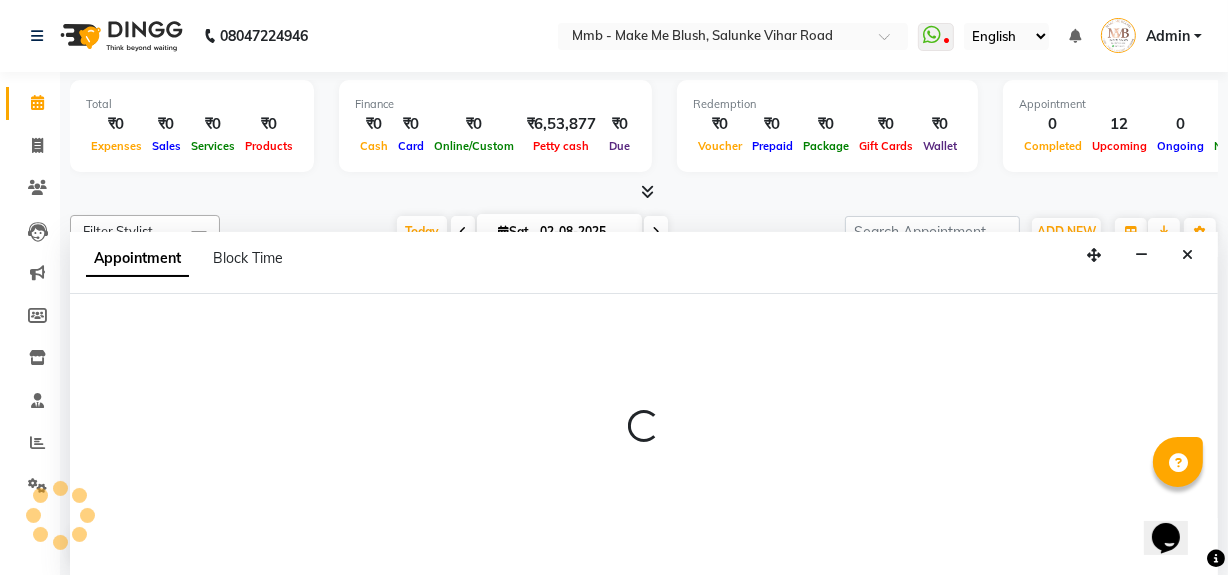 scroll, scrollTop: 0, scrollLeft: 0, axis: both 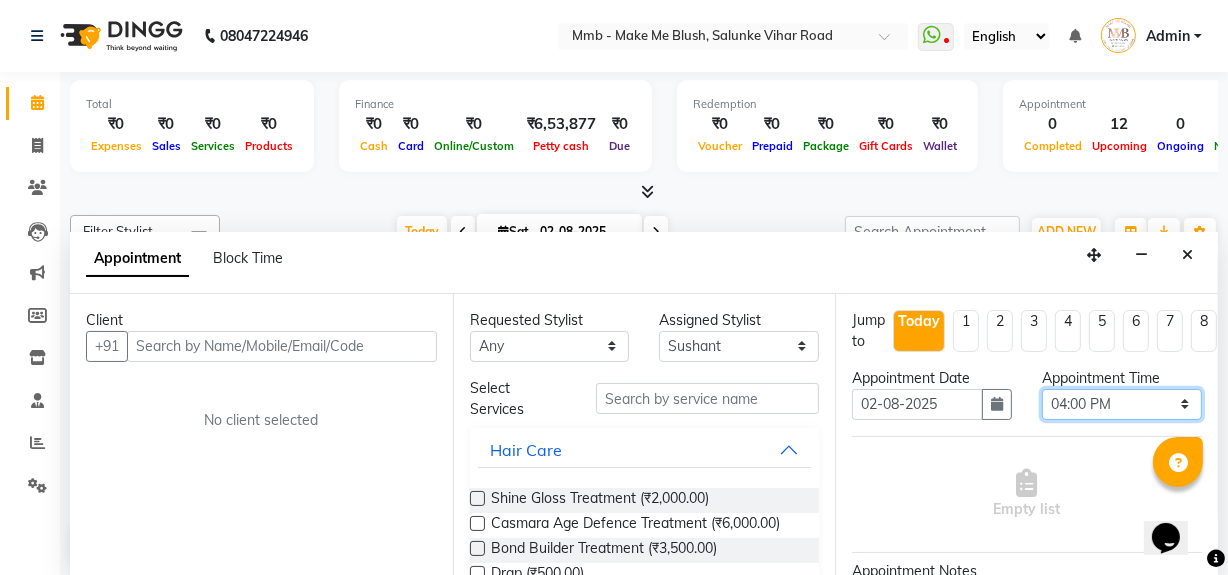 click on "Select 10:00 AM 10:15 AM 10:30 AM 10:45 AM 11:00 AM 11:15 AM 11:30 AM 11:45 AM 12:00 PM 12:15 PM 12:30 PM 12:45 PM 01:00 PM 01:15 PM 01:30 PM 01:45 PM 02:00 PM 02:15 PM 02:30 PM 02:45 PM 03:00 PM 03:15 PM 03:30 PM 03:45 PM 04:00 PM 04:15 PM 04:30 PM 04:45 PM 05:00 PM 05:15 PM 05:30 PM 05:45 PM 06:00 PM 06:15 PM 06:30 PM 06:45 PM 07:00 PM 07:15 PM 07:30 PM 07:45 PM 08:00 PM" at bounding box center [1122, 404] 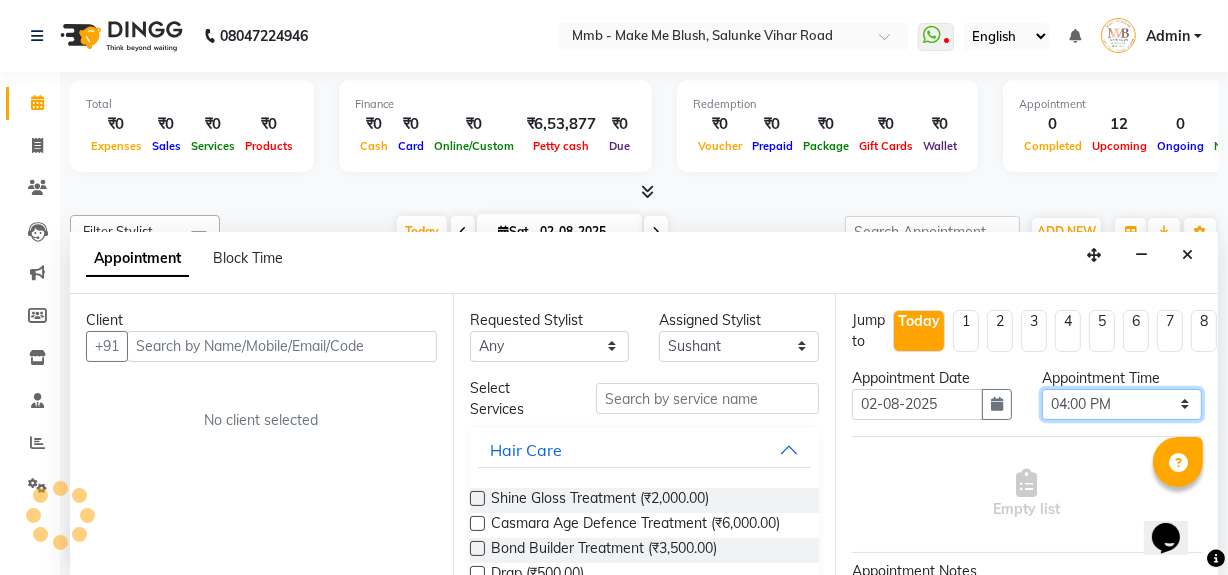 select on "930" 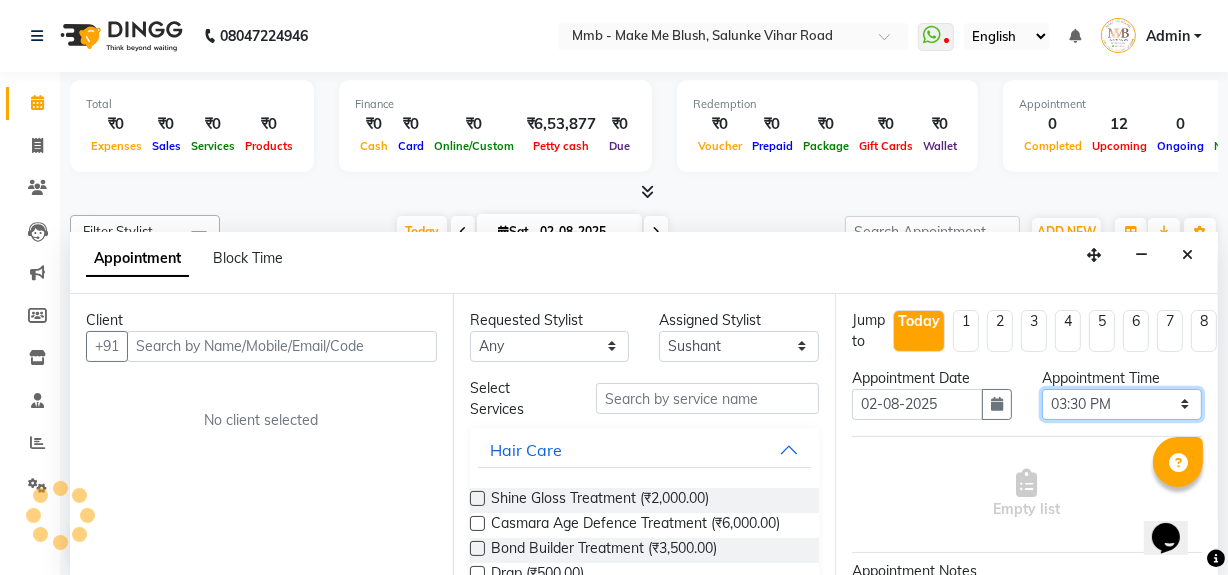 click on "Select 10:00 AM 10:15 AM 10:30 AM 10:45 AM 11:00 AM 11:15 AM 11:30 AM 11:45 AM 12:00 PM 12:15 PM 12:30 PM 12:45 PM 01:00 PM 01:15 PM 01:30 PM 01:45 PM 02:00 PM 02:15 PM 02:30 PM 02:45 PM 03:00 PM 03:15 PM 03:30 PM 03:45 PM 04:00 PM 04:15 PM 04:30 PM 04:45 PM 05:00 PM 05:15 PM 05:30 PM 05:45 PM 06:00 PM 06:15 PM 06:30 PM 06:45 PM 07:00 PM 07:15 PM 07:30 PM 07:45 PM 08:00 PM" at bounding box center [1122, 404] 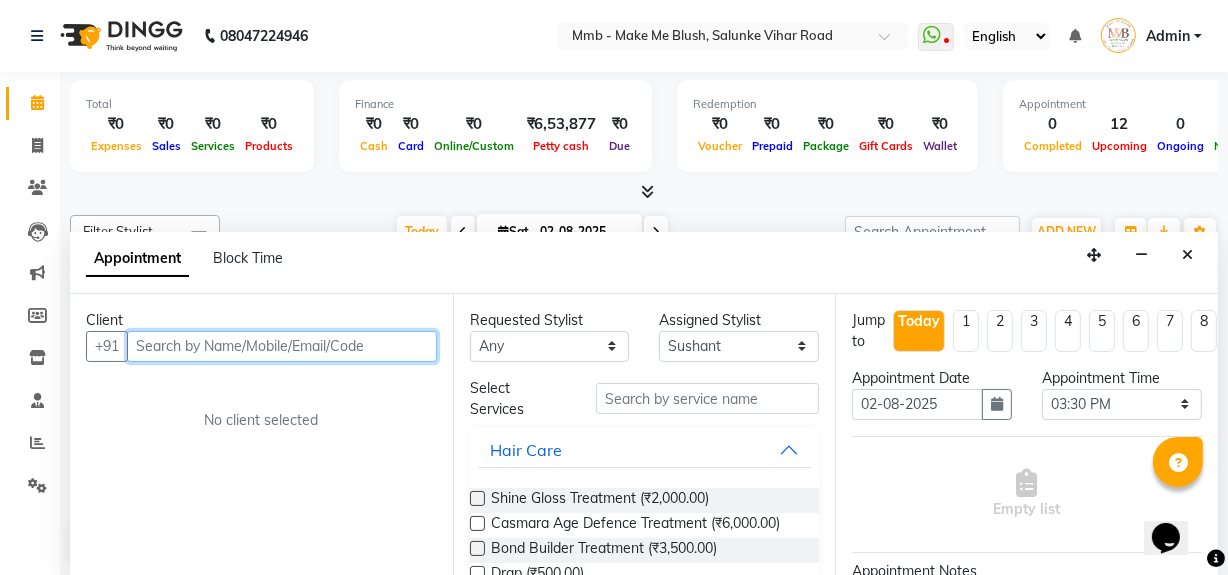 click at bounding box center [282, 346] 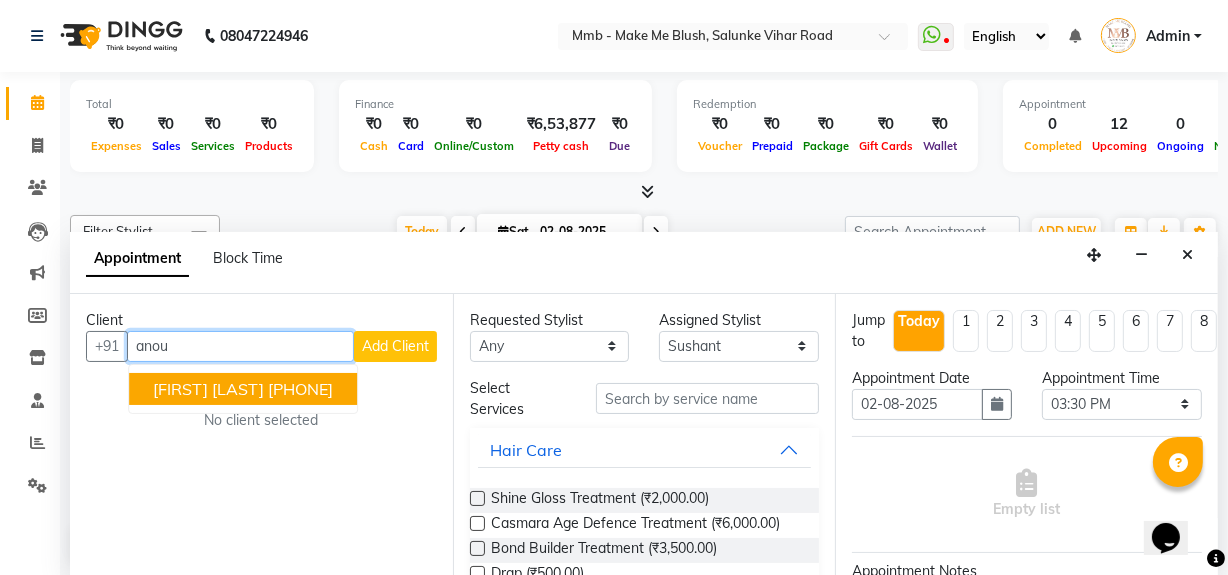click on "[PHONE]" at bounding box center (300, 389) 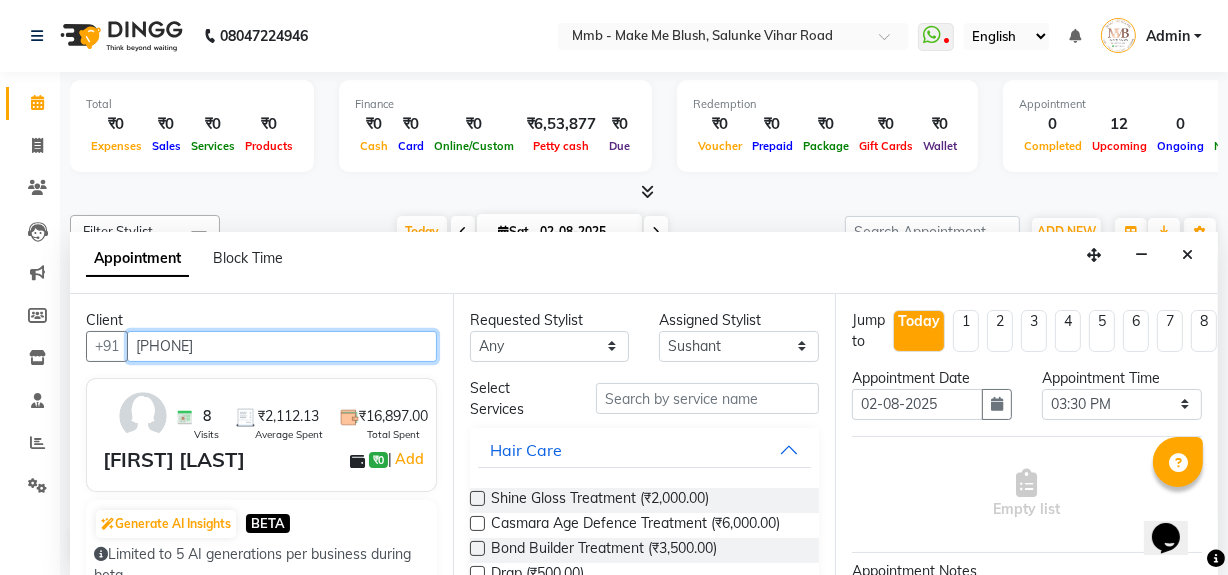 type on "[PHONE]" 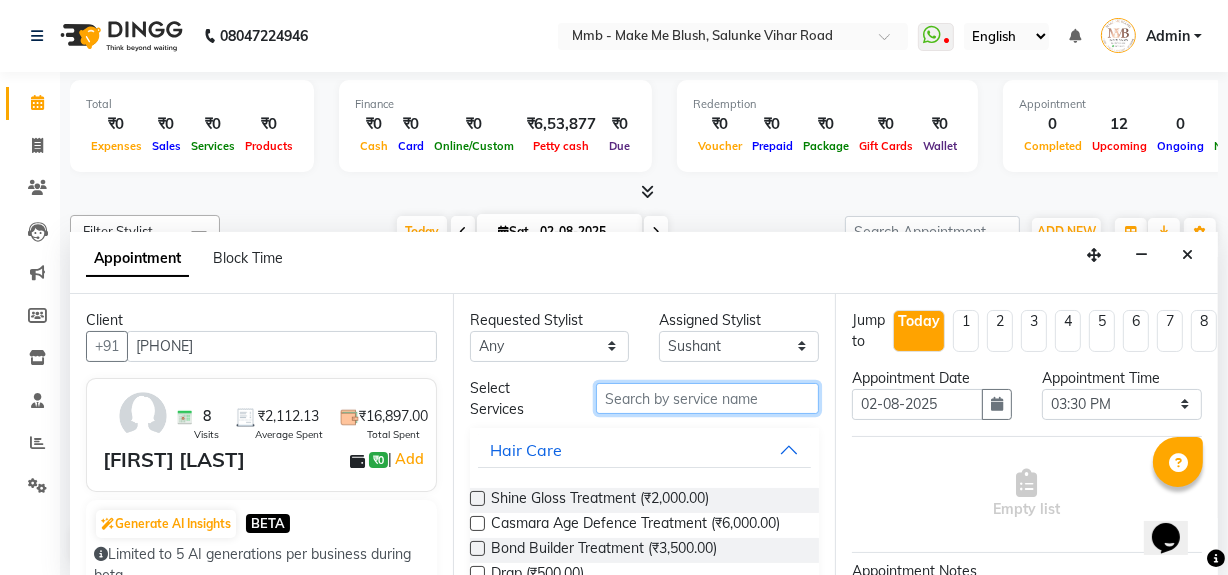 click at bounding box center (707, 398) 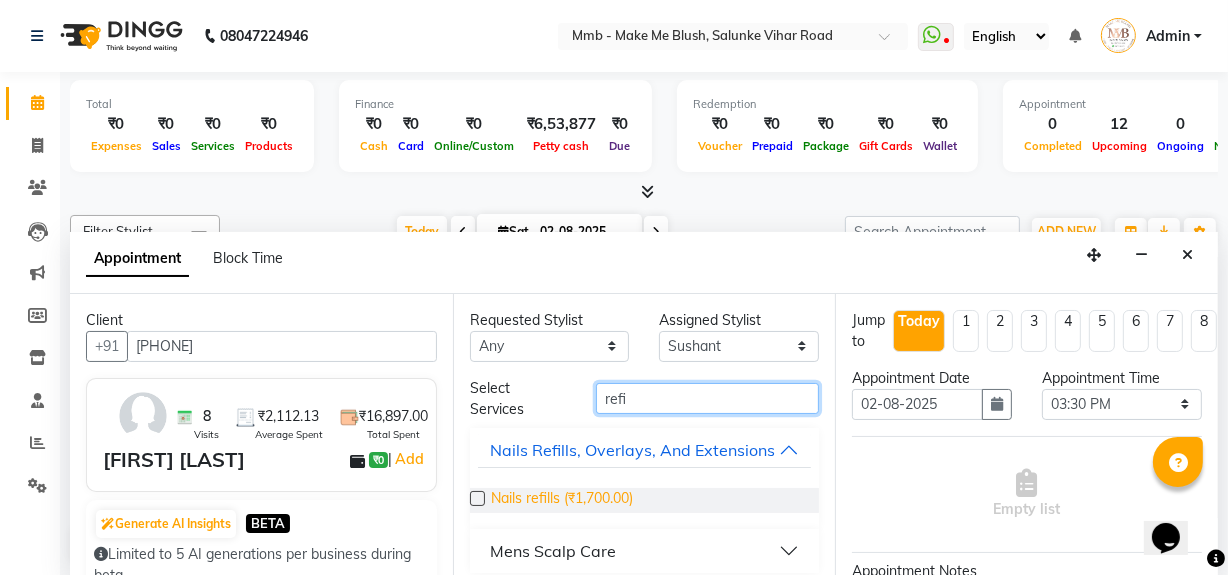 type on "refi" 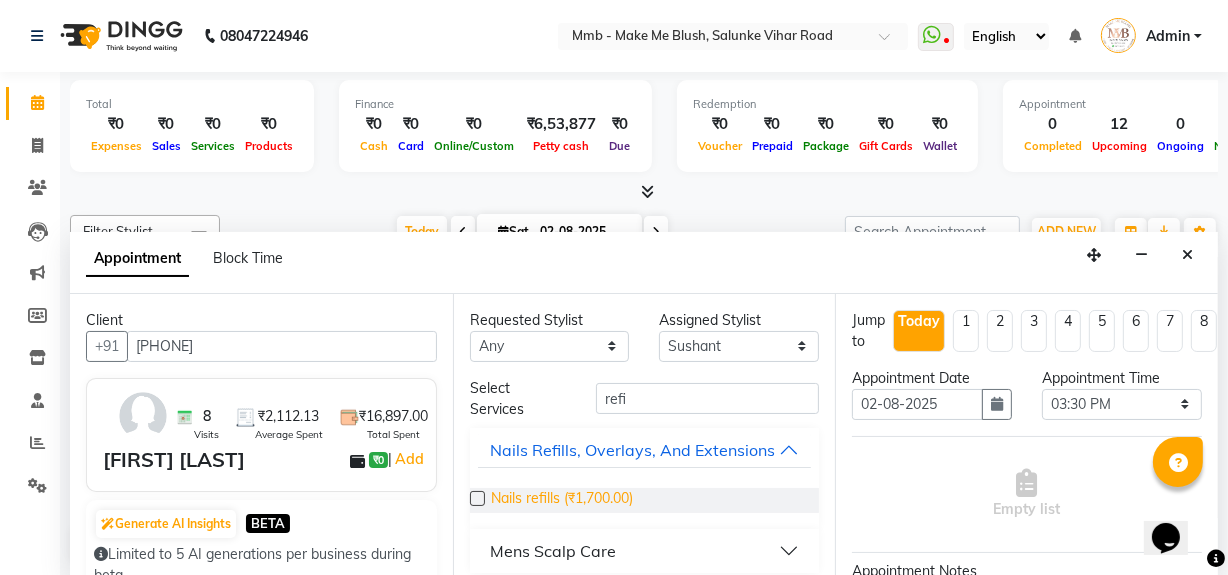 click on "Nails refills (₹1,700.00)" at bounding box center [562, 500] 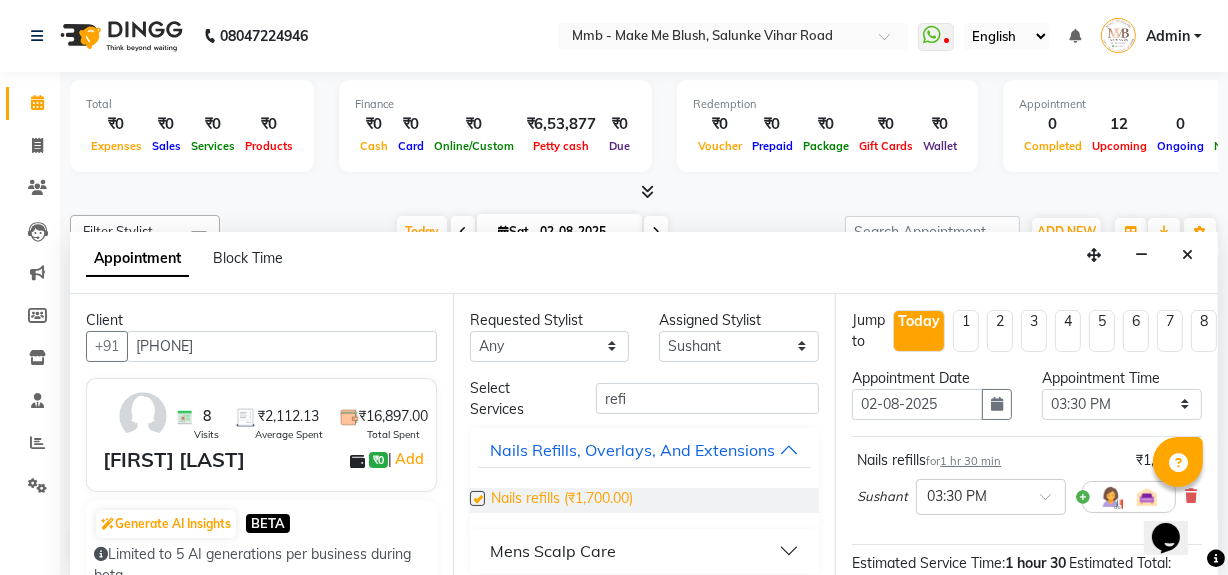 checkbox on "false" 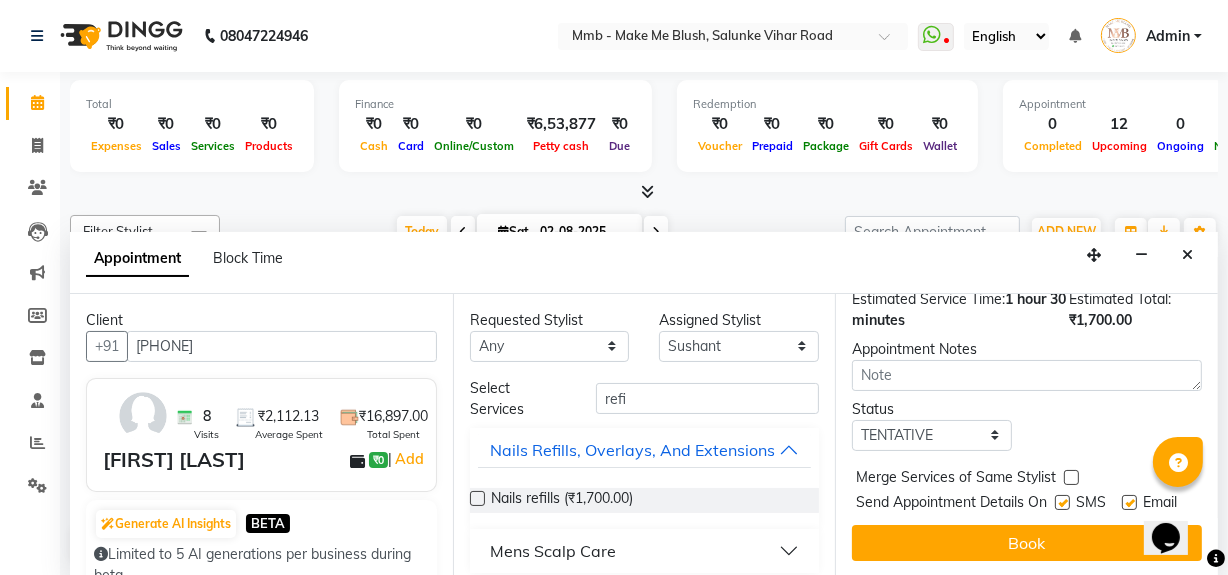 scroll, scrollTop: 293, scrollLeft: 0, axis: vertical 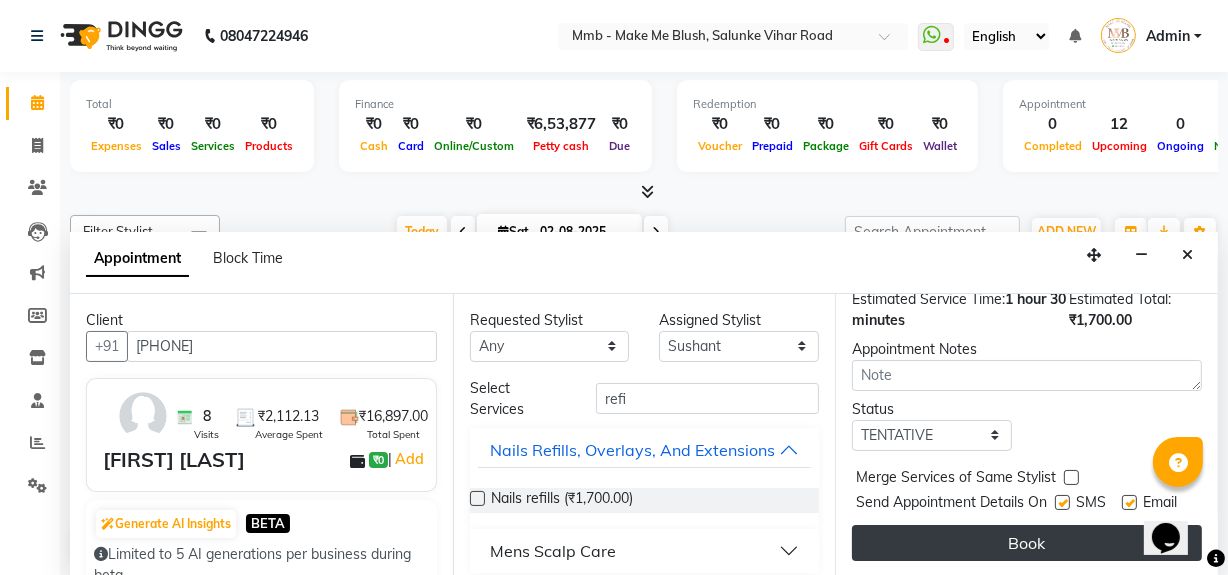 click on "Book" at bounding box center (1027, 543) 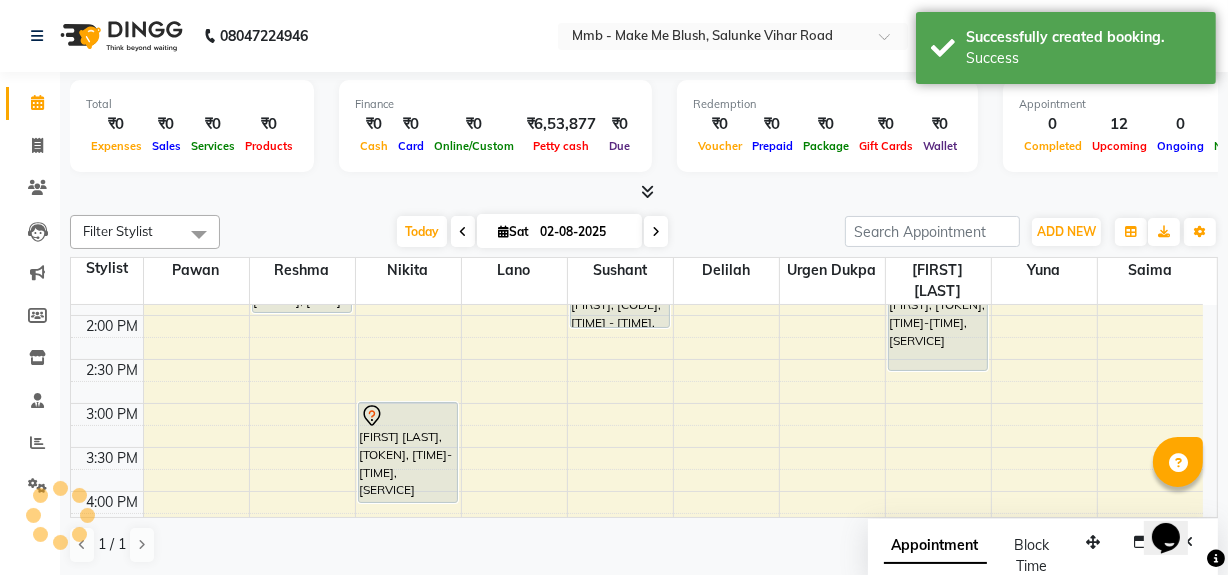 scroll, scrollTop: 0, scrollLeft: 0, axis: both 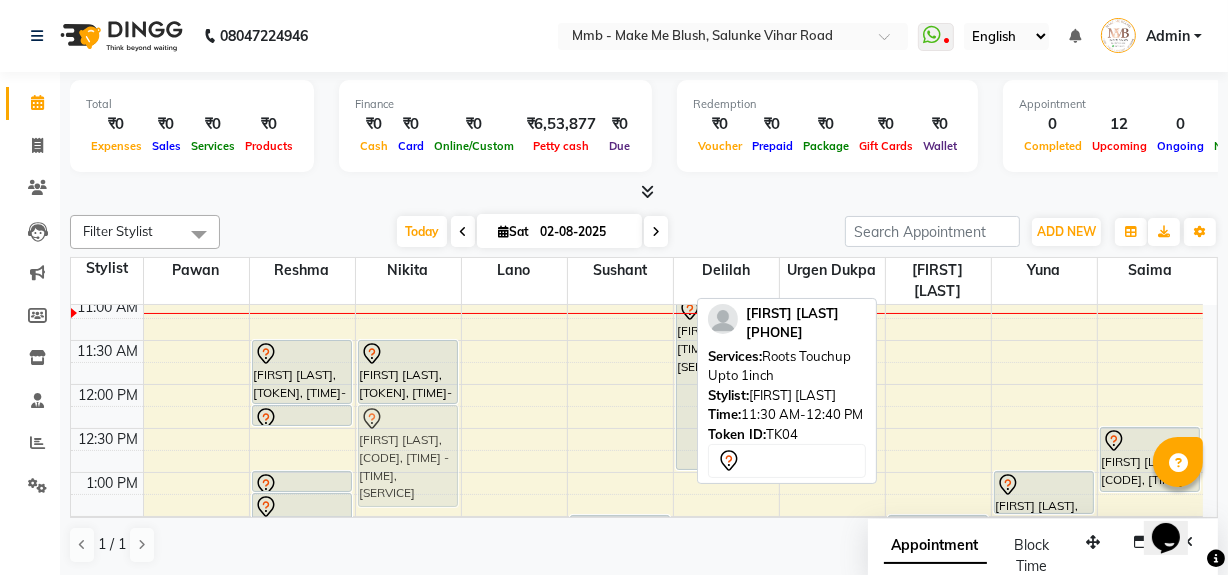 drag, startPoint x: 956, startPoint y: 400, endPoint x: 415, endPoint y: 456, distance: 543.8906 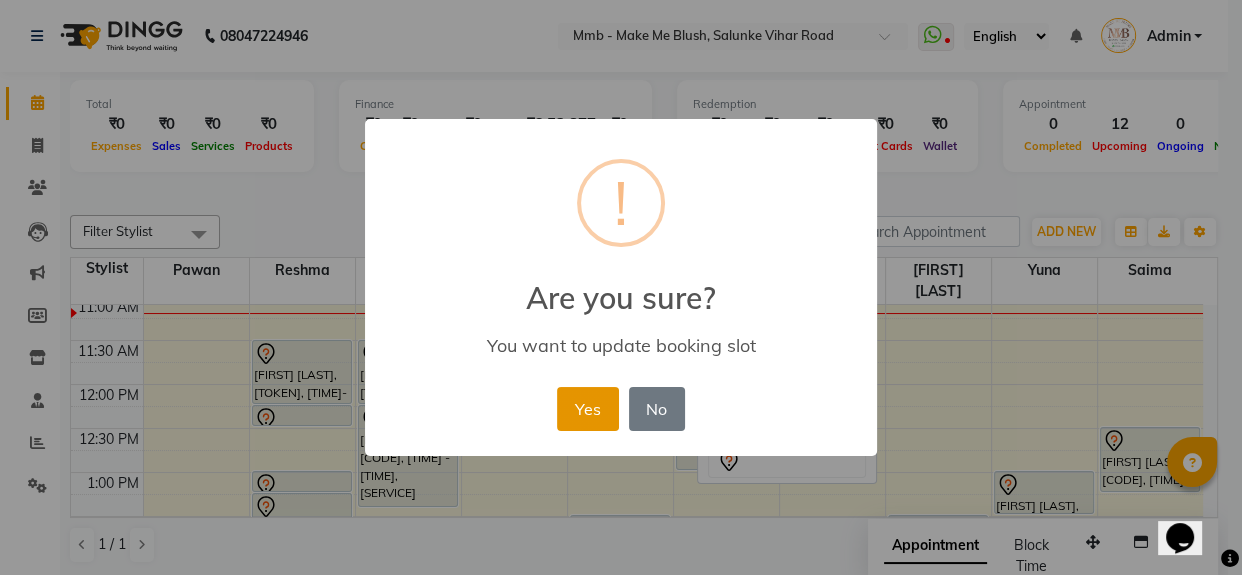 click on "Yes" at bounding box center [587, 409] 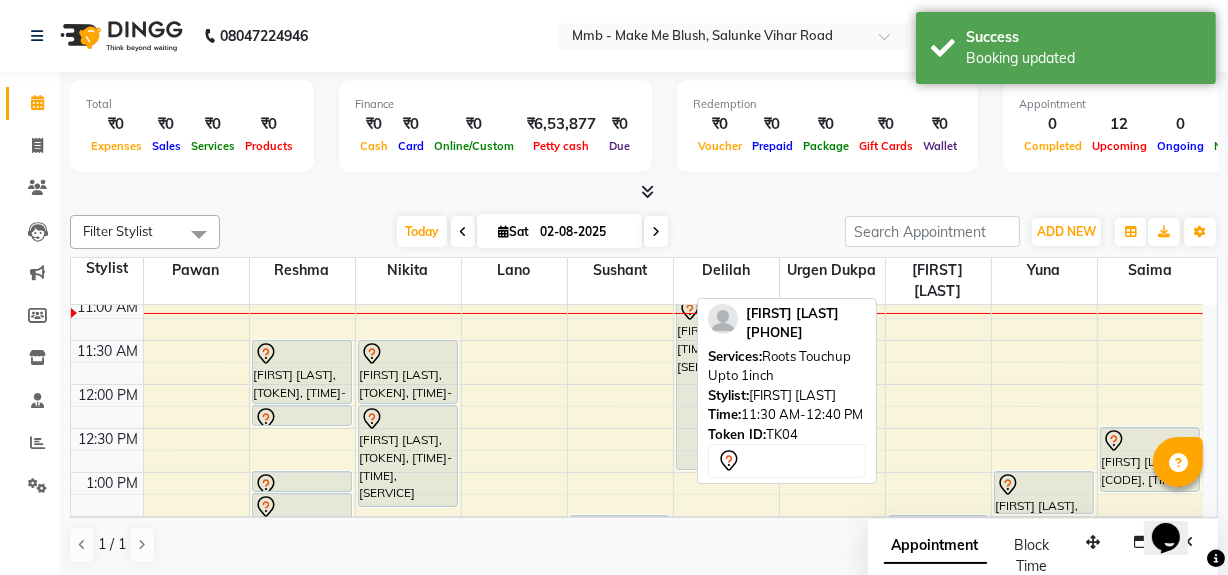 click on "Opens Chat This icon Opens the chat window." at bounding box center [1175, 502] 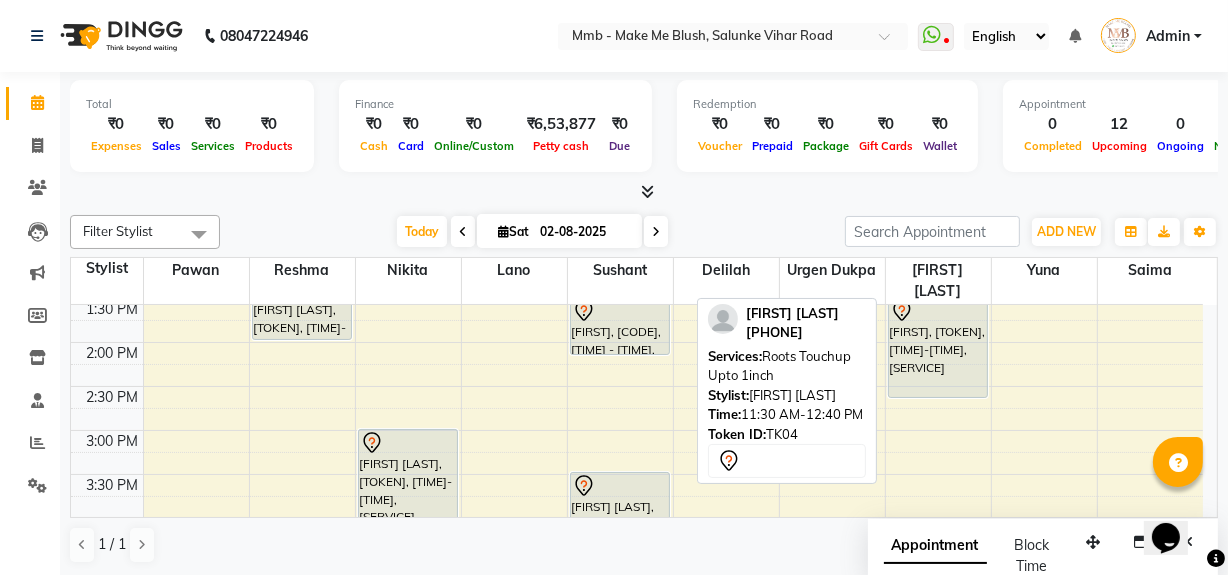 scroll, scrollTop: 439, scrollLeft: 0, axis: vertical 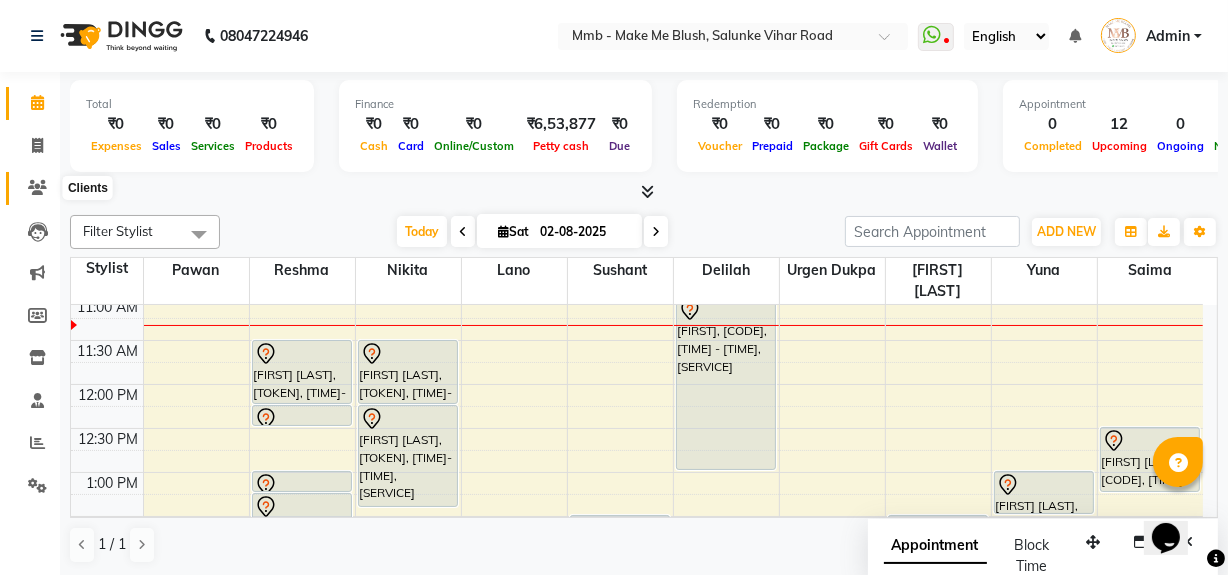 click 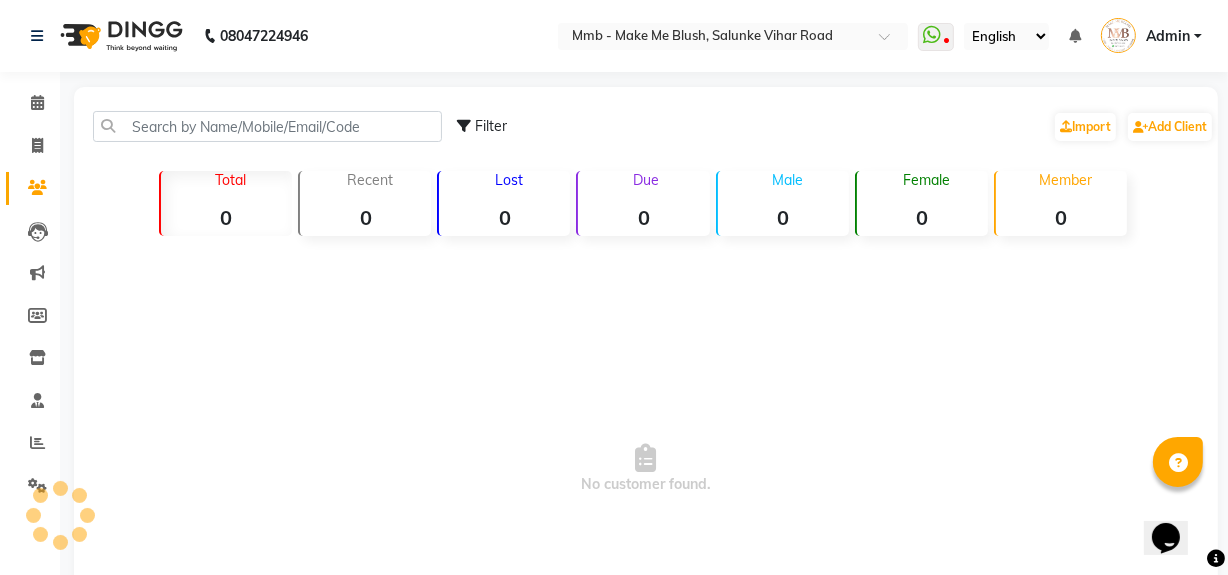 scroll, scrollTop: 0, scrollLeft: 0, axis: both 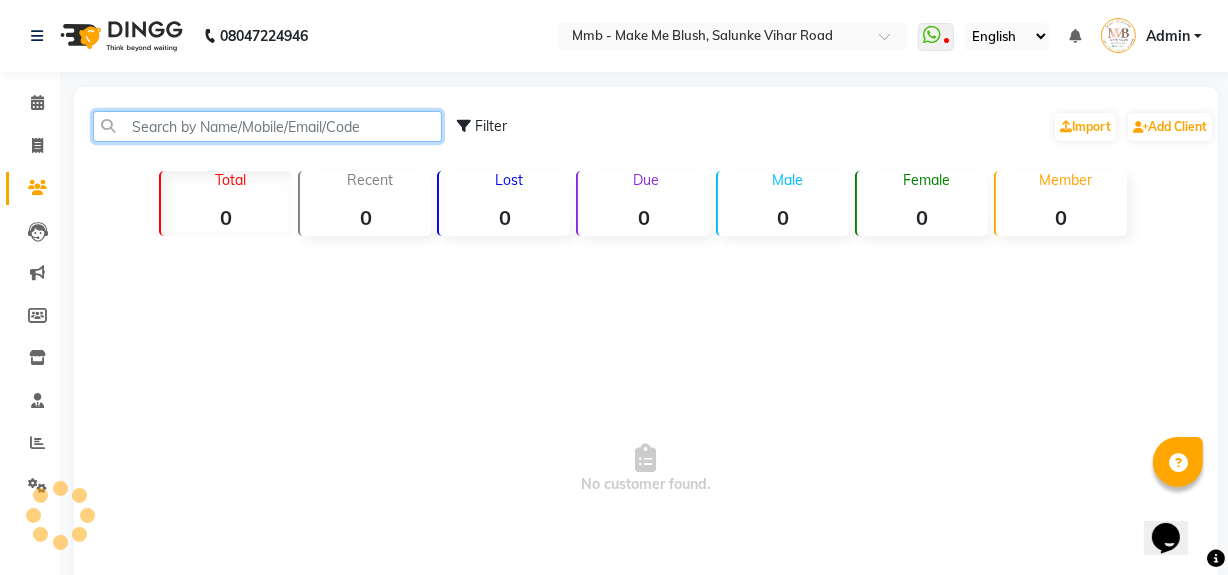 click 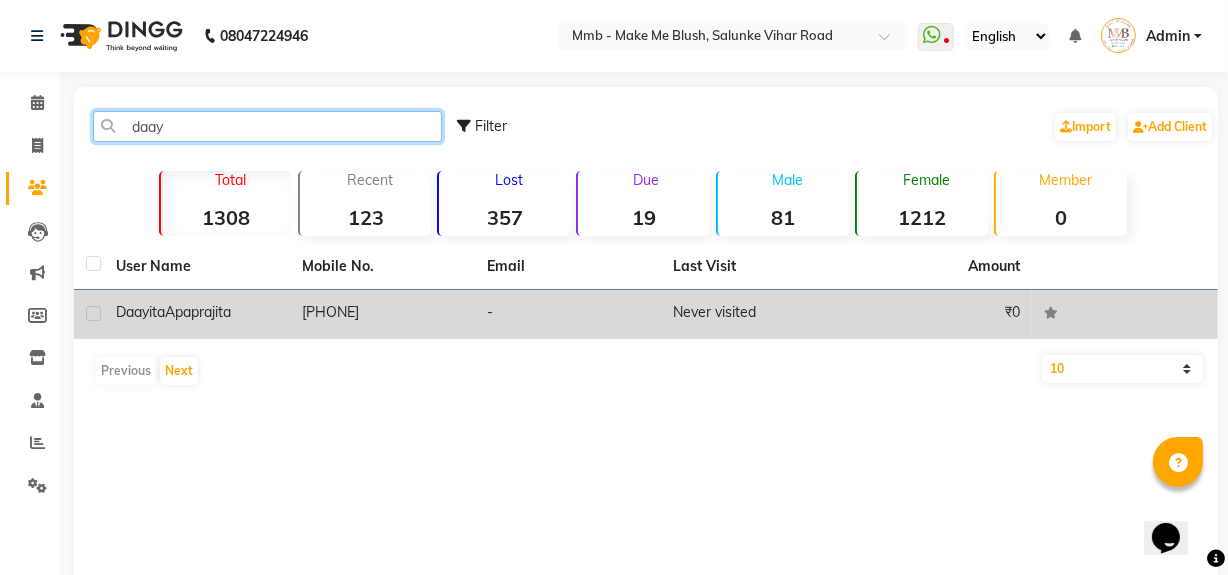 type on "daay" 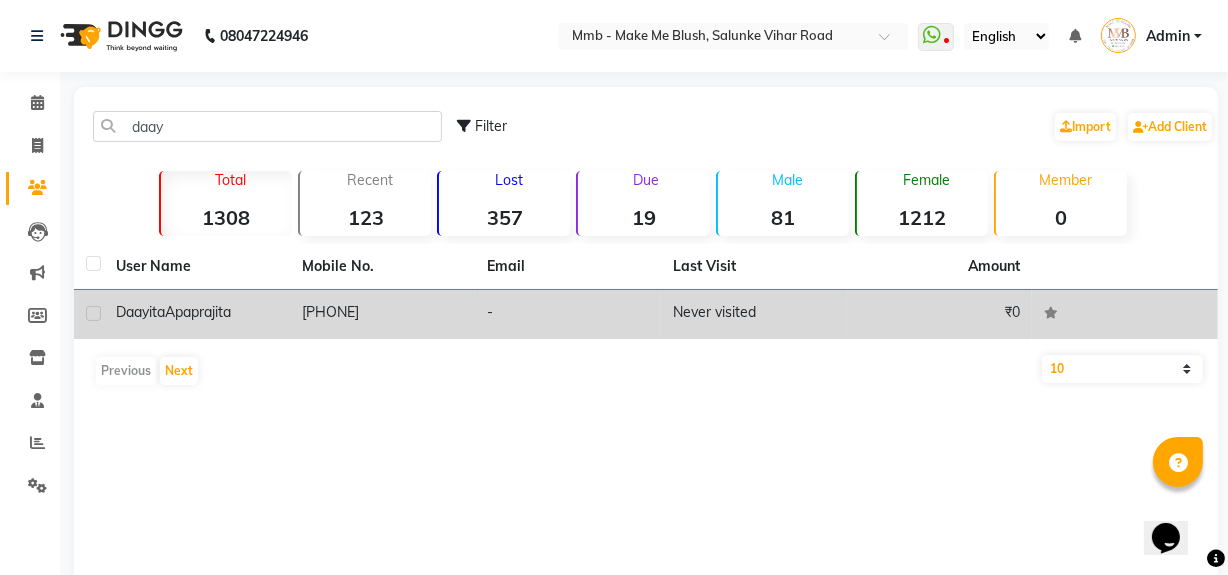click on "Apaprajita" 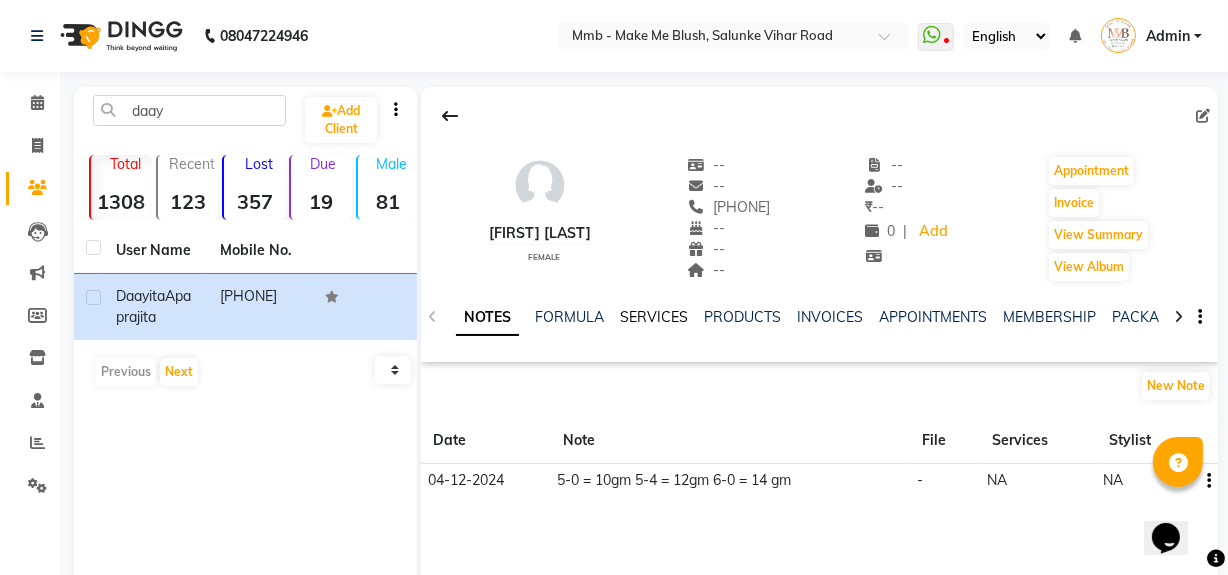 click on "SERVICES" 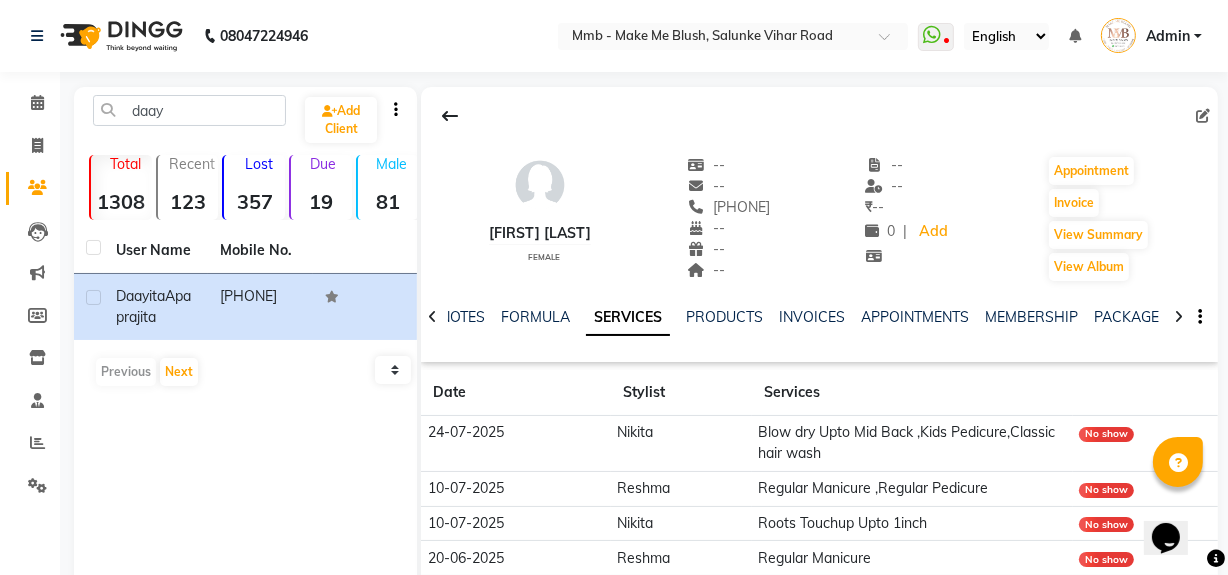 scroll, scrollTop: 141, scrollLeft: 0, axis: vertical 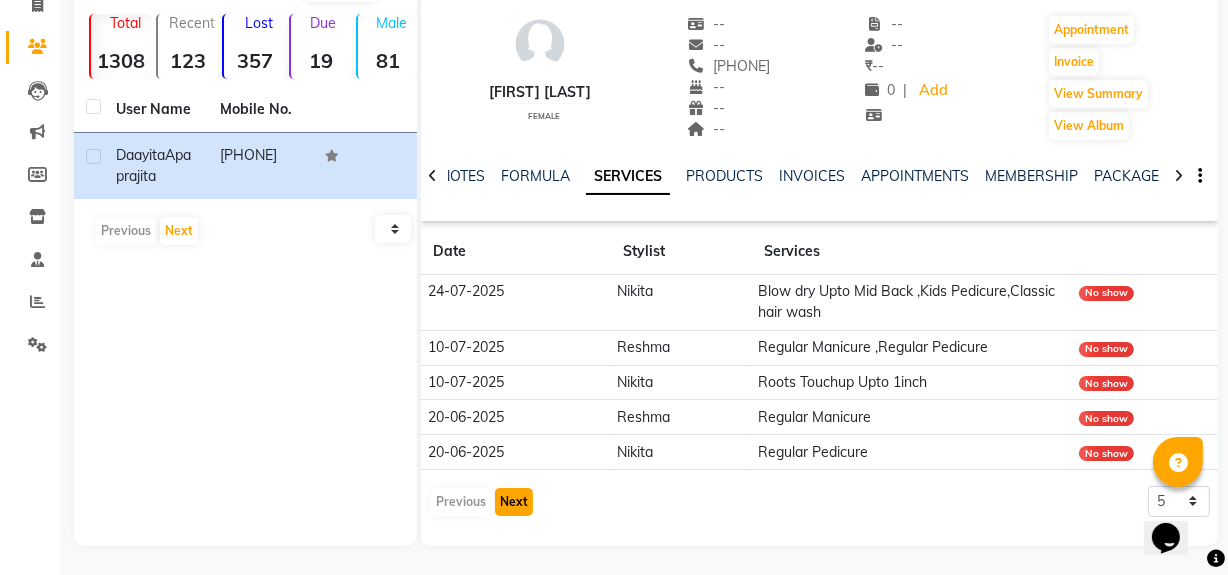 click on "Next" 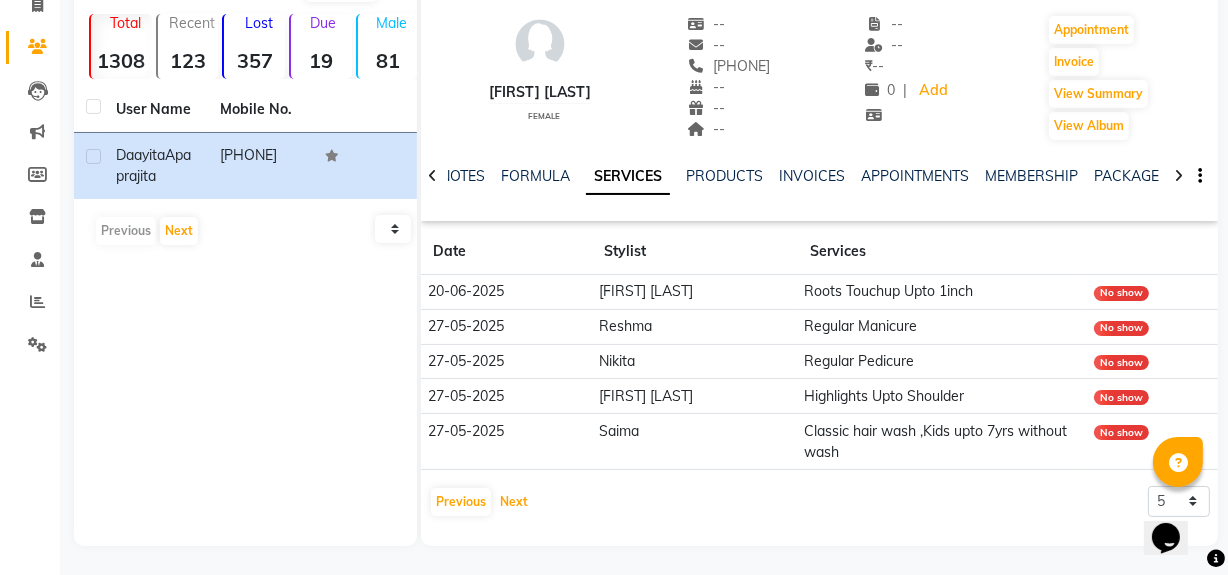 scroll, scrollTop: 32, scrollLeft: 0, axis: vertical 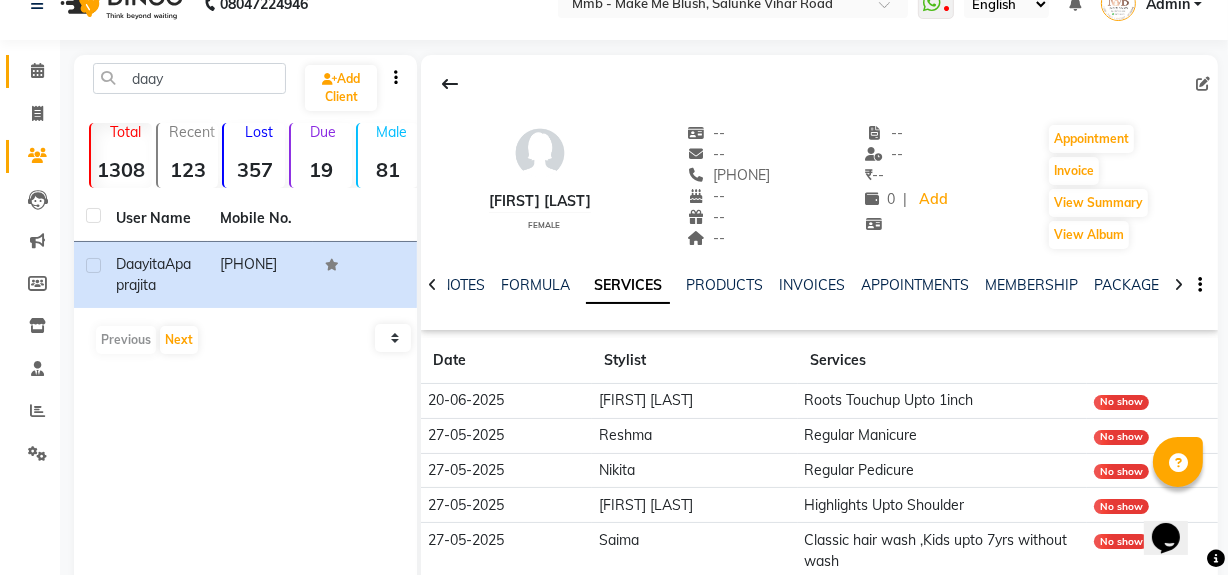 click 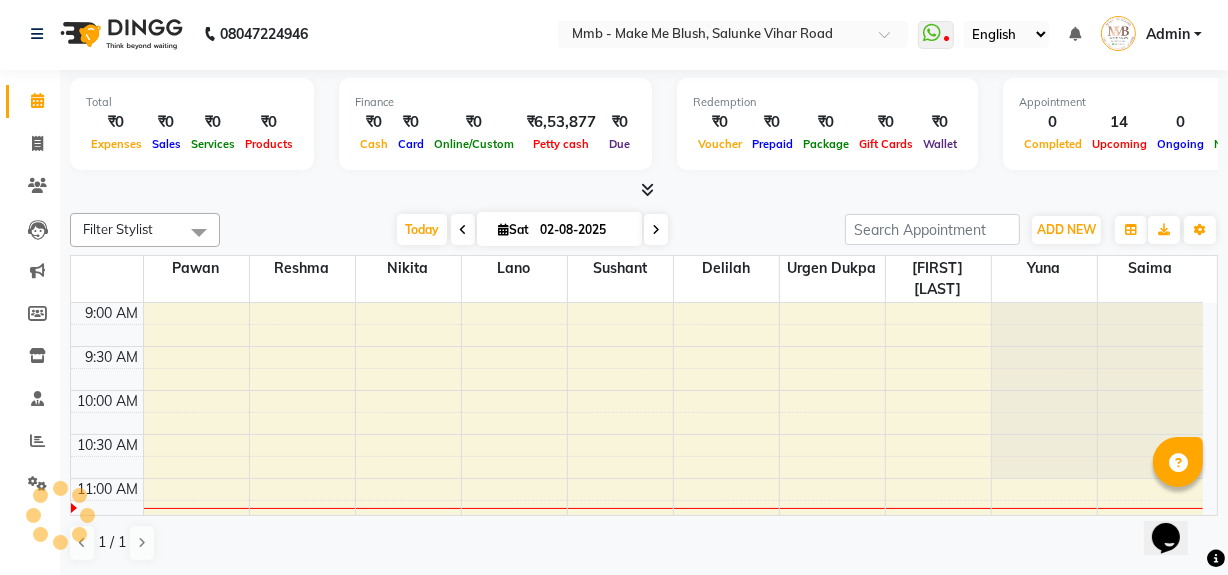 scroll, scrollTop: 0, scrollLeft: 0, axis: both 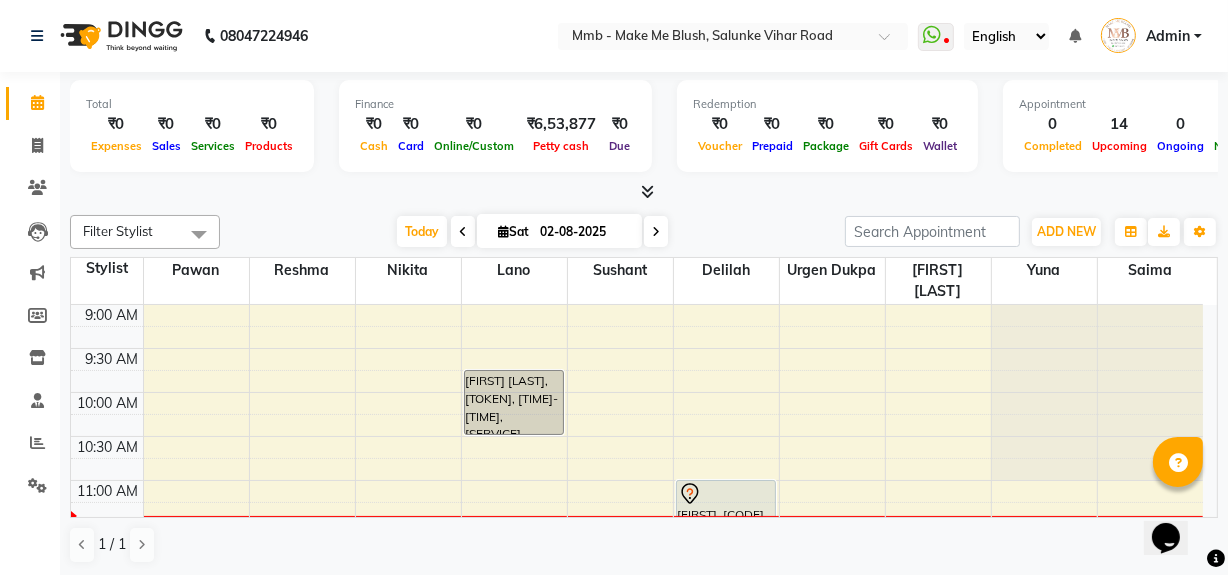 click on "Opens Chat This icon Opens the chat window." at bounding box center (1175, 502) 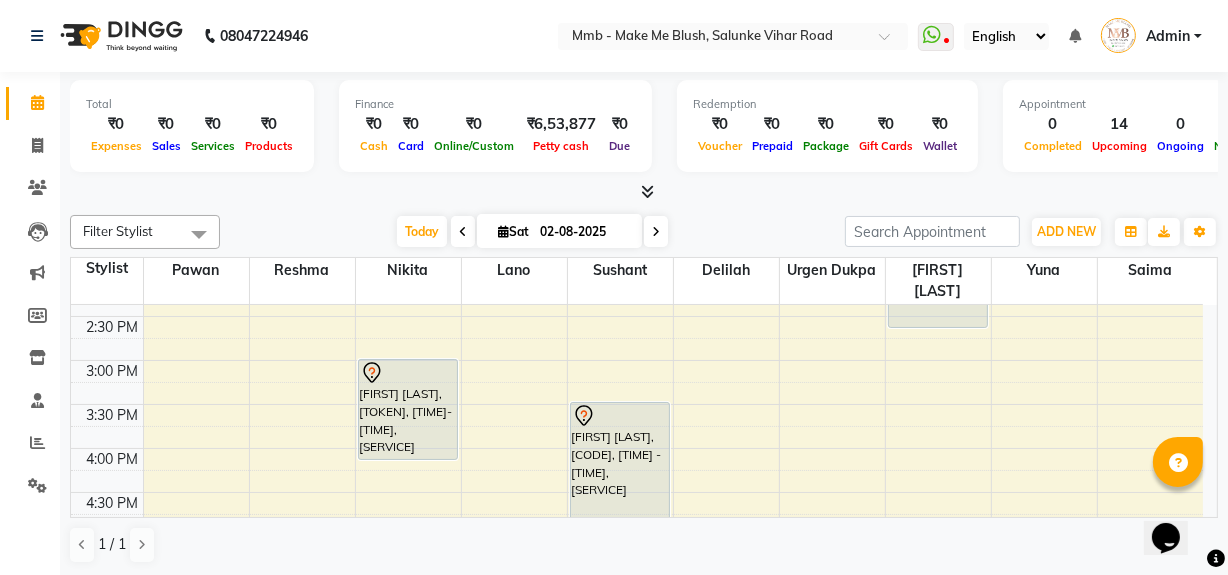 scroll, scrollTop: 509, scrollLeft: 0, axis: vertical 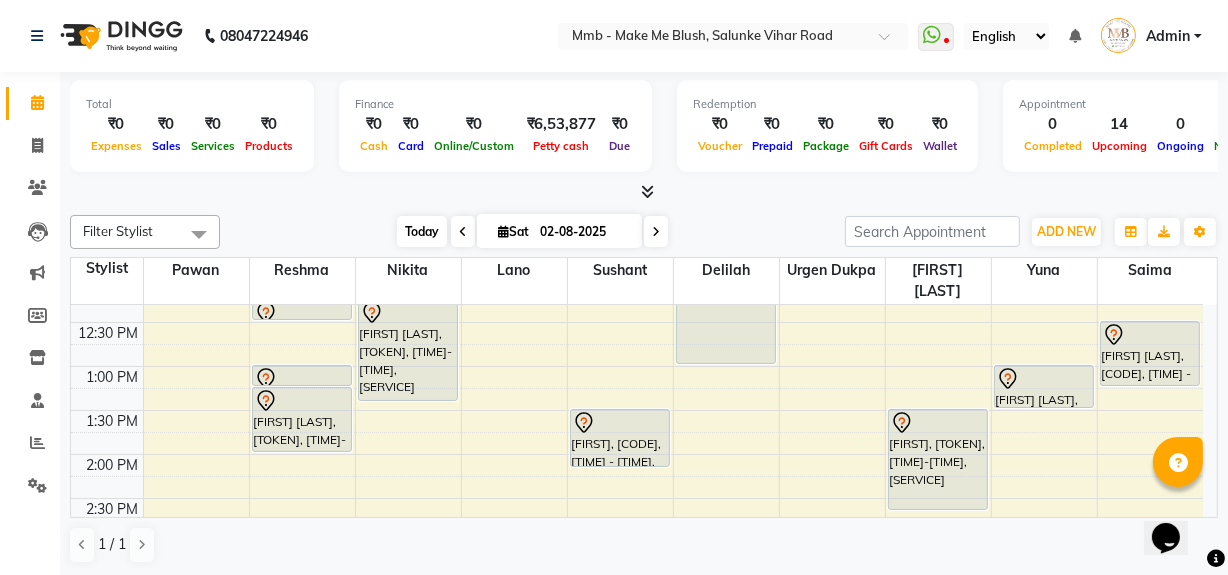 click on "Today" at bounding box center (422, 231) 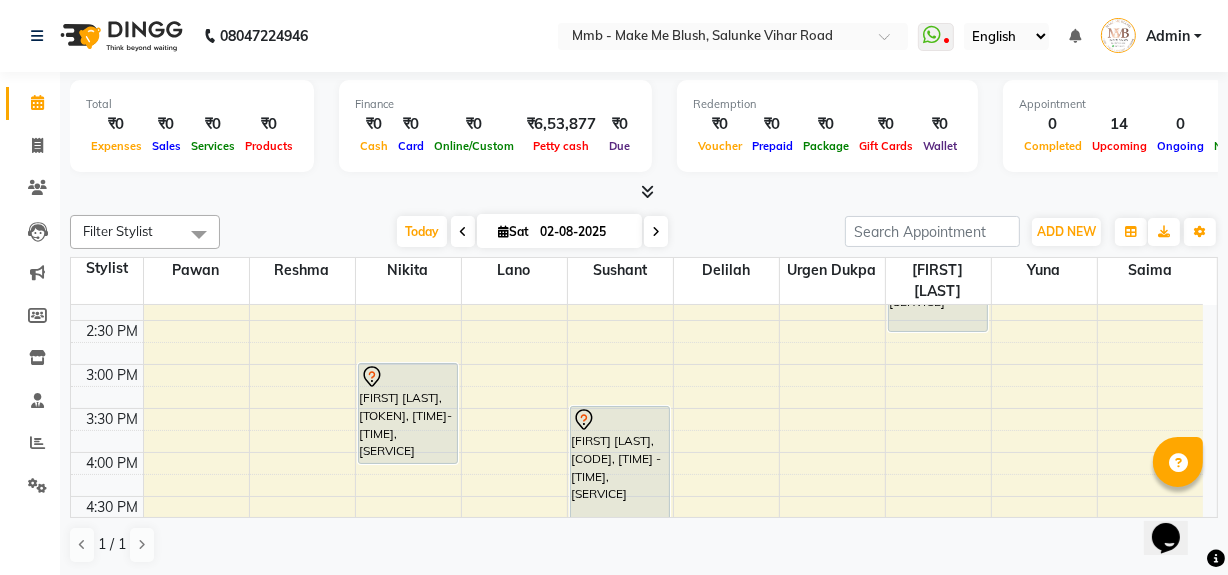 scroll, scrollTop: 467, scrollLeft: 0, axis: vertical 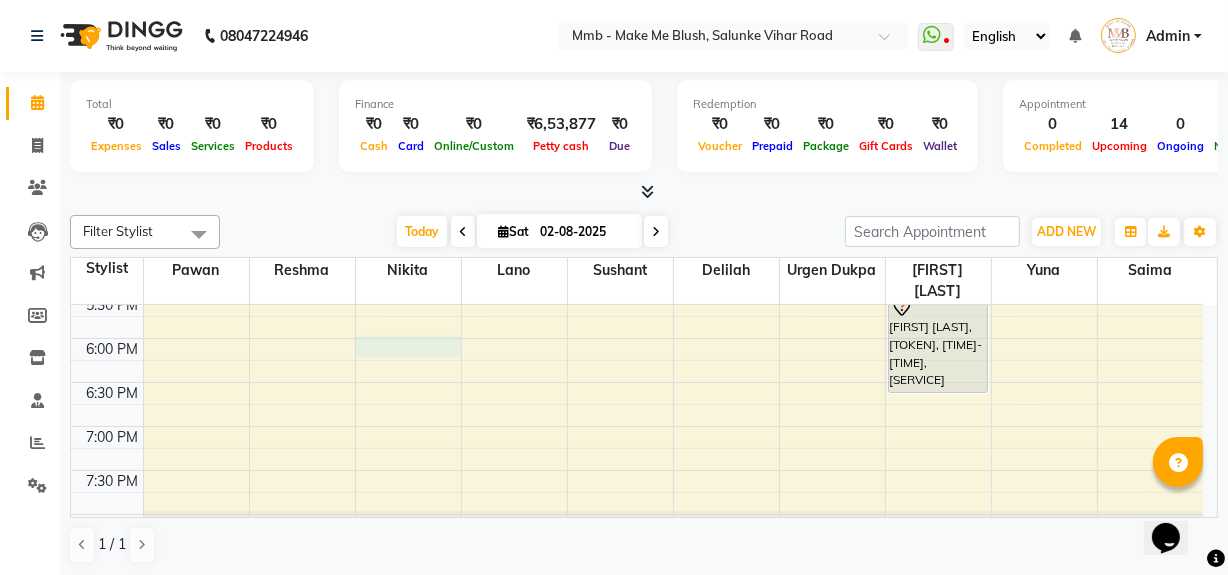 click on "9:00 AM 9:30 AM 10:00 AM 10:30 AM 11:00 AM 11:30 AM 12:00 PM 12:30 PM 1:00 PM 1:30 PM 2:00 PM 2:30 PM 3:00 PM 3:30 PM 4:00 PM 4:30 PM 5:00 PM 5:30 PM 6:00 PM 6:30 PM 7:00 PM 7:30 PM 8:00 PM 8:30 PM             Daayita Apaprajita, TK04, 11:30 AM-12:15 PM, Regular Manicure              Daayita Apaprajita, TK04, 12:15 PM-12:30 PM, Eyebrows             Simriti Vaswani, TK08, 01:00 PM-01:15 PM, Eyebrows             Simriti Vaswani, TK08, 01:15 PM-02:00 PM, Regular Pedicure              Daayita Apaprajita, TK04, 11:30 AM-12:15 PM, Regular Pedicure              Daayita Apaprajita, TK04, 12:15 PM-01:25 PM, Roots Touchup Upto 1inch              Riddhi Bhog, TK01, 03:00 PM-04:10 PM, Roots Touchup Upto 1inch     Anshita Bhavishkar, TK06, 09:45 AM-10:30 AM, Protien Refiller Treatment             Richi, TK02, 01:30 PM-02:10 PM, Gel Nail plain              Anoushka Bagade, TK10, 03:30 PM-05:00 PM,  Nails refills             Shahana, TK03, 11:00 AM-01:00 PM, Highlights Below Shoulder" at bounding box center (637, 74) 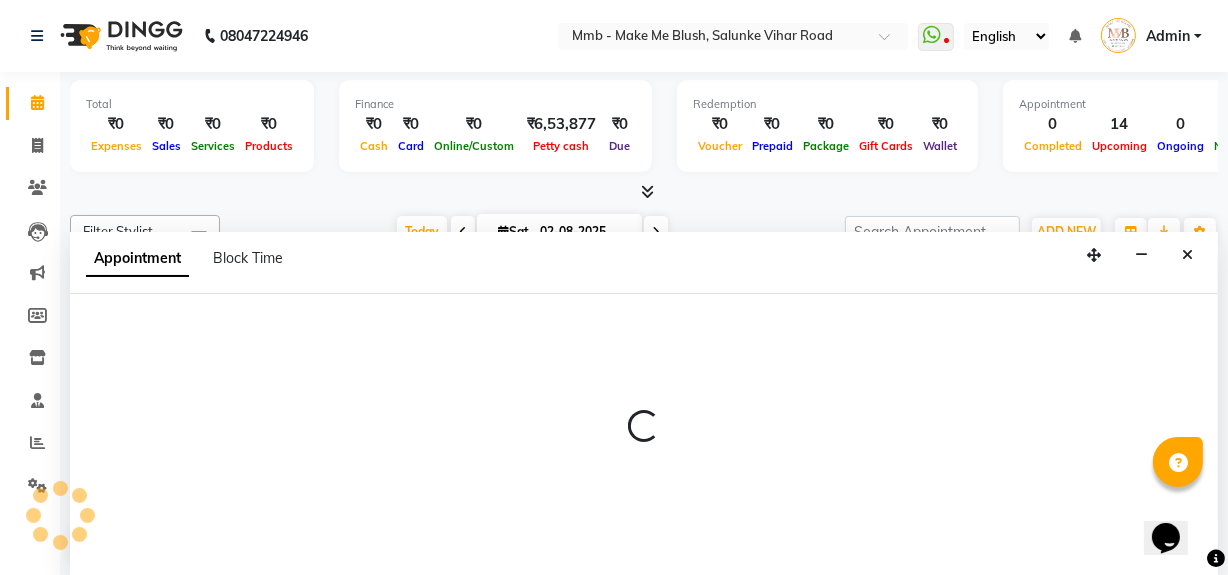 scroll, scrollTop: 0, scrollLeft: 0, axis: both 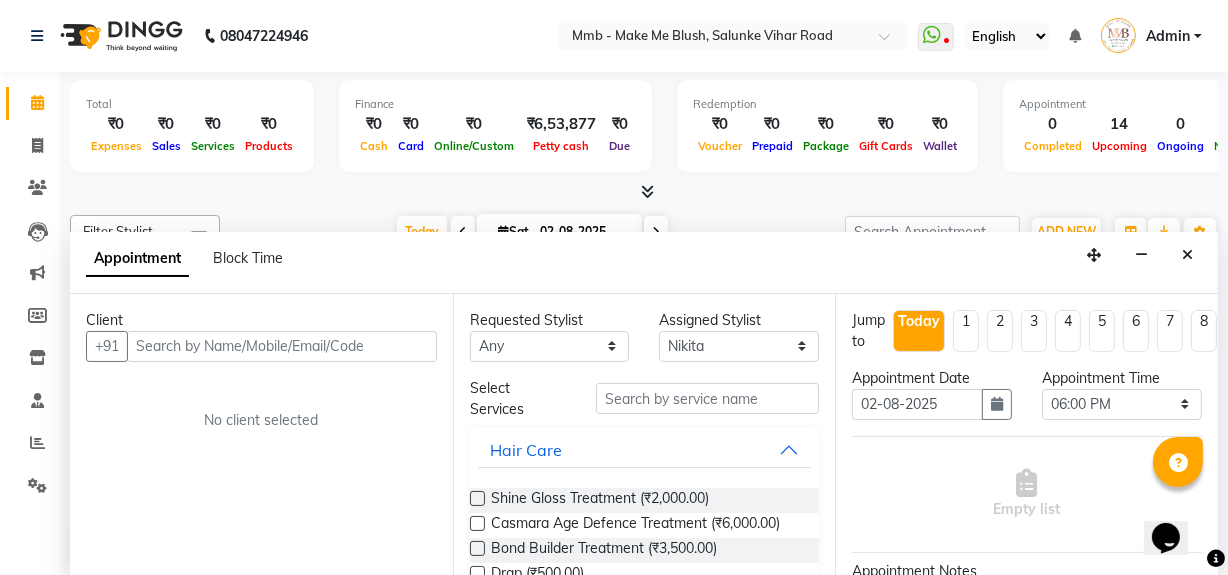 click at bounding box center (282, 346) 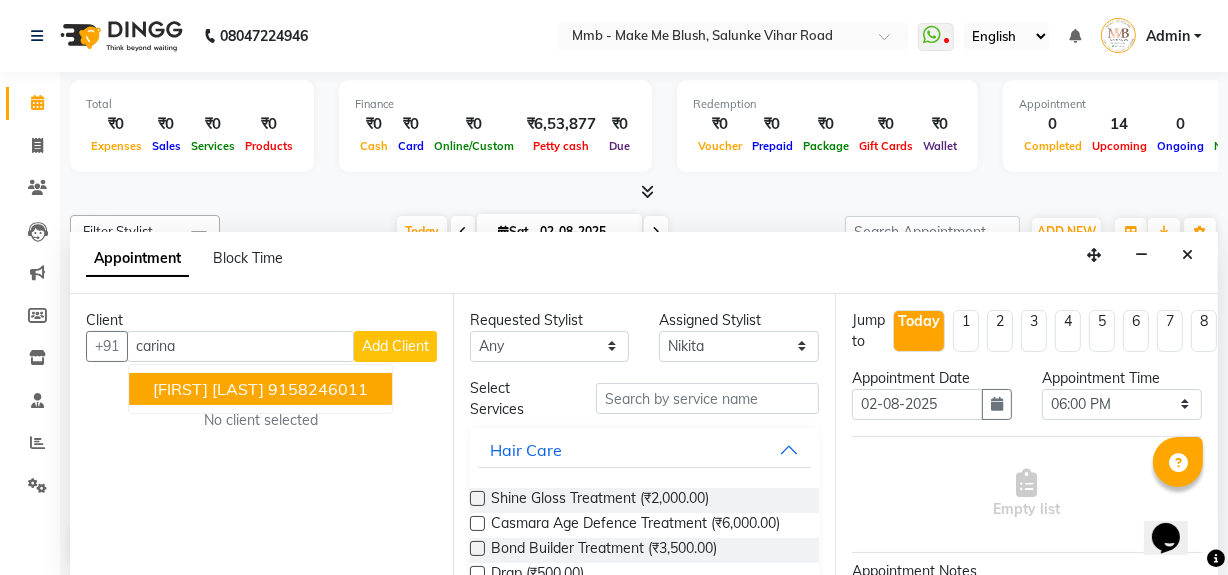 click on "[FIRST] [LAST]" at bounding box center (208, 389) 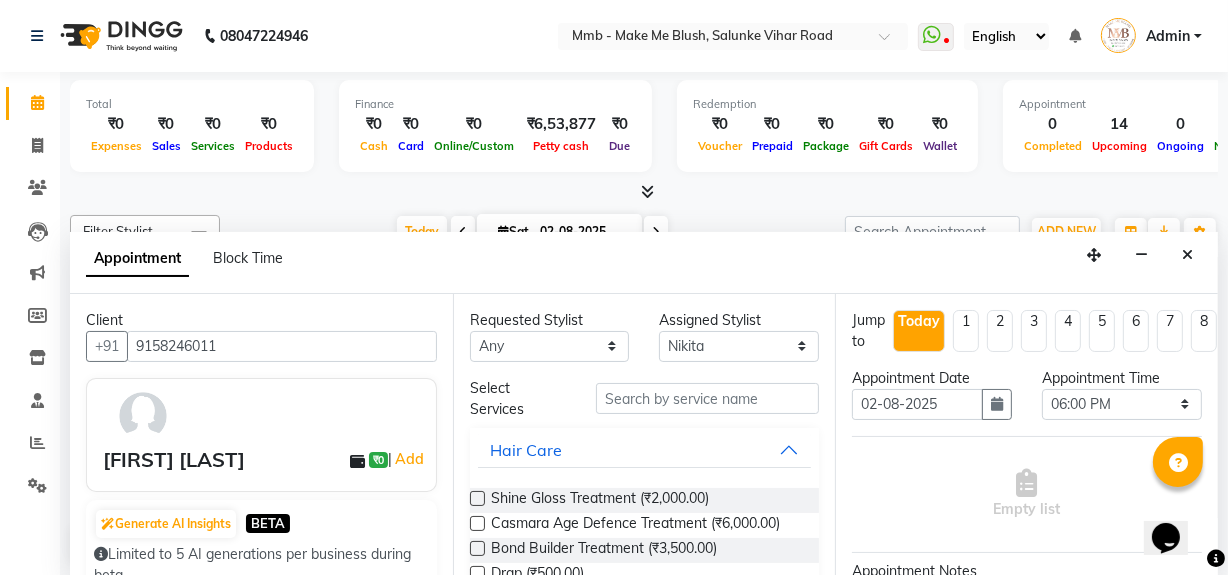 type on "9158246011" 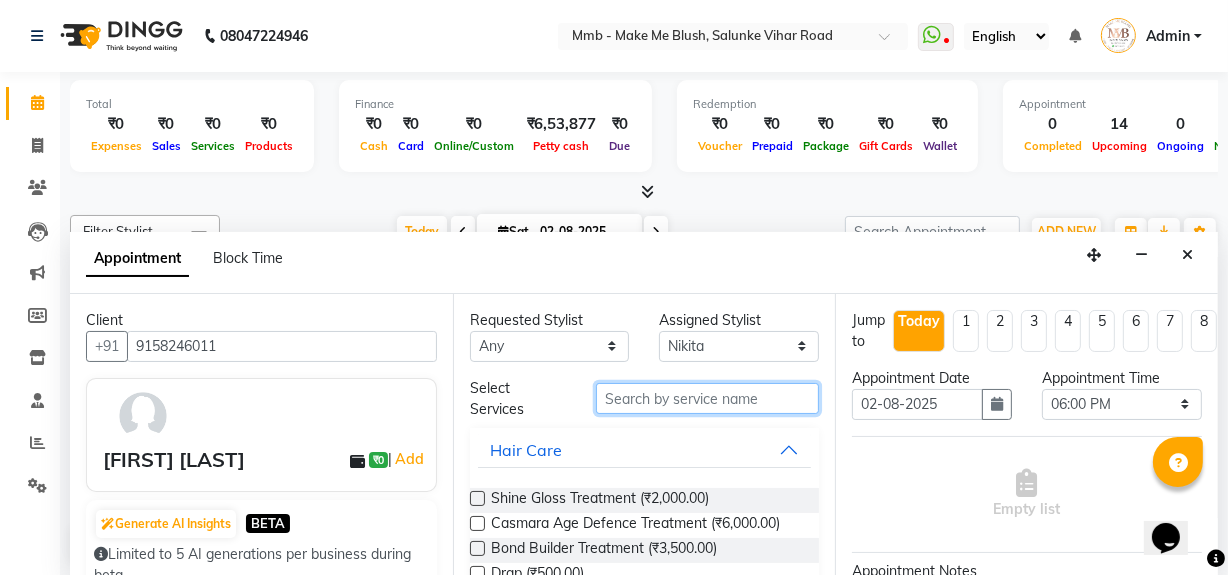 click at bounding box center (707, 398) 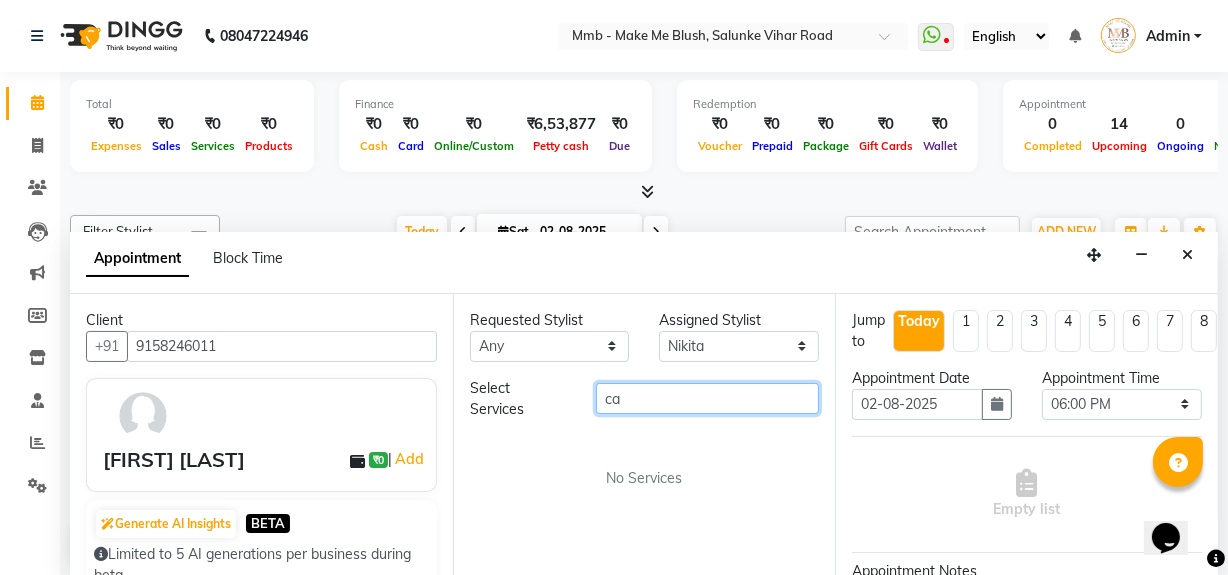 type on "c" 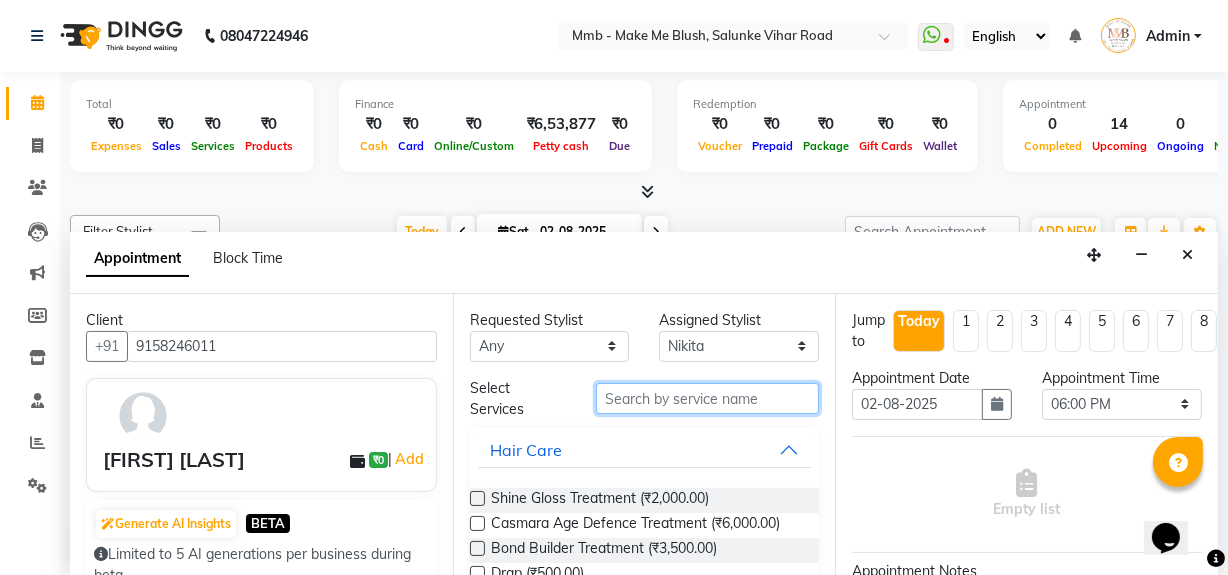 click at bounding box center (707, 398) 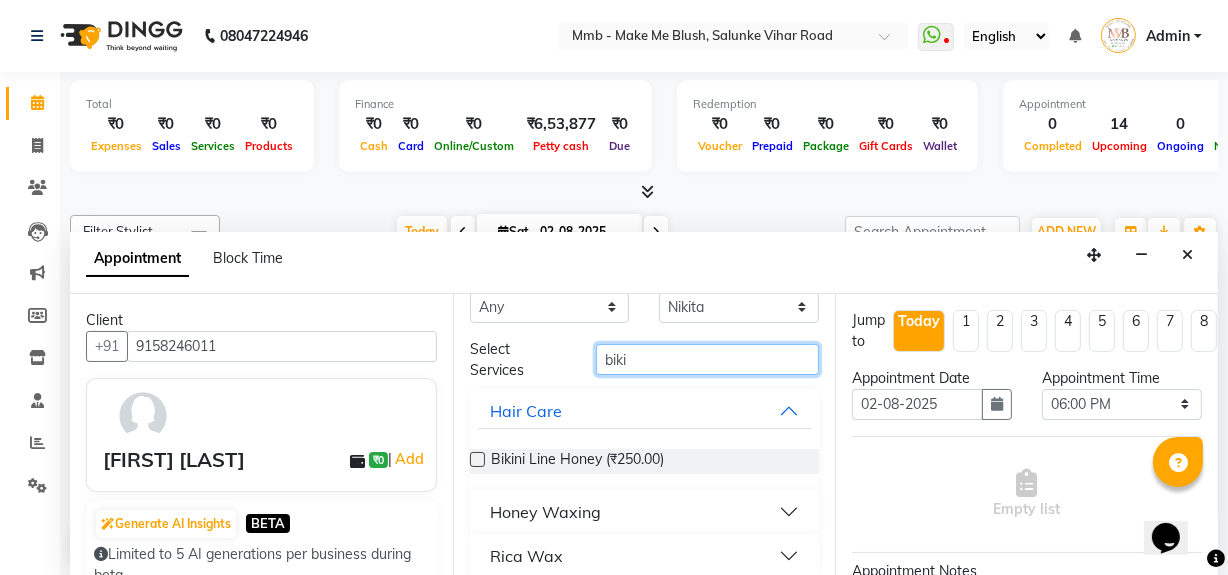 scroll, scrollTop: 55, scrollLeft: 0, axis: vertical 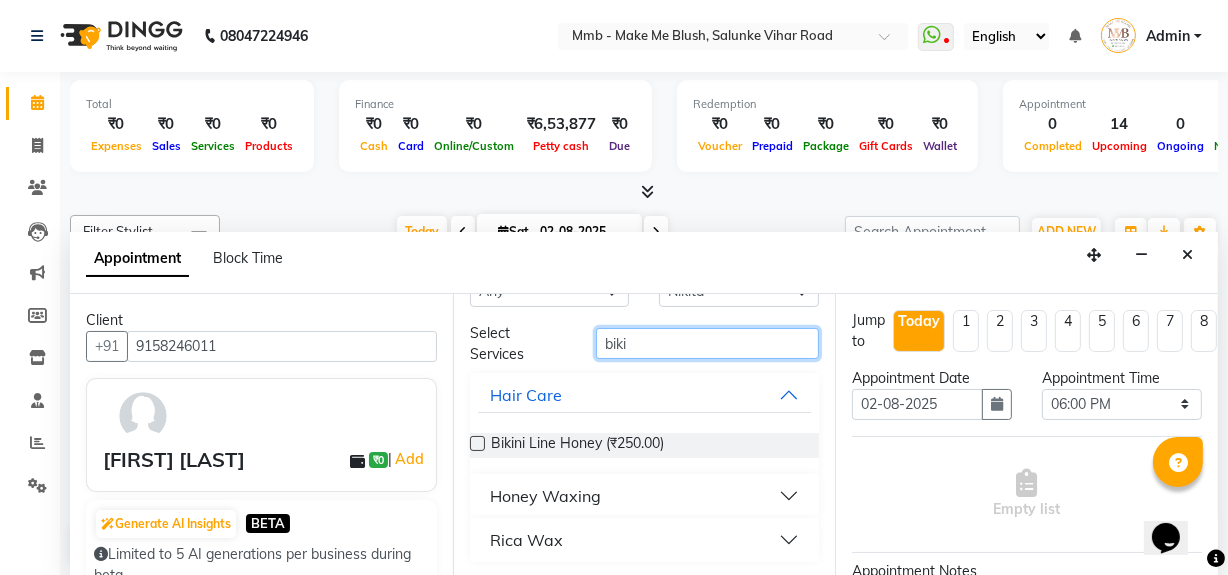 type on "biki" 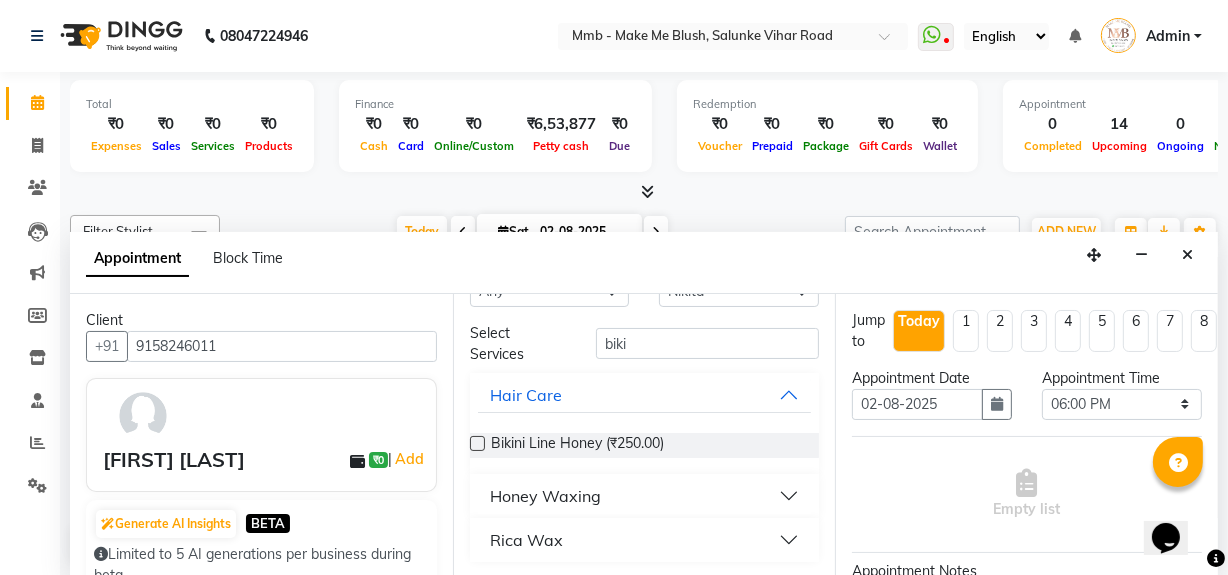 click on "Honey Waxing" at bounding box center (645, 496) 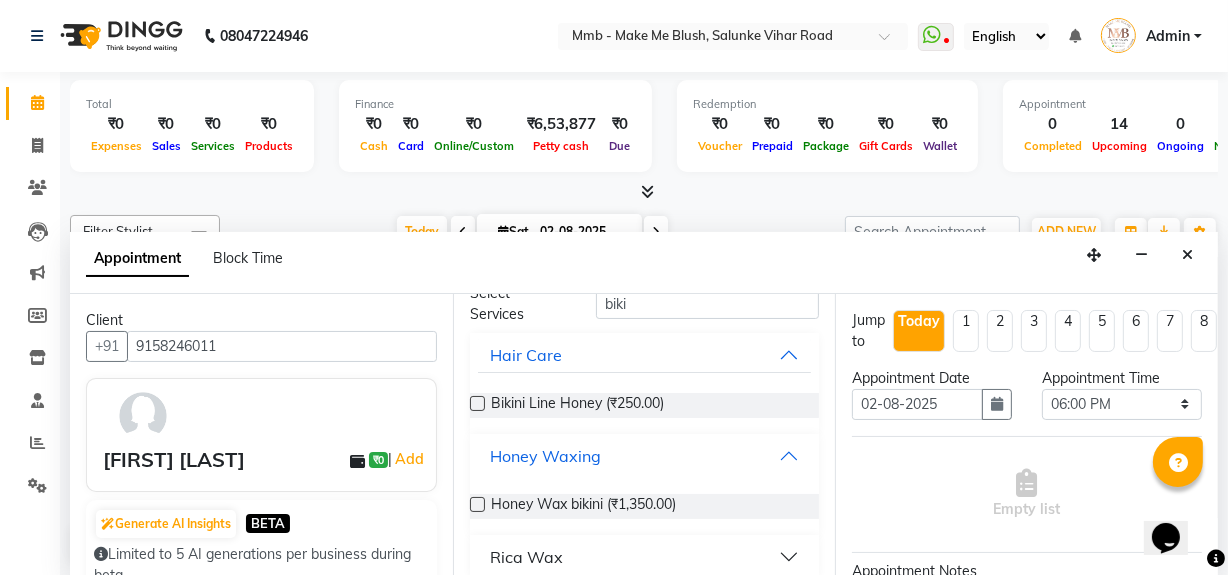 scroll, scrollTop: 111, scrollLeft: 0, axis: vertical 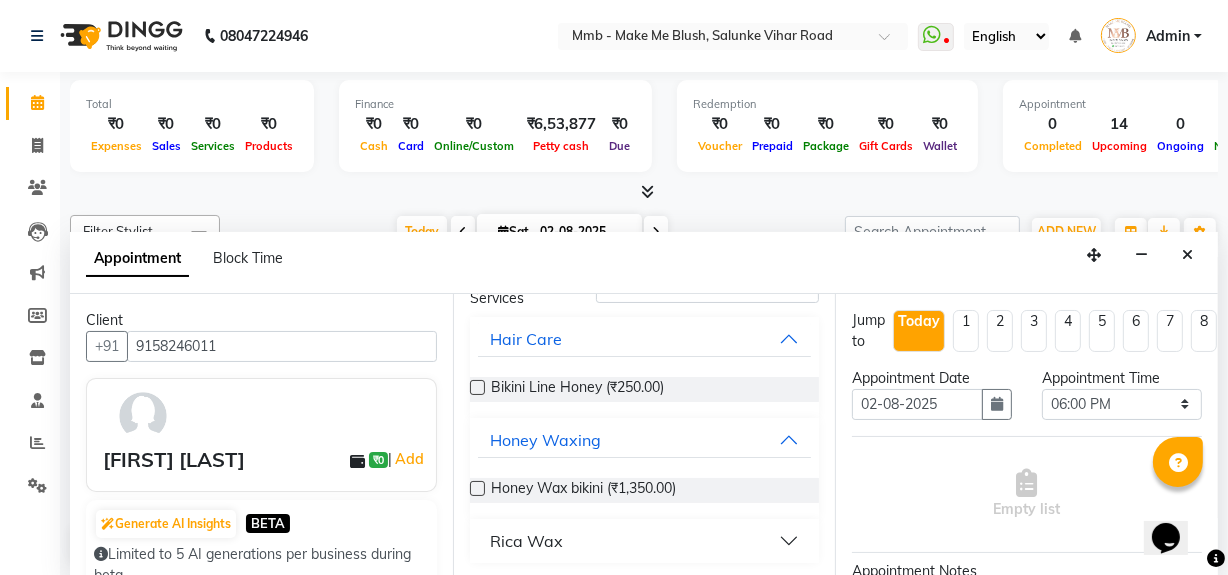 click on "Rica Wax" at bounding box center (645, 541) 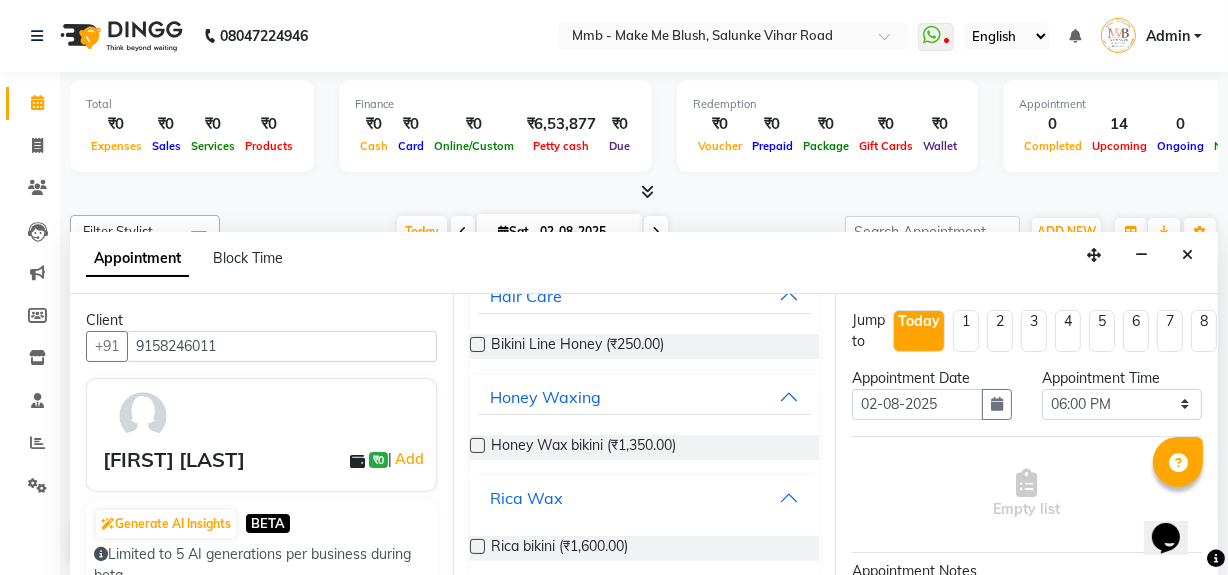 scroll, scrollTop: 169, scrollLeft: 0, axis: vertical 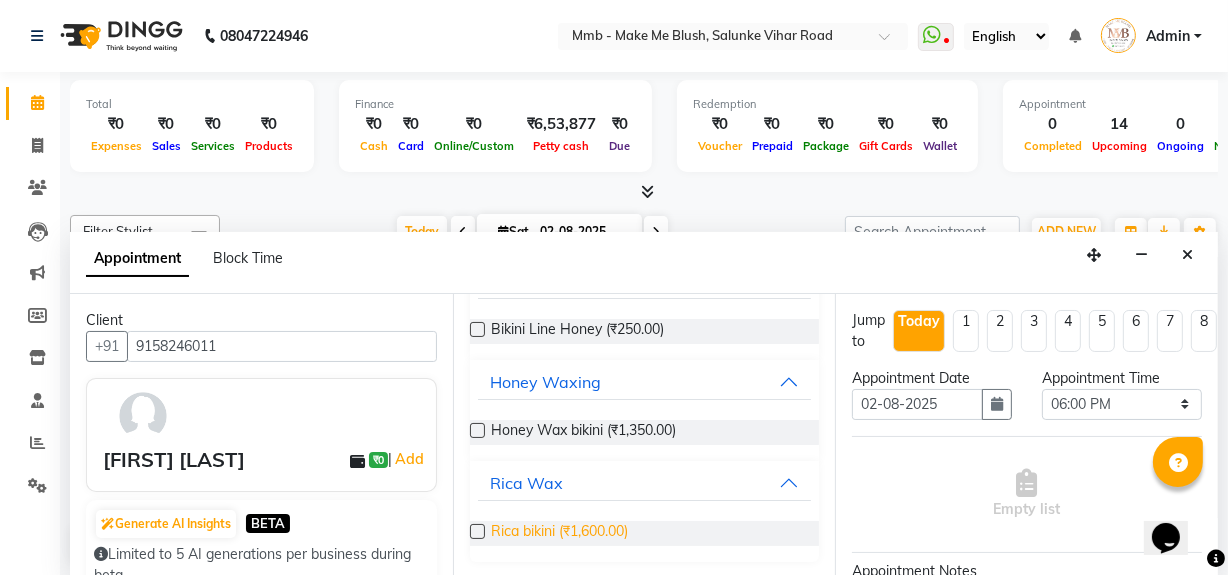 click on "Rica bikini  (₹1,600.00)" at bounding box center (559, 533) 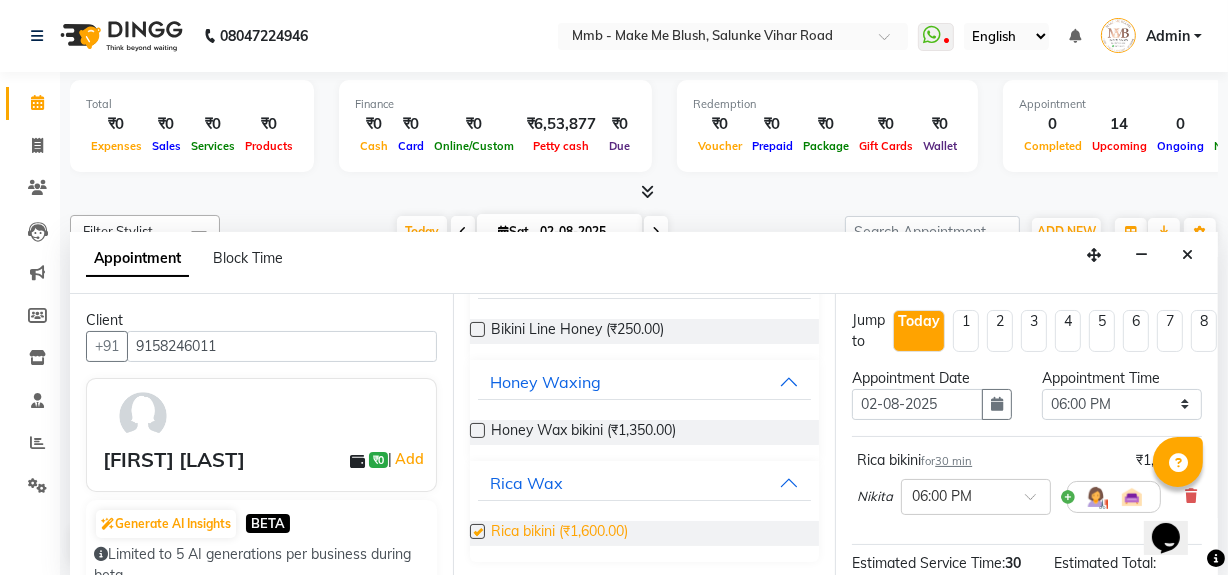 checkbox on "false" 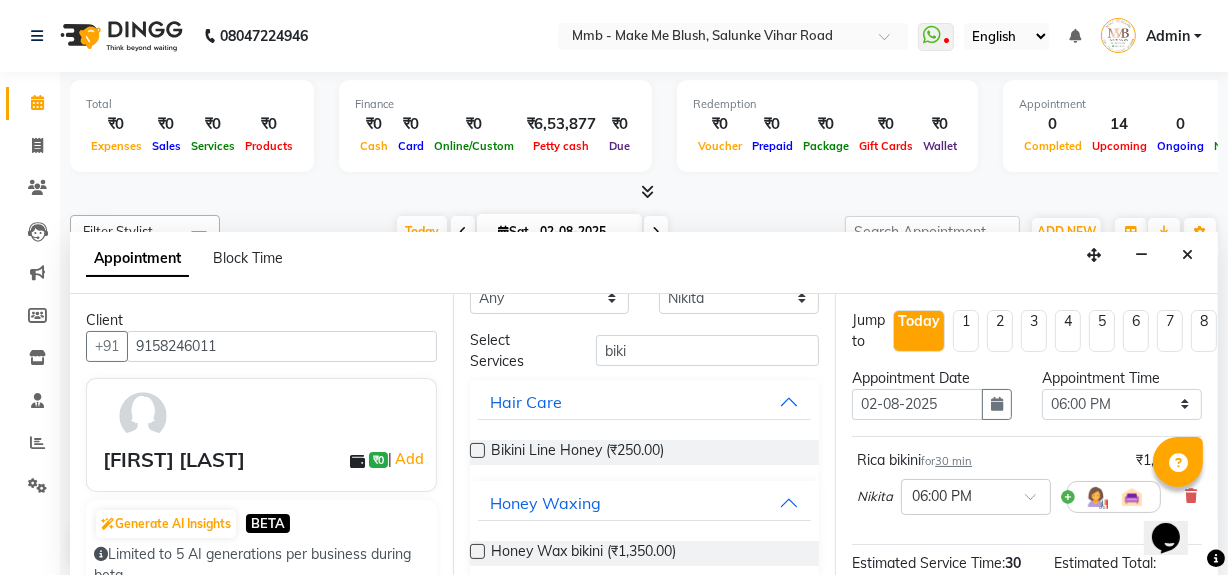 scroll, scrollTop: 0, scrollLeft: 0, axis: both 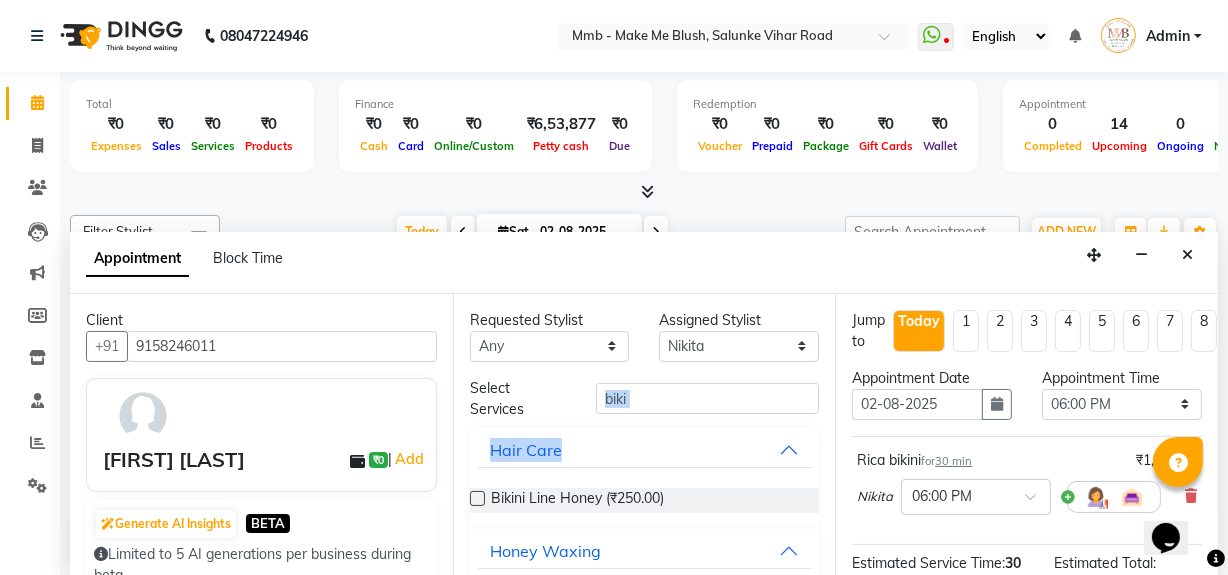 drag, startPoint x: 648, startPoint y: 420, endPoint x: 641, endPoint y: 400, distance: 21.189621 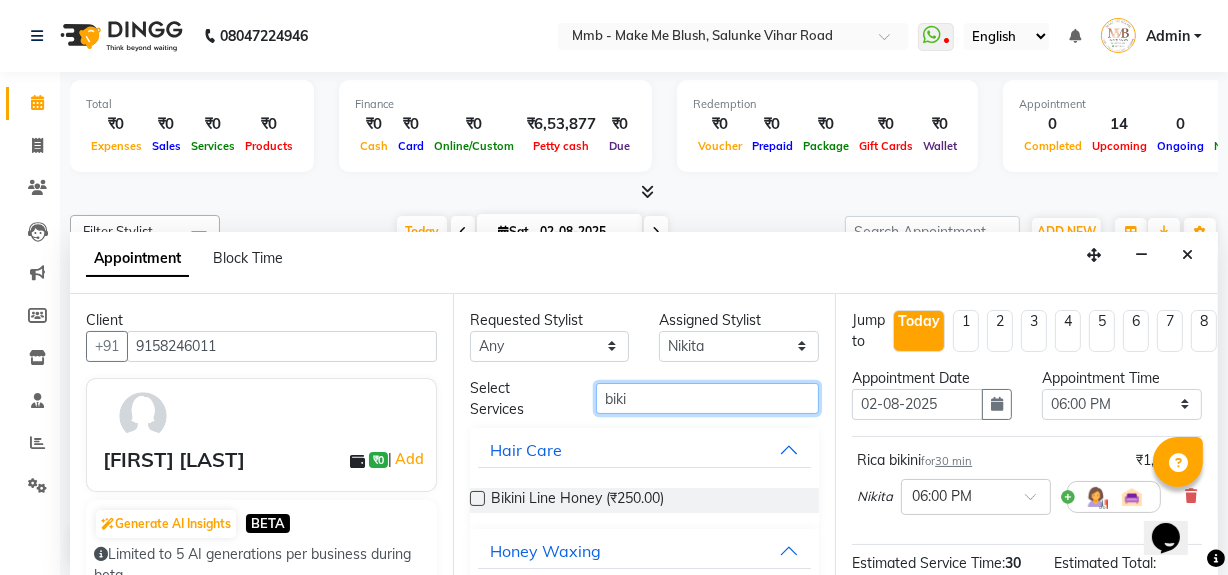 click on "biki" at bounding box center [707, 398] 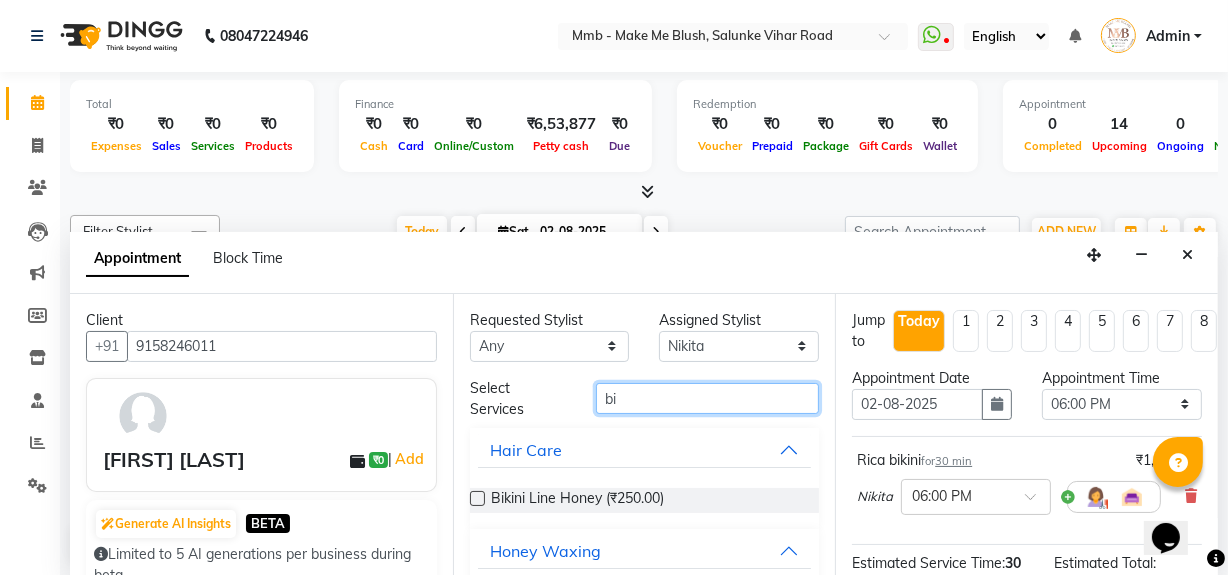 type on "b" 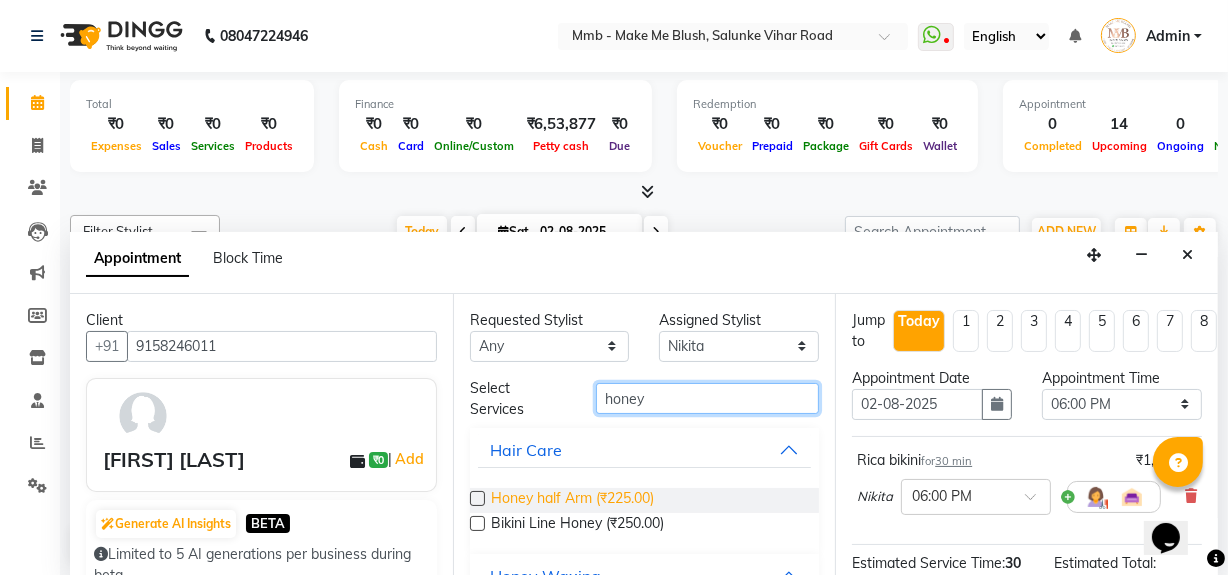 type on "honey" 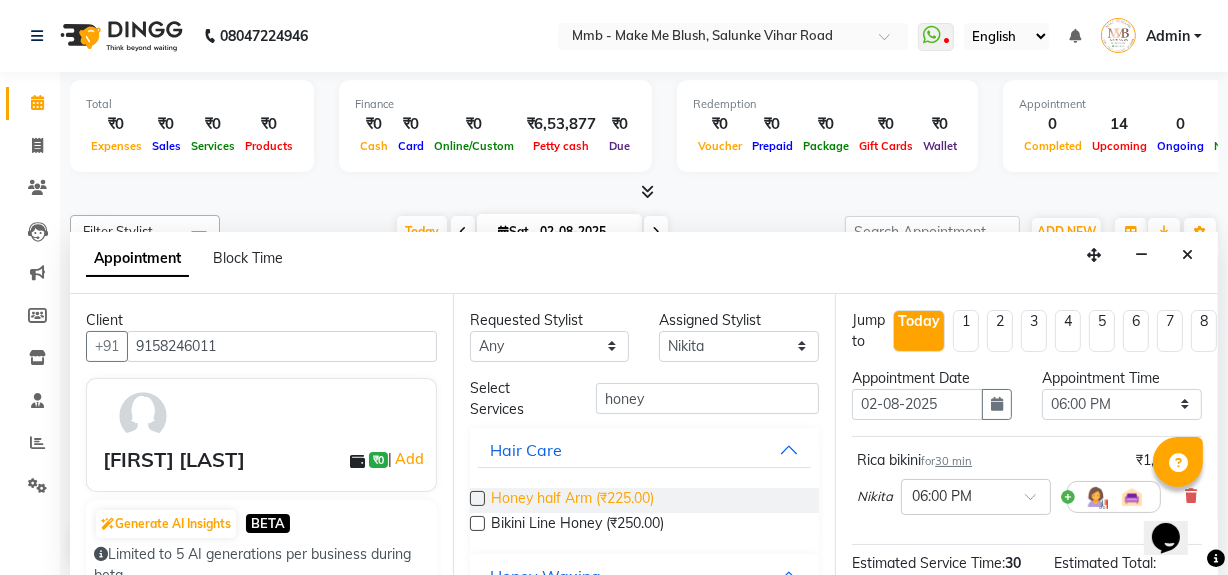 click on "Honey half Arm (₹225.00)" at bounding box center [572, 500] 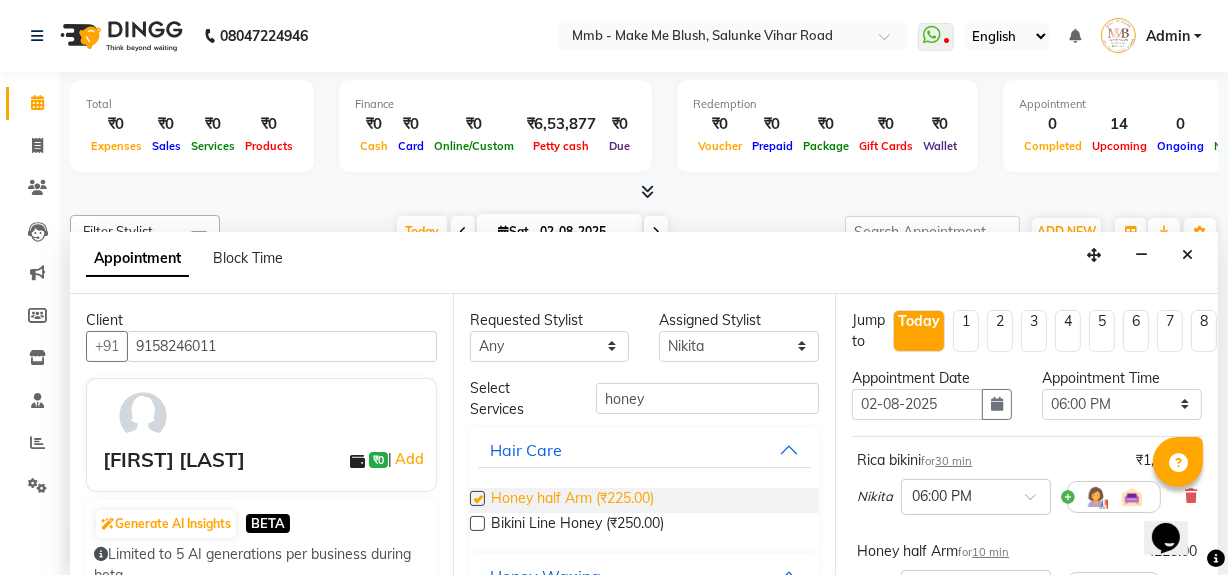 checkbox on "false" 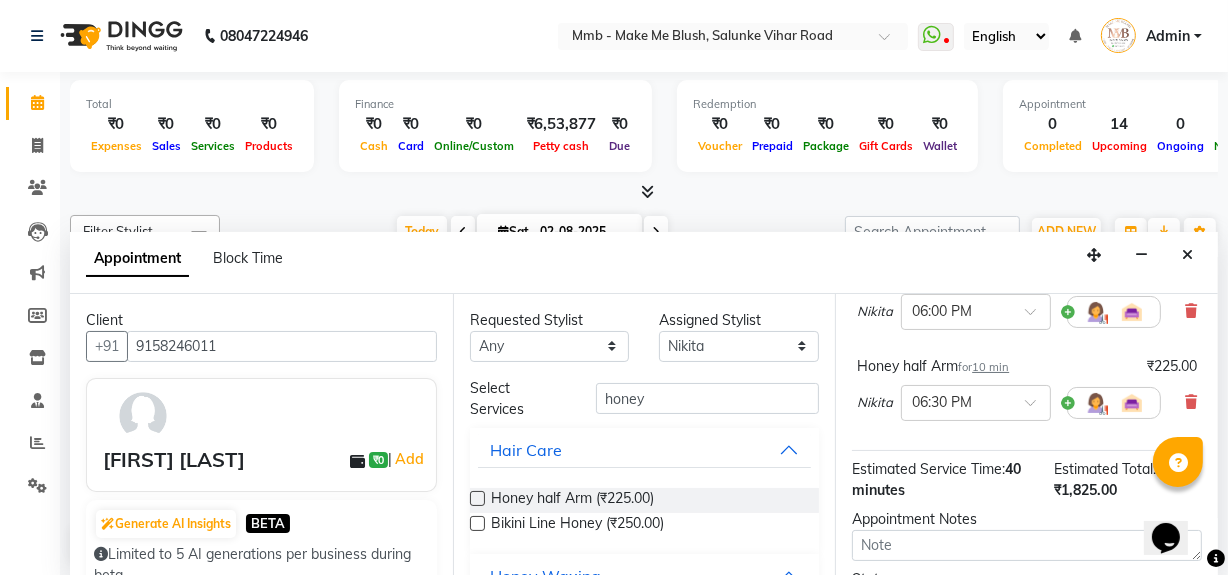 scroll, scrollTop: 235, scrollLeft: 0, axis: vertical 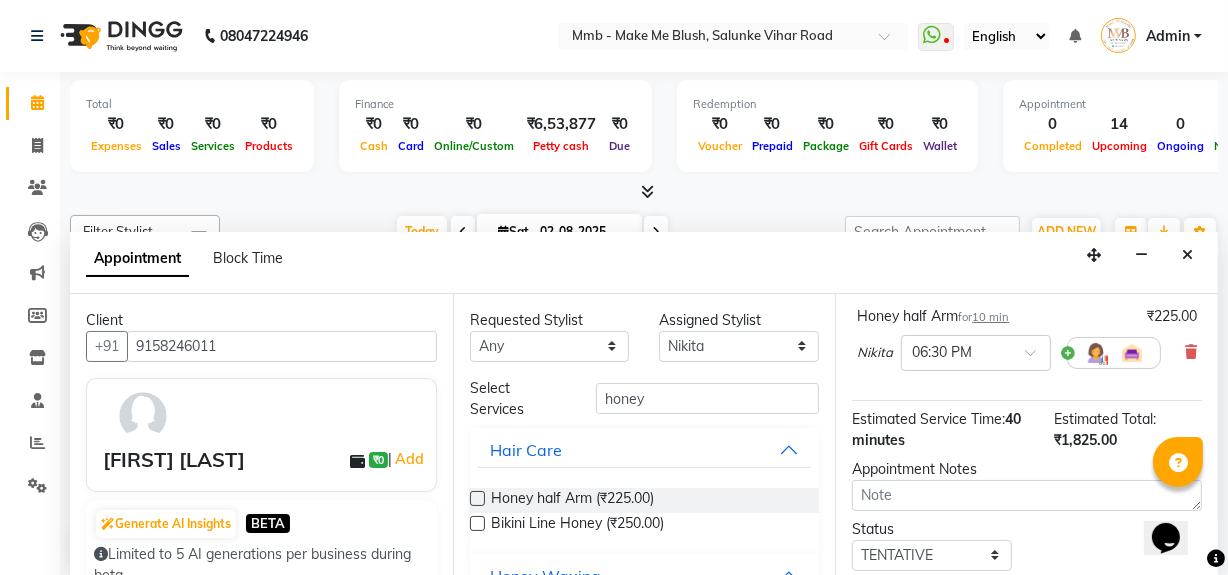 click on "Total  ₹0  Expenses ₹0  Sales ₹0  Services ₹0  Products Finance  ₹0  Cash ₹0  Card ₹0  Online/Custom ₹6,53,877 Petty cash ₹0 Due  Redemption  ₹0 Voucher ₹0 Prepaid ₹0 Package ₹0  Gift Cards ₹0  Wallet  Appointment  0 Completed 14 Upcoming 0 Ongoing 0 No show  Other sales  ₹0  Packages ₹0  Memberships ₹0  Vouchers ₹0  Prepaids ₹0  Gift Cards Filter Stylist Select All Delilah Gauri Chauhan Lano Nikita Pawan Reshma Saima Sushant Urgen Dukpa Yuna Today  Sat 02-08-2025 Toggle Dropdown Add Appointment Add Invoice Add Expense Add Attendance Add Client Add Transaction Toggle Dropdown Add Appointment Add Invoice Add Expense Add Attendance Add Client ADD NEW Toggle Dropdown Add Appointment Add Invoice Add Expense Add Attendance Add Client Add Transaction Filter Stylist Select All Delilah Gauri Chauhan Lano Nikita Pawan Reshma Saima Sushant Urgen Dukpa Yuna Group By  Staff View   Room View  View as Vertical  Vertical - Week View  Horizontal  Horizontal - Week View  List  Full Screen" 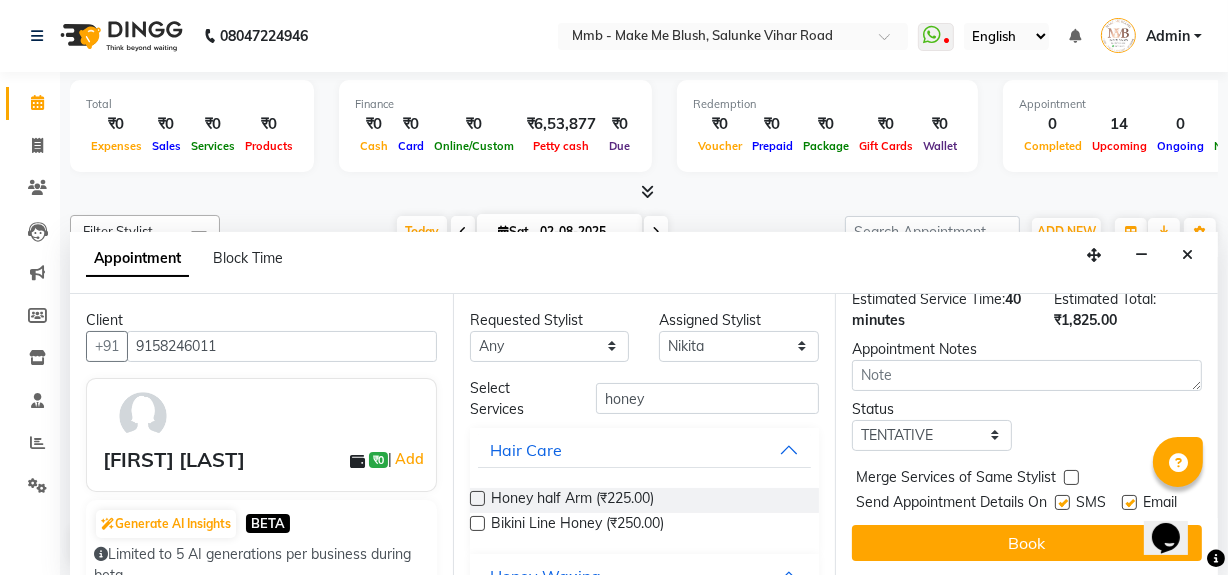 scroll, scrollTop: 384, scrollLeft: 0, axis: vertical 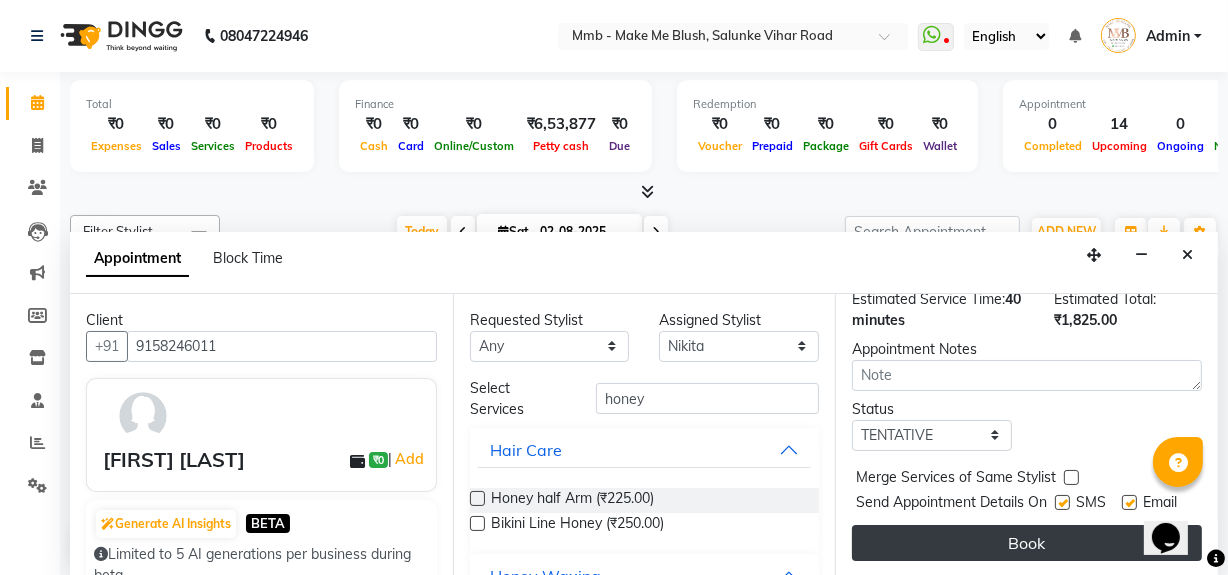 click on "Book" at bounding box center [1027, 543] 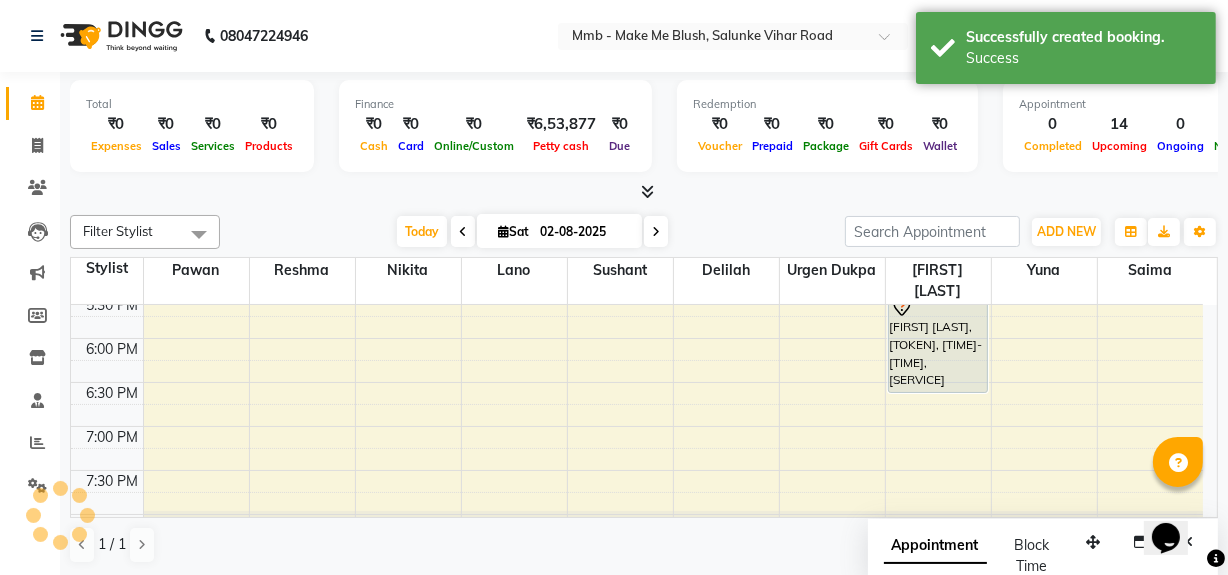 scroll, scrollTop: 0, scrollLeft: 0, axis: both 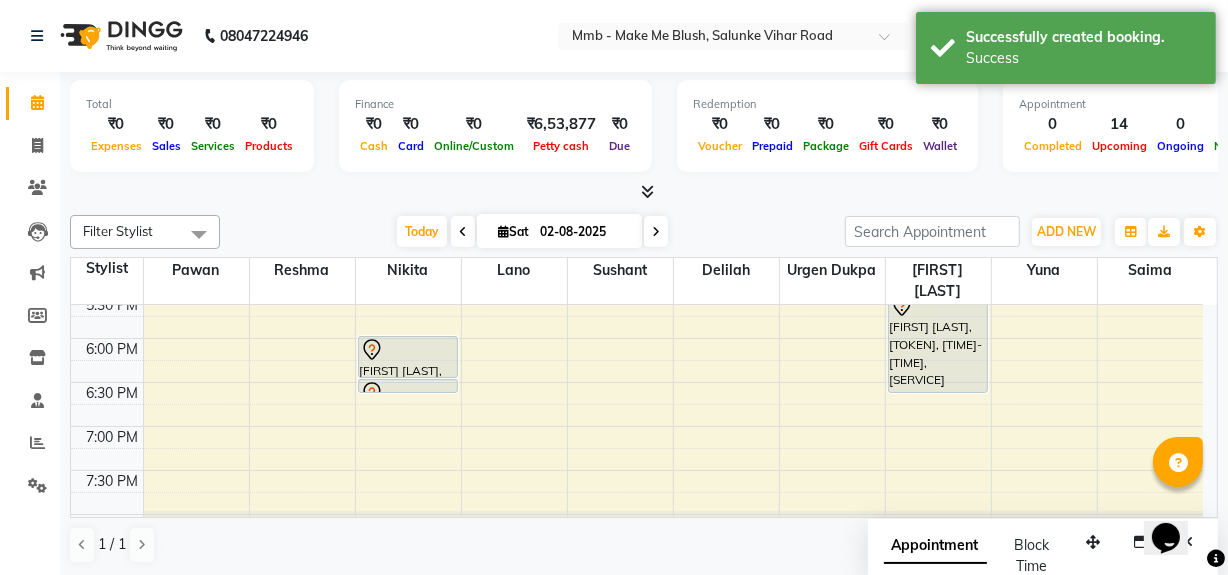 click on "9:00 AM 9:30 AM 10:00 AM 10:30 AM 11:00 AM 11:30 AM 12:00 PM 12:30 PM 1:00 PM 1:30 PM 2:00 PM 2:30 PM 3:00 PM 3:30 PM 4:00 PM 4:30 PM 5:00 PM 5:30 PM 6:00 PM 6:30 PM 7:00 PM 7:30 PM 8:00 PM 8:30 PM             Daayita Apaprajita, TK04, 11:30 AM-12:15 PM, Regular Manicure              Daayita Apaprajita, TK04, 12:15 PM-12:30 PM, Eyebrows             Simriti Vaswani, TK08, 01:00 PM-01:15 PM, Eyebrows             Simriti Vaswani, TK08, 01:15 PM-02:00 PM, Regular Pedicure              Daayita Apaprajita, TK04, 11:30 AM-12:15 PM, Regular Pedicure              Daayita Apaprajita, TK04, 12:15 PM-01:25 PM, Roots Touchup Upto 1inch              Riddhi Bhog, TK01, 03:00 PM-04:10 PM, Roots Touchup Upto 1inch              Carina Bhagchandani, TK11, 06:00 PM-06:30 PM, Rica bikini              Carina Bhagchandani, TK11, 06:30 PM-06:40 PM, Honey half Arm    Anshita Bhavishkar, TK06, 09:45 AM-10:30 AM, Protien Refiller Treatment             Richi, TK02, 01:30 PM-02:10 PM, Gel Nail plain" at bounding box center (644, 411) 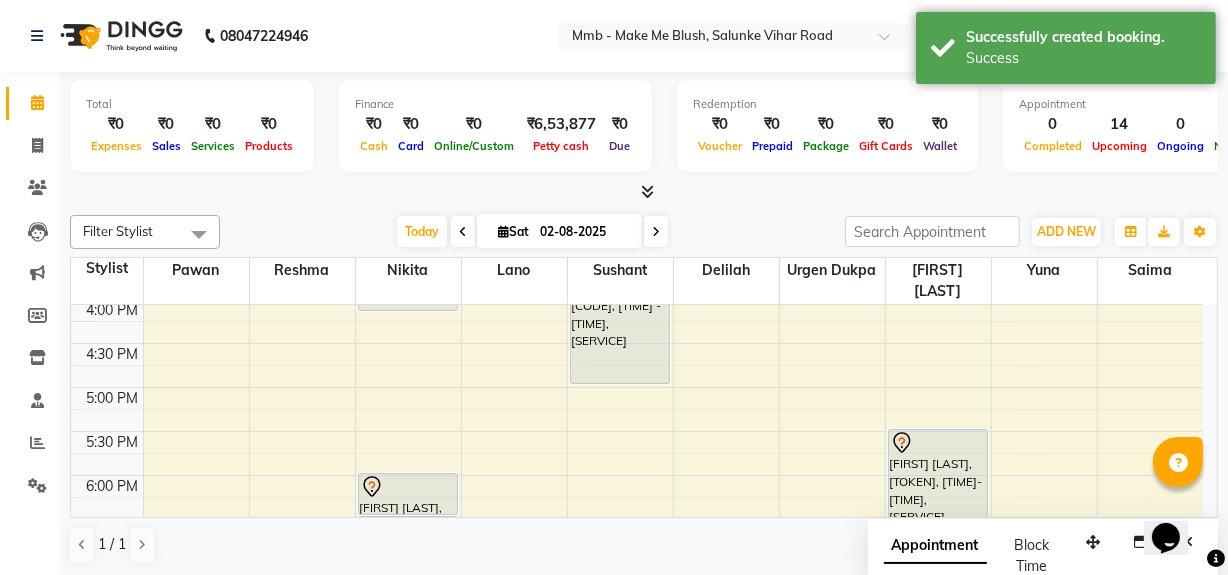 drag, startPoint x: 1217, startPoint y: 317, endPoint x: 1212, endPoint y: 308, distance: 10.29563 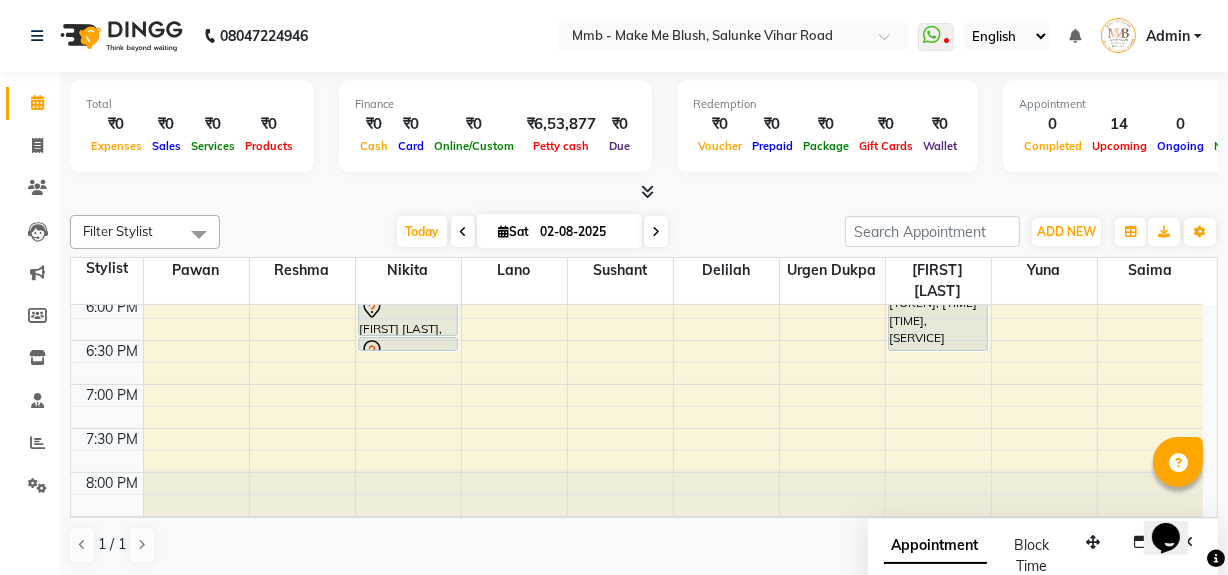 scroll, scrollTop: 839, scrollLeft: 0, axis: vertical 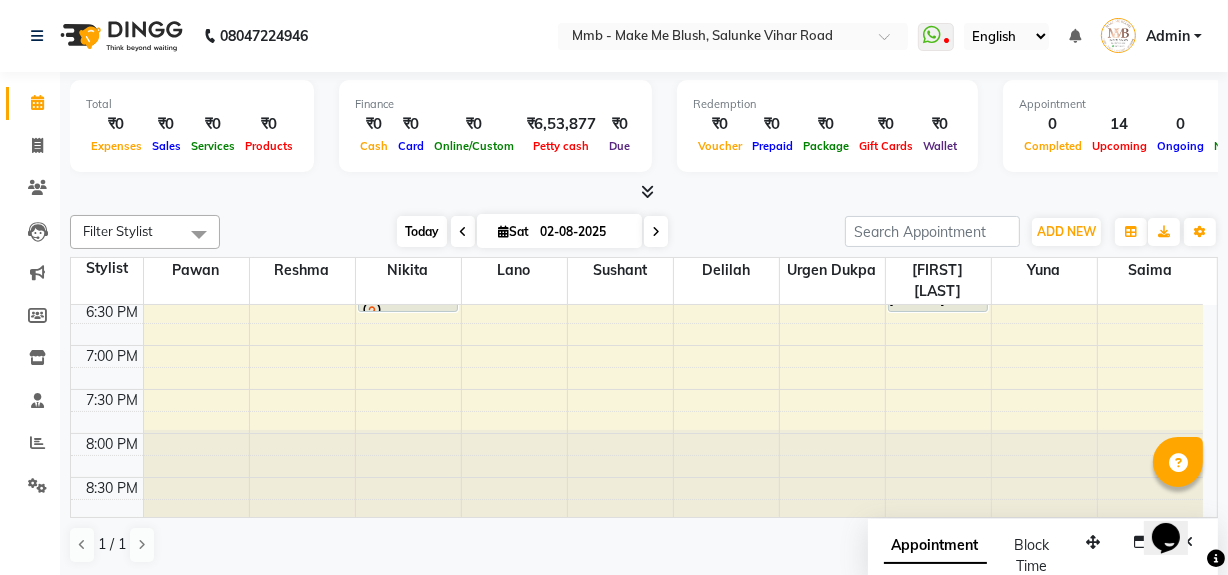 click on "Today" at bounding box center [422, 231] 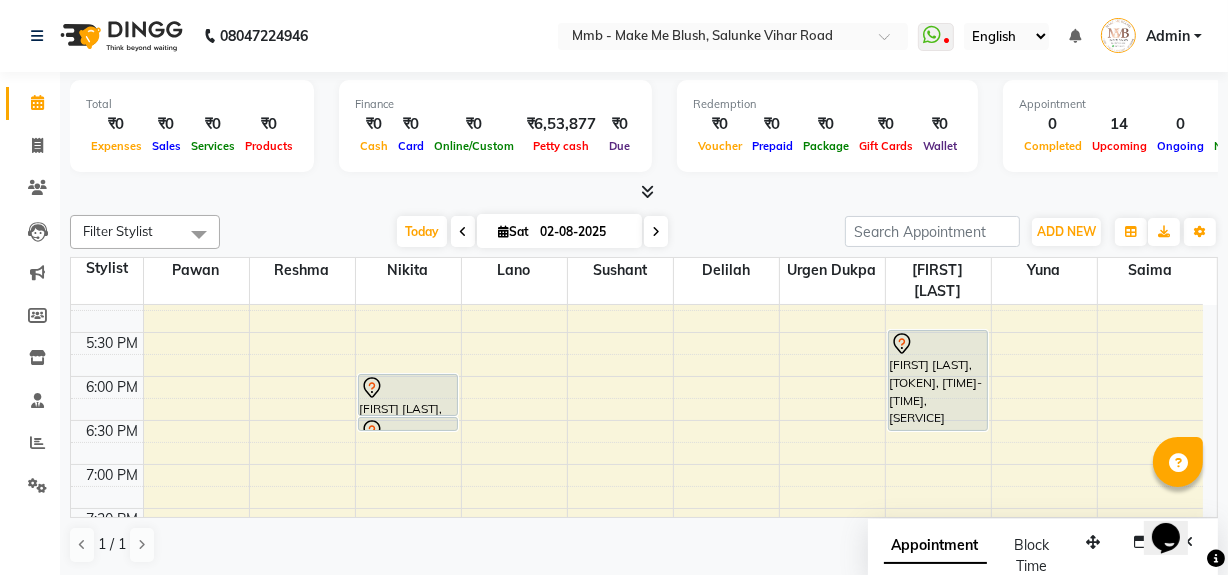 scroll, scrollTop: 758, scrollLeft: 0, axis: vertical 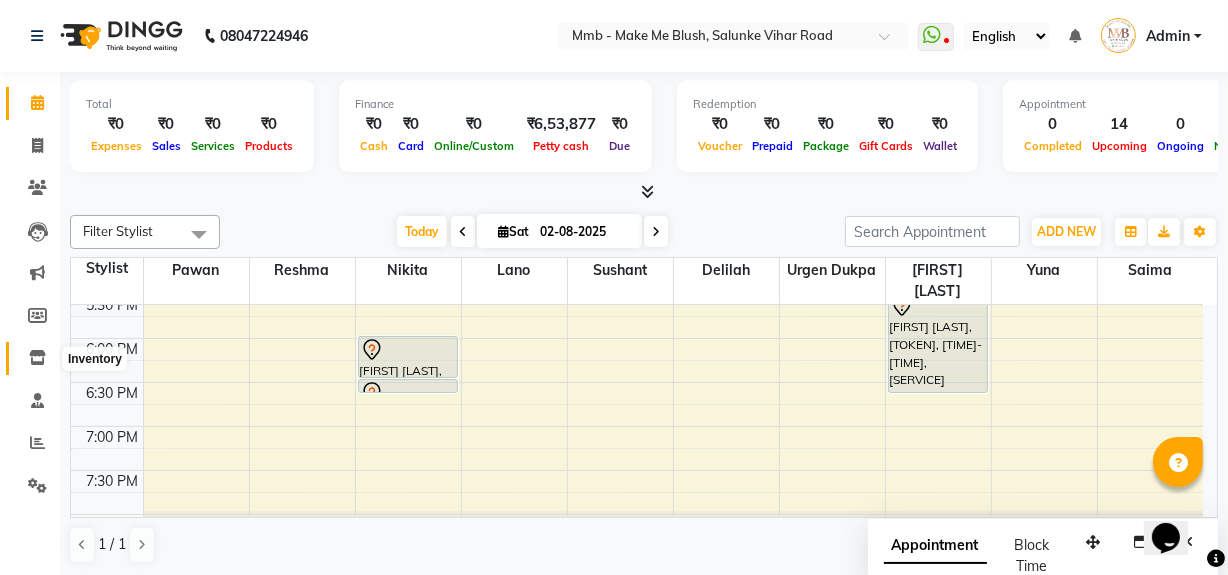 click 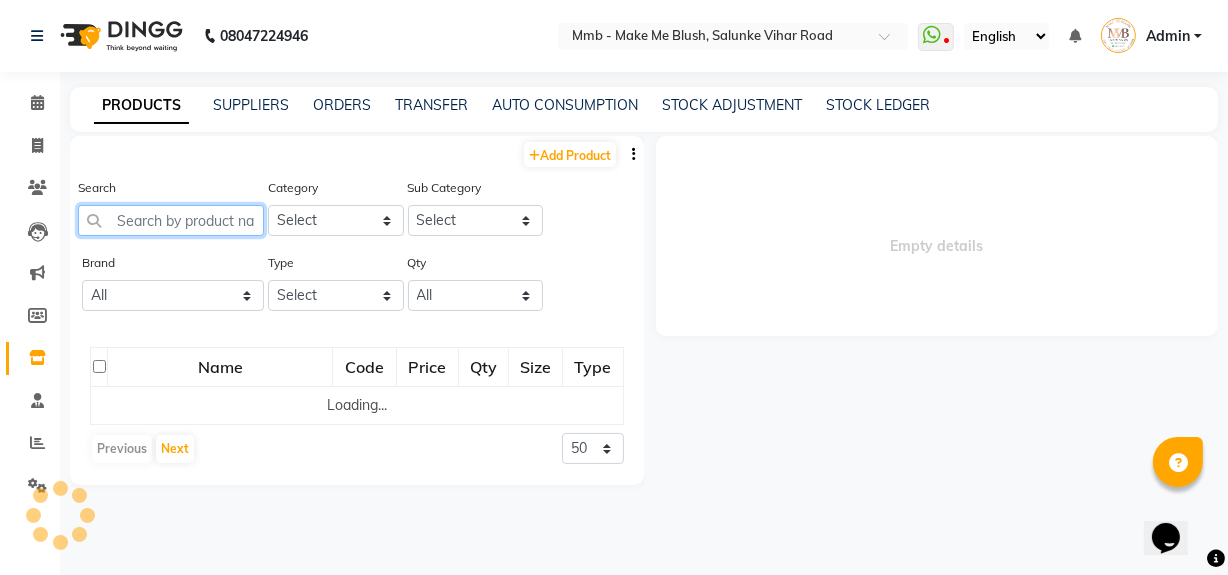 click 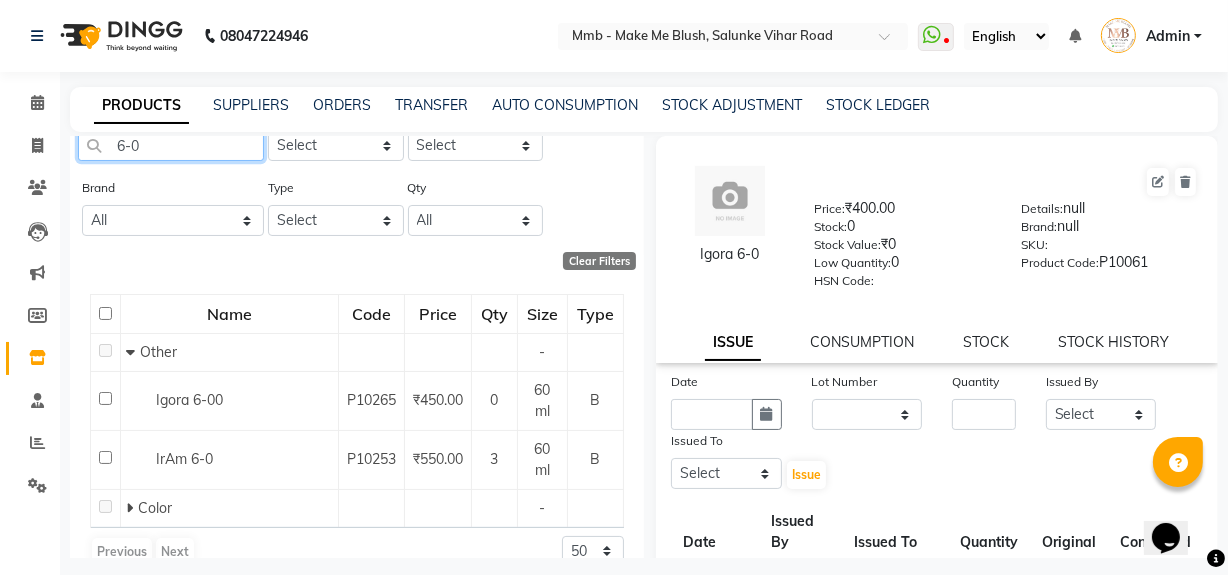 scroll, scrollTop: 105, scrollLeft: 0, axis: vertical 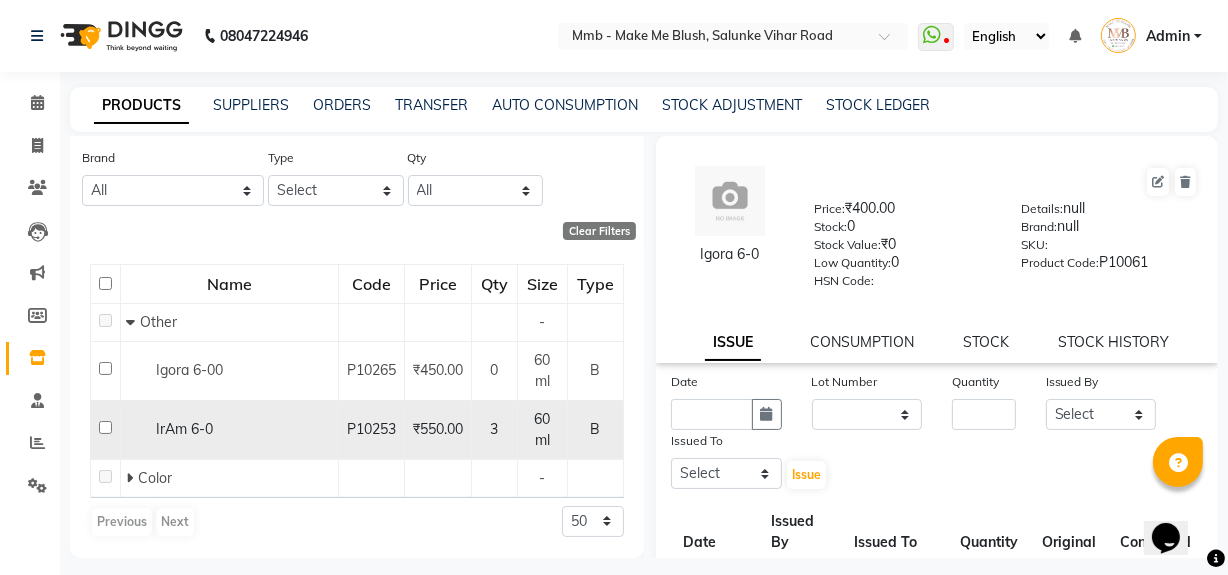 type on "6-0" 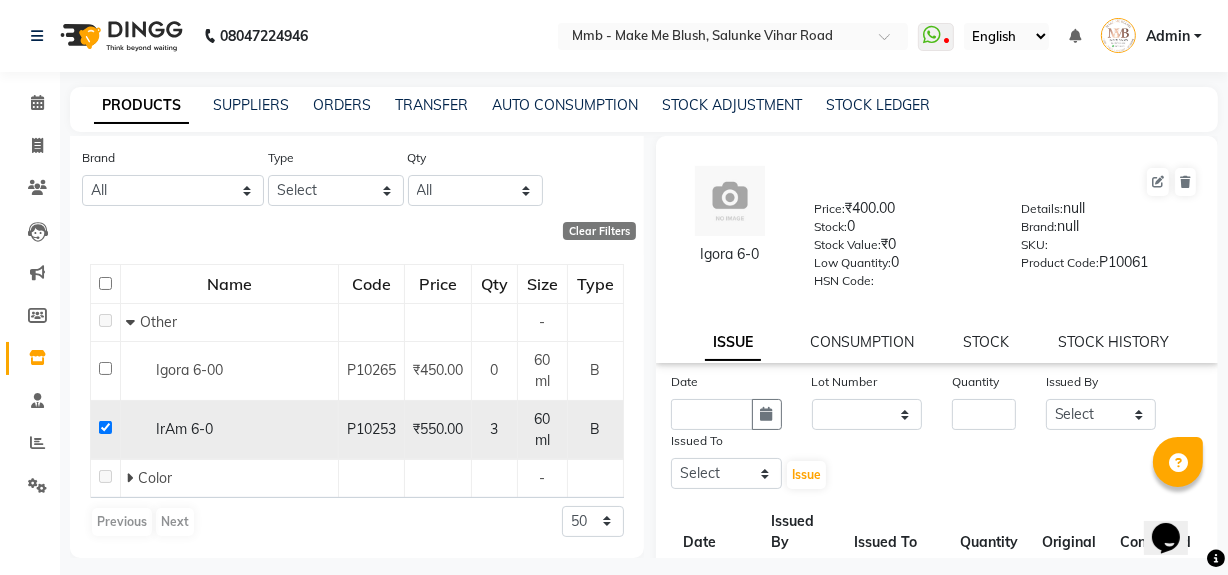 checkbox on "true" 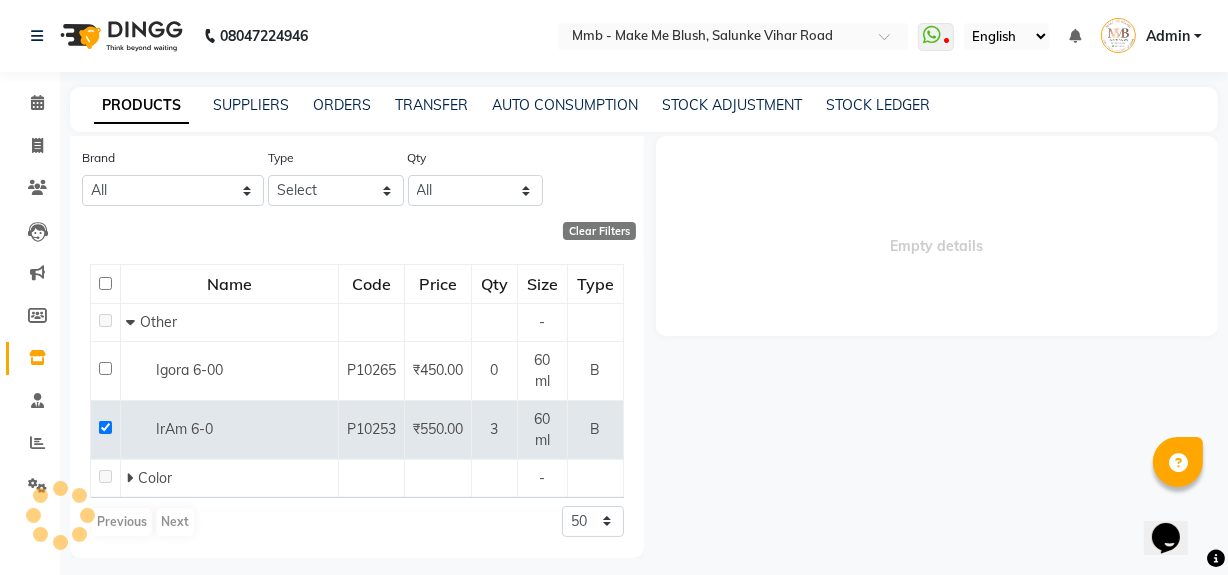 select 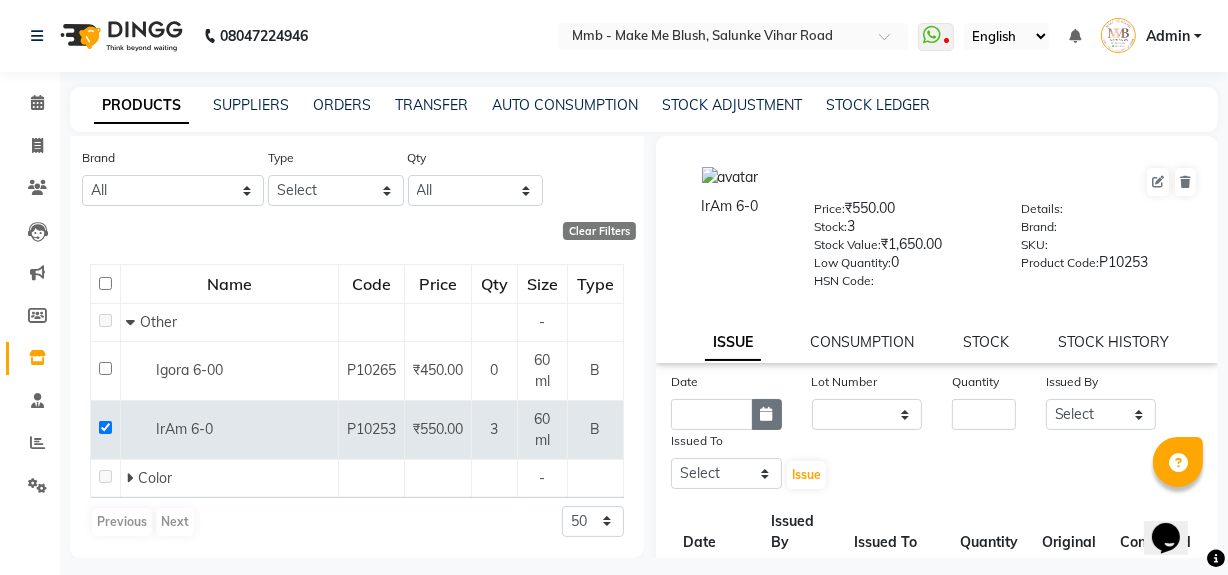 click 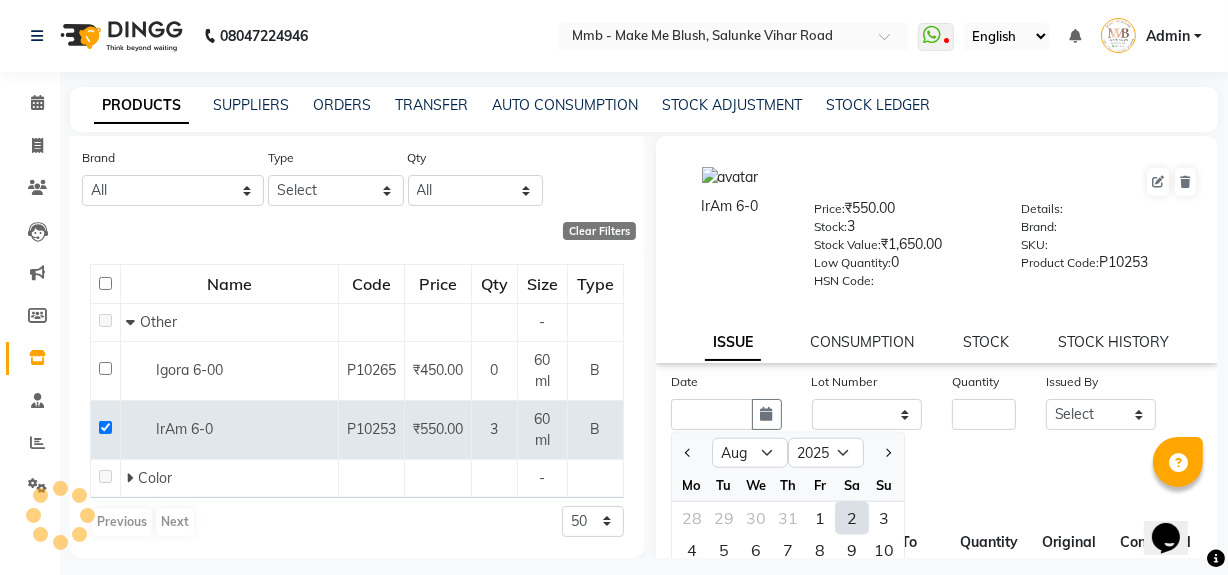 click on "2" 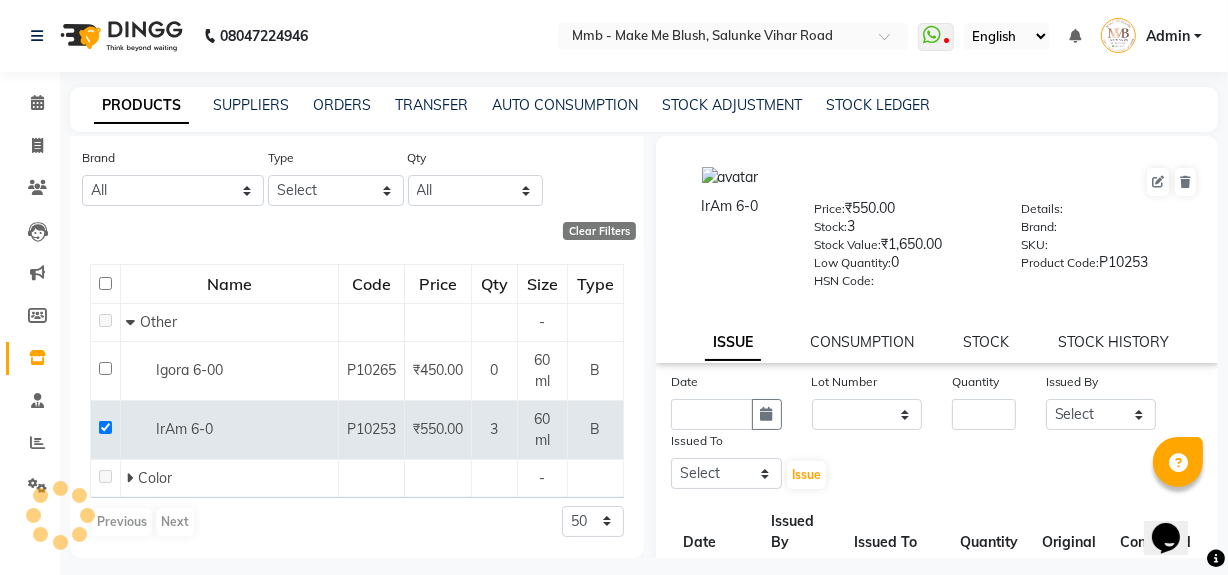 type on "02-08-2025" 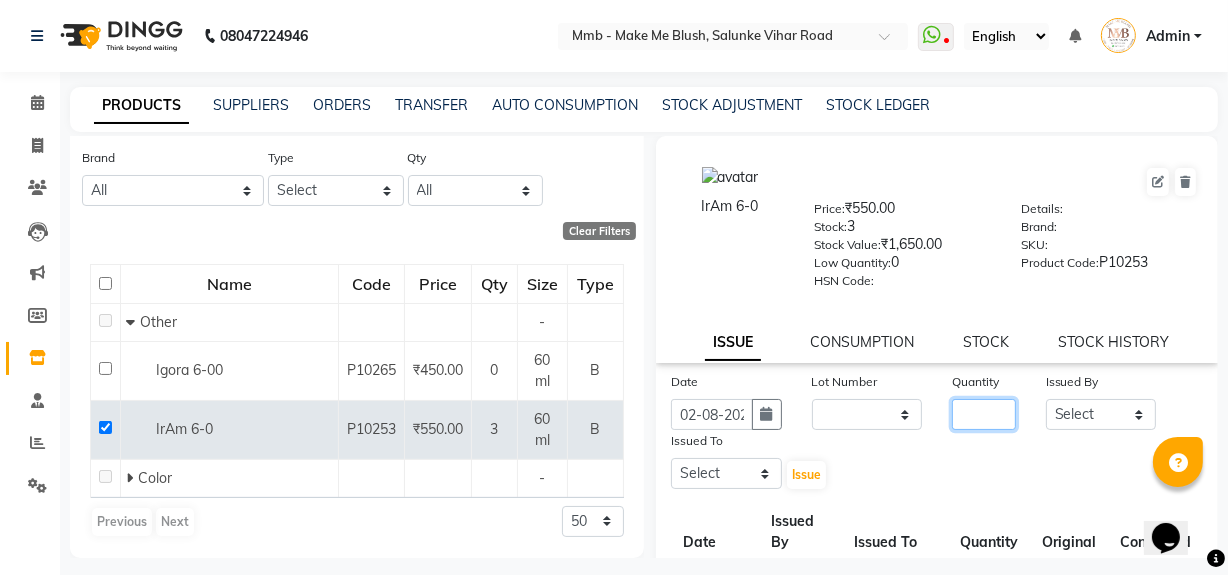 click 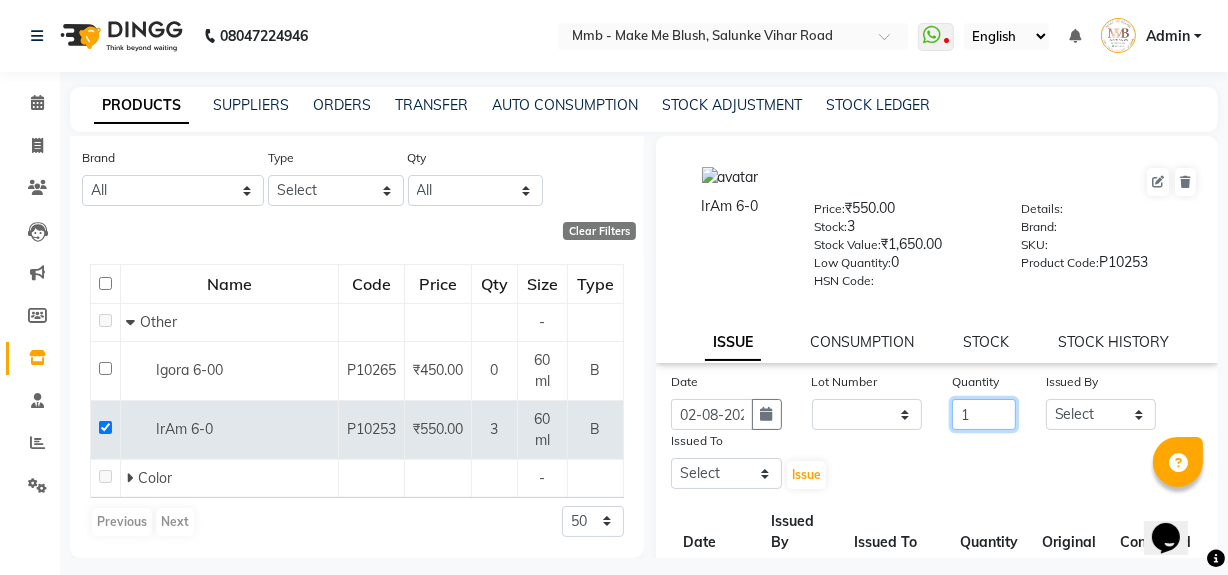 type on "1" 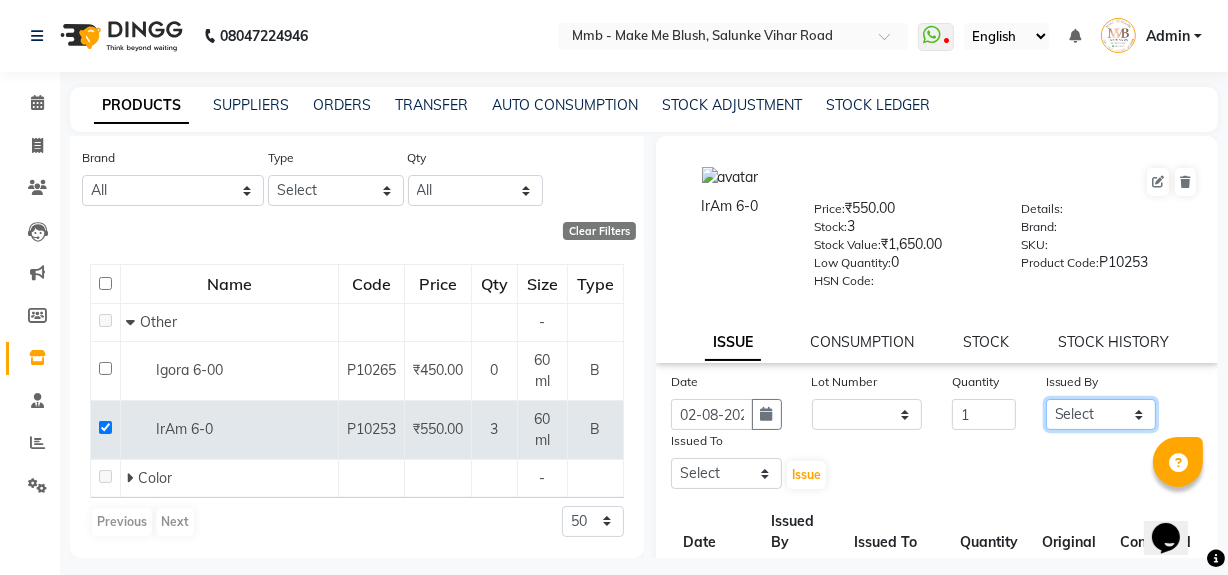 click on "Select Delilah Gauri Chauhan Lano Nikita Pawan Reshma Saima Sushant Urgen Dukpa Yuna" 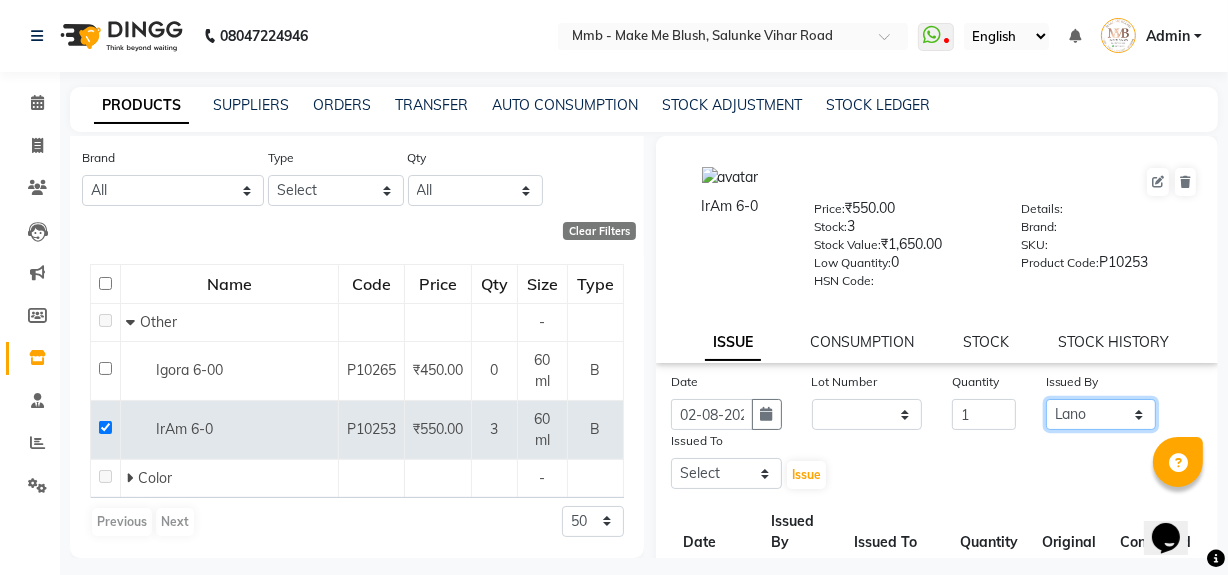 click on "Select Delilah Gauri Chauhan Lano Nikita Pawan Reshma Saima Sushant Urgen Dukpa Yuna" 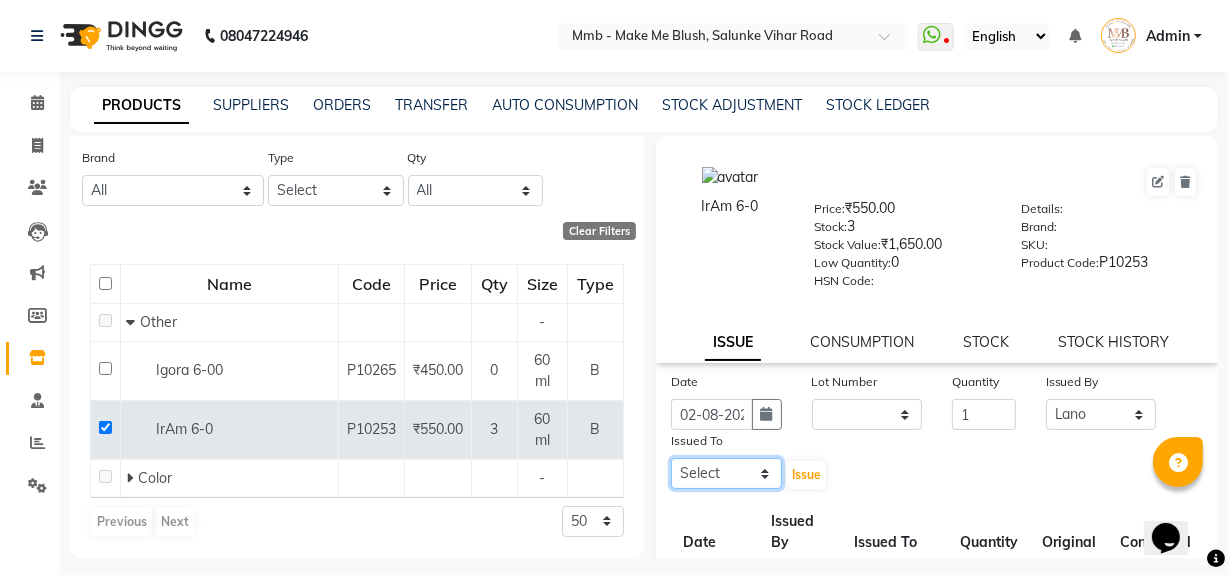 click on "Select Delilah Gauri Chauhan Lano Nikita Pawan Reshma Saima Sushant Urgen Dukpa Yuna" 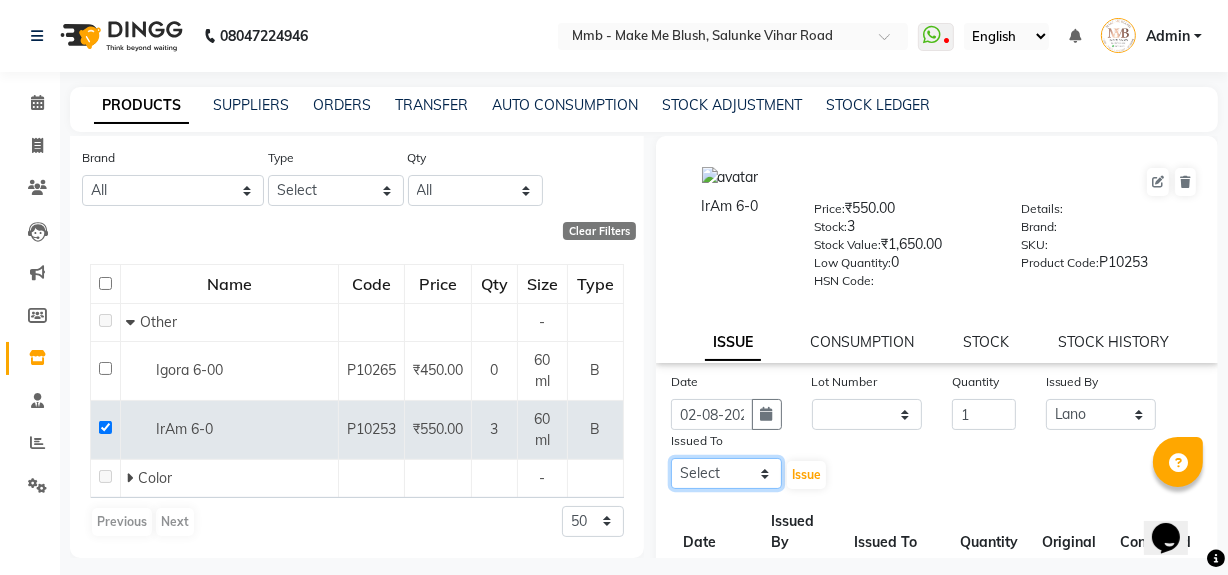 select on "45263" 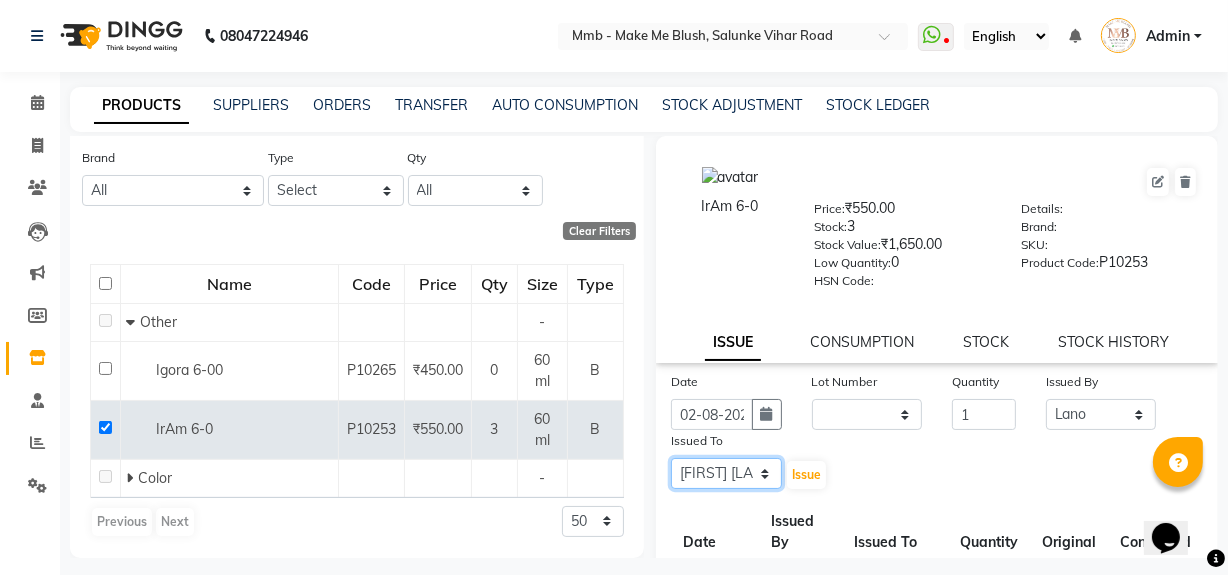 click on "Select Delilah Gauri Chauhan Lano Nikita Pawan Reshma Saima Sushant Urgen Dukpa Yuna" 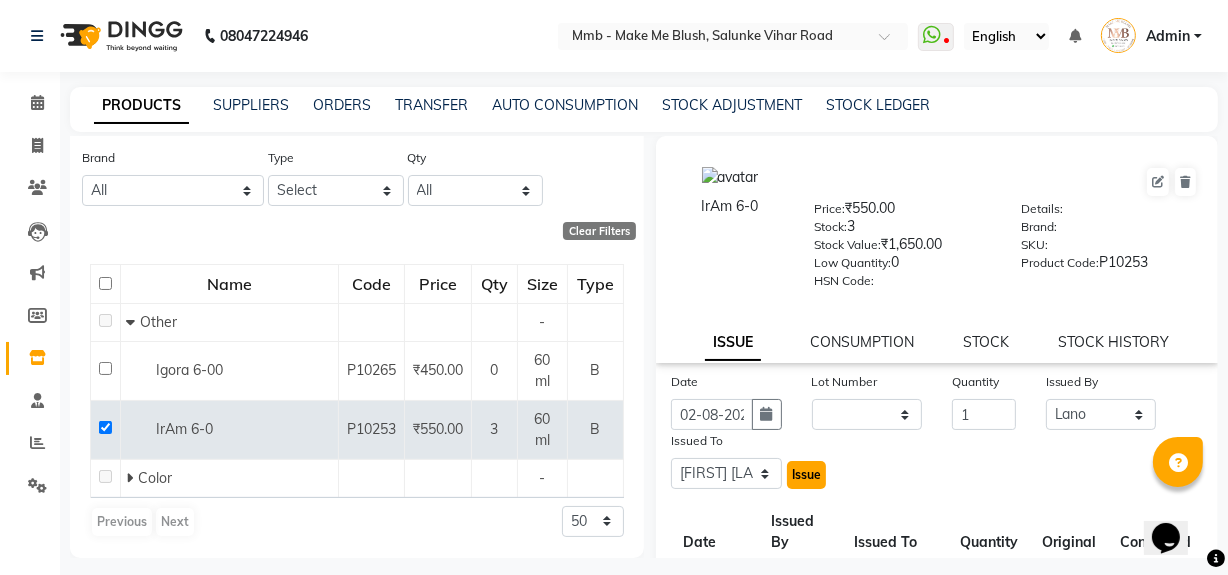 click on "Issue" 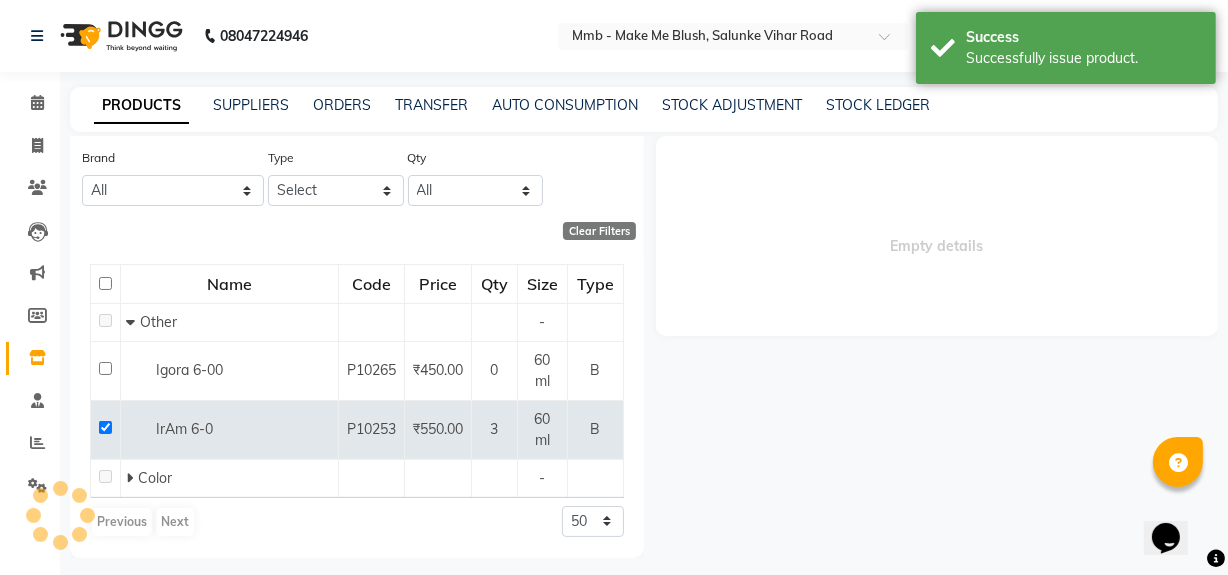select 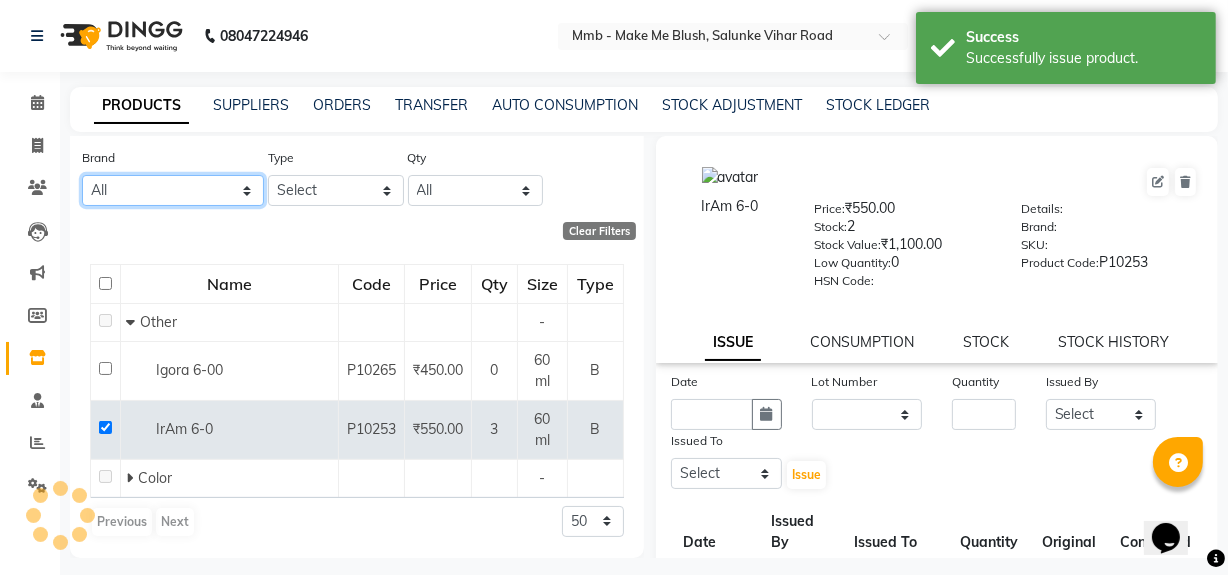 click on "All Biosoft Biotop Essensity Footlogix Kanpeki Mintree Null Orangewood Rica Schwarzkopf Smooth Touch Thalgo Wella" 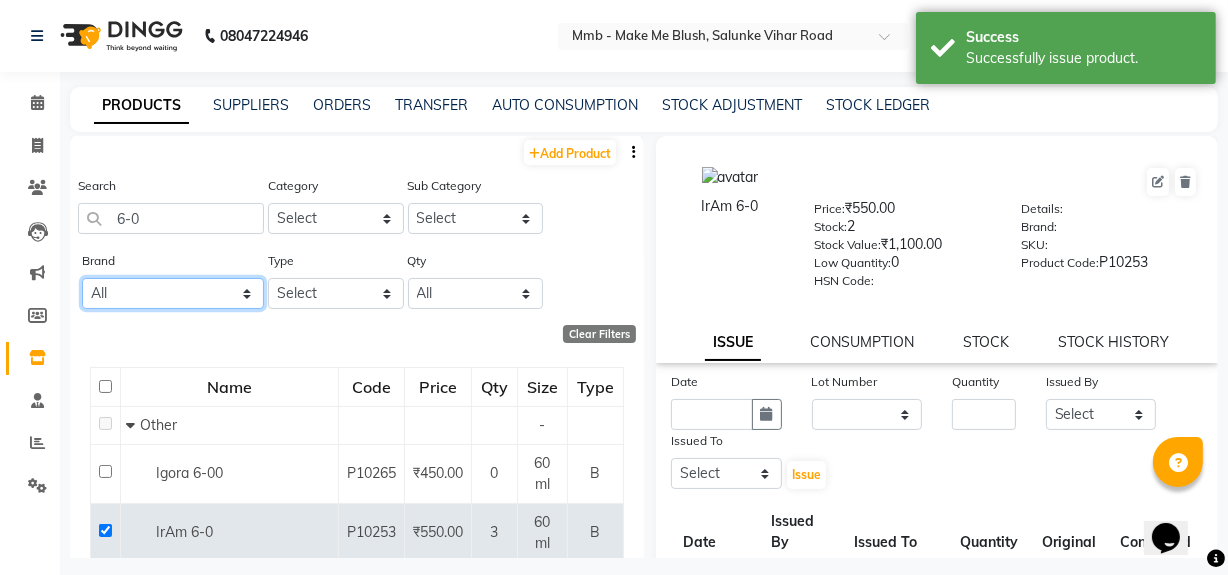 scroll, scrollTop: 0, scrollLeft: 0, axis: both 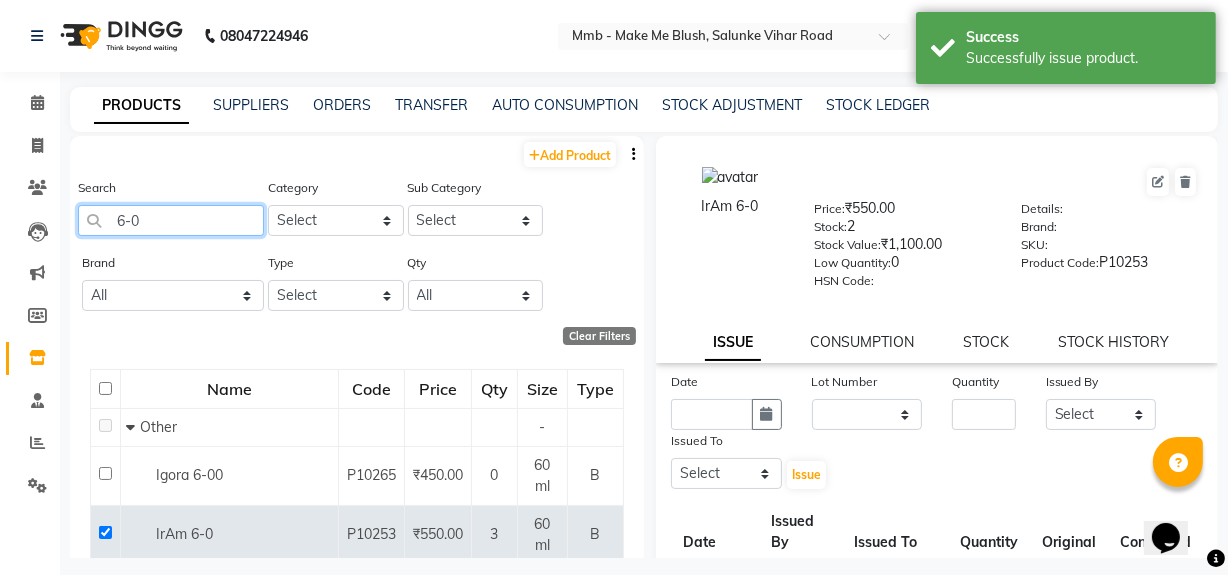 click on "6-0" 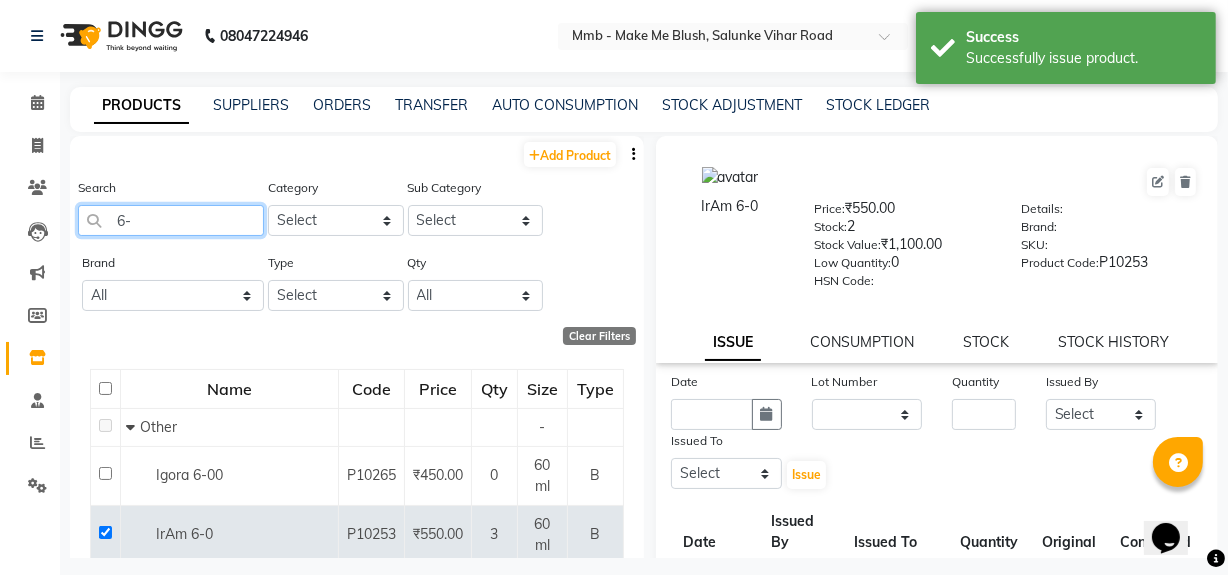 type on "6" 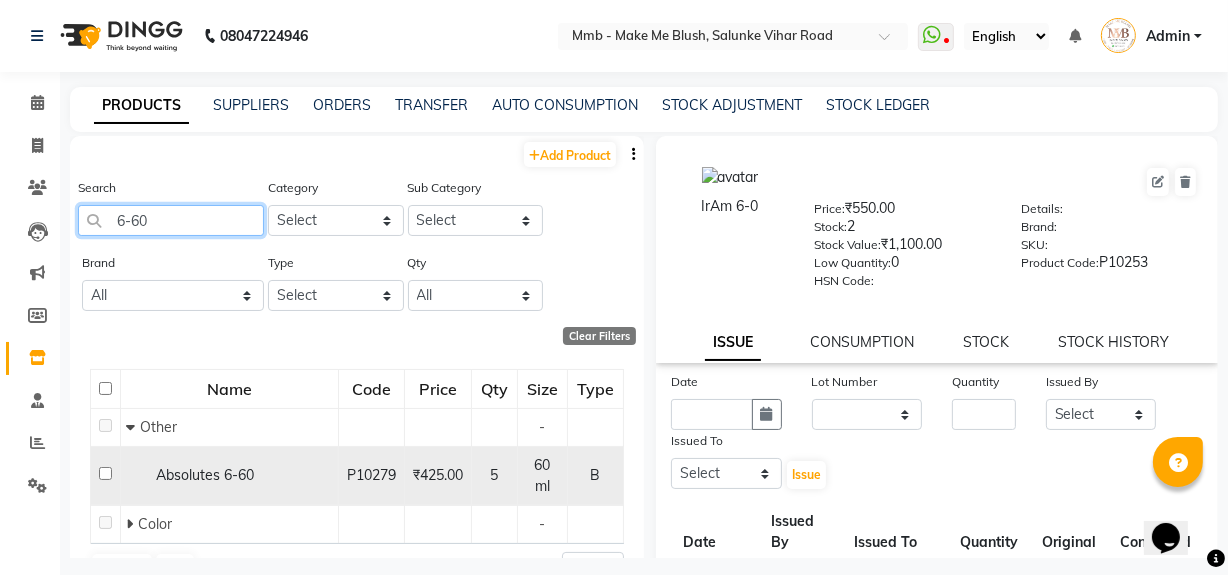 type on "6-60" 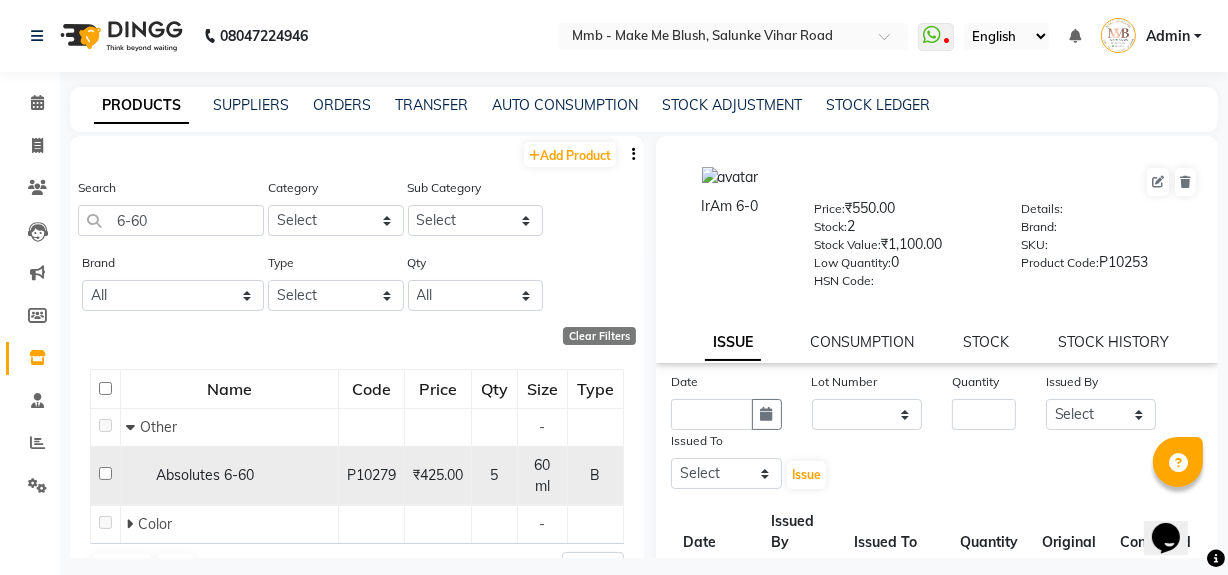 click 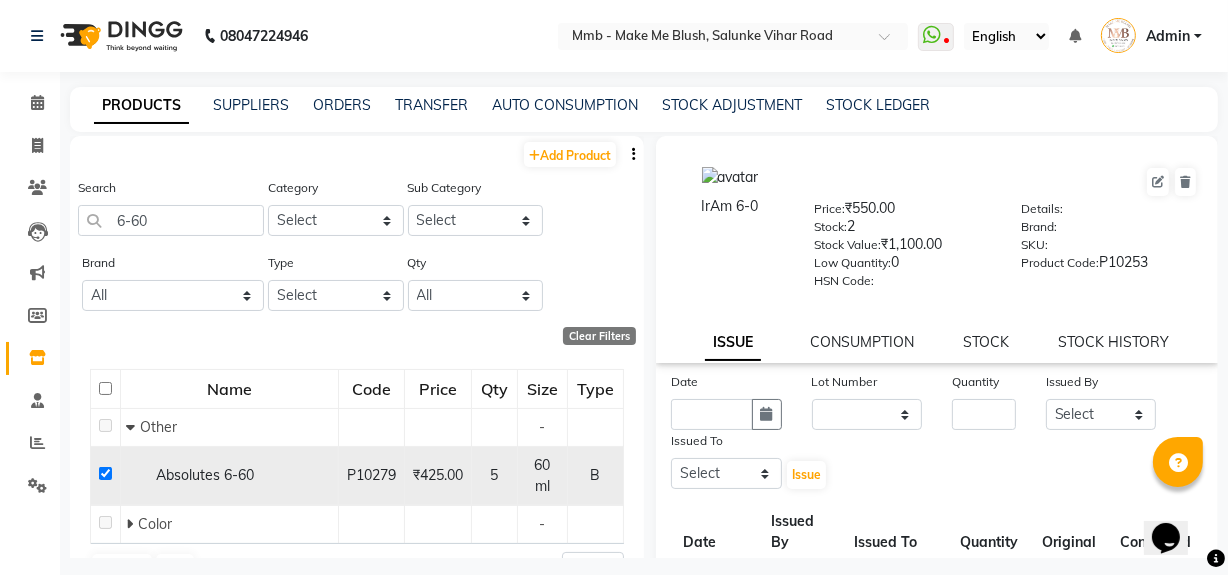checkbox on "true" 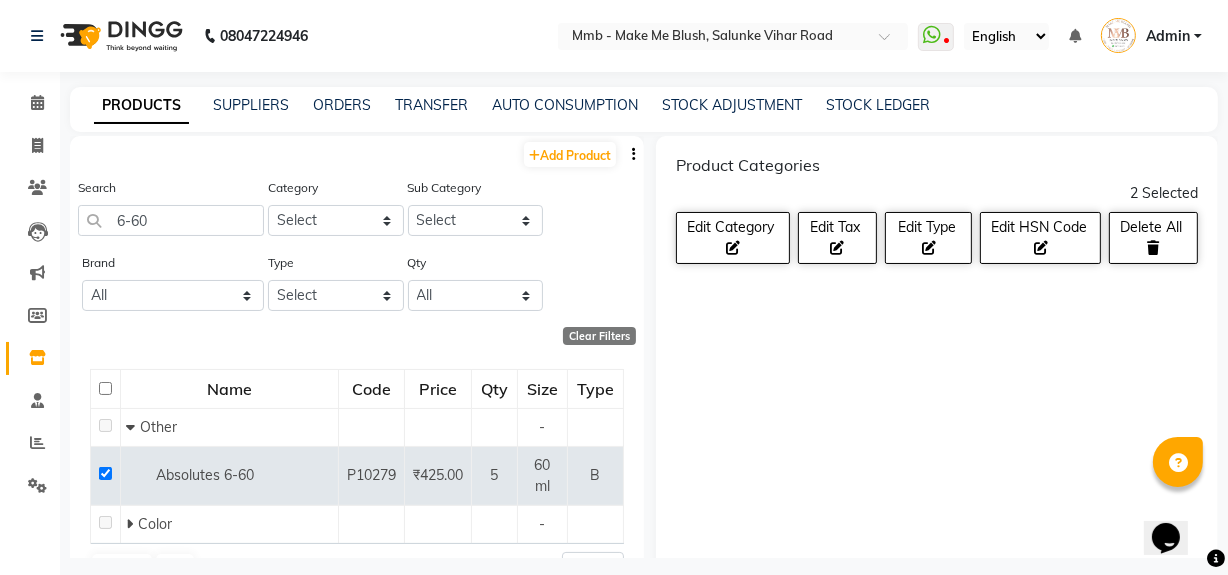 click on "Product Categories 2 Selected Edit Category    Edit Tax    Edit Type    Edit HSN Code    Delete All" 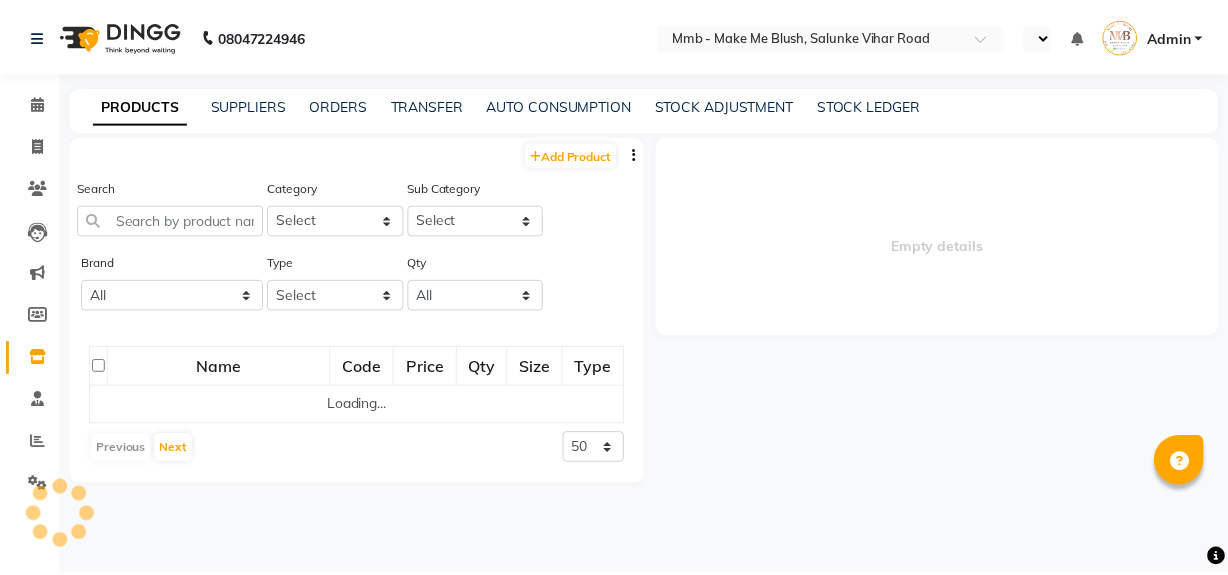 scroll, scrollTop: 0, scrollLeft: 0, axis: both 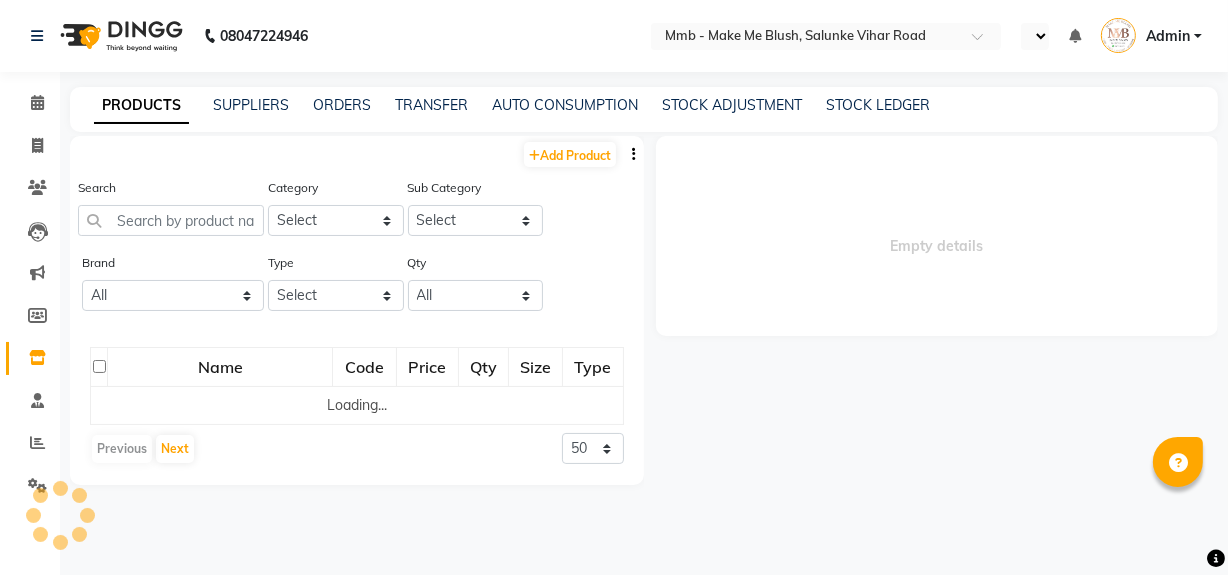select 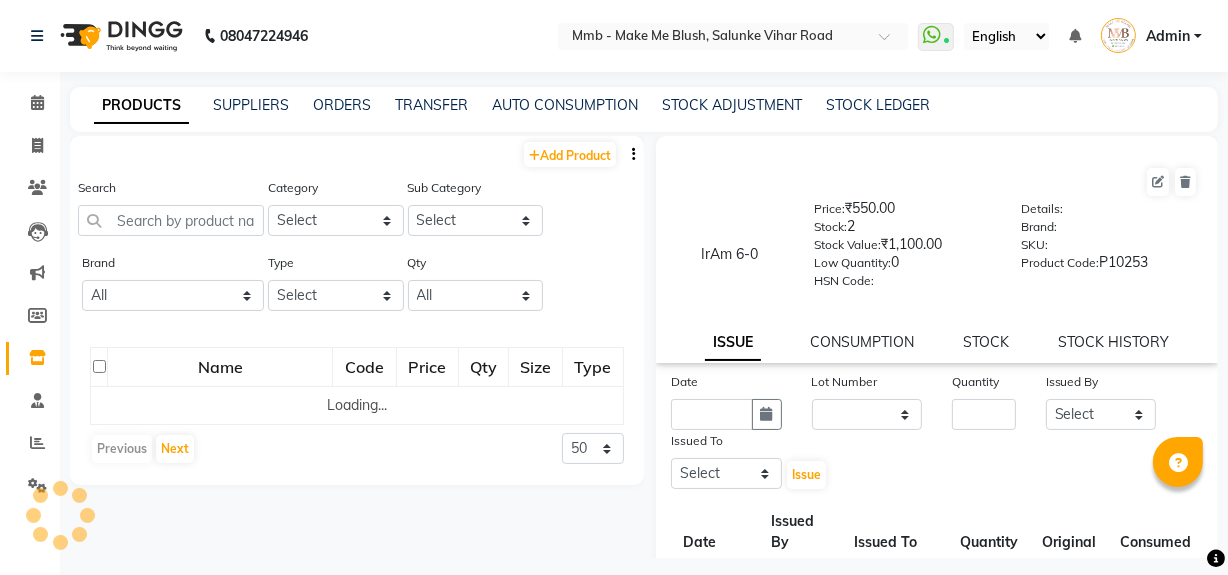 select on "en" 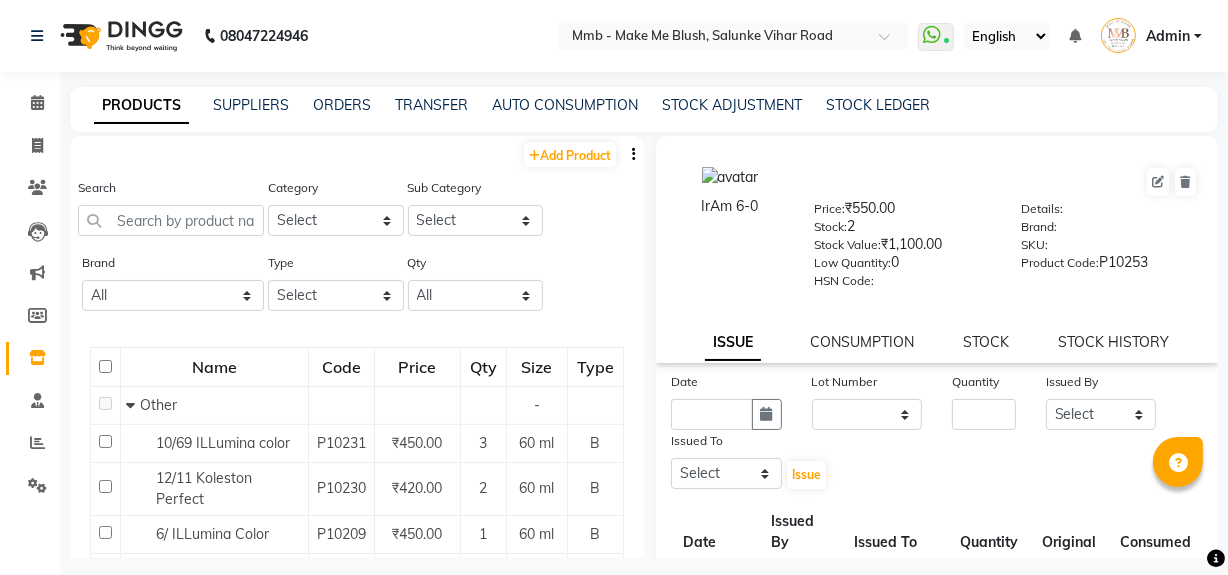 scroll, scrollTop: 0, scrollLeft: 0, axis: both 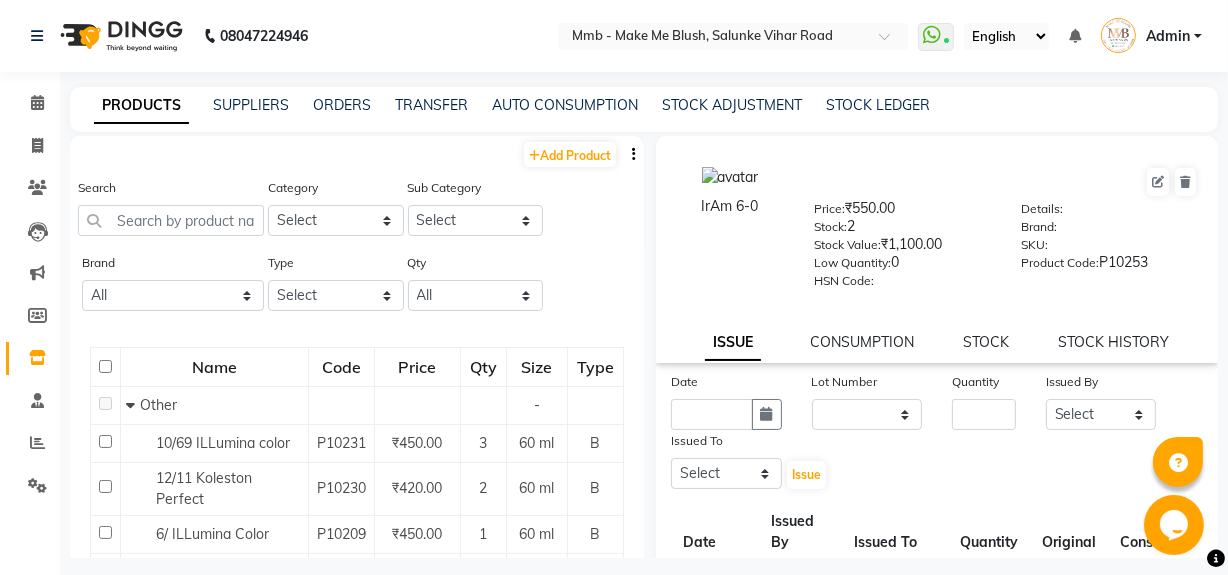 click on "PRODUCTS" 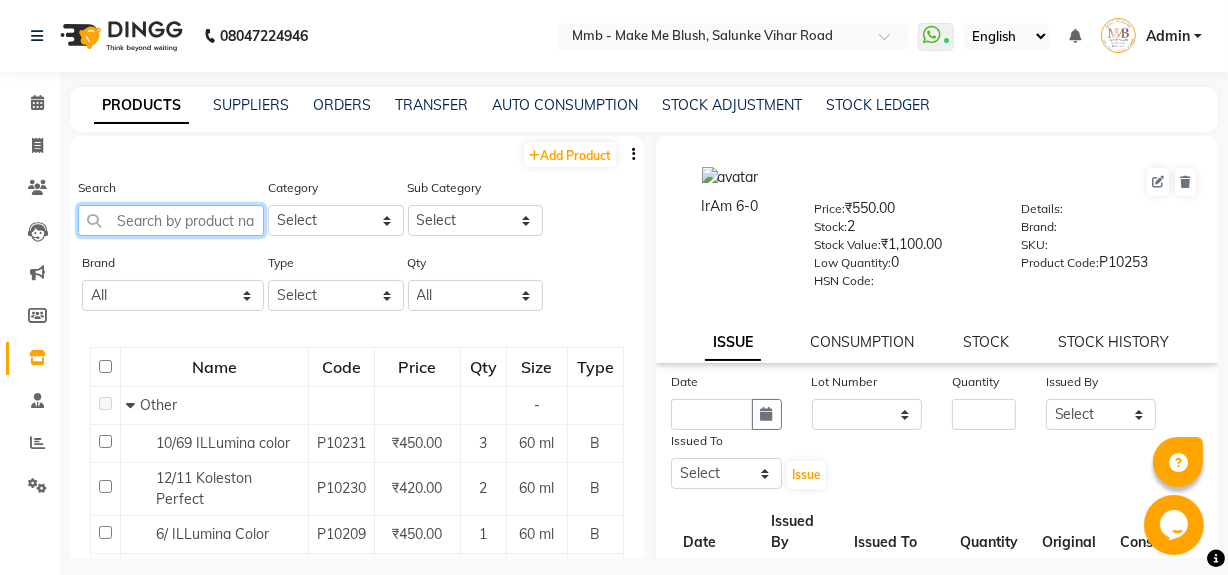click 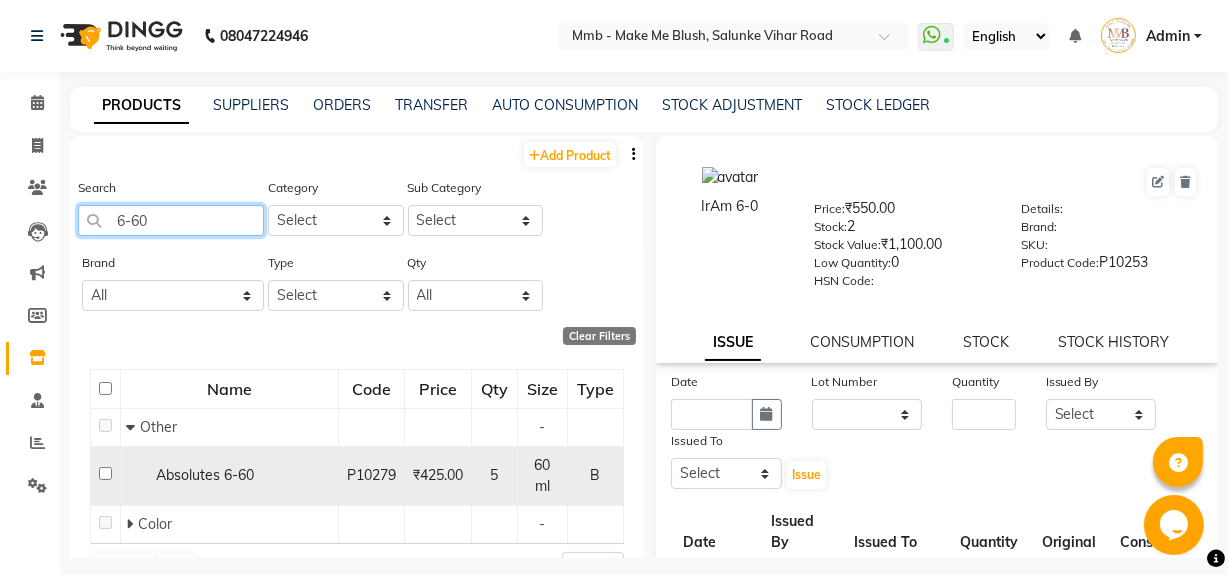 type on "6-60" 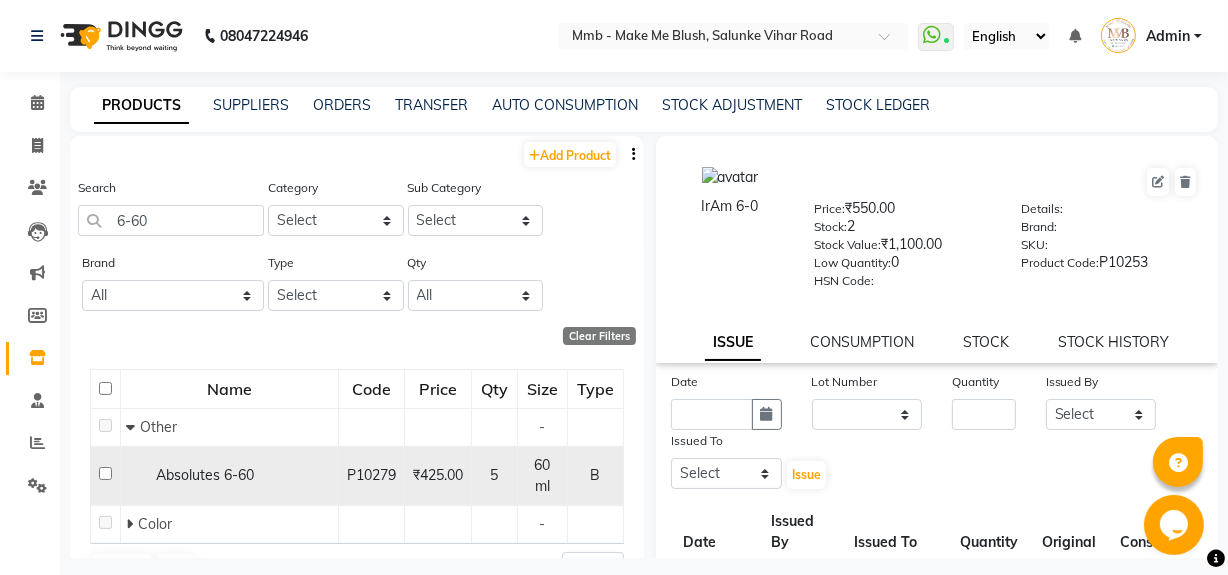 click 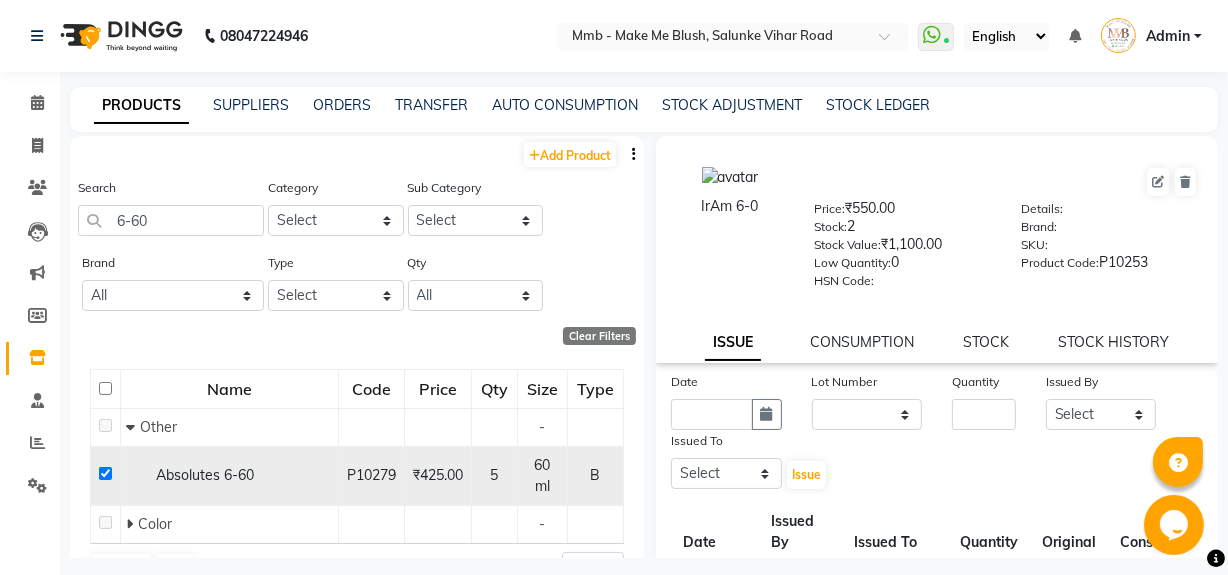 checkbox on "true" 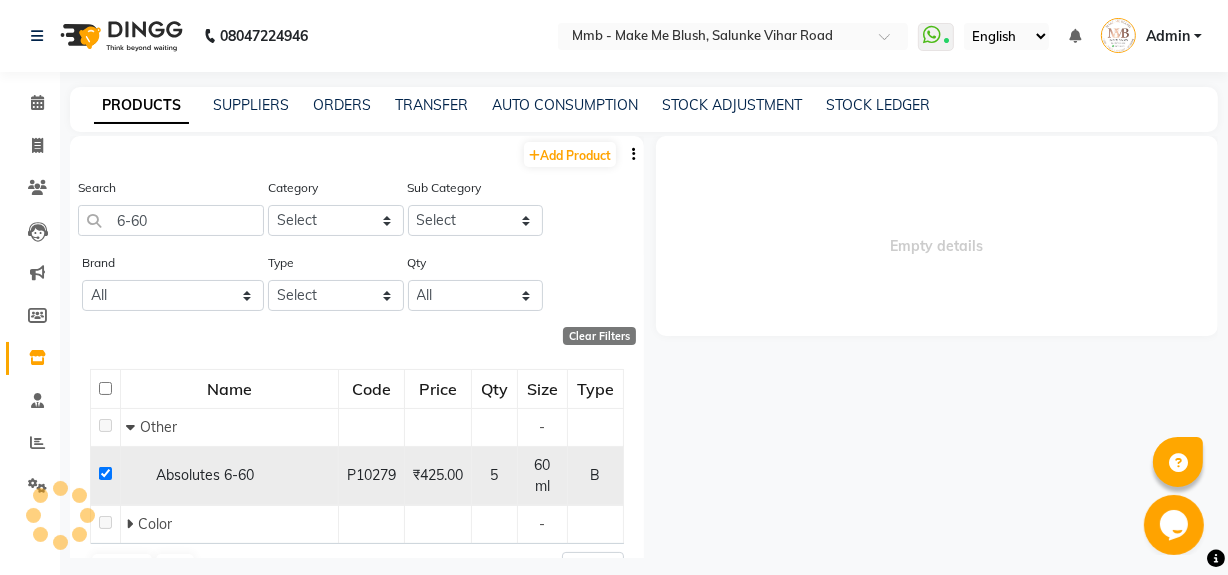 select 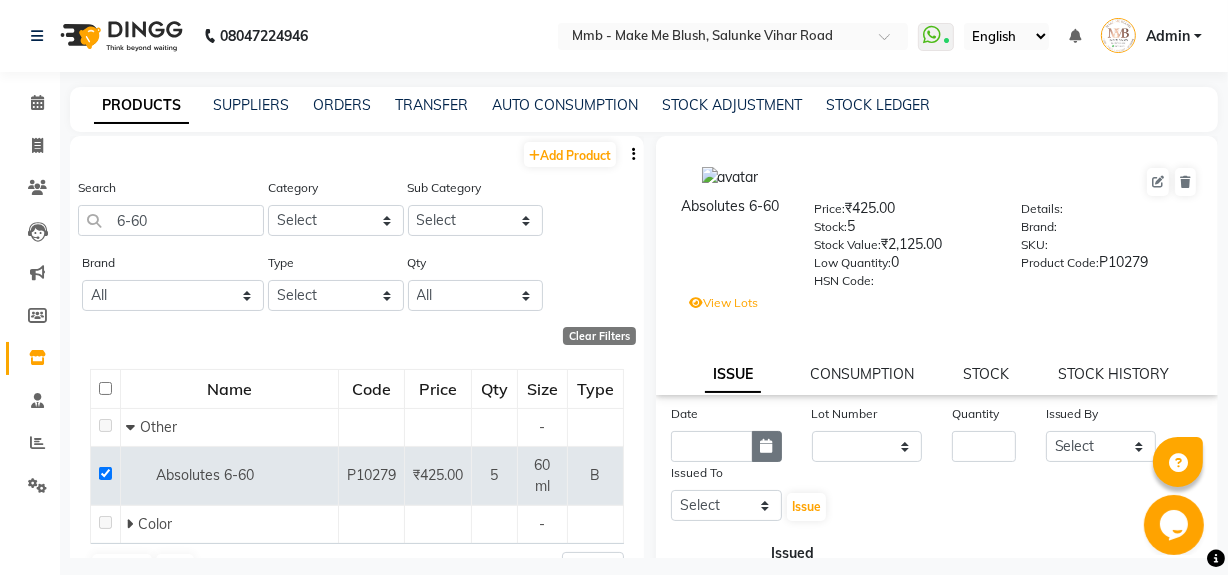 click 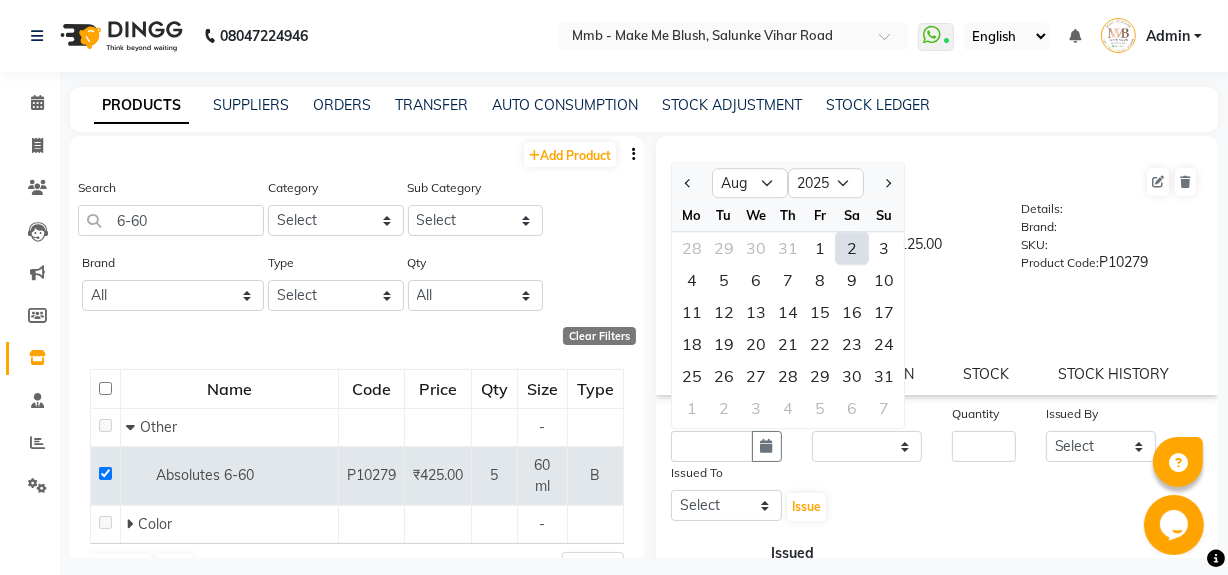 click on "2" 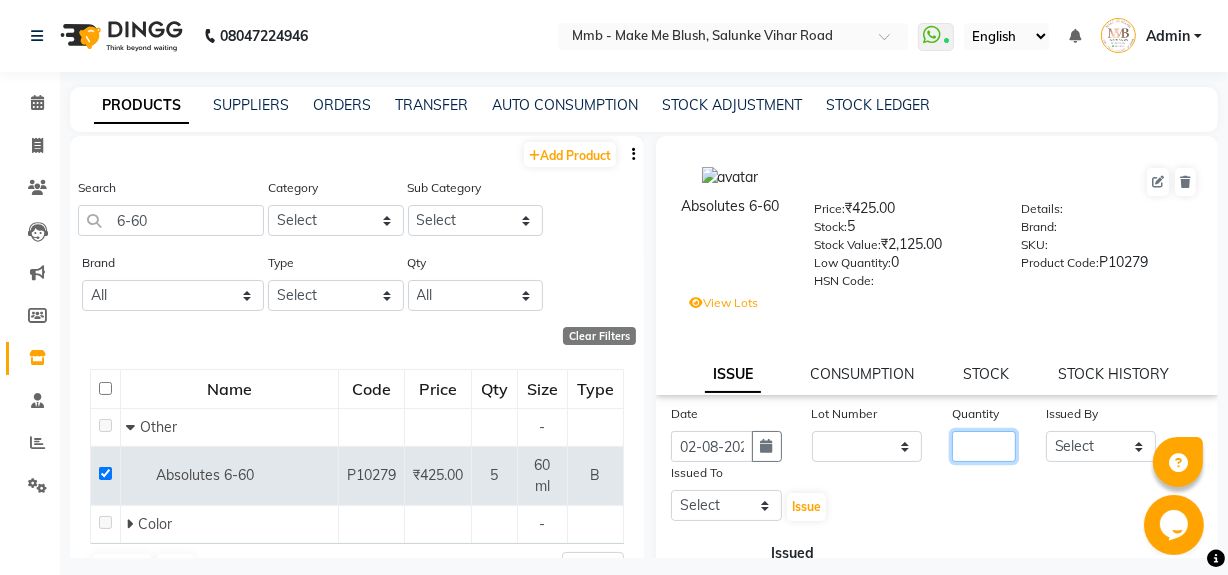 click 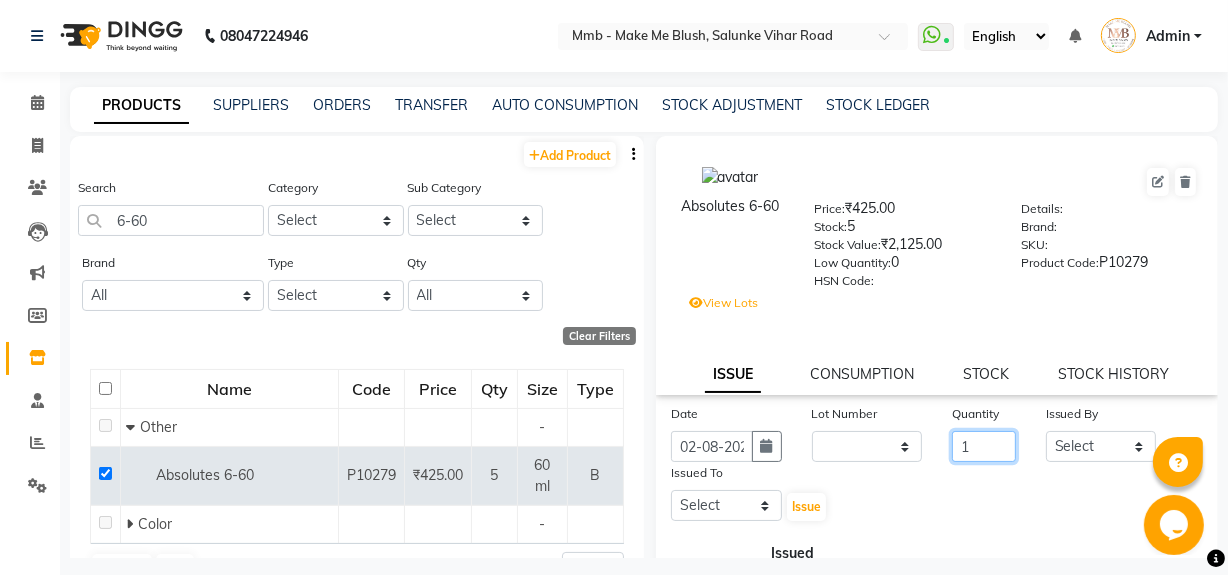 type on "1" 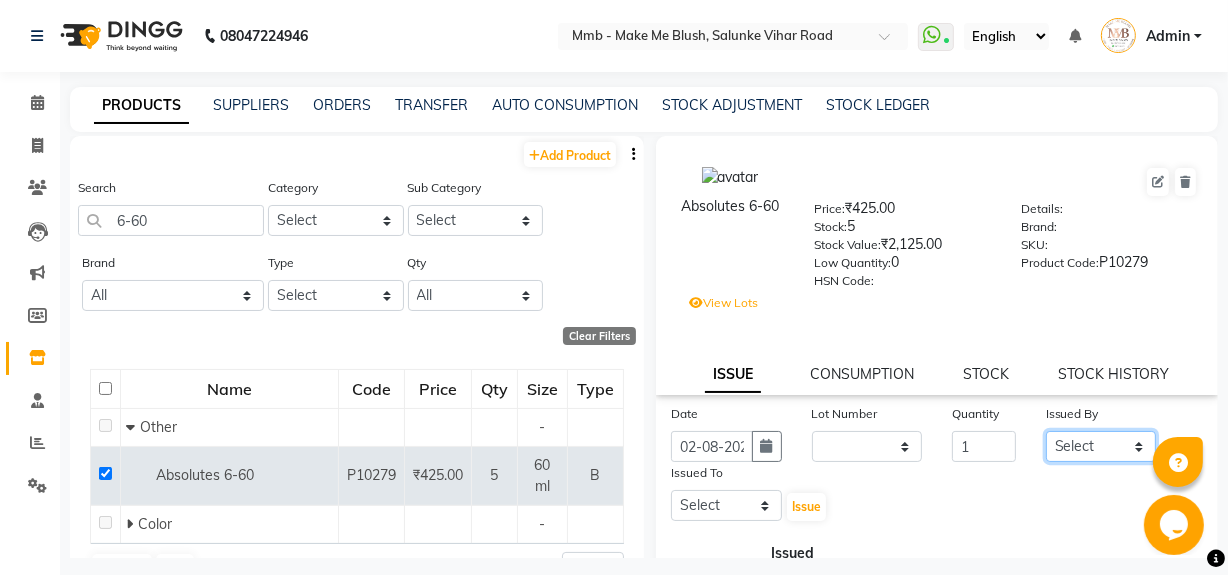 click on "Select [NAME] [NAME] [NAME] [NAME] [NAME] [NAME] [NAME] [NAME] [NAME] [NAME]" 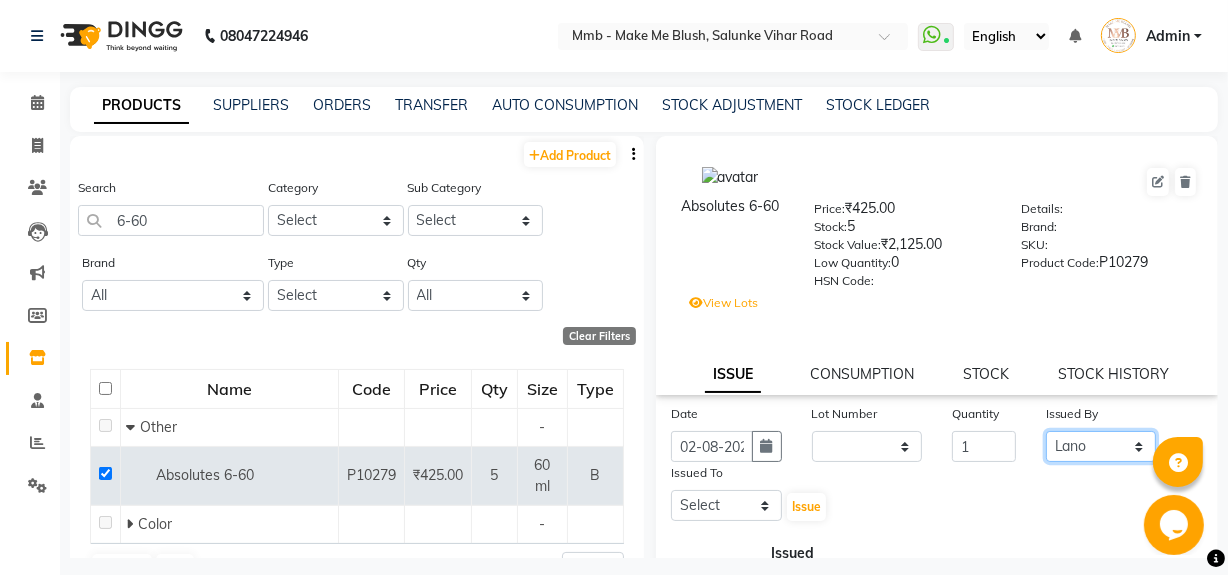 click on "Select [NAME] [NAME] [NAME] [NAME] [NAME] [NAME] [NAME] [NAME] [NAME] [NAME]" 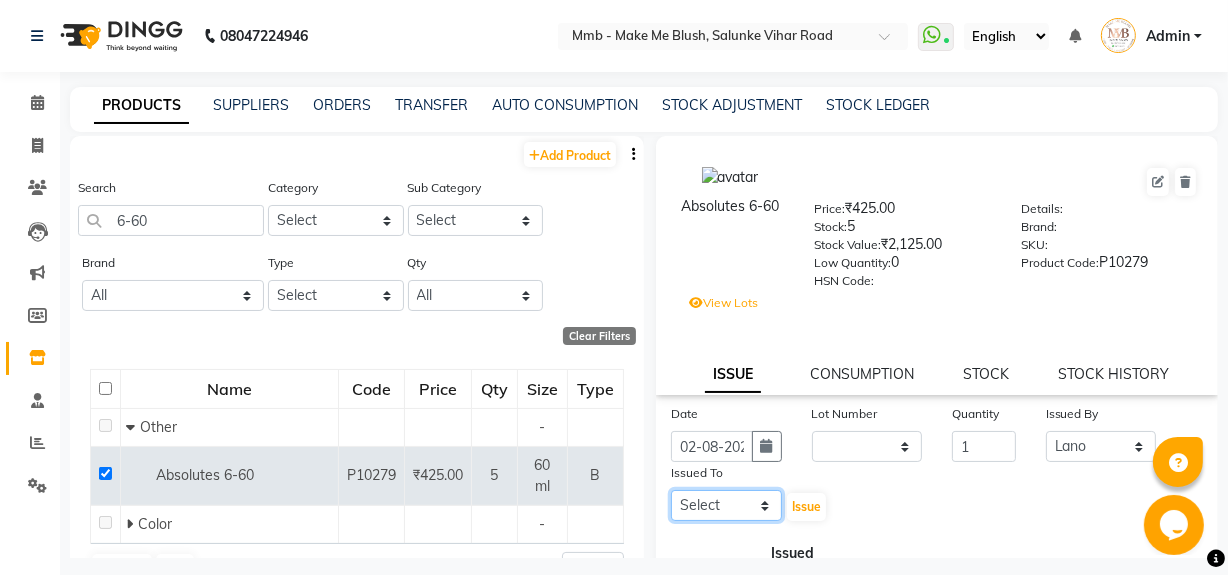 click on "Select [NAME] [NAME] [NAME] [NAME] [NAME] [NAME] [NAME] [NAME] [NAME] [NAME]" 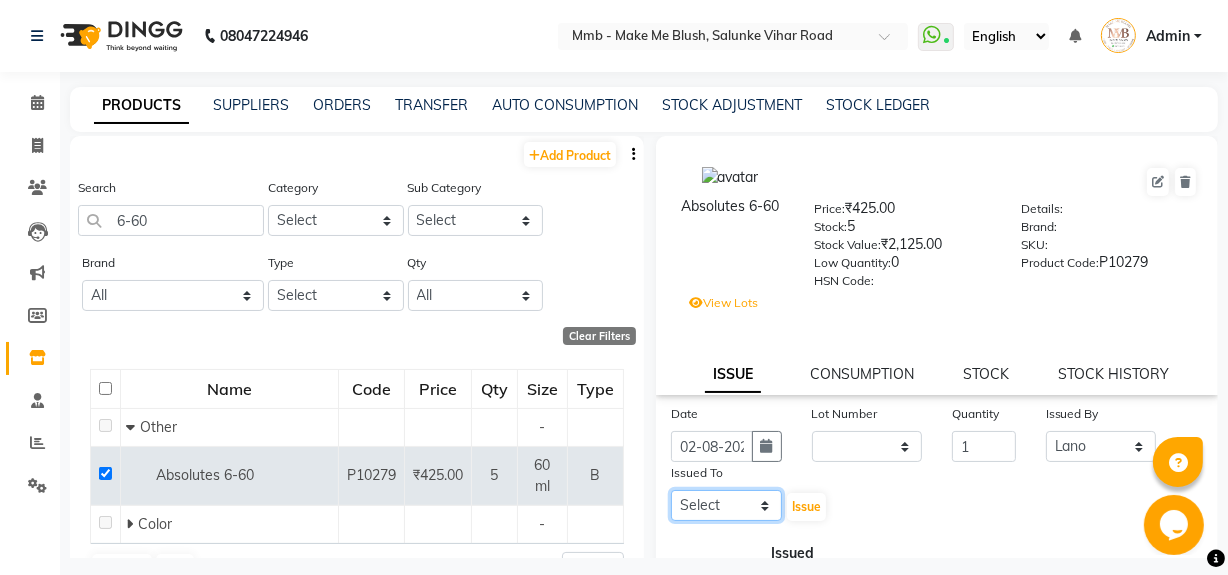select on "18874" 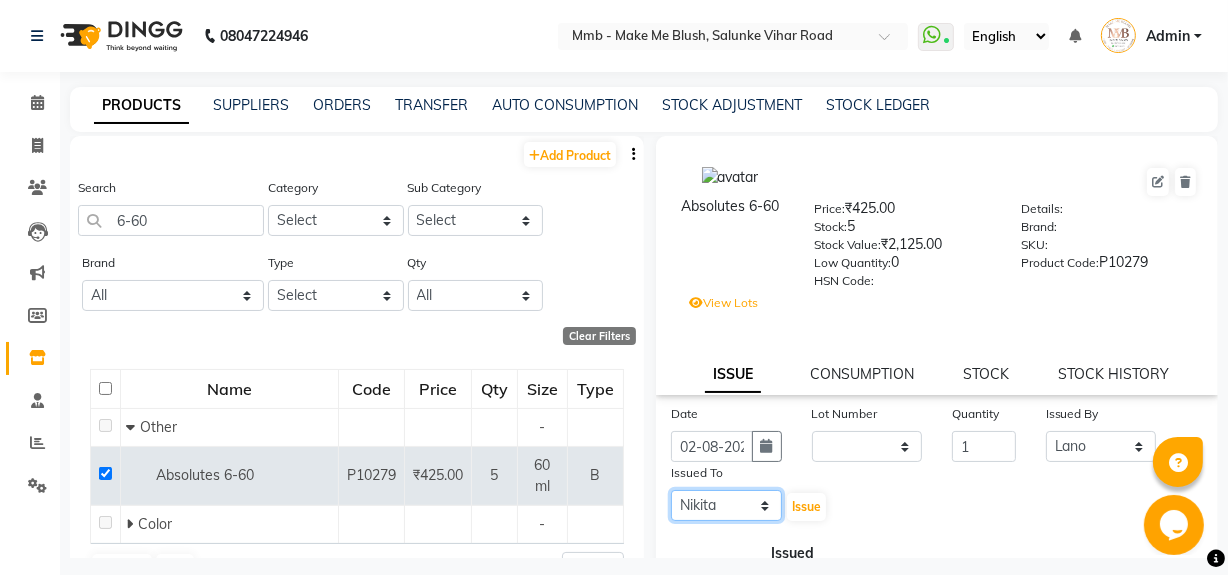 click on "Select [NAME] [NAME] [NAME] [NAME] [NAME] [NAME] [NAME] [NAME] [NAME] [NAME]" 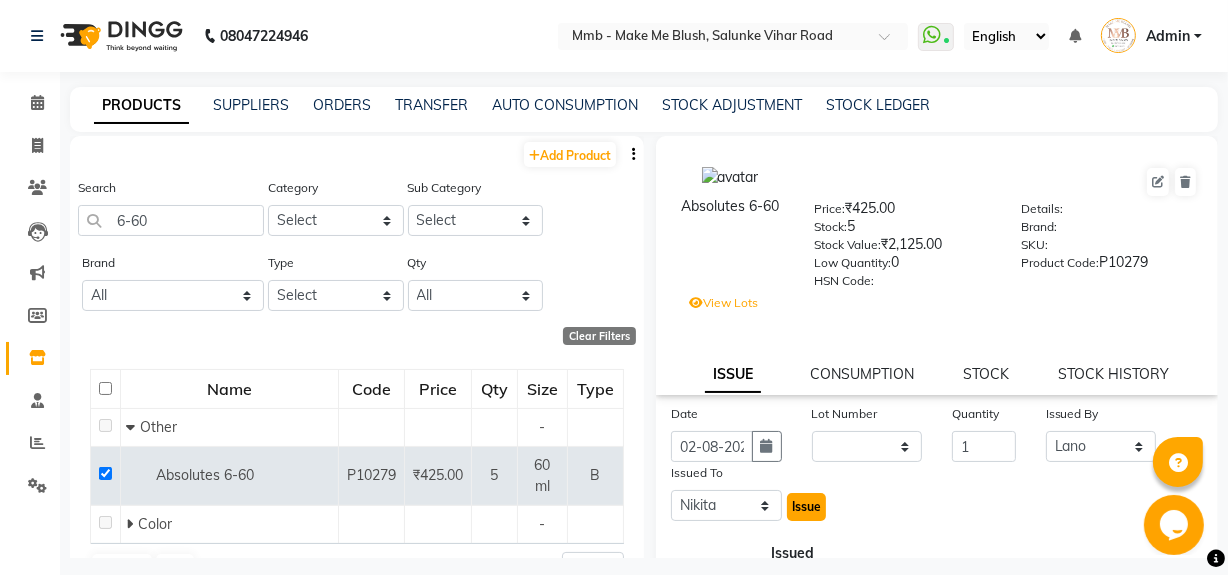 click on "Issue" 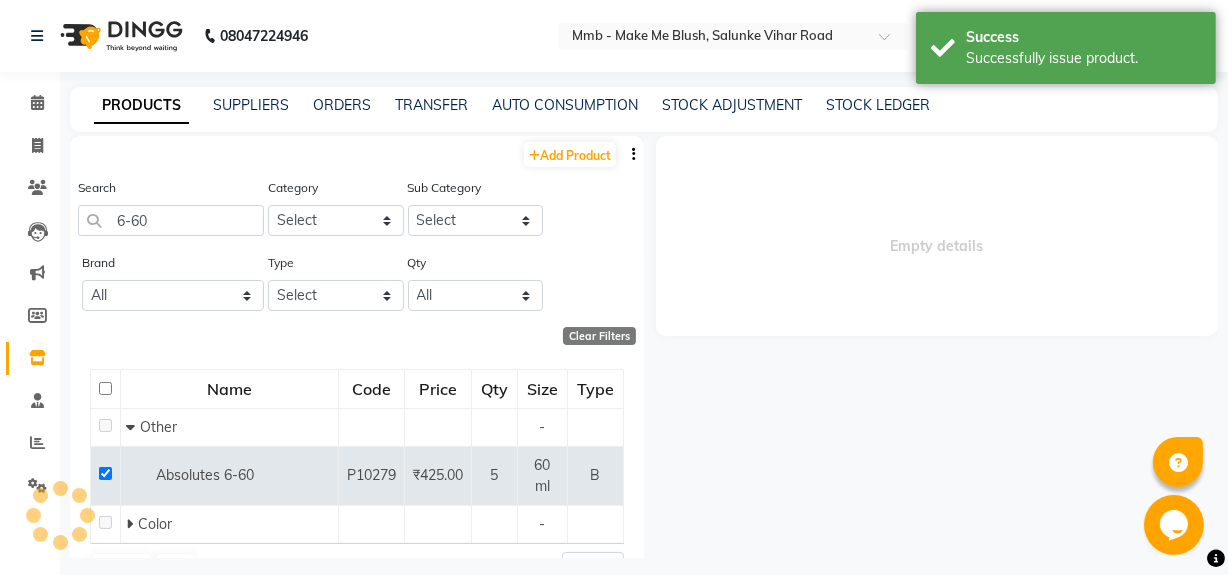 select 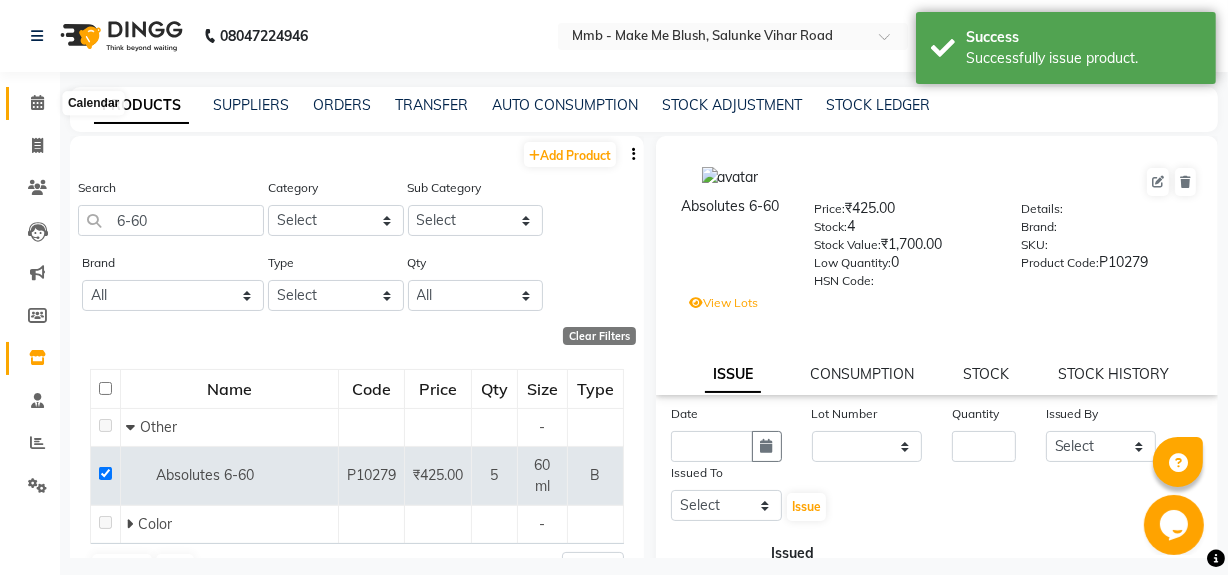 click 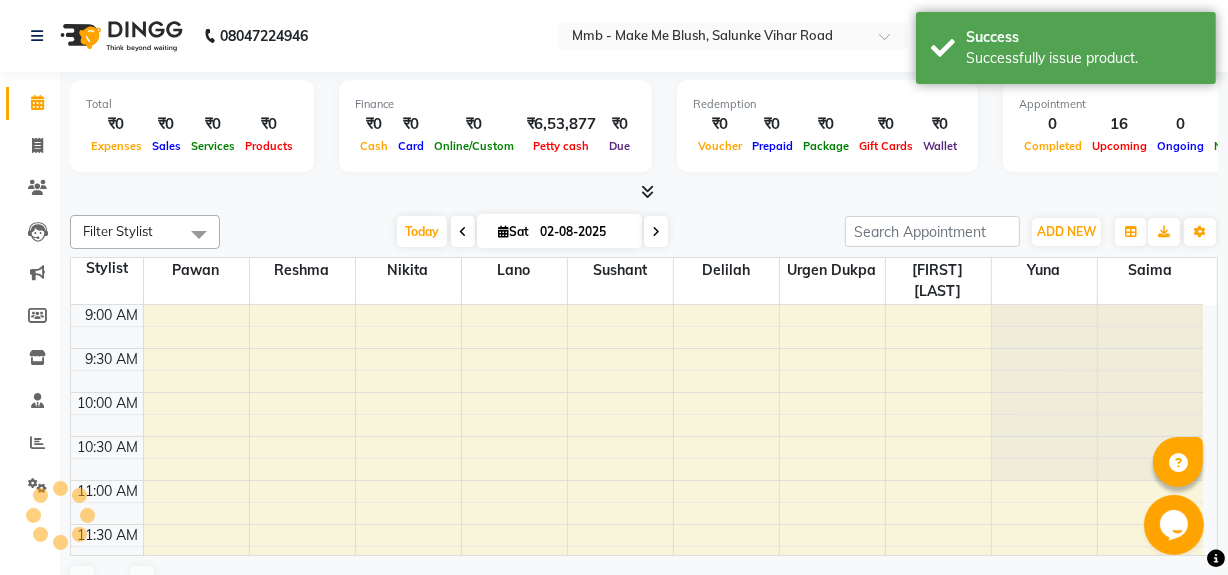 scroll, scrollTop: 263, scrollLeft: 0, axis: vertical 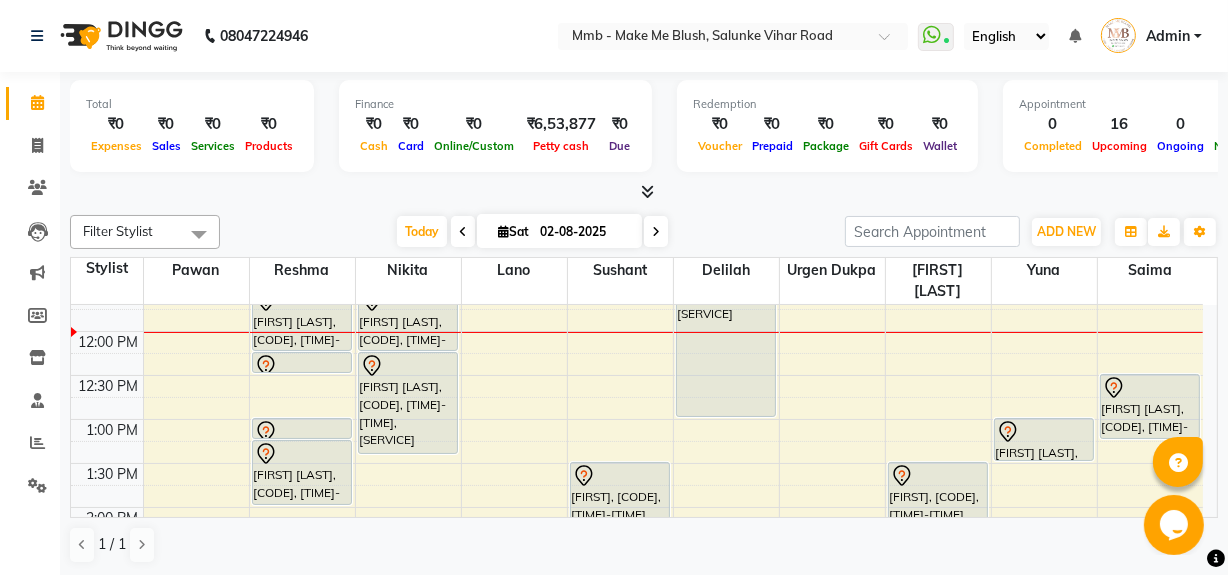 click at bounding box center [656, 231] 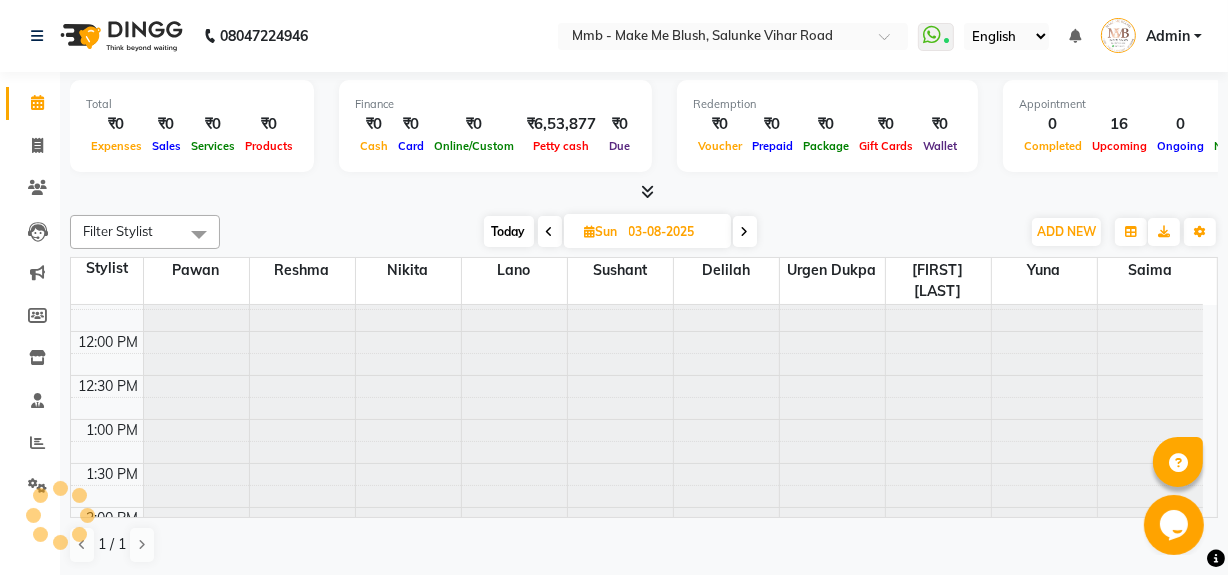 scroll, scrollTop: 263, scrollLeft: 0, axis: vertical 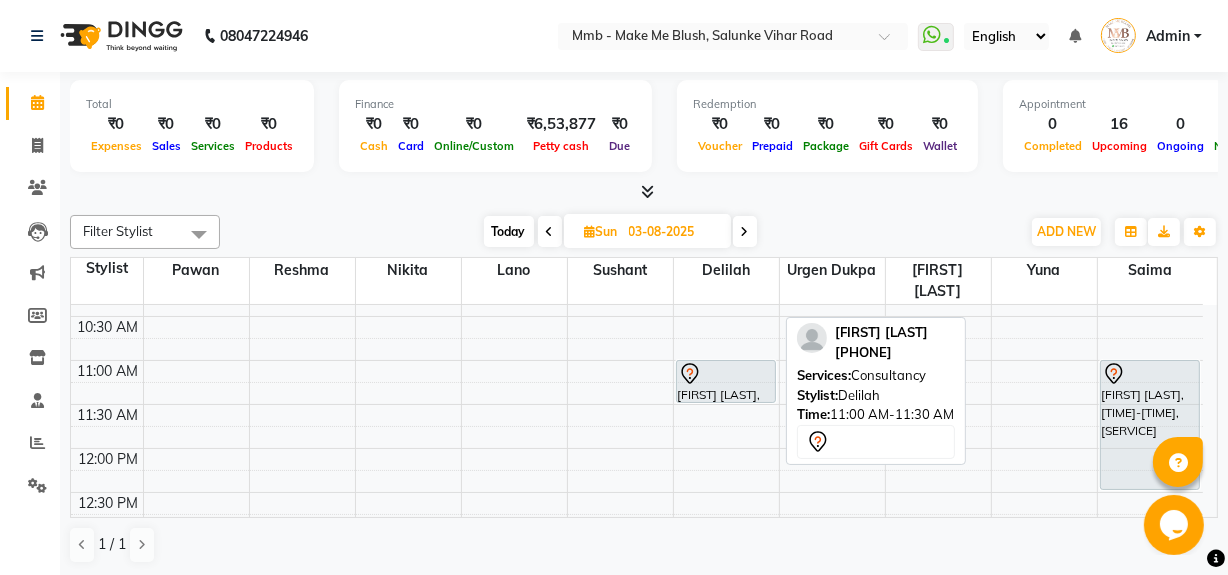 click on "[FIRST] [LAST], [TIME] - [TIME], [SERVICE]" at bounding box center (726, 381) 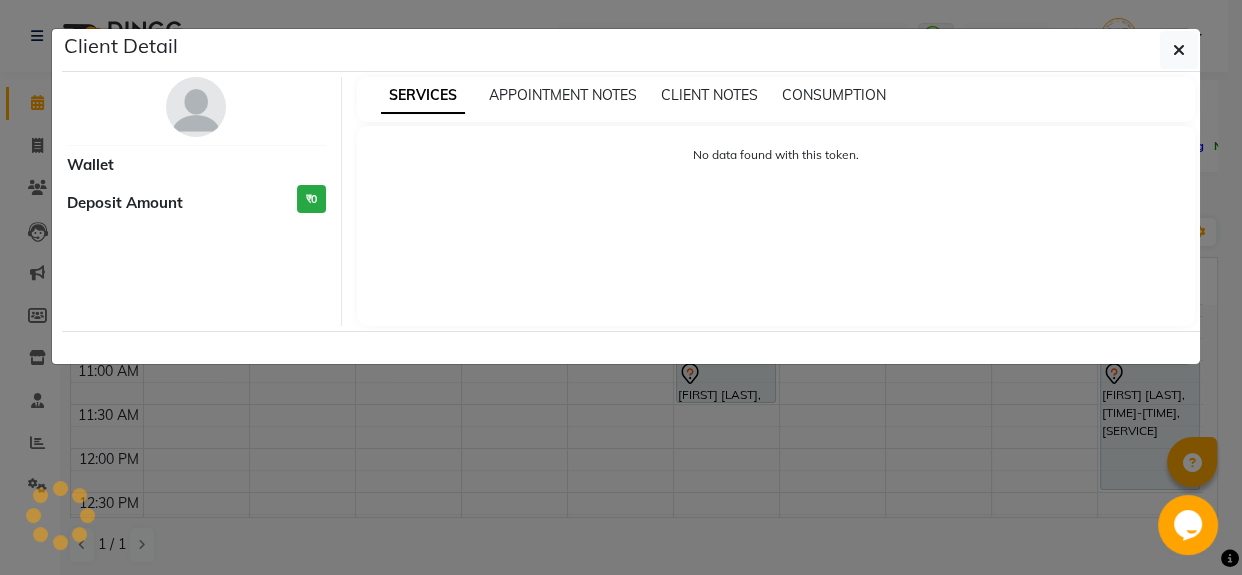 select on "7" 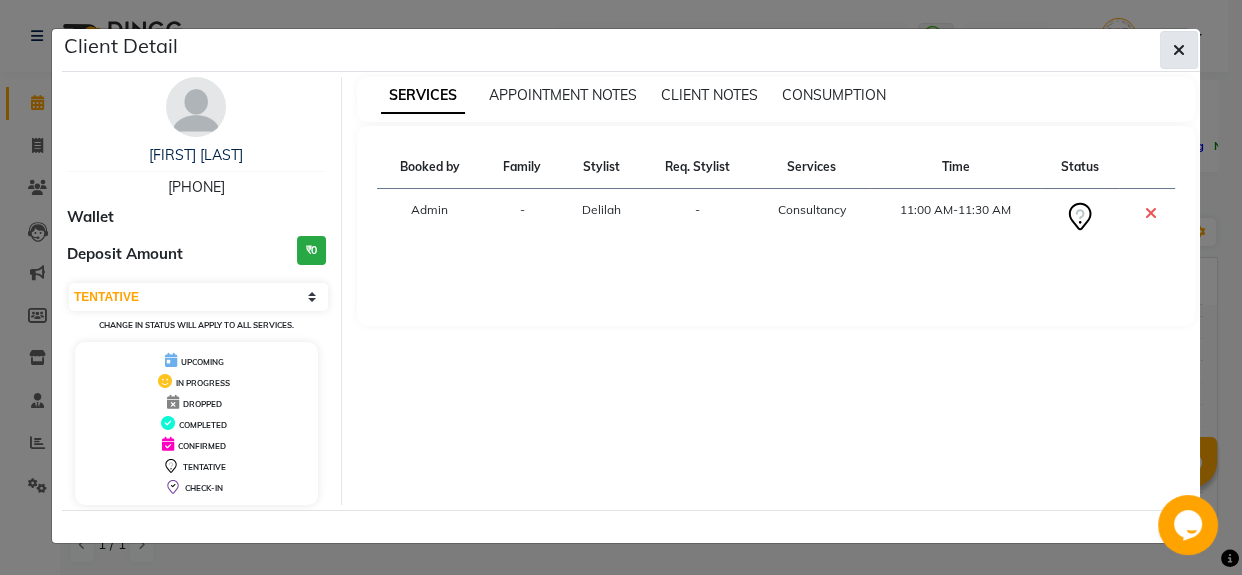 click 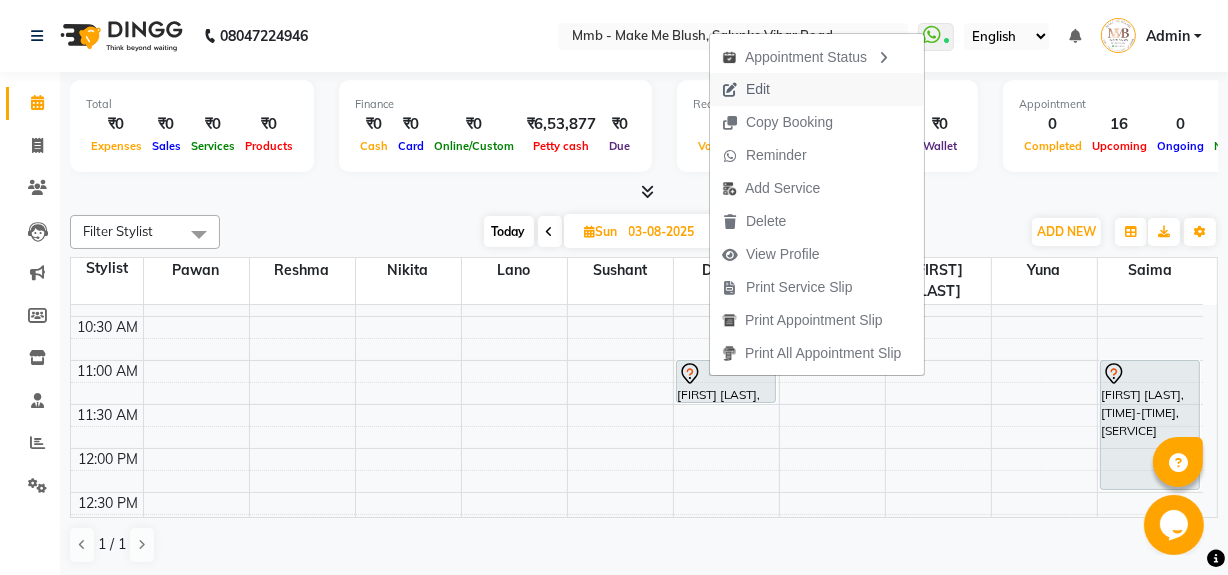 click on "Edit" at bounding box center (758, 89) 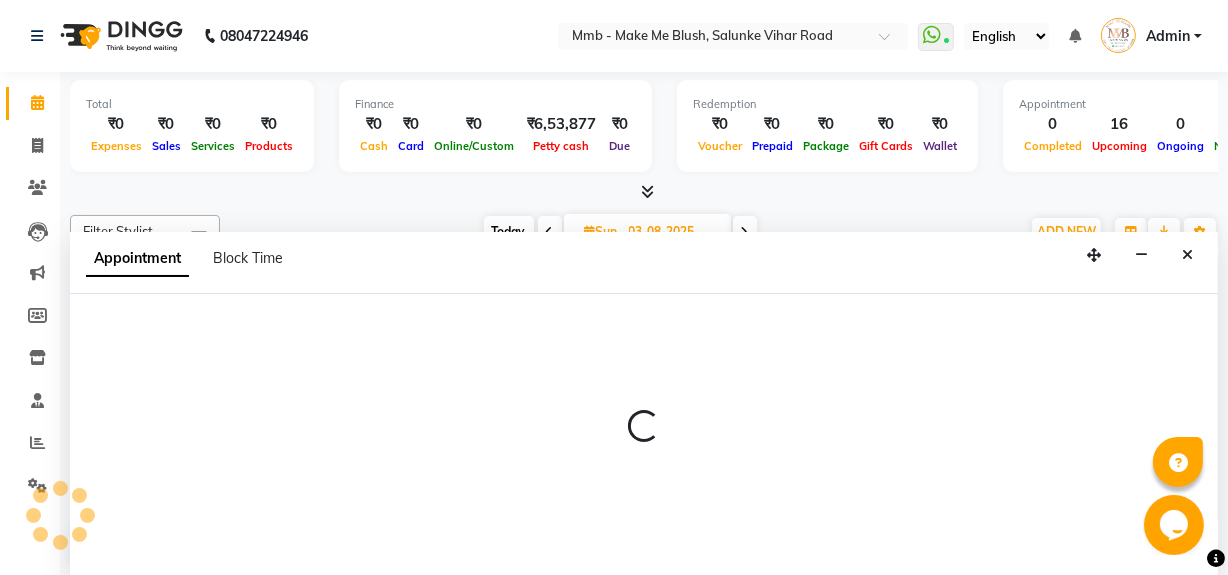 scroll, scrollTop: 0, scrollLeft: 0, axis: both 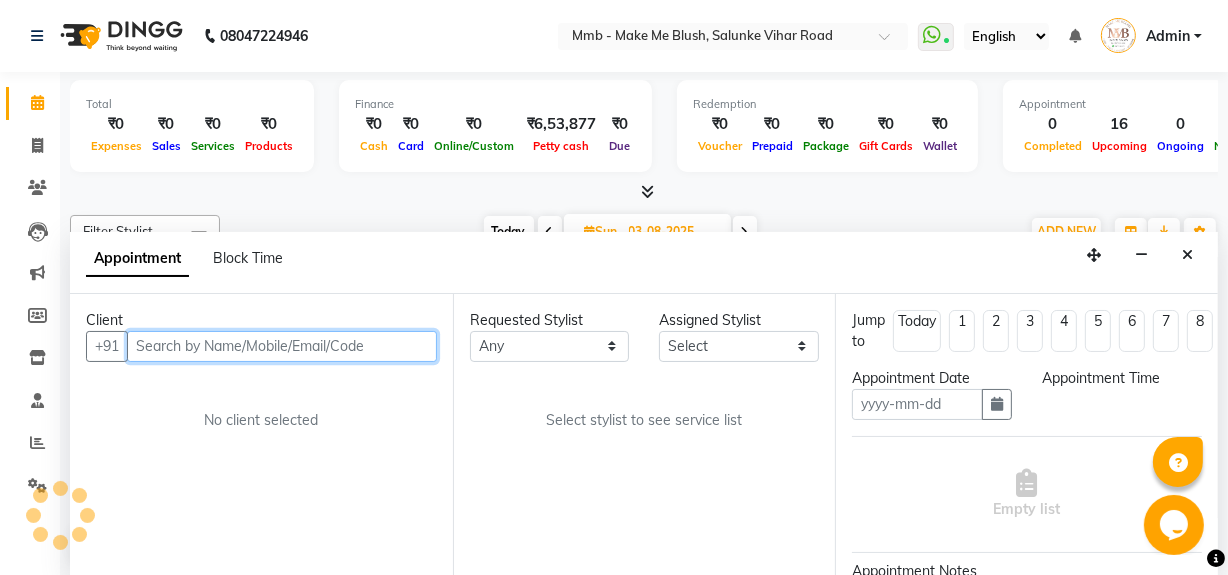 type on "03-08-2025" 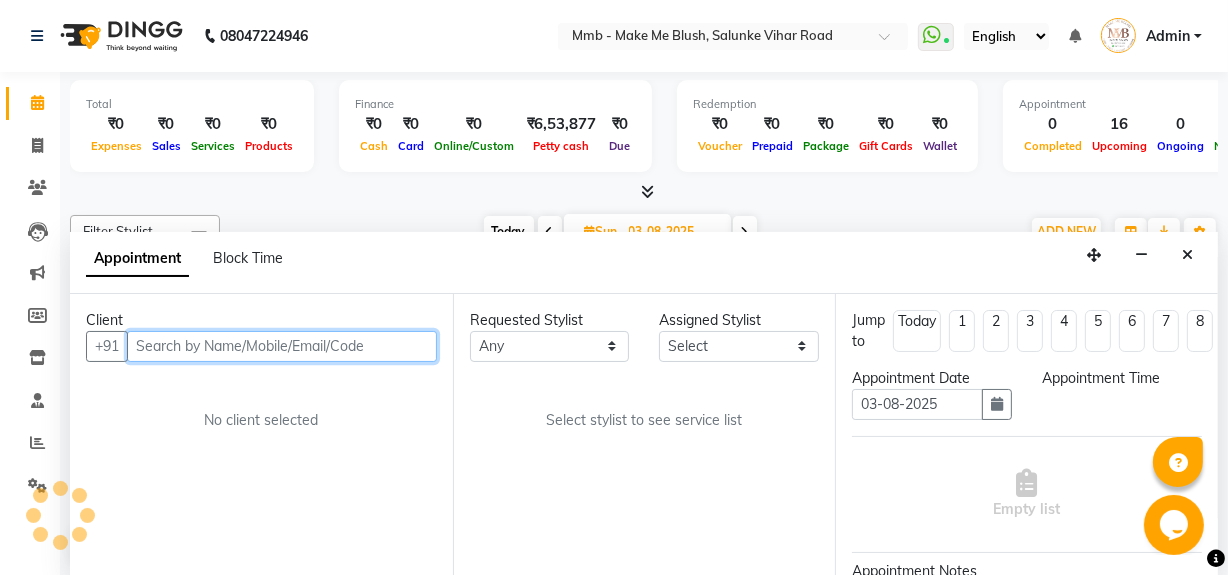 select on "660" 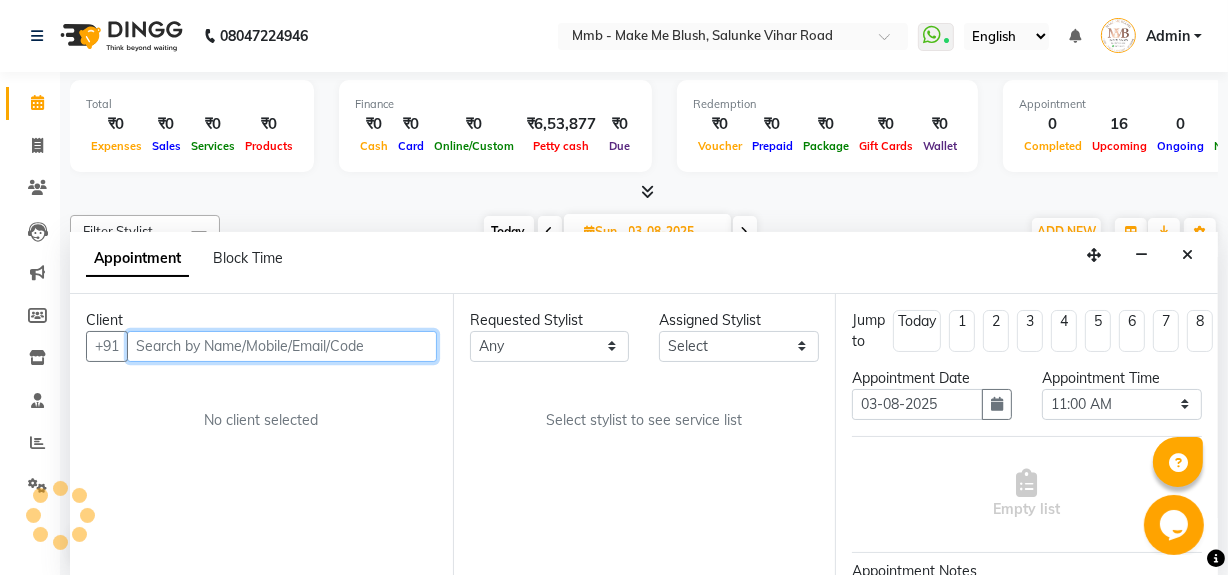 scroll, scrollTop: 0, scrollLeft: 0, axis: both 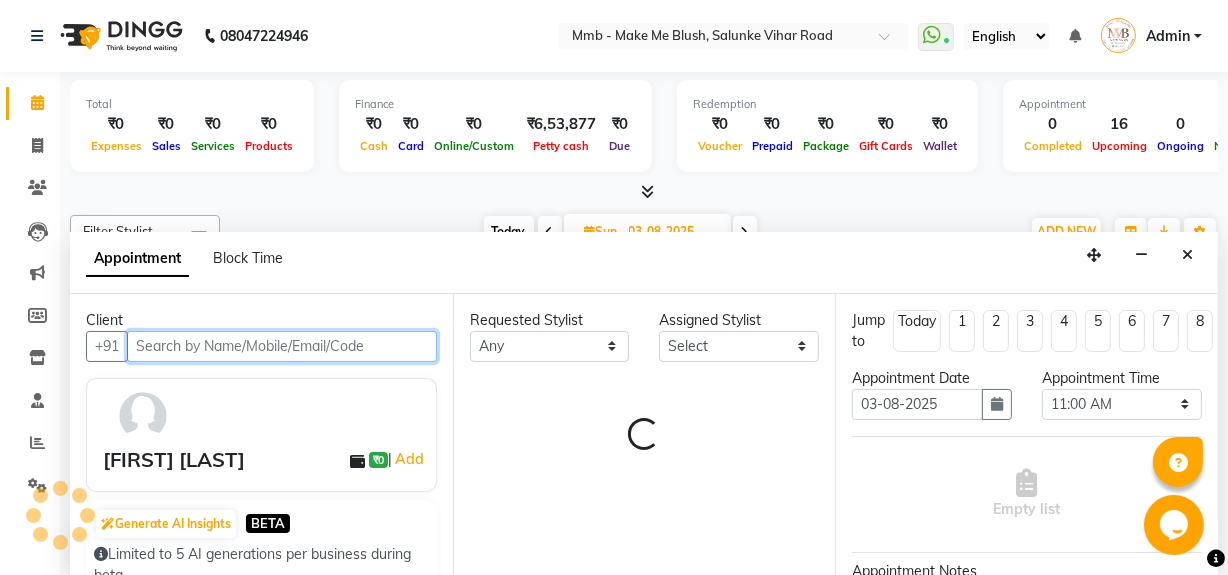 select on "18882" 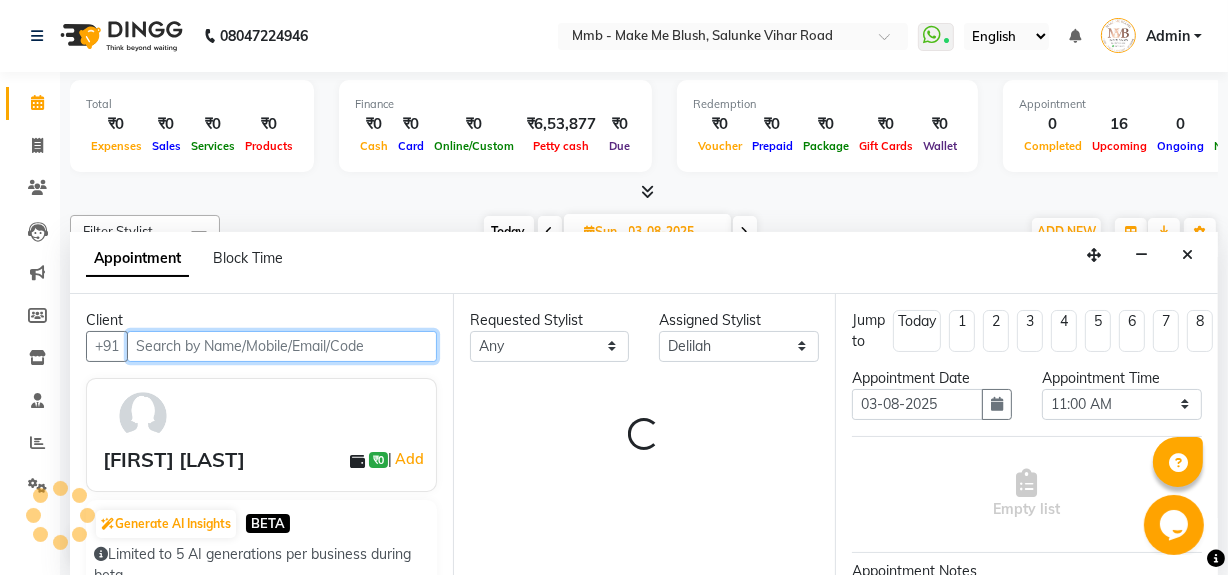 scroll, scrollTop: 263, scrollLeft: 0, axis: vertical 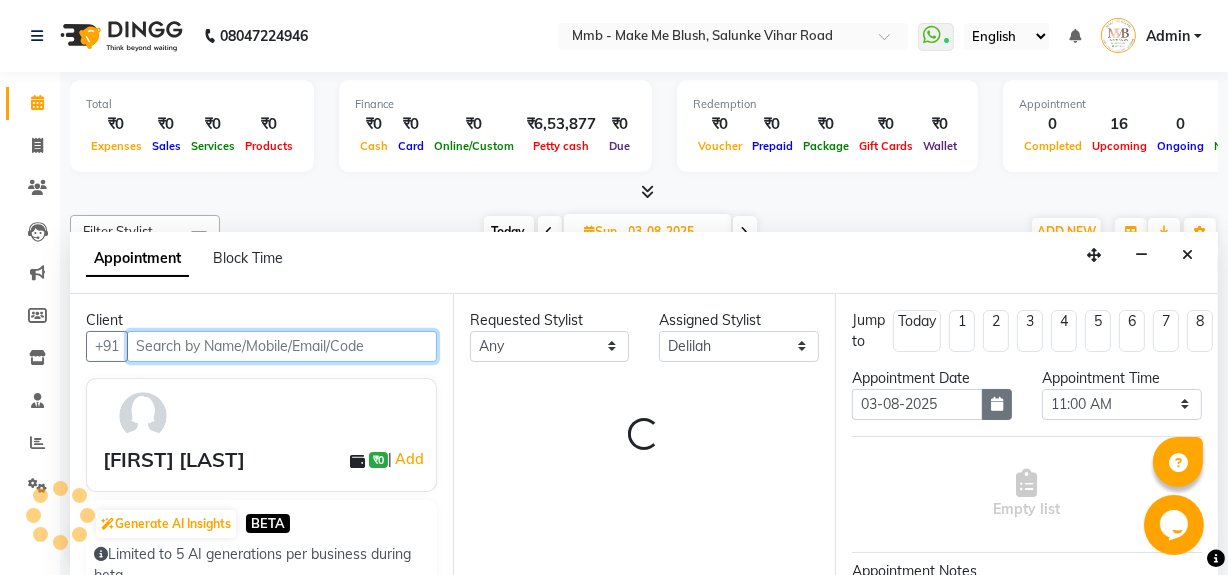 select on "1396" 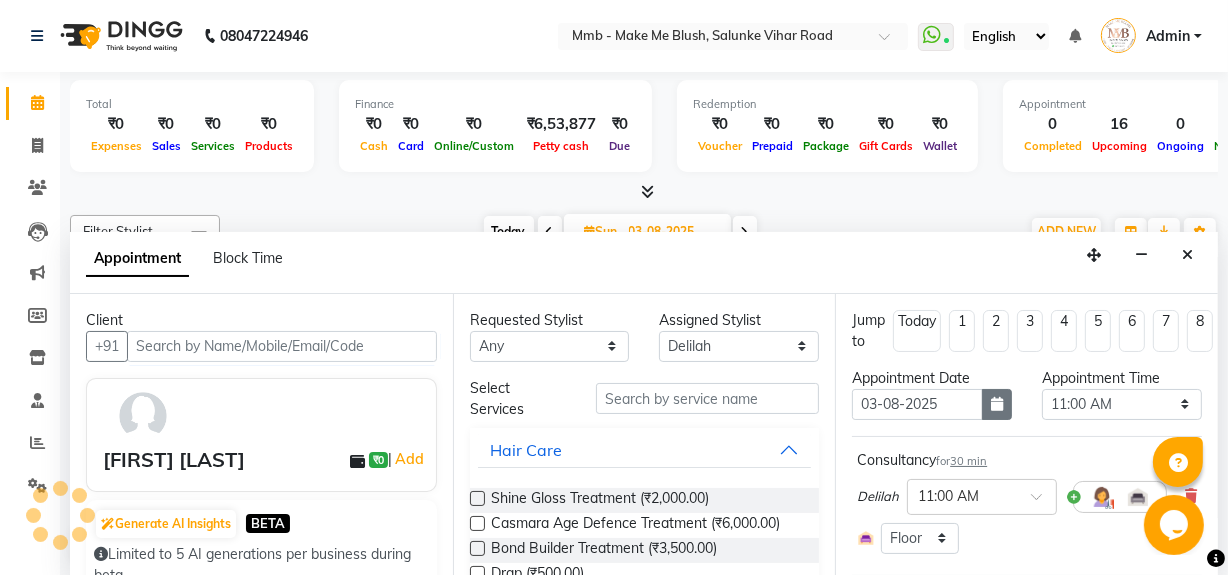 click at bounding box center (997, 404) 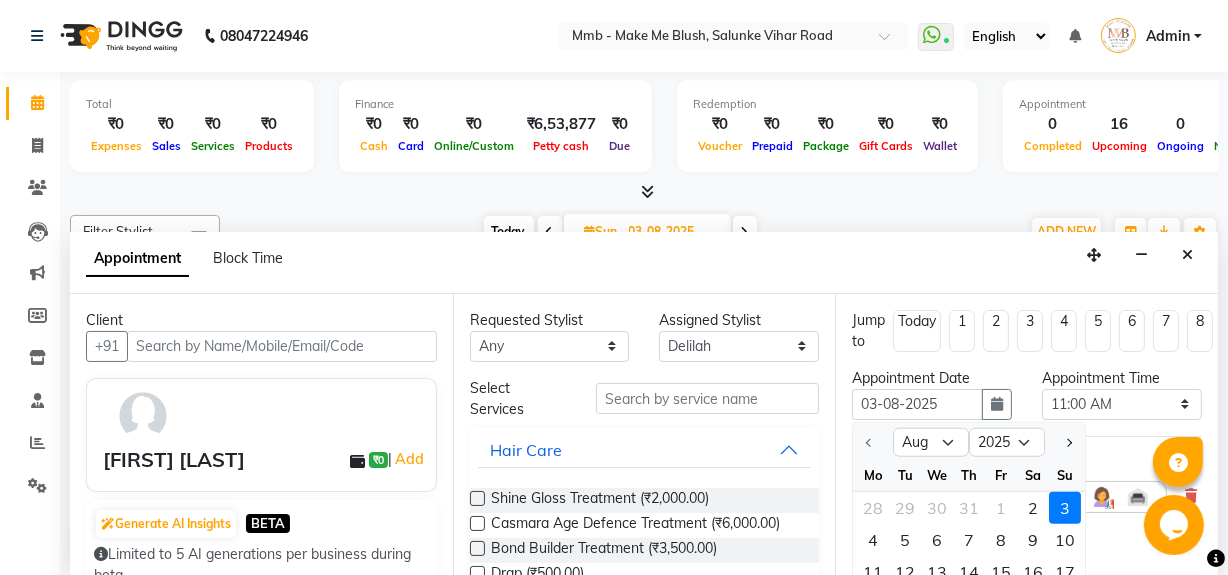 scroll, scrollTop: 208, scrollLeft: 0, axis: vertical 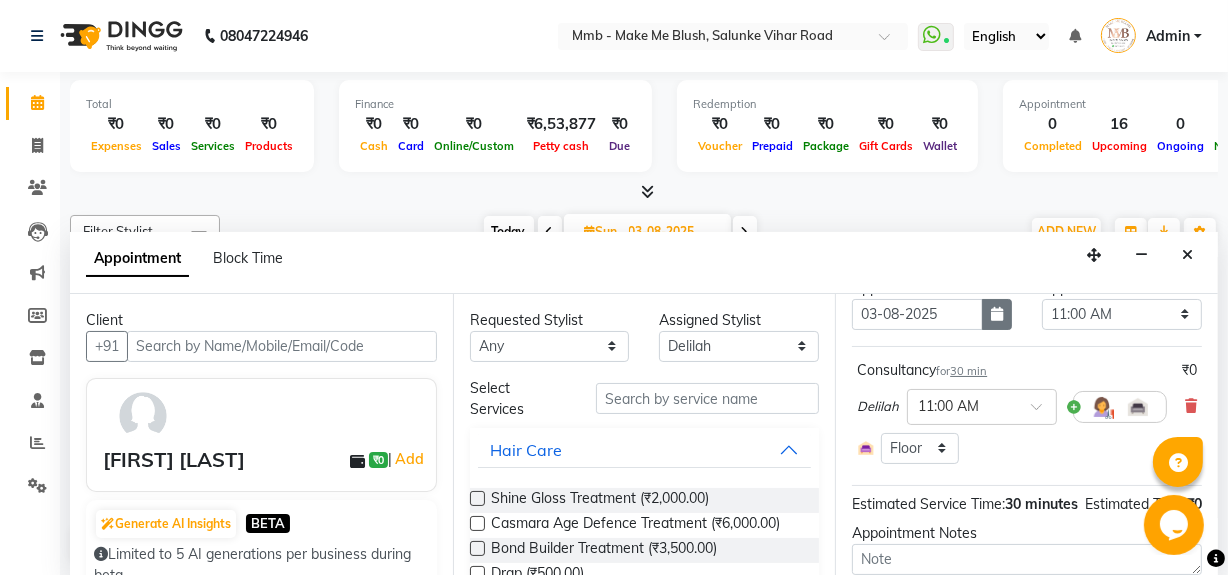 click at bounding box center [997, 314] 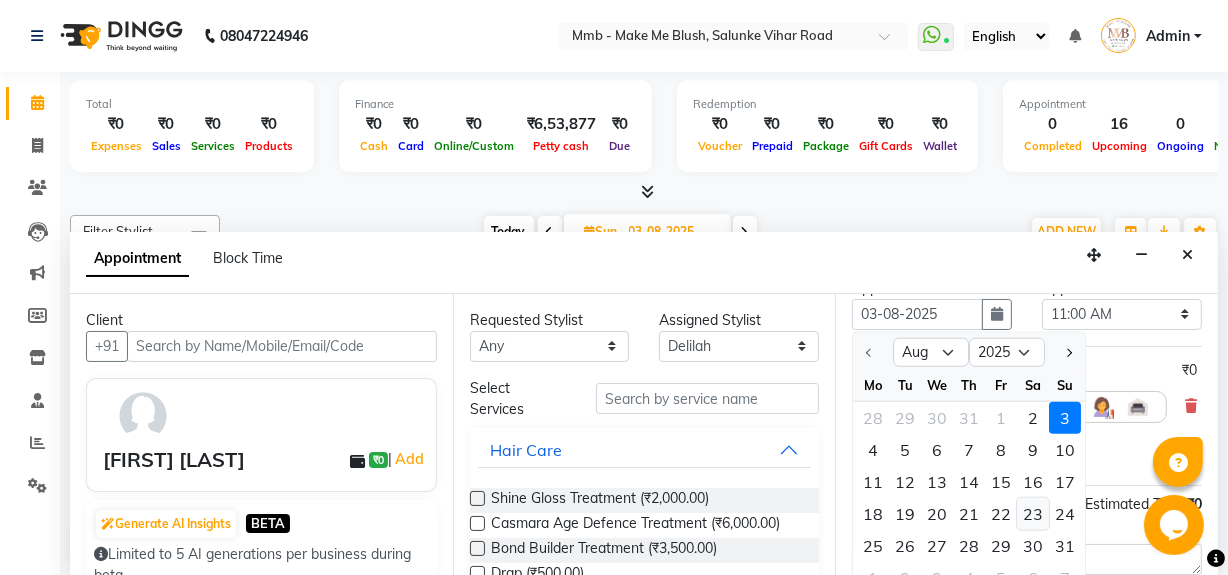 click on "23" at bounding box center (1033, 513) 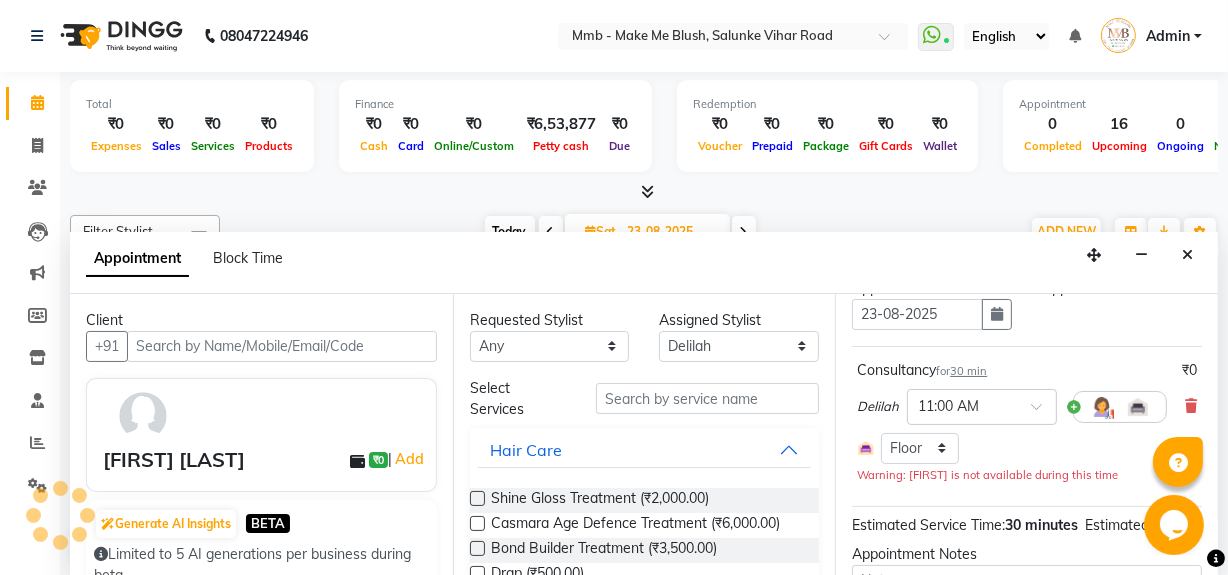 select on "660" 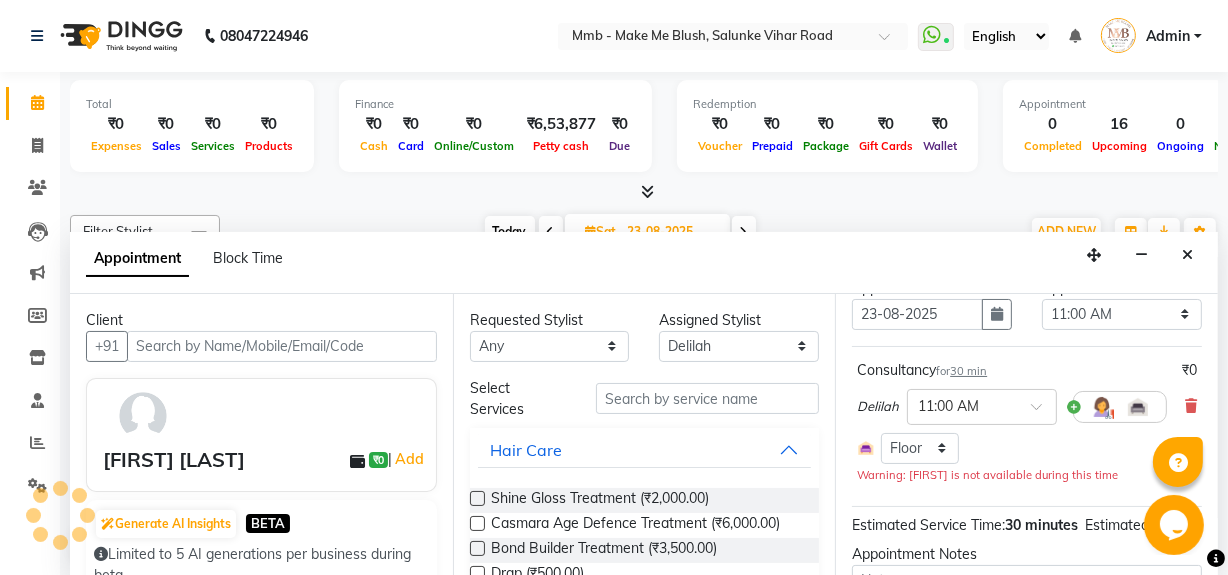 scroll, scrollTop: 263, scrollLeft: 0, axis: vertical 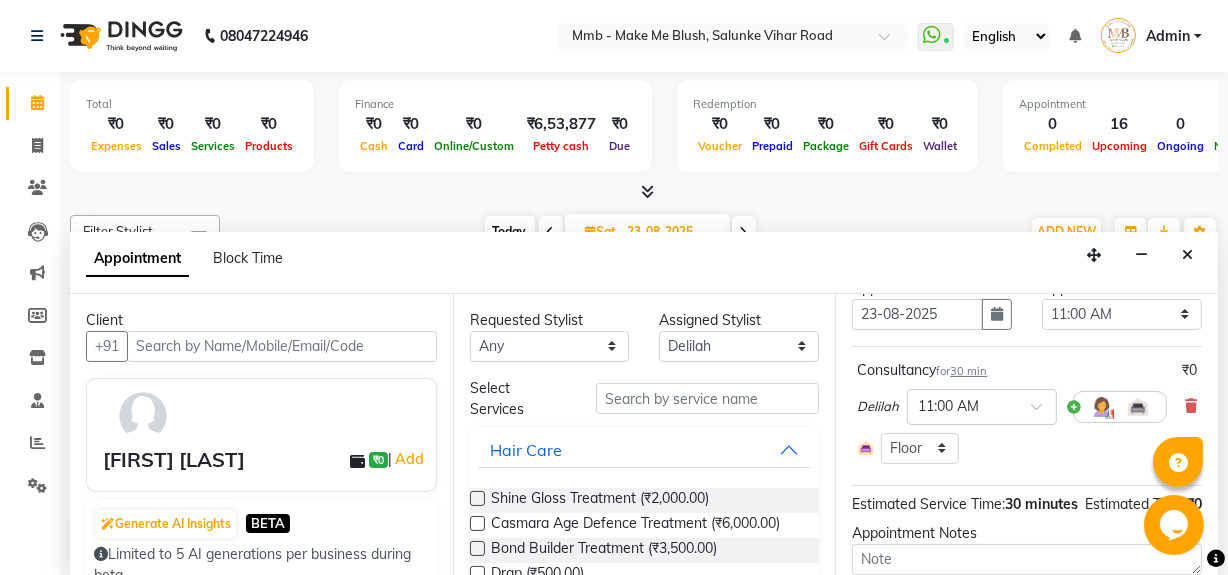 click on "Opens Chat This icon Opens the chat window." at bounding box center (1175, 524) 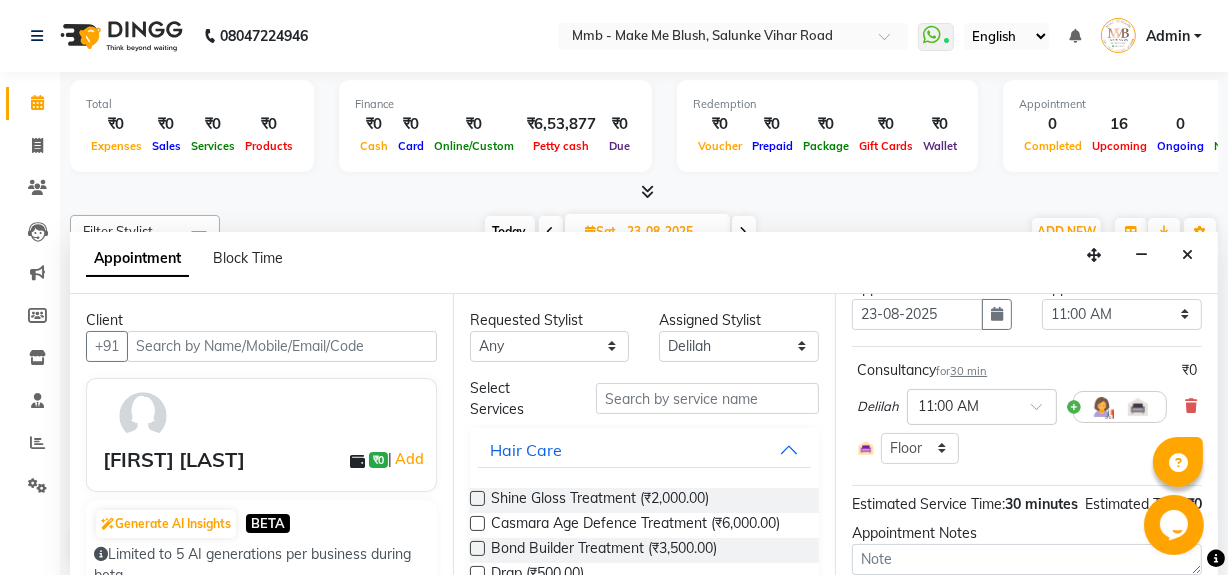 scroll, scrollTop: 250, scrollLeft: 0, axis: vertical 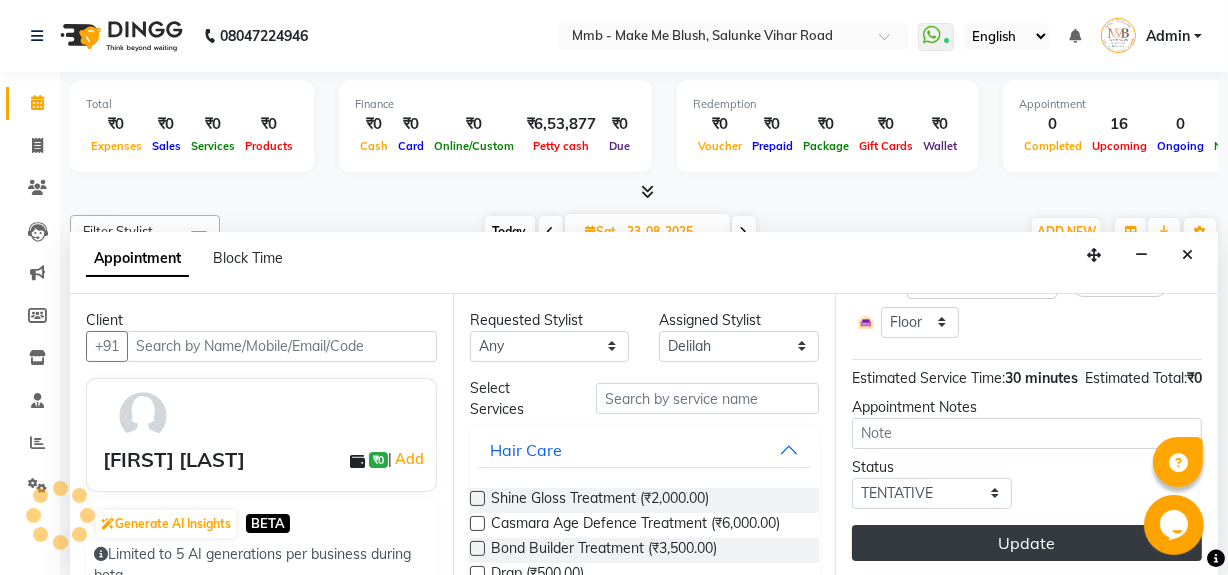 click on "Update" at bounding box center (1027, 543) 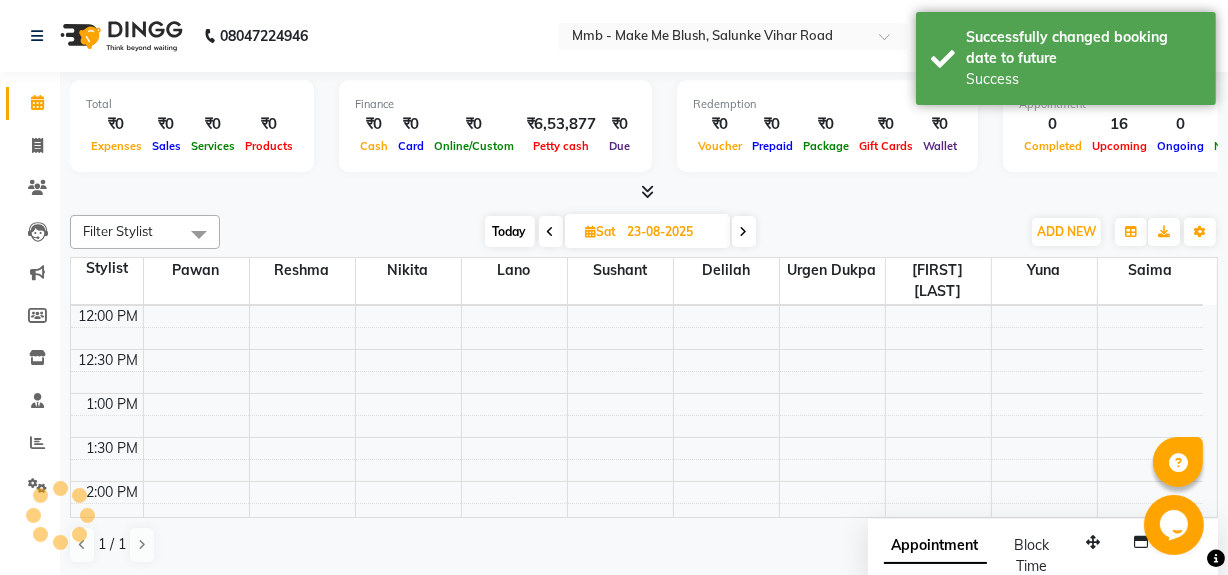 scroll, scrollTop: 0, scrollLeft: 0, axis: both 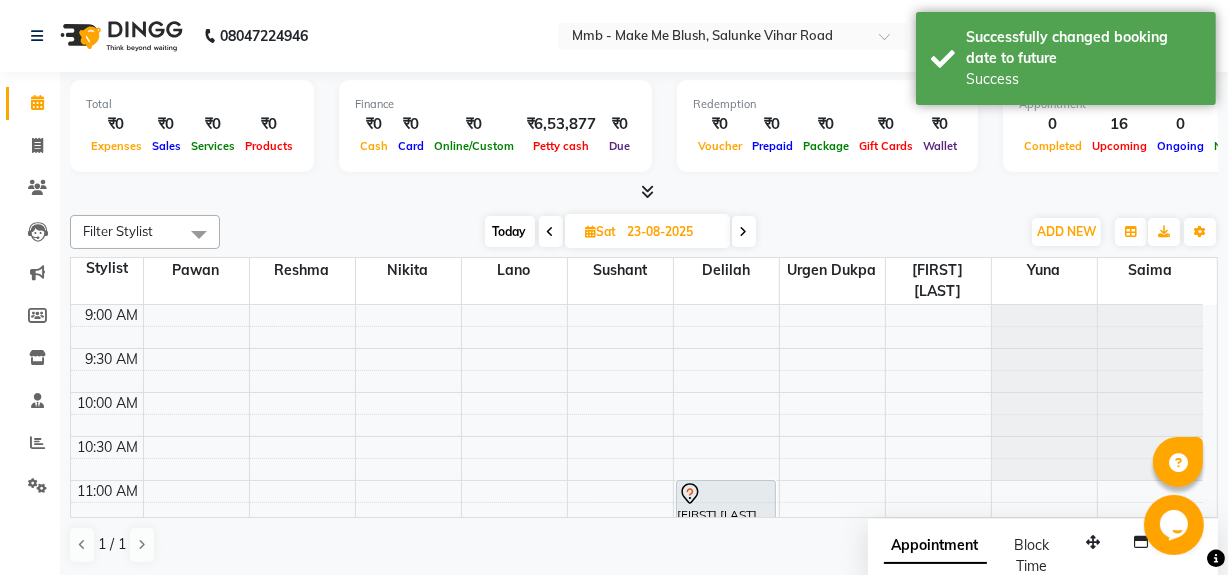 click on "Today" at bounding box center [510, 231] 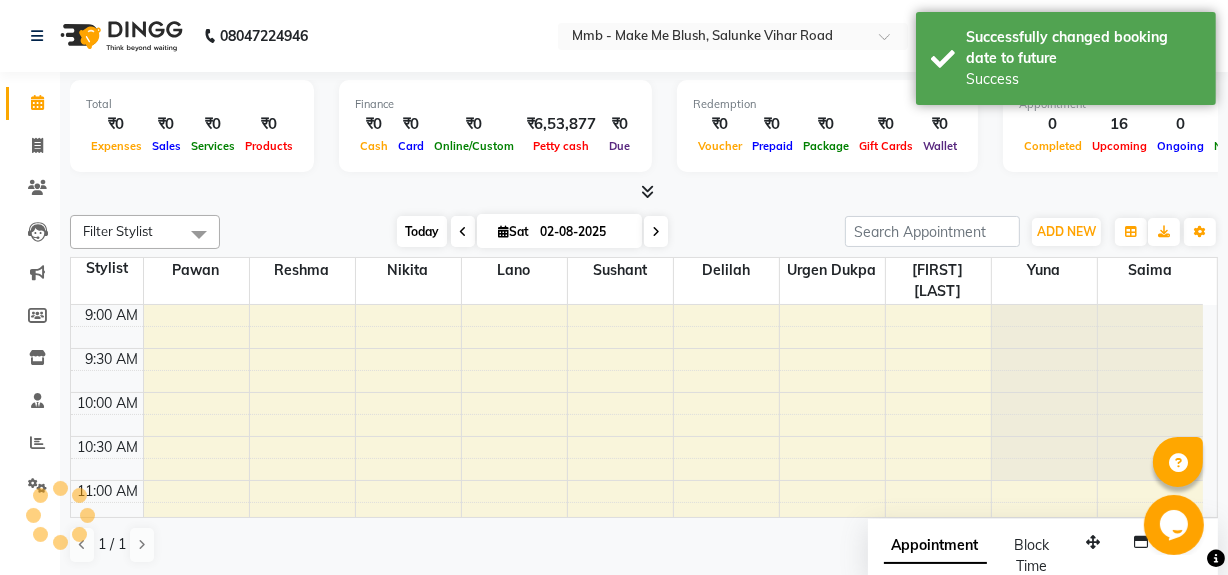 scroll, scrollTop: 263, scrollLeft: 0, axis: vertical 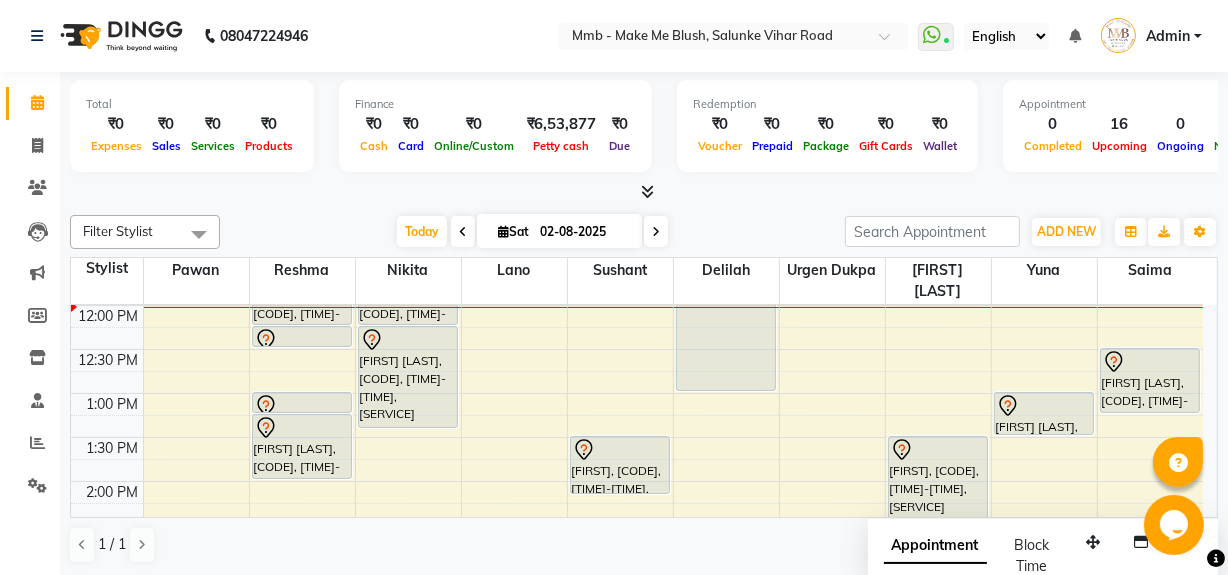 click at bounding box center [656, 231] 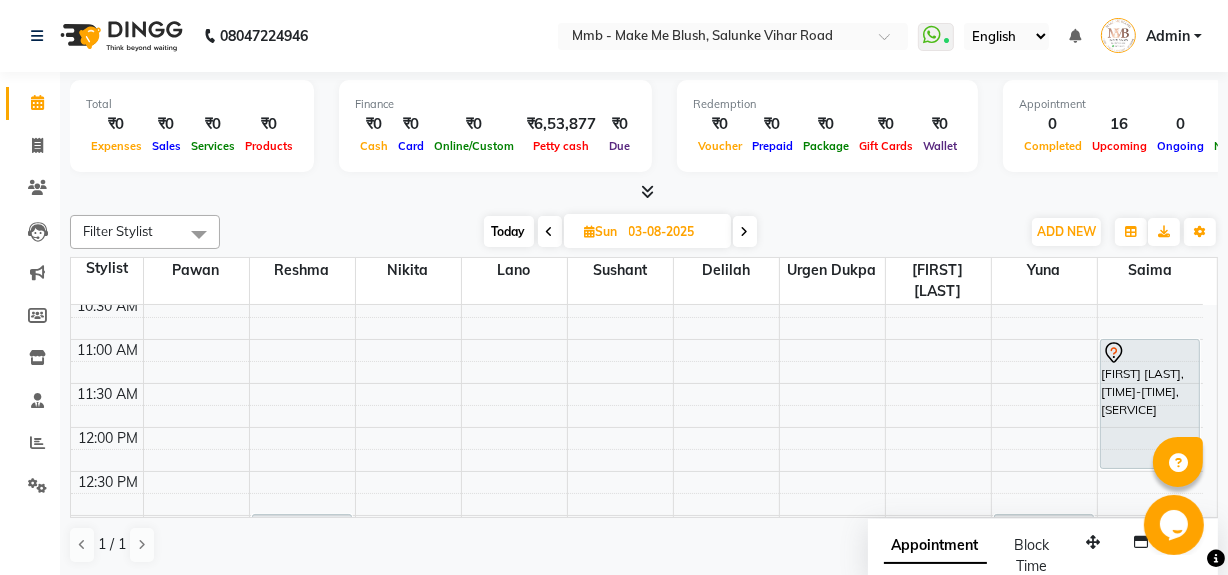 scroll, scrollTop: 136, scrollLeft: 0, axis: vertical 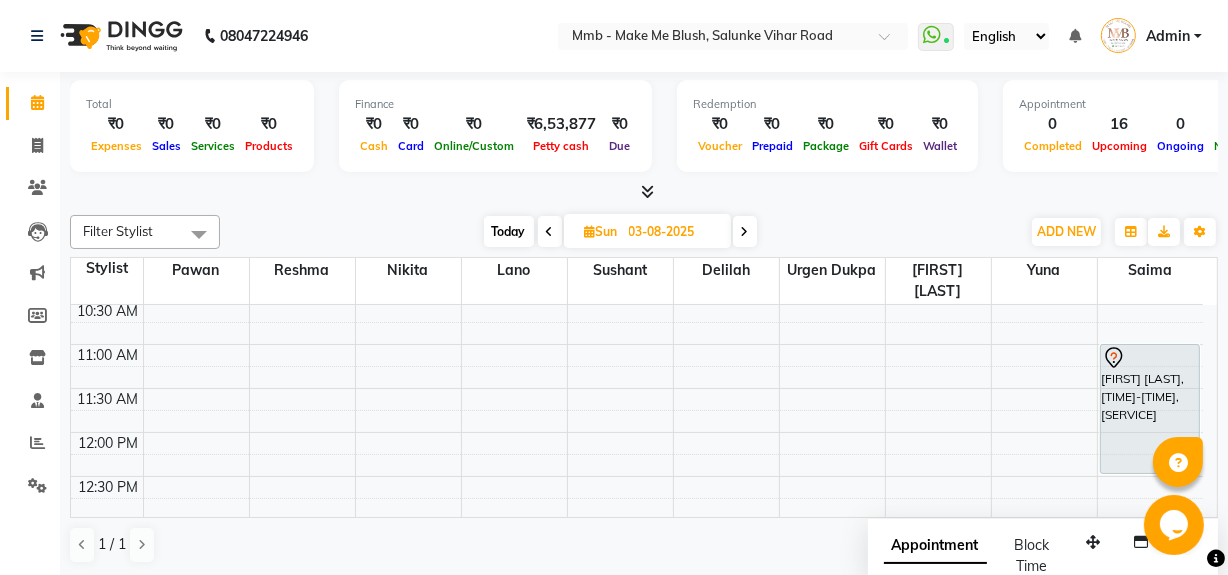 click on "9:00 AM 9:30 AM 10:00 AM 10:30 AM 11:00 AM 11:30 AM 12:00 PM 12:30 PM 1:00 PM 1:30 PM 2:00 PM 2:30 PM 3:00 PM 3:30 PM 4:00 PM 4:30 PM 5:00 PM 5:30 PM 6:00 PM 6:30 PM 7:00 PM 7:30 PM 8:00 PM 8:30 PM             Meher Parul Nagar, 01:00 PM-02:00 PM, Purifying Facial Treatment             anushree tayade, 06:30 PM-06:45 PM, Classic hair wash              anushree tayade, 06:45 PM-07:15 PM, Blow dry Upto Waist             Sakshinull, 01:00 PM-03:00 PM, Hydrating Facial Treatment             Tishya Batra, 11:00 AM-12:30 PM, D-Tan Facial" at bounding box center (637, 696) 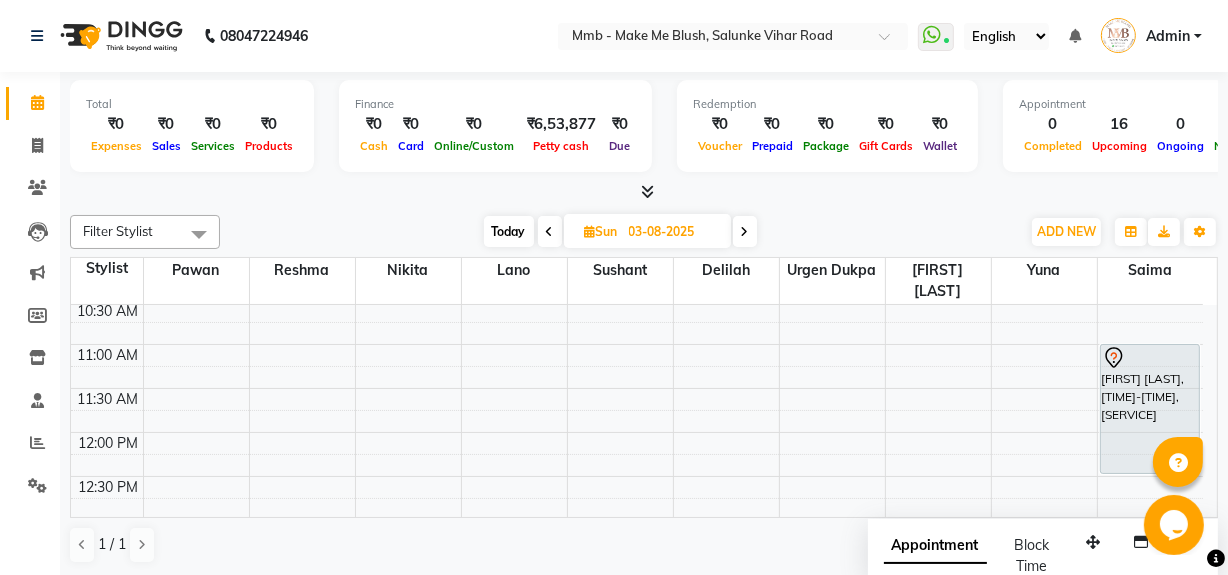 select on "18873" 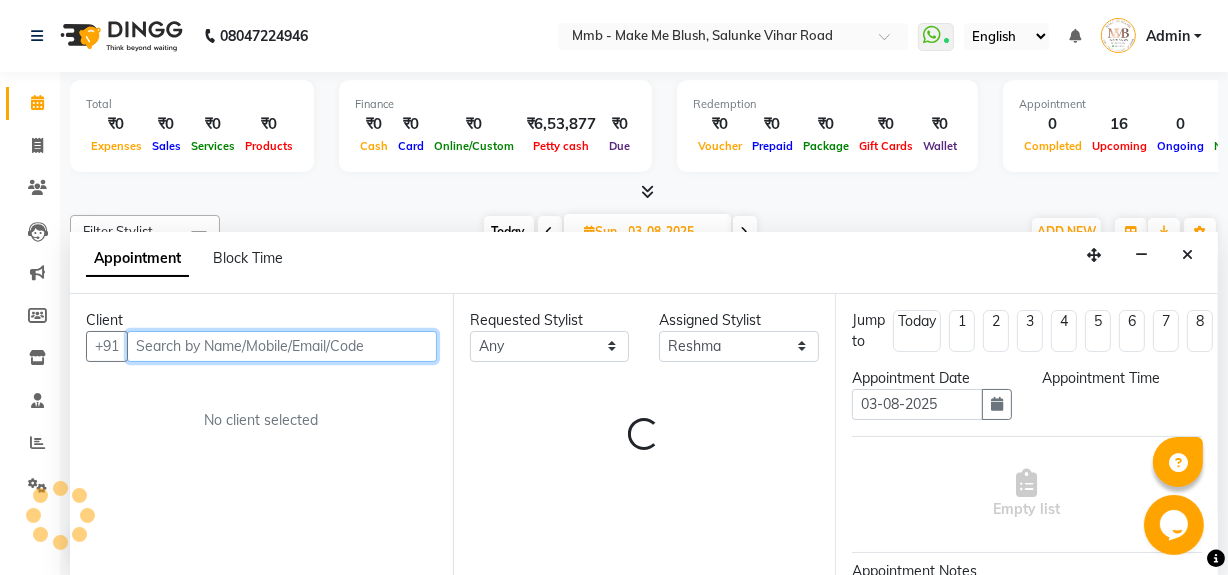select on "660" 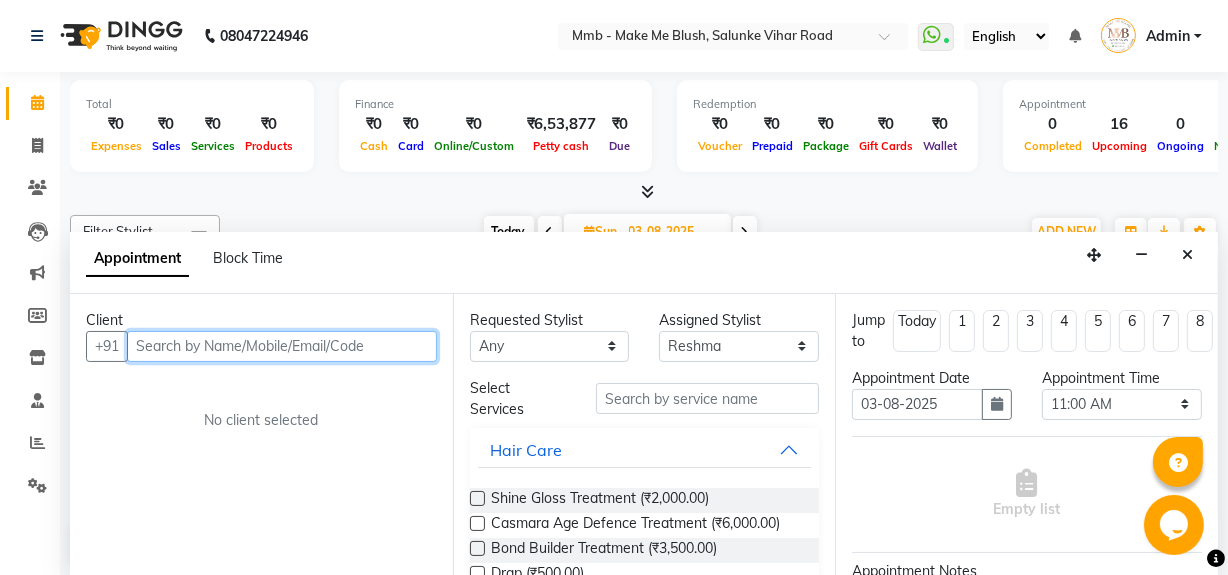 scroll, scrollTop: 0, scrollLeft: 0, axis: both 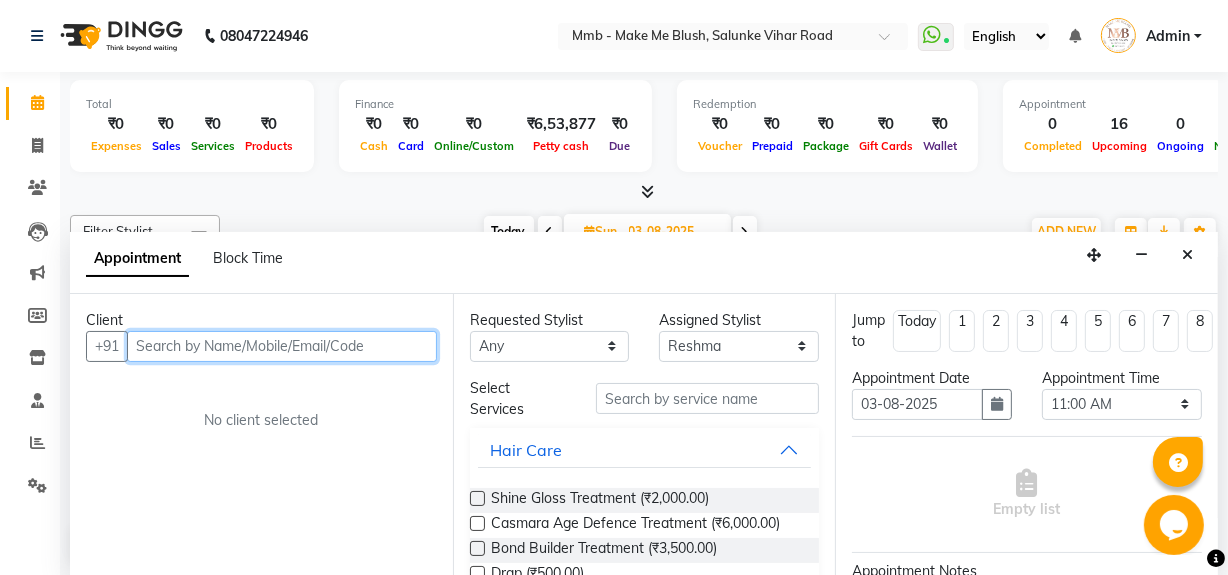 click at bounding box center [282, 346] 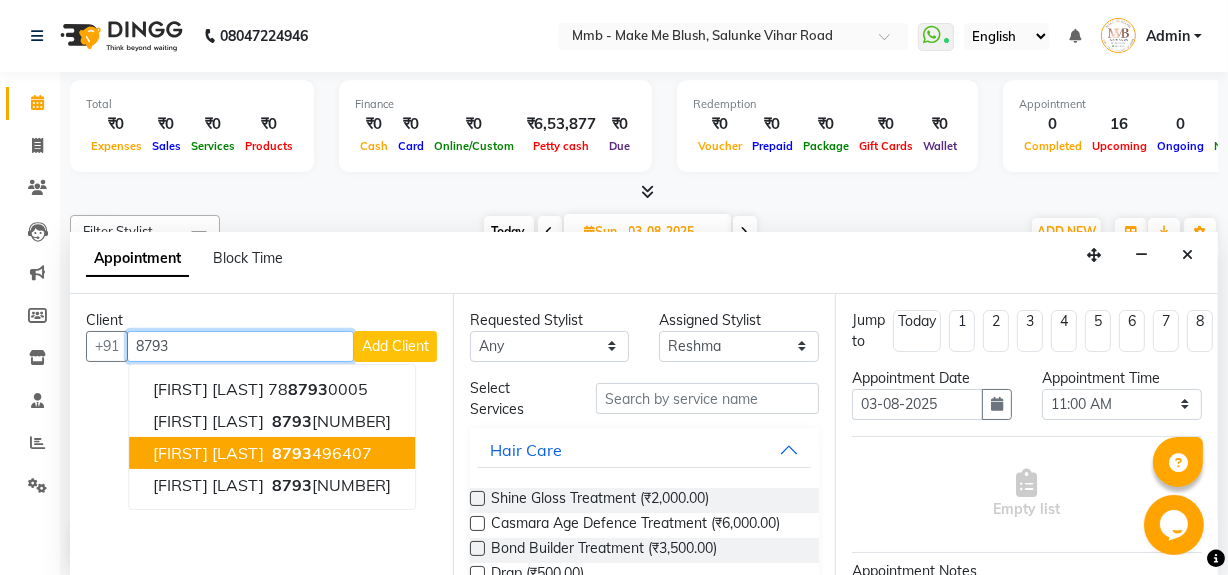 click on "8793 496407" at bounding box center (320, 453) 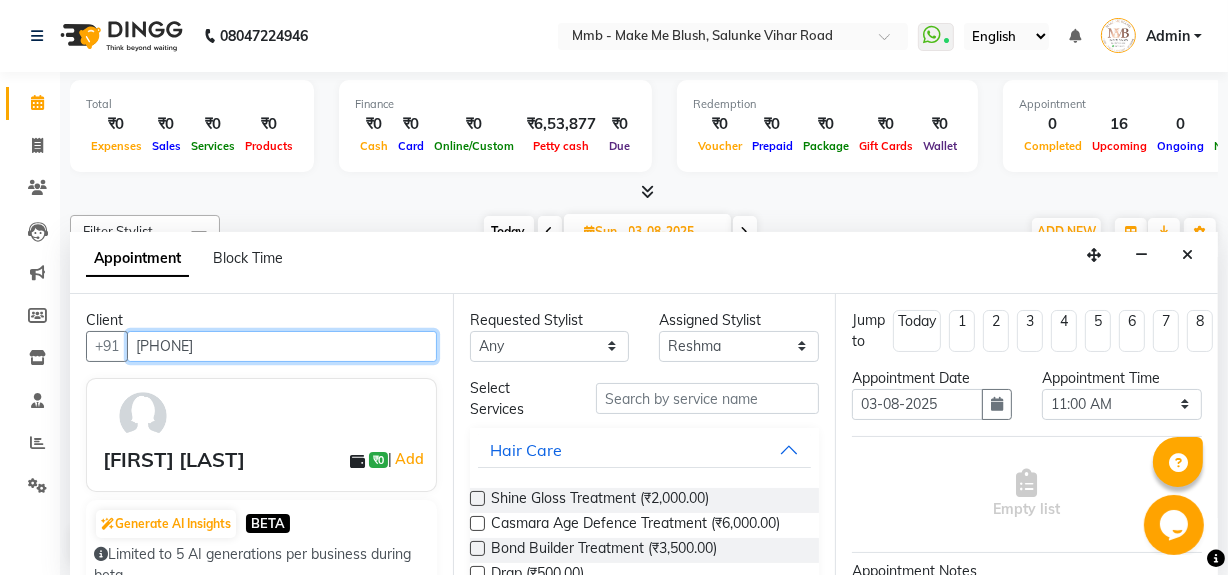 type on "8793496407" 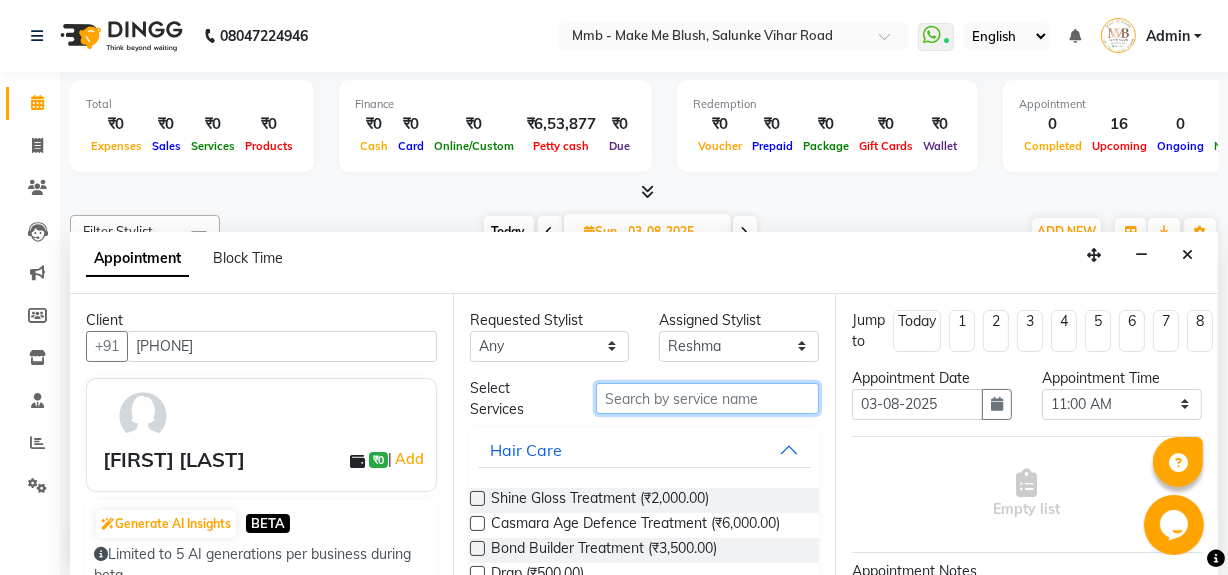 click at bounding box center [707, 398] 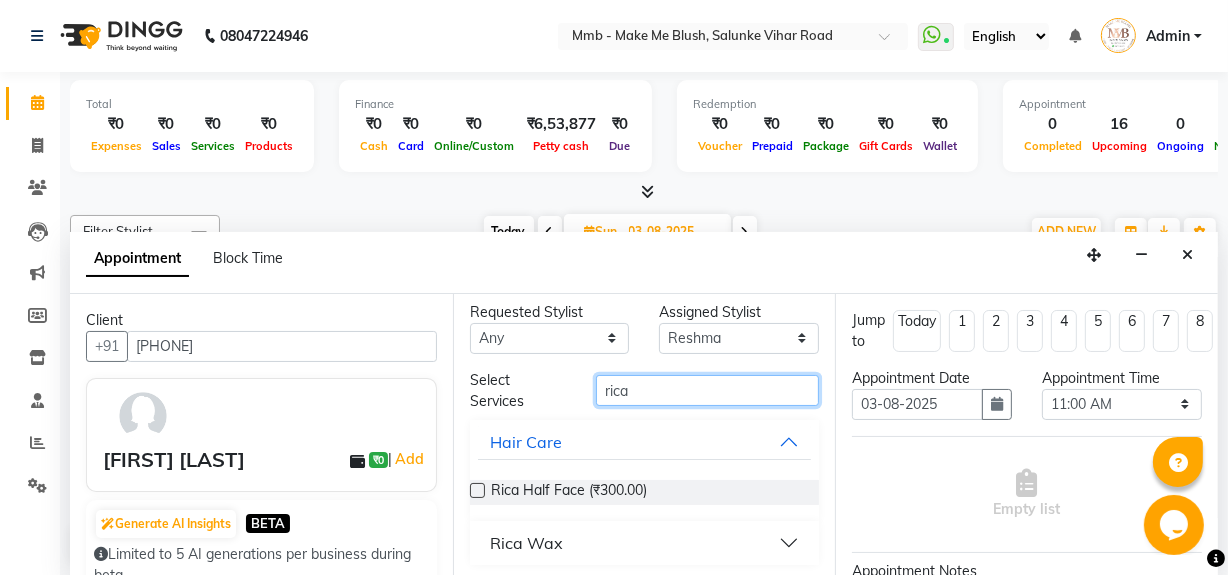 scroll, scrollTop: 10, scrollLeft: 0, axis: vertical 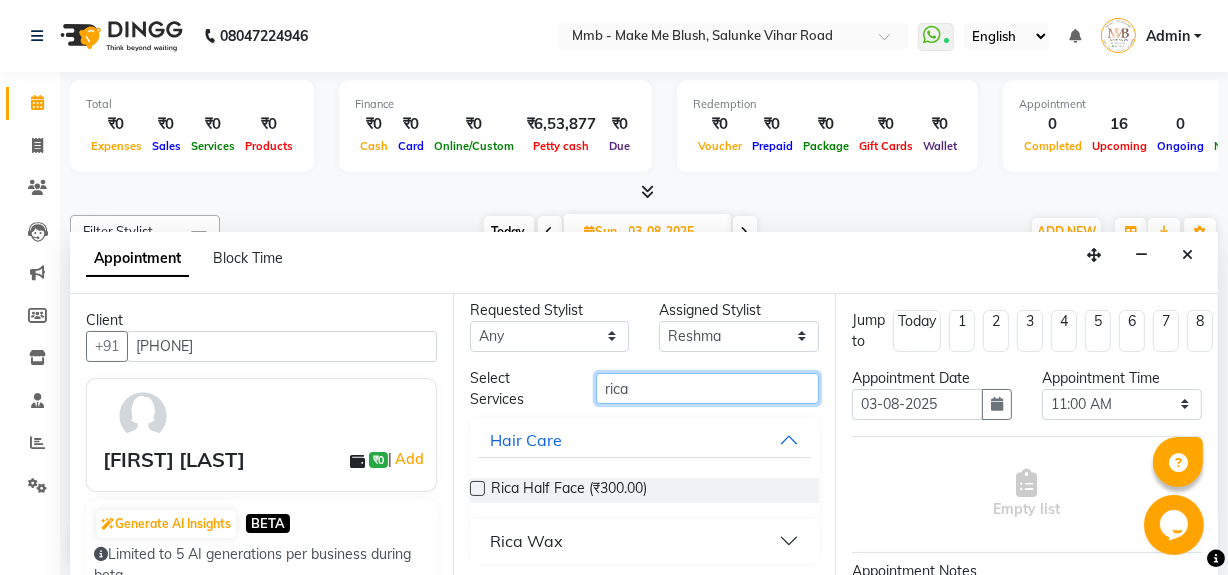 type on "rica" 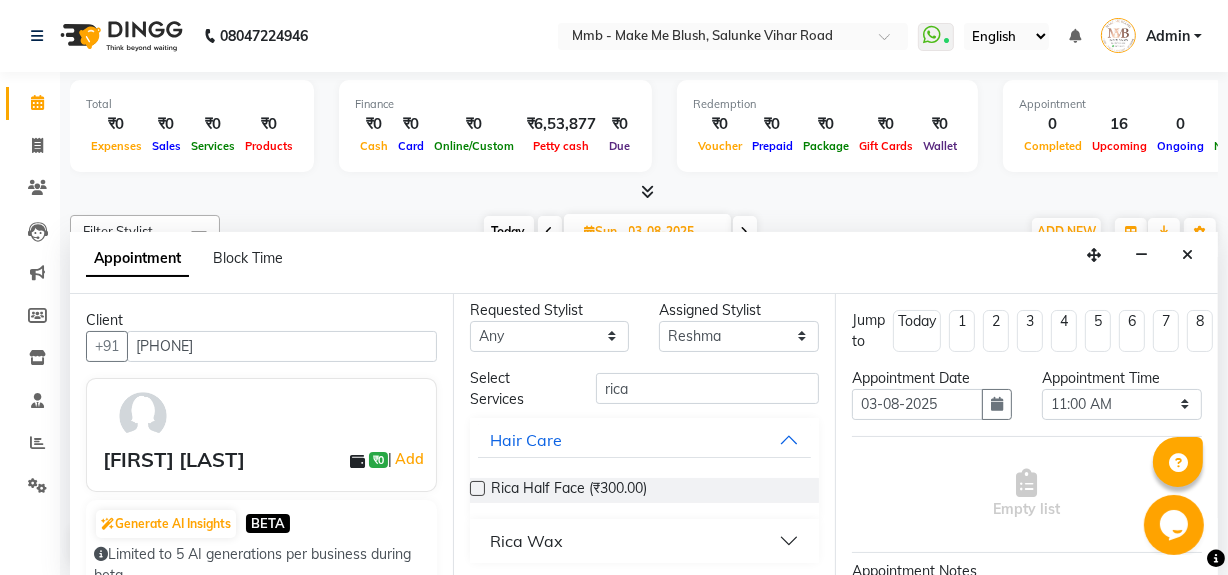 click on "Rica Wax" at bounding box center (645, 541) 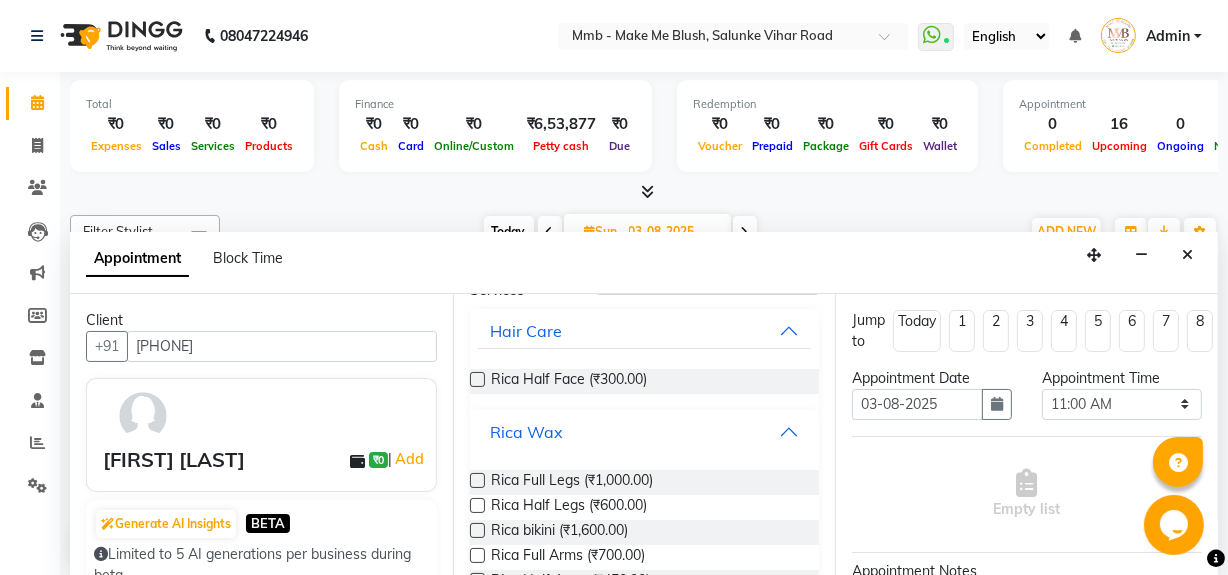 scroll, scrollTop: 120, scrollLeft: 0, axis: vertical 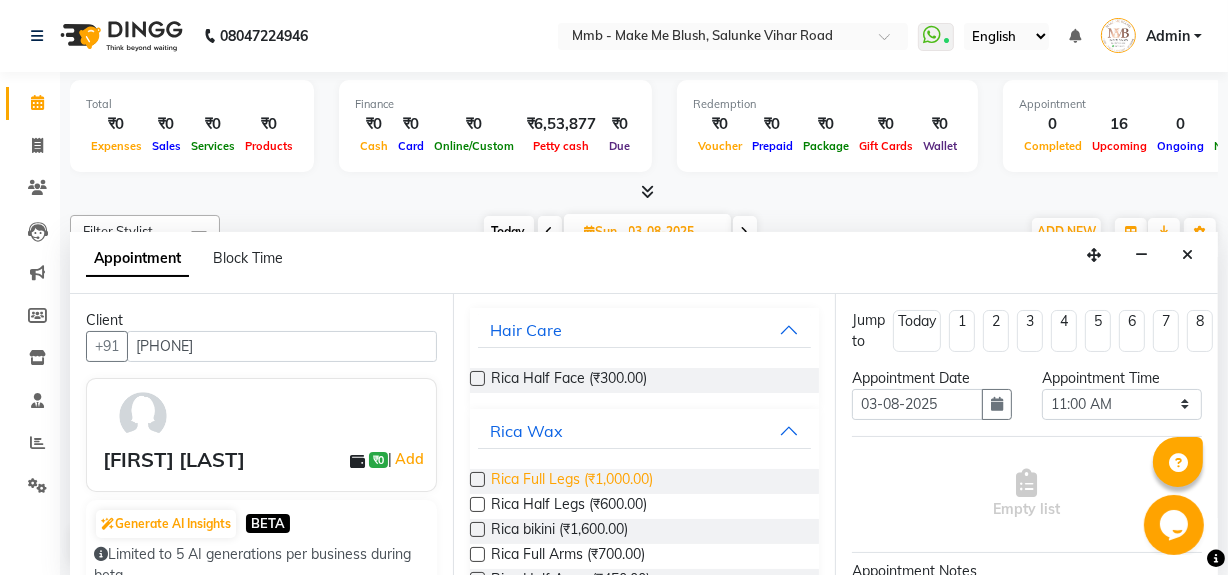 click on "Rica  Full Legs (₹1,000.00)" at bounding box center (572, 481) 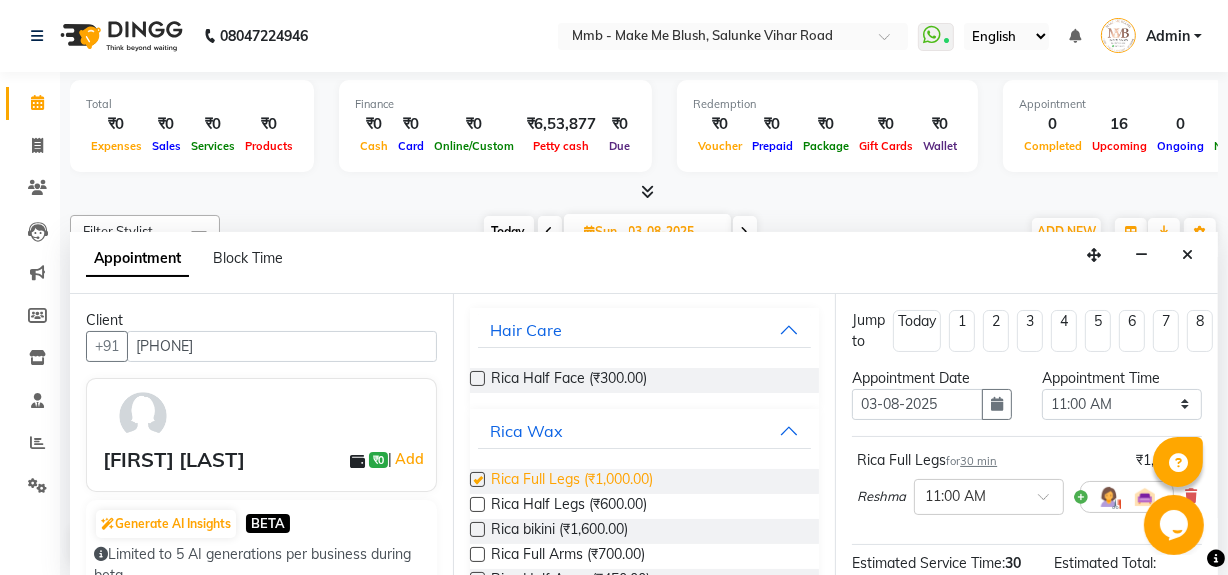 checkbox on "false" 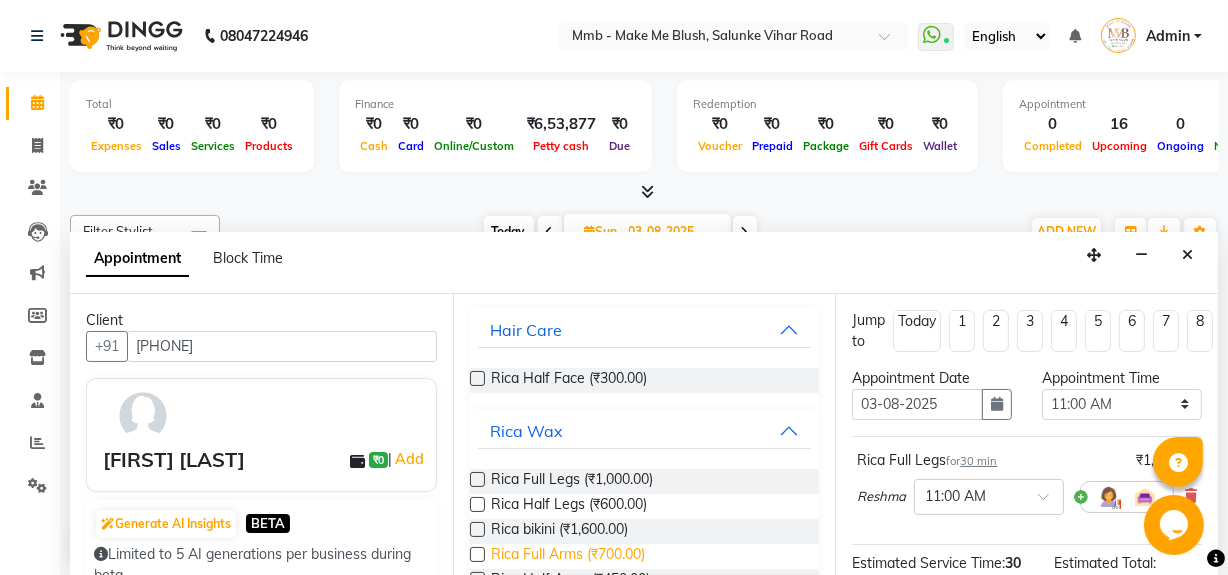 click on "Rica Full Arms (₹700.00)" at bounding box center (568, 556) 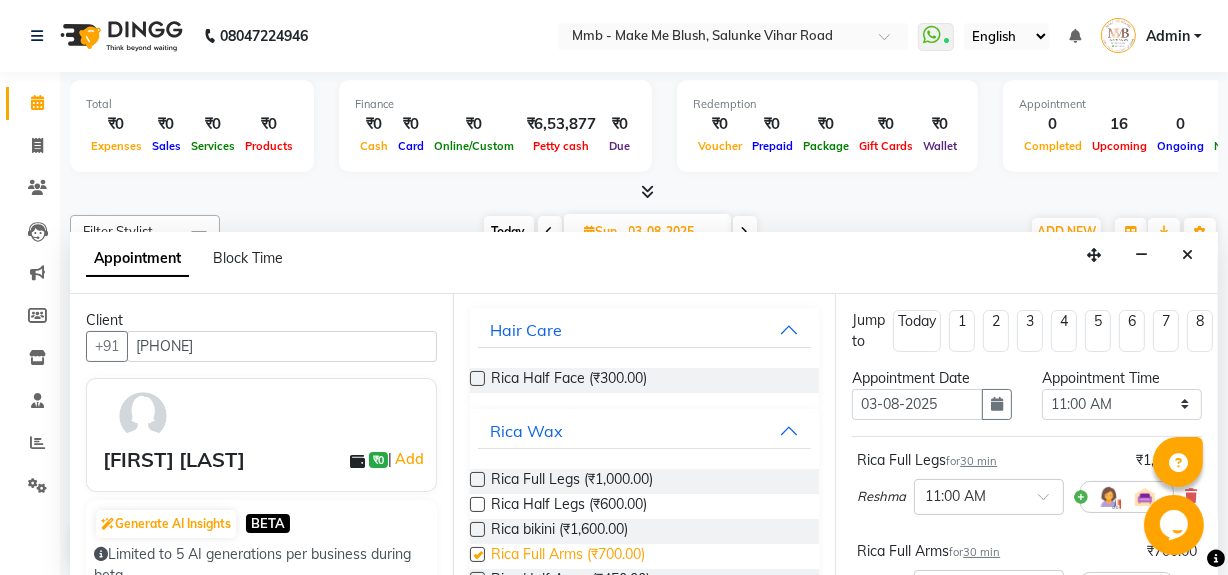 checkbox on "false" 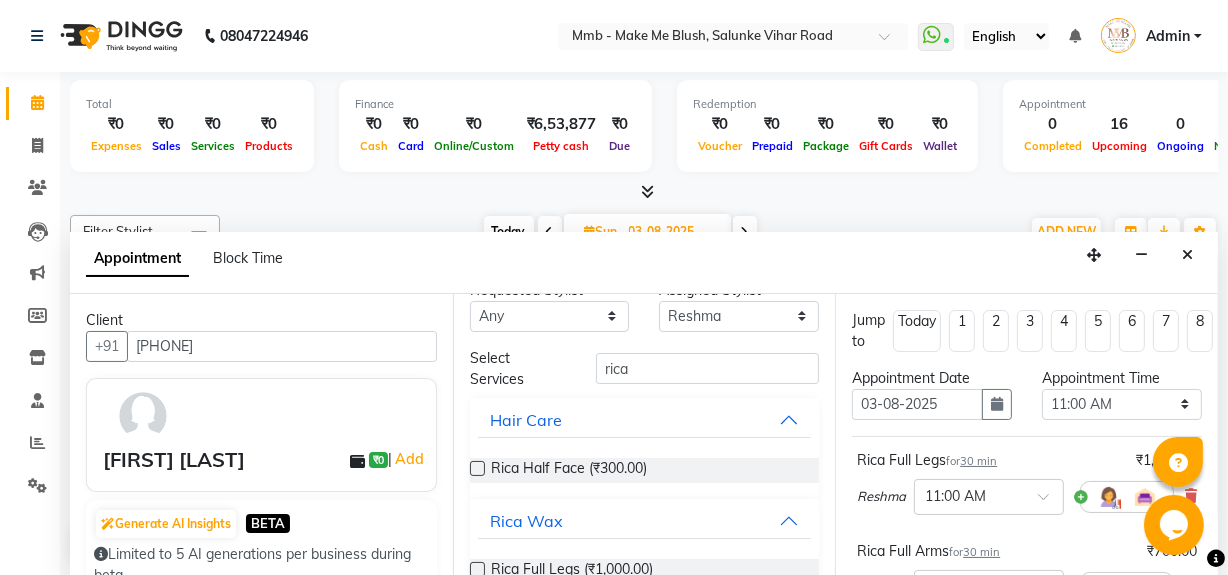 scroll, scrollTop: 10, scrollLeft: 0, axis: vertical 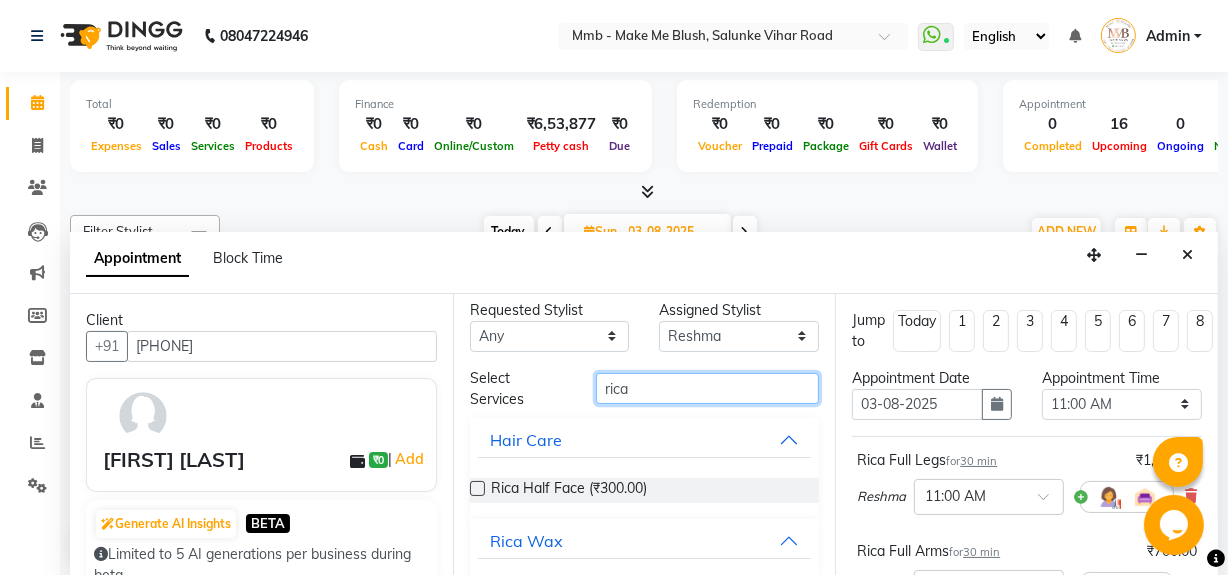 click on "rica" at bounding box center (707, 388) 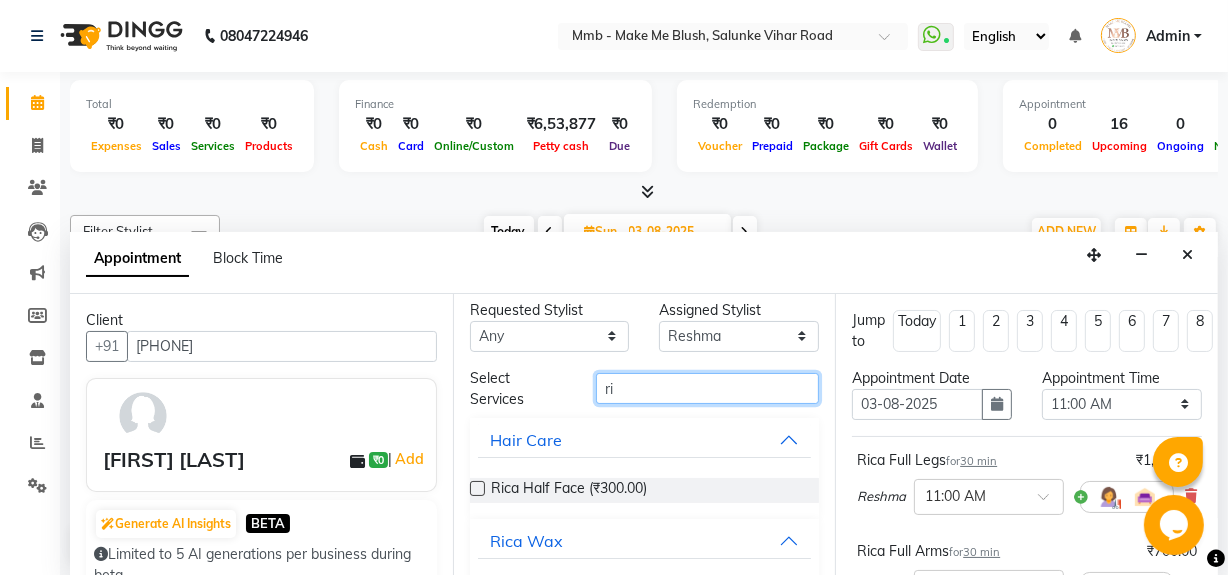 type on "r" 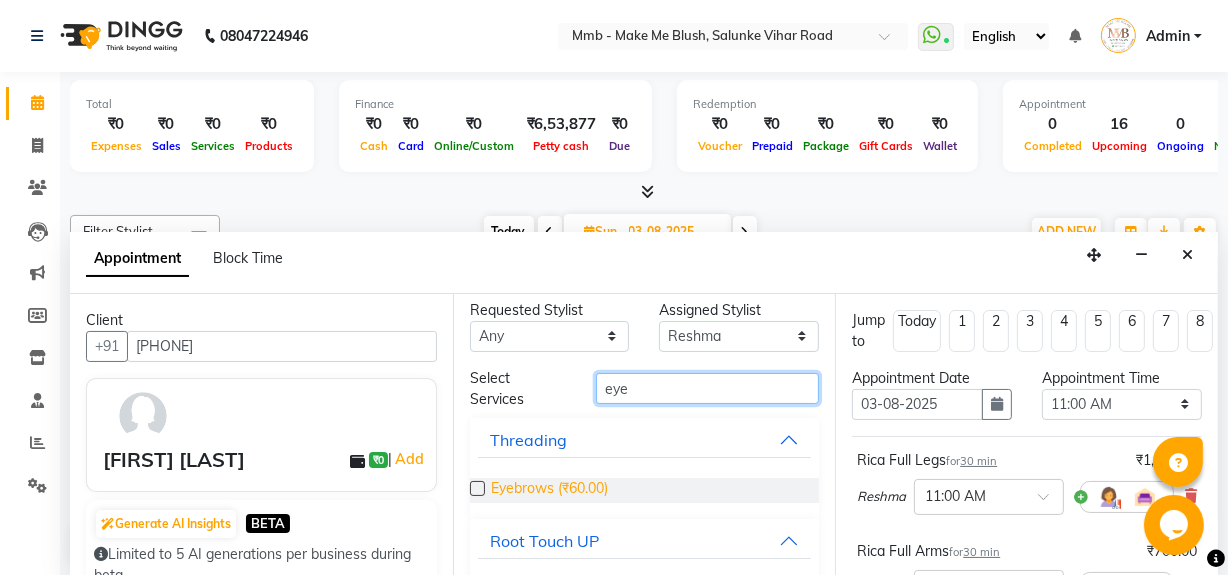 type on "eye" 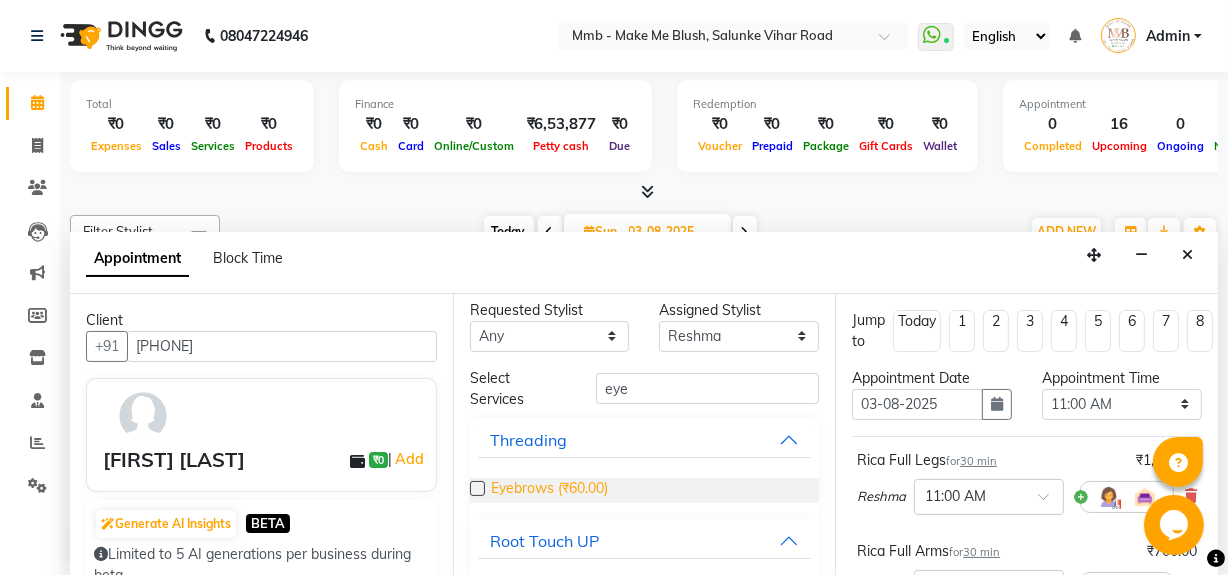 click on "Eyebrows (₹60.00)" at bounding box center (549, 490) 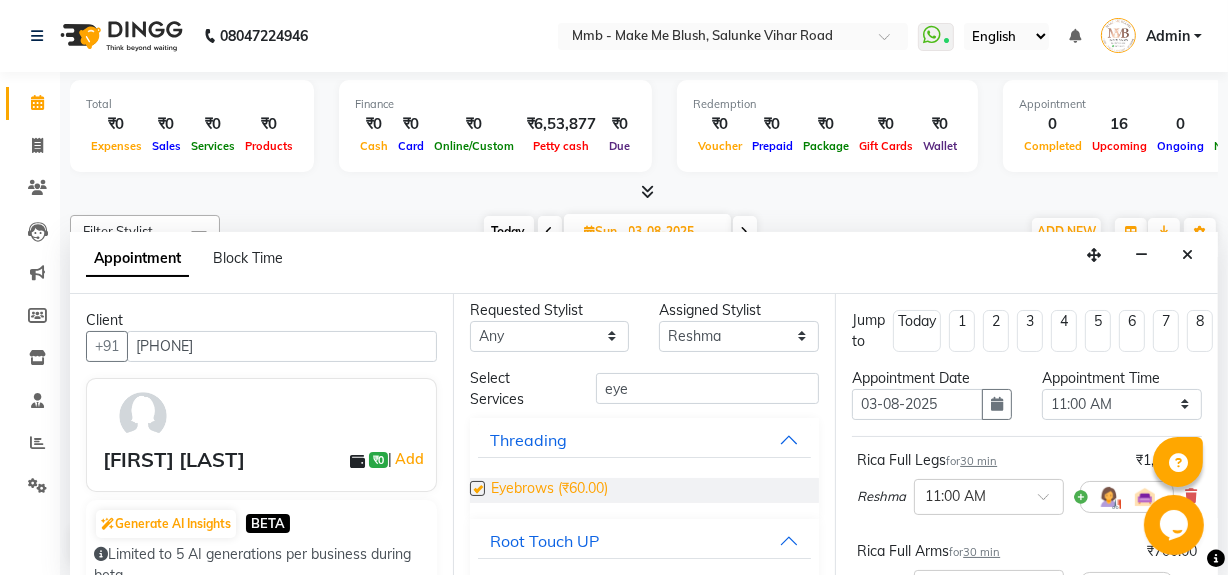 checkbox on "false" 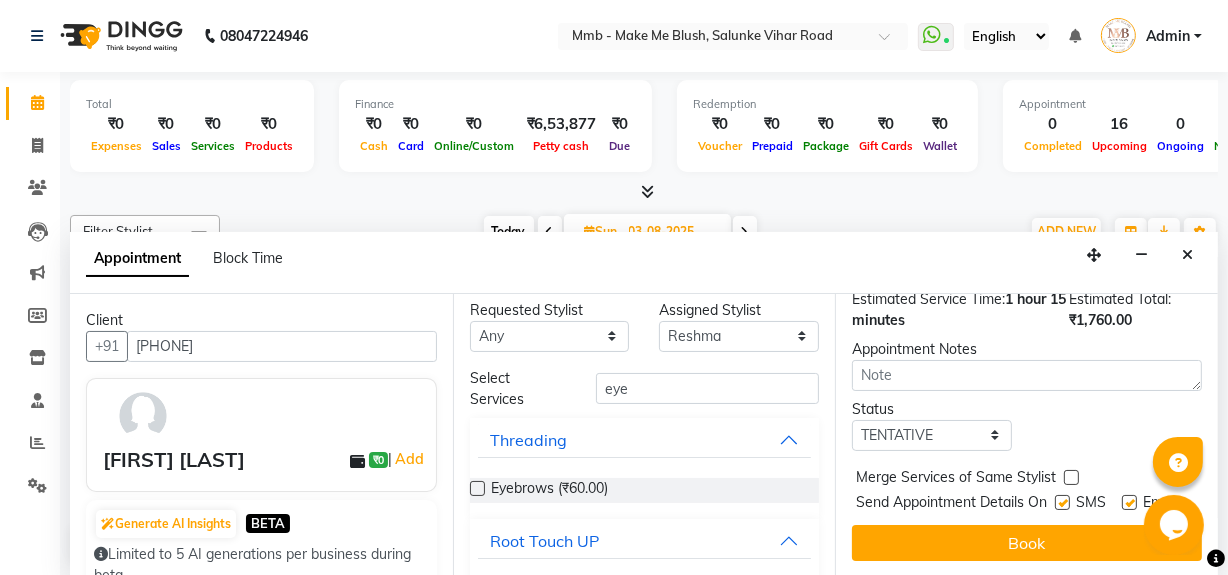 scroll, scrollTop: 470, scrollLeft: 0, axis: vertical 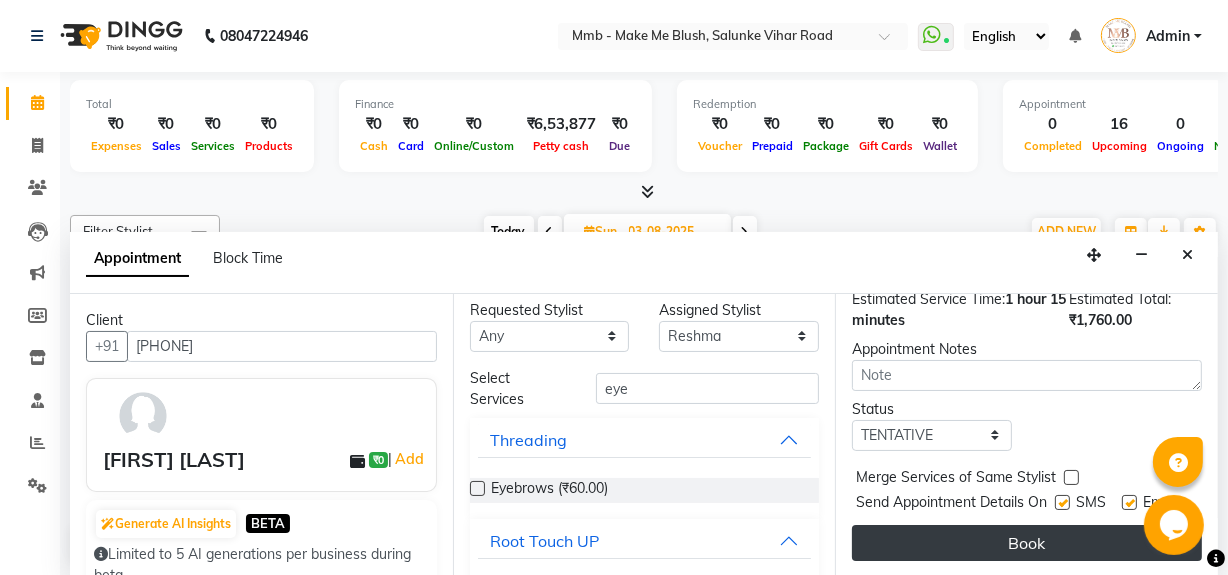 click on "Book" at bounding box center (1027, 543) 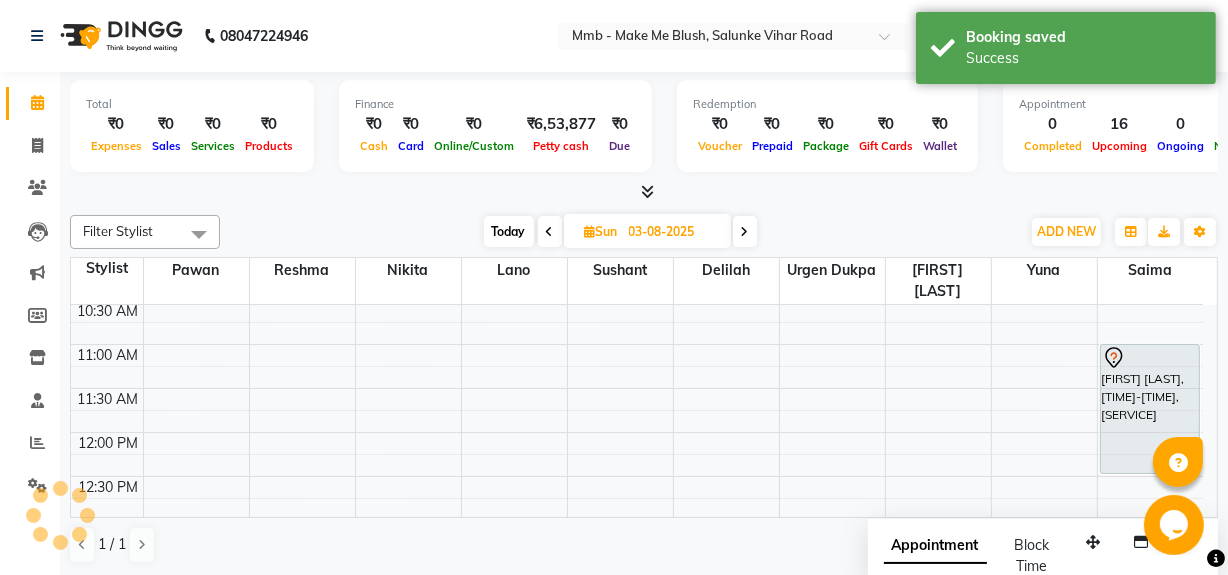 scroll, scrollTop: 0, scrollLeft: 0, axis: both 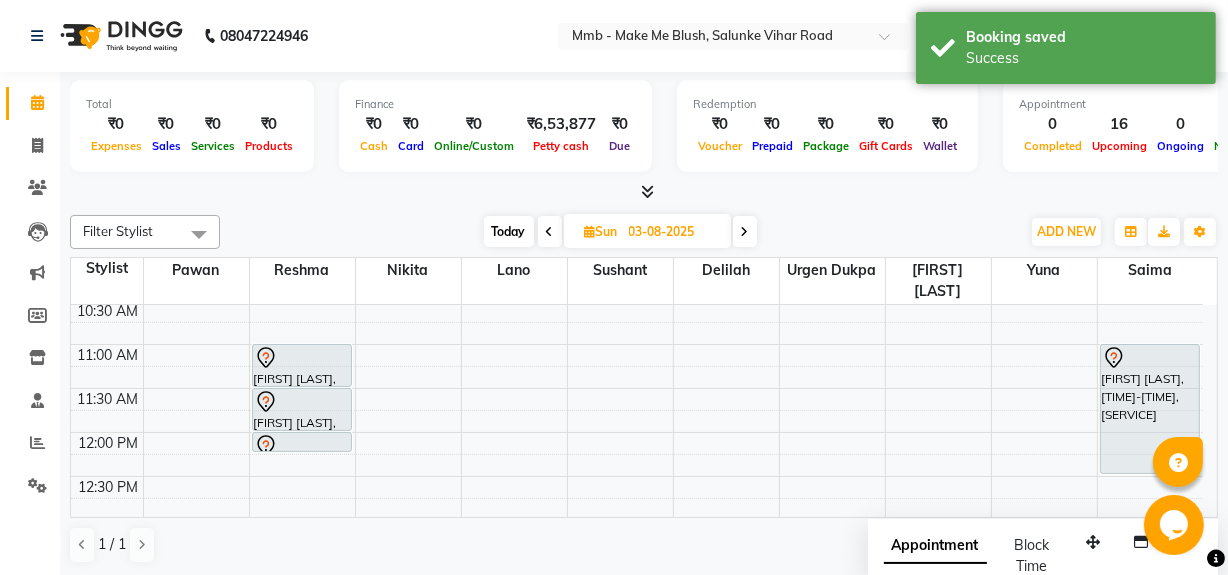 click on "Today" at bounding box center (509, 231) 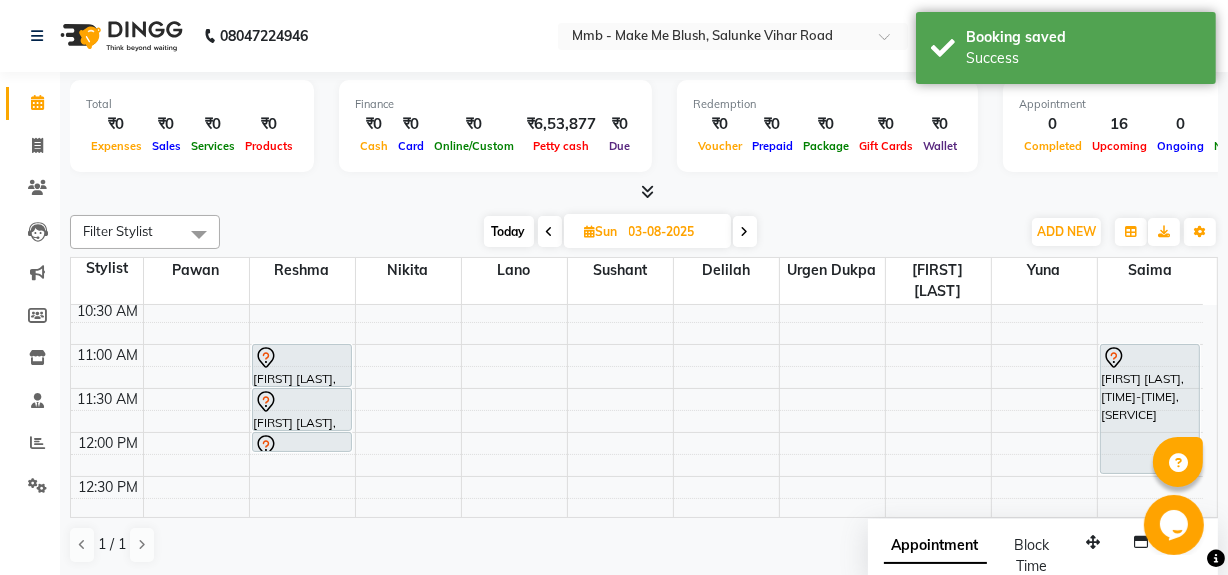 type on "02-08-2025" 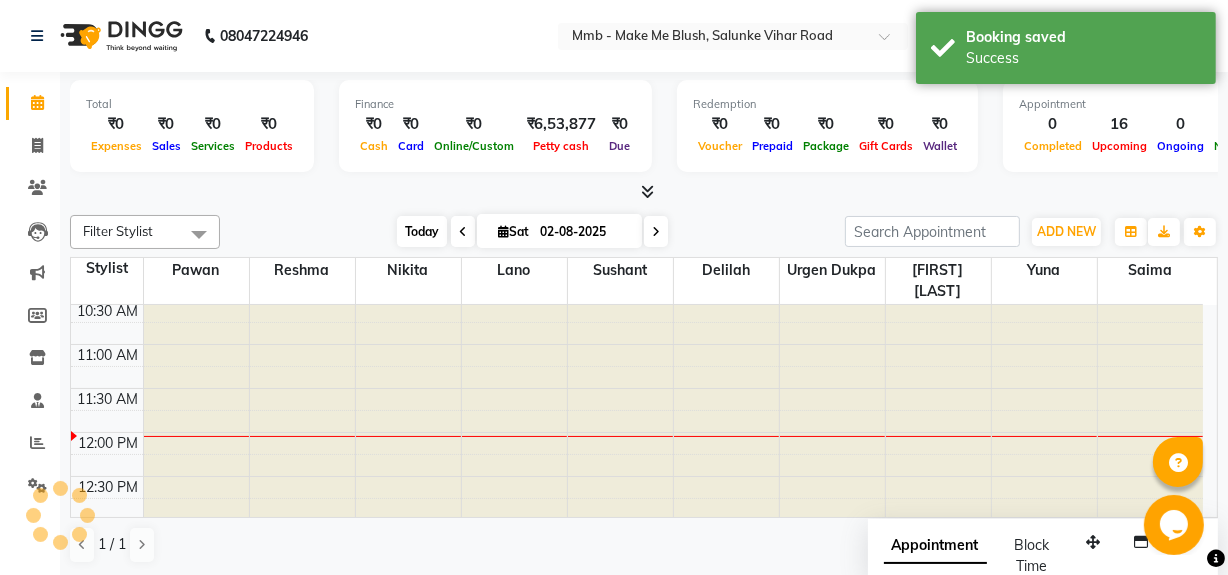 scroll, scrollTop: 263, scrollLeft: 0, axis: vertical 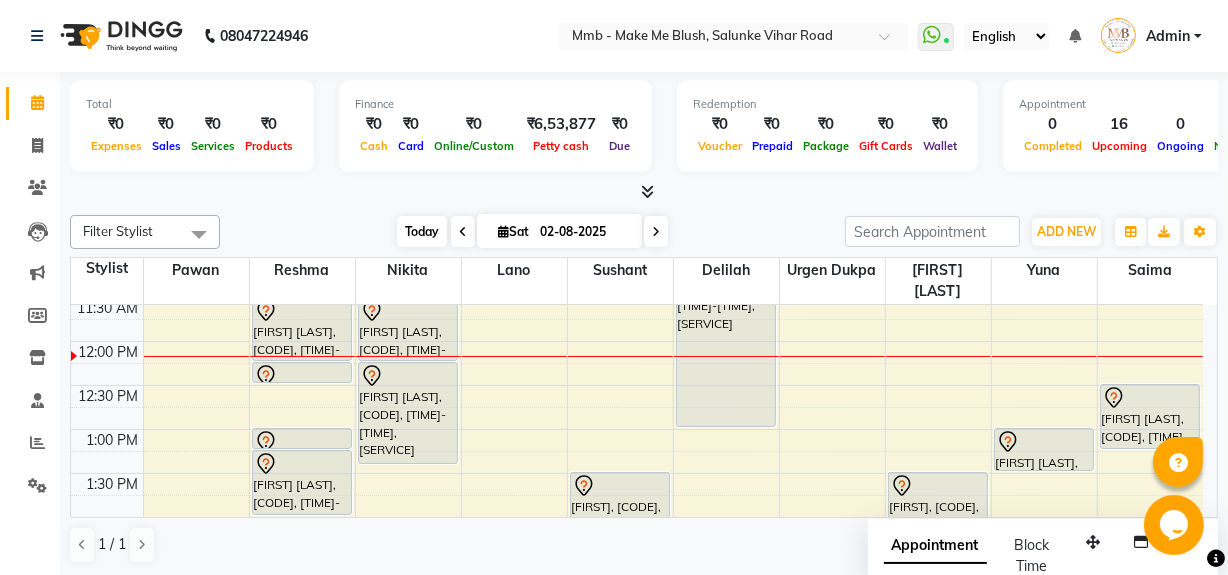 click on "Today" at bounding box center [422, 231] 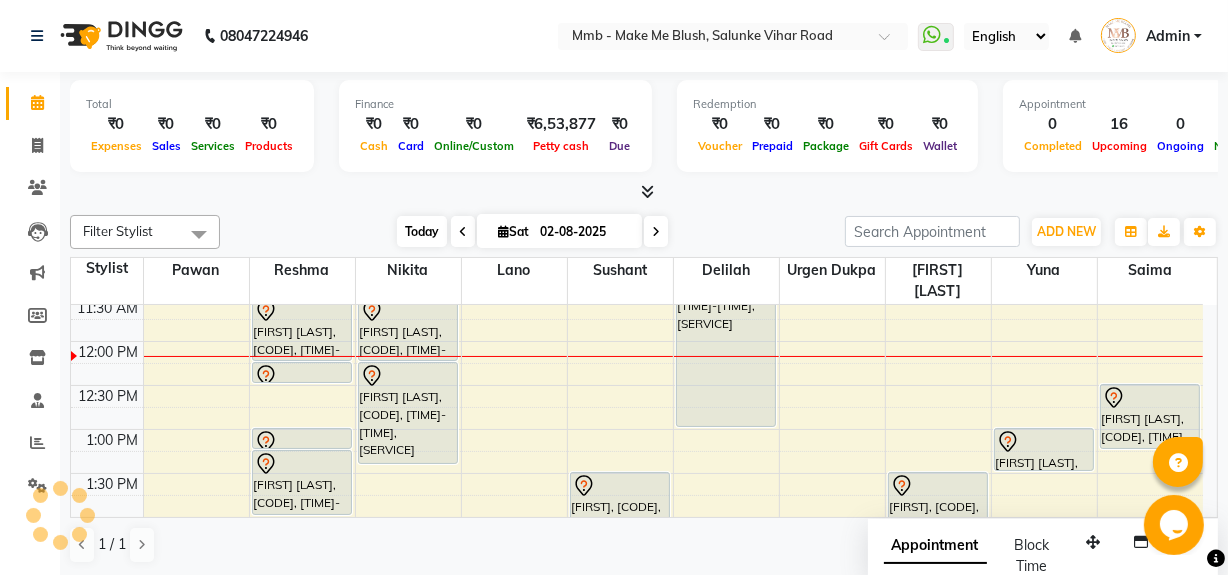scroll, scrollTop: 263, scrollLeft: 0, axis: vertical 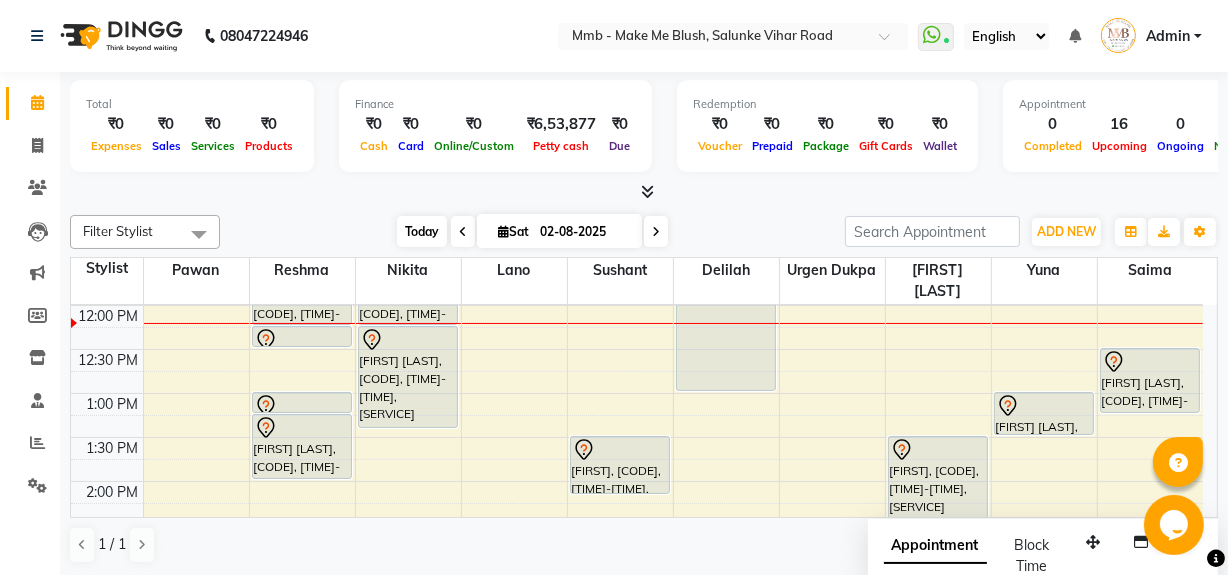 click on "Today" at bounding box center (422, 231) 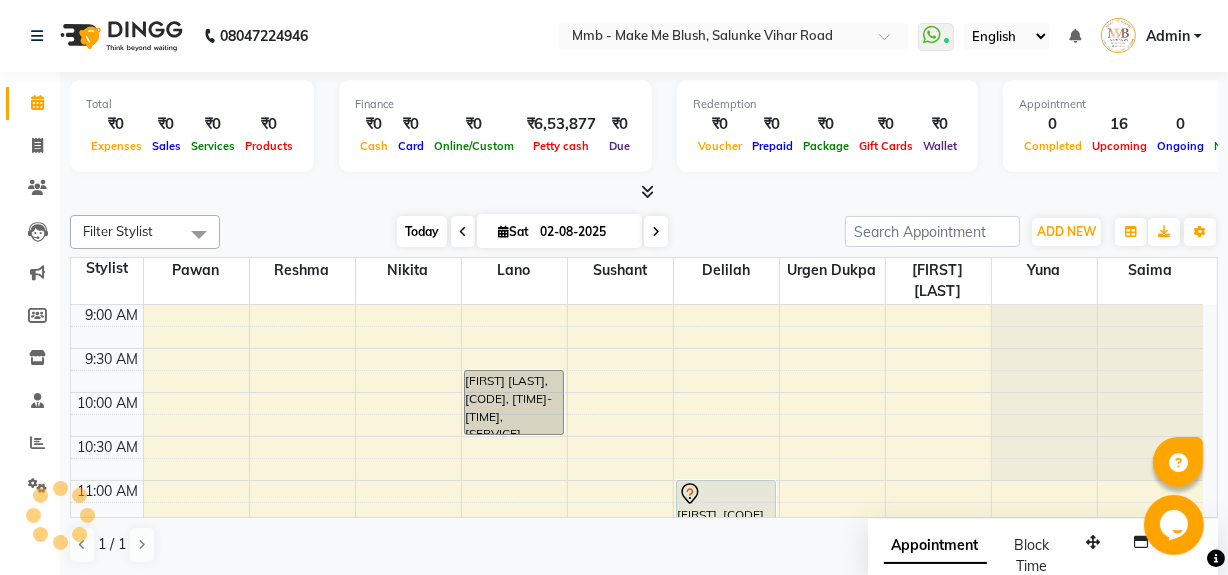 scroll, scrollTop: 263, scrollLeft: 0, axis: vertical 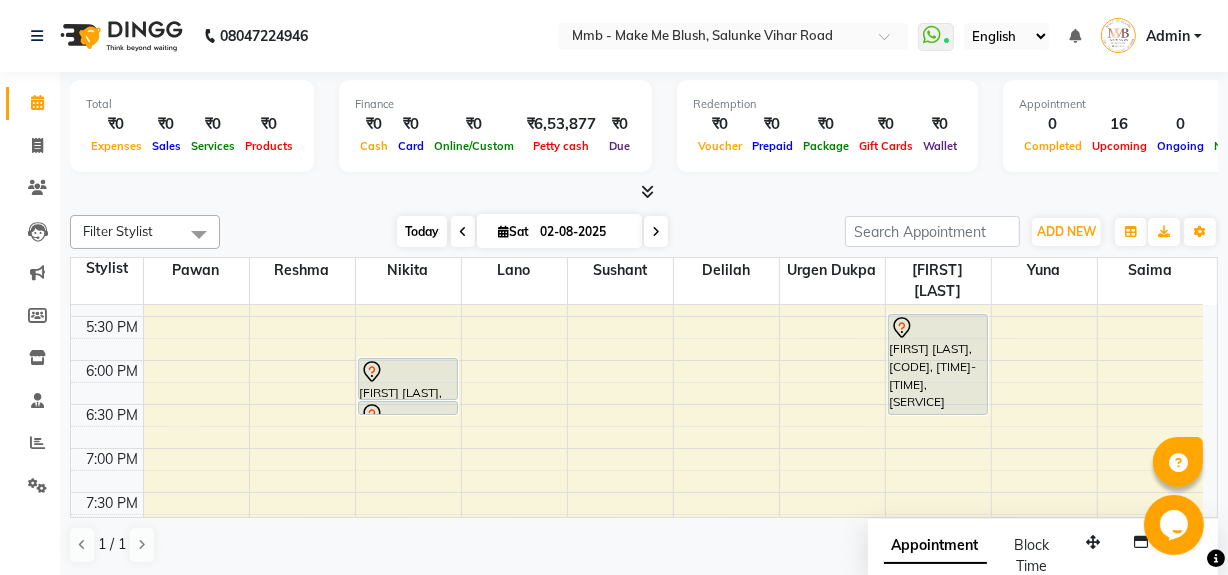 click on "Today" at bounding box center (422, 231) 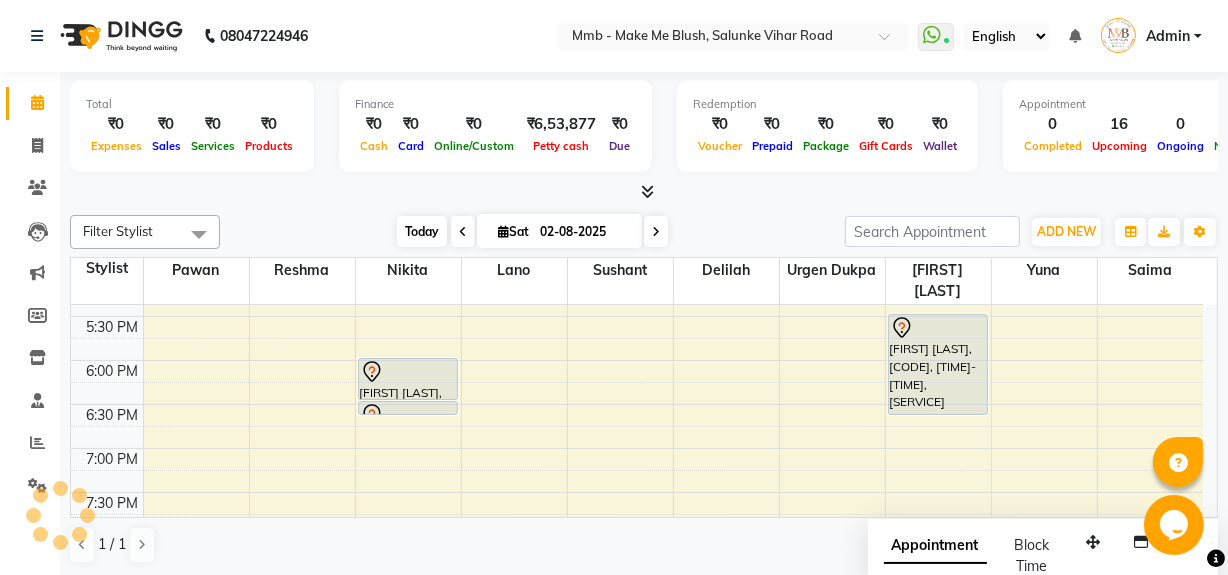 scroll, scrollTop: 263, scrollLeft: 0, axis: vertical 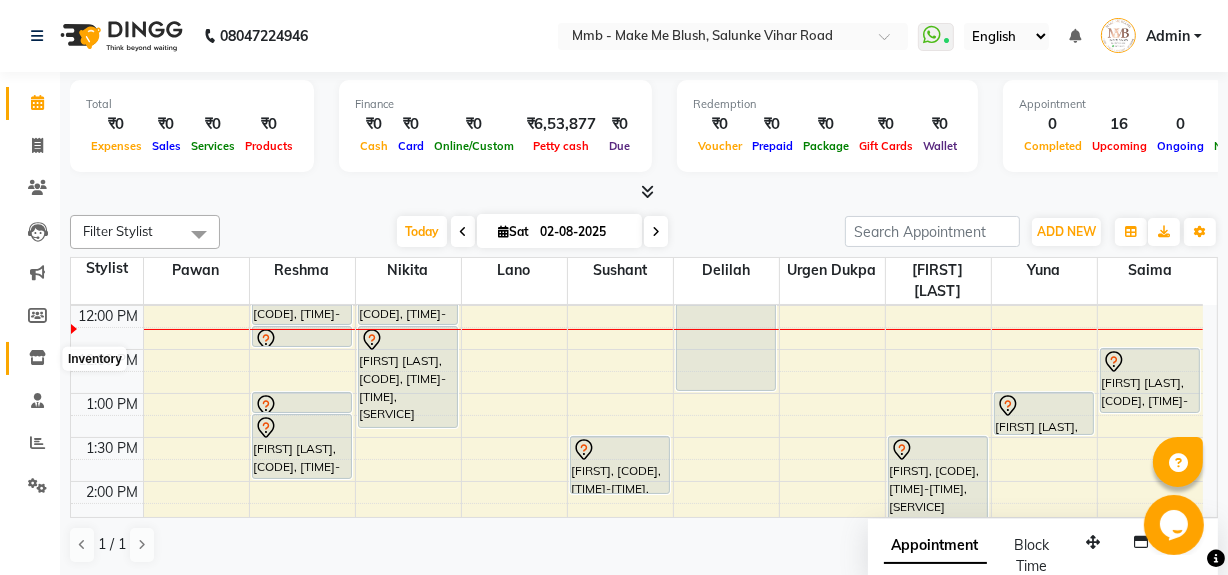 click 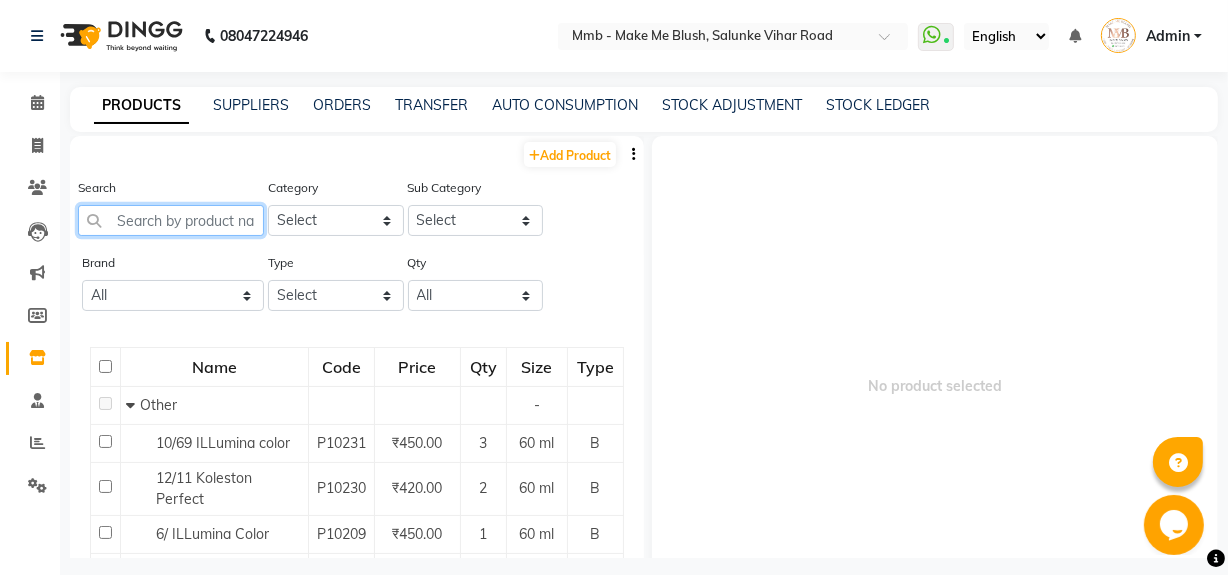 click 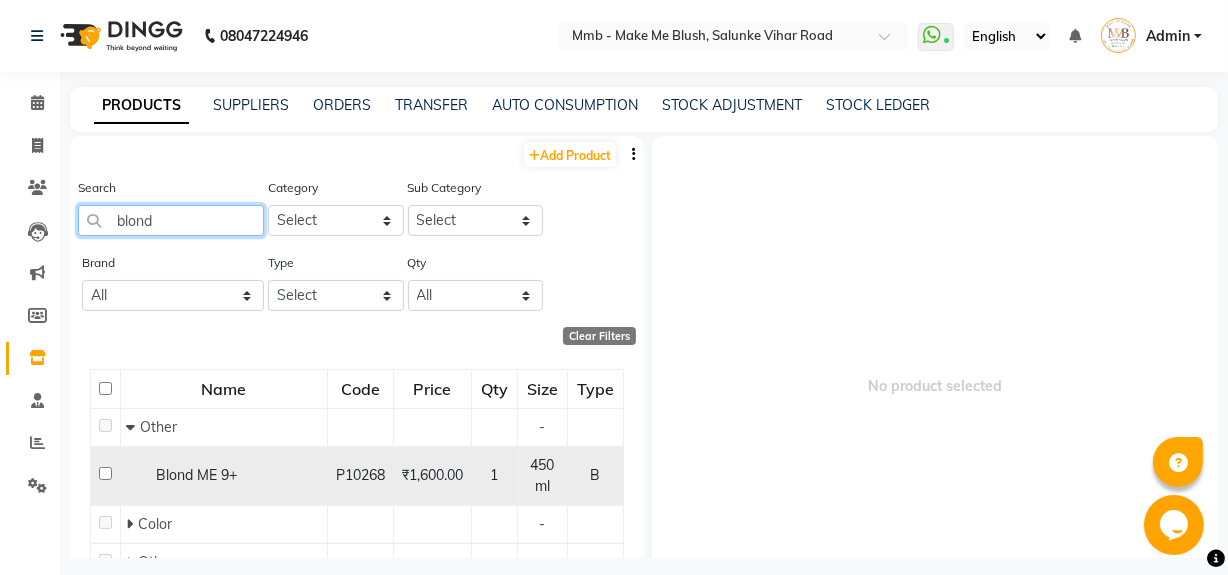 type on "blond" 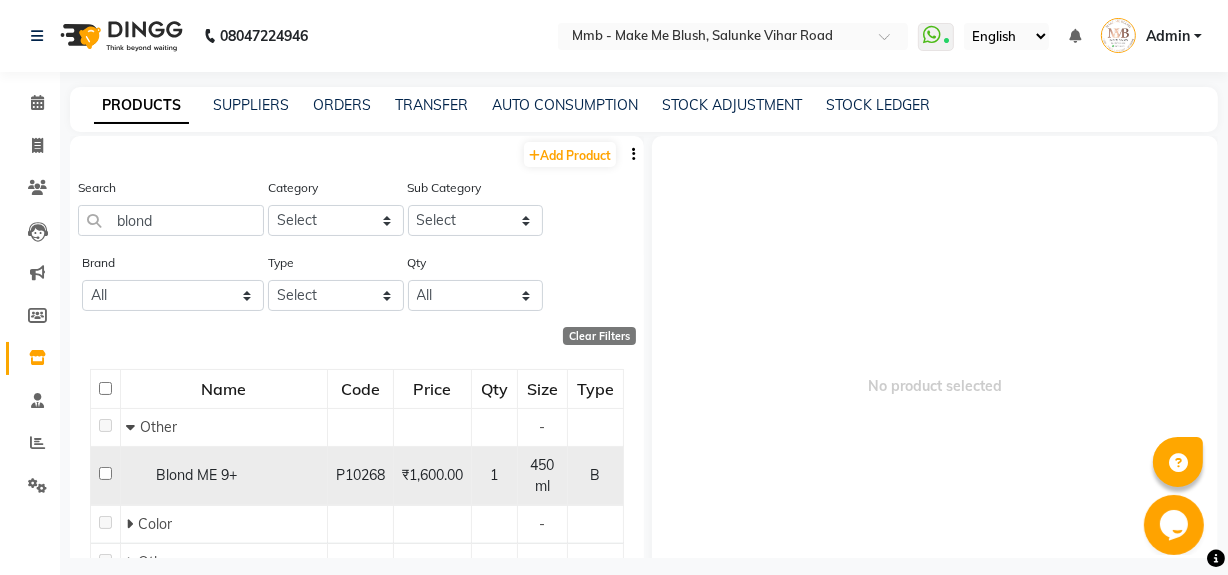 click 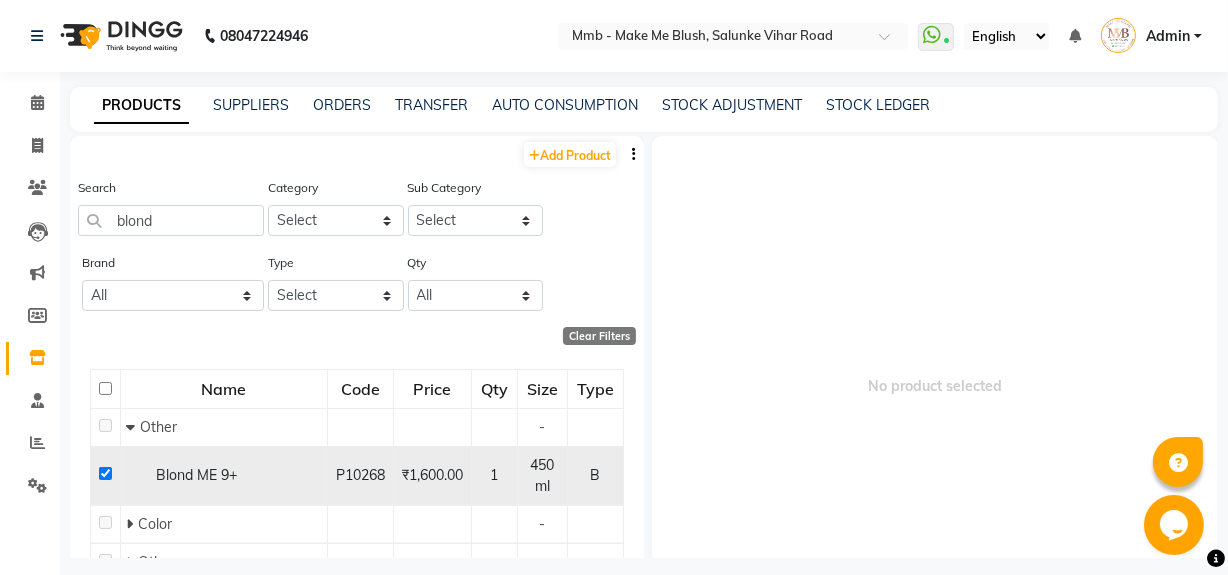checkbox on "true" 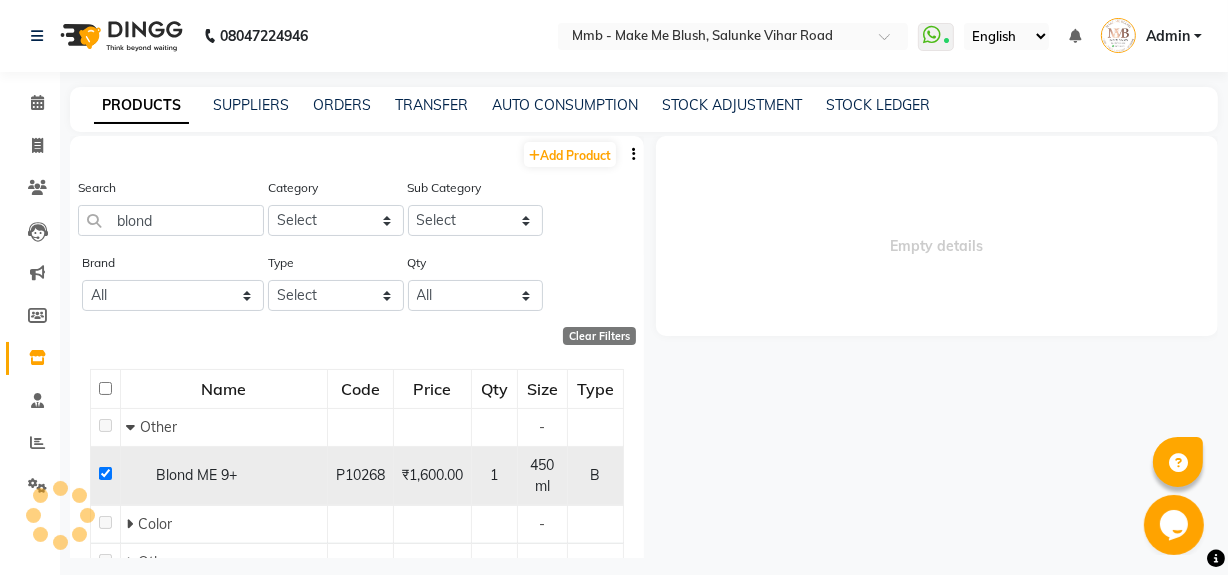select 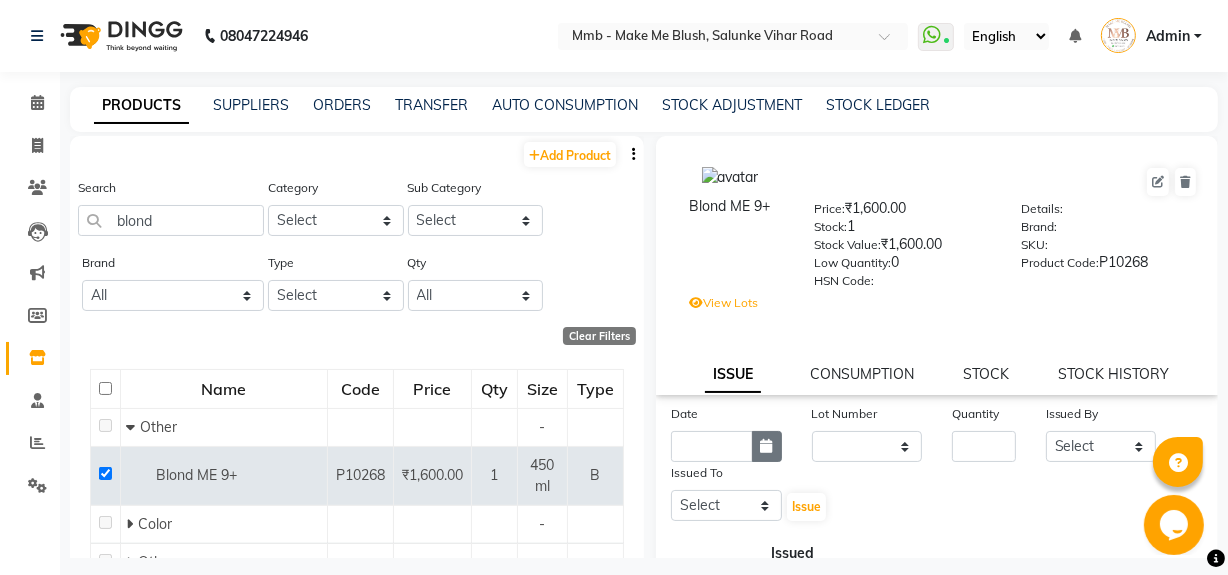 click 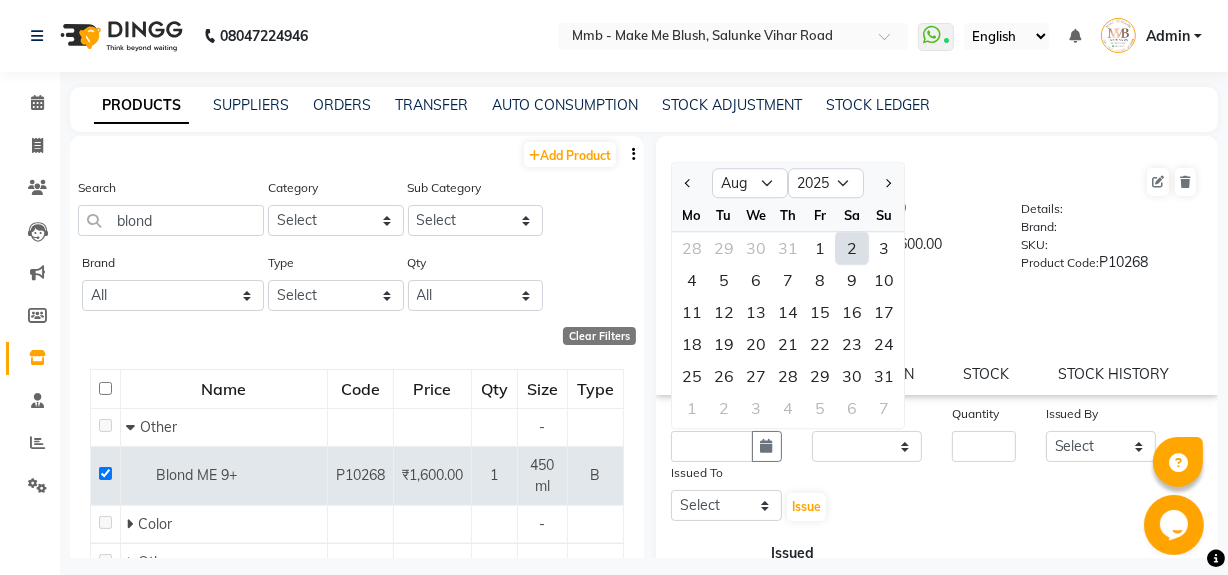 click on "2" 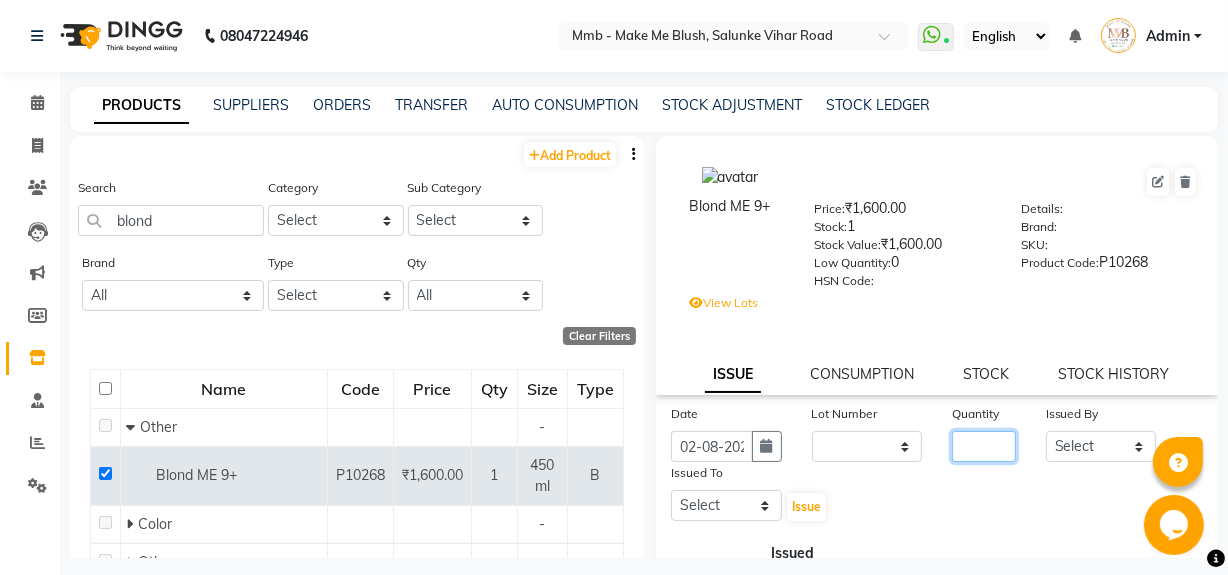 click 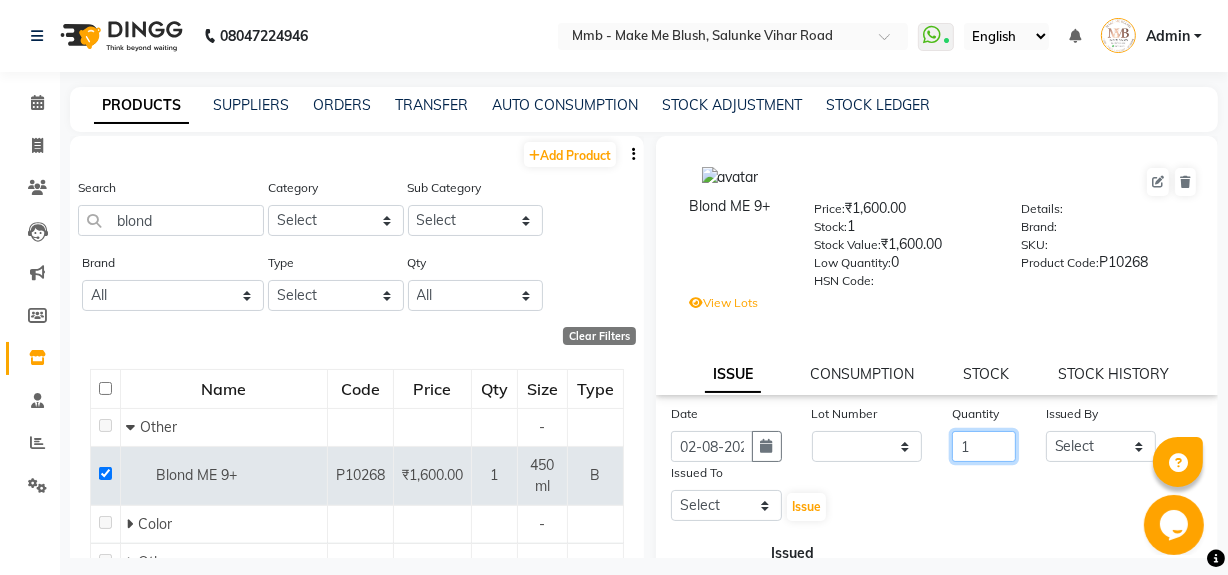 type on "1" 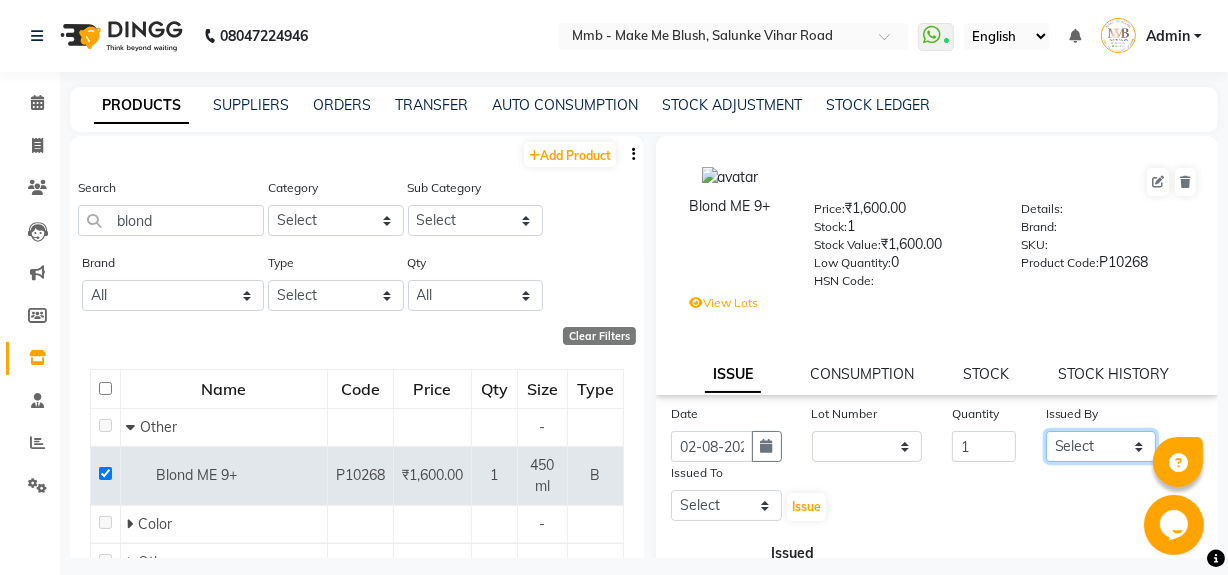 click on "Select [FIRST] [FIRST] [FIRST] [FIRST] [FIRST] [FIRST] [FIRST] [FIRST] [FIRST] [FIRST]" 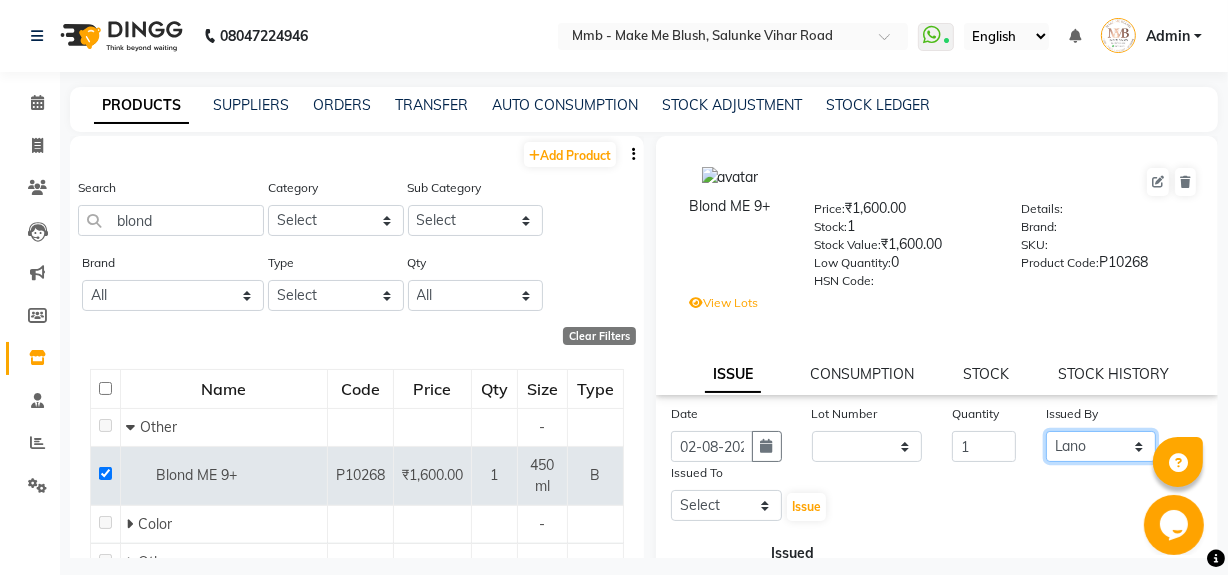 click on "Select [FIRST] [FIRST] [FIRST] [FIRST] [FIRST] [FIRST] [FIRST] [FIRST] [FIRST] [FIRST]" 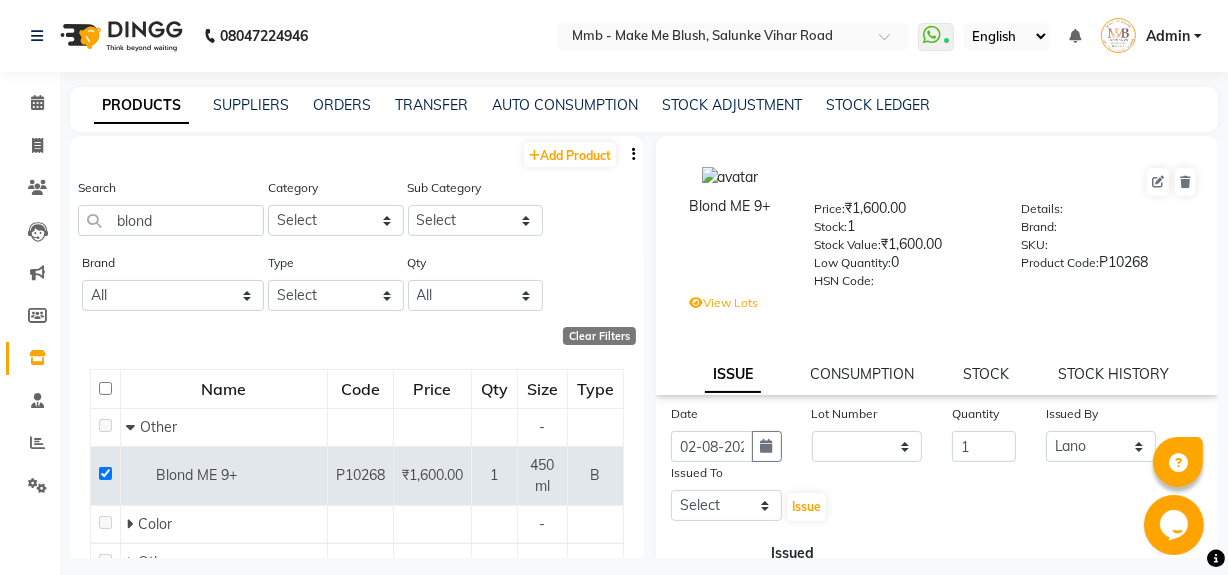 click on "Product Code:   P10268" 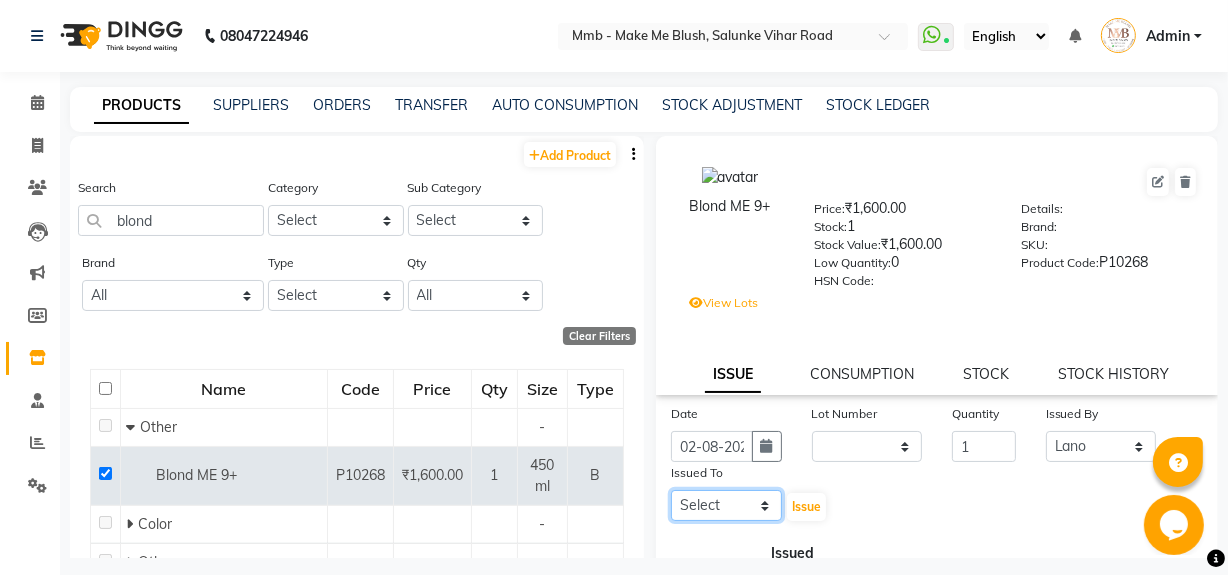 click on "Select [FIRST] [FIRST] [FIRST] [FIRST] [FIRST] [FIRST] [FIRST] [FIRST] [FIRST] [FIRST]" 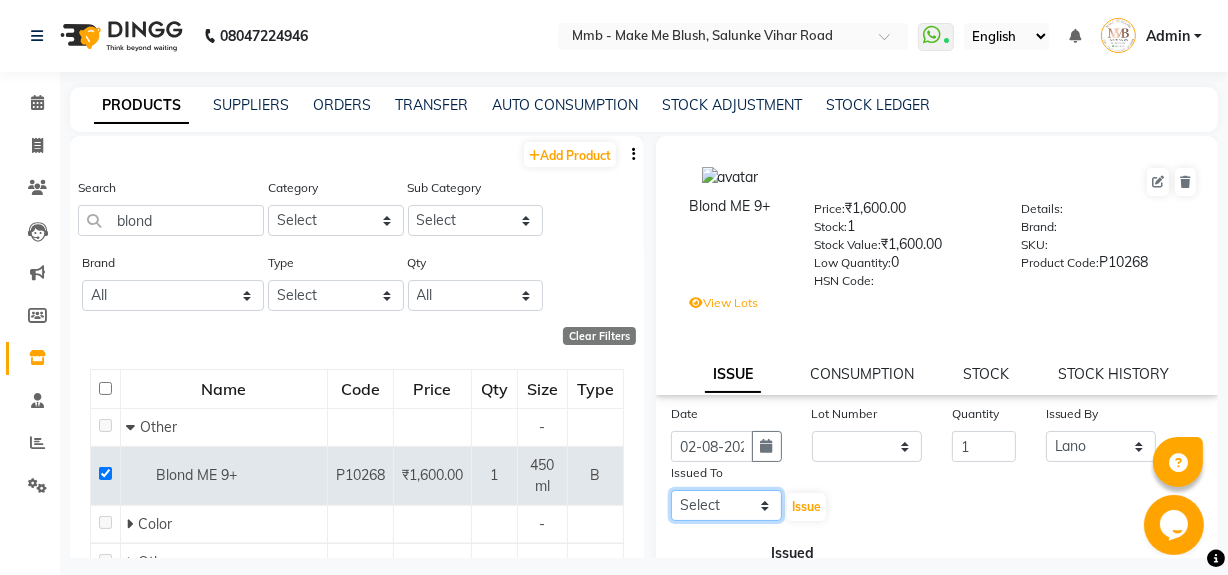 select on "35693" 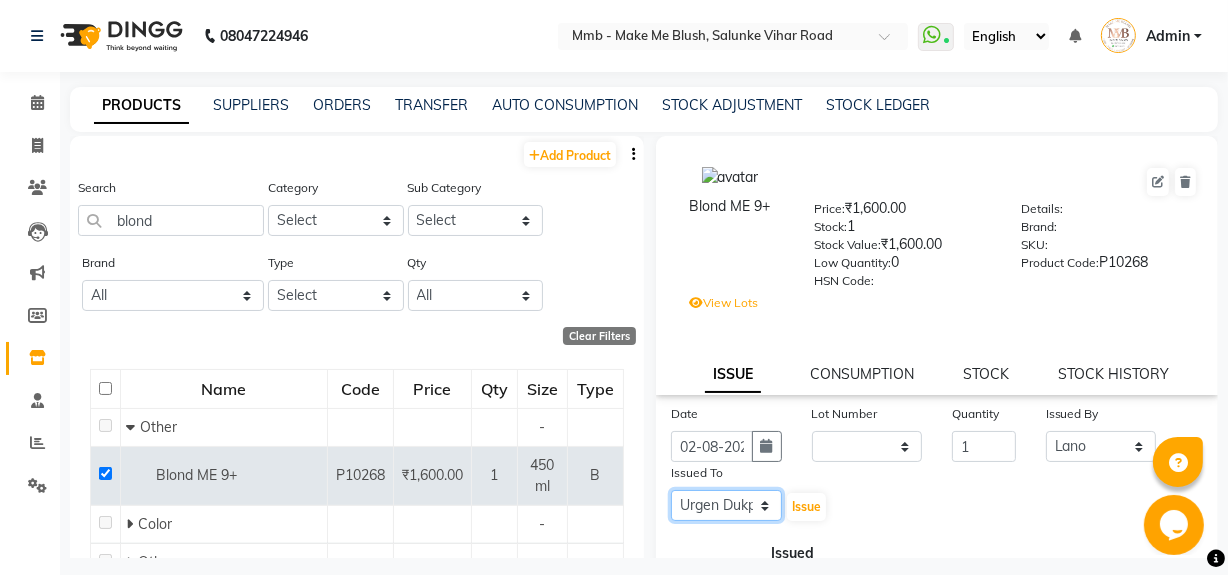 click on "Select [FIRST] [FIRST] [FIRST] [FIRST] [FIRST] [FIRST] [FIRST] [FIRST] [FIRST] [FIRST]" 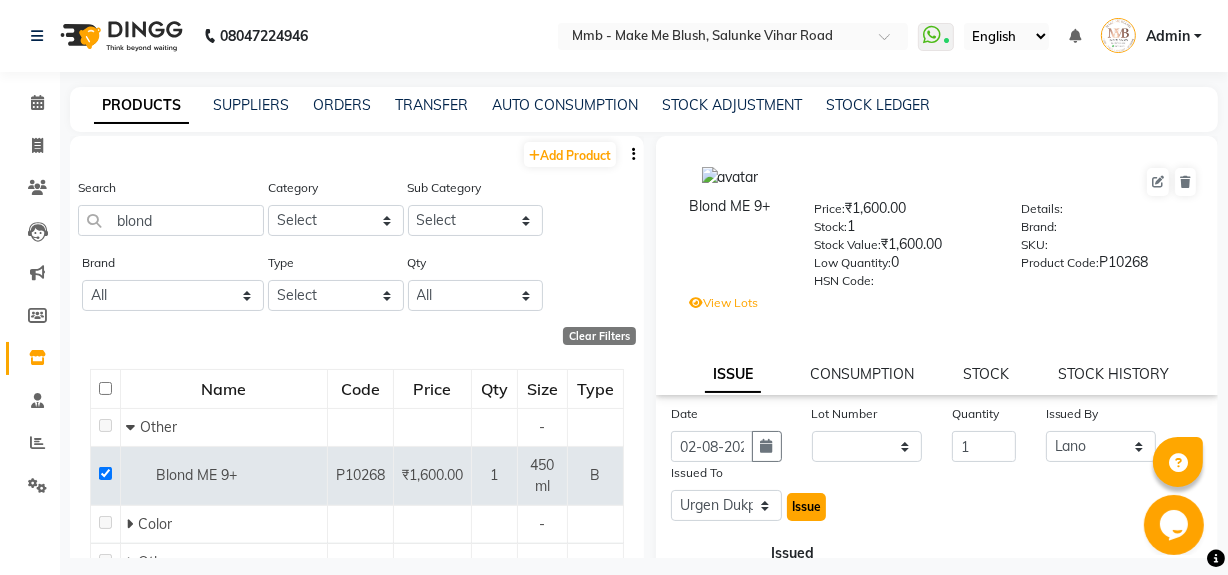 click on "Issue" 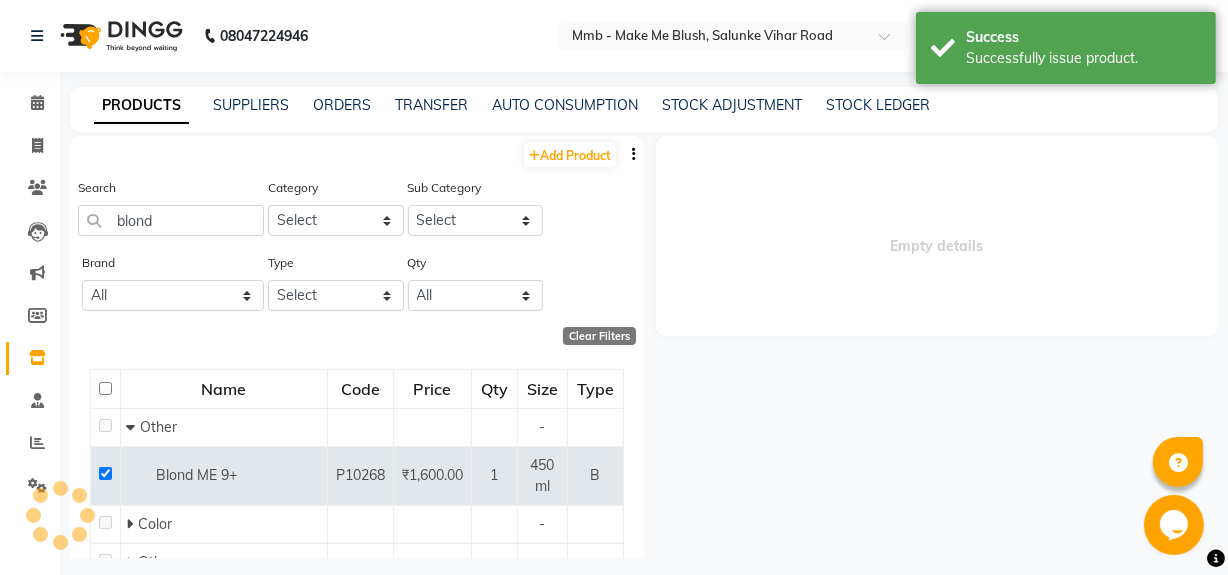 select 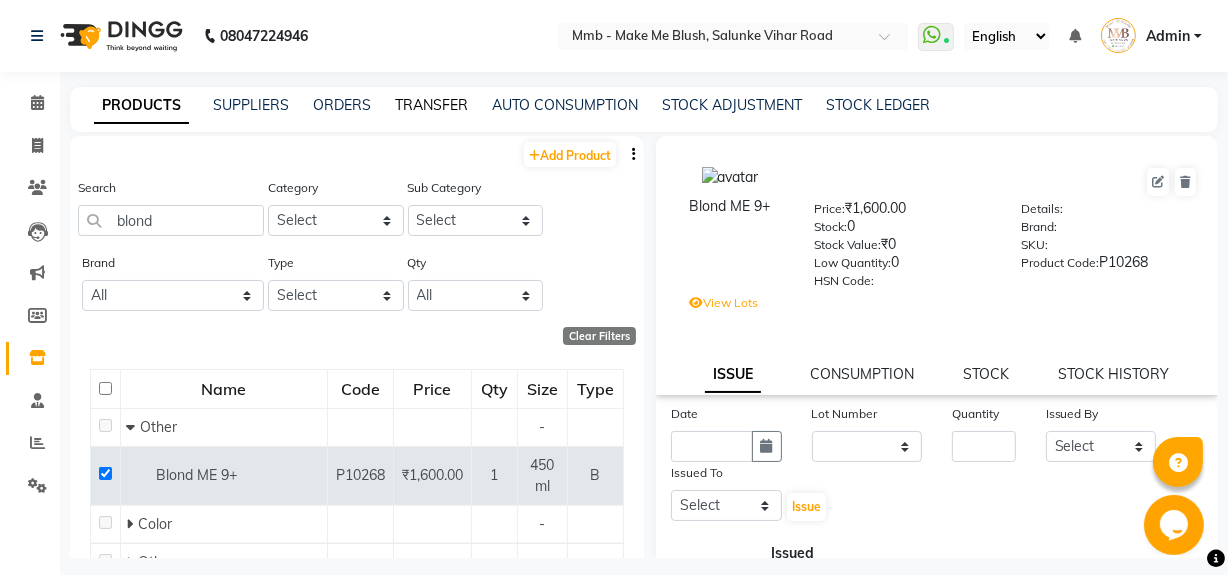 click on "TRANSFER" 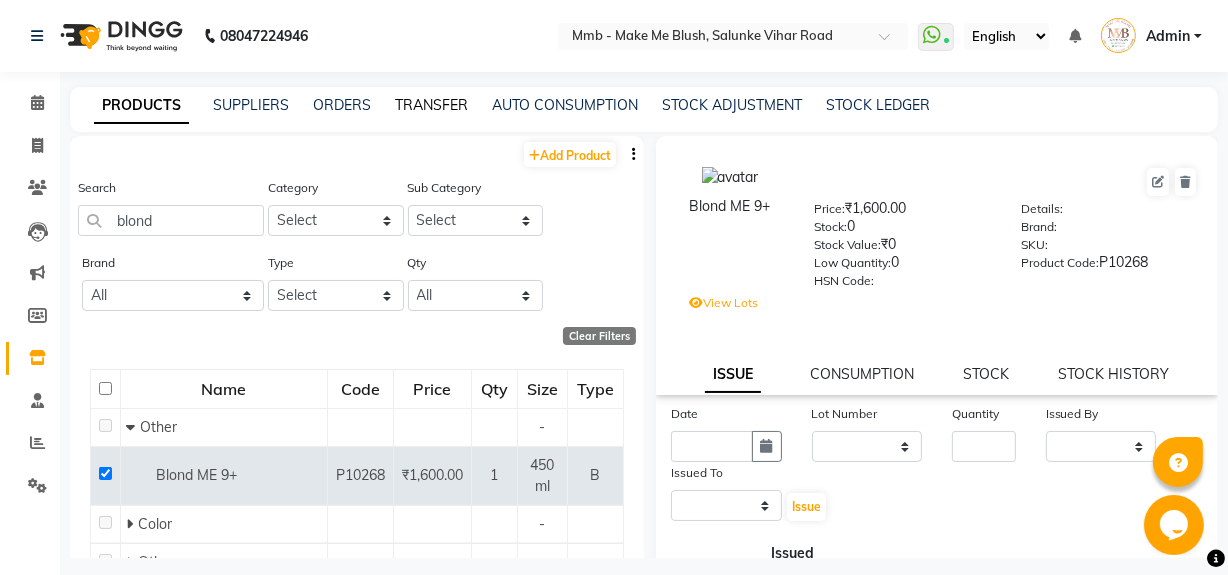 select on "sender" 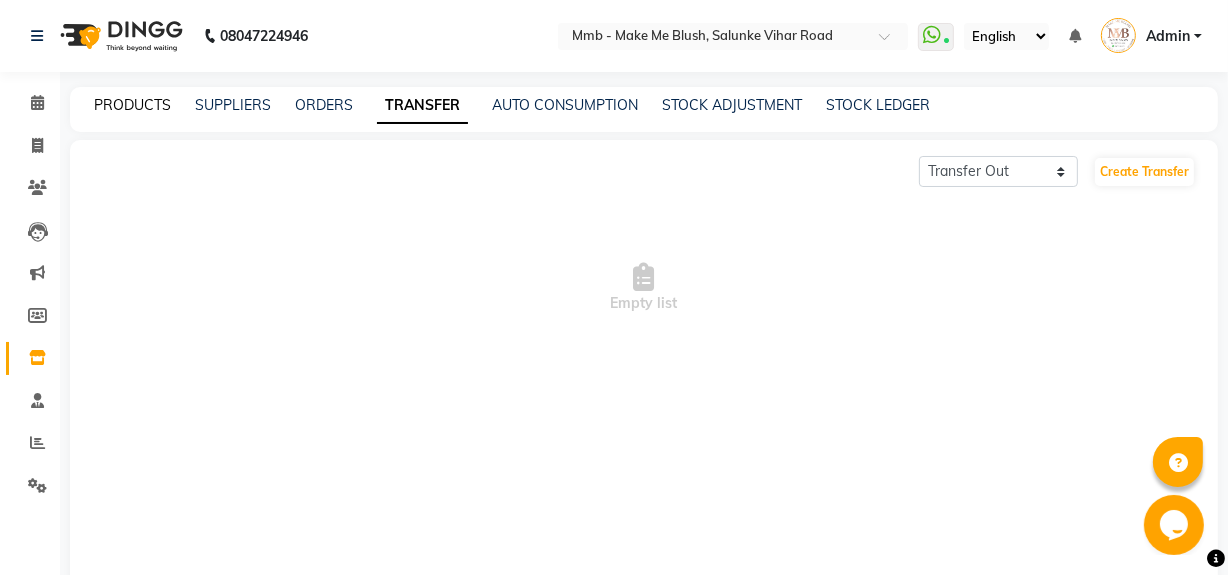 click on "PRODUCTS" 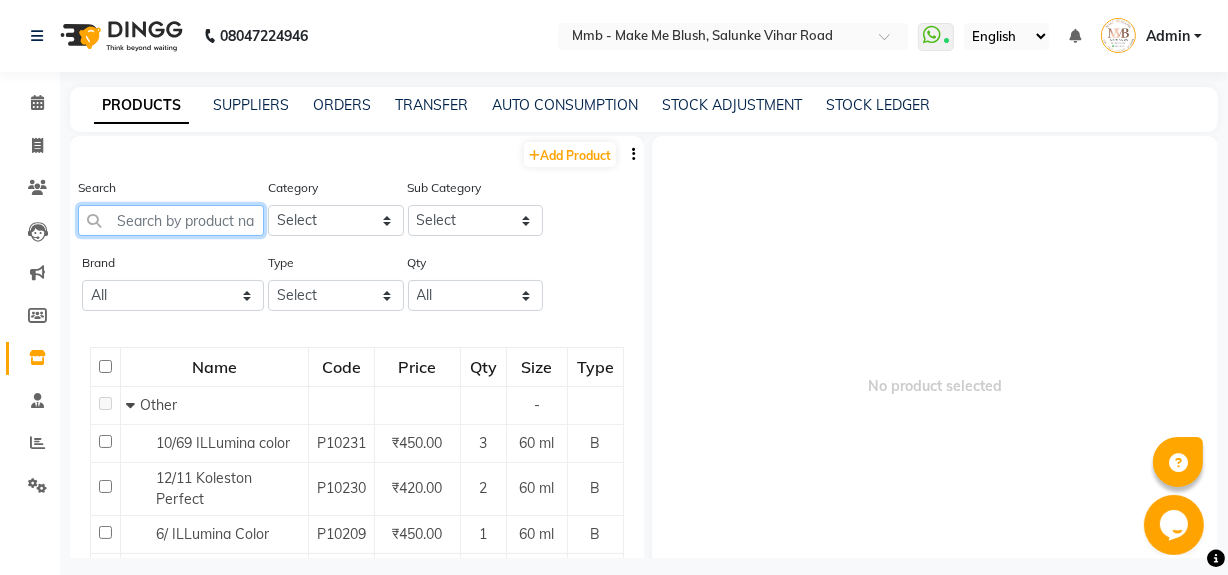 click 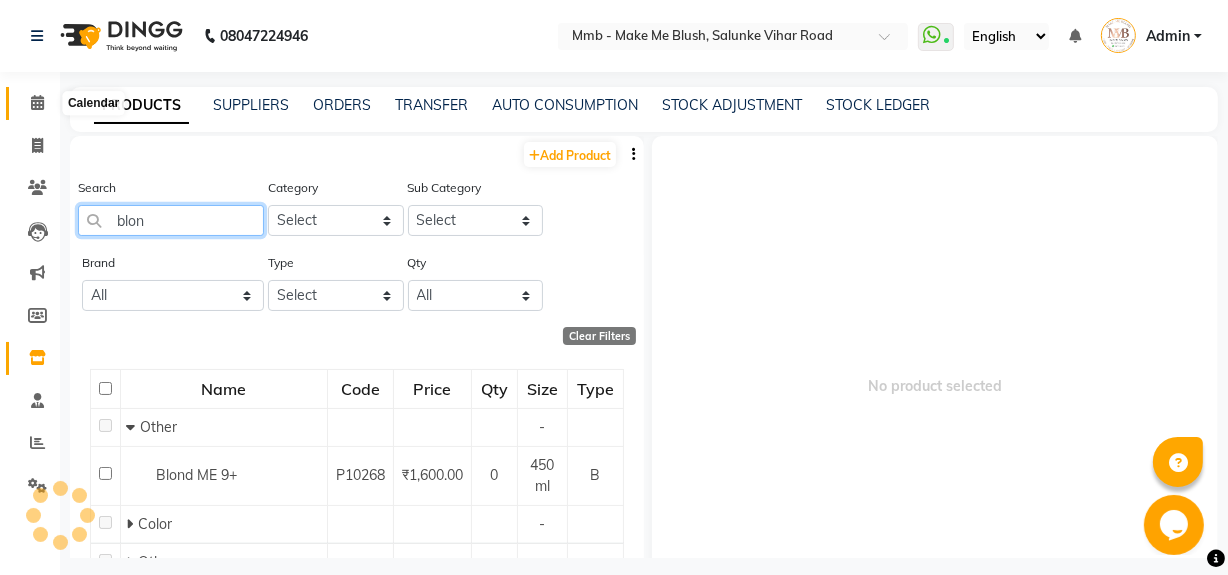 type on "blon" 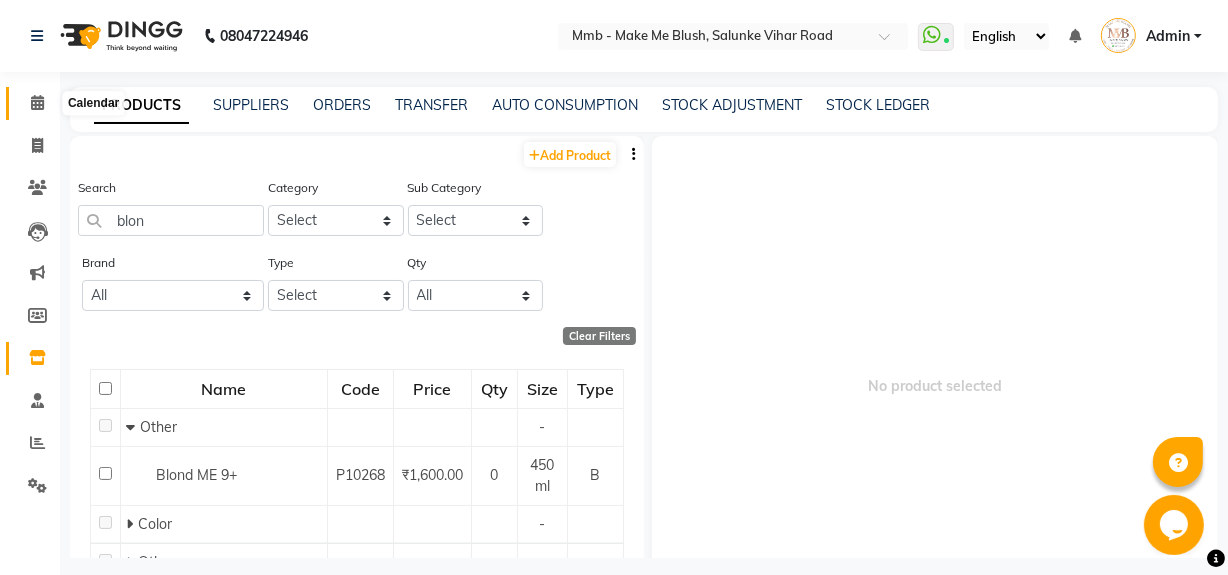 click 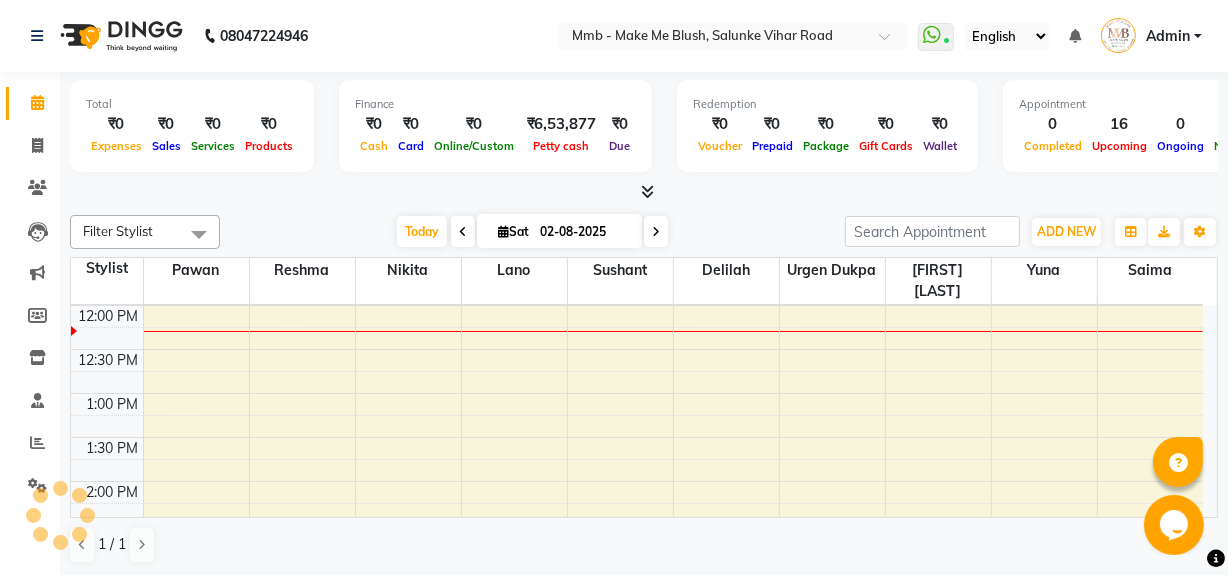 scroll, scrollTop: 0, scrollLeft: 0, axis: both 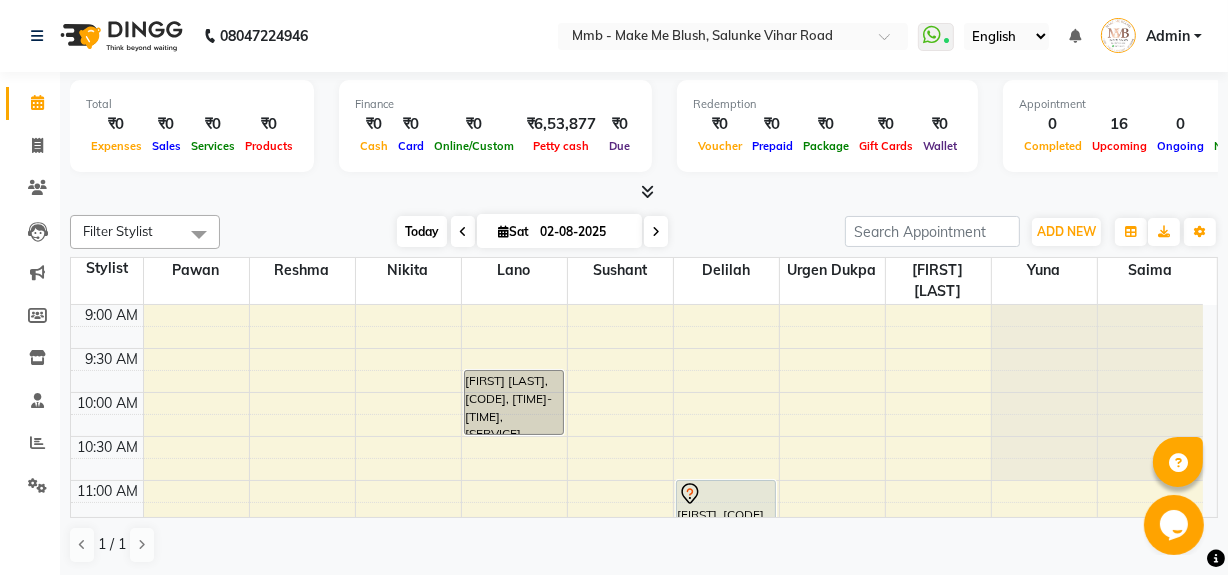 click on "Today" at bounding box center (422, 231) 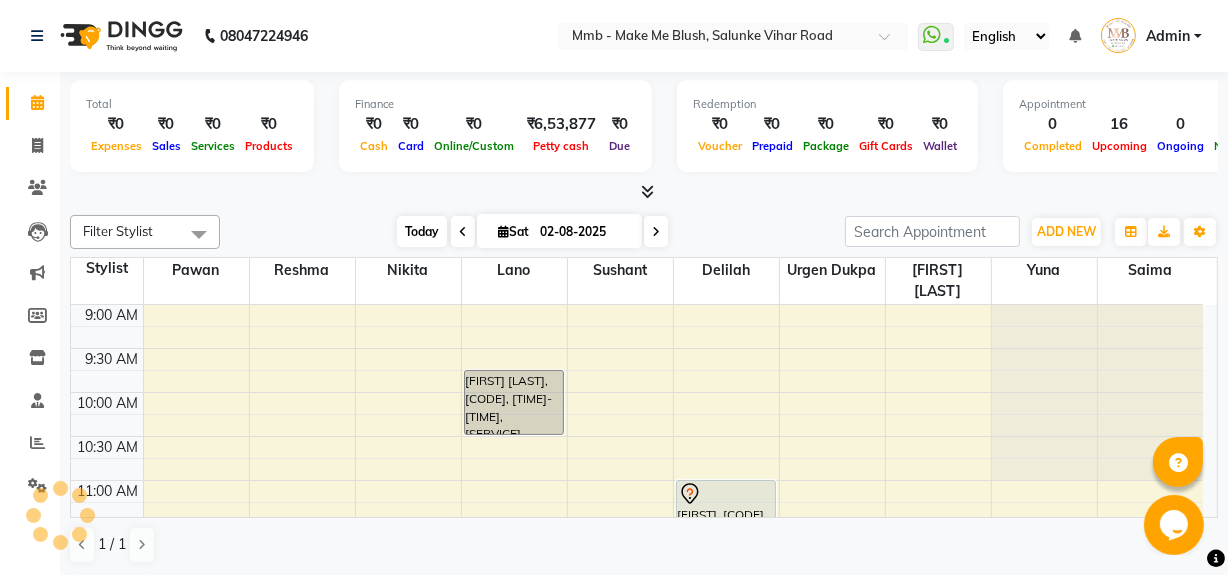 scroll, scrollTop: 263, scrollLeft: 0, axis: vertical 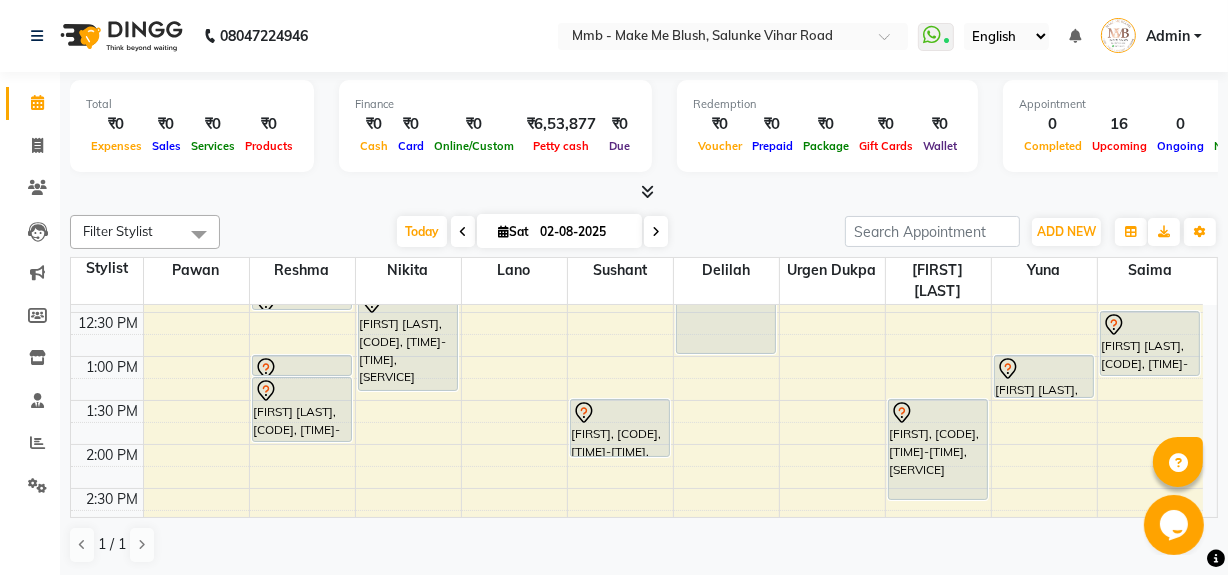 click on "Total  ₹0  Expenses ₹0  Sales ₹0  Services ₹0  Products Finance  ₹0  Cash ₹0  Card ₹0  Online/Custom ₹6,53,877 Petty cash ₹0 Due  Redemption  ₹0 Voucher ₹0 Prepaid ₹0 Package ₹0  Gift Cards ₹0  Wallet  Appointment  0 Completed 16 Upcoming 0 Ongoing 0 No show  Other sales  ₹0  Packages ₹0  Memberships ₹0  Vouchers ₹0  Prepaids ₹0  Gift Cards Filter Stylist Select All Delilah Gauri Chauhan Lano Nikita Pawan Reshma Saima Sushant Urgen Dukpa Yuna Today  Sat 02-08-2025 Toggle Dropdown Add Appointment Add Invoice Add Expense Add Attendance Add Client Add Transaction Toggle Dropdown Add Appointment Add Invoice Add Expense Add Attendance Add Client ADD NEW Toggle Dropdown Add Appointment Add Invoice Add Expense Add Attendance Add Client Add Transaction Filter Stylist Select All Delilah Gauri Chauhan Lano Nikita Pawan Reshma Saima Sushant Urgen Dukpa Yuna Group By  Staff View   Room View  View as Vertical  Vertical - Week View  Horizontal  Horizontal - Week View  List  Full Screen" 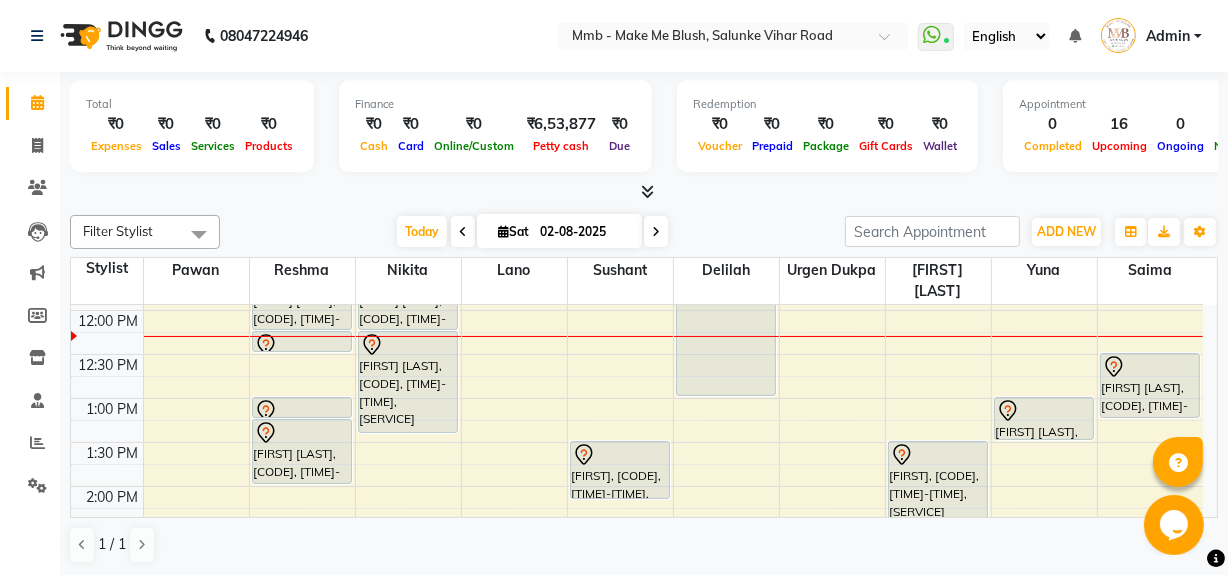 scroll, scrollTop: 227, scrollLeft: 0, axis: vertical 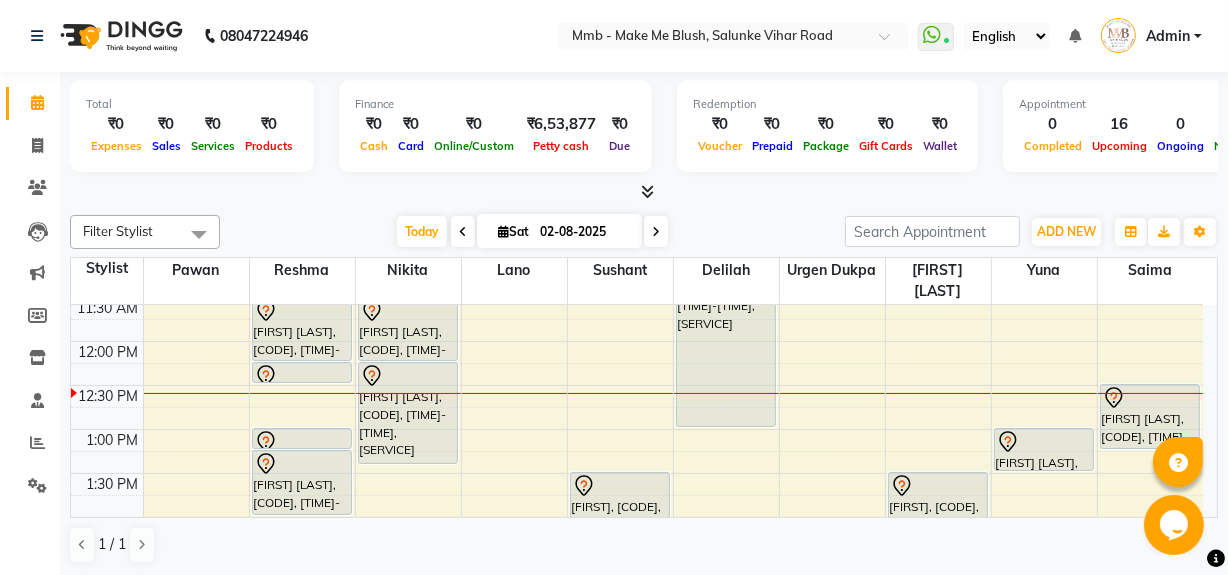 click at bounding box center (656, 231) 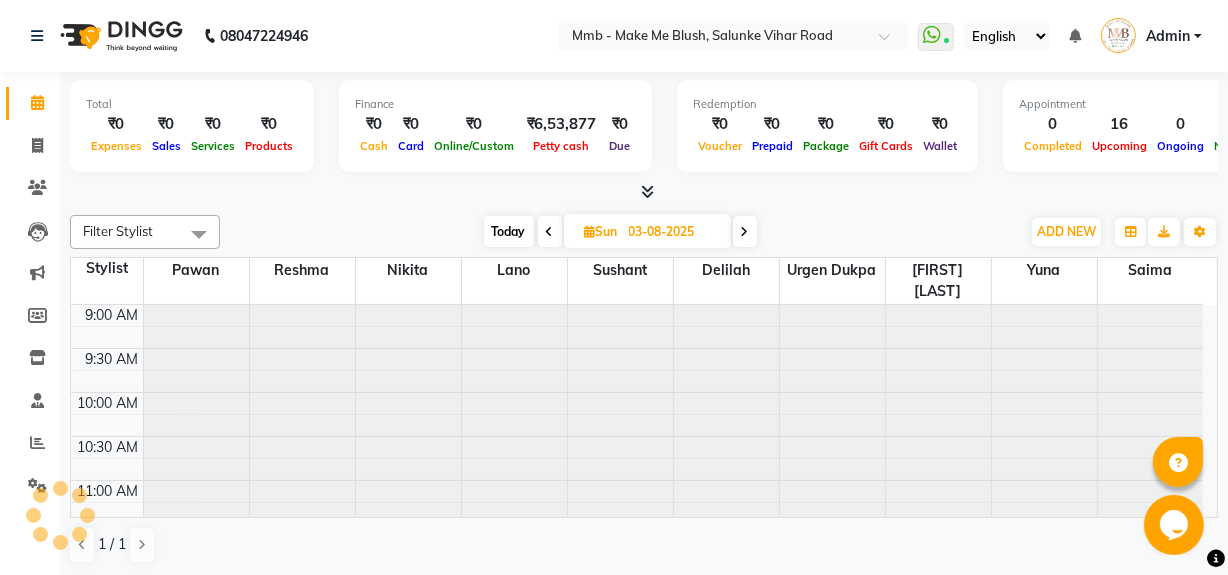 scroll, scrollTop: 263, scrollLeft: 0, axis: vertical 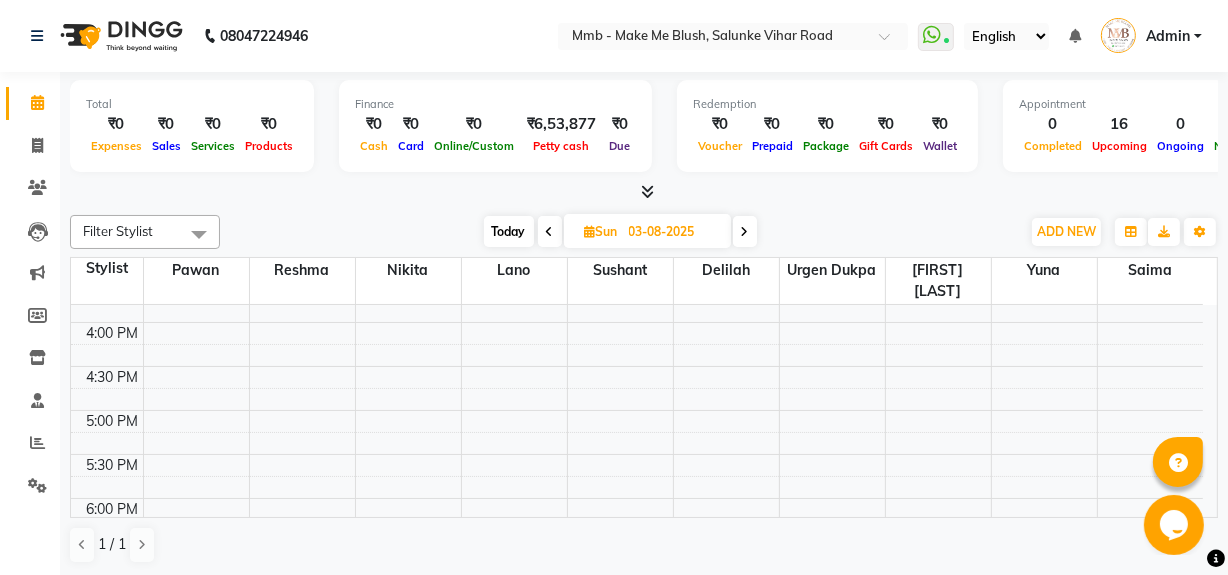 click at bounding box center (590, 231) 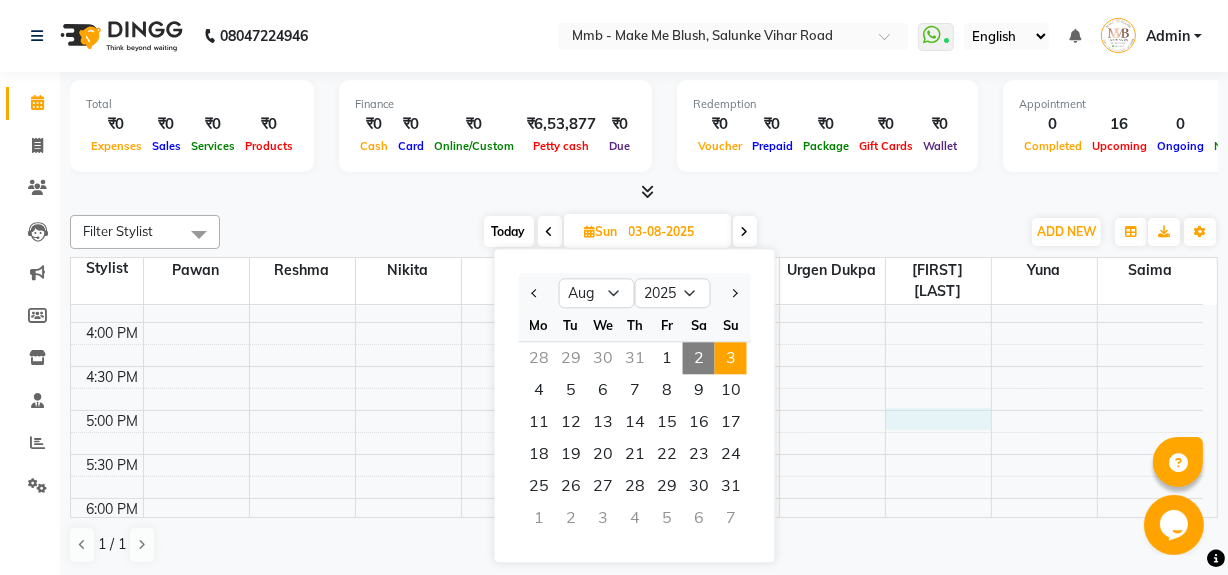 click on "9:00 AM 9:30 AM 10:00 AM 10:30 AM 11:00 AM 11:30 AM 12:00 PM 12:30 PM 1:00 PM 1:30 PM 2:00 PM 2:30 PM 3:00 PM 3:30 PM 4:00 PM 4:30 PM 5:00 PM 5:30 PM 6:00 PM 6:30 PM 7:00 PM 7:30 PM 8:00 PM 8:30 PM             Pritikaa Sibal, 11:00 AM-11:30 AM, Rica  Full Legs             Pritikaa Sibal, 11:30 AM-12:00 PM, Rica Full Arms             Pritikaa Sibal, 12:00 PM-12:15 PM, Eyebrows             Meher Parul Nagar, 01:00 PM-02:00 PM, Purifying Facial Treatment             anushree tayade, 06:30 PM-06:45 PM, Classic hair wash              anushree tayade, 06:45 PM-07:15 PM, Blow dry Upto Waist             Sakshinull, 01:00 PM-03:00 PM, Hydrating Facial Treatment             Tishya Batra, 11:00 AM-12:30 PM, D-Tan Facial" at bounding box center [637, 234] 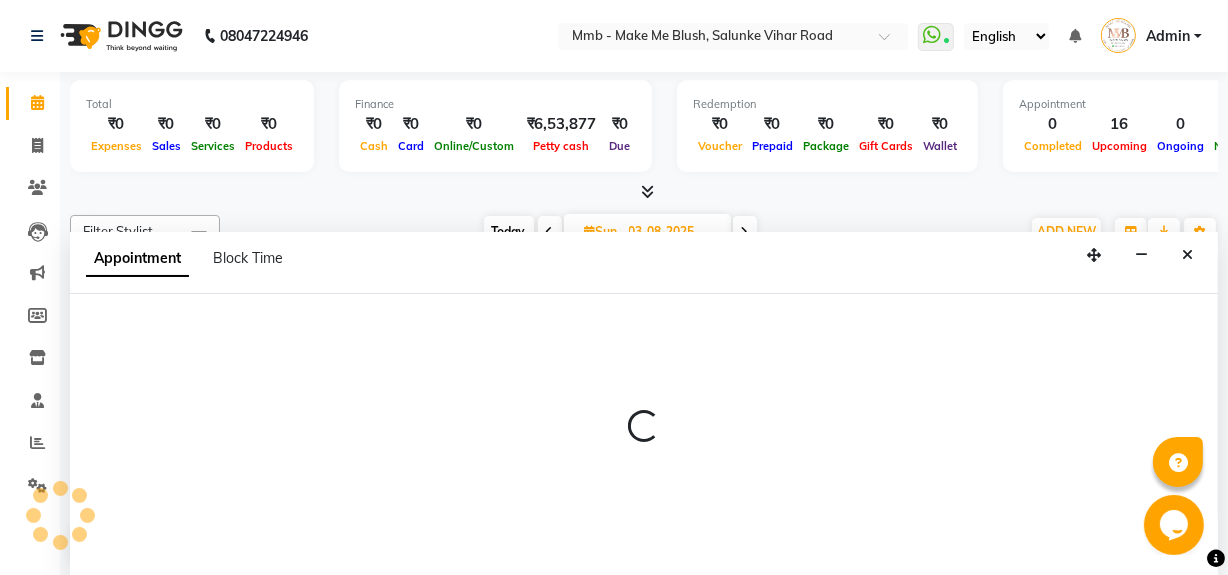 scroll, scrollTop: 0, scrollLeft: 0, axis: both 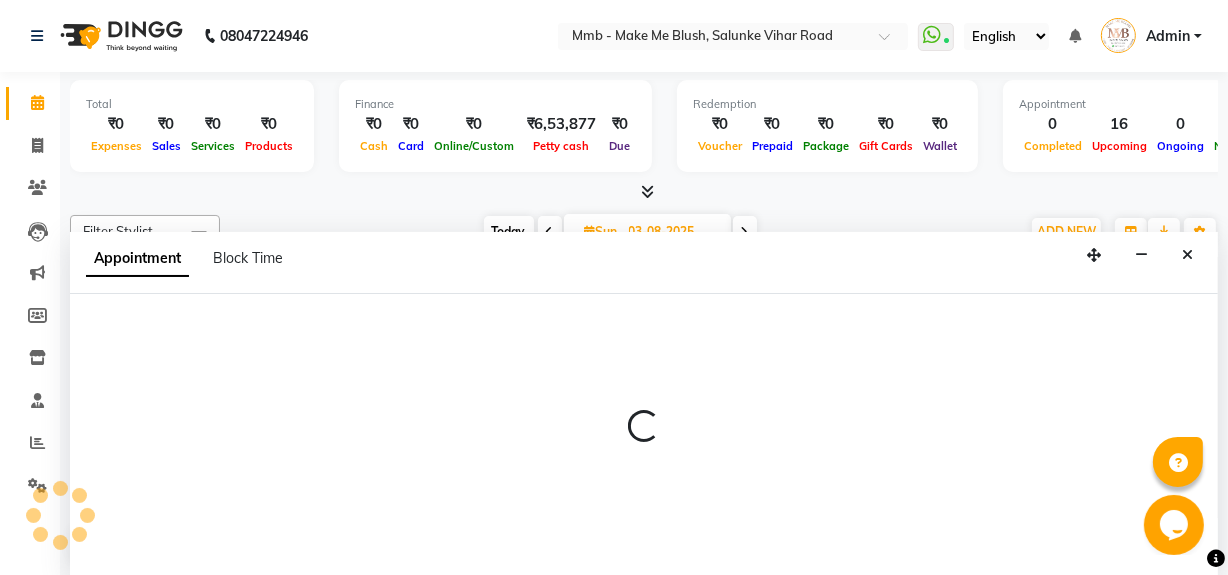select on "1020" 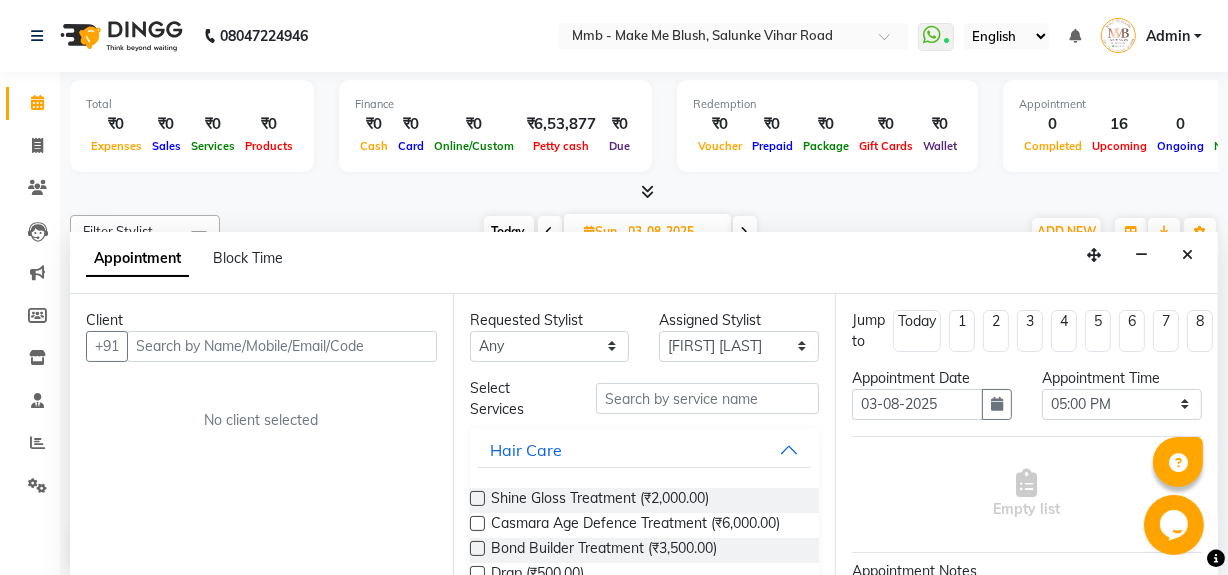 click at bounding box center [282, 346] 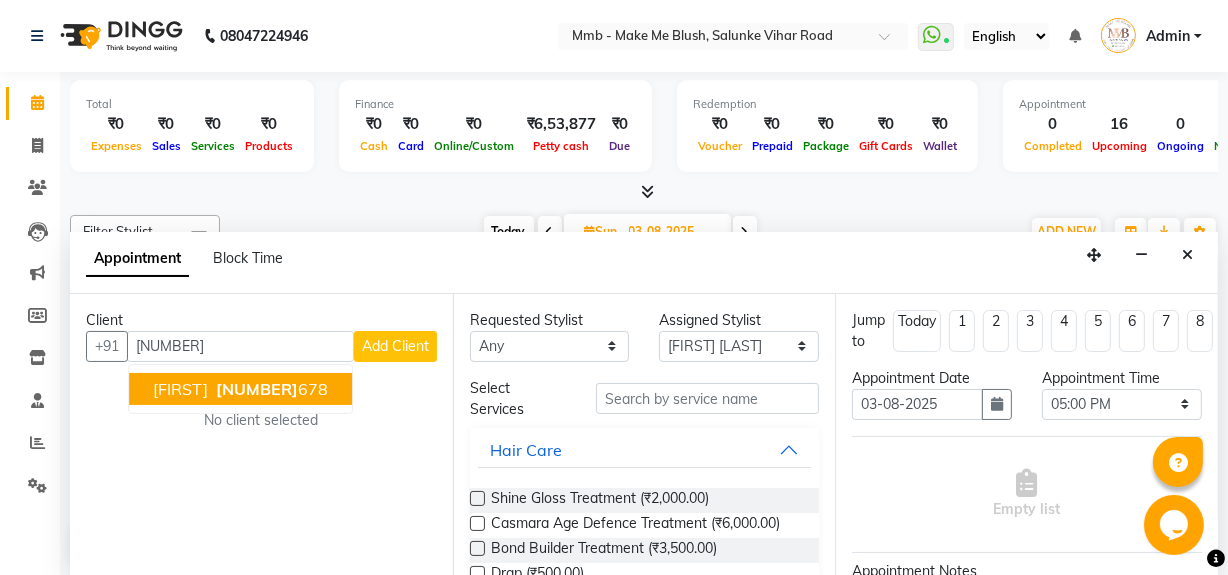 click on "9823512" at bounding box center [257, 389] 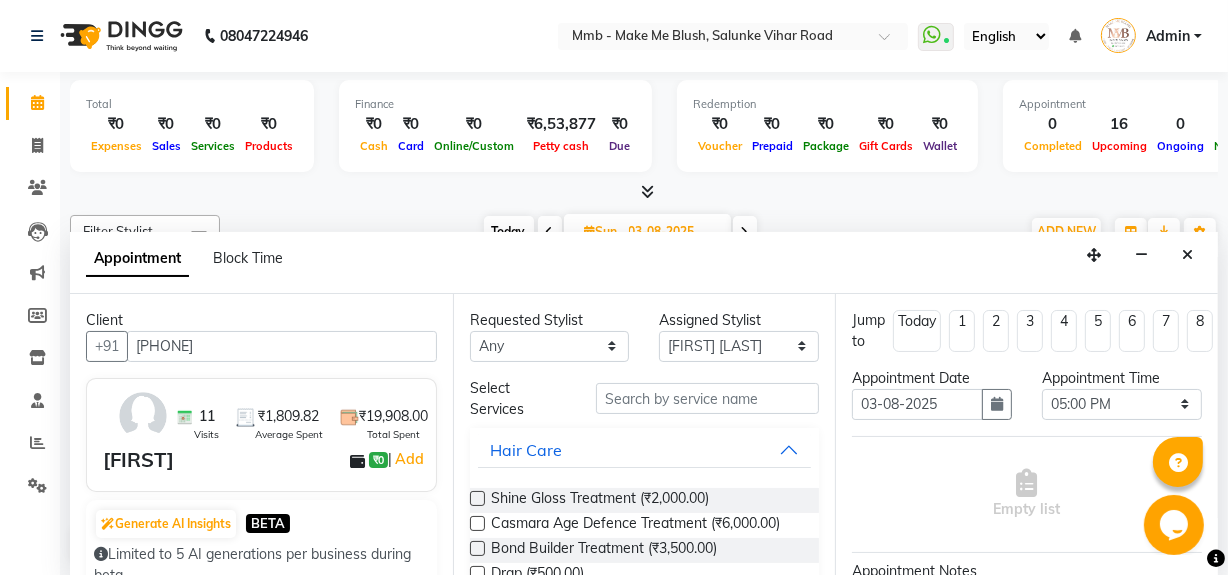 type on "[PHONE]" 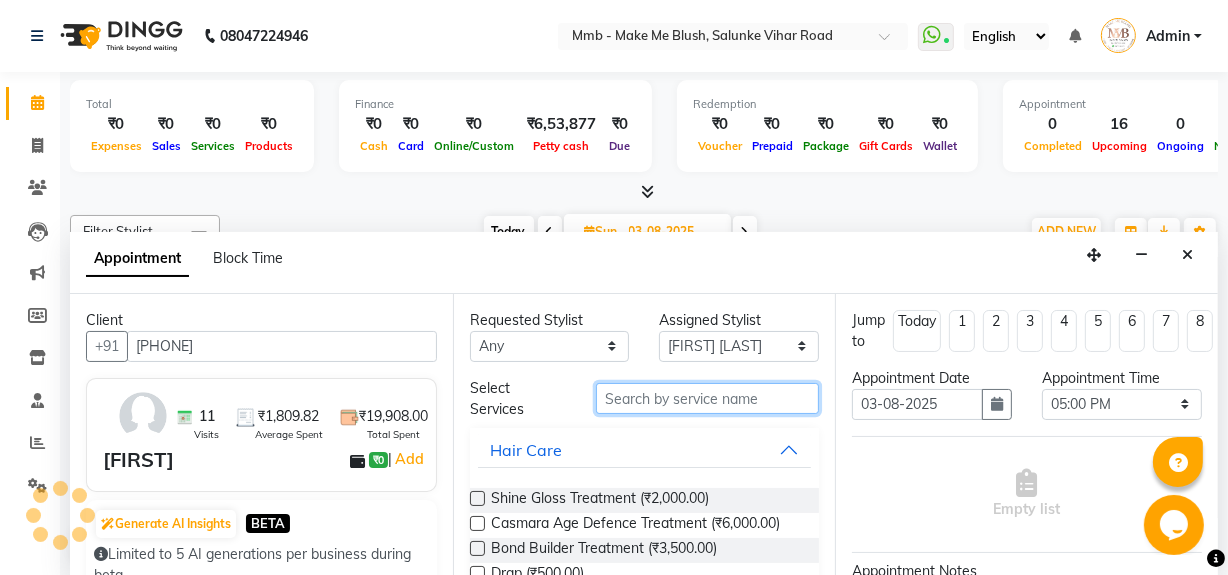 click at bounding box center (707, 398) 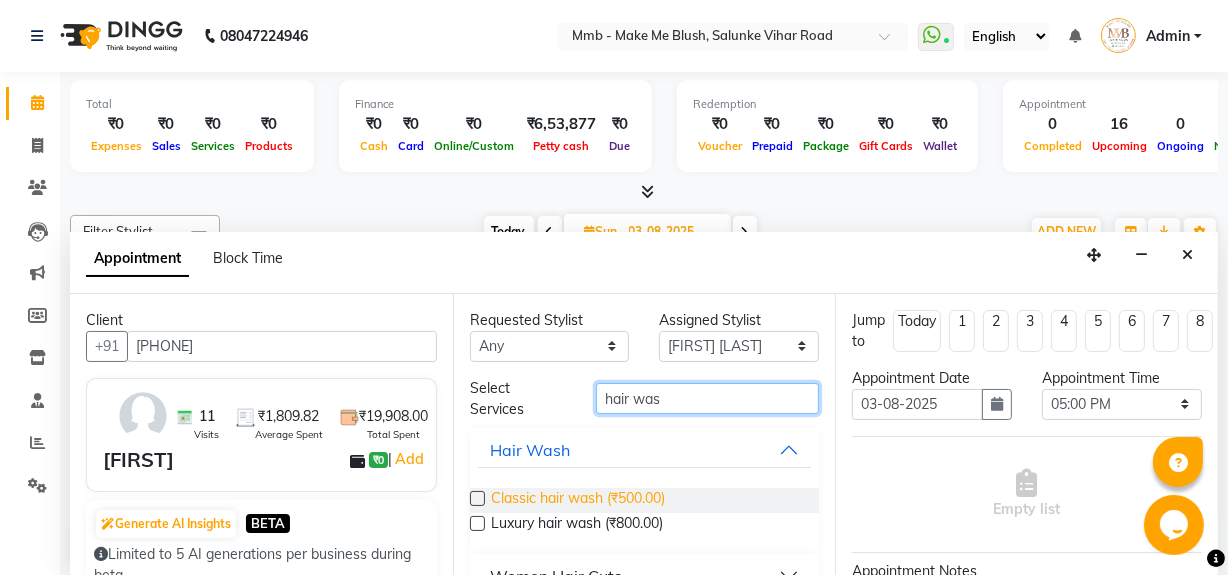type on "hair was" 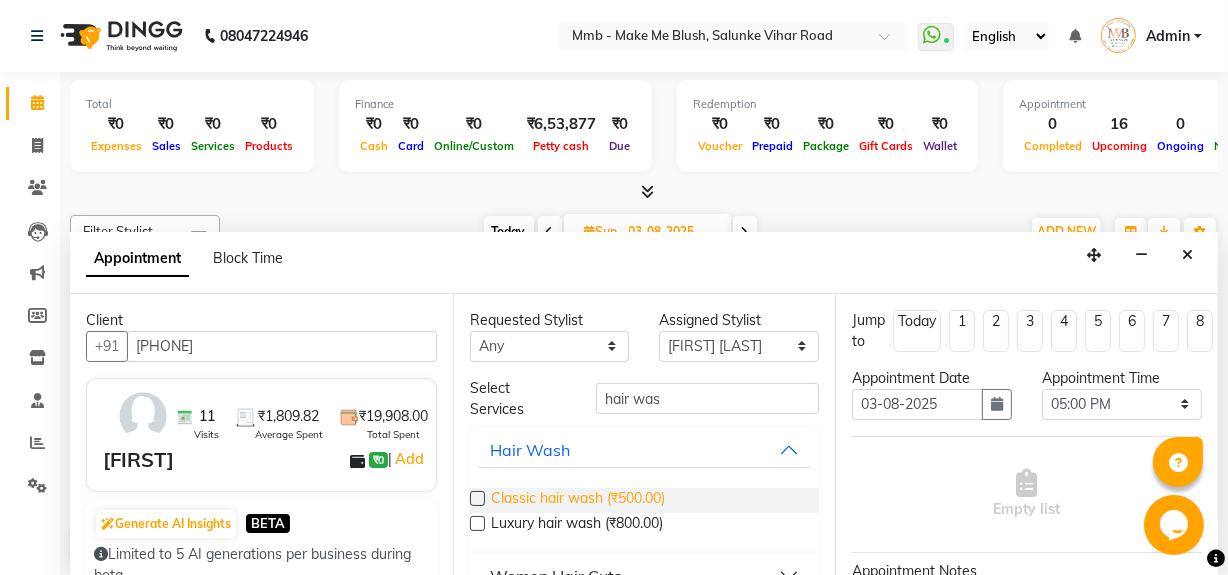click on "Classic hair wash  (₹500.00)" at bounding box center [578, 500] 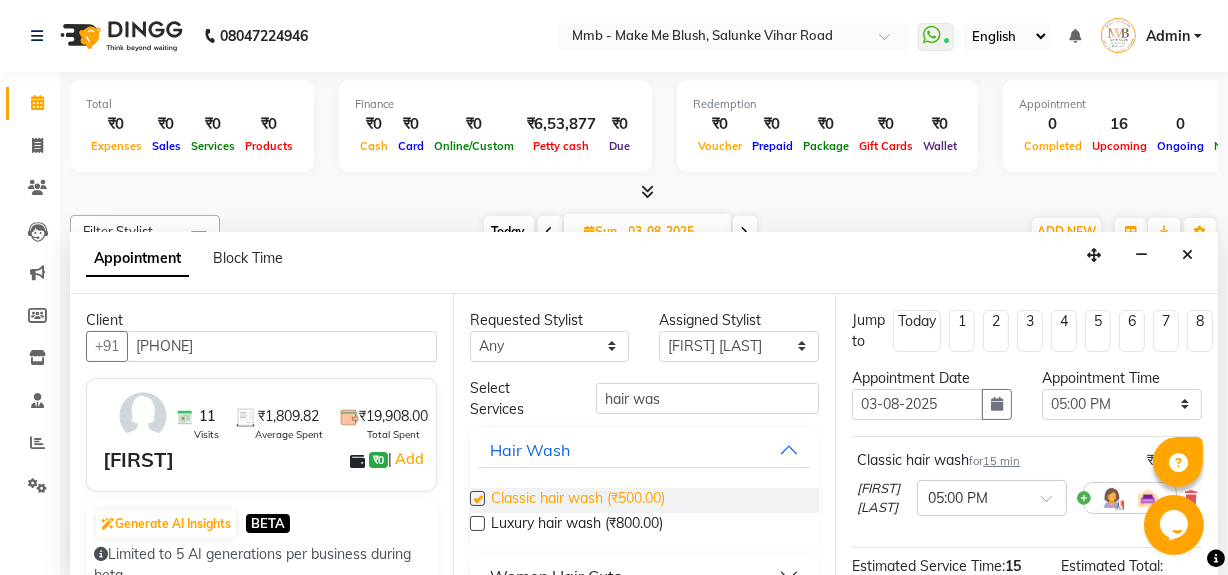 checkbox on "false" 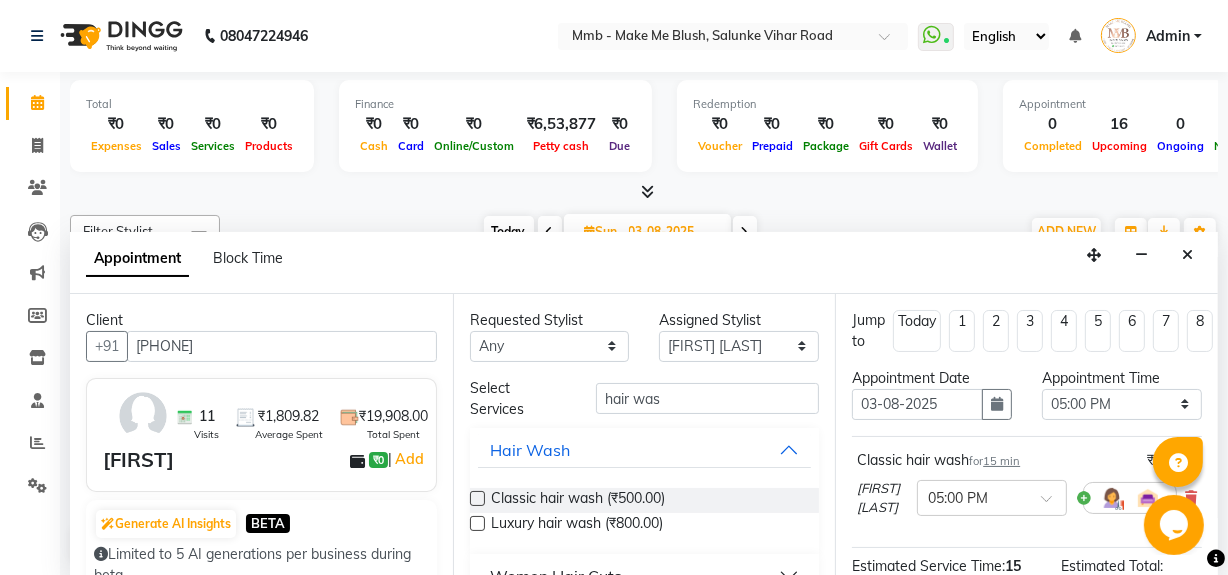 scroll, scrollTop: 235, scrollLeft: 0, axis: vertical 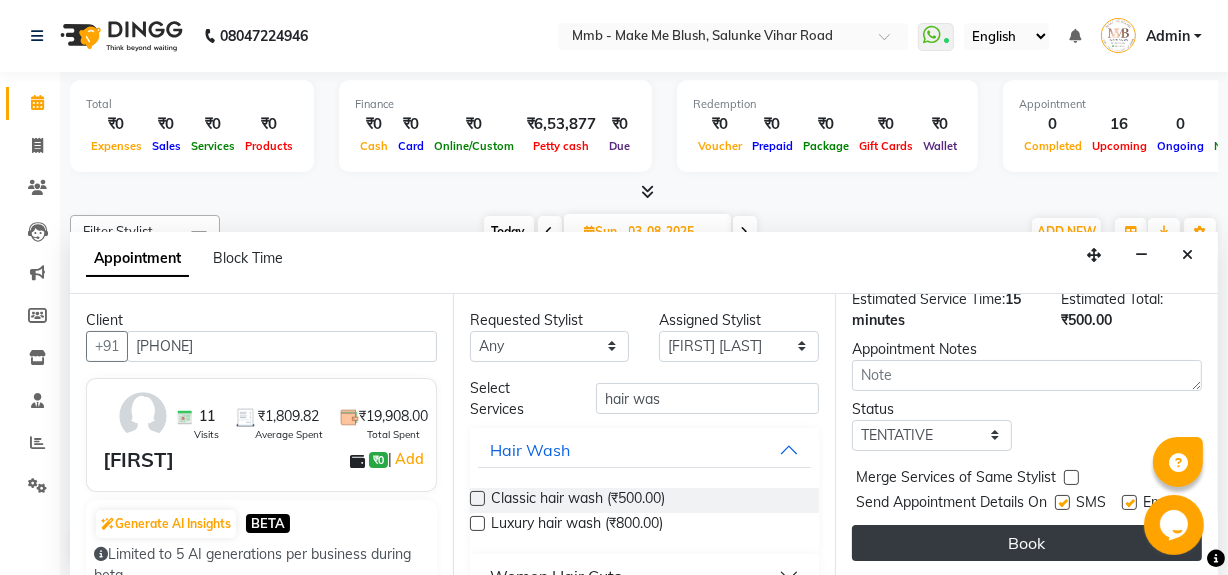click on "Book" at bounding box center (1027, 543) 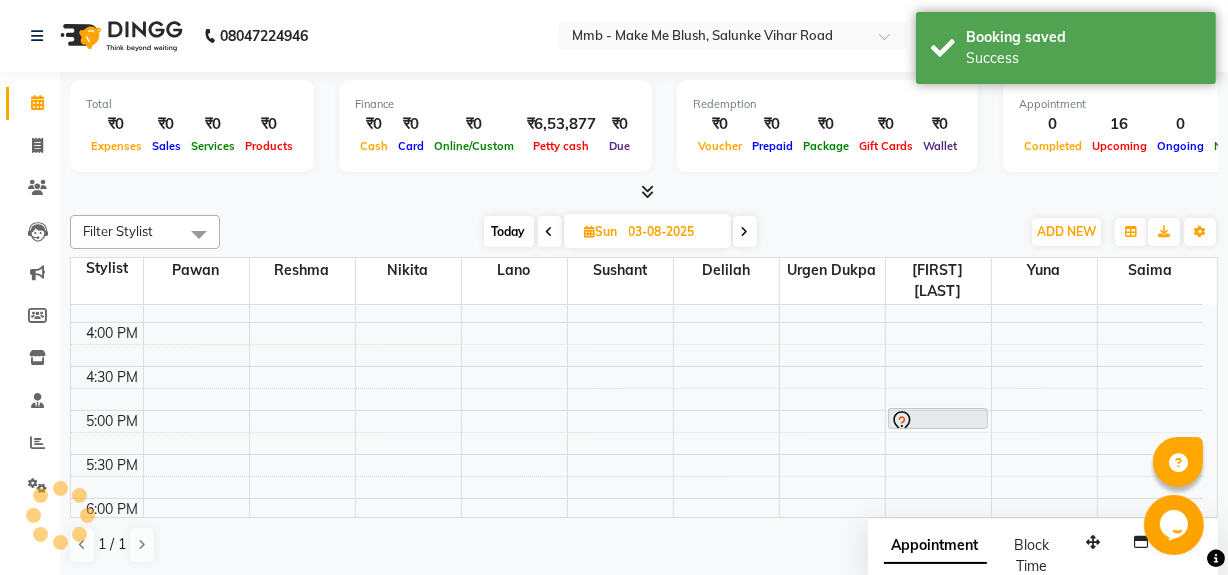 scroll, scrollTop: 0, scrollLeft: 0, axis: both 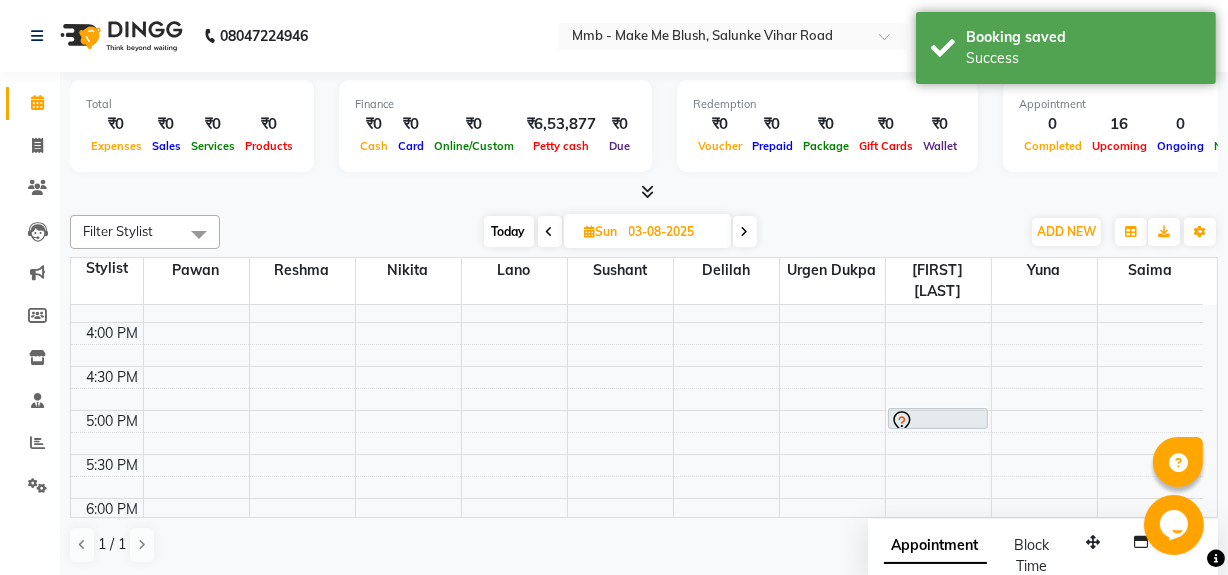 click at bounding box center [590, 231] 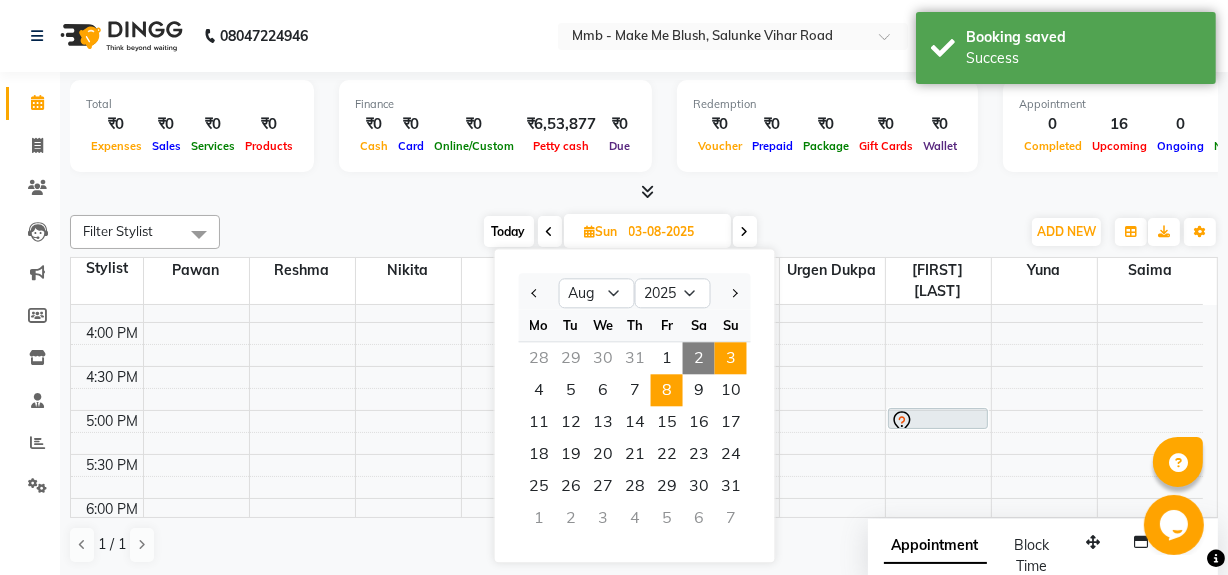 click on "8" at bounding box center (667, 390) 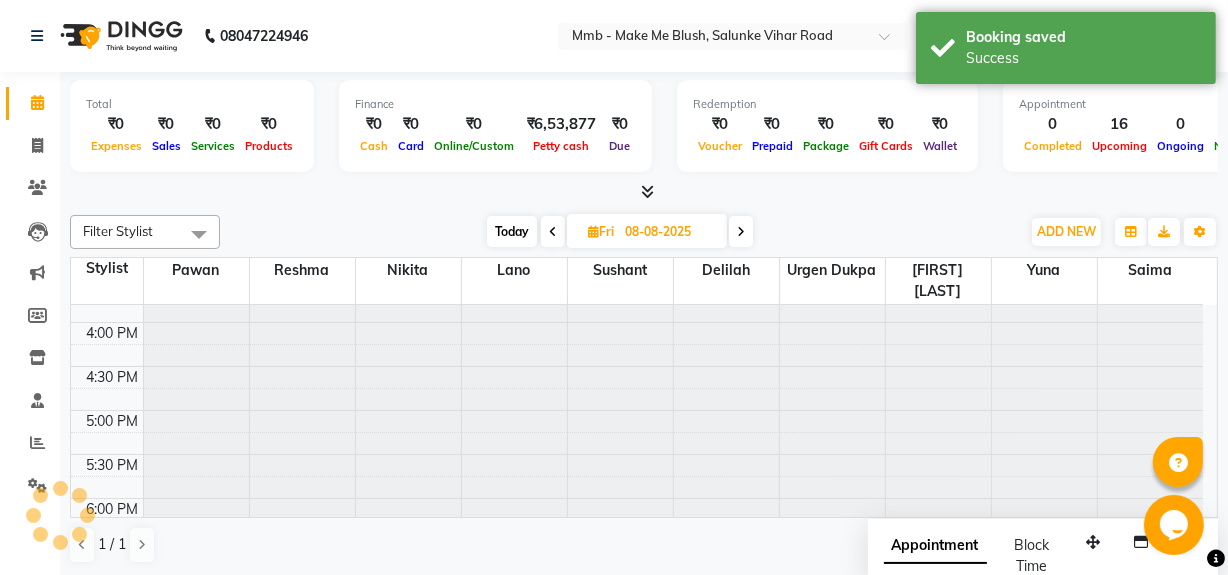 scroll, scrollTop: 0, scrollLeft: 0, axis: both 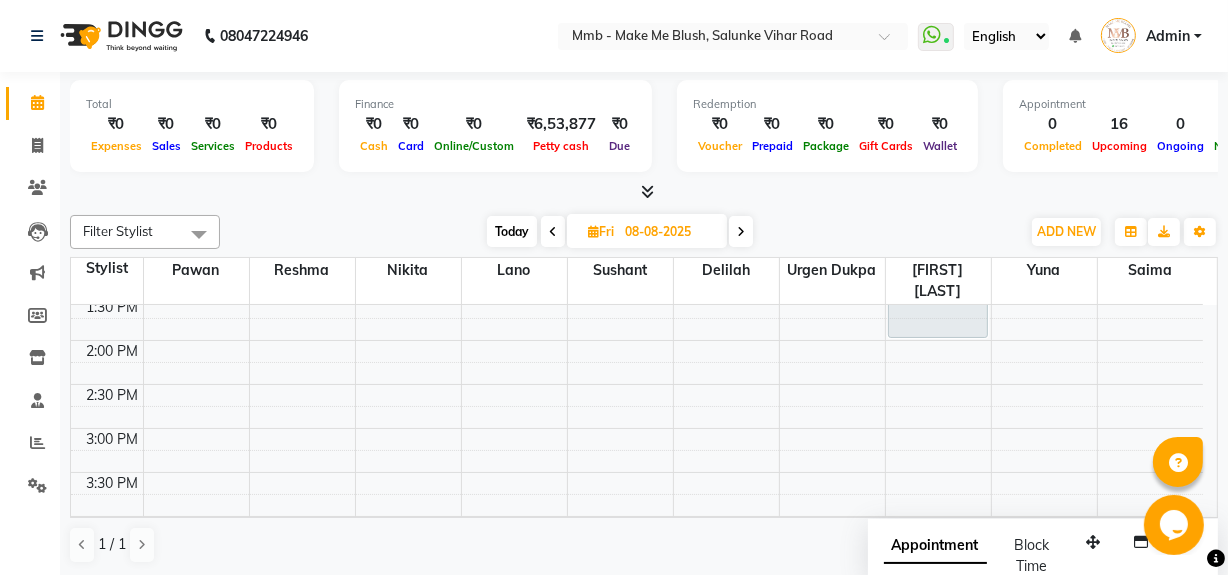 click on "9:00 AM 9:30 AM 10:00 AM 10:30 AM 11:00 AM 11:30 AM 12:00 PM 12:30 PM 1:00 PM 1:30 PM 2:00 PM 2:30 PM 3:00 PM 3:30 PM 4:00 PM 4:30 PM 5:00 PM 5:30 PM 6:00 PM 6:30 PM 7:00 PM 7:30 PM 8:00 PM 8:30 PM             Pallavi Shah, 11:00 AM-02:00 PM, Protein Treatment   Short Hair" at bounding box center [637, 428] 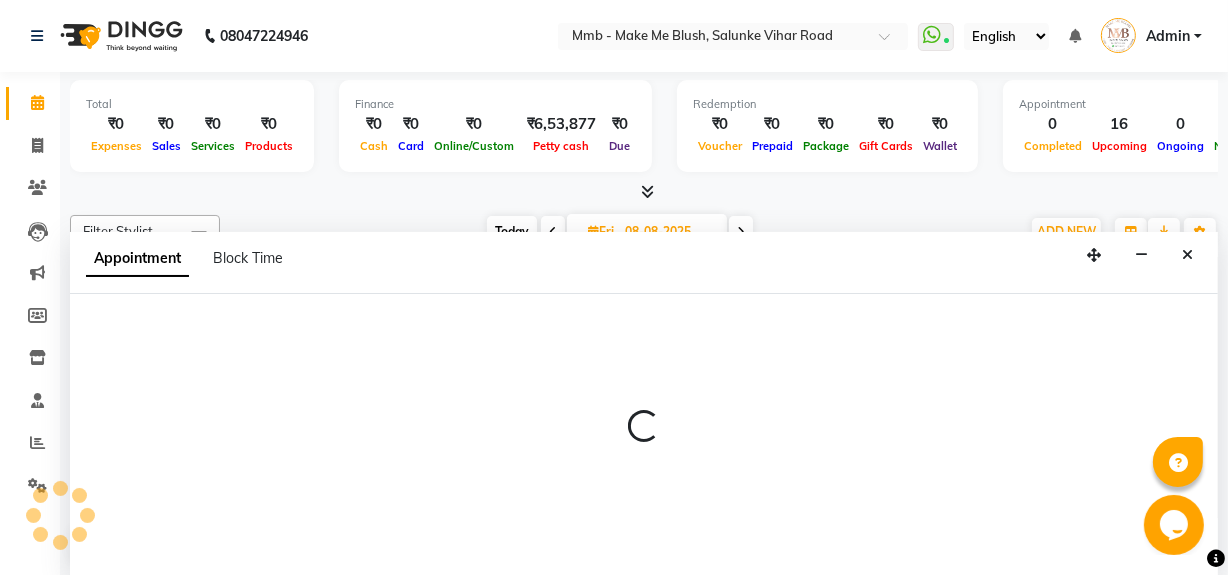 scroll, scrollTop: 0, scrollLeft: 0, axis: both 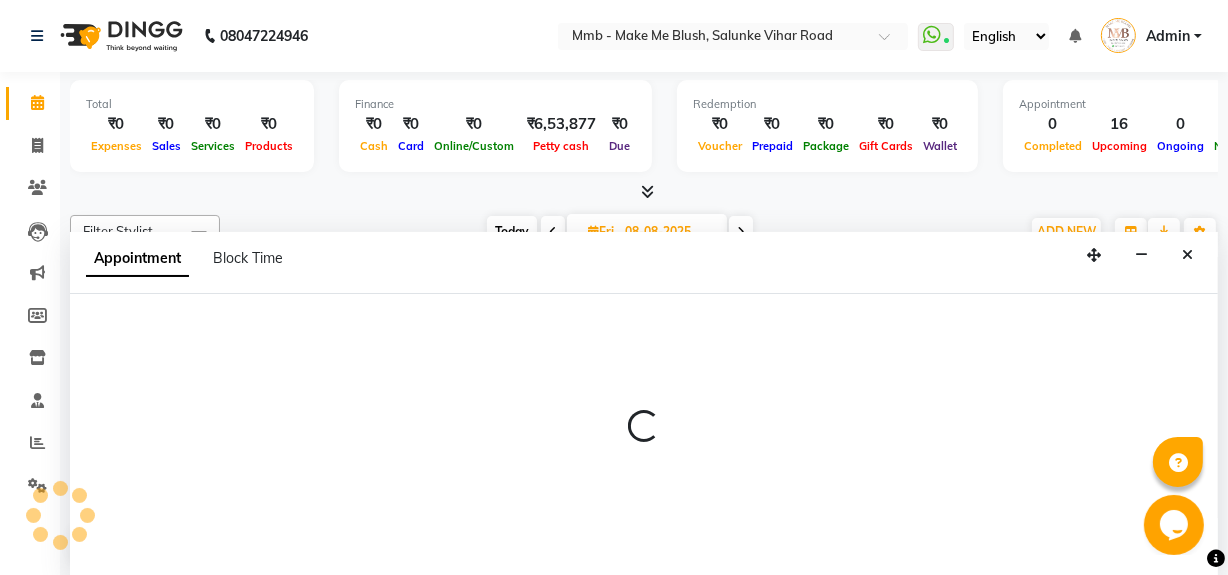 select on "45263" 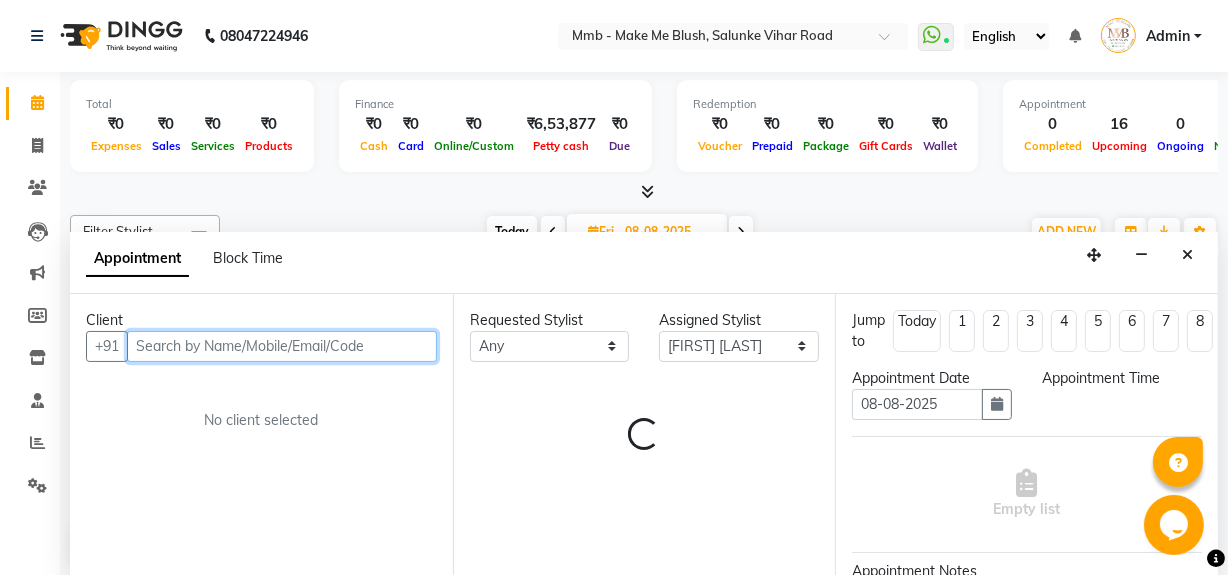 select on "900" 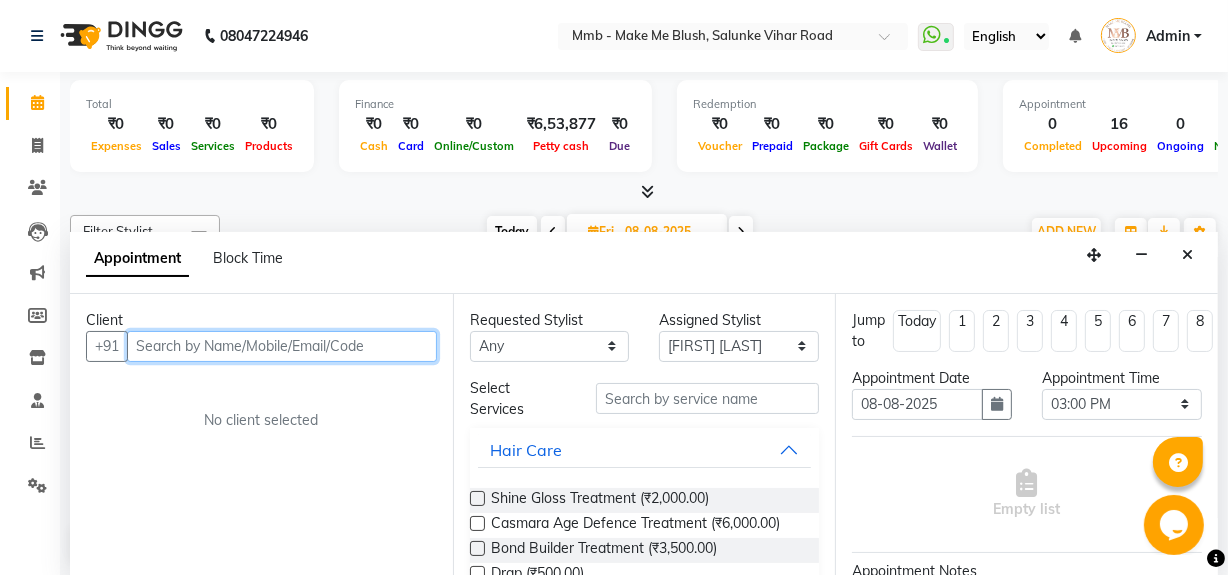 click at bounding box center [282, 346] 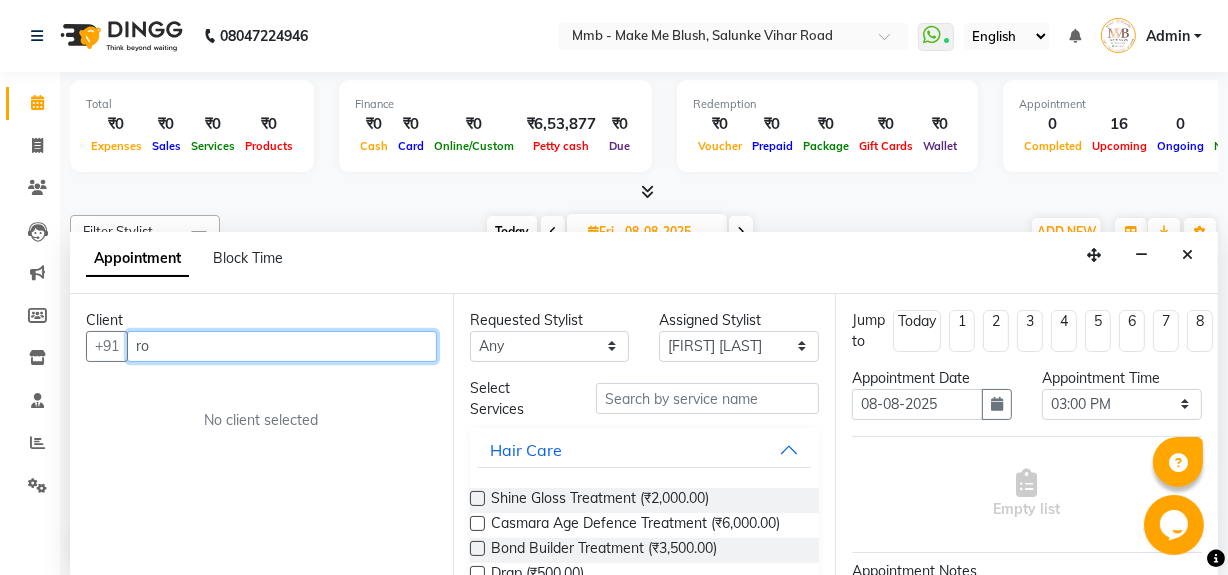 type on "r" 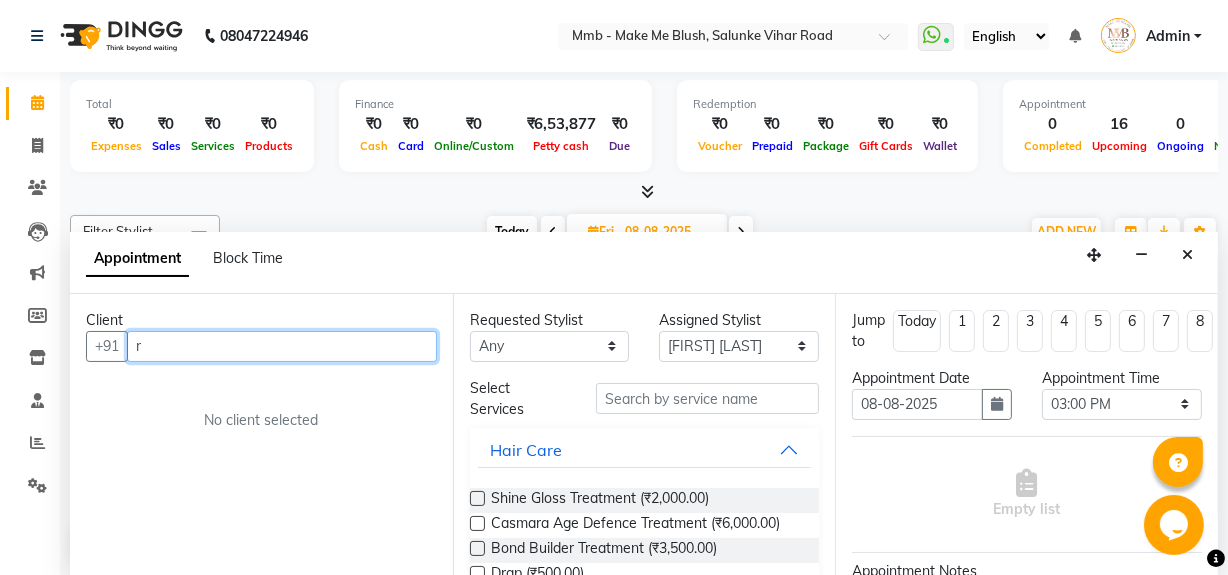 type 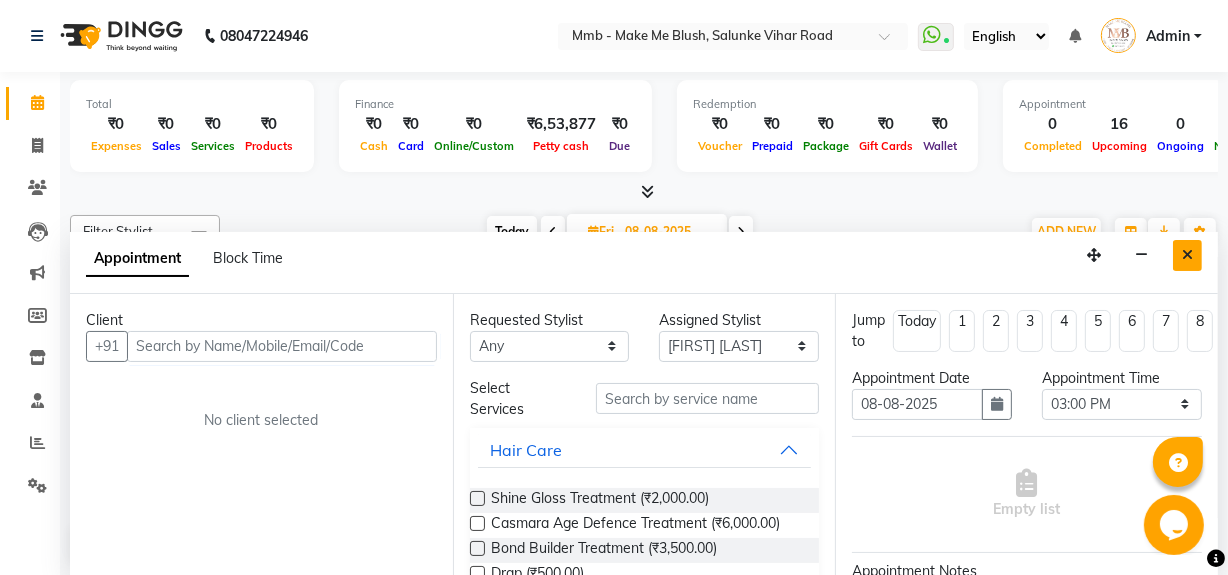 click at bounding box center [1187, 255] 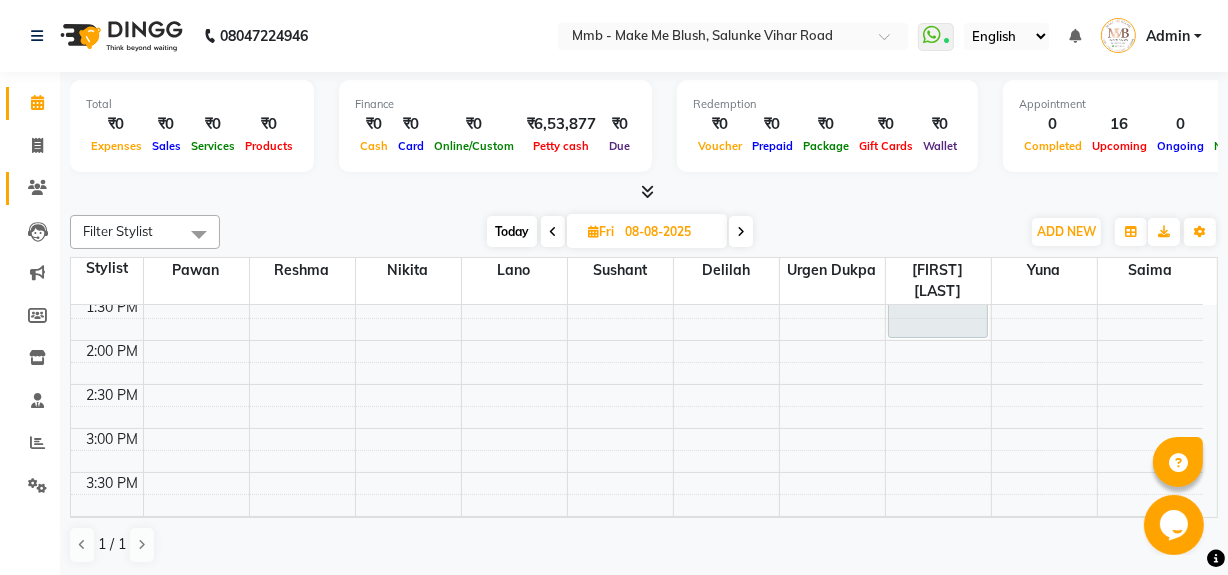 click 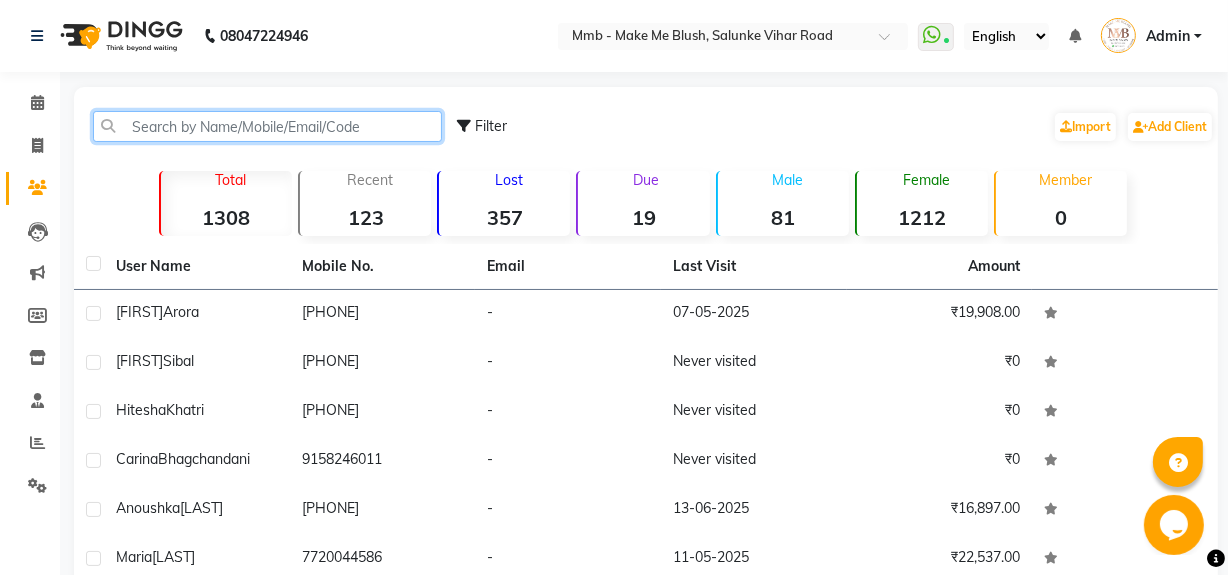 click 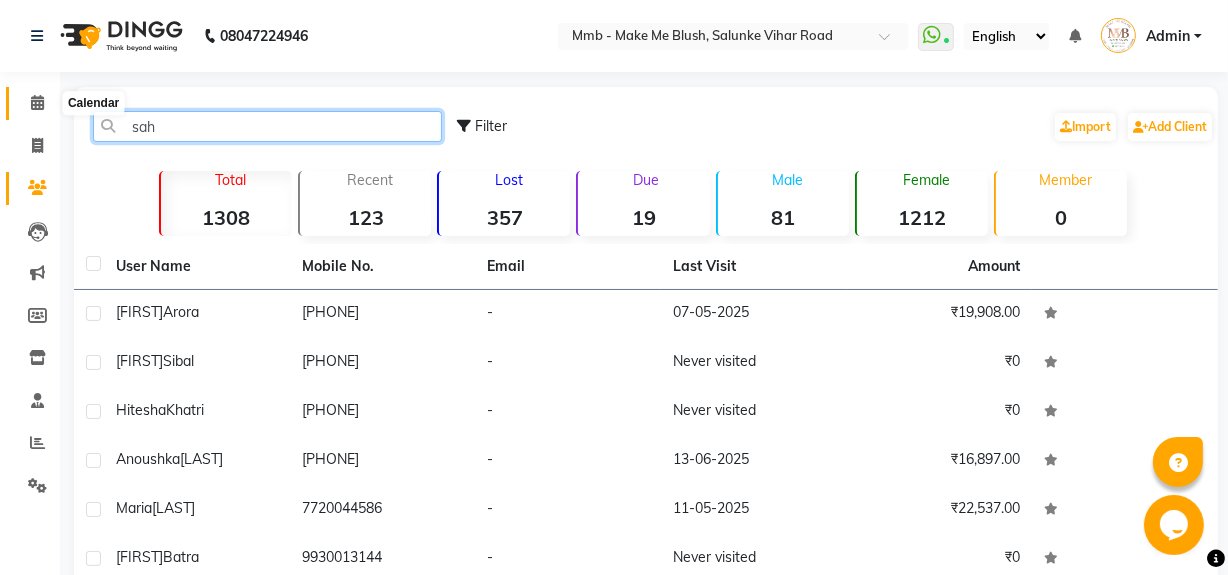 type on "sah" 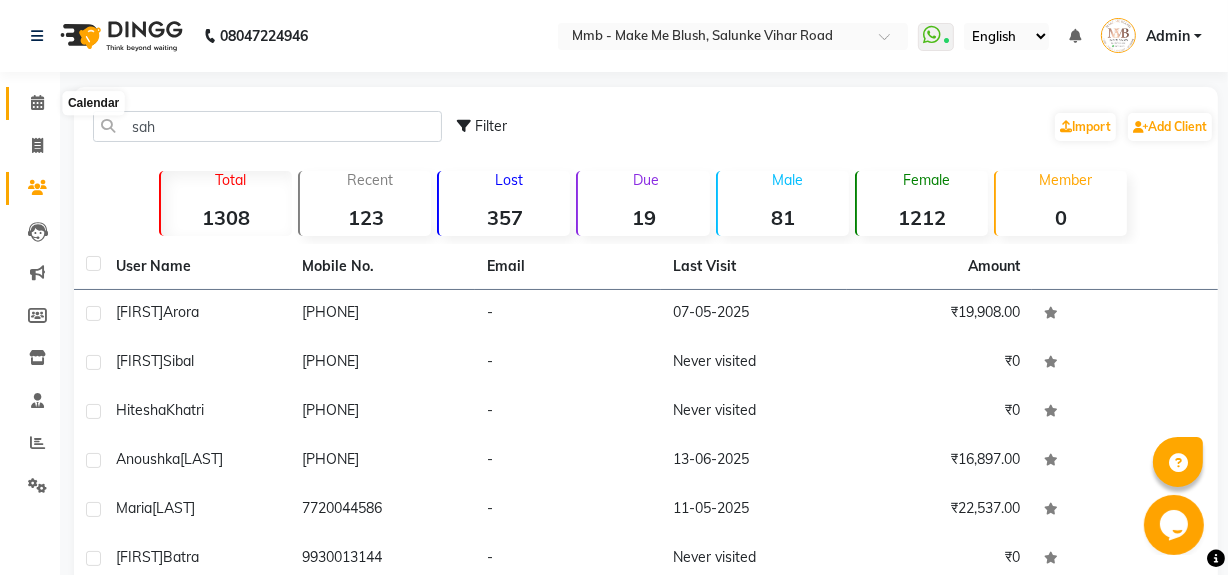 click 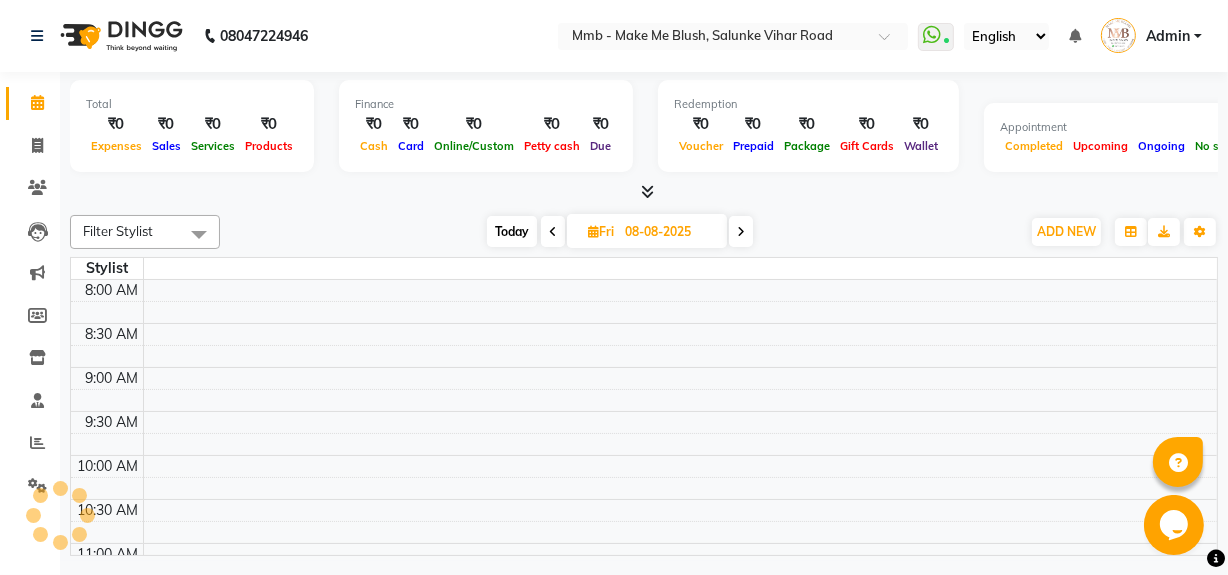 scroll, scrollTop: 0, scrollLeft: 0, axis: both 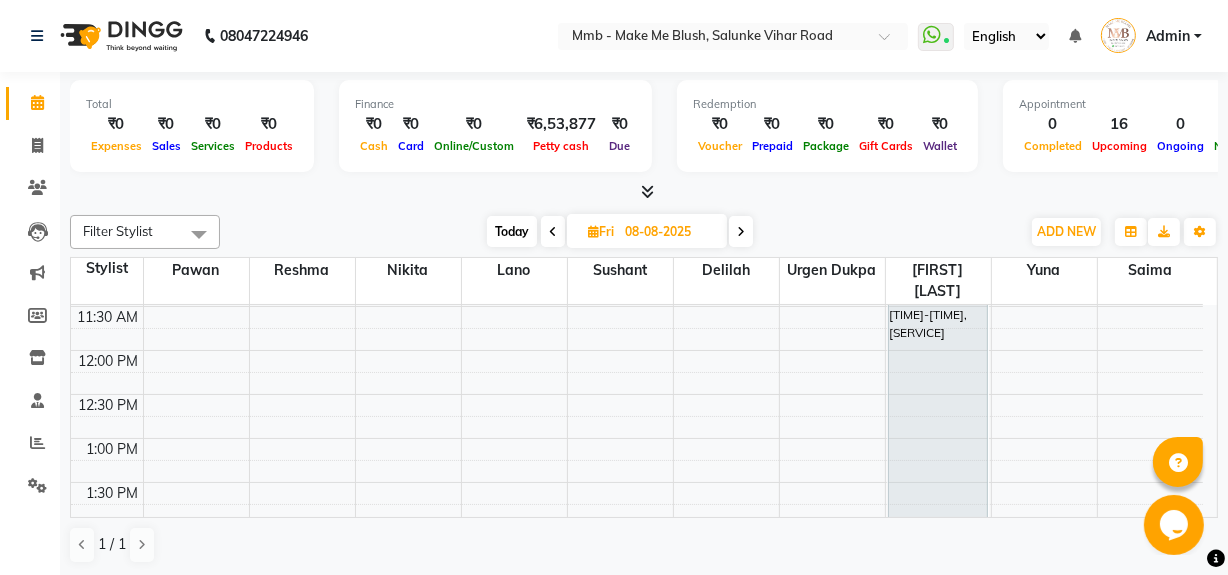 click on "Today" at bounding box center (512, 231) 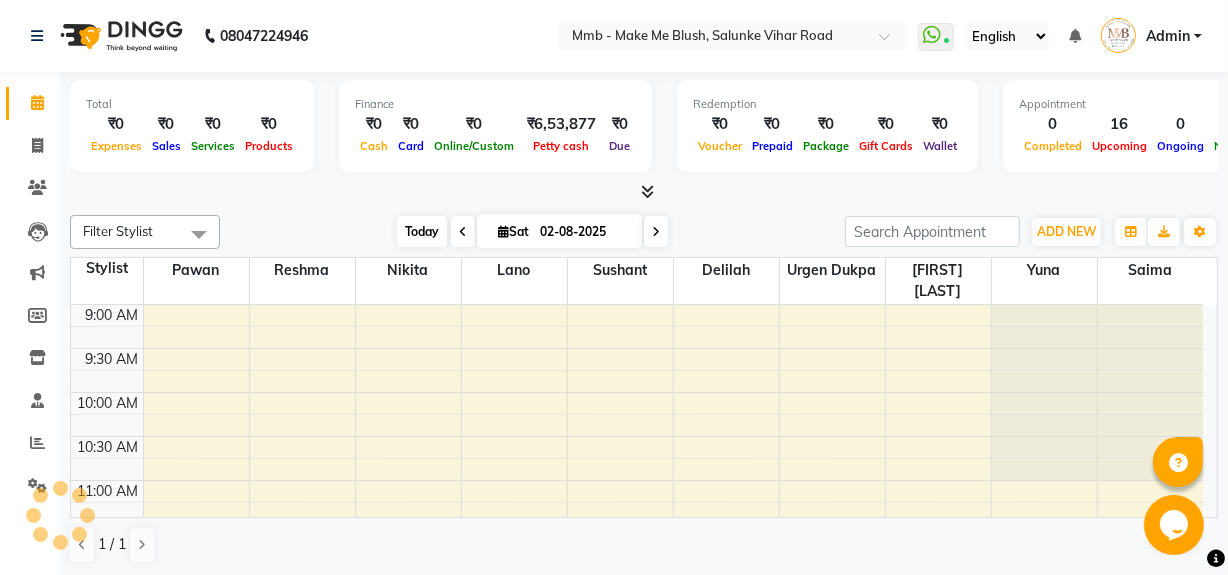 scroll, scrollTop: 263, scrollLeft: 0, axis: vertical 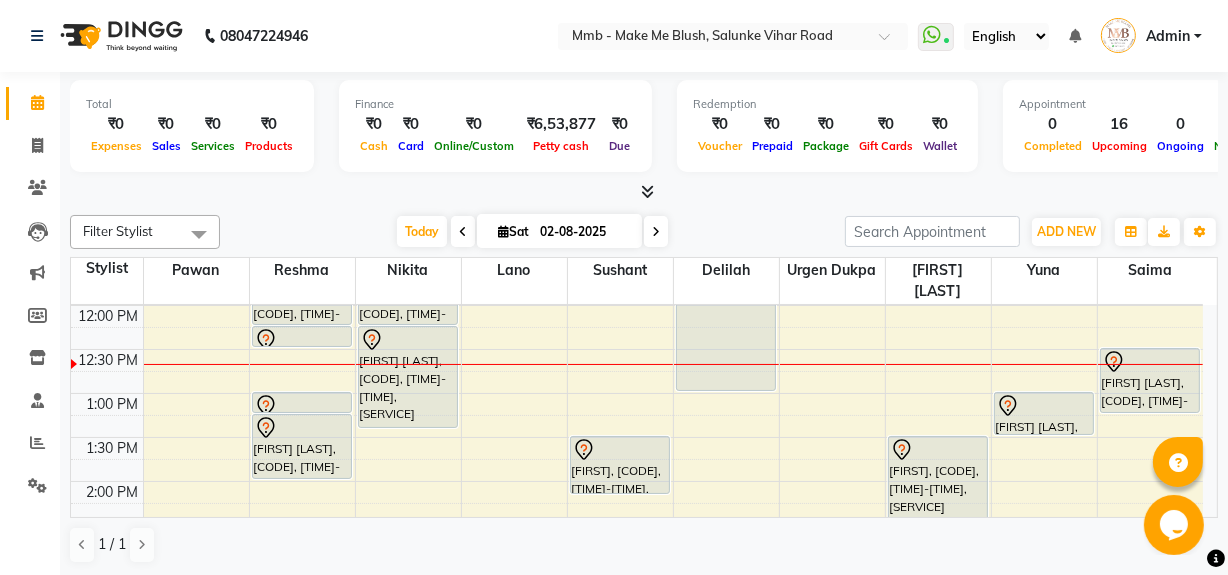 click at bounding box center (656, 231) 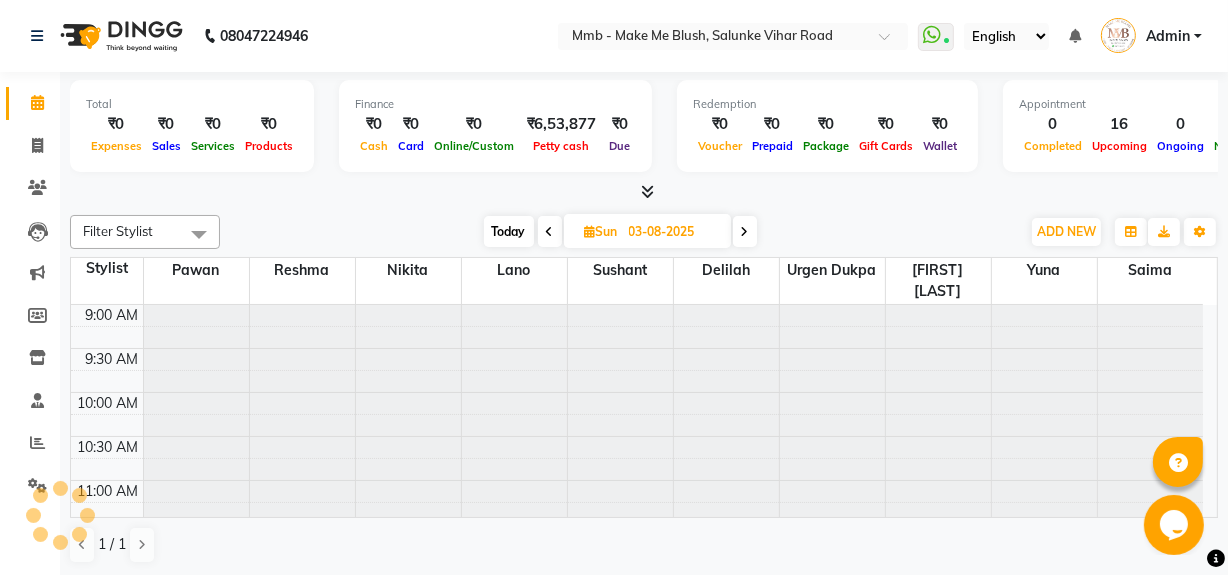 scroll, scrollTop: 263, scrollLeft: 0, axis: vertical 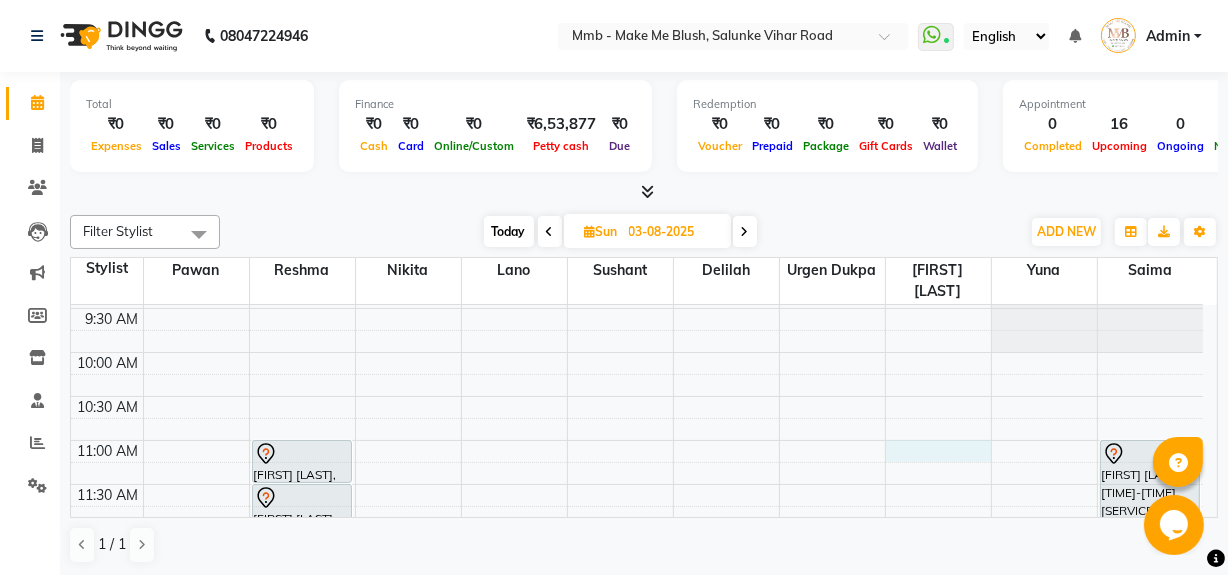 click on "9:00 AM 9:30 AM 10:00 AM 10:30 AM 11:00 AM 11:30 AM 12:00 PM 12:30 PM 1:00 PM 1:30 PM 2:00 PM 2:30 PM 3:00 PM 3:30 PM 4:00 PM 4:30 PM 5:00 PM 5:30 PM 6:00 PM 6:30 PM 7:00 PM 7:30 PM 8:00 PM 8:30 PM             Pritikaa Sibal, 11:00 AM-11:30 AM, Rica  Full Legs             Pritikaa Sibal, 11:30 AM-12:00 PM, Rica Full Arms             Pritikaa Sibal, 12:00 PM-12:15 PM, Eyebrows             Meher Parul Nagar, 01:00 PM-02:00 PM, Purifying Facial Treatment             anushree tayade, 06:30 PM-06:45 PM, Classic hair wash              anushree tayade, 06:45 PM-07:15 PM, Blow dry Upto Waist             Rohitaa Arora, 05:00 PM-05:15 PM, Classic hair wash              Sakshinull, 01:00 PM-03:00 PM, Hydrating Facial Treatment             Tishya Batra, 11:00 AM-12:30 PM, D-Tan Facial" at bounding box center (637, 792) 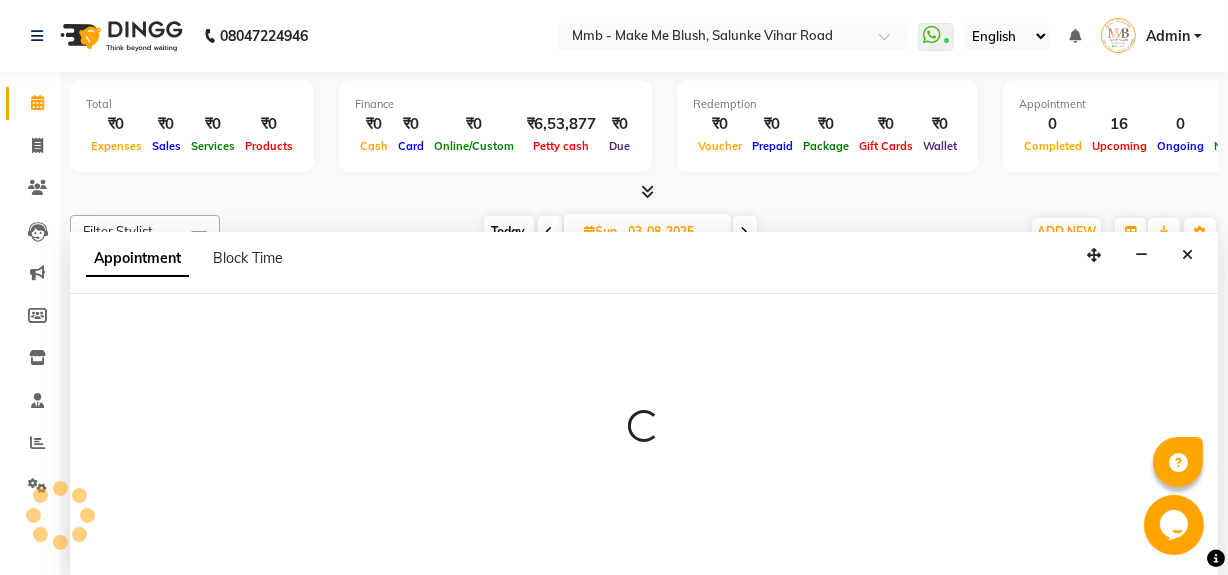 scroll, scrollTop: 0, scrollLeft: 0, axis: both 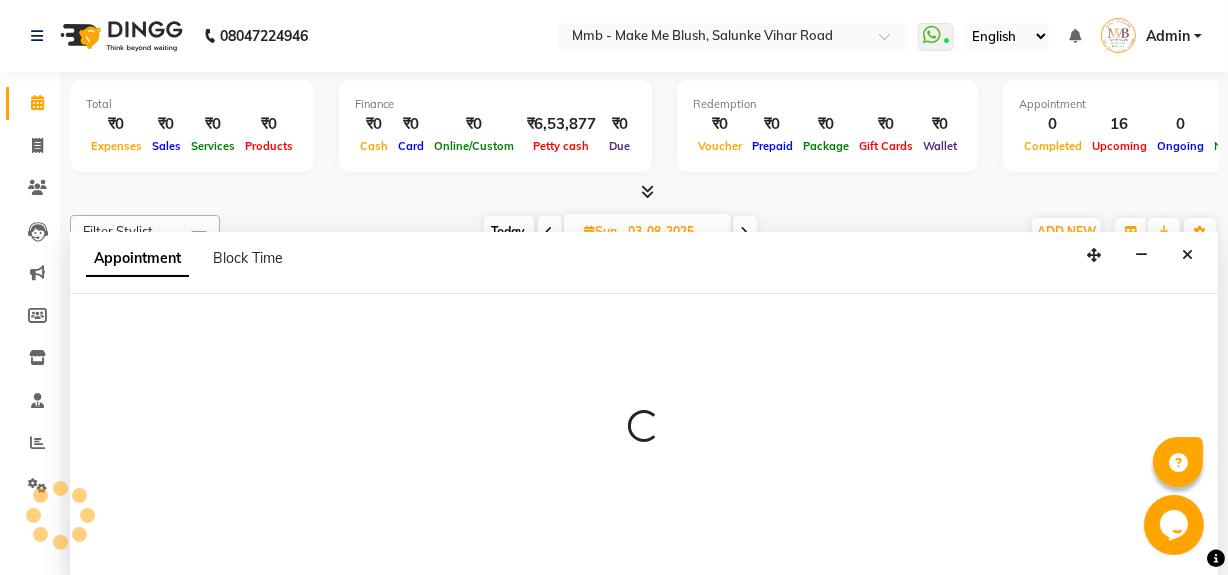 select on "45263" 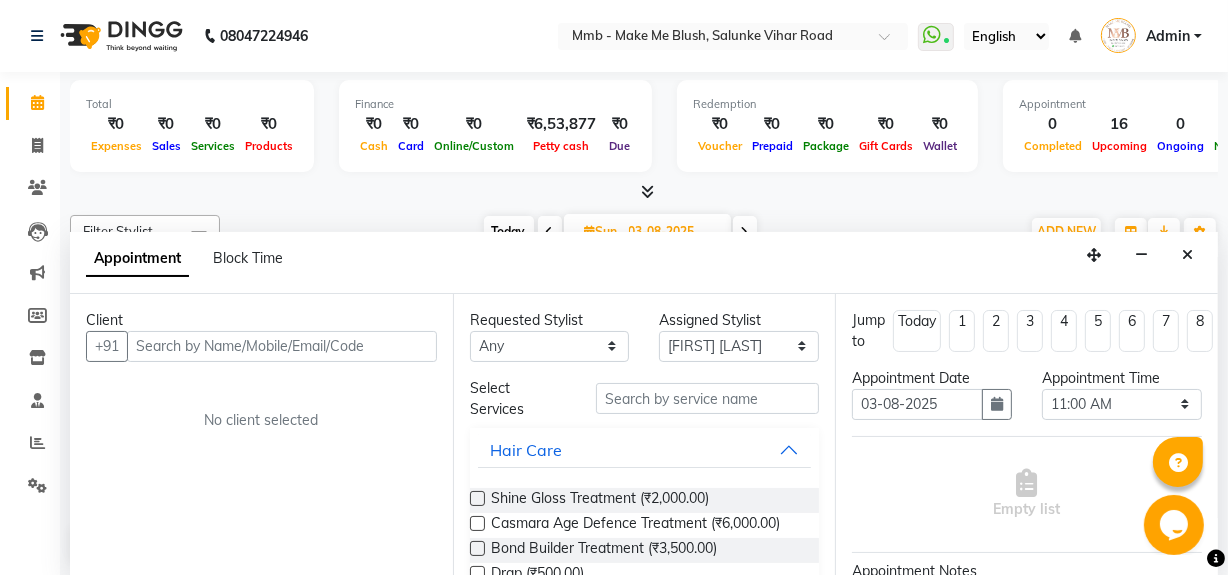 click at bounding box center (282, 346) 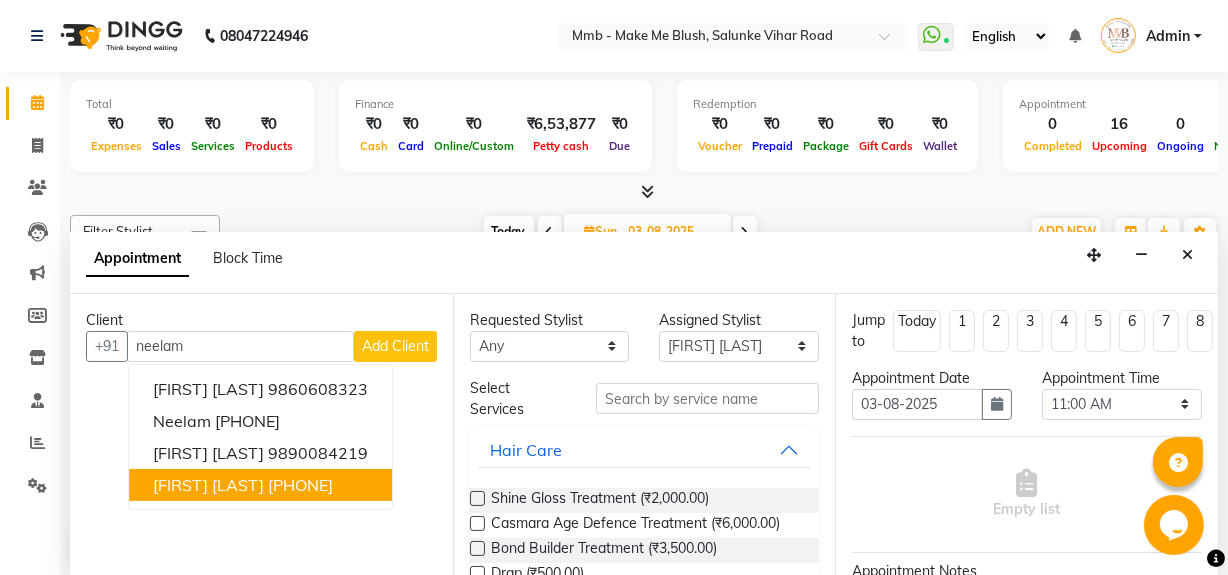 click on "[PHONE]" at bounding box center (300, 485) 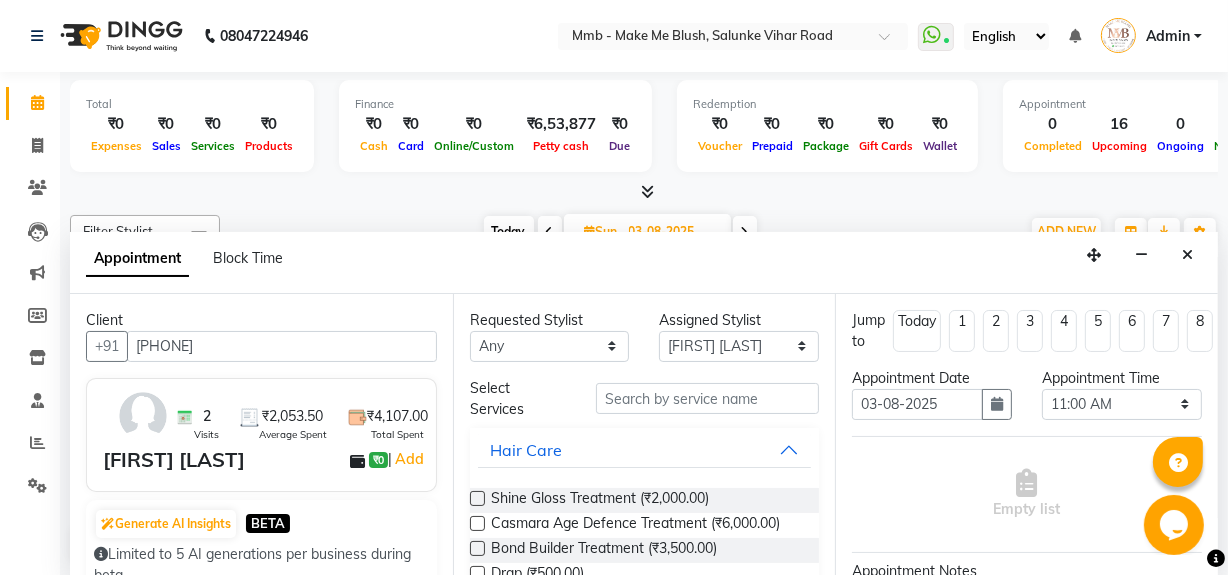 type on "[PHONE]" 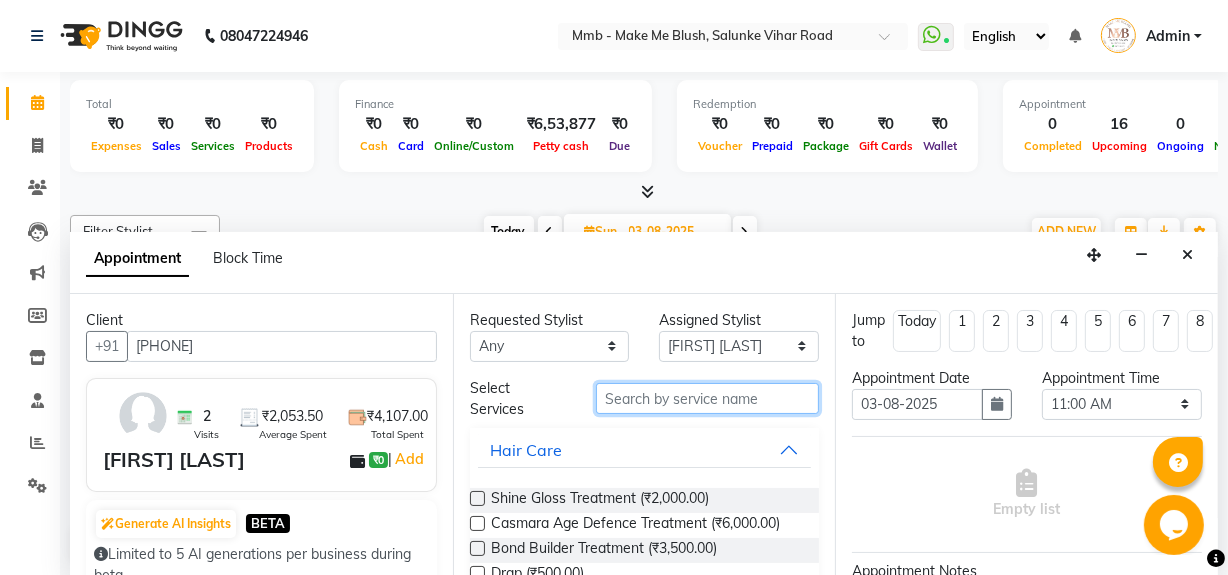 click at bounding box center (707, 398) 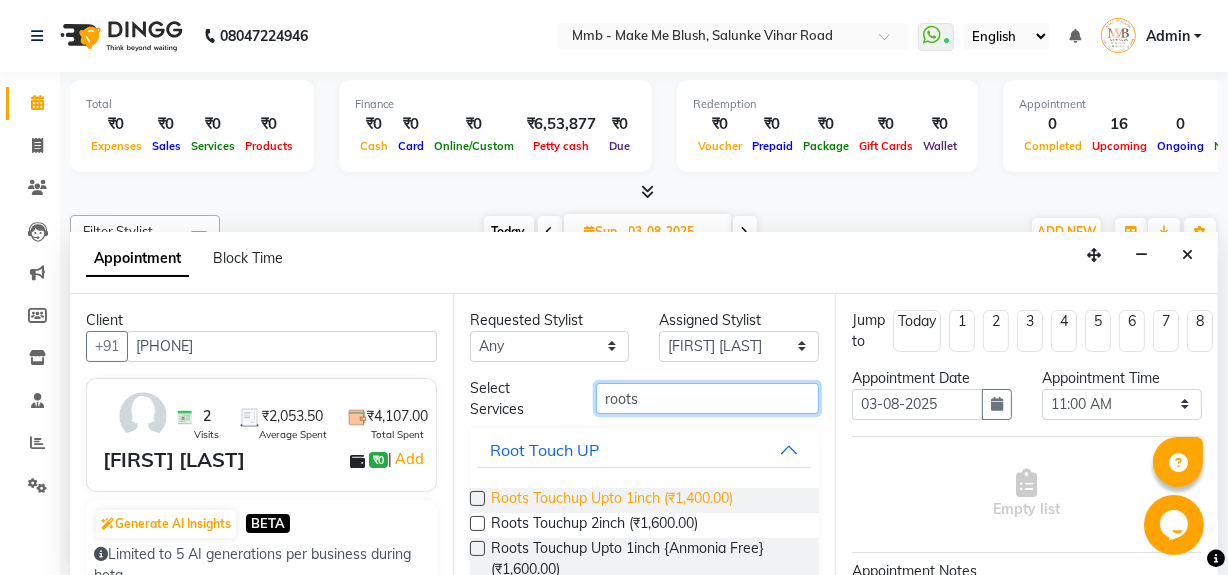 type on "roots" 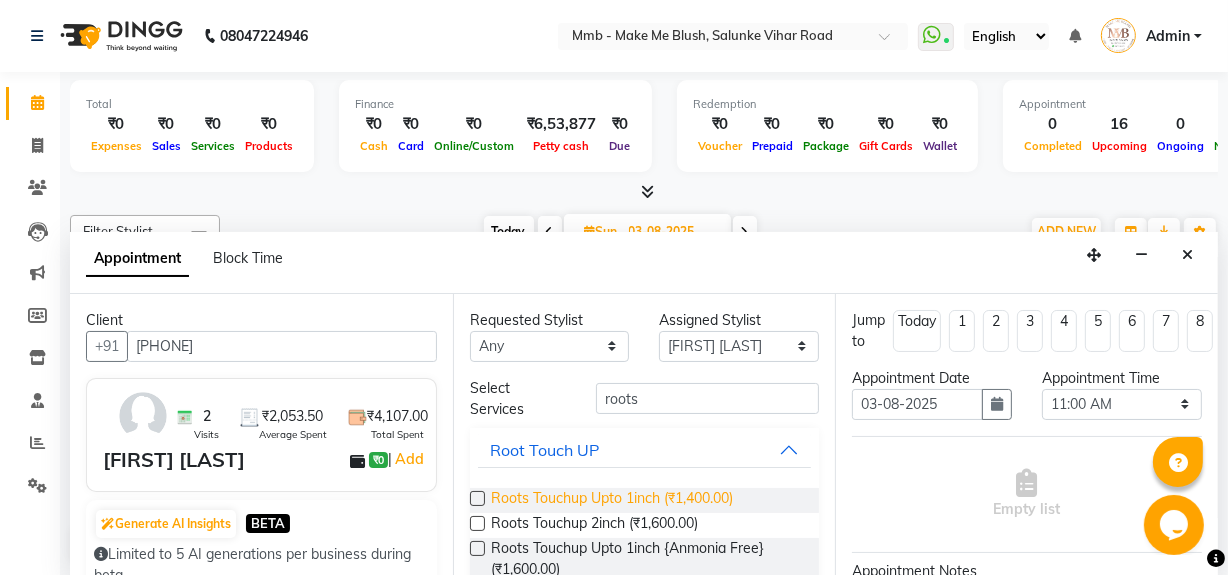 click on "Roots Touchup Upto 1inch  (₹1,400.00)" at bounding box center (612, 500) 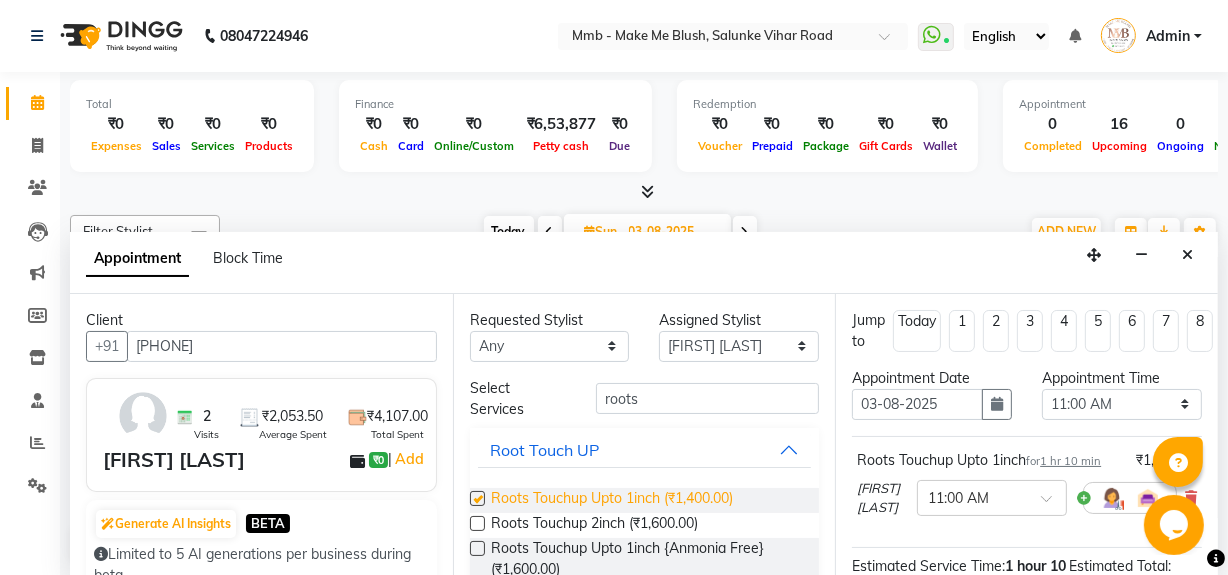 checkbox on "false" 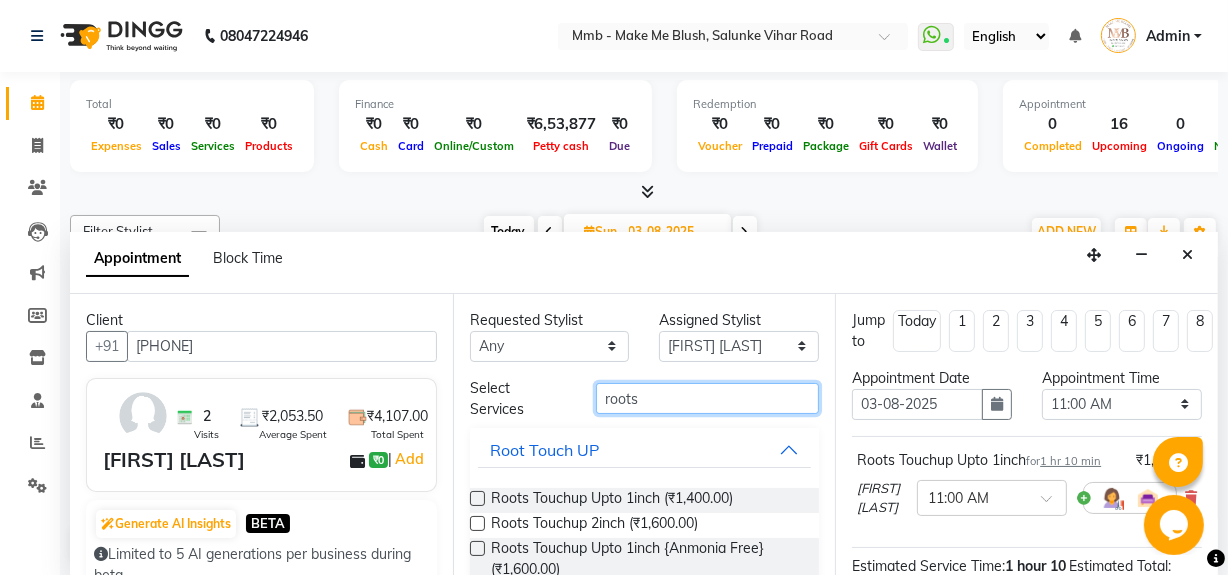 click on "roots" at bounding box center [707, 398] 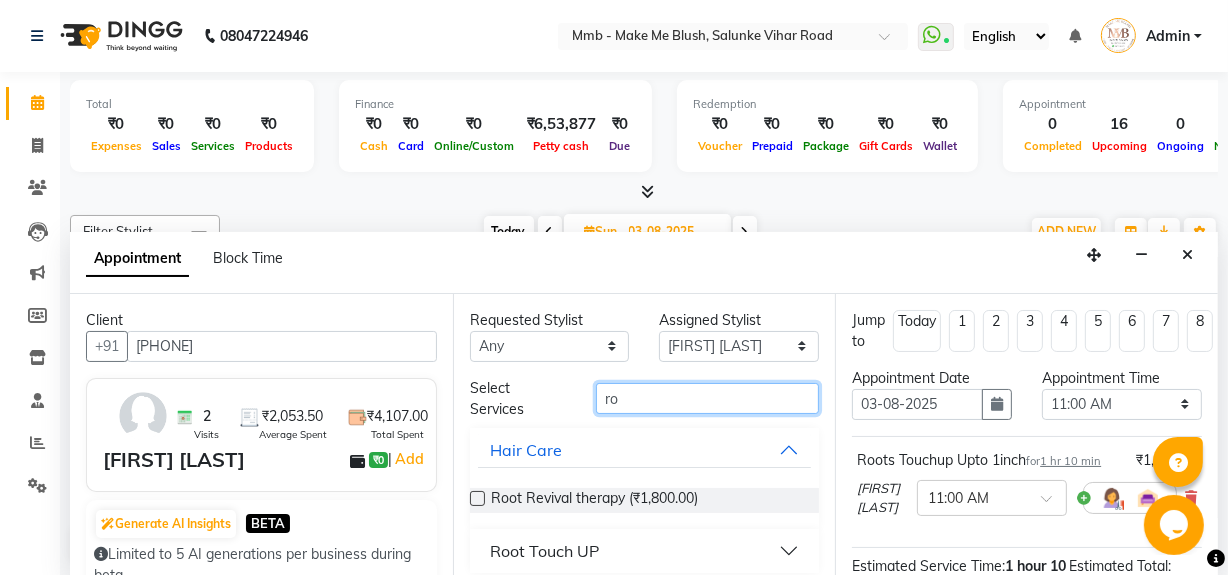 type on "r" 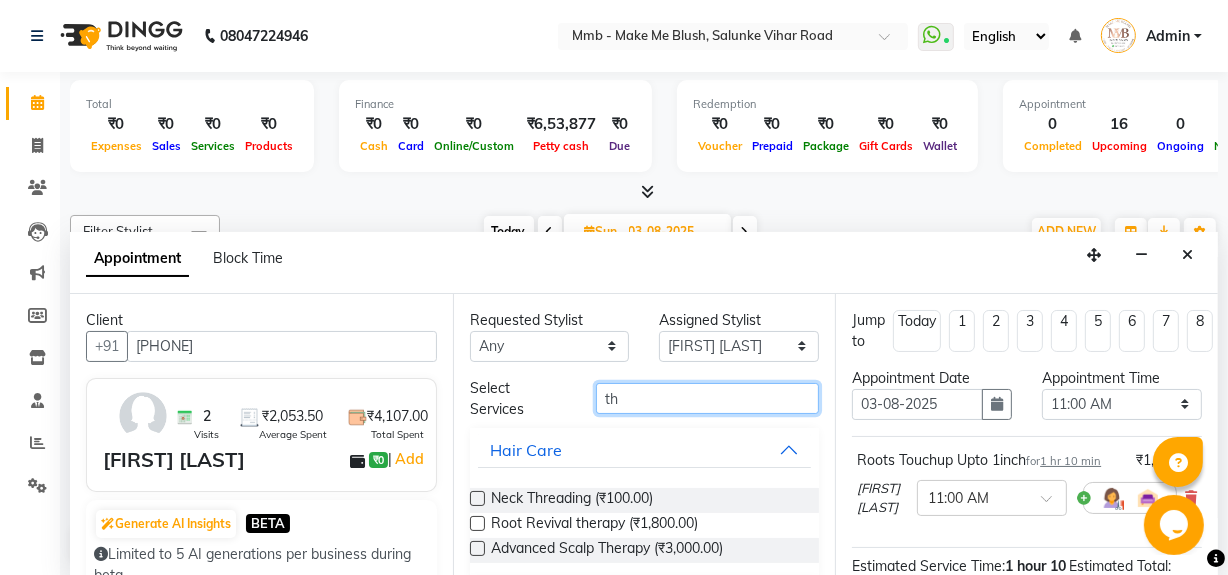 type on "t" 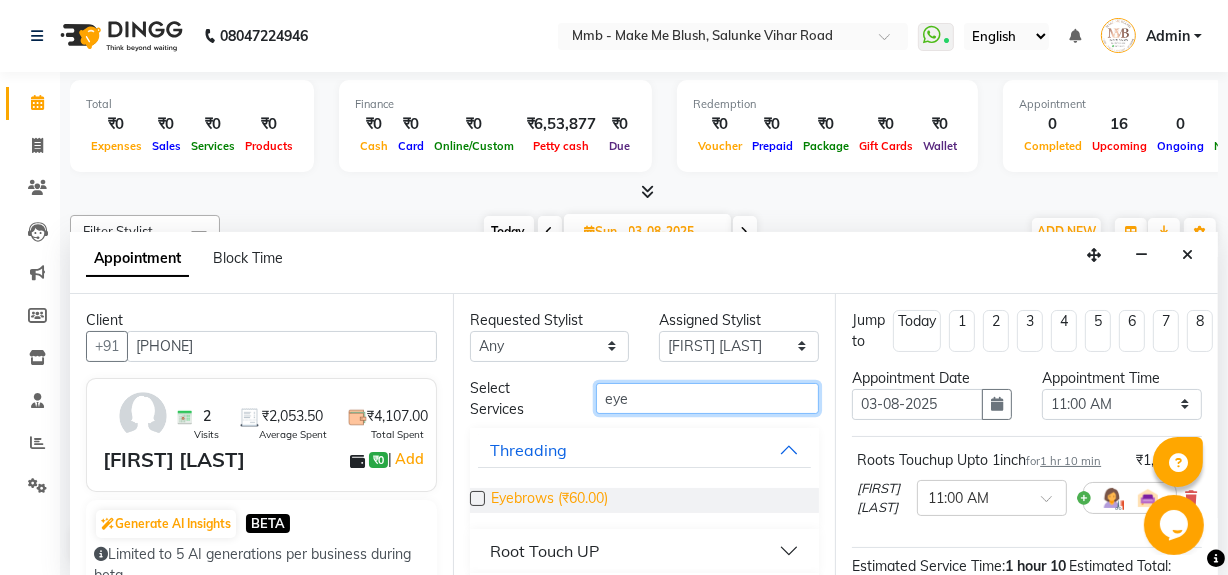 type on "eye" 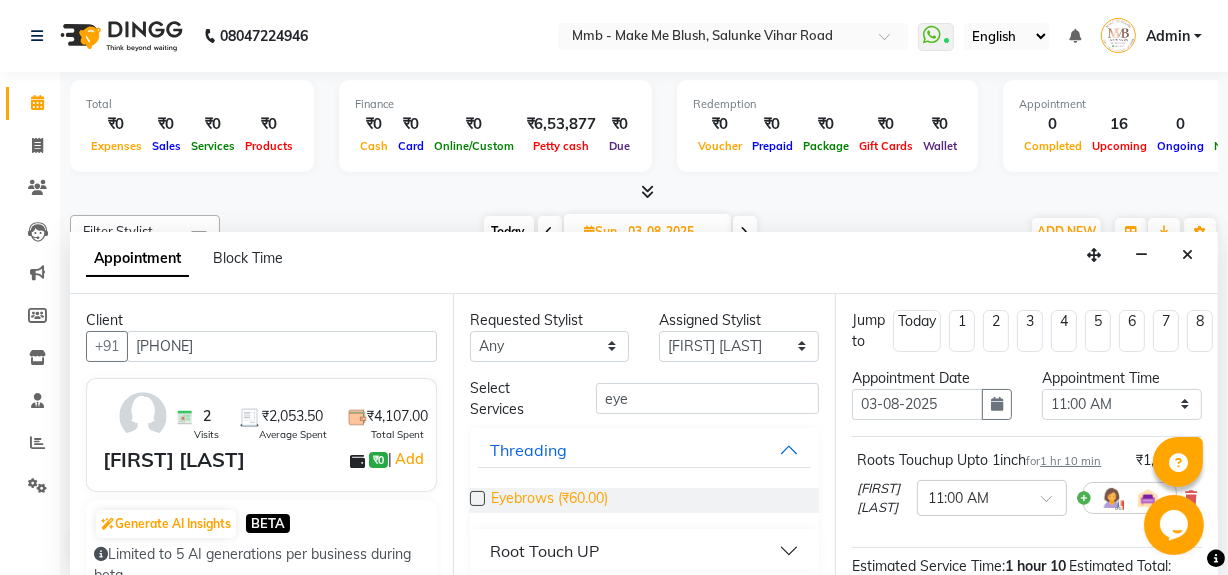 click on "Eyebrows (₹60.00)" at bounding box center [549, 500] 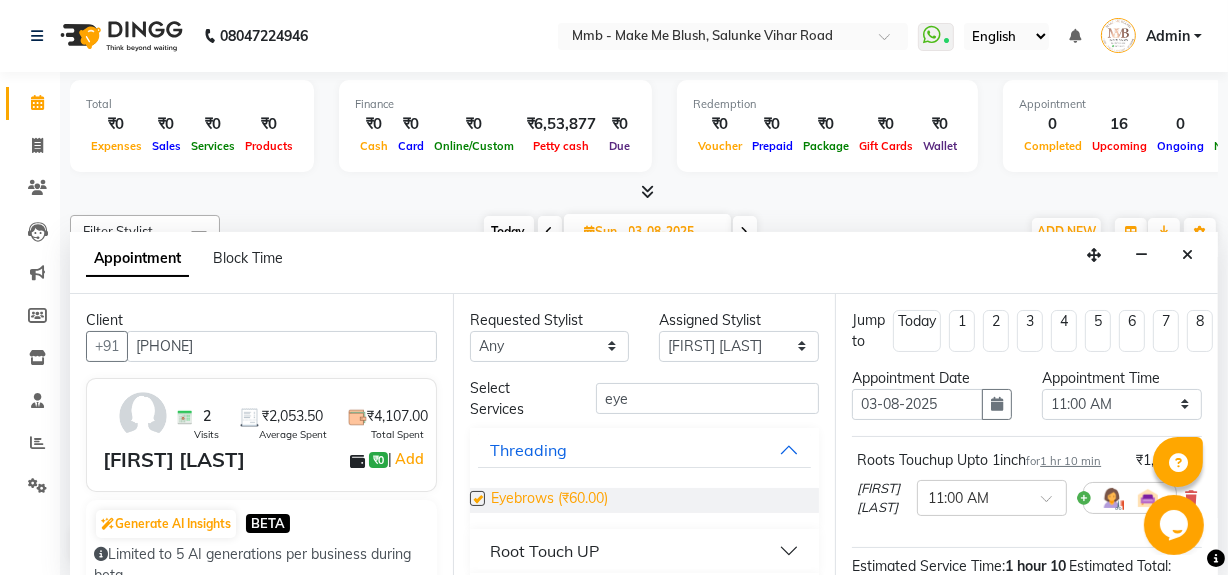 checkbox on "false" 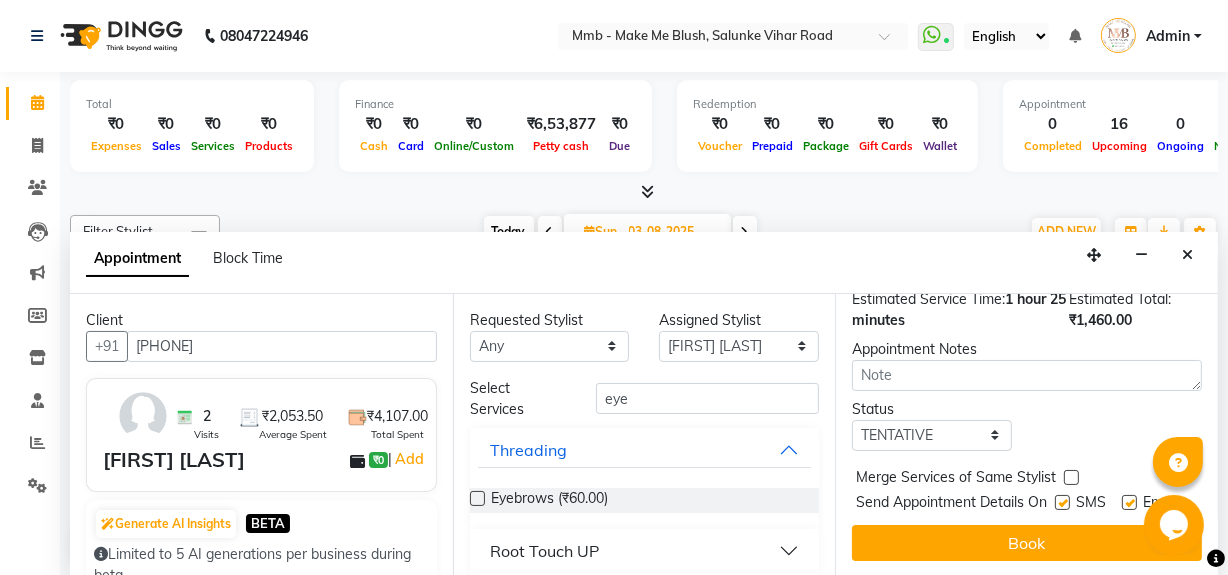 scroll, scrollTop: 390, scrollLeft: 0, axis: vertical 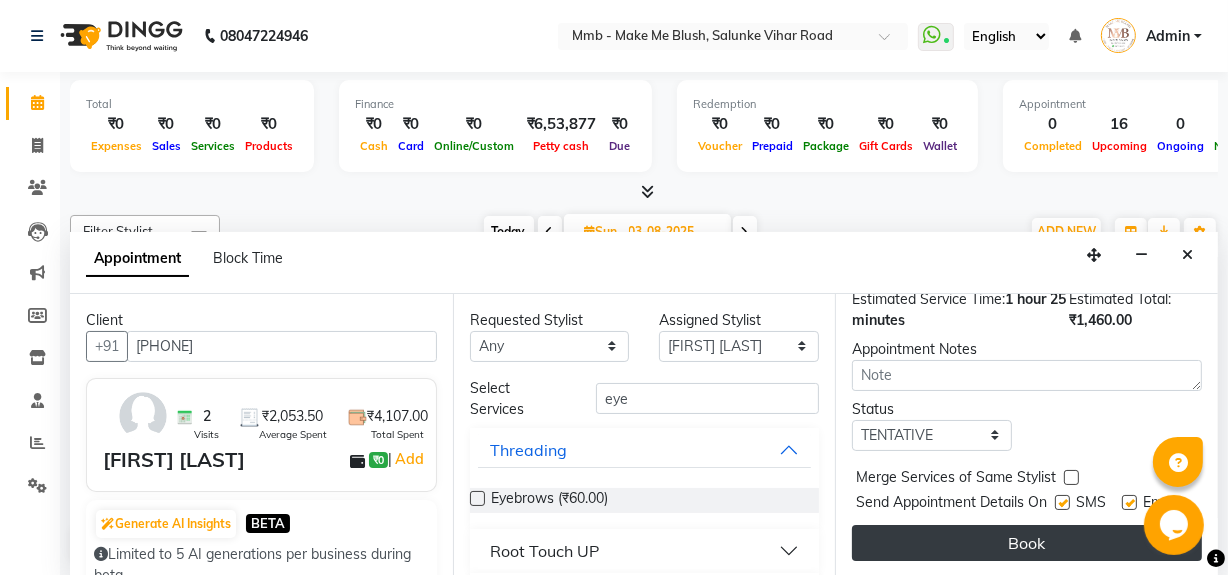 click on "Book" at bounding box center (1027, 543) 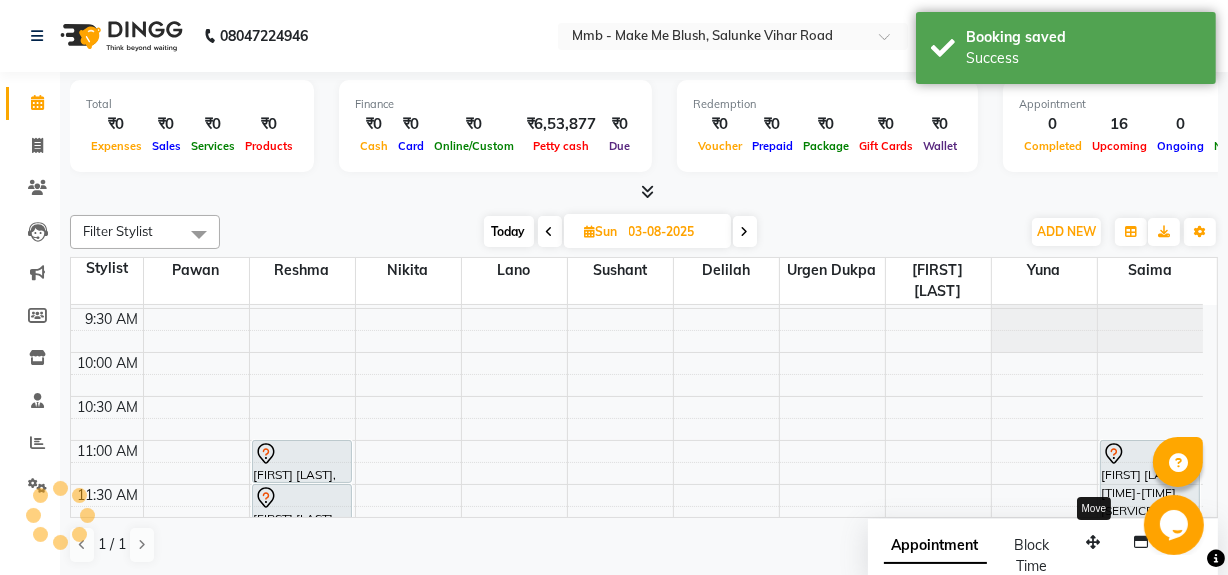 scroll, scrollTop: 0, scrollLeft: 0, axis: both 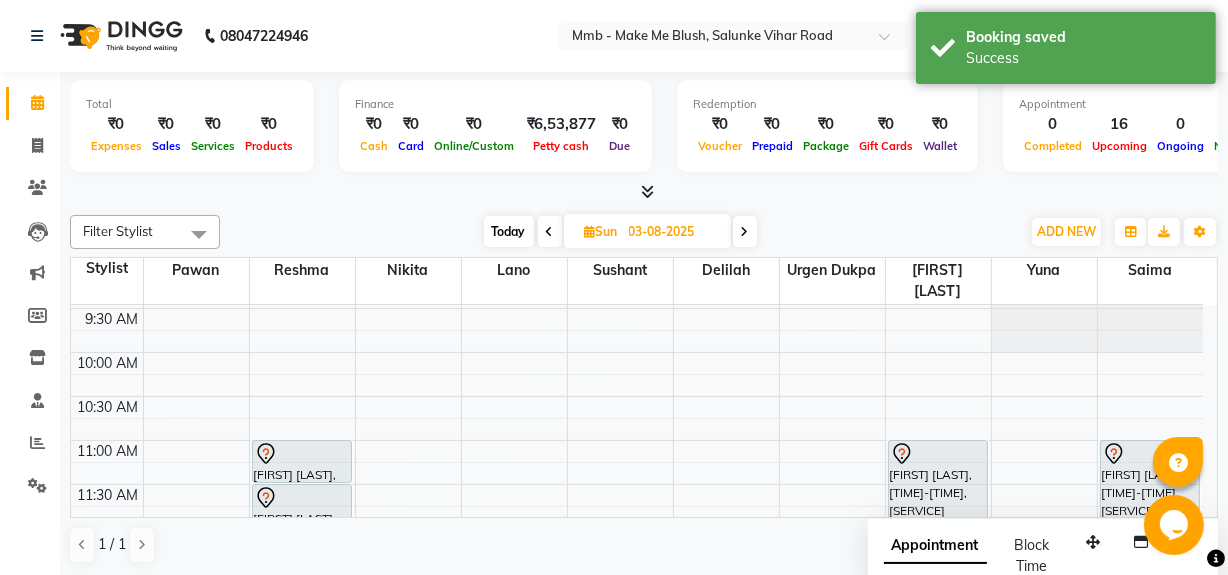 click on "Today" at bounding box center (509, 231) 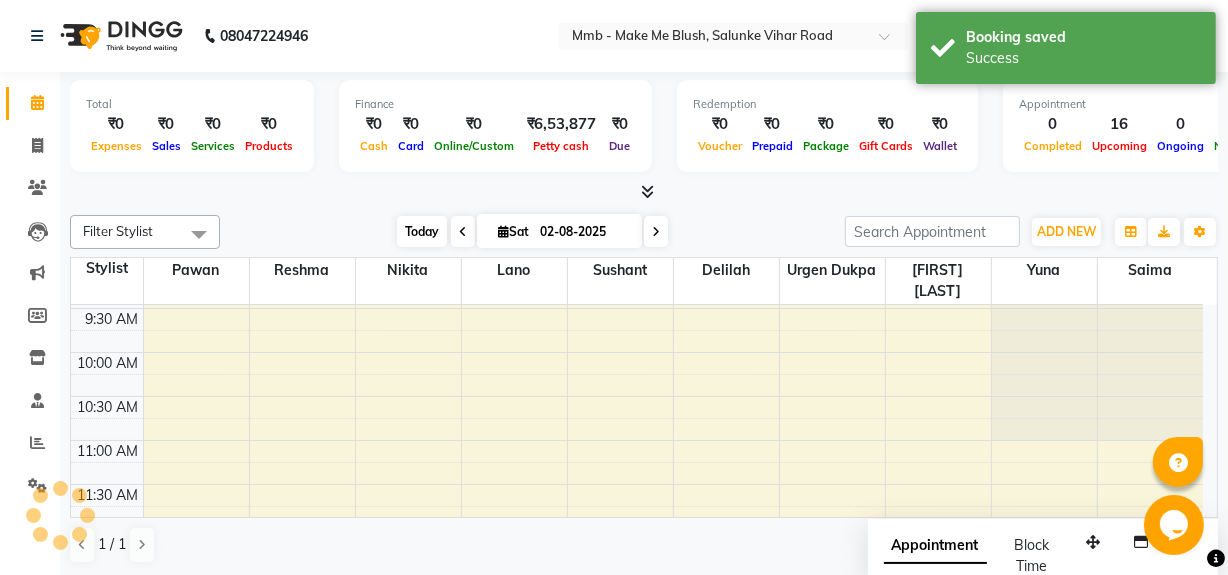 scroll, scrollTop: 263, scrollLeft: 0, axis: vertical 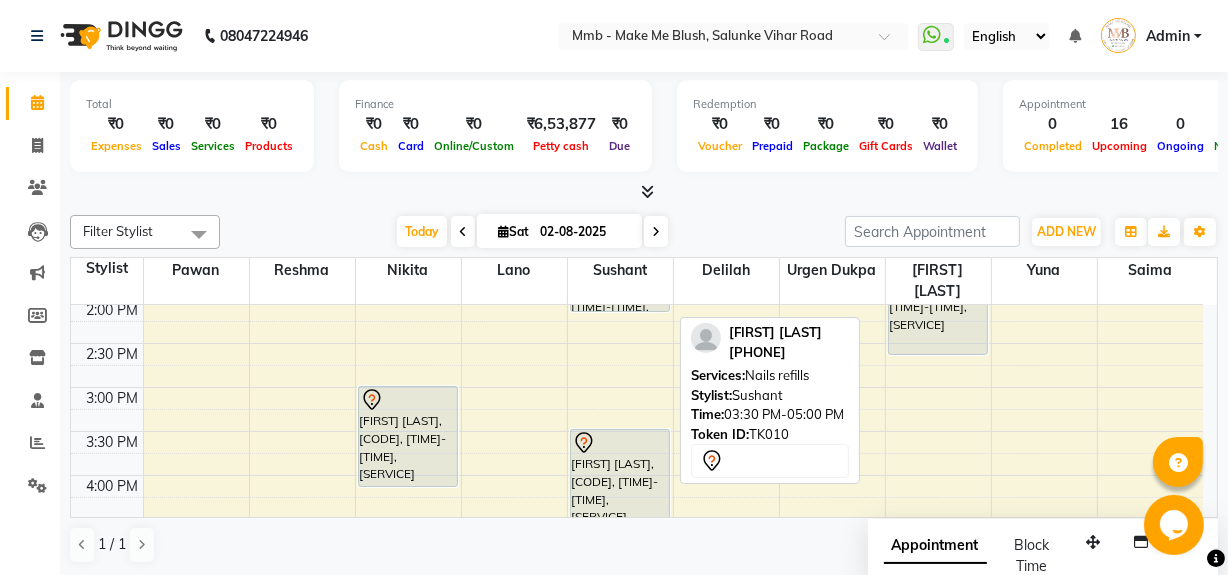 click at bounding box center [620, 443] 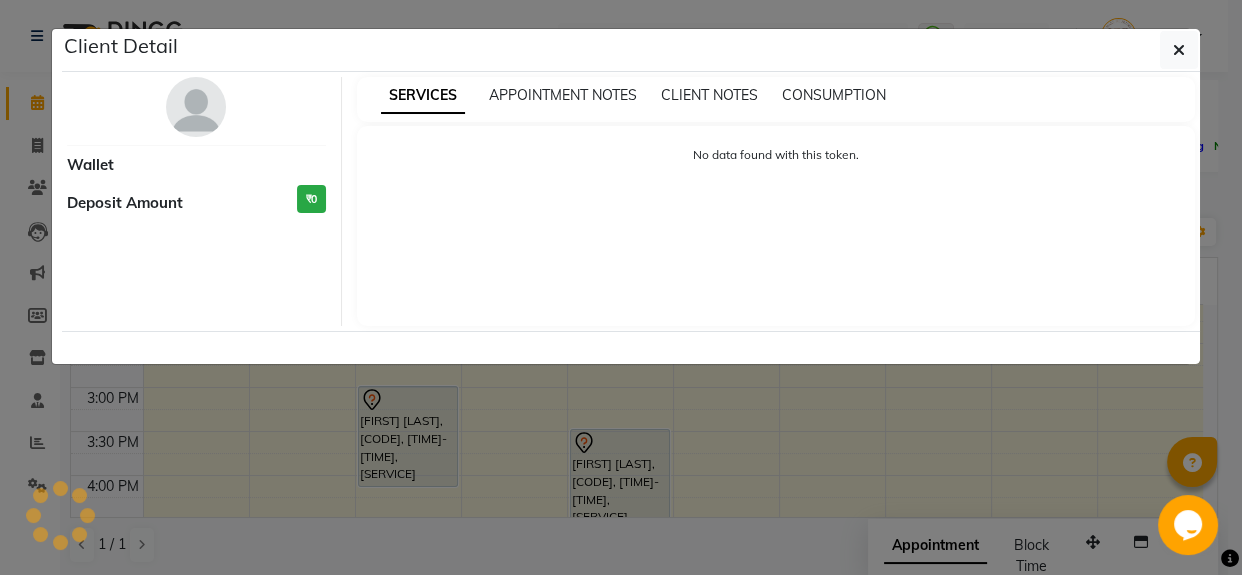 select on "7" 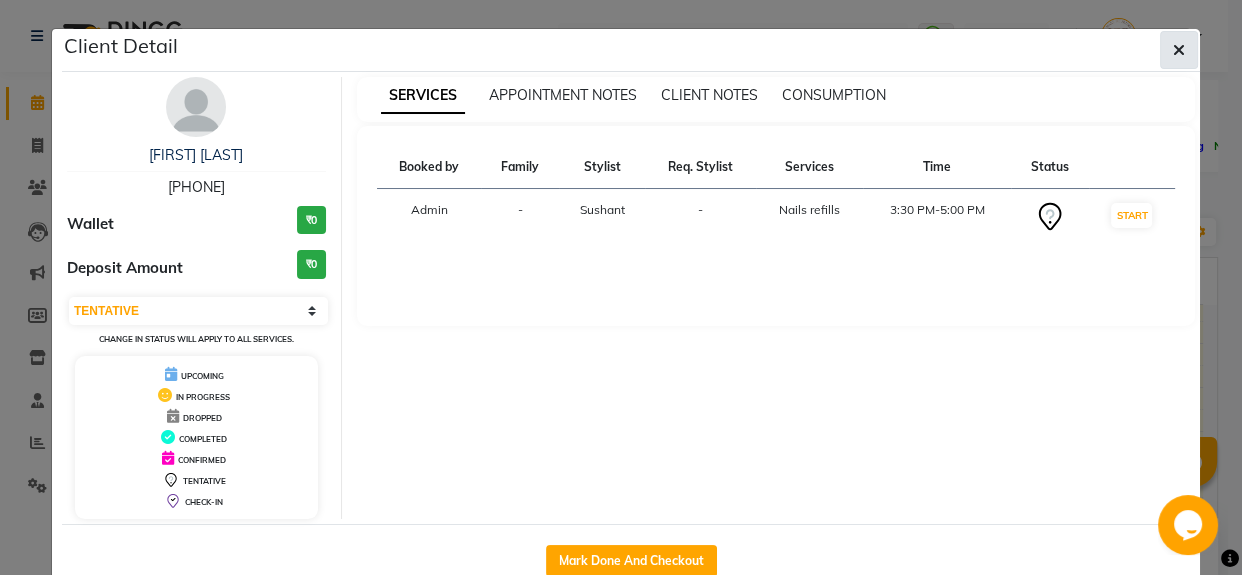 click 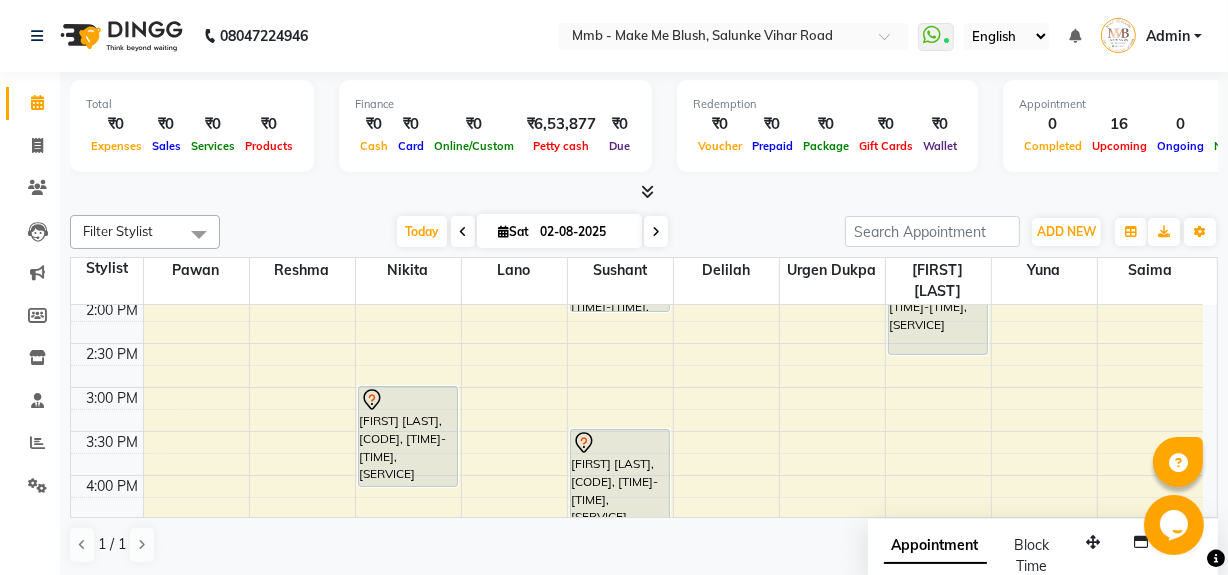 scroll, scrollTop: 409, scrollLeft: 0, axis: vertical 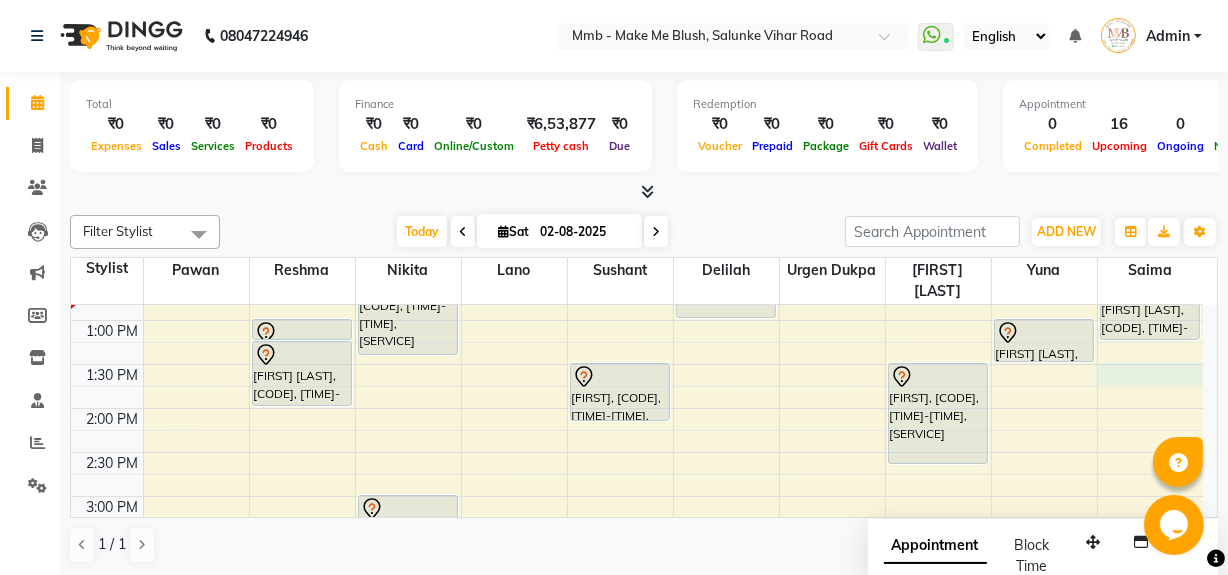 click on "9:00 AM 9:30 AM 10:00 AM 10:30 AM 11:00 AM 11:30 AM 12:00 PM 12:30 PM 1:00 PM 1:30 PM 2:00 PM 2:30 PM 3:00 PM 3:30 PM 4:00 PM 4:30 PM 5:00 PM 5:30 PM 6:00 PM 6:30 PM 7:00 PM 7:30 PM 8:00 PM 8:30 PM             Daayita Apaprajita, TK04, 11:30 AM-12:15 PM, Regular Manicure              Daayita Apaprajita, TK04, 12:15 PM-12:30 PM, Eyebrows             Simriti Vaswani, TK08, 01:00 PM-01:15 PM, Eyebrows             Simriti Vaswani, TK08, 01:15 PM-02:00 PM, Regular Pedicure              Daayita Apaprajita, TK04, 11:30 AM-12:15 PM, Regular Pedicure              Daayita Apaprajita, TK04, 12:15 PM-01:25 PM, Roots Touchup Upto 1inch              Riddhi Bhog, TK01, 03:00 PM-04:10 PM, Roots Touchup Upto 1inch              Carina Bhagchandani, TK11, 06:00 PM-06:30 PM, Rica bikini              Carina Bhagchandani, TK11, 06:30 PM-06:40 PM, Honey half Arm    Anshita Bhavishkar, TK06, 09:45 AM-10:30 AM, Protien Refiller Treatment             Richi, TK02, 01:30 PM-02:10 PM, Gel Nail plain" at bounding box center (637, 496) 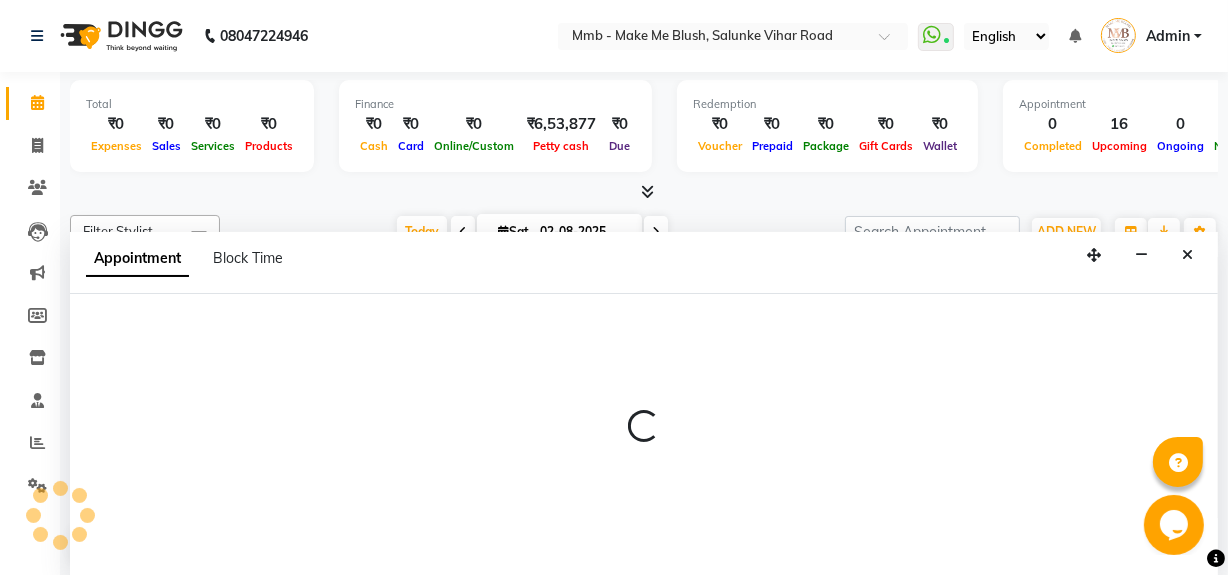 scroll, scrollTop: 0, scrollLeft: 0, axis: both 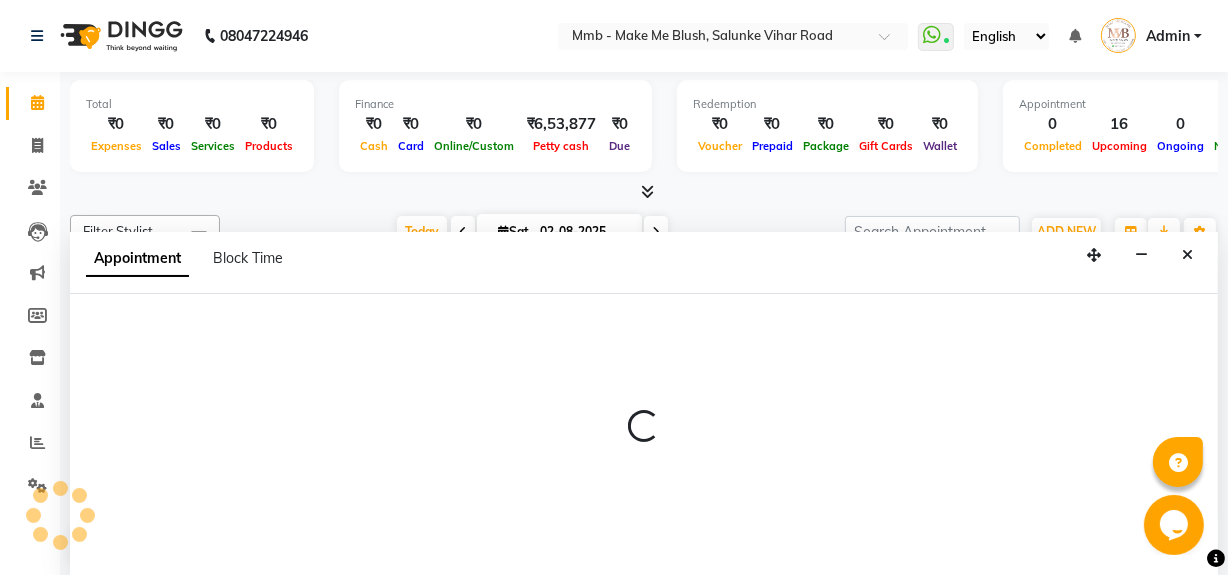 select on "74536" 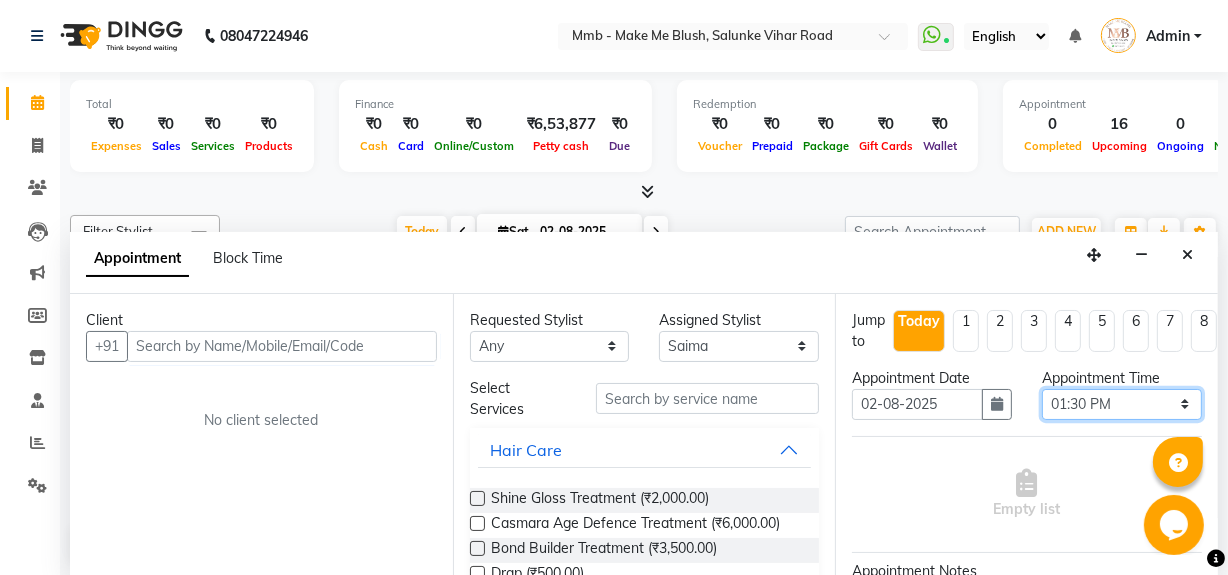 click on "Select 10:00 AM 10:15 AM 10:30 AM 10:45 AM 11:00 AM 11:15 AM 11:30 AM 11:45 AM 12:00 PM 12:15 PM 12:30 PM 12:45 PM 01:00 PM 01:15 PM 01:30 PM 01:45 PM 02:00 PM 02:15 PM 02:30 PM 02:45 PM 03:00 PM 03:15 PM 03:30 PM 03:45 PM 04:00 PM 04:15 PM 04:30 PM 04:45 PM 05:00 PM 05:15 PM 05:30 PM 05:45 PM 06:00 PM 06:15 PM 06:30 PM 06:45 PM 07:00 PM 07:15 PM 07:30 PM 07:45 PM 08:00 PM" at bounding box center [1122, 404] 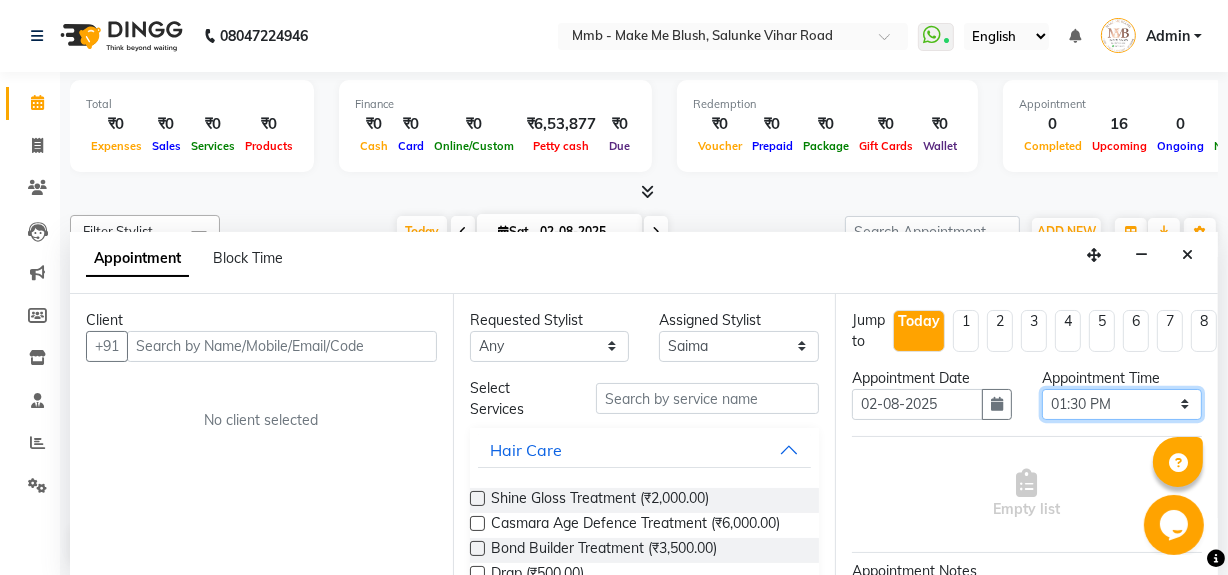 select on "870" 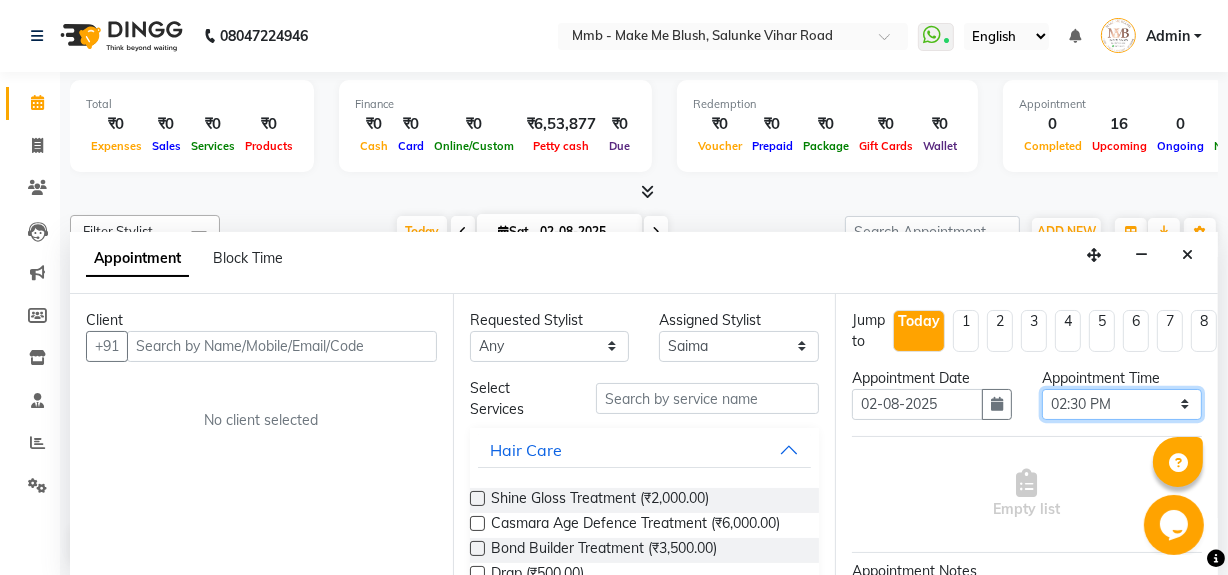 click on "Select 10:00 AM 10:15 AM 10:30 AM 10:45 AM 11:00 AM 11:15 AM 11:30 AM 11:45 AM 12:00 PM 12:15 PM 12:30 PM 12:45 PM 01:00 PM 01:15 PM 01:30 PM 01:45 PM 02:00 PM 02:15 PM 02:30 PM 02:45 PM 03:00 PM 03:15 PM 03:30 PM 03:45 PM 04:00 PM 04:15 PM 04:30 PM 04:45 PM 05:00 PM 05:15 PM 05:30 PM 05:45 PM 06:00 PM 06:15 PM 06:30 PM 06:45 PM 07:00 PM 07:15 PM 07:30 PM 07:45 PM 08:00 PM" at bounding box center (1122, 404) 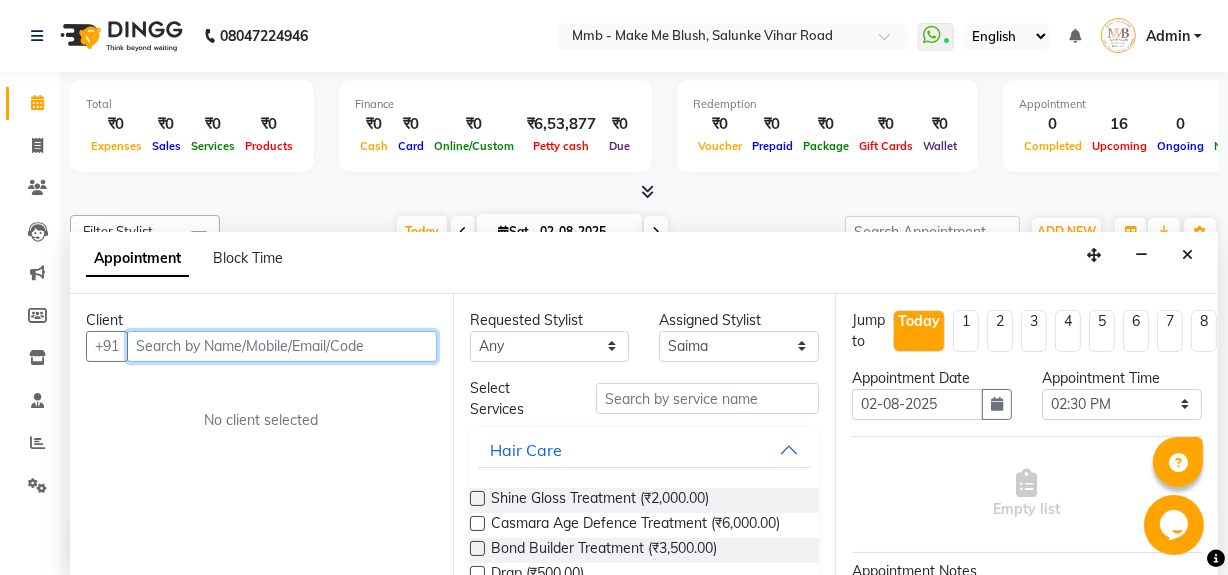 click at bounding box center [282, 346] 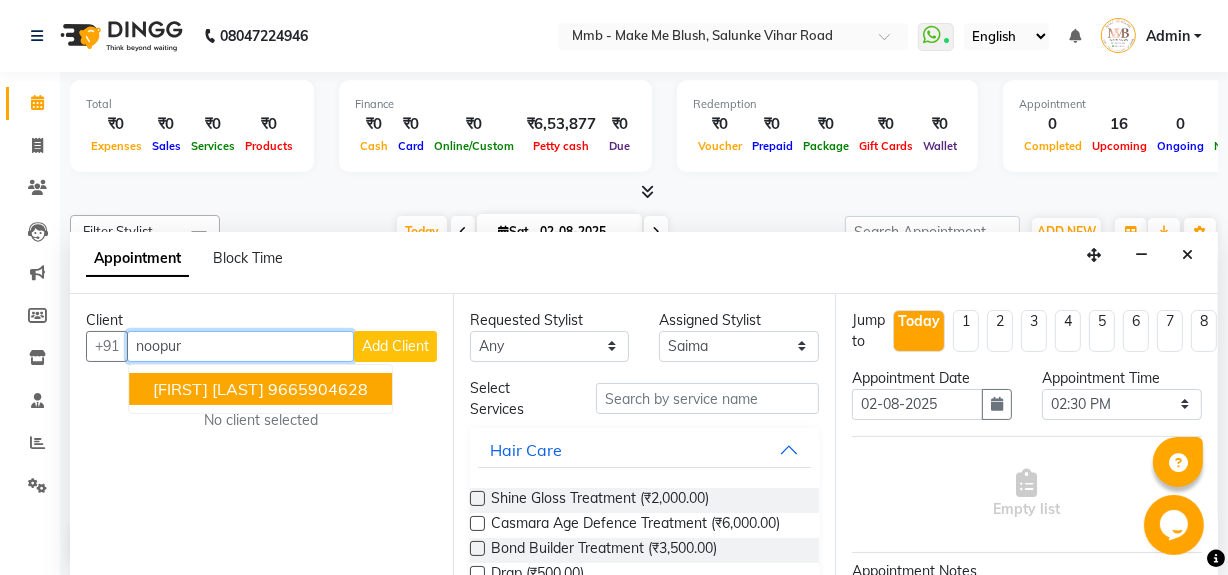 click on "[FIRST] [LAST]" at bounding box center [208, 389] 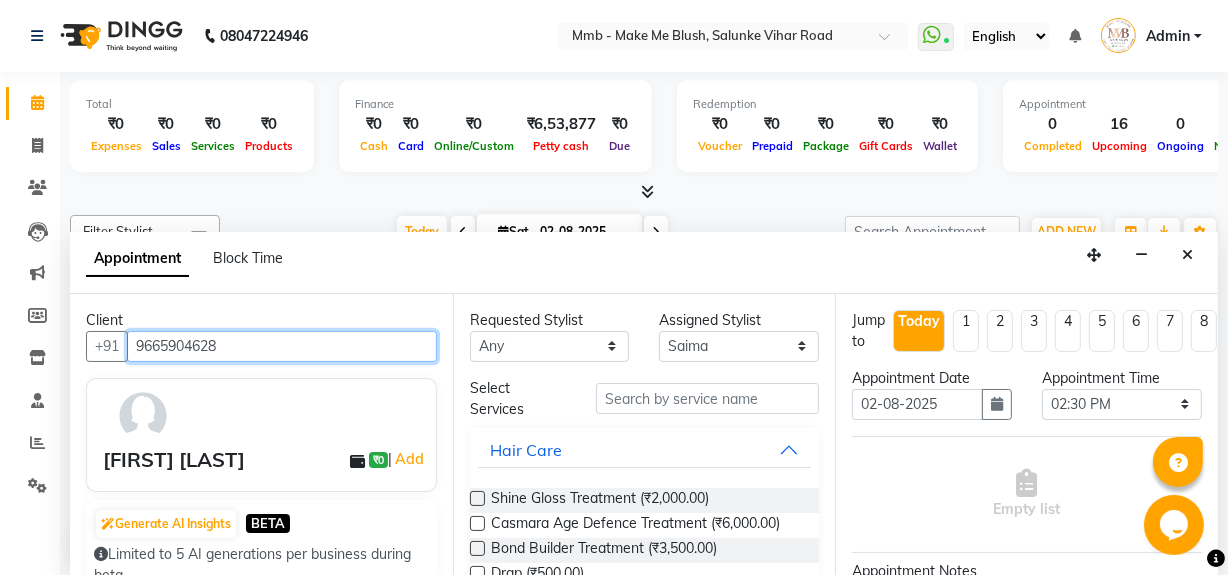 type on "9665904628" 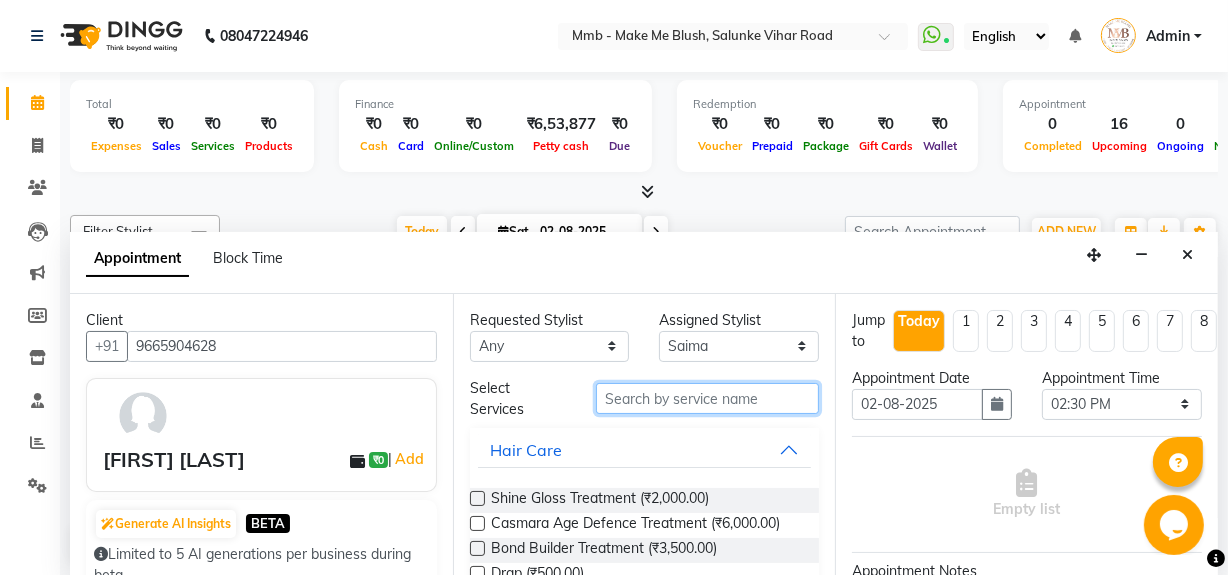 click at bounding box center [707, 398] 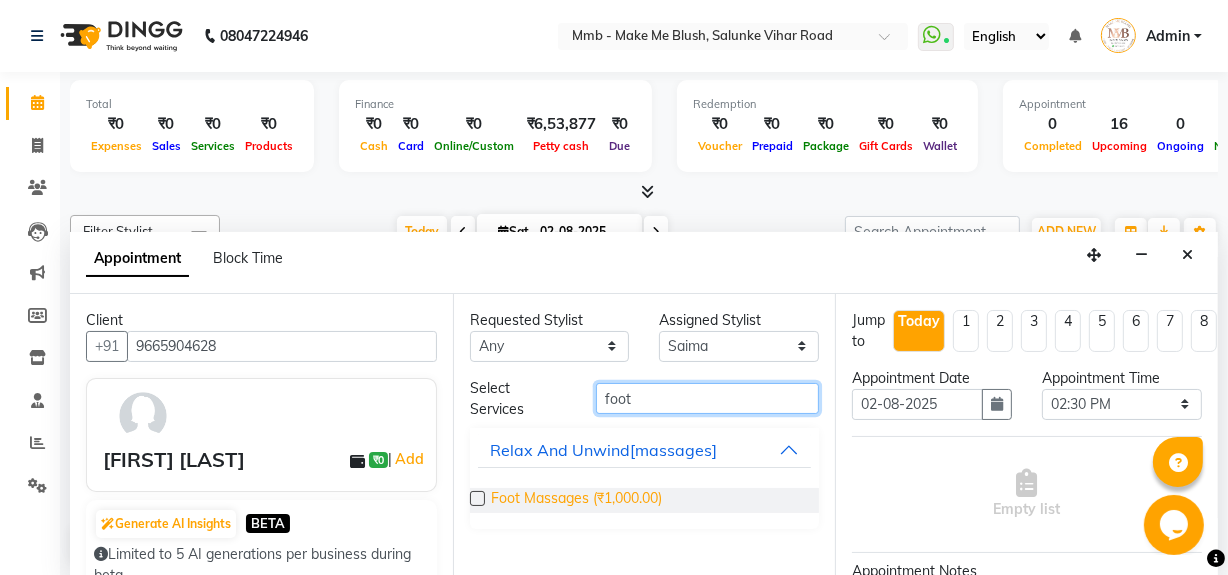 type on "foot" 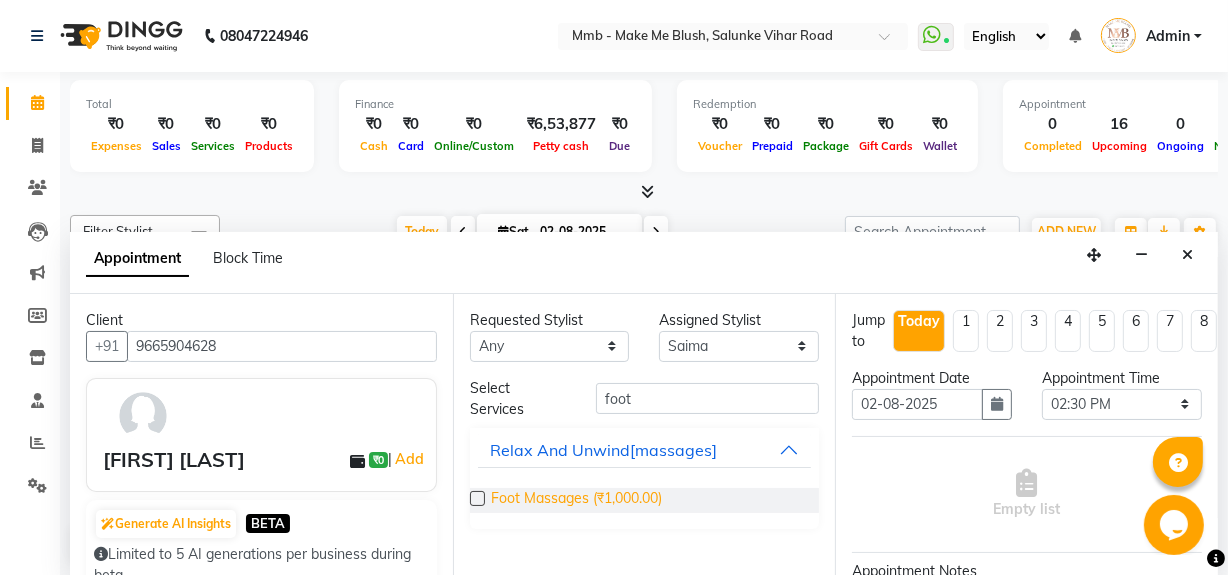 click on "Foot Massages  (₹1,000.00)" at bounding box center (576, 500) 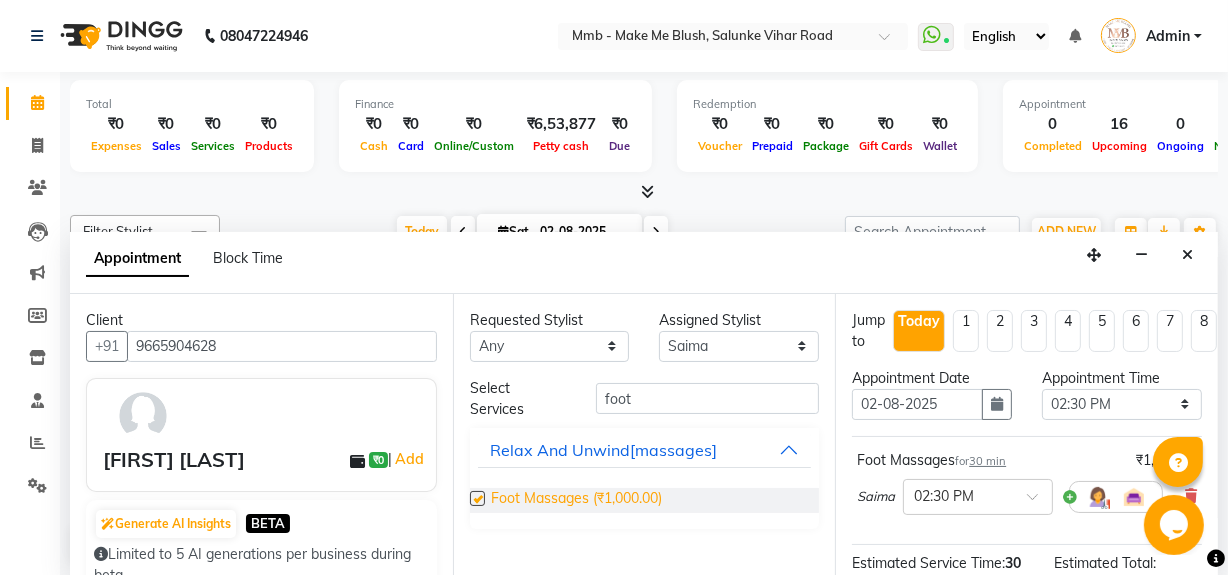 checkbox on "false" 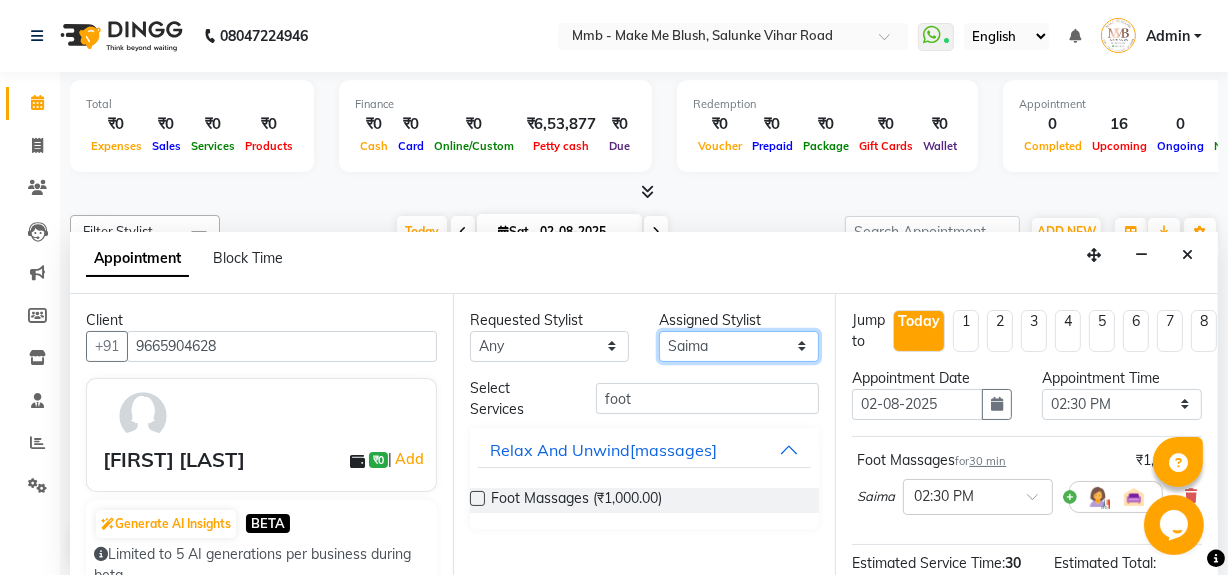 click on "Select Delilah Gauri Chauhan Lano Nikita Pawan Reshma Saima Sushant Urgen Dukpa Yuna" at bounding box center [739, 346] 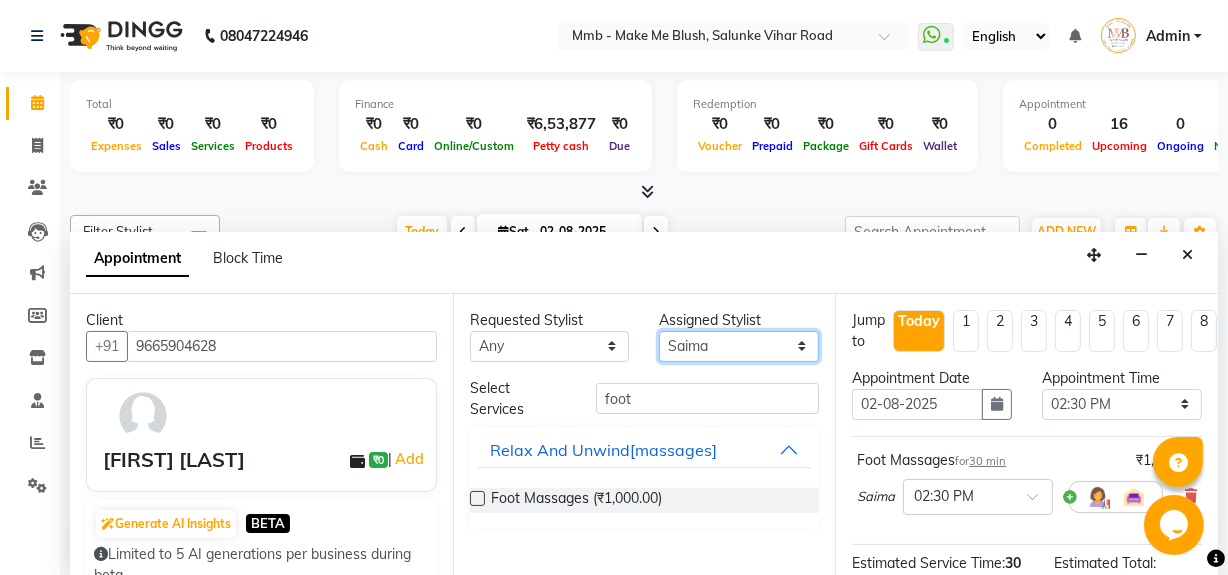 select on "67875" 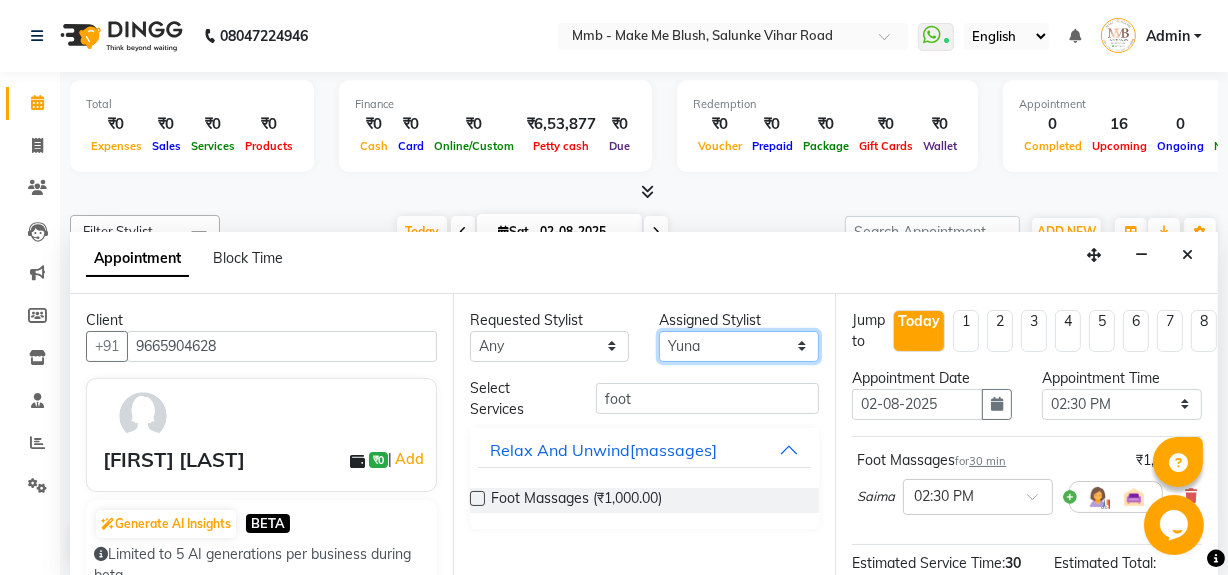 click on "Select Delilah Gauri Chauhan Lano Nikita Pawan Reshma Saima Sushant Urgen Dukpa Yuna" at bounding box center (739, 346) 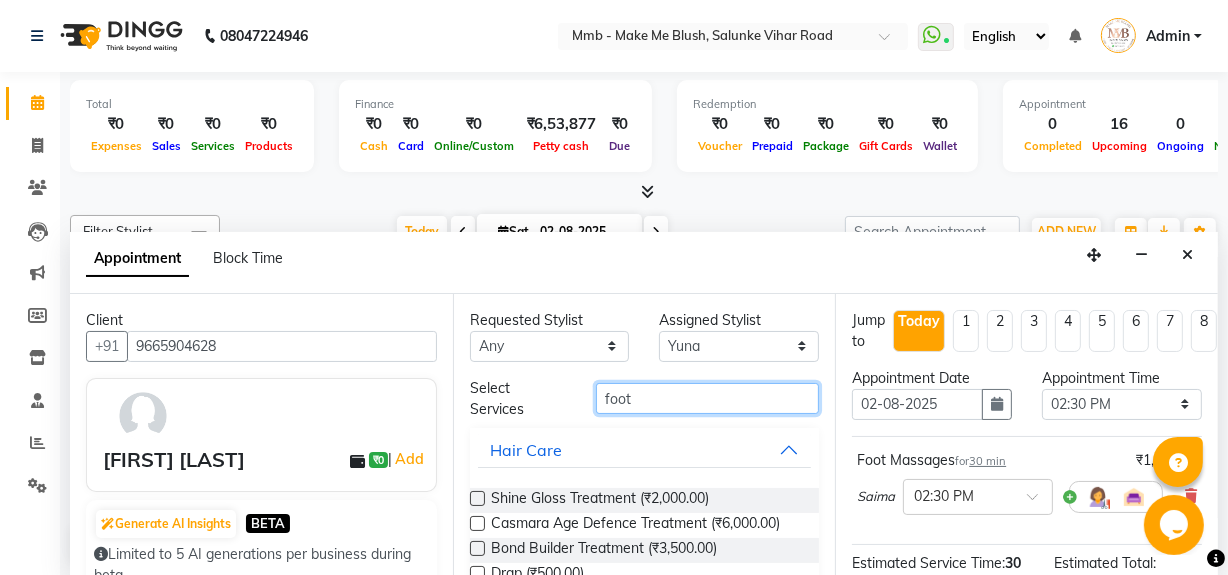 click on "foot" at bounding box center (707, 398) 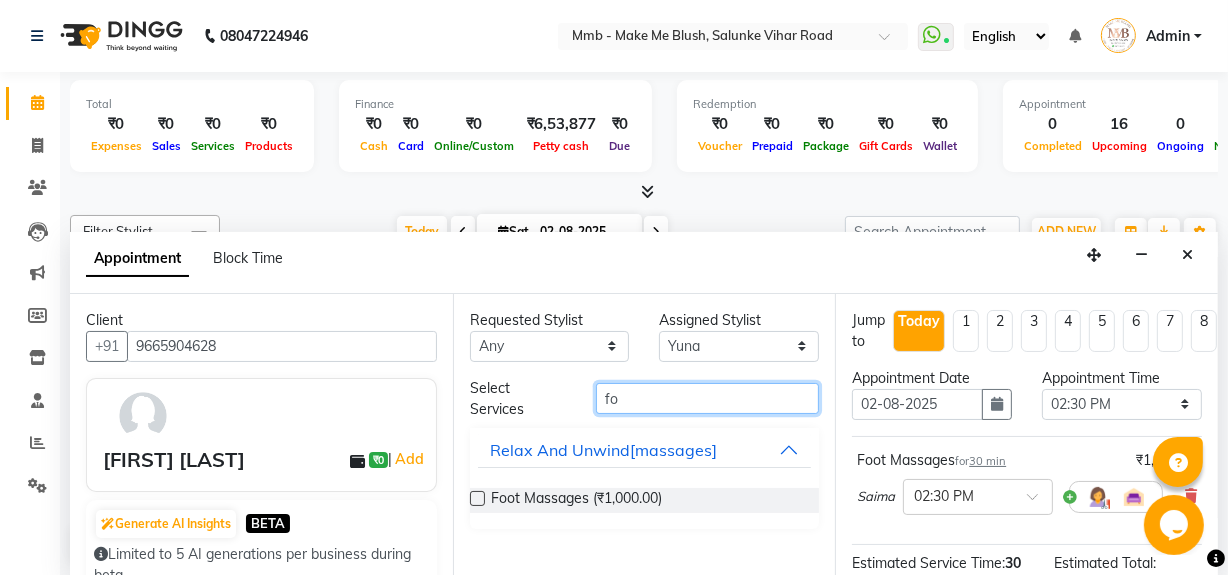 type on "f" 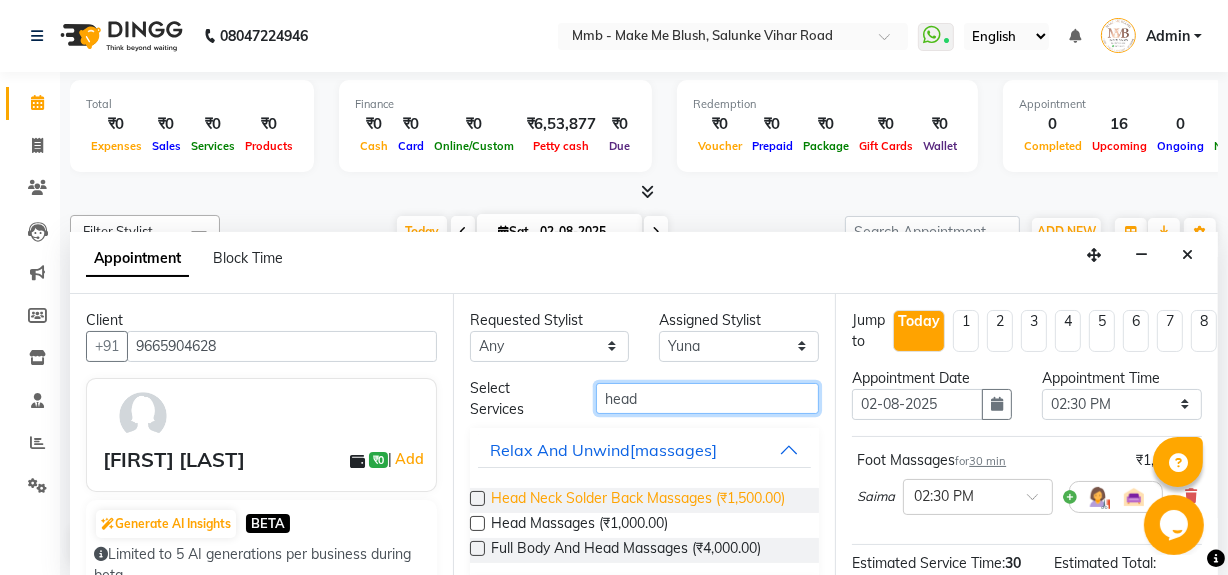 type on "head" 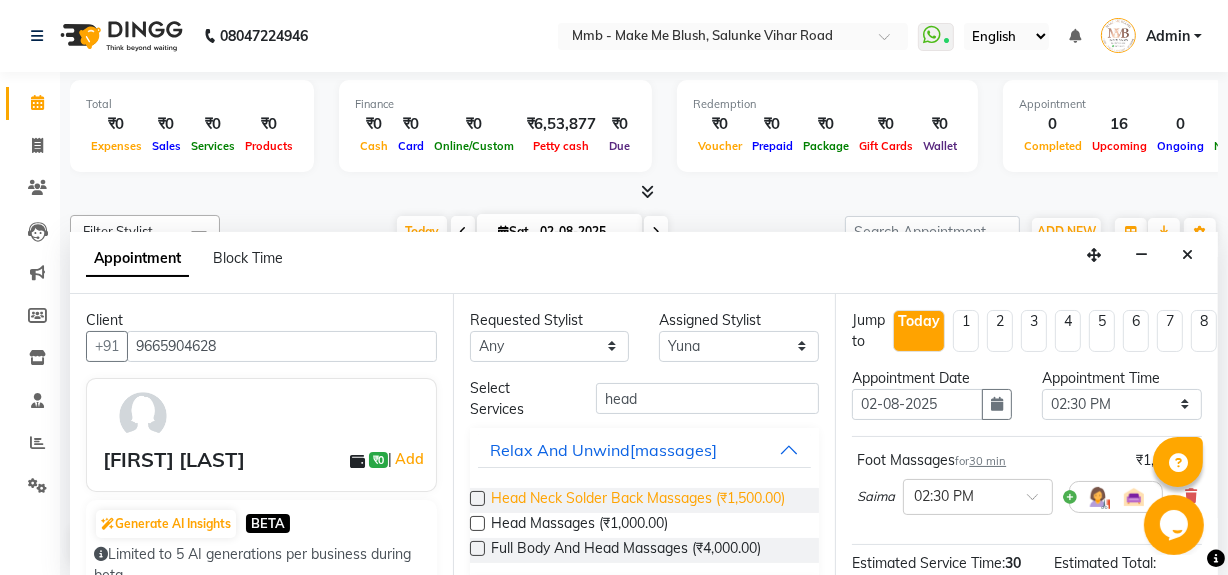 click on "Head Neck Solder Back Massages  (₹1,500.00)" at bounding box center (638, 500) 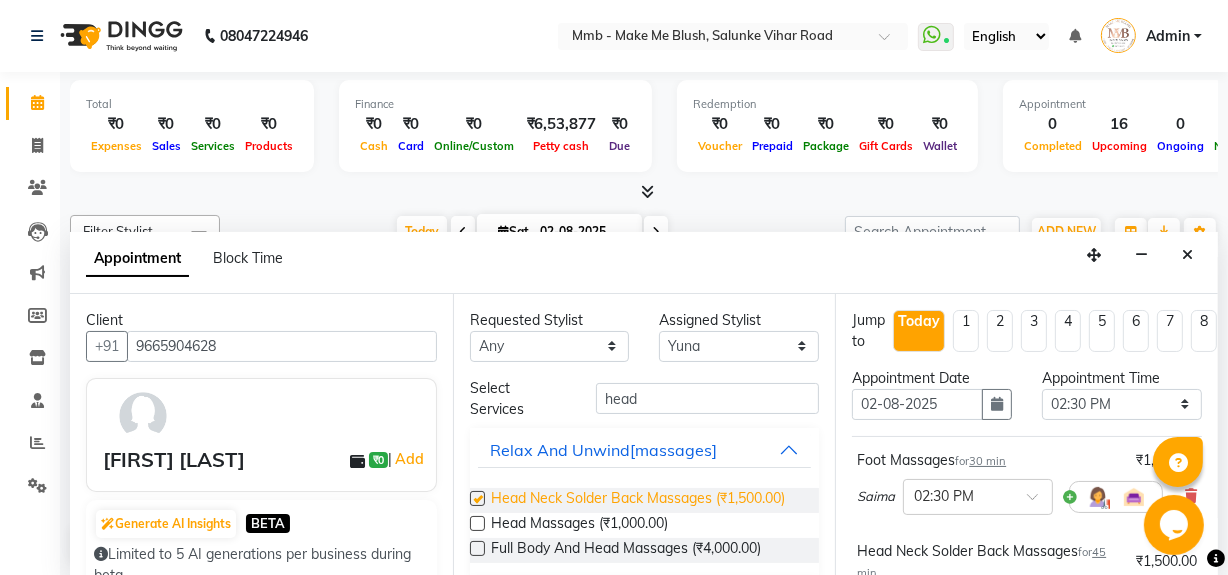 checkbox on "false" 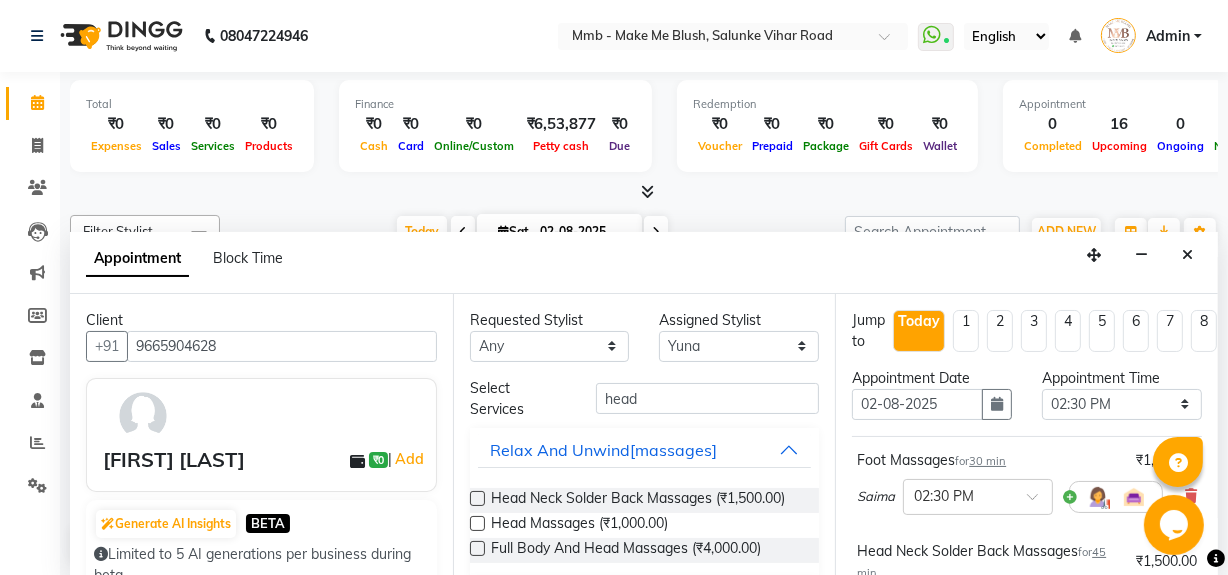 scroll, scrollTop: 235, scrollLeft: 0, axis: vertical 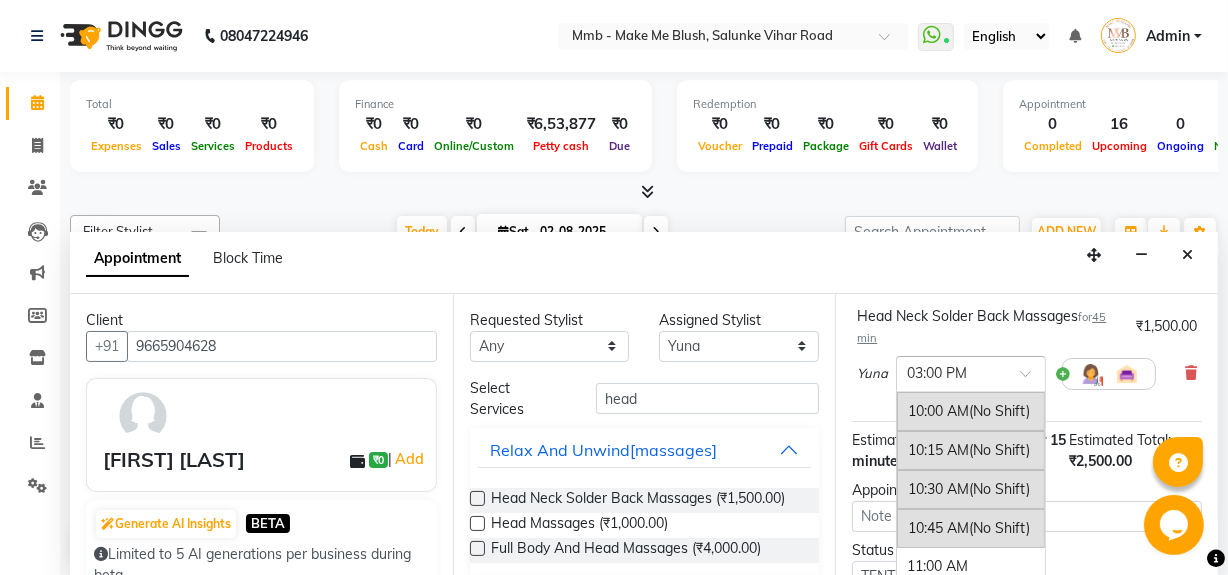 click at bounding box center [1032, 379] 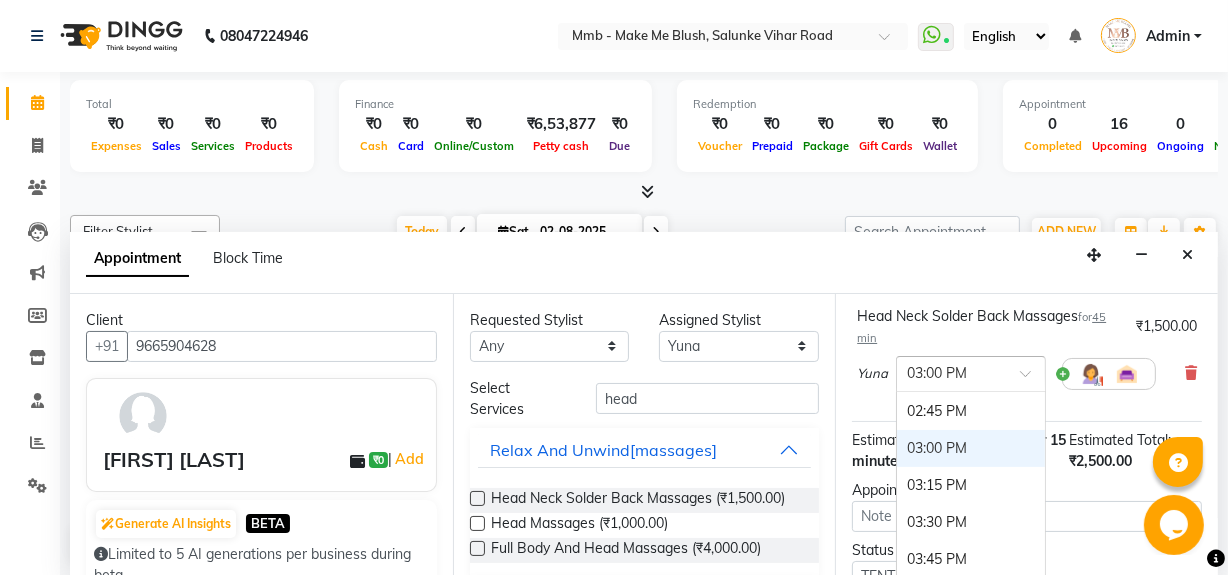 scroll, scrollTop: 678, scrollLeft: 0, axis: vertical 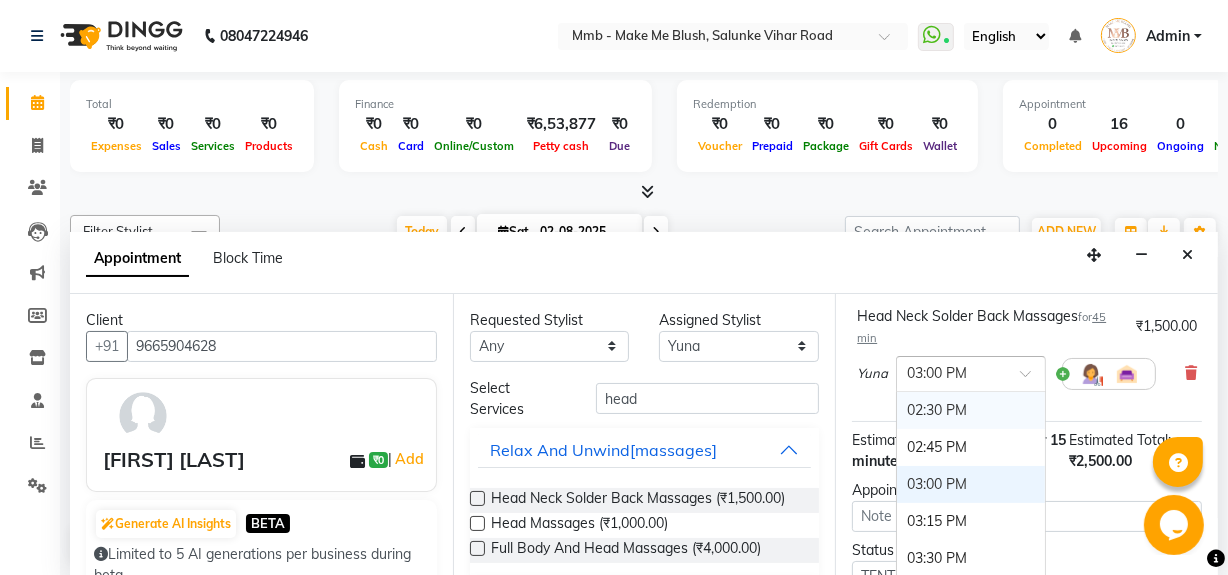 click on "02:30 PM" at bounding box center [971, 410] 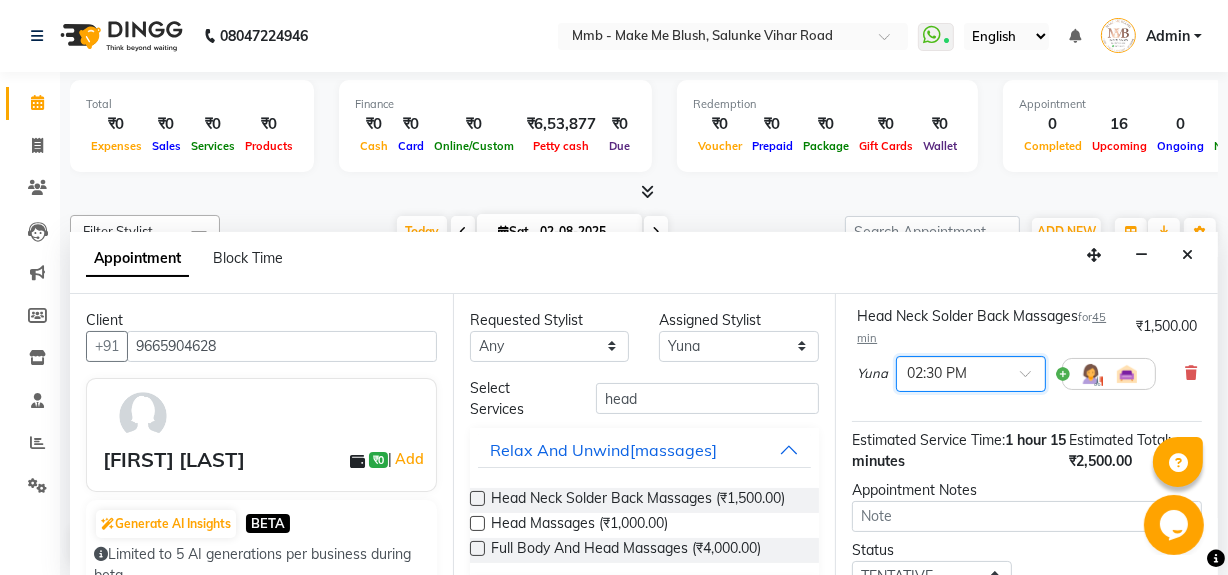 scroll, scrollTop: 426, scrollLeft: 0, axis: vertical 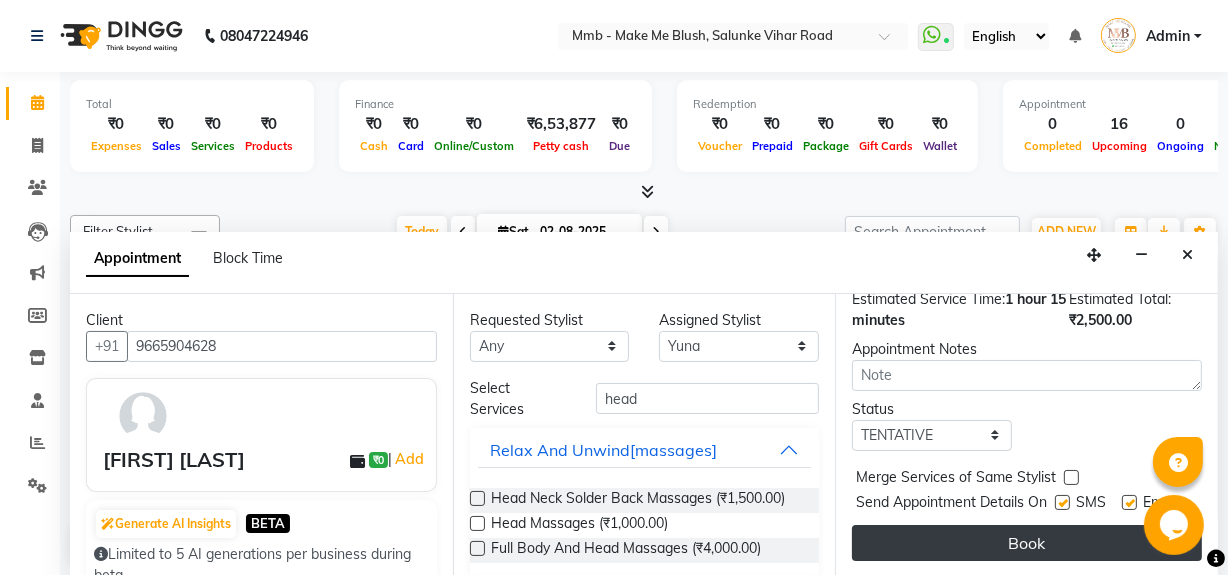 click on "Book" at bounding box center [1027, 543] 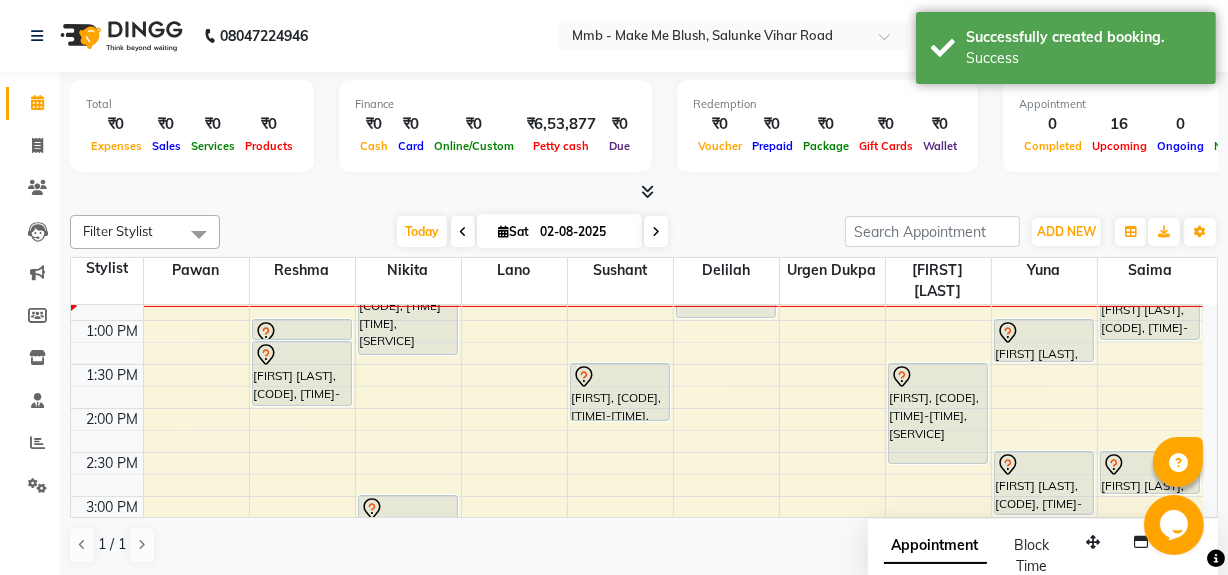 scroll, scrollTop: 0, scrollLeft: 0, axis: both 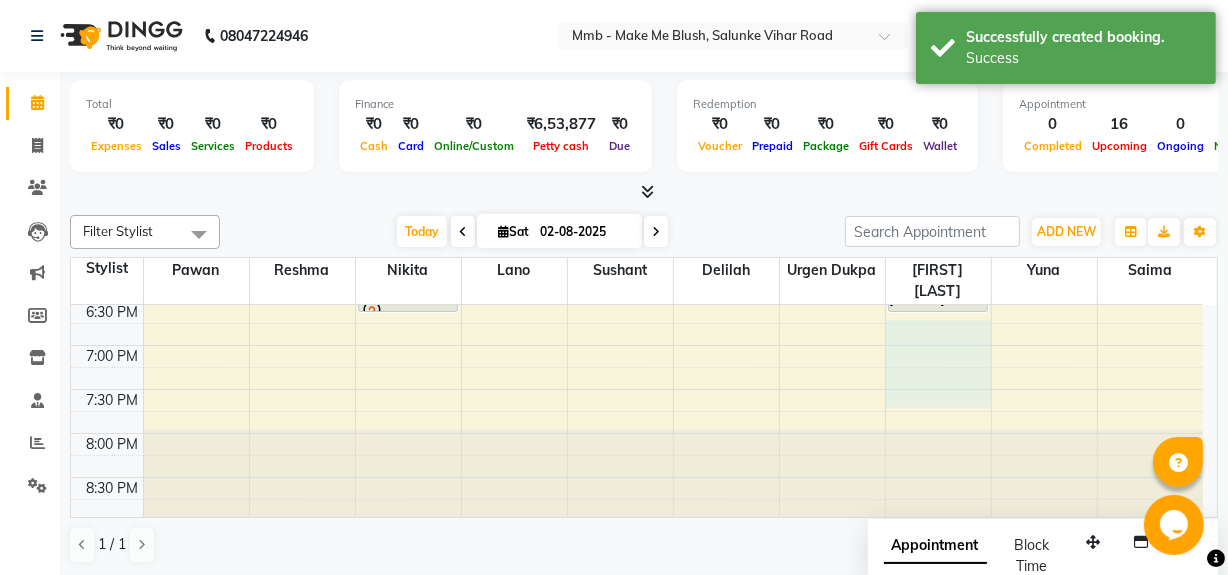 drag, startPoint x: 920, startPoint y: 393, endPoint x: 509, endPoint y: 308, distance: 419.6975 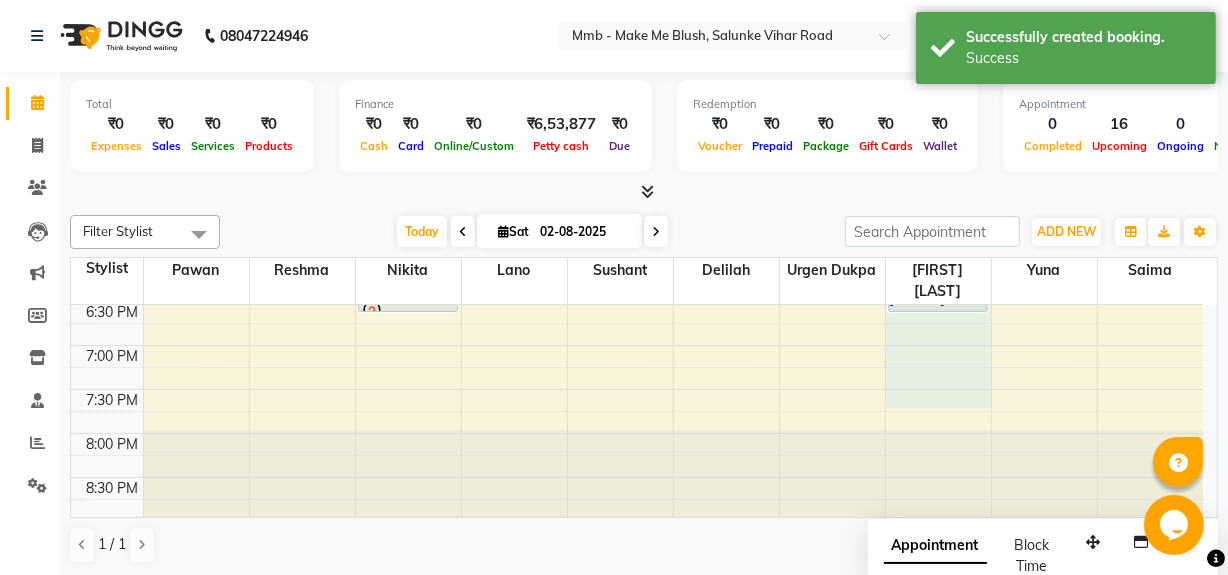 scroll, scrollTop: 817, scrollLeft: 0, axis: vertical 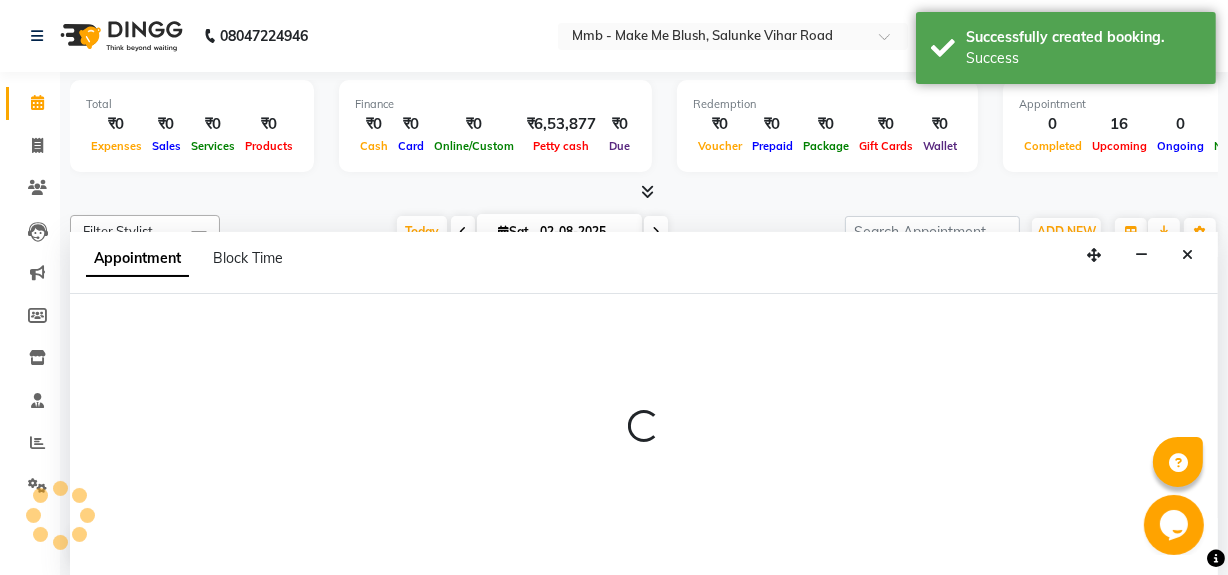 select on "45263" 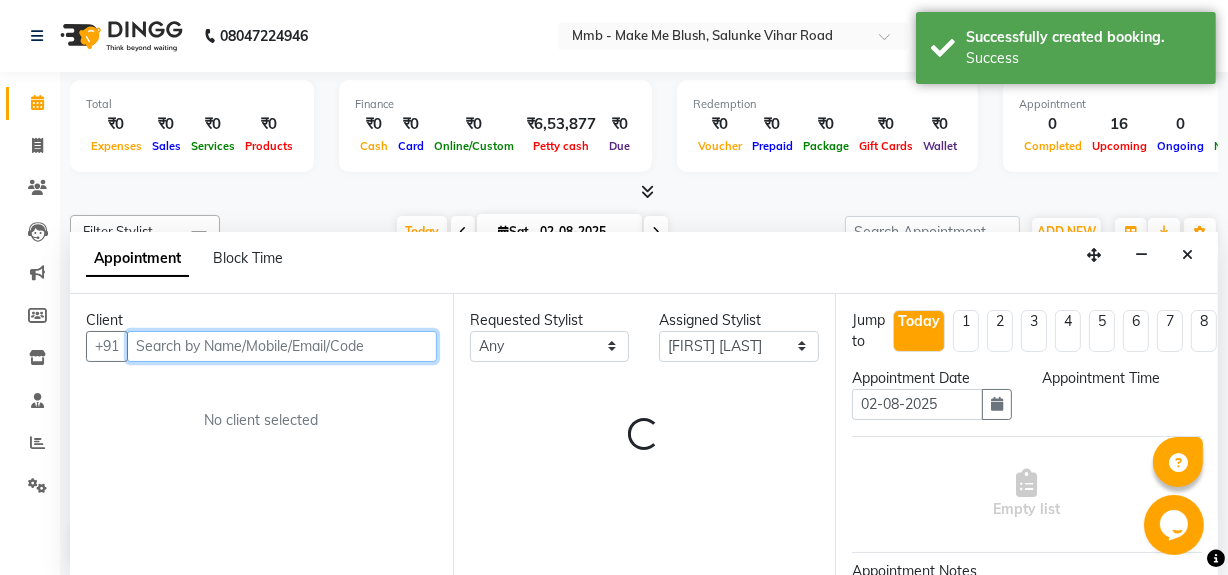 select on "1095" 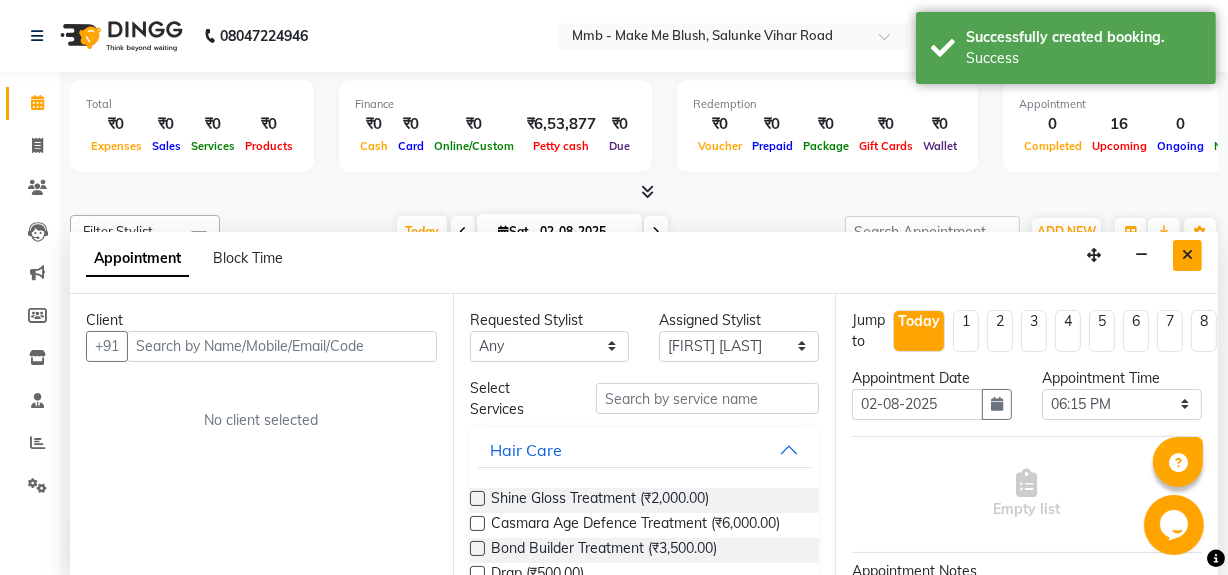click at bounding box center (1187, 255) 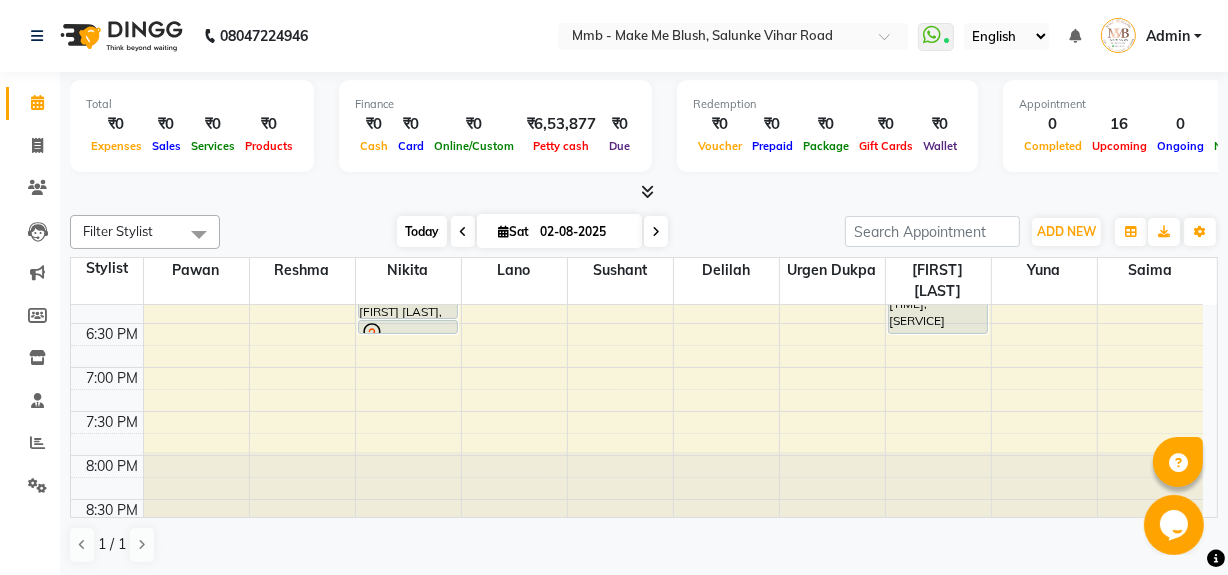 click on "Today" at bounding box center [422, 231] 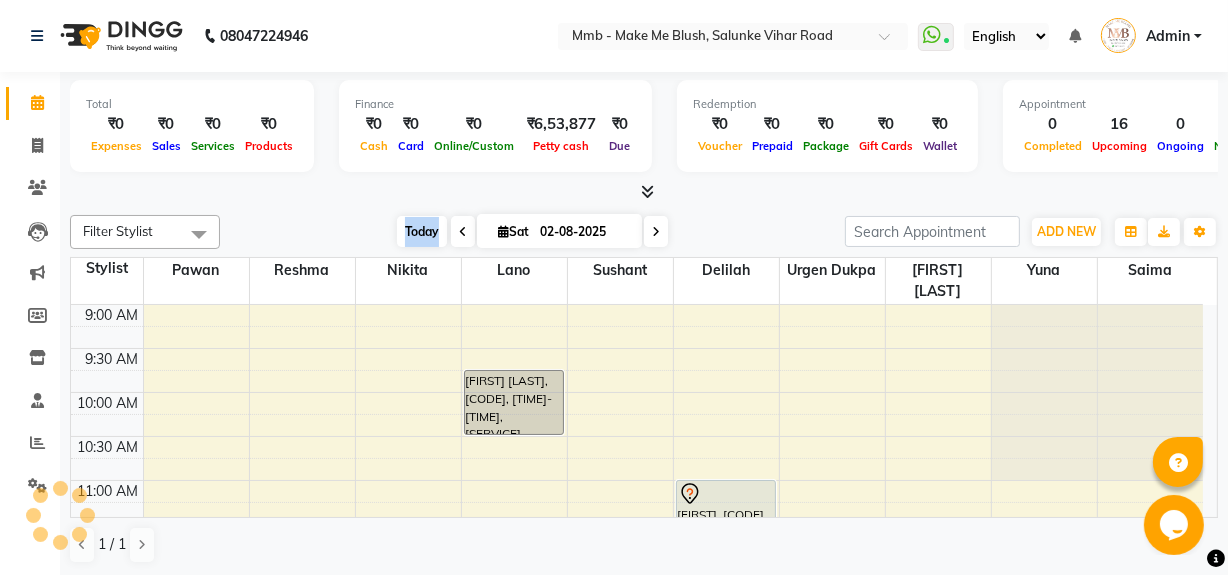 click on "Today" at bounding box center [422, 231] 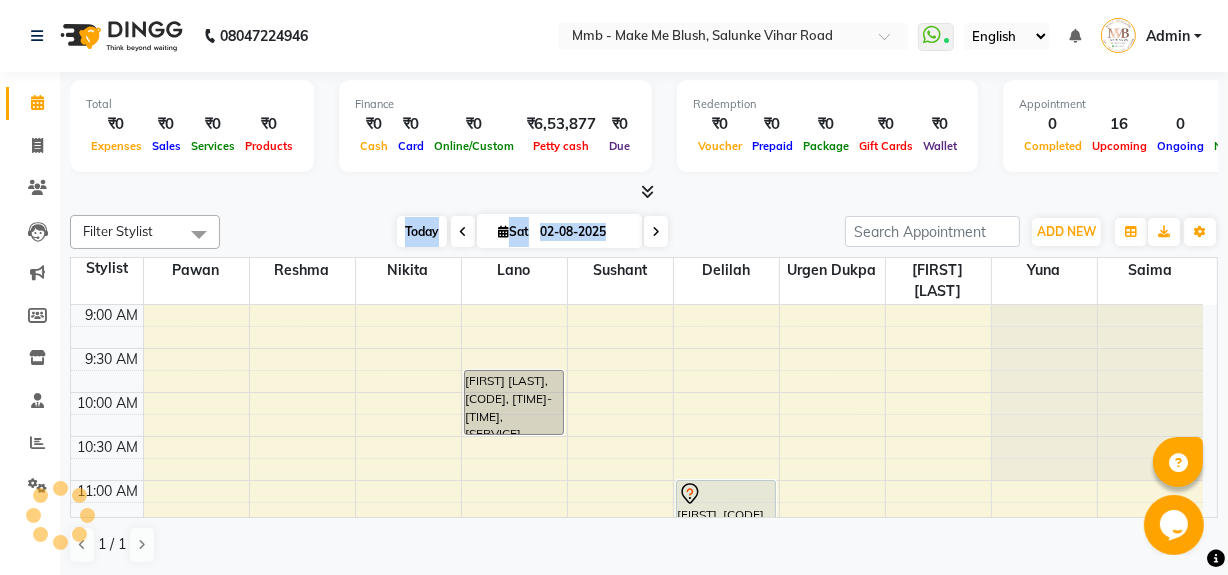 click on "Today" at bounding box center (422, 231) 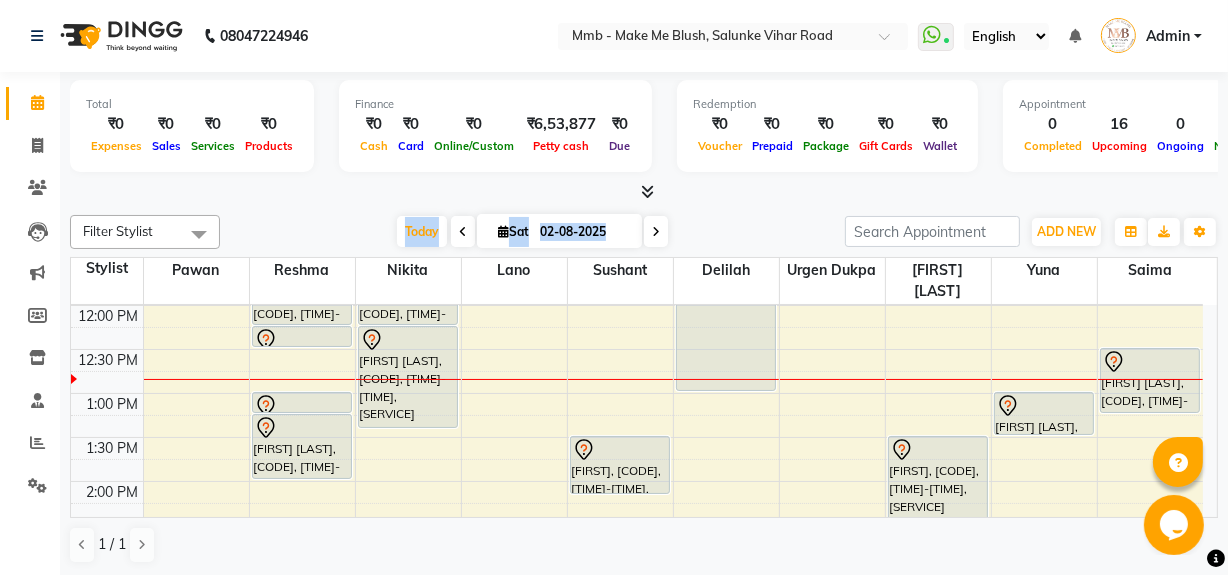 click on "Today  Sat 02-08-2025" at bounding box center [532, 232] 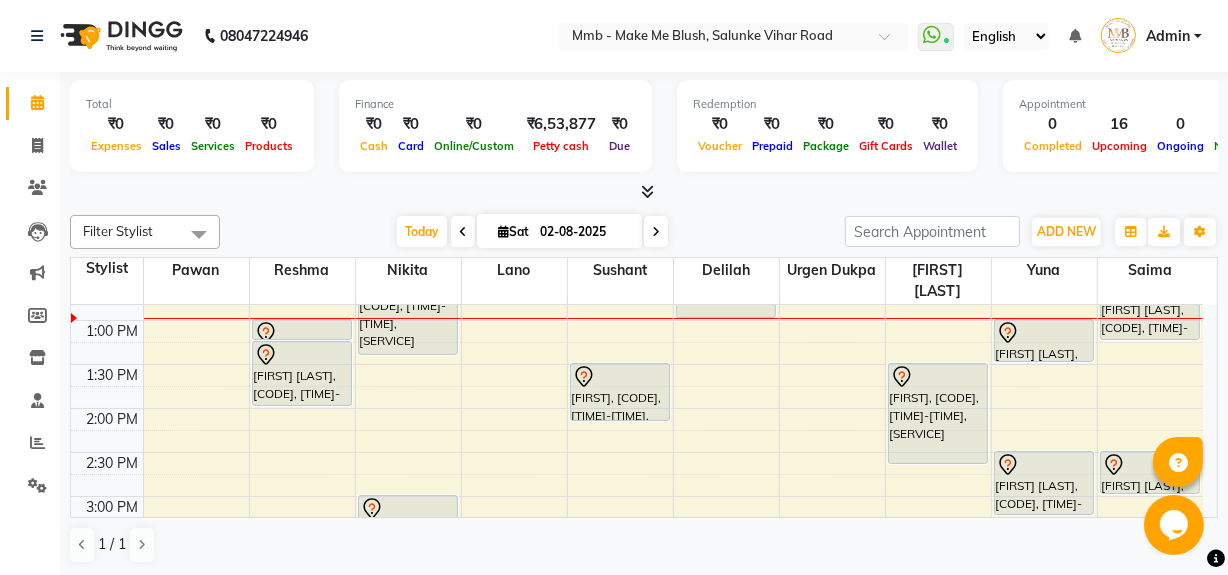 scroll, scrollTop: 372, scrollLeft: 0, axis: vertical 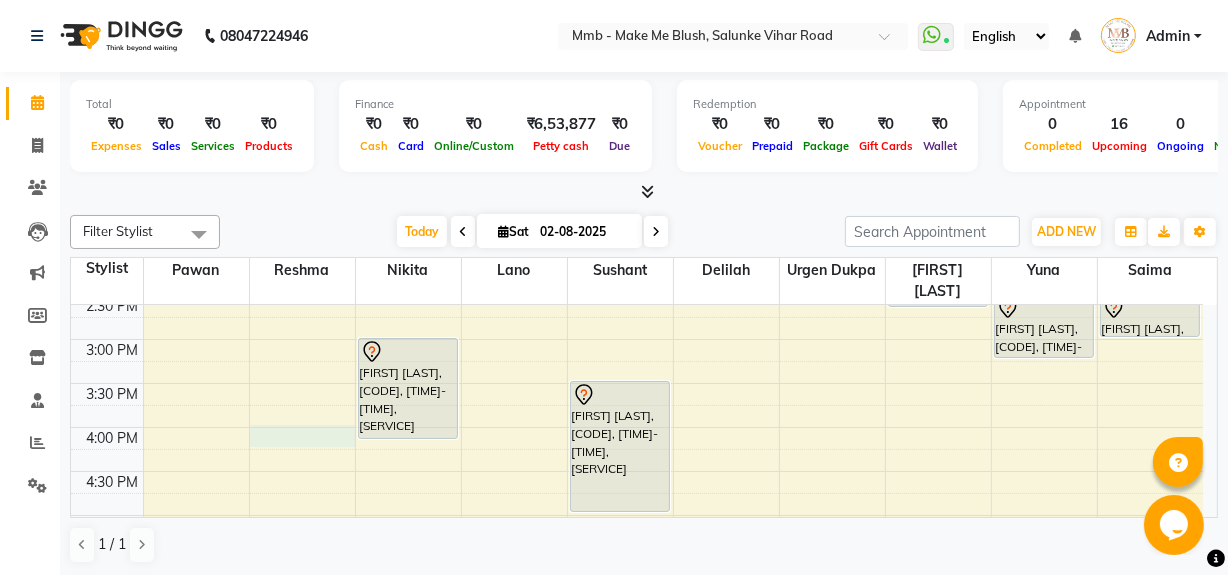 click on "9:00 AM 9:30 AM 10:00 AM 10:30 AM 11:00 AM 11:30 AM 12:00 PM 12:30 PM 1:00 PM 1:30 PM 2:00 PM 2:30 PM 3:00 PM 3:30 PM 4:00 PM 4:30 PM 5:00 PM 5:30 PM 6:00 PM 6:30 PM 7:00 PM 7:30 PM 8:00 PM 8:30 PM             Daayita Apaprajita, TK04, 11:30 AM-12:15 PM, Regular Manicure              Daayita Apaprajita, TK04, 12:15 PM-12:30 PM, Eyebrows             Simriti Vaswani, TK08, 01:00 PM-01:15 PM, Eyebrows             Simriti Vaswani, TK08, 01:15 PM-02:00 PM, Regular Pedicure              Daayita Apaprajita, TK04, 11:30 AM-12:15 PM, Regular Pedicure              Daayita Apaprajita, TK04, 12:15 PM-01:25 PM, Roots Touchup Upto 1inch              Riddhi Bhog, TK01, 03:00 PM-04:10 PM, Roots Touchup Upto 1inch              Carina Bhagchandani, TK11, 06:00 PM-06:30 PM, Rica bikini              Carina Bhagchandani, TK11, 06:30 PM-06:40 PM, Honey half Arm    Anshita Bhavishkar, TK06, 09:45 AM-10:30 AM, Protien Refiller Treatment             Richi, TK02, 01:30 PM-02:10 PM, Gel Nail plain" at bounding box center [637, 339] 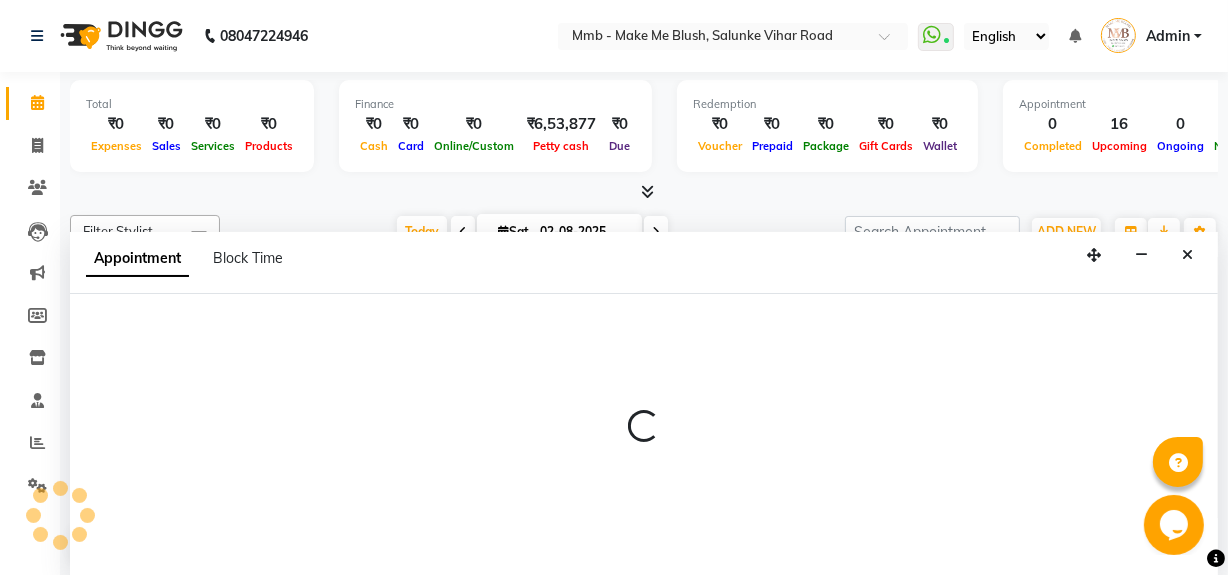 select on "18873" 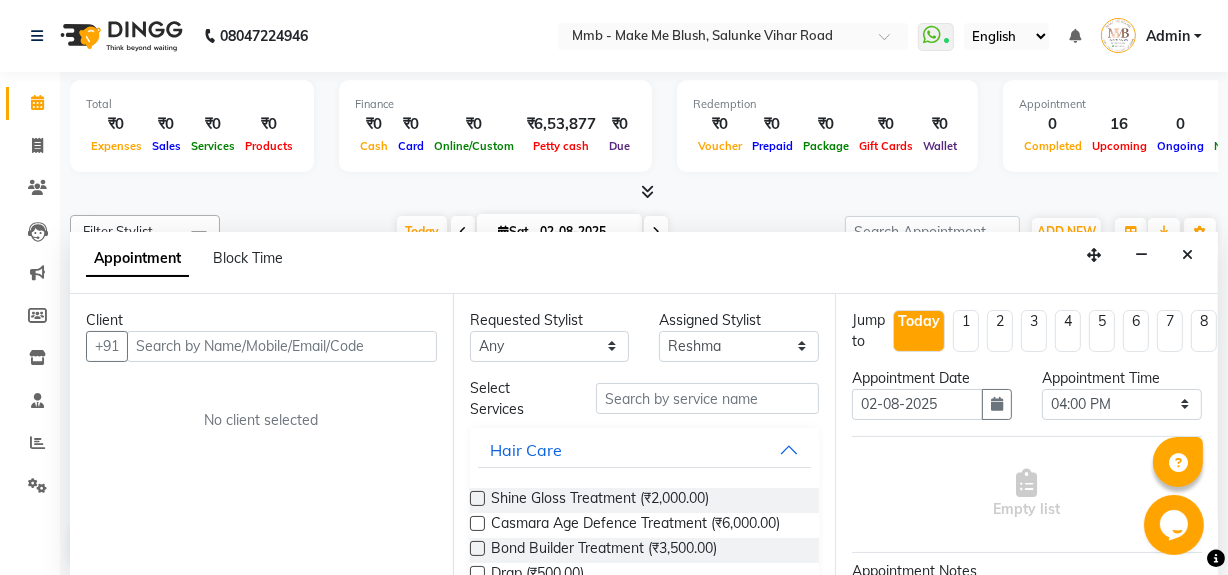 click at bounding box center [282, 346] 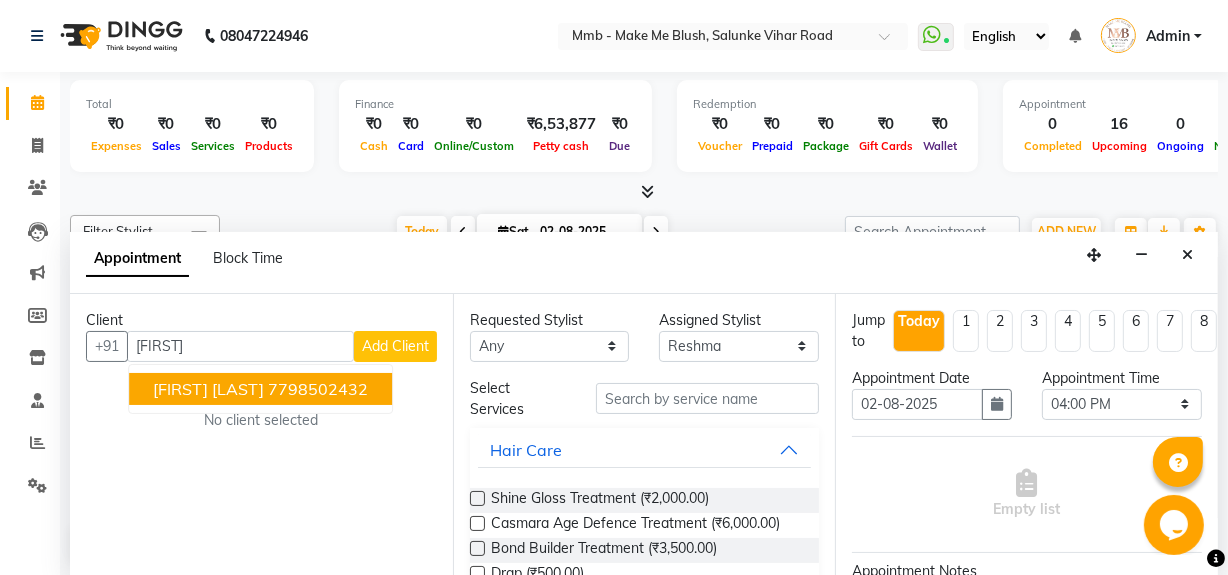 click on "Trisha Roy  7798502432" at bounding box center [260, 389] 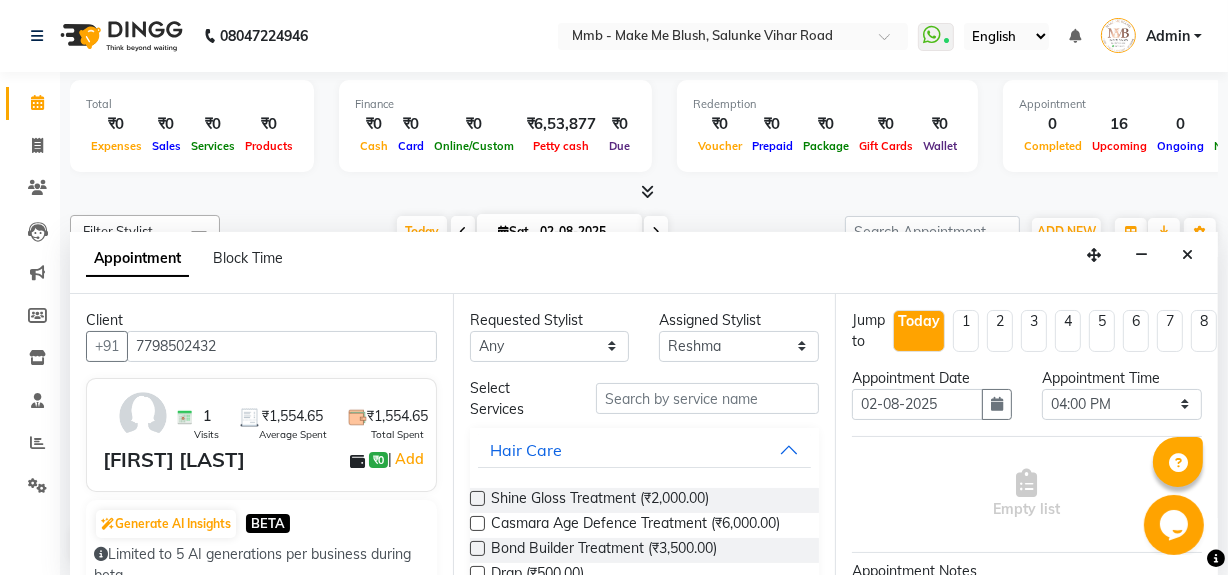 type on "7798502432" 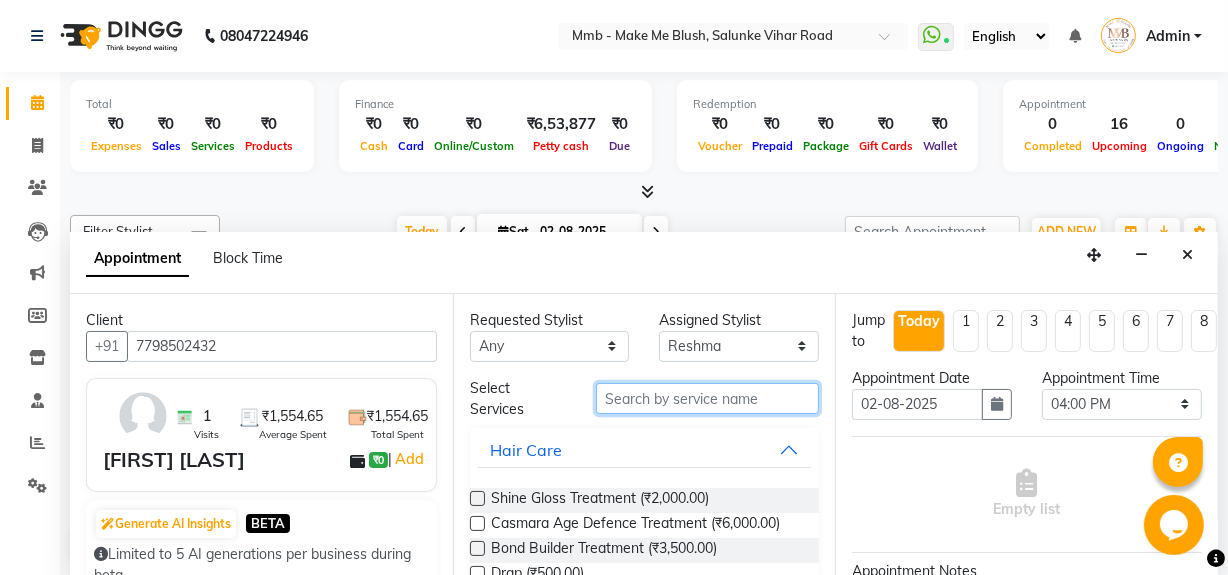click at bounding box center [707, 398] 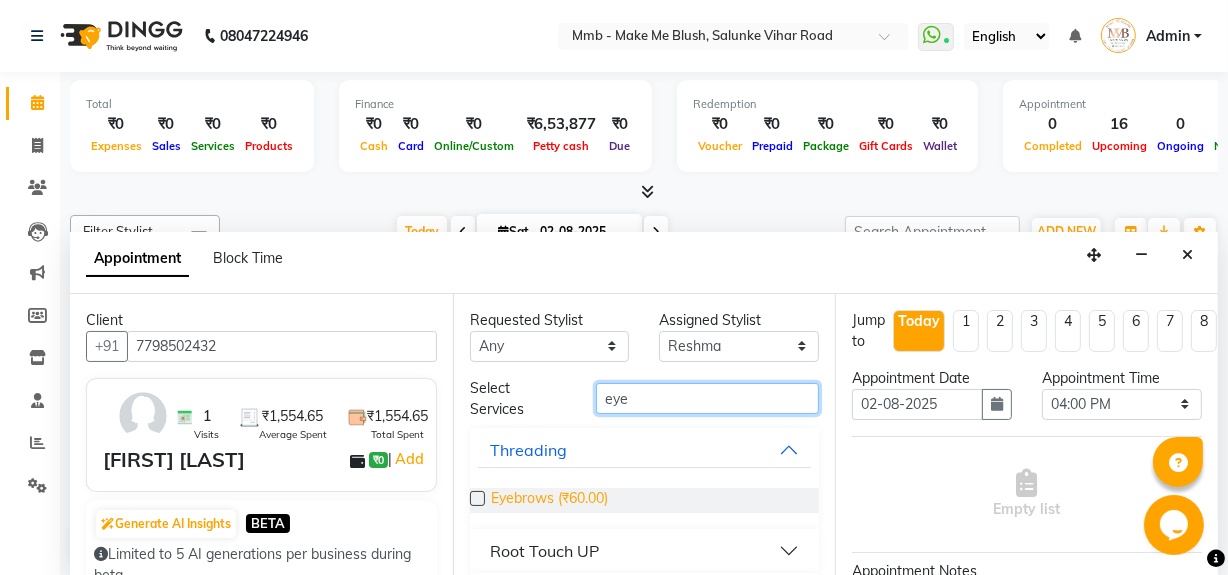 type on "eye" 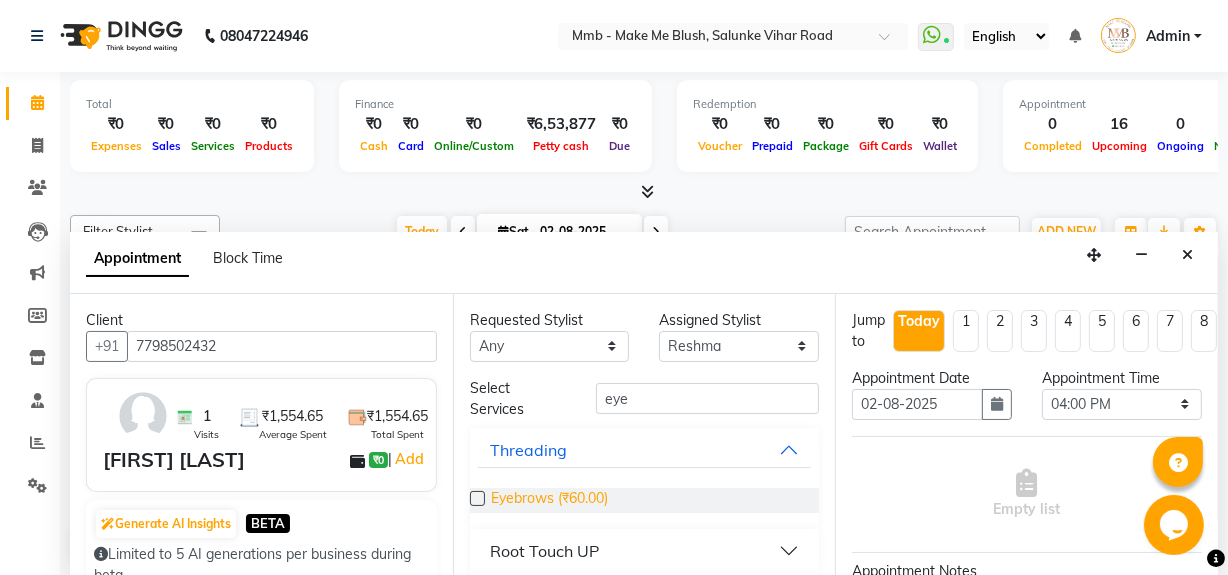 click on "Eyebrows (₹60.00)" at bounding box center (549, 500) 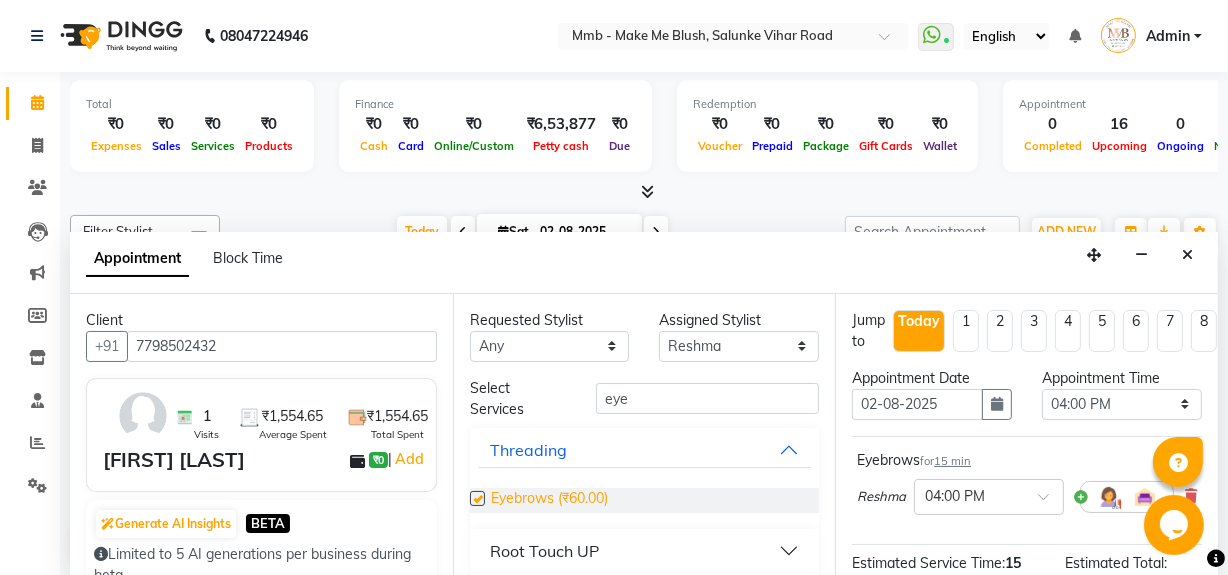 checkbox on "false" 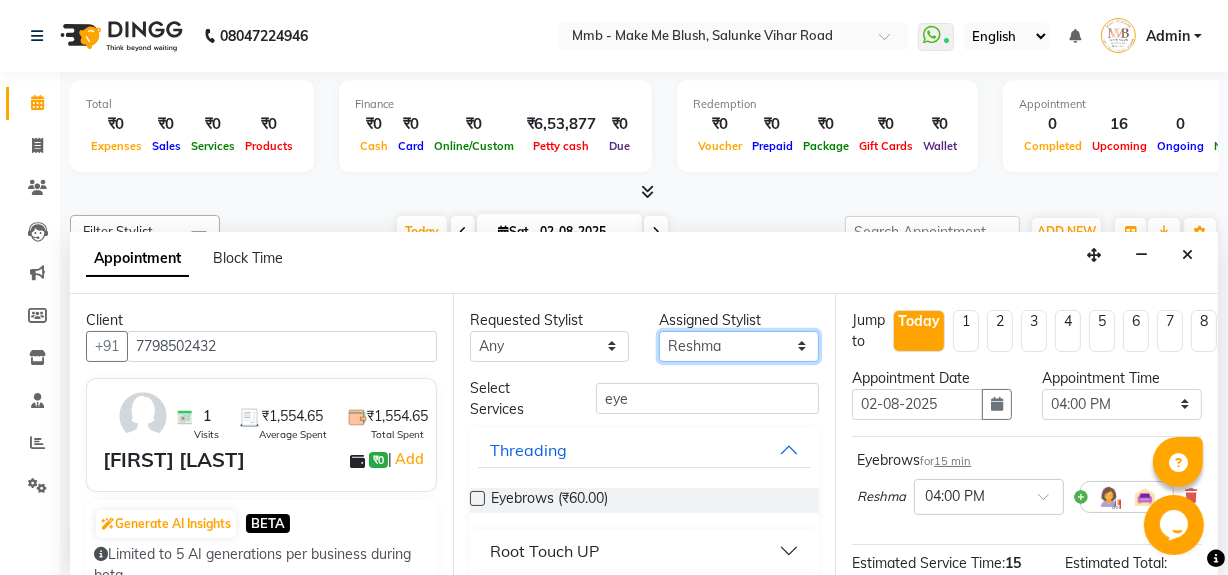 click on "Select Delilah Gauri Chauhan Lano Nikita Pawan Reshma Saima Sushant Urgen Dukpa Yuna" at bounding box center [739, 346] 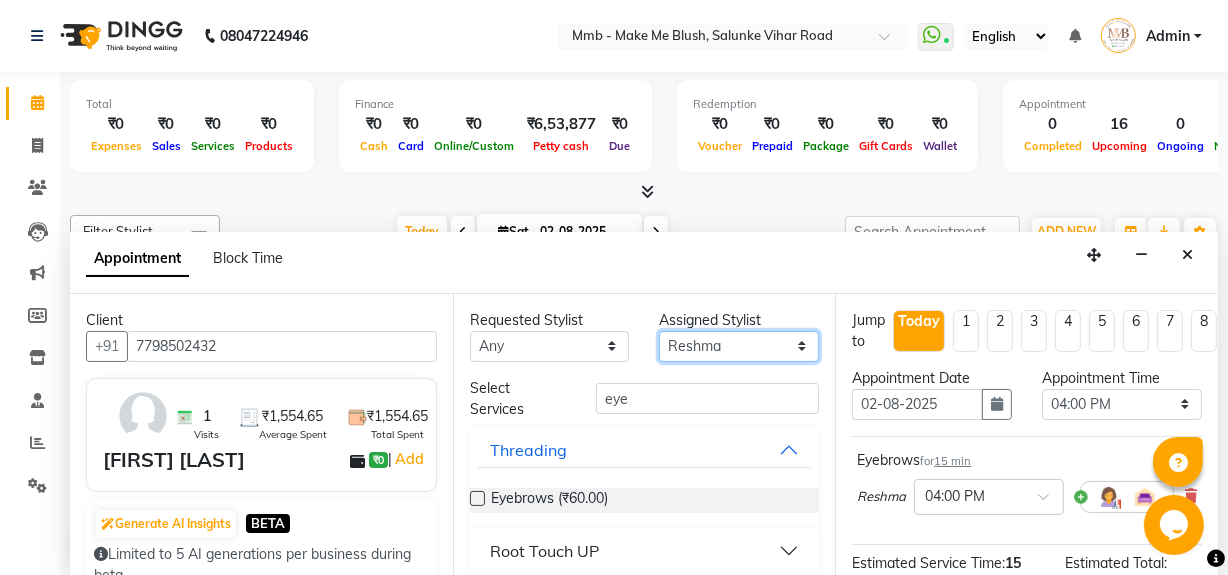 select on "35693" 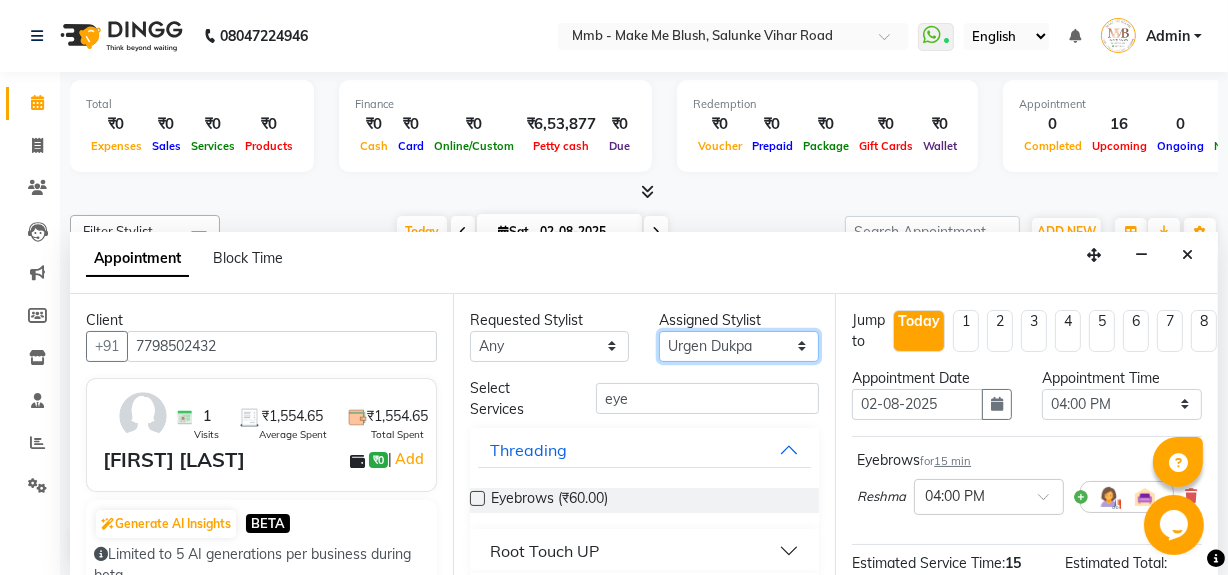 click on "Select Delilah Gauri Chauhan Lano Nikita Pawan Reshma Saima Sushant Urgen Dukpa Yuna" at bounding box center [739, 346] 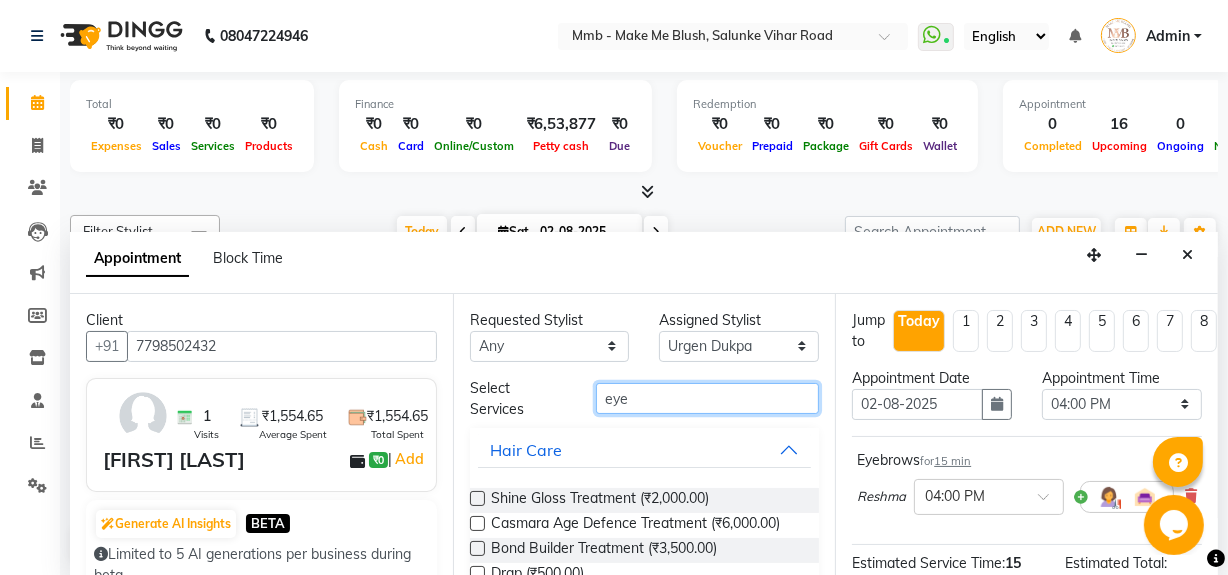 click on "eye" at bounding box center [707, 398] 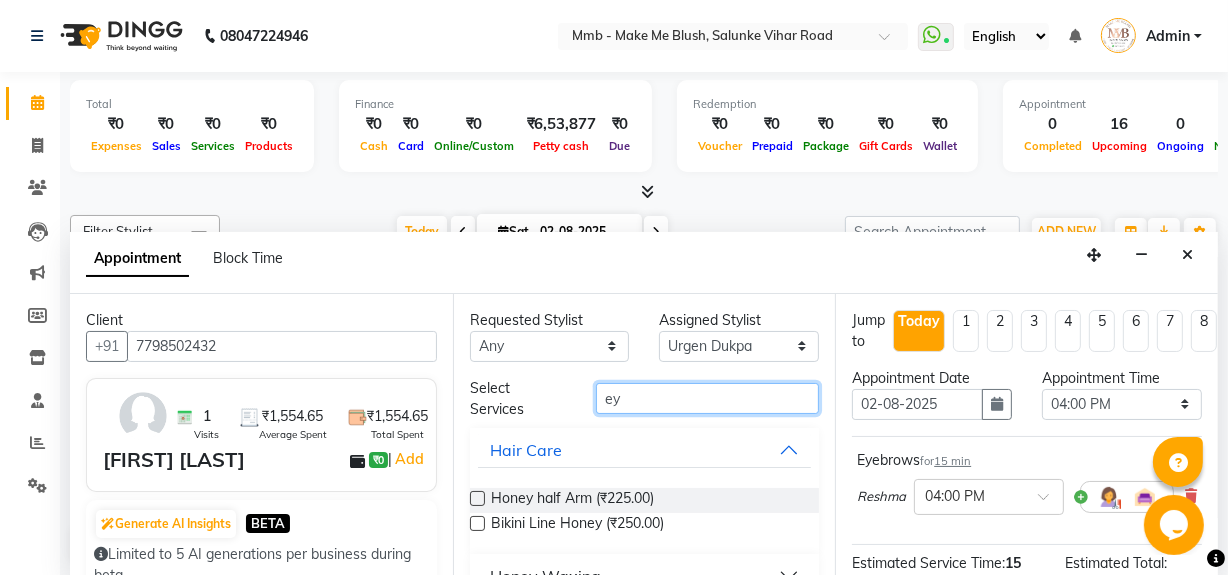 type on "e" 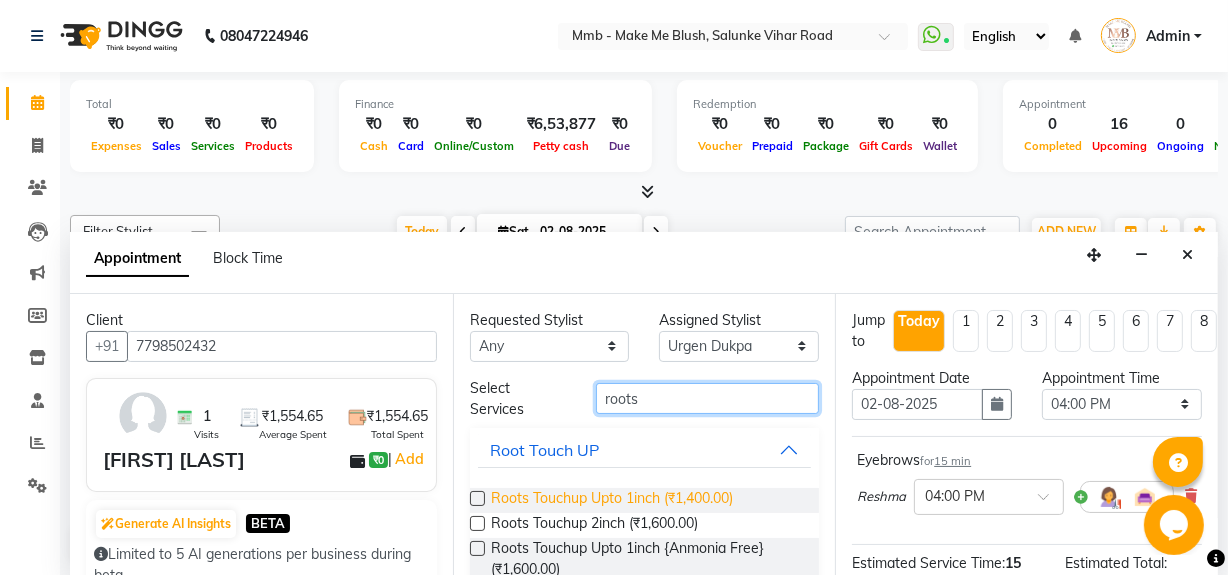 type on "roots" 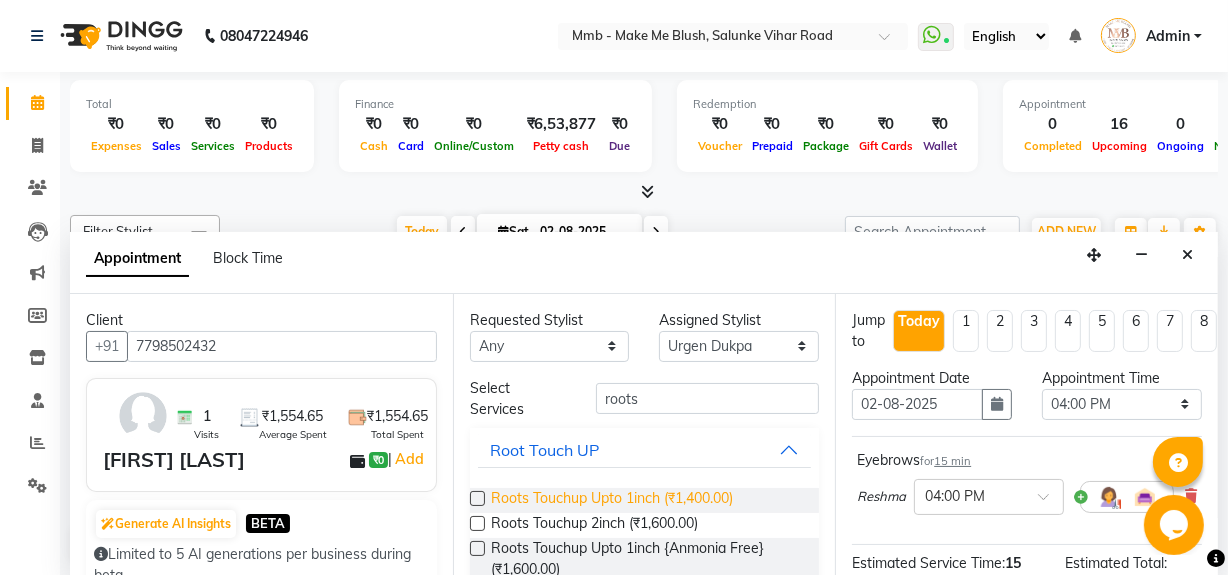 click on "Roots Touchup Upto 1inch  (₹1,400.00)" at bounding box center (612, 500) 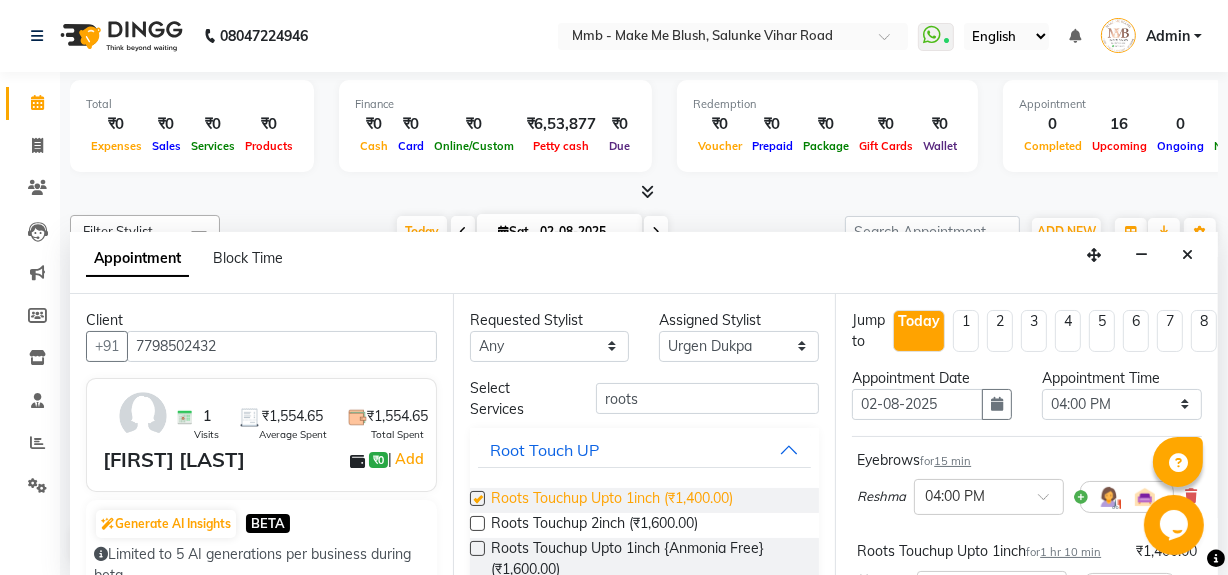 checkbox on "false" 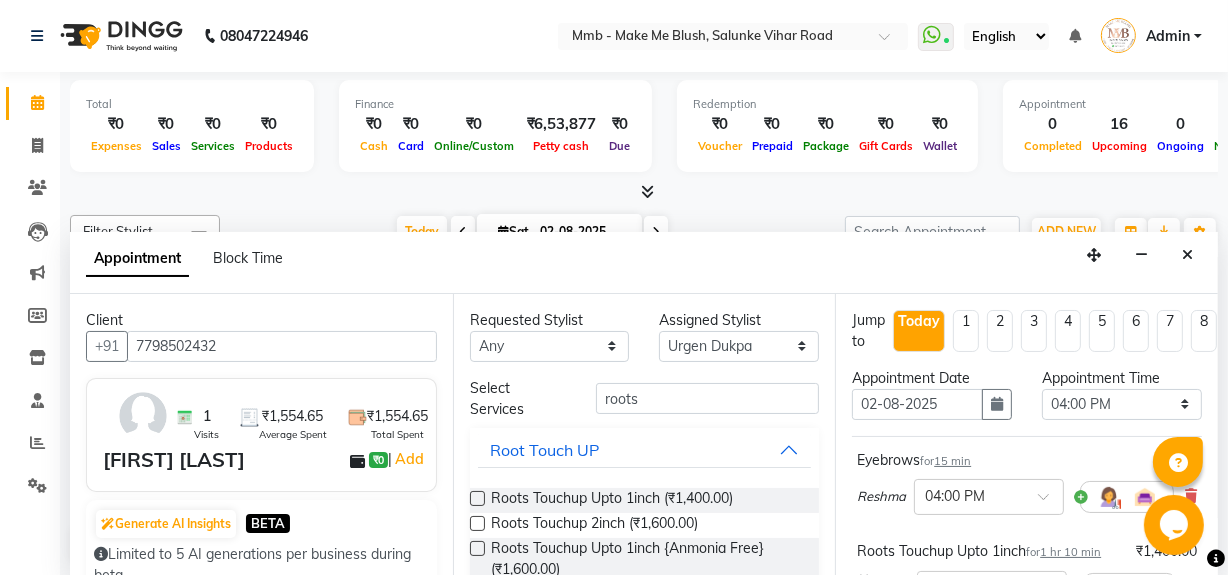 scroll, scrollTop: 235, scrollLeft: 0, axis: vertical 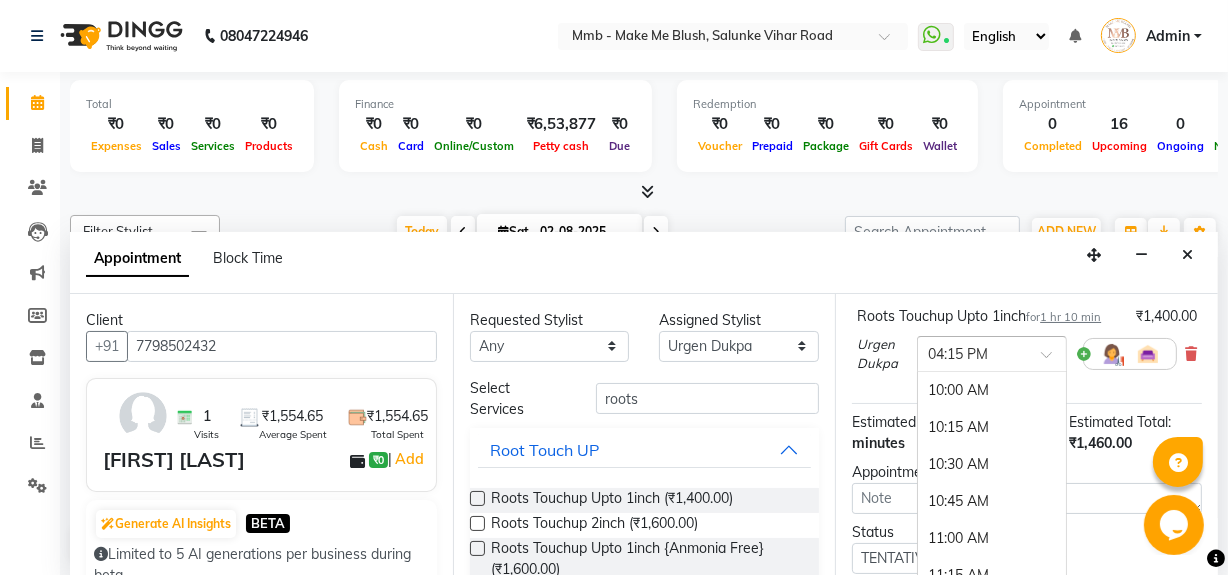 click at bounding box center (1053, 360) 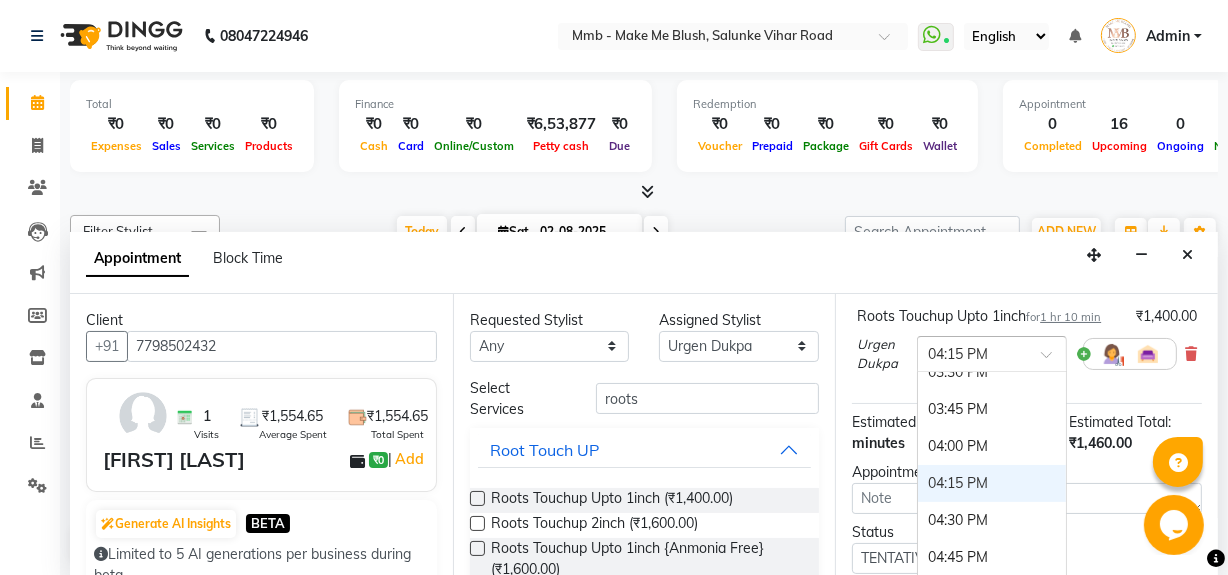 scroll, scrollTop: 816, scrollLeft: 0, axis: vertical 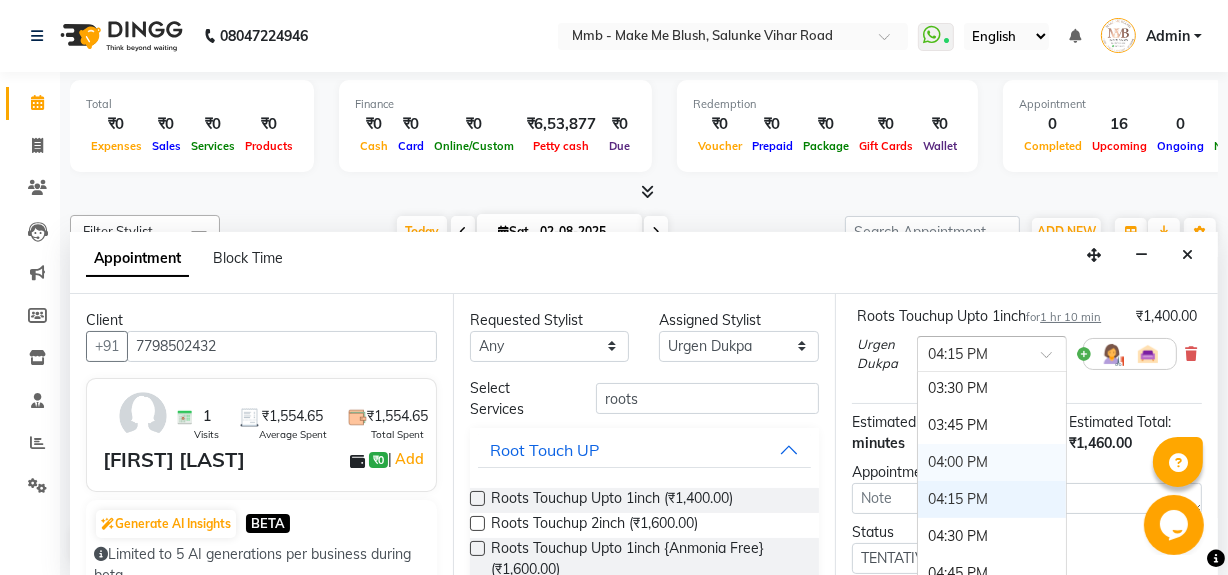 click on "04:00 PM" at bounding box center [992, 462] 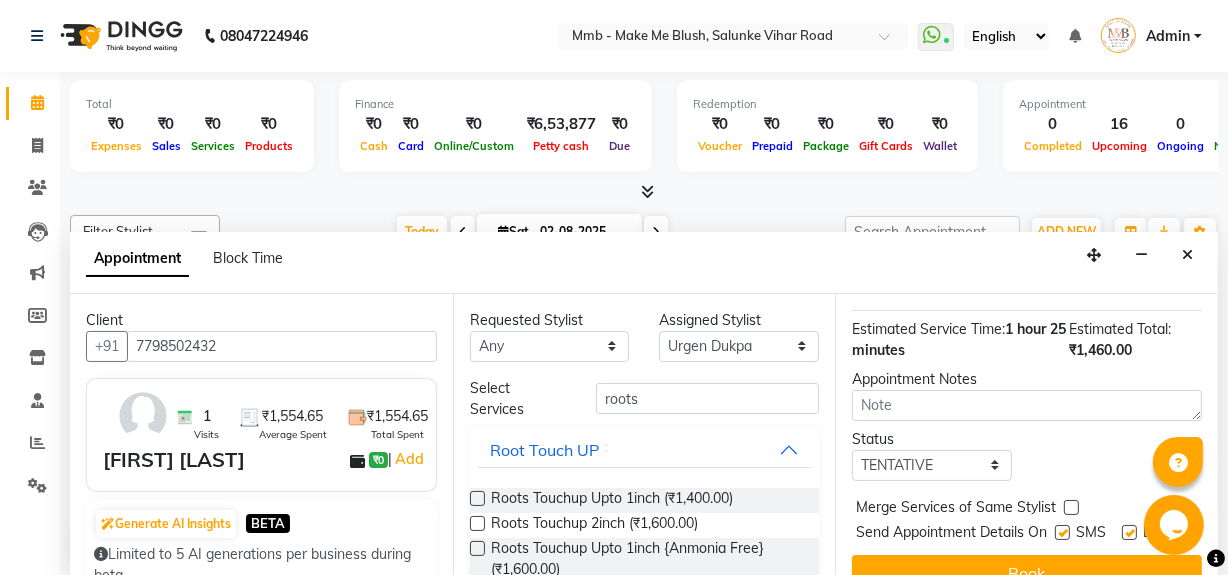 scroll, scrollTop: 409, scrollLeft: 0, axis: vertical 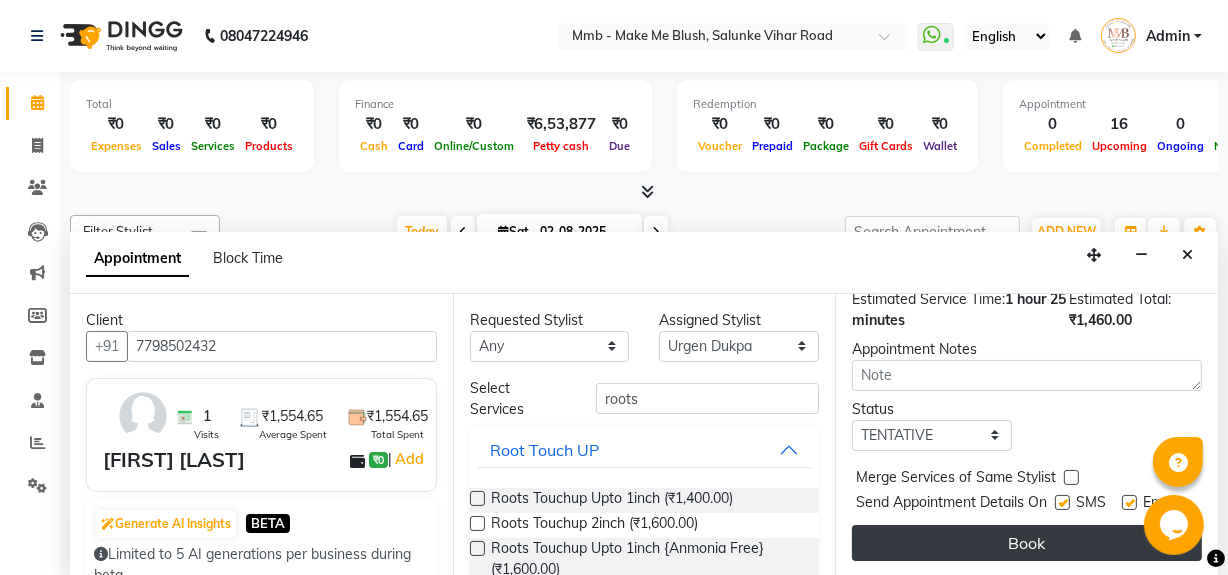click on "Book" at bounding box center (1027, 543) 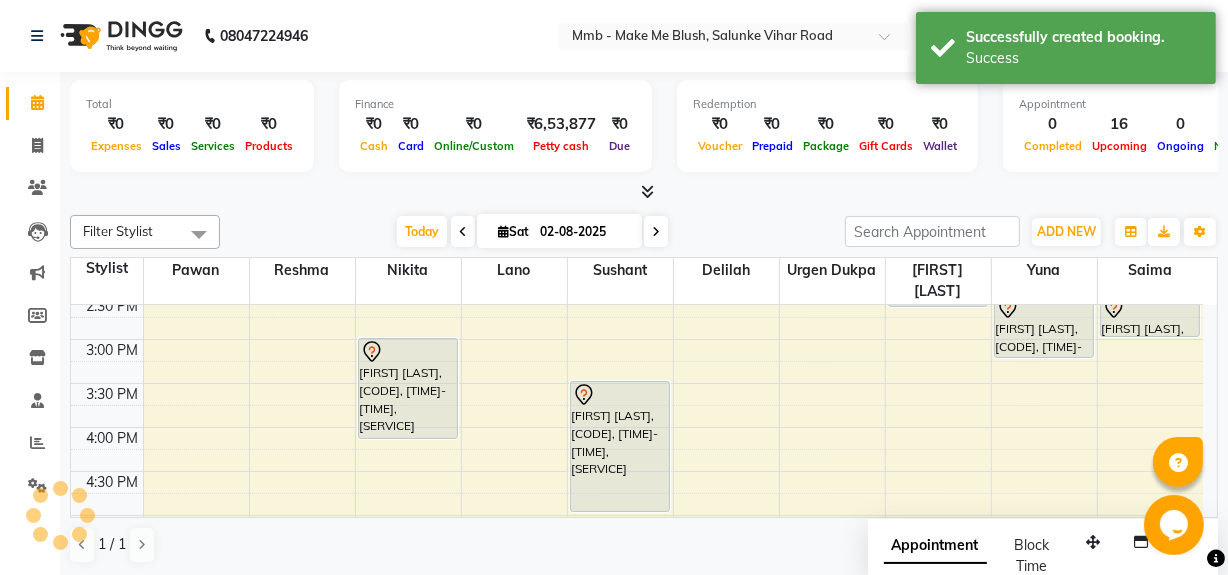 scroll, scrollTop: 0, scrollLeft: 0, axis: both 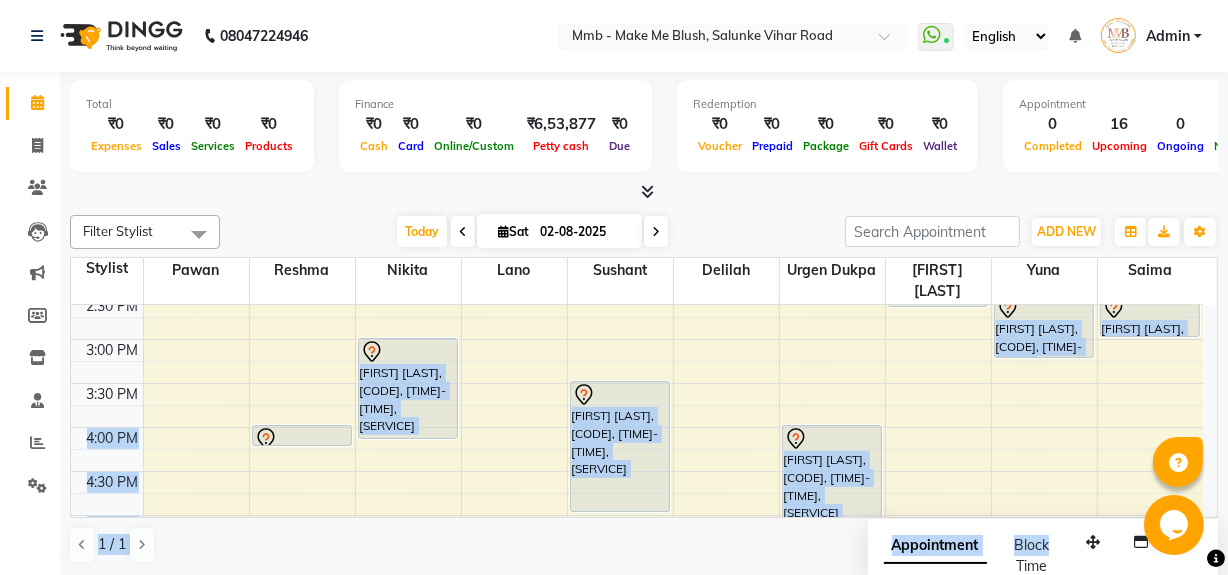 drag, startPoint x: 1076, startPoint y: 537, endPoint x: 499, endPoint y: 395, distance: 594.2163 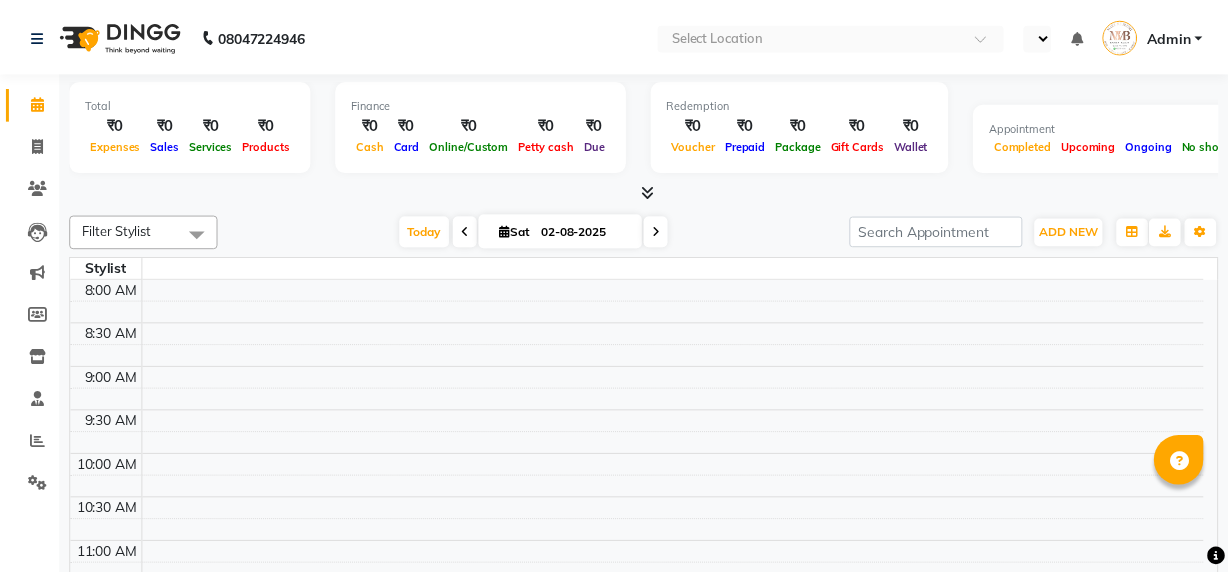 scroll, scrollTop: 0, scrollLeft: 0, axis: both 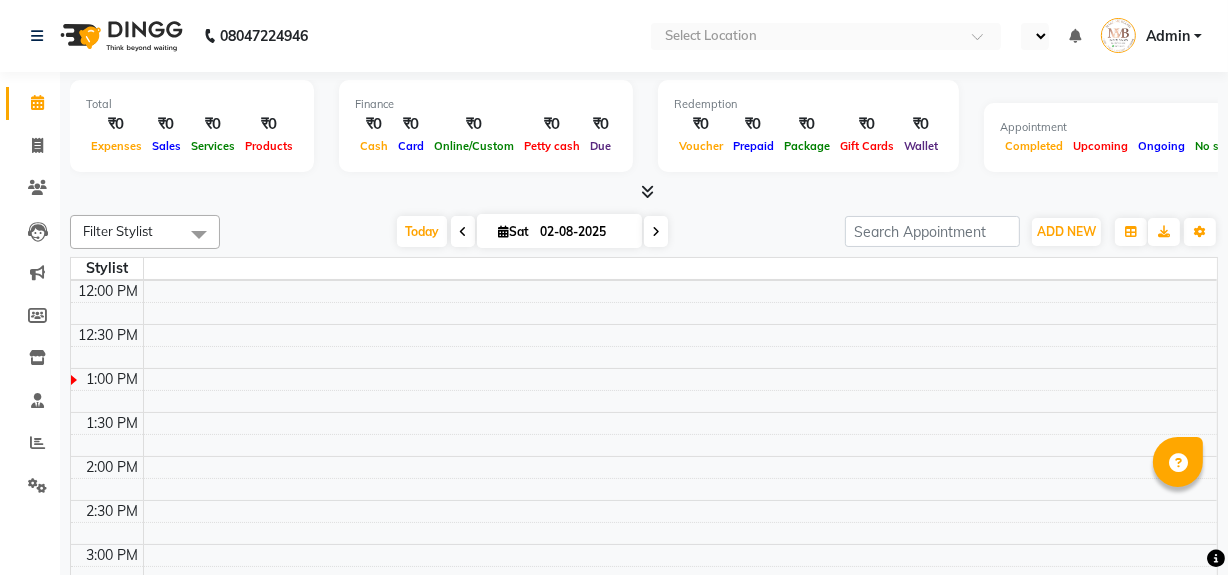 select on "en" 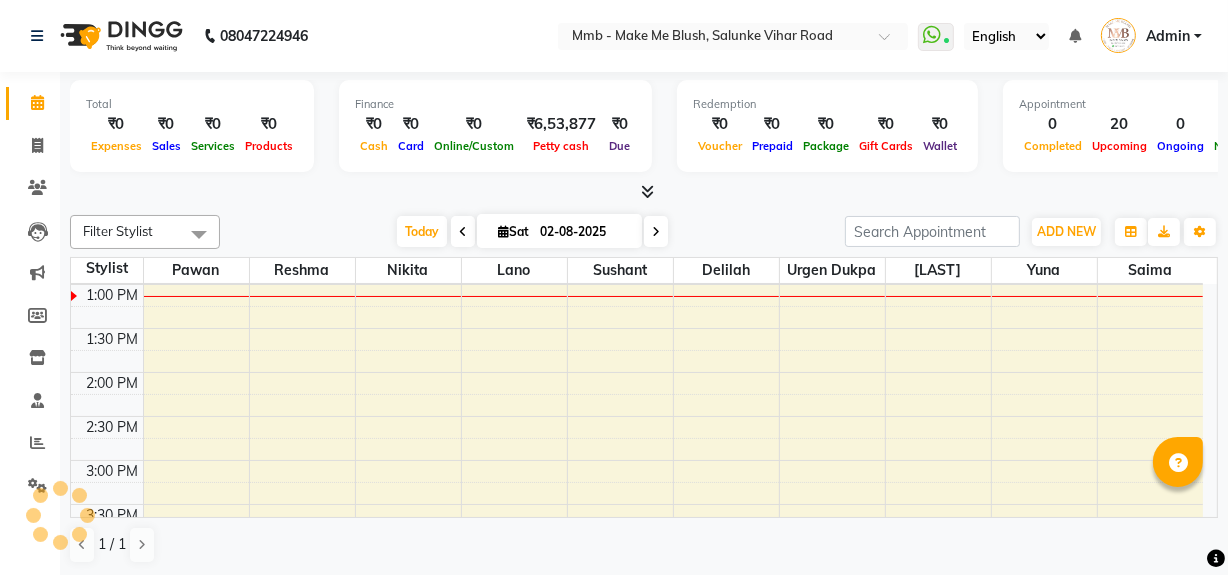 scroll, scrollTop: 0, scrollLeft: 0, axis: both 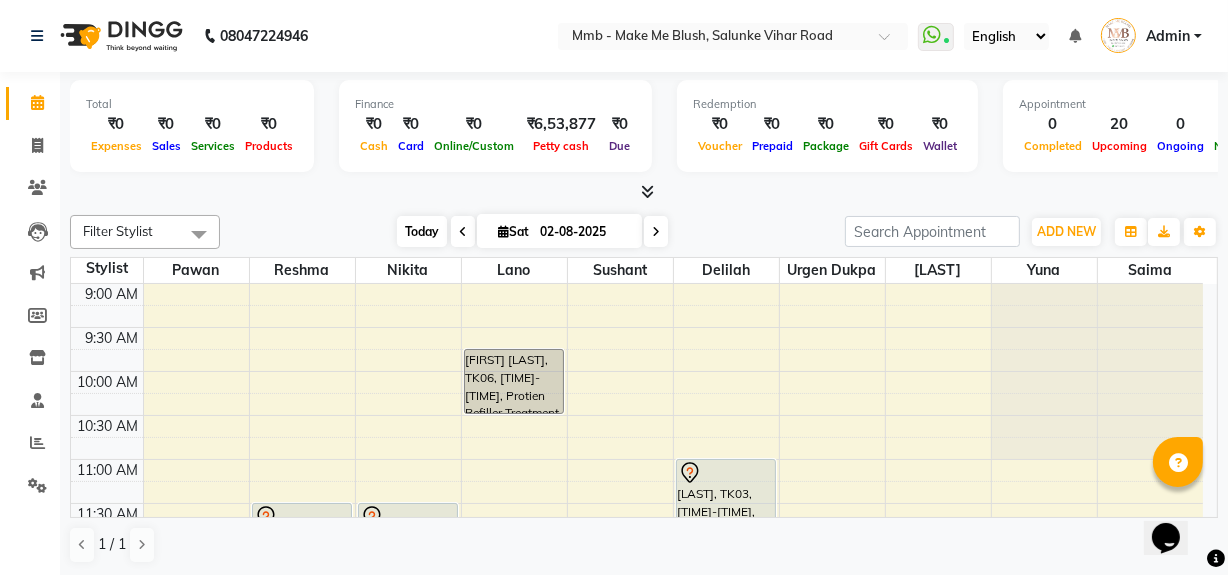 click on "Today" at bounding box center [422, 231] 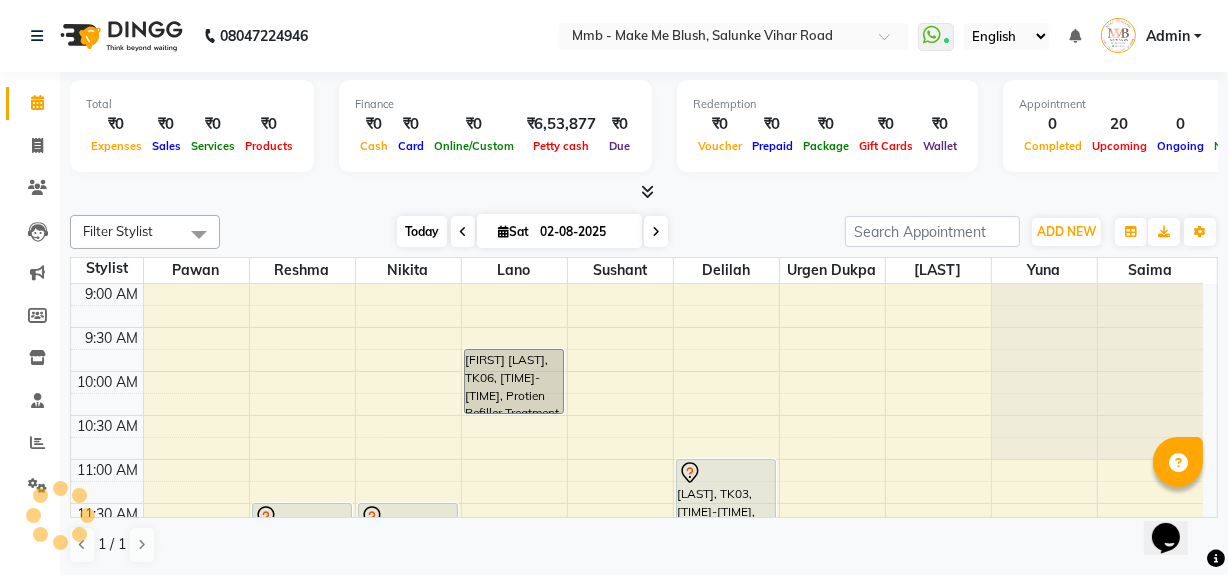 scroll, scrollTop: 351, scrollLeft: 0, axis: vertical 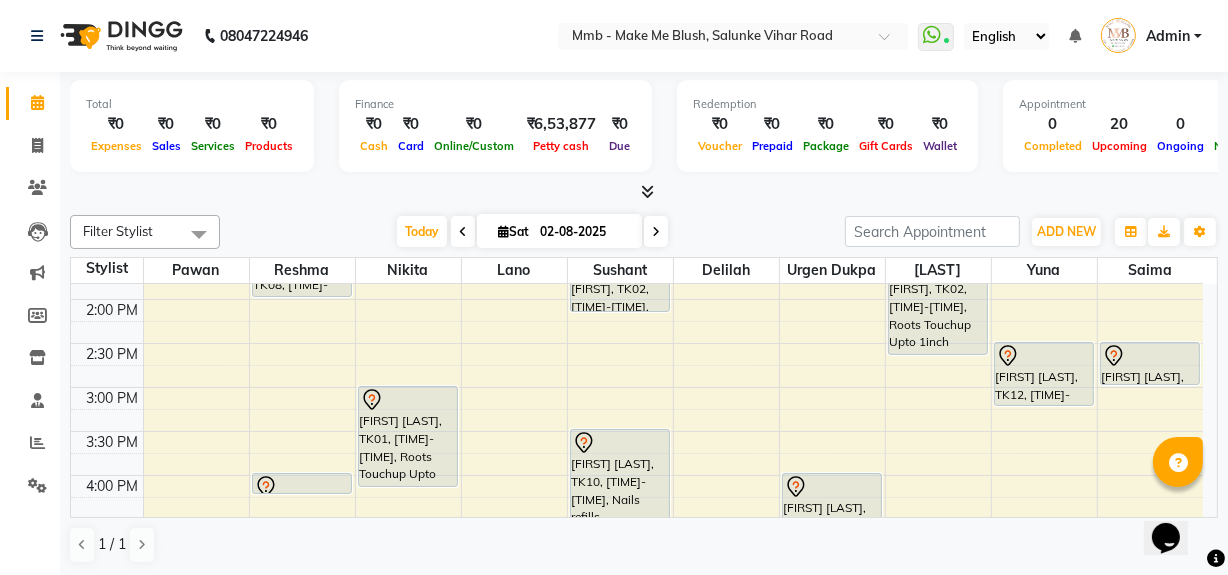 click at bounding box center [463, 231] 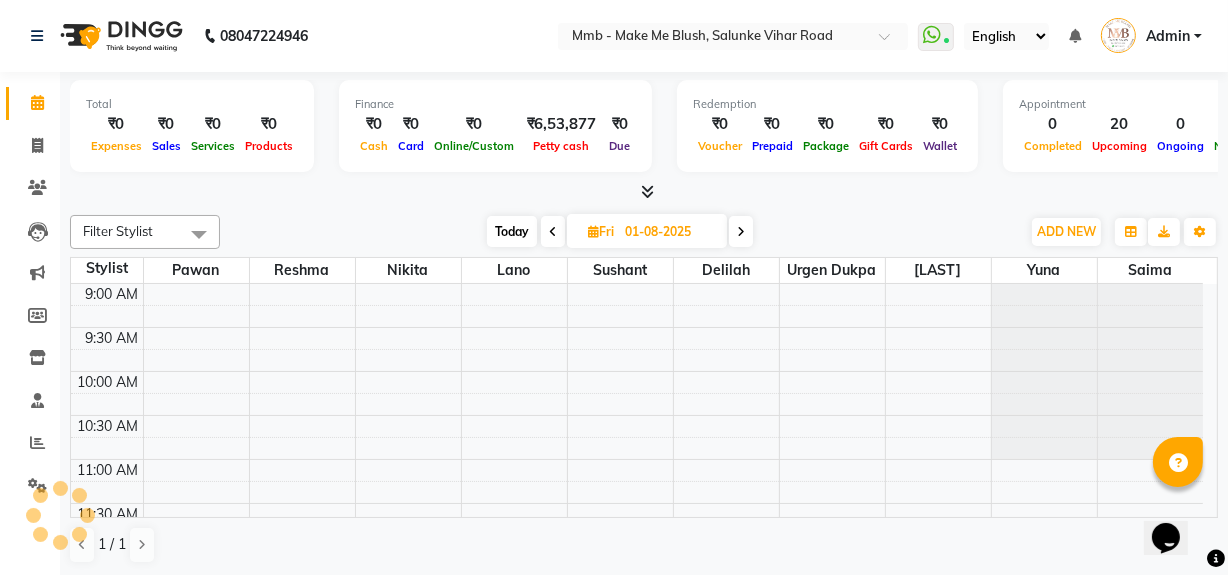 scroll, scrollTop: 351, scrollLeft: 0, axis: vertical 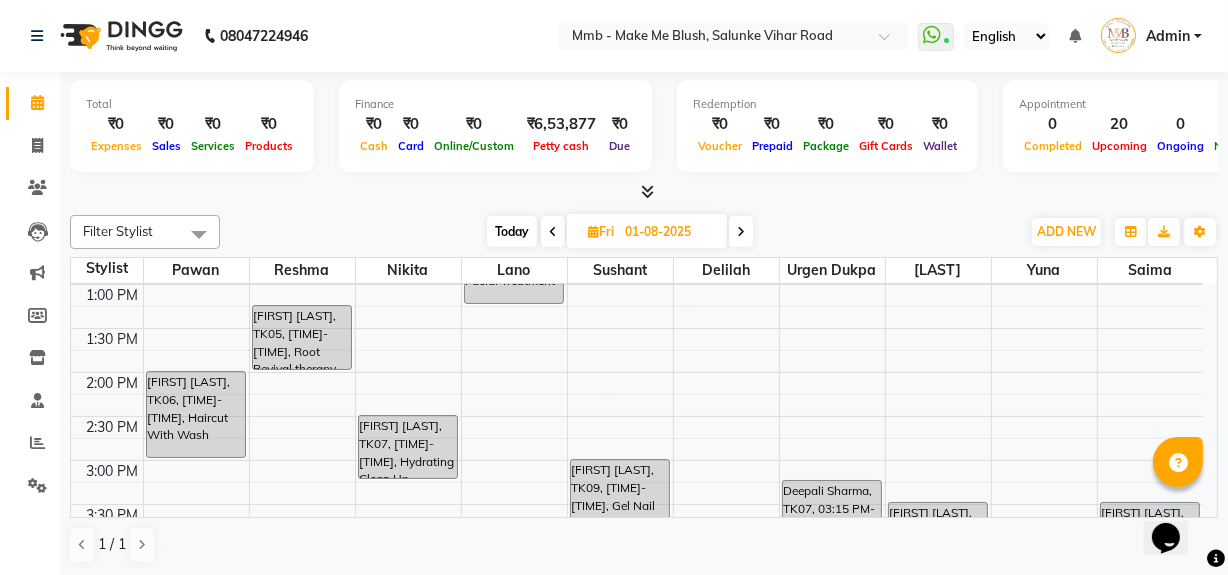 click on "Today" at bounding box center (512, 231) 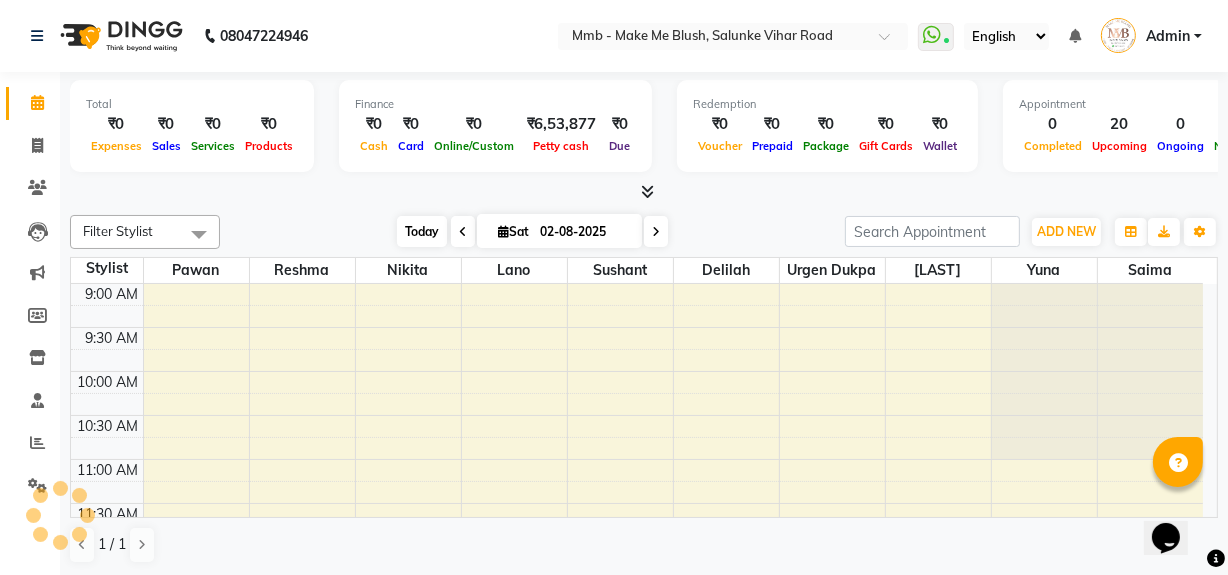 scroll, scrollTop: 351, scrollLeft: 0, axis: vertical 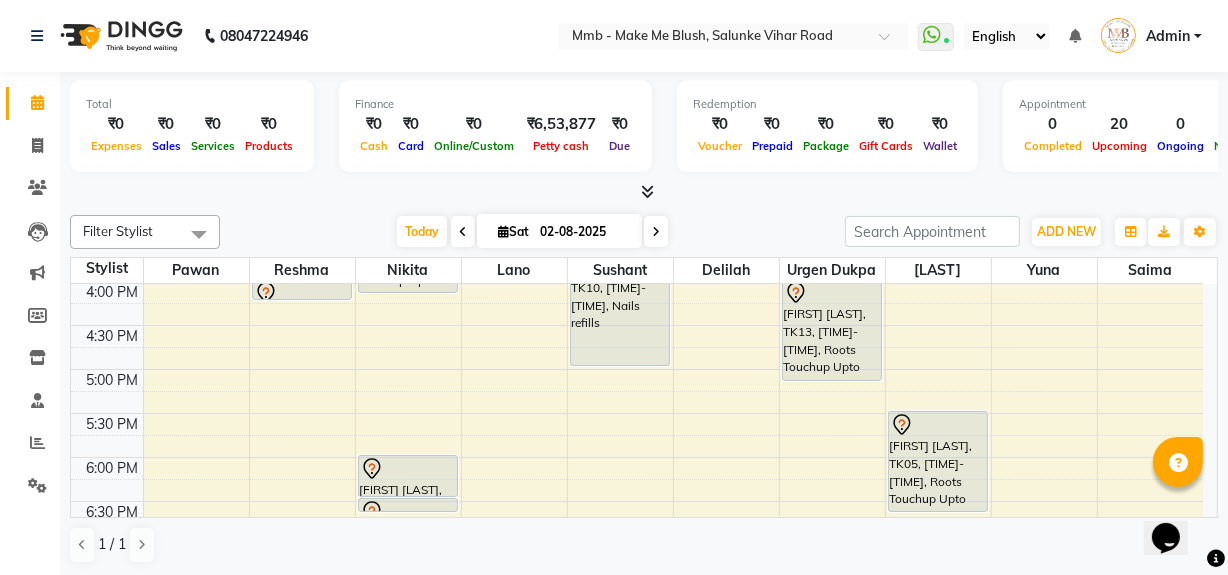 drag, startPoint x: 1210, startPoint y: 511, endPoint x: 63, endPoint y: 16, distance: 1249.2534 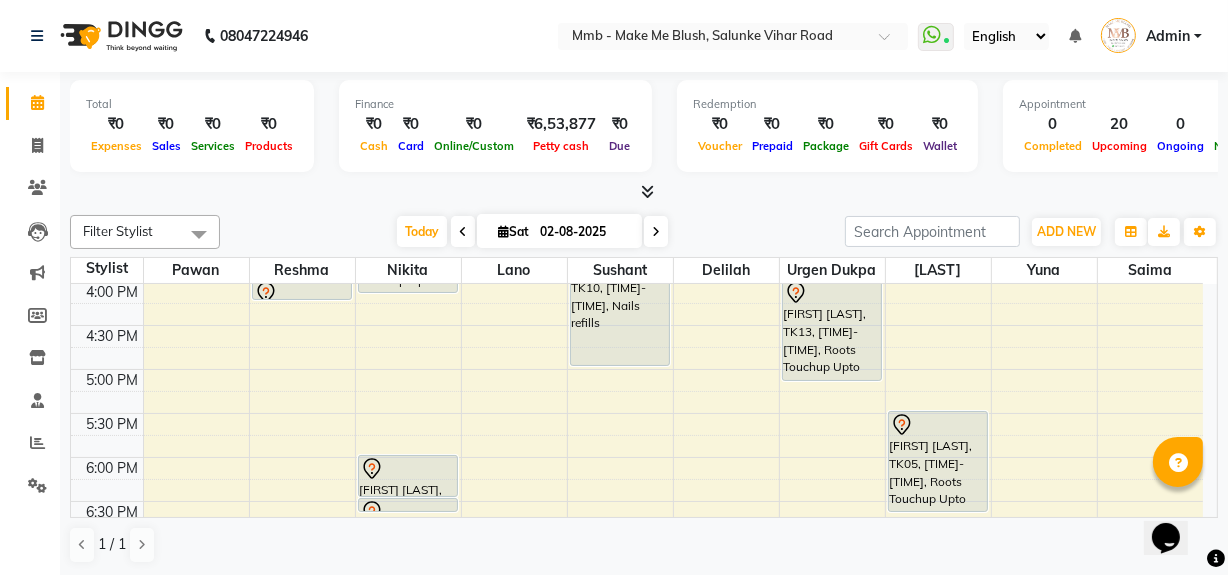 scroll, scrollTop: 654, scrollLeft: 0, axis: vertical 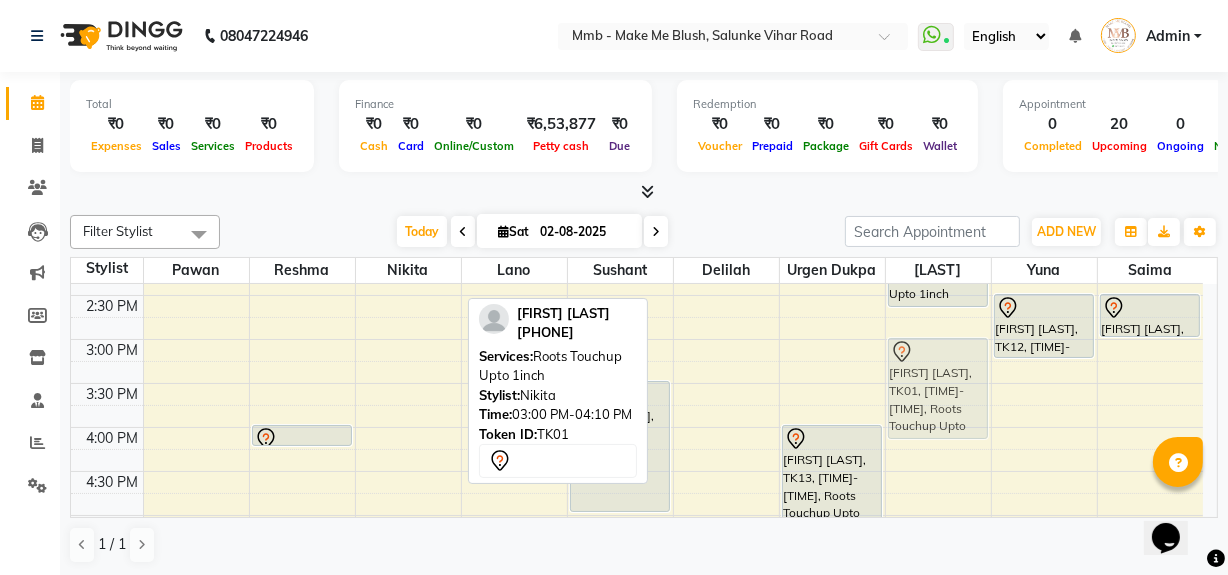 drag, startPoint x: 399, startPoint y: 390, endPoint x: 940, endPoint y: 388, distance: 541.0037 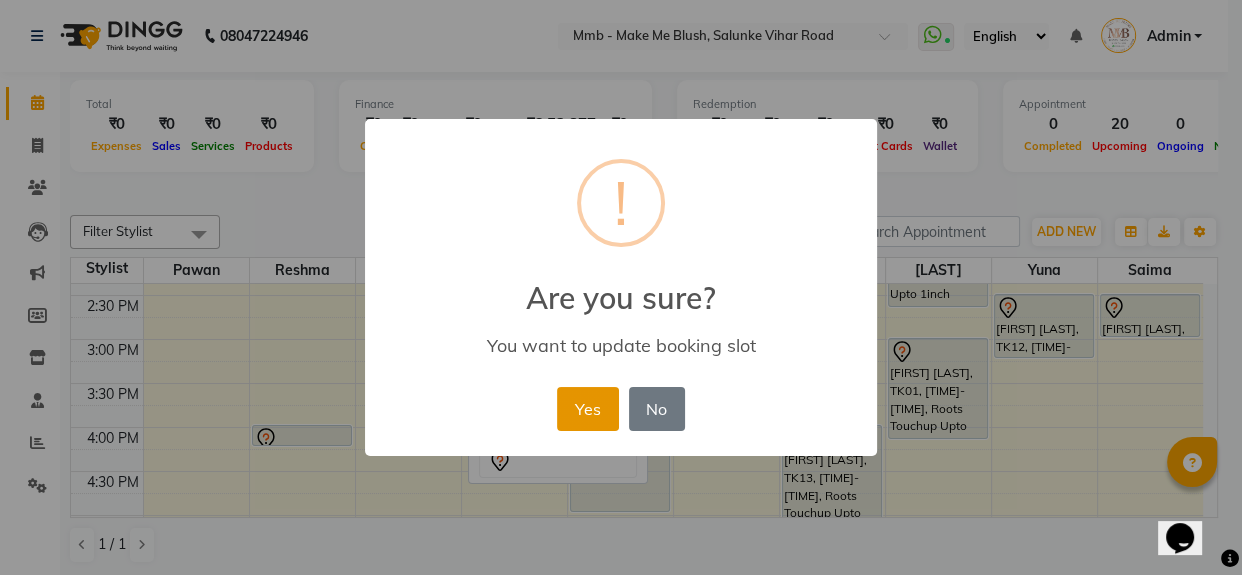 click on "Yes" at bounding box center (587, 409) 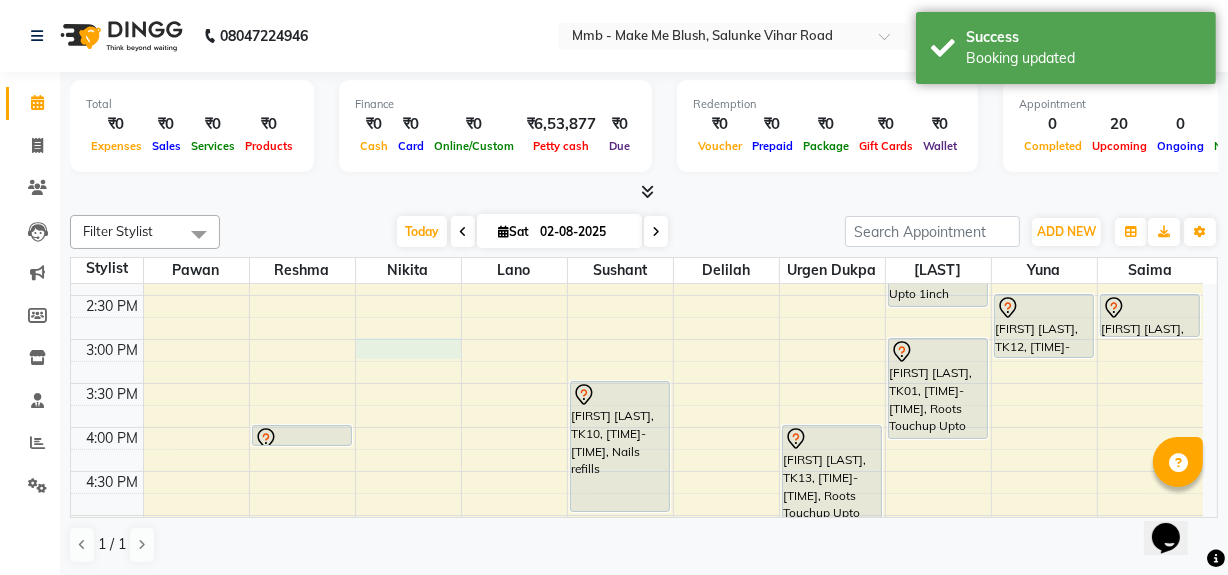 click on "9:00 AM 9:30 AM 10:00 AM 10:30 AM 11:00 AM 11:30 AM 12:00 PM 12:30 PM 1:00 PM 1:30 PM 2:00 PM 2:30 PM 3:00 PM 3:30 PM 4:00 PM 4:30 PM 5:00 PM 5:30 PM 6:00 PM 6:30 PM 7:00 PM 7:30 PM 8:00 PM 8:30 PM             Daayita Apaprajita, TK04, 11:30 AM-12:15 PM, Regular Manicure              Daayita Apaprajita, TK04, 12:15 PM-12:30 PM, Eyebrows             Simriti Vaswani, TK08, 01:00 PM-01:15 PM, Eyebrows             Simriti Vaswani, TK08, 01:15 PM-02:00 PM, Regular Pedicure              Trisha Roy, TK13, 04:00 PM-04:15 PM, Eyebrows             Daayita Apaprajita, TK04, 11:30 AM-12:15 PM, Regular Pedicure              Daayita Apaprajita, TK04, 12:15 PM-01:25 PM, Roots Touchup Upto 1inch              Carina Bhagchandani, TK11, 06:00 PM-06:30 PM, Rica bikini              Carina Bhagchandani, TK11, 06:30 PM-06:40 PM, Honey half Arm    Anshita Bhavishkar, TK06, 09:45 AM-10:30 AM, Protien Refiller Treatment             Richi, TK02, 01:30 PM-02:10 PM, Gel Nail plain" at bounding box center (637, 339) 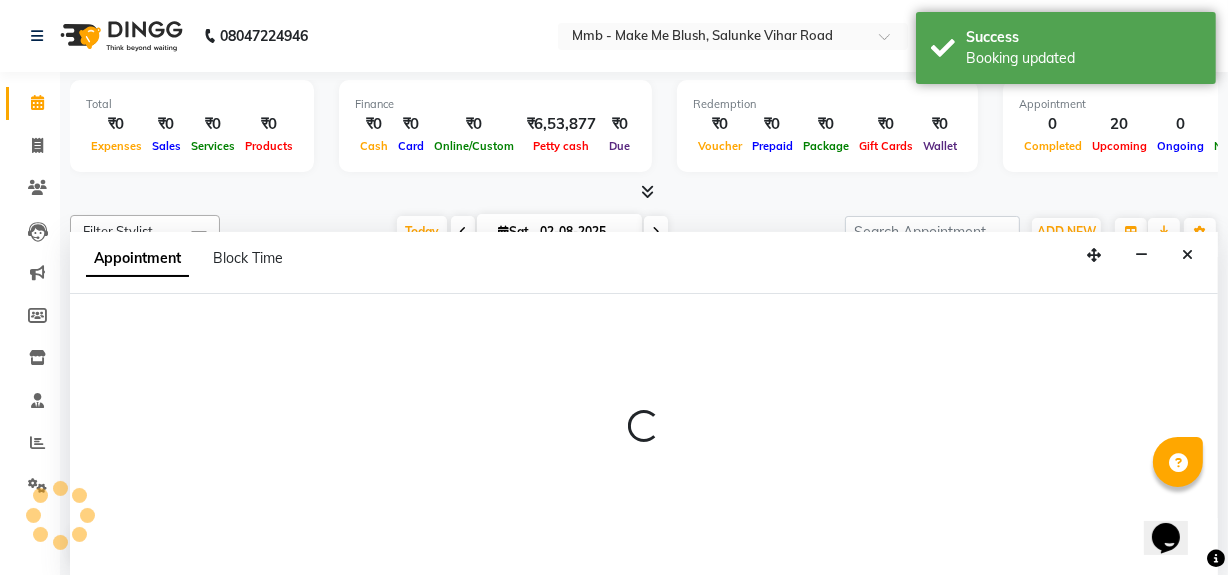 scroll, scrollTop: 0, scrollLeft: 0, axis: both 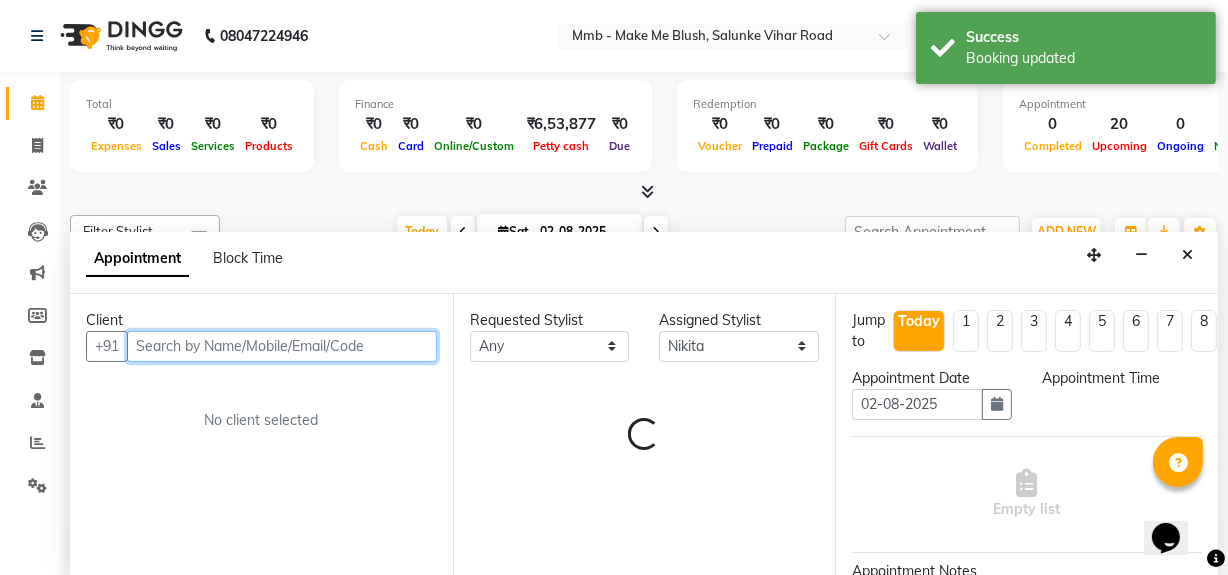 select on "900" 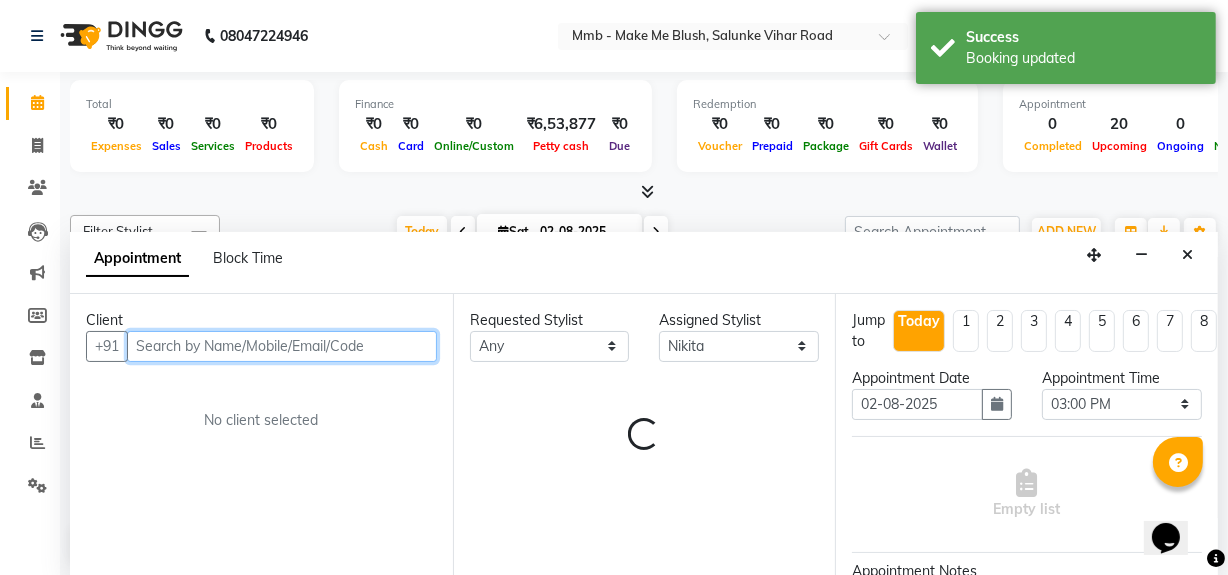 click at bounding box center [282, 346] 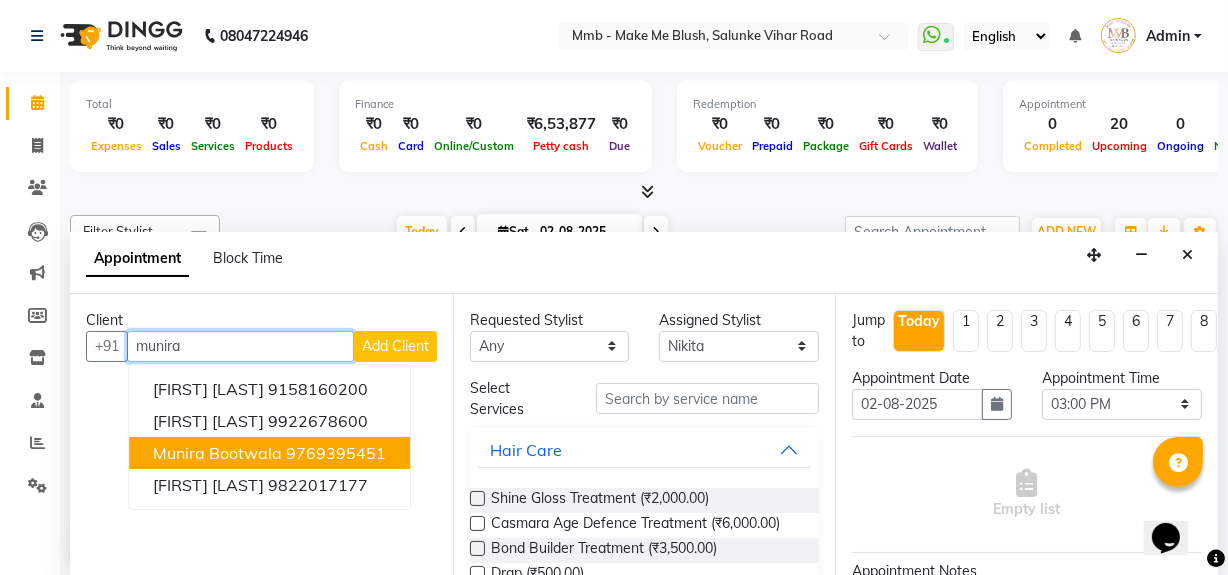 click on "Munira Bootwala" at bounding box center [217, 453] 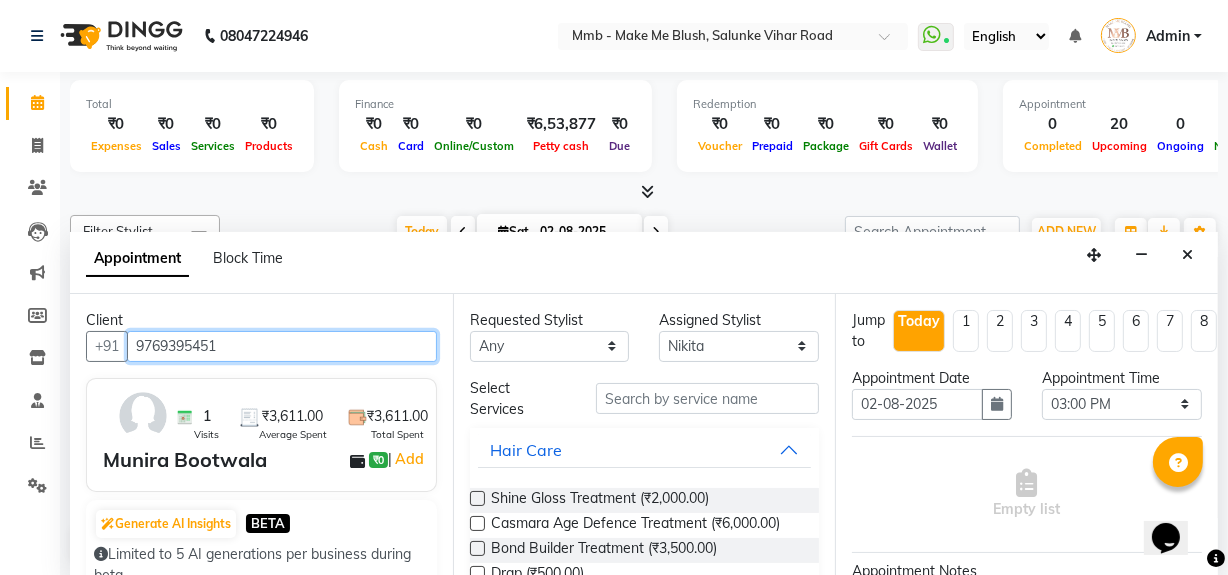 type on "9769395451" 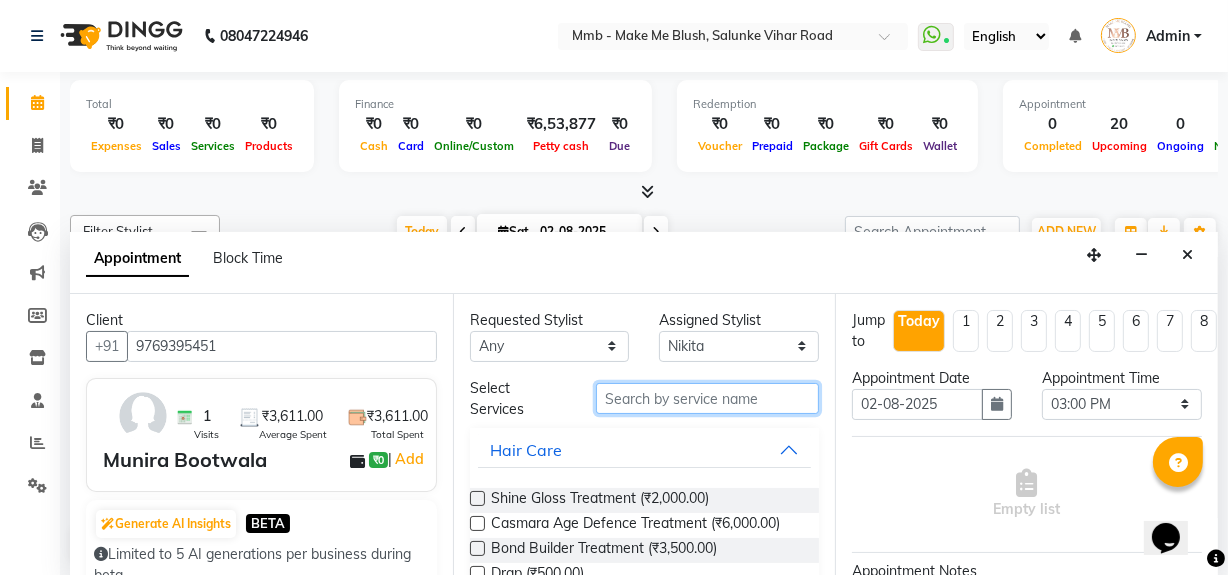 click at bounding box center (707, 398) 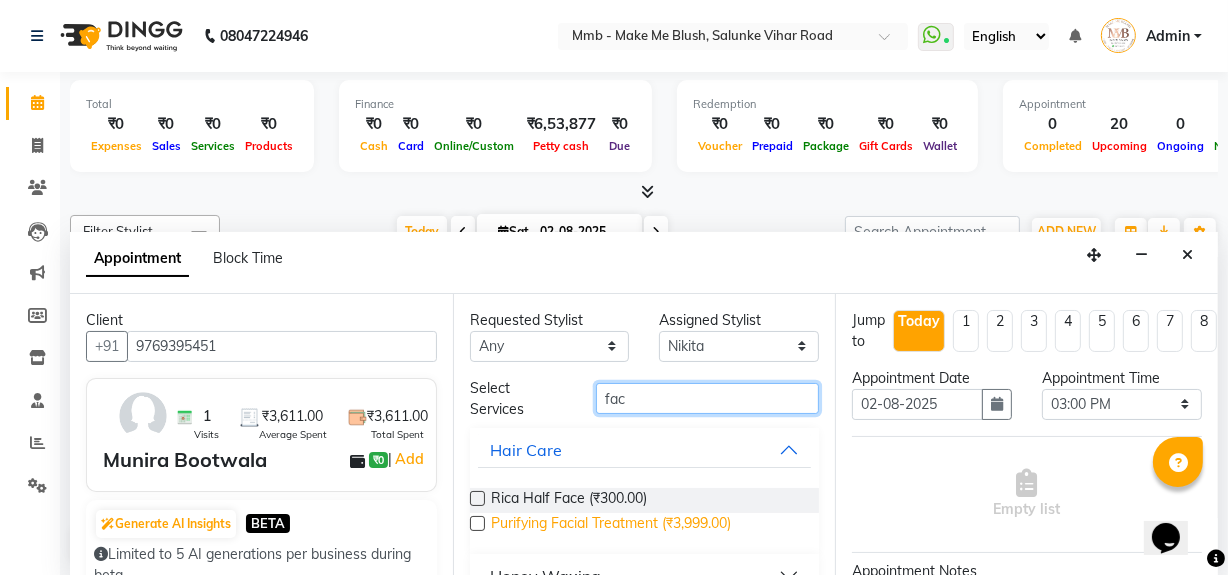 type on "fac" 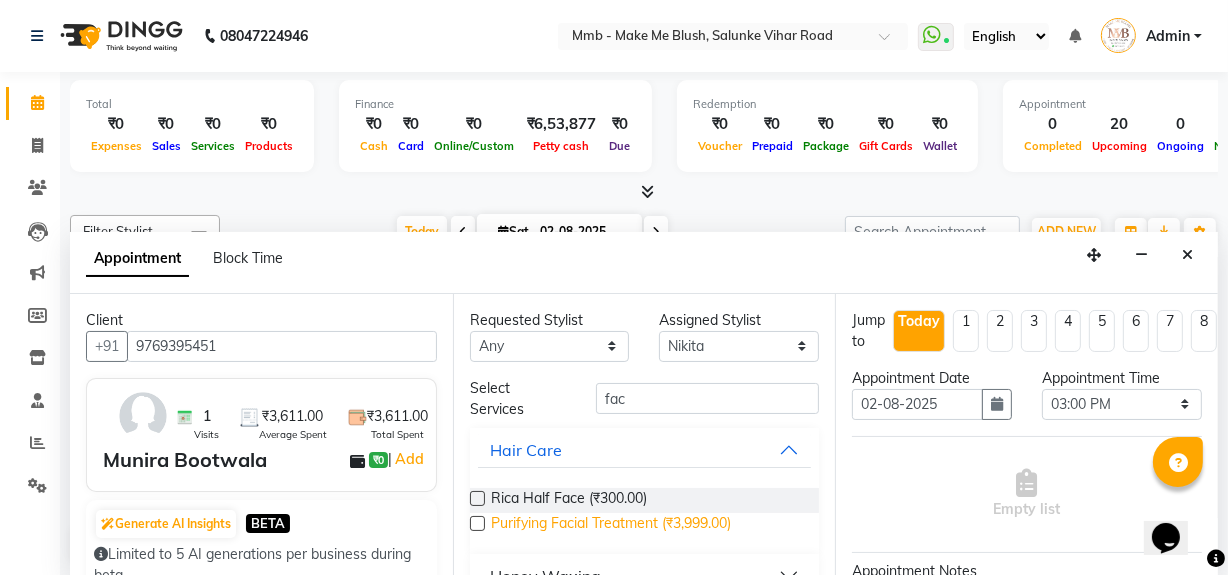 click on "Purifying Facial Treatment (₹3,999.00)" at bounding box center (611, 525) 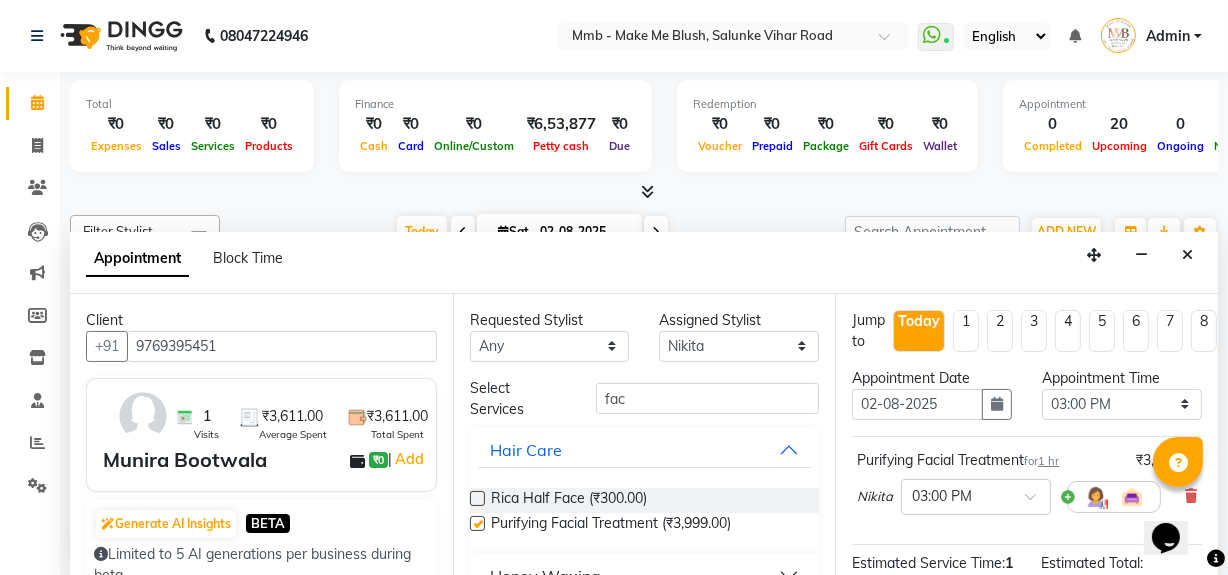 checkbox on "false" 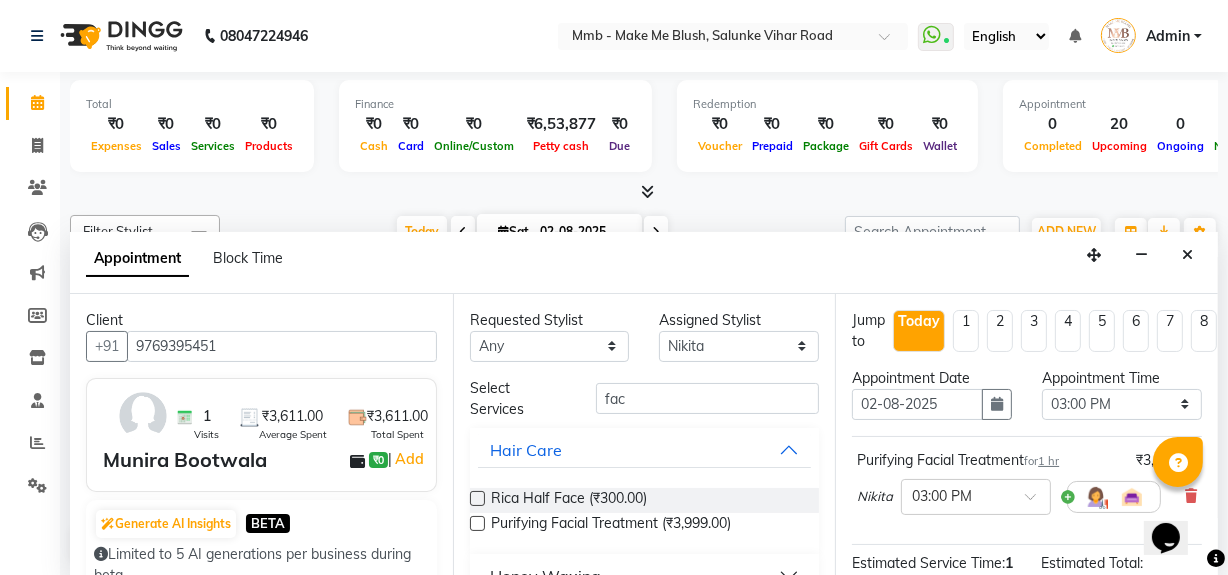 click on "Opens Chat This icon Opens the chat window." at bounding box center (1175, 502) 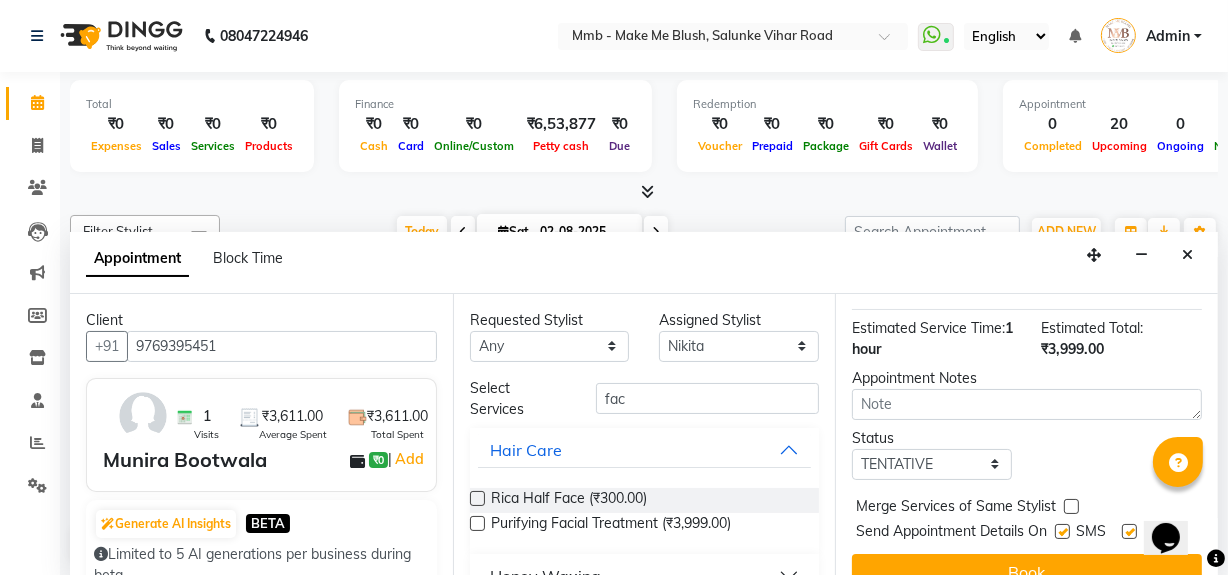 scroll, scrollTop: 293, scrollLeft: 0, axis: vertical 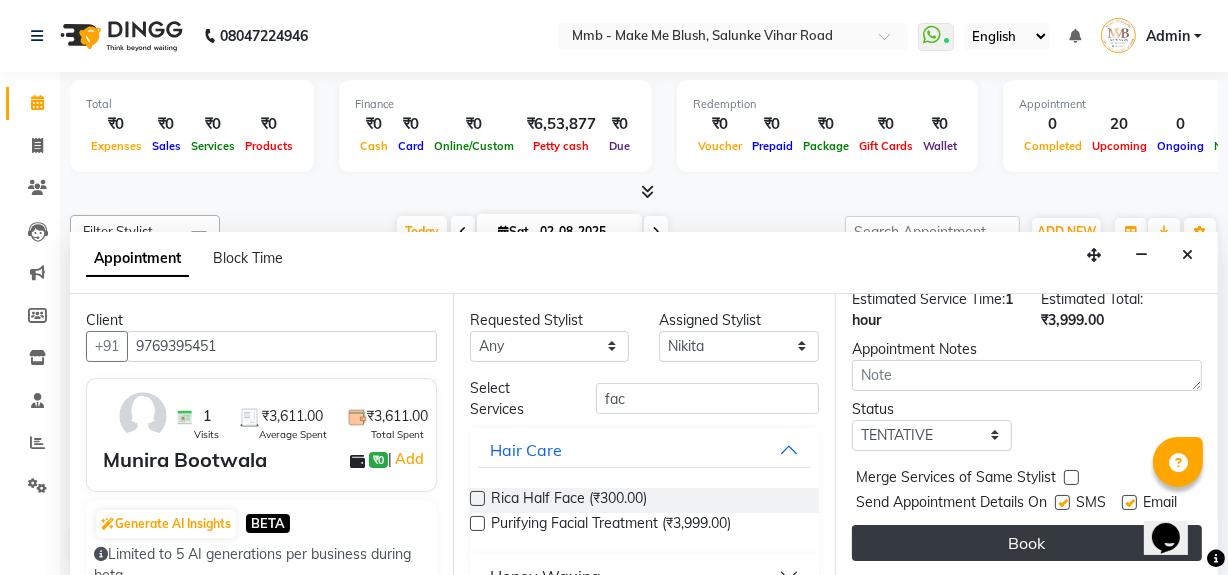 click on "Book" at bounding box center [1027, 543] 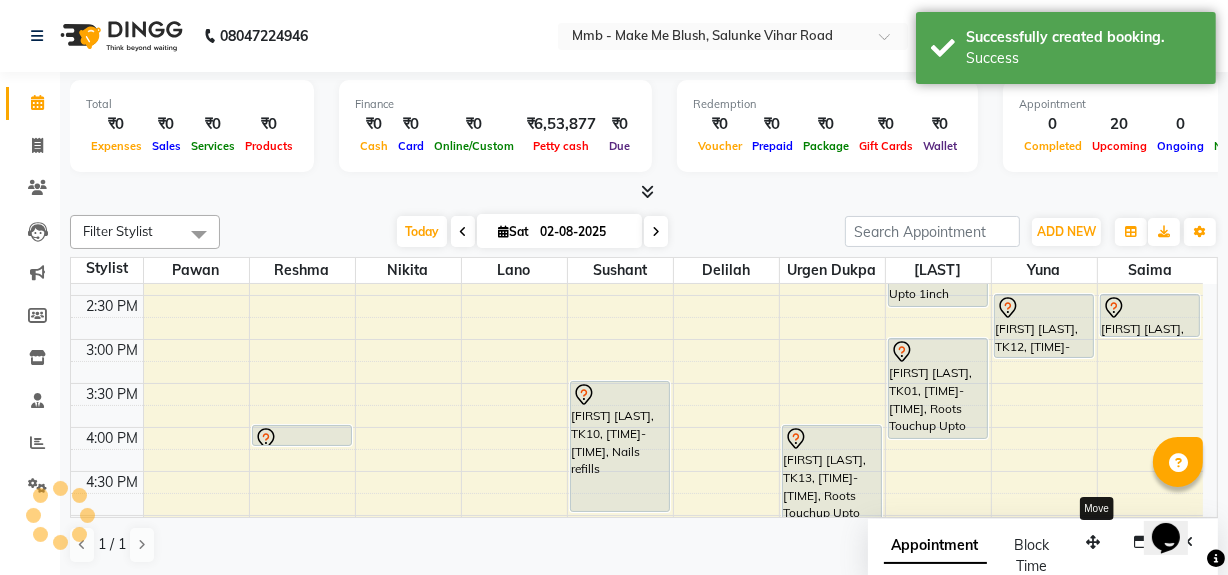 scroll, scrollTop: 0, scrollLeft: 0, axis: both 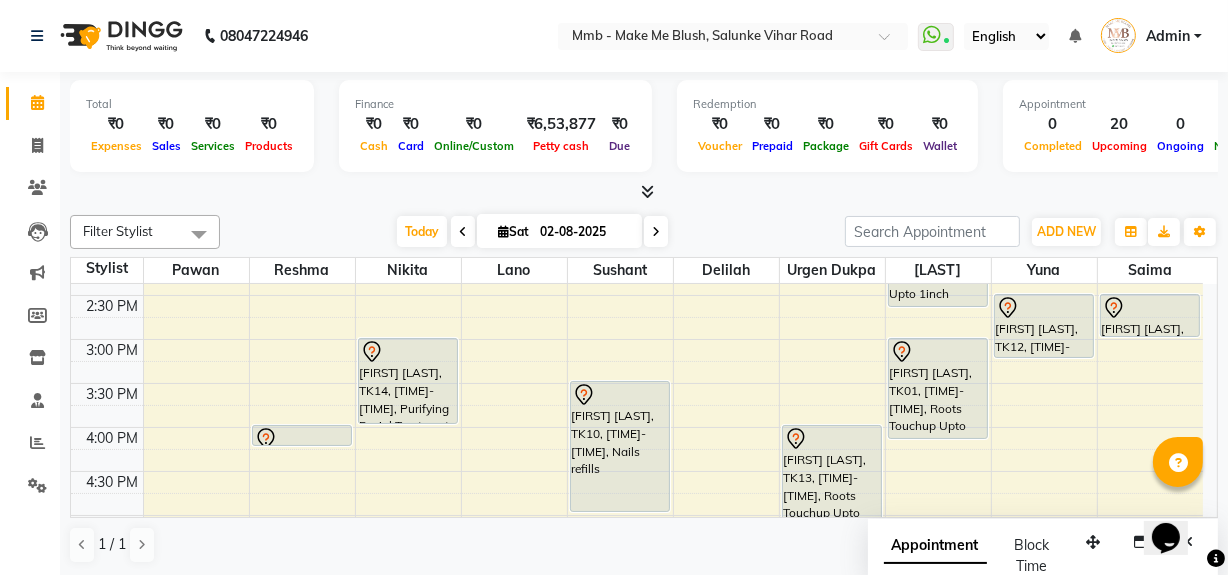 click on "9:00 AM 9:30 AM 10:00 AM 10:30 AM 11:00 AM 11:30 AM 12:00 PM 12:30 PM 1:00 PM 1:30 PM 2:00 PM 2:30 PM 3:00 PM 3:30 PM 4:00 PM 4:30 PM 5:00 PM 5:30 PM 6:00 PM 6:30 PM 7:00 PM 7:30 PM 8:00 PM 8:30 PM             Daayita Apaprajita, TK04, 11:30 AM-12:15 PM, Regular Manicure              Daayita Apaprajita, TK04, 12:15 PM-12:30 PM, Eyebrows             Simriti Vaswani, TK08, 01:00 PM-01:15 PM, Eyebrows             Simriti Vaswani, TK08, 01:15 PM-02:00 PM, Regular Pedicure              Trisha Roy, TK13, 04:00 PM-04:15 PM, Eyebrows             Daayita Apaprajita, TK04, 11:30 AM-12:15 PM, Regular Pedicure              Daayita Apaprajita, TK04, 12:15 PM-01:25 PM, Roots Touchup Upto 1inch              Munira Bootwala, TK14, 03:00 PM-04:00 PM, Purifying Facial Treatment             Carina Bhagchandani, TK11, 06:00 PM-06:30 PM, Rica bikini              Carina Bhagchandani, TK11, 06:30 PM-06:40 PM, Honey half Arm    Anshita Bhavishkar, TK06, 09:45 AM-10:30 AM, Protien Refiller Treatment" at bounding box center (644, 401) 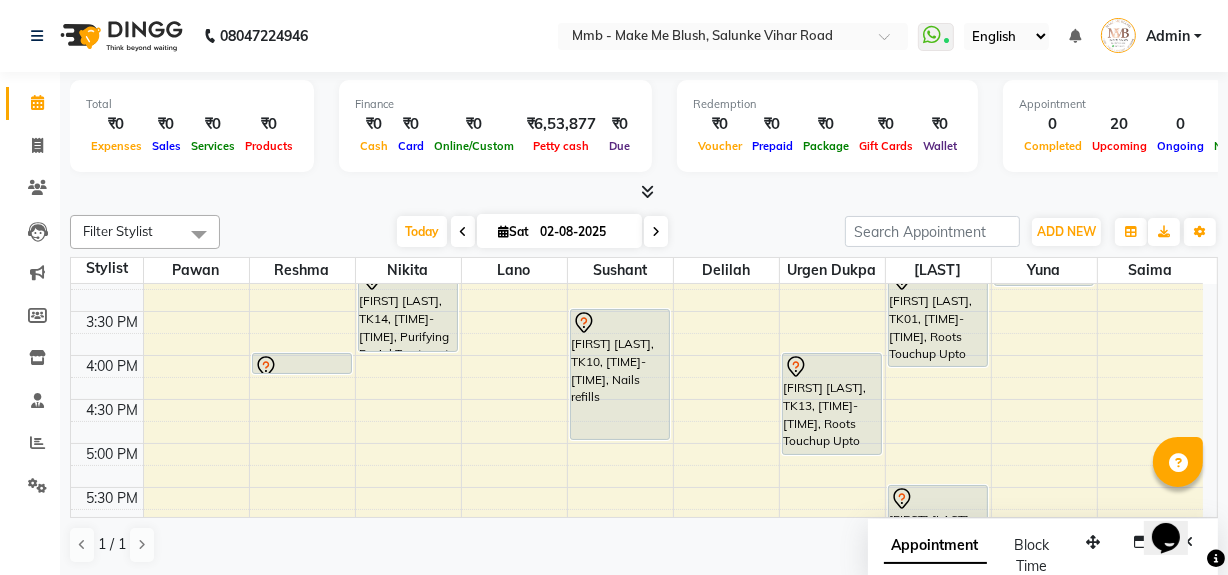 scroll, scrollTop: 545, scrollLeft: 0, axis: vertical 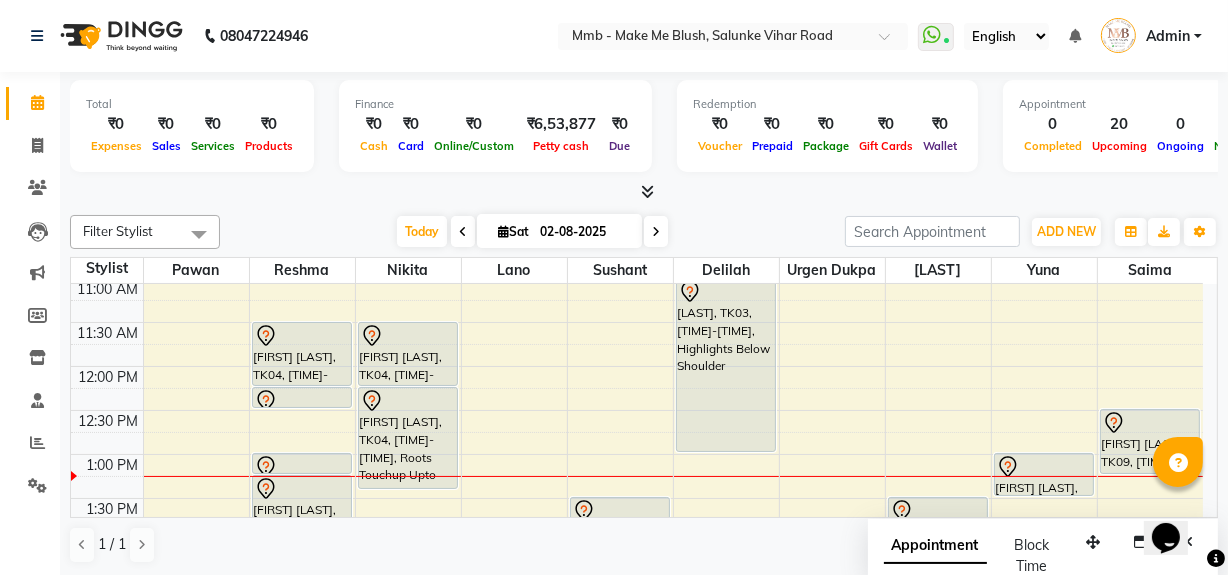 click on "Sat 02-08-2025" at bounding box center [559, 231] 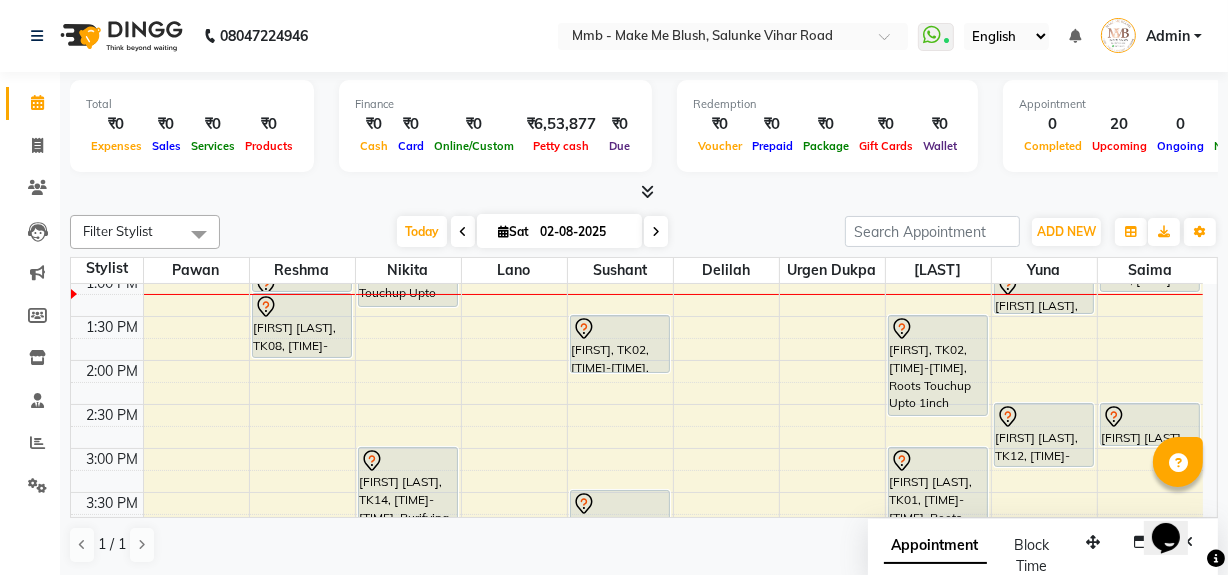 scroll, scrollTop: 400, scrollLeft: 0, axis: vertical 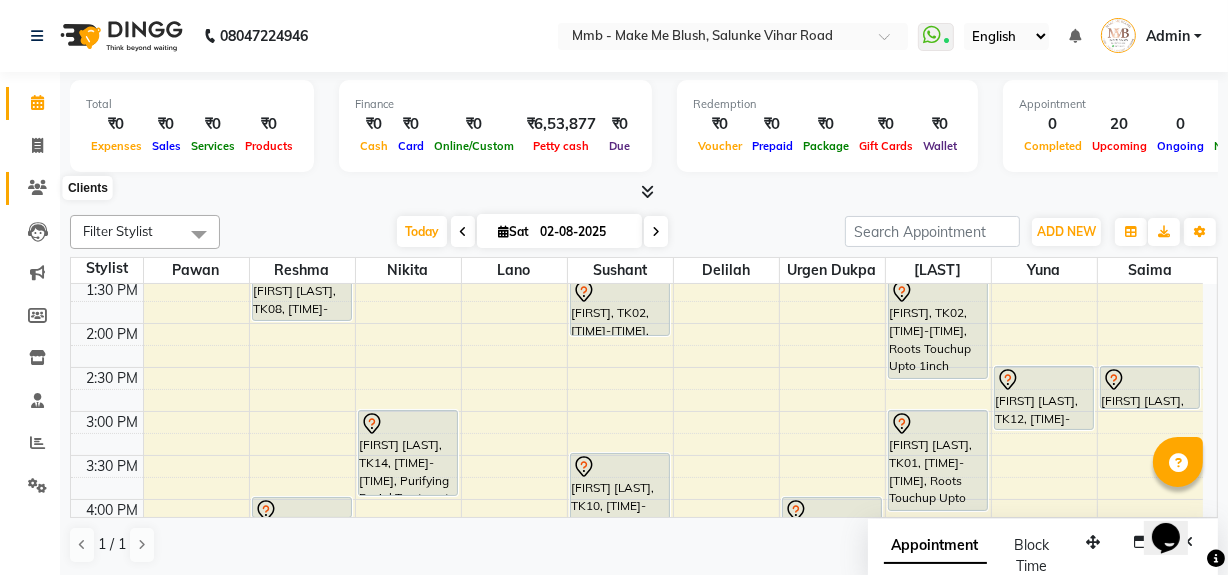 click 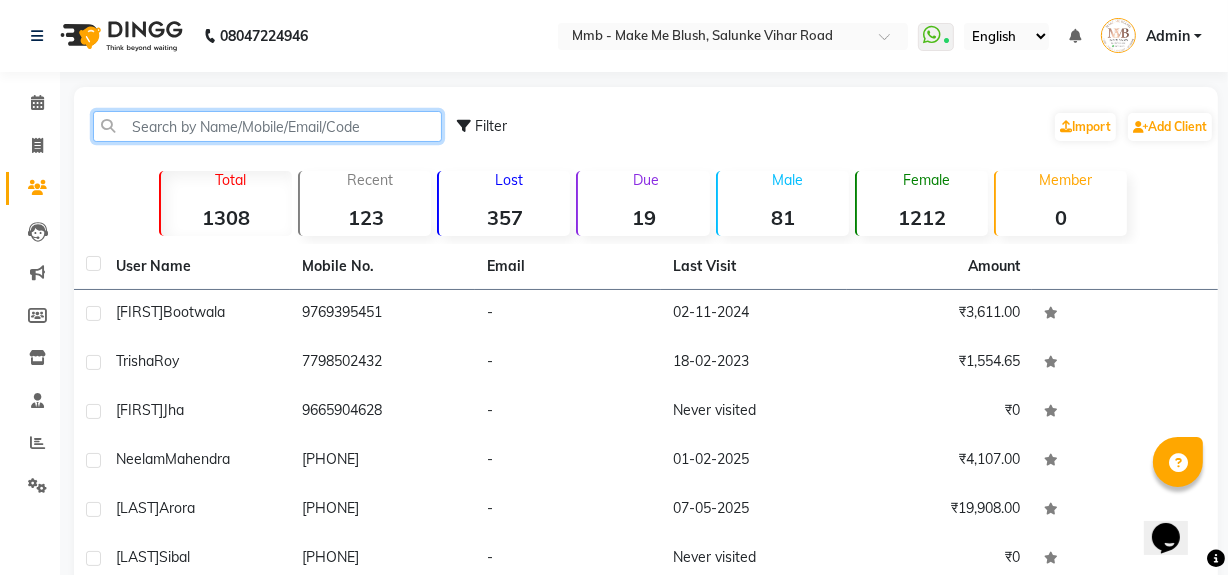 click 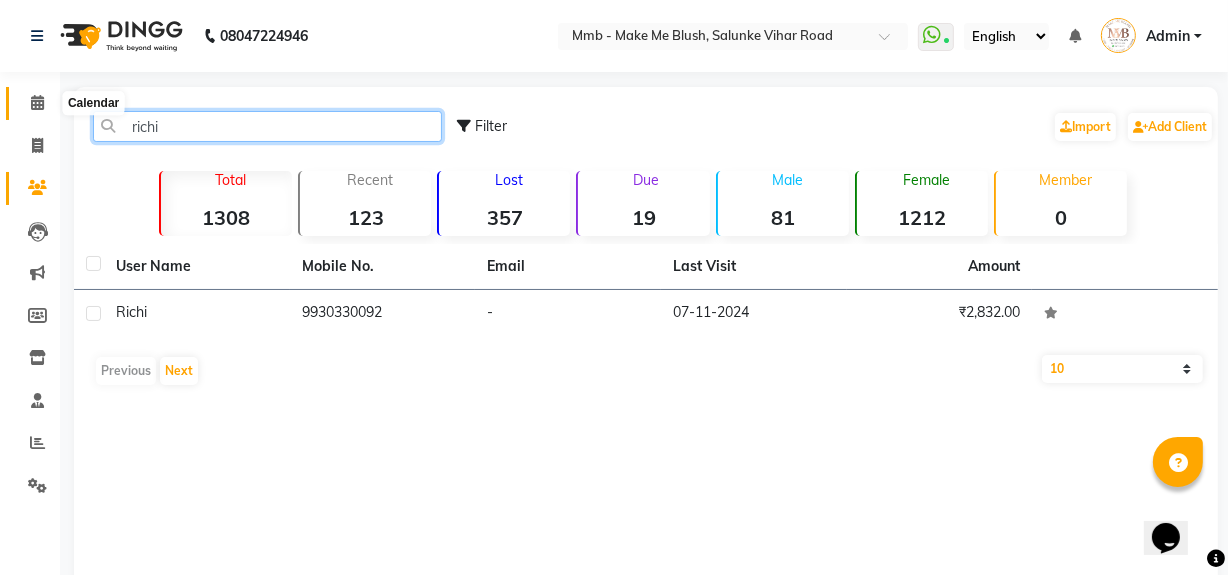 type on "richi" 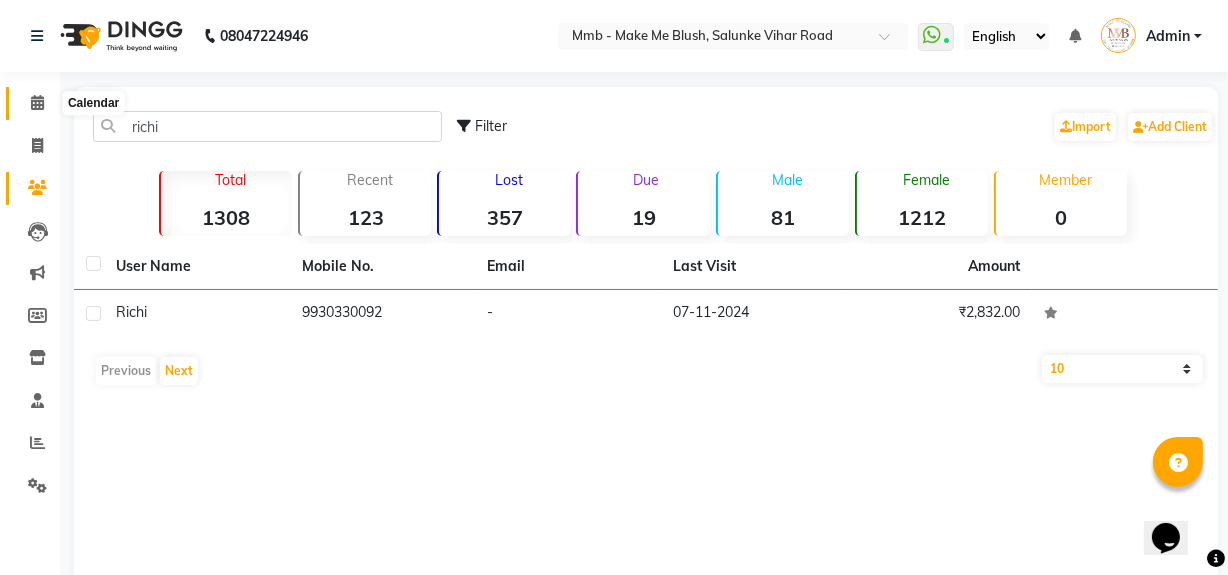 click 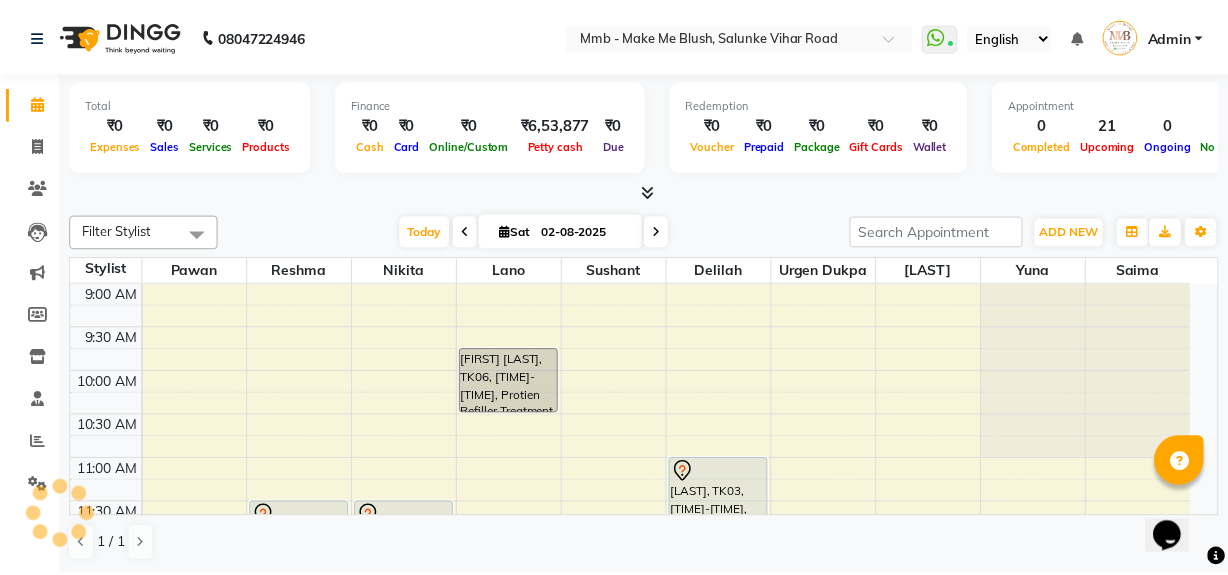 scroll, scrollTop: 0, scrollLeft: 0, axis: both 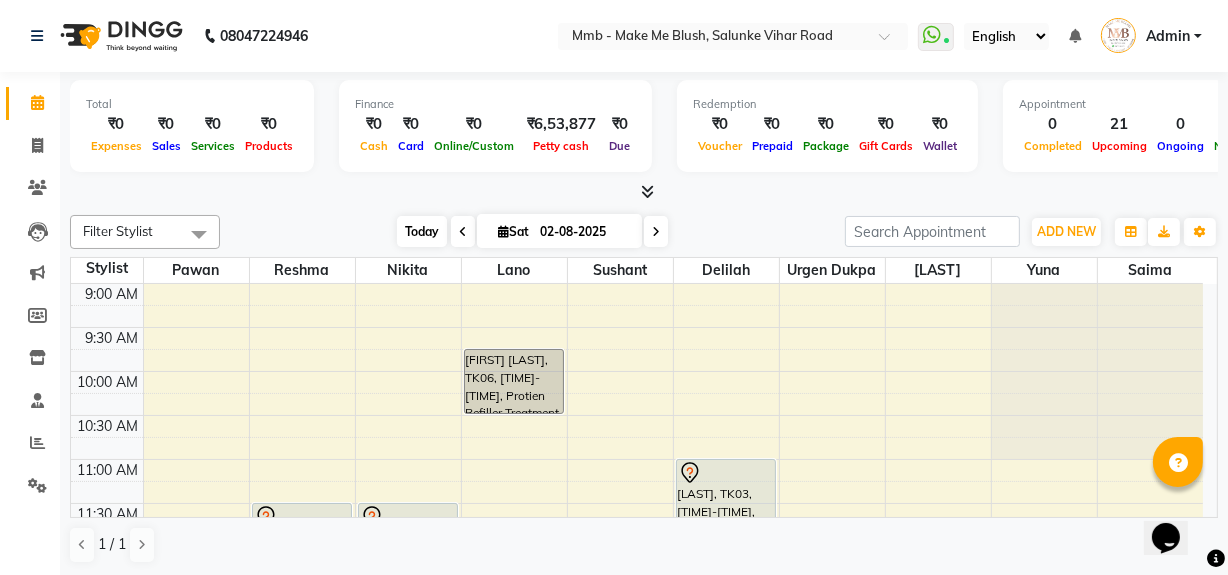 click on "Today" at bounding box center [422, 231] 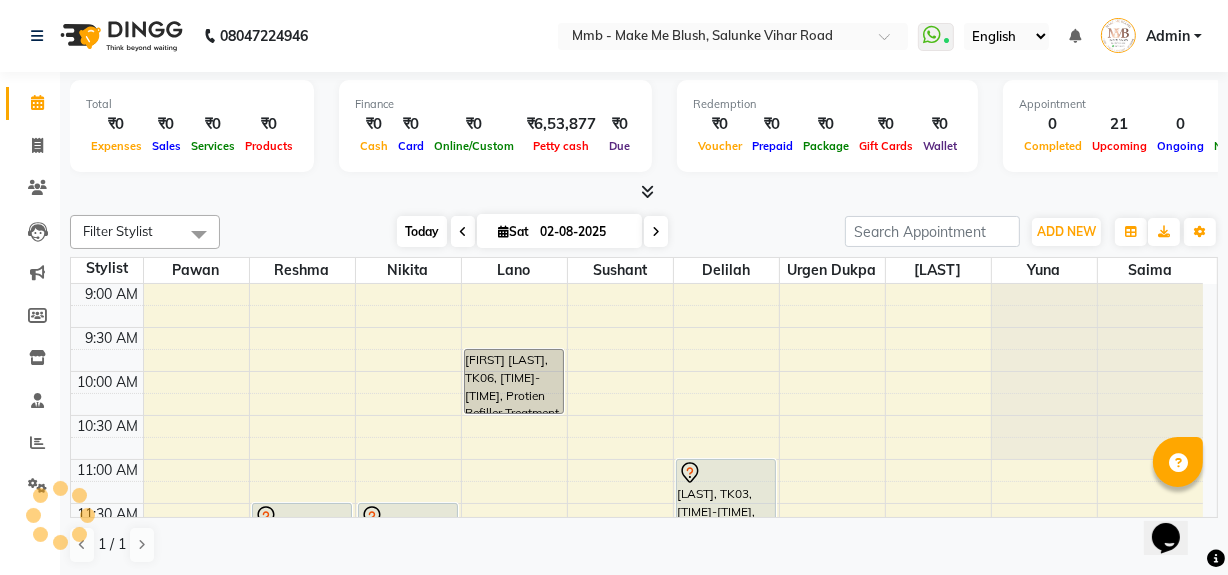 scroll, scrollTop: 351, scrollLeft: 0, axis: vertical 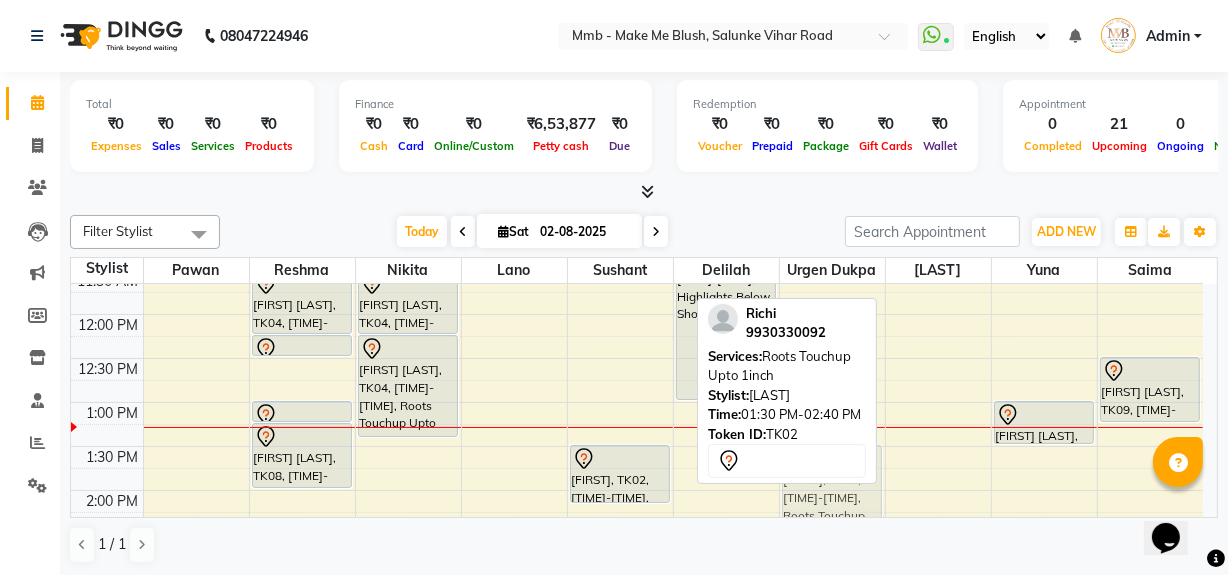 drag, startPoint x: 944, startPoint y: 490, endPoint x: 881, endPoint y: 488, distance: 63.03174 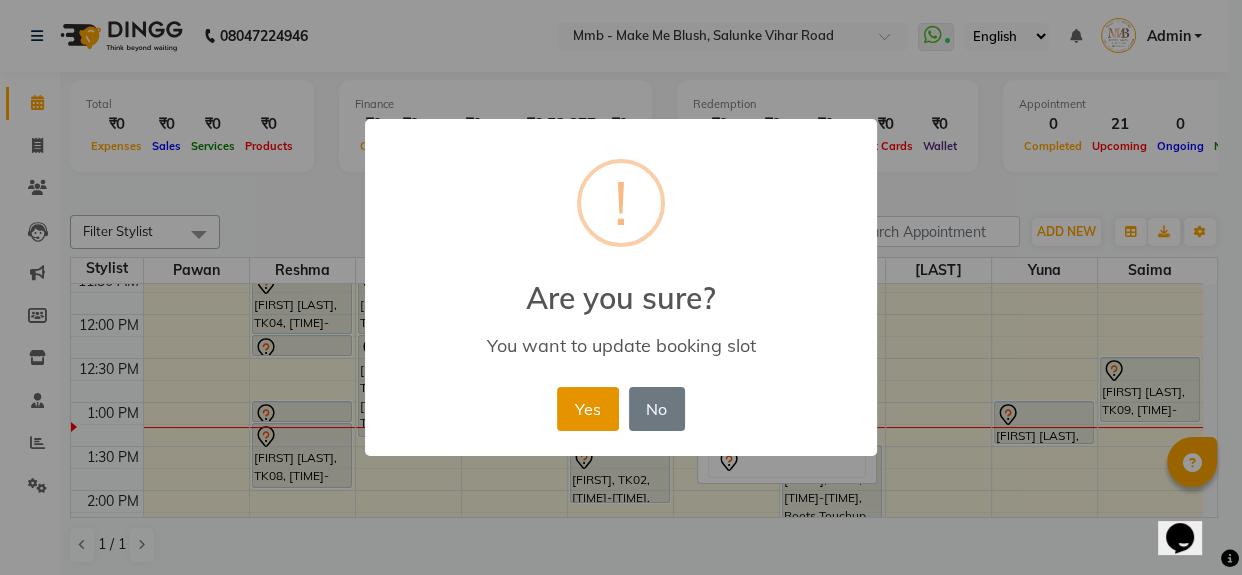 click on "Yes" at bounding box center (587, 409) 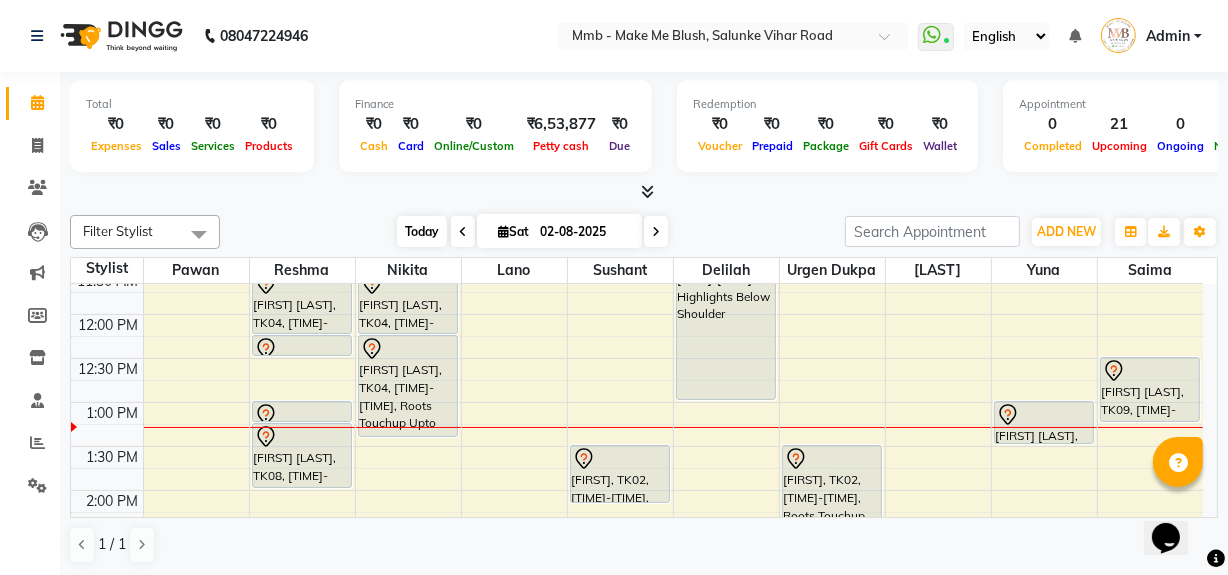 click on "Today" at bounding box center [422, 231] 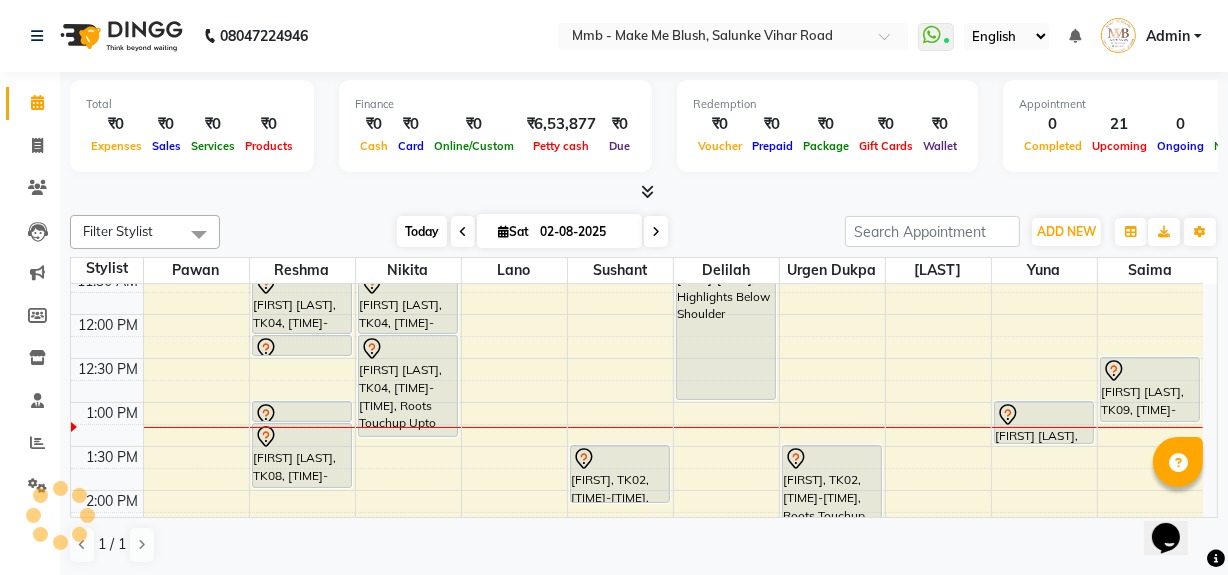 scroll, scrollTop: 351, scrollLeft: 0, axis: vertical 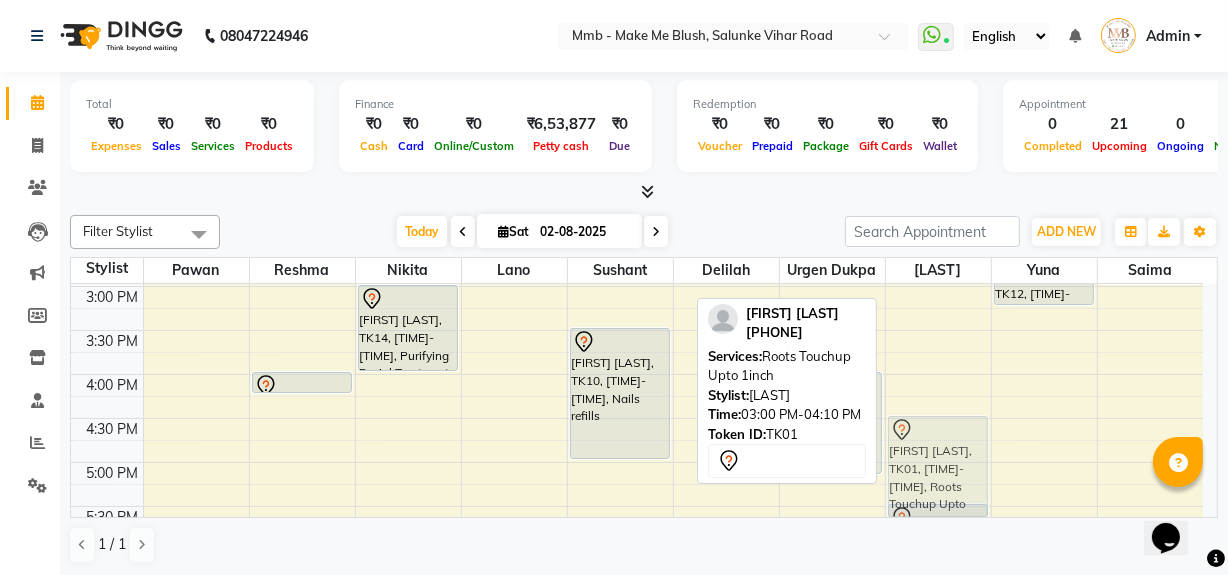 drag, startPoint x: 927, startPoint y: 376, endPoint x: 927, endPoint y: 476, distance: 100 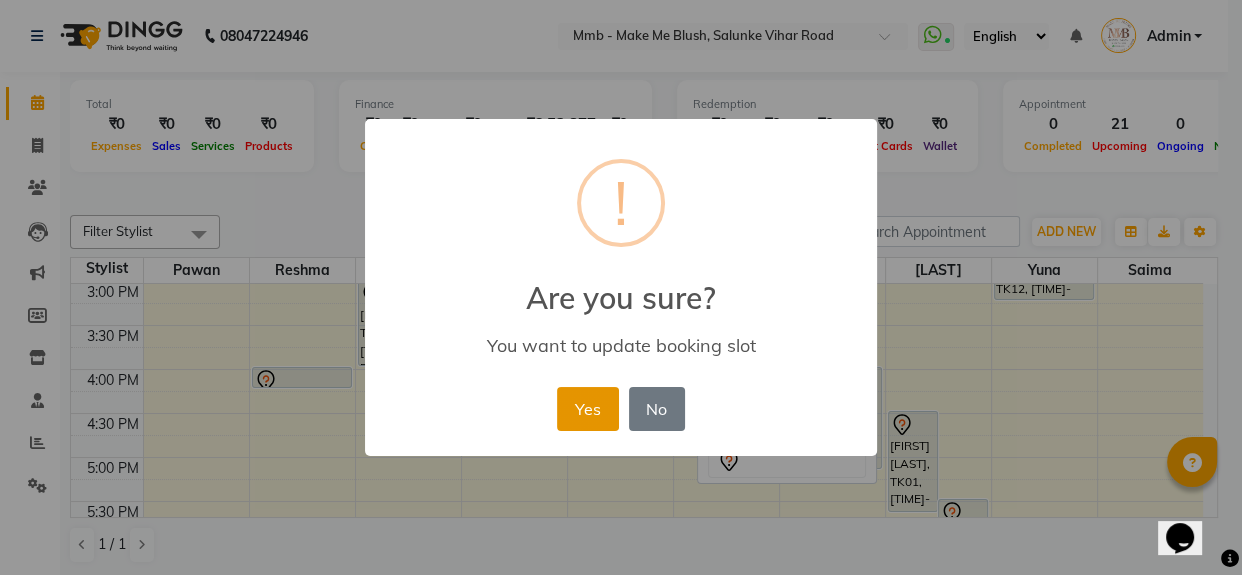 click on "Yes" at bounding box center [587, 409] 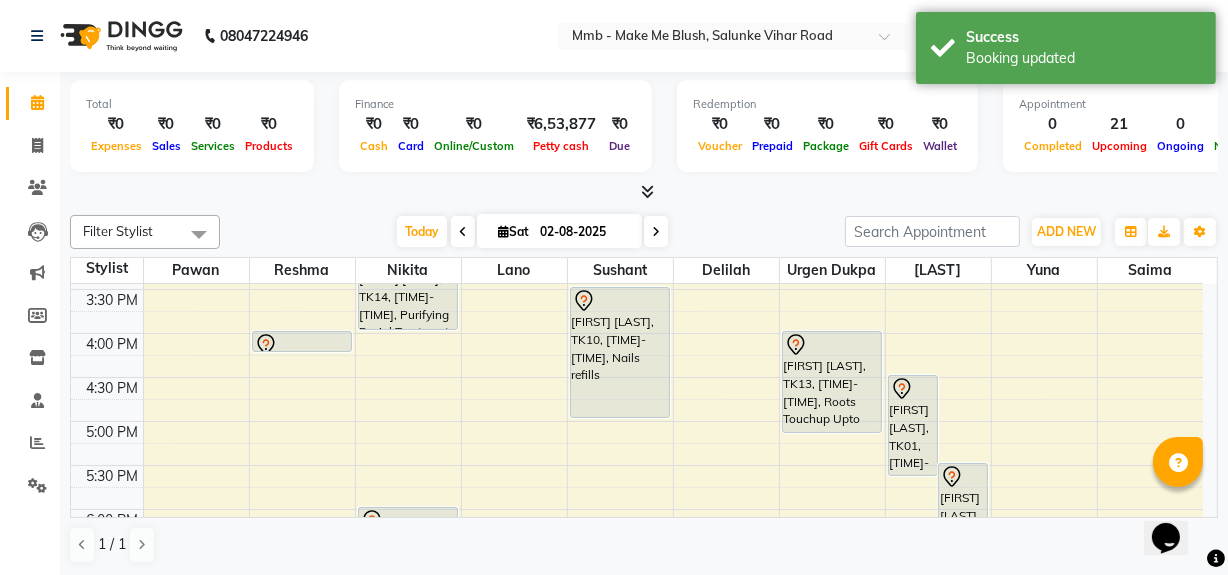 scroll, scrollTop: 602, scrollLeft: 0, axis: vertical 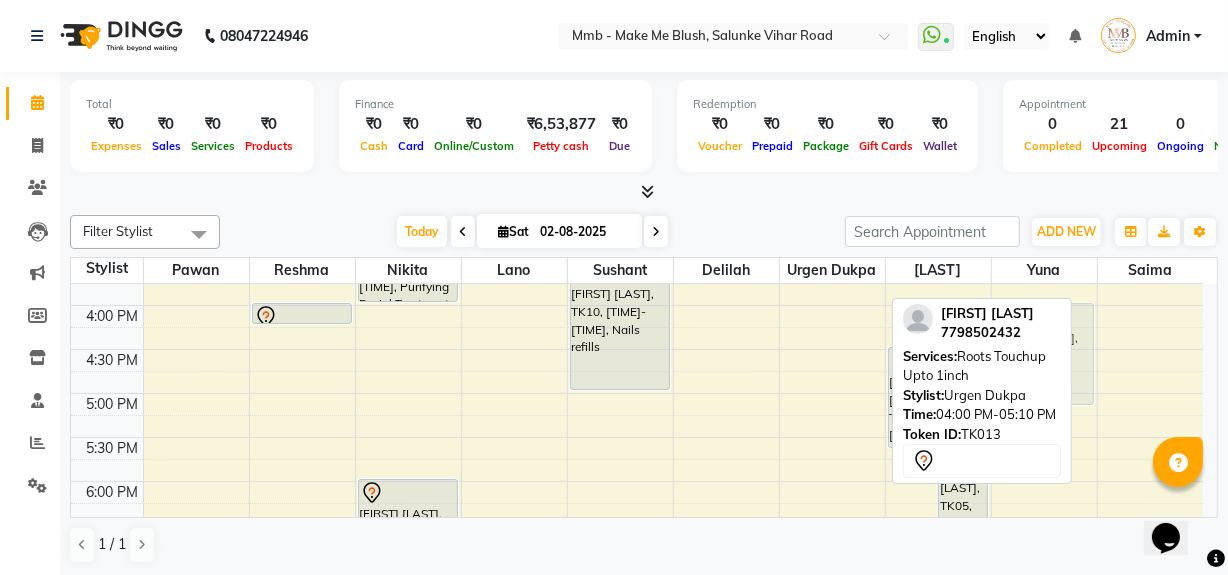 drag, startPoint x: 816, startPoint y: 339, endPoint x: 1043, endPoint y: 354, distance: 227.49506 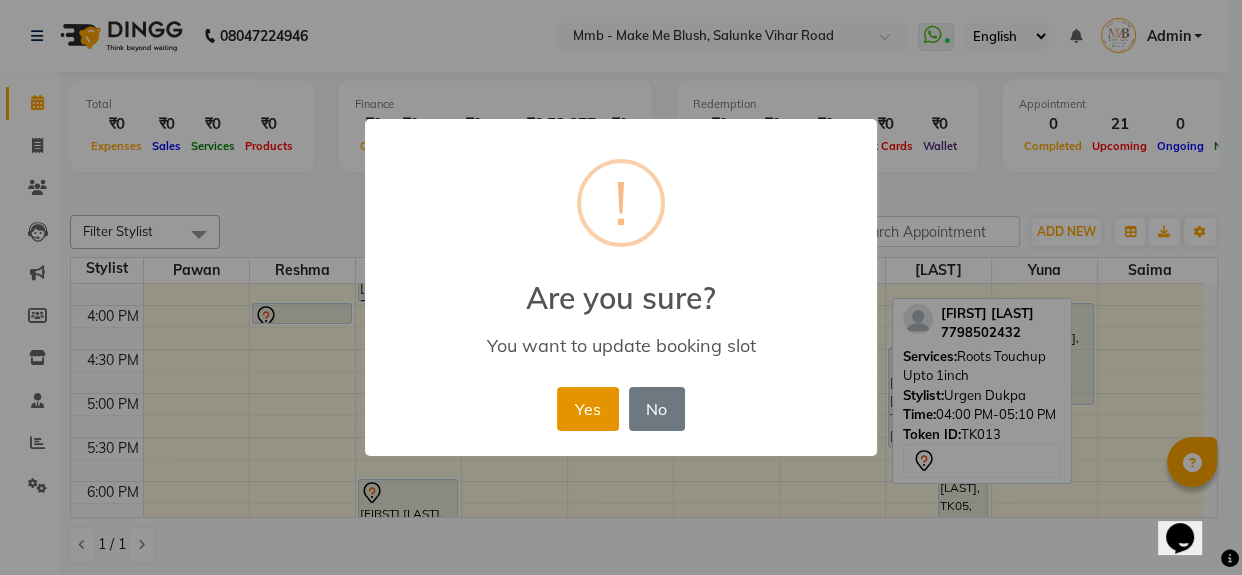 click on "Yes" at bounding box center [587, 409] 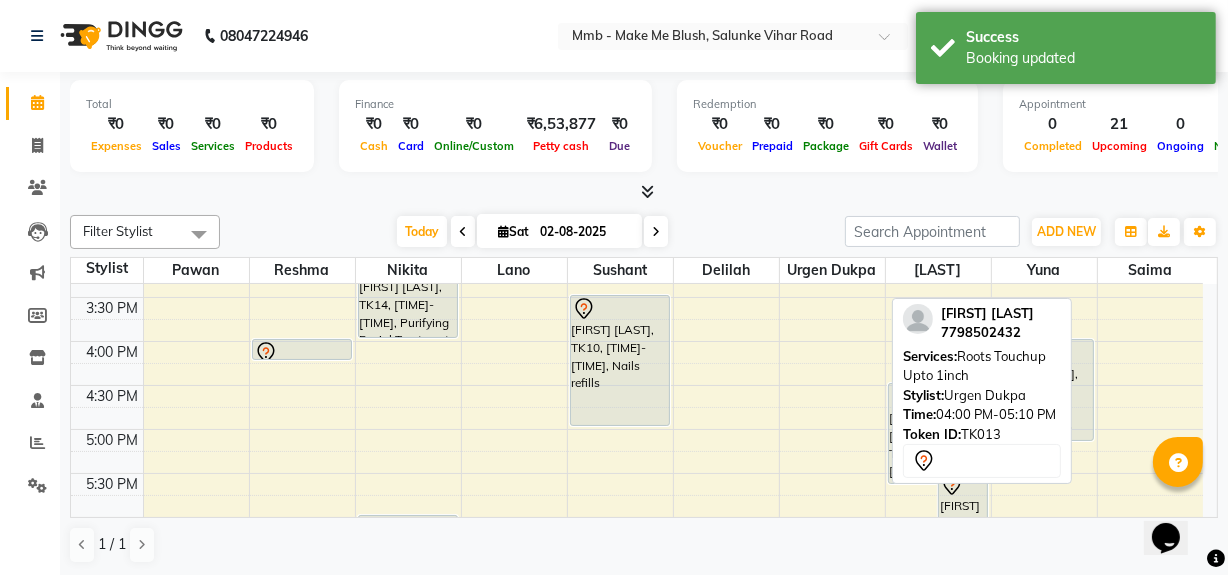 scroll, scrollTop: 521, scrollLeft: 0, axis: vertical 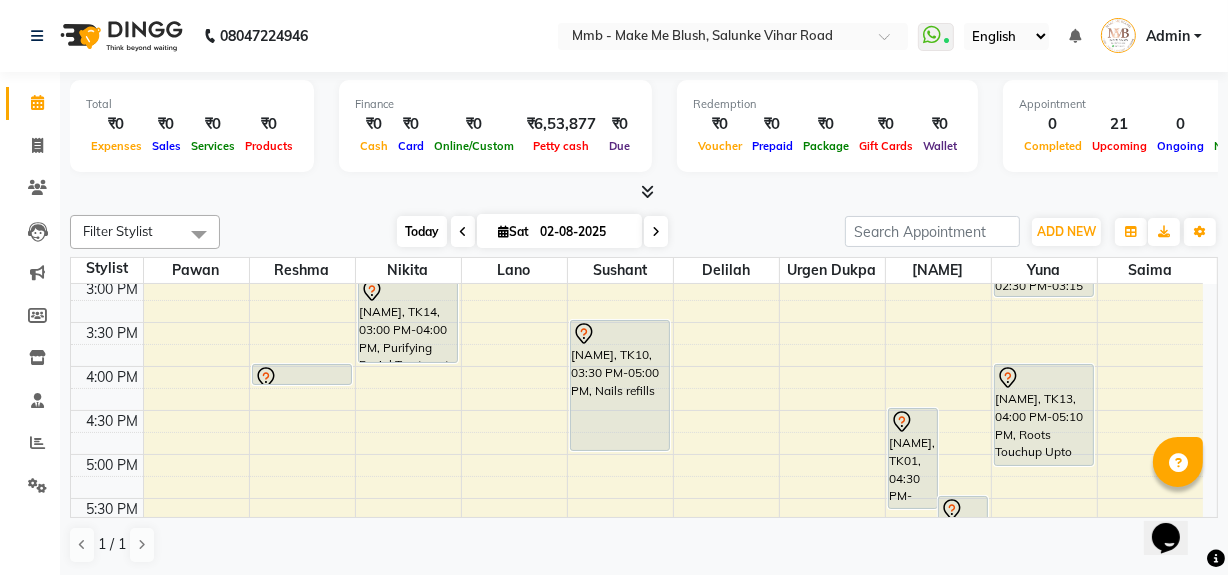 click on "Today" at bounding box center (422, 231) 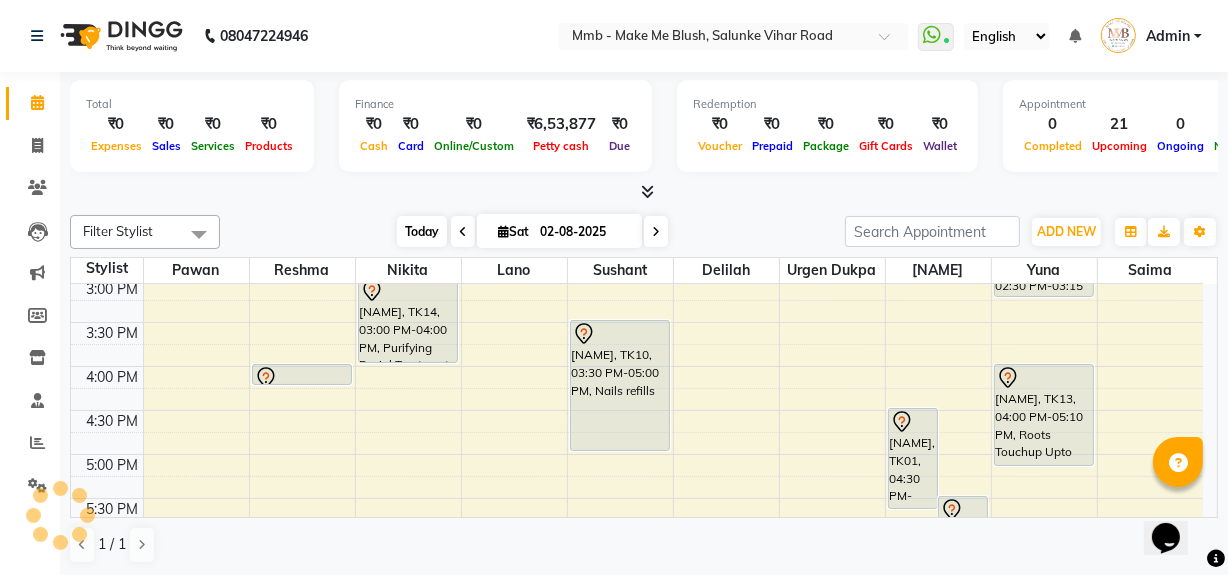 scroll, scrollTop: 351, scrollLeft: 0, axis: vertical 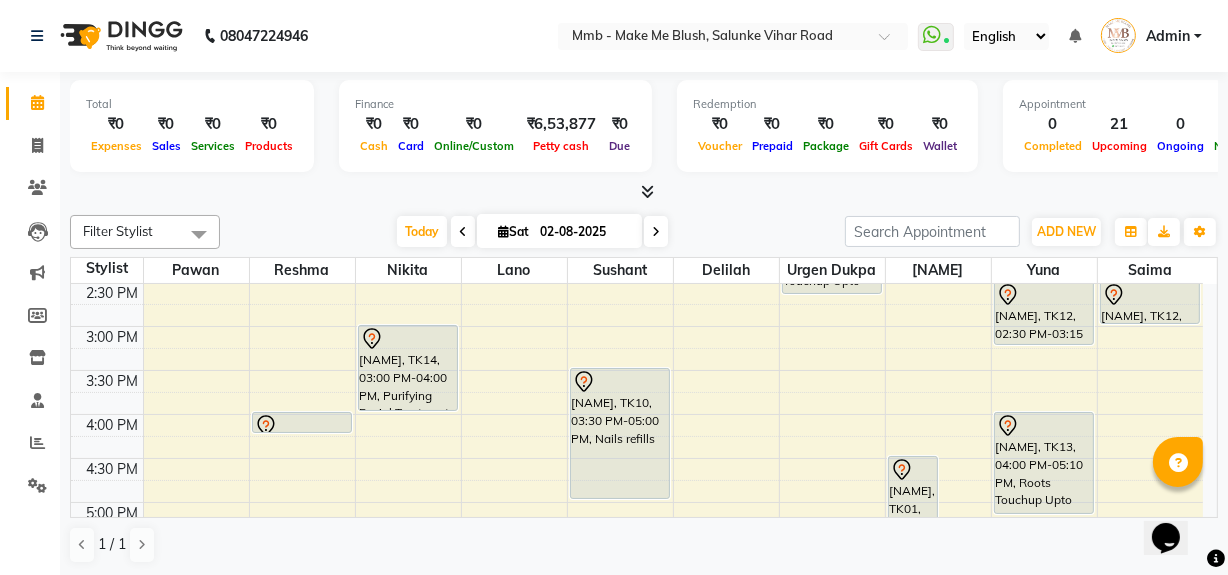 drag, startPoint x: 1214, startPoint y: 509, endPoint x: 49, endPoint y: 2, distance: 1270.5408 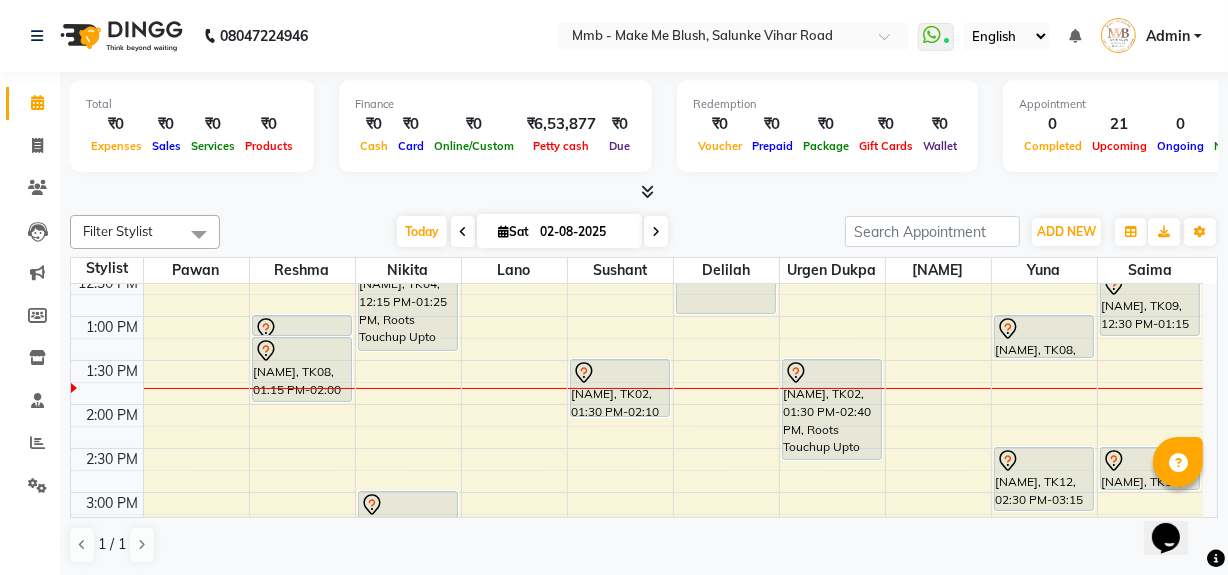 scroll, scrollTop: 315, scrollLeft: 0, axis: vertical 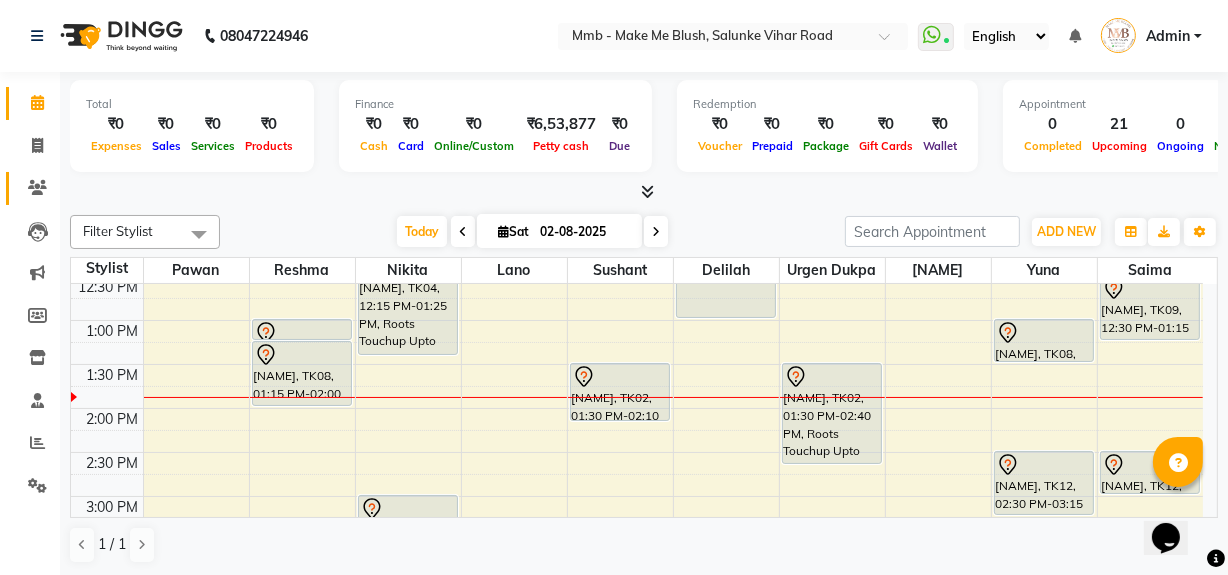click 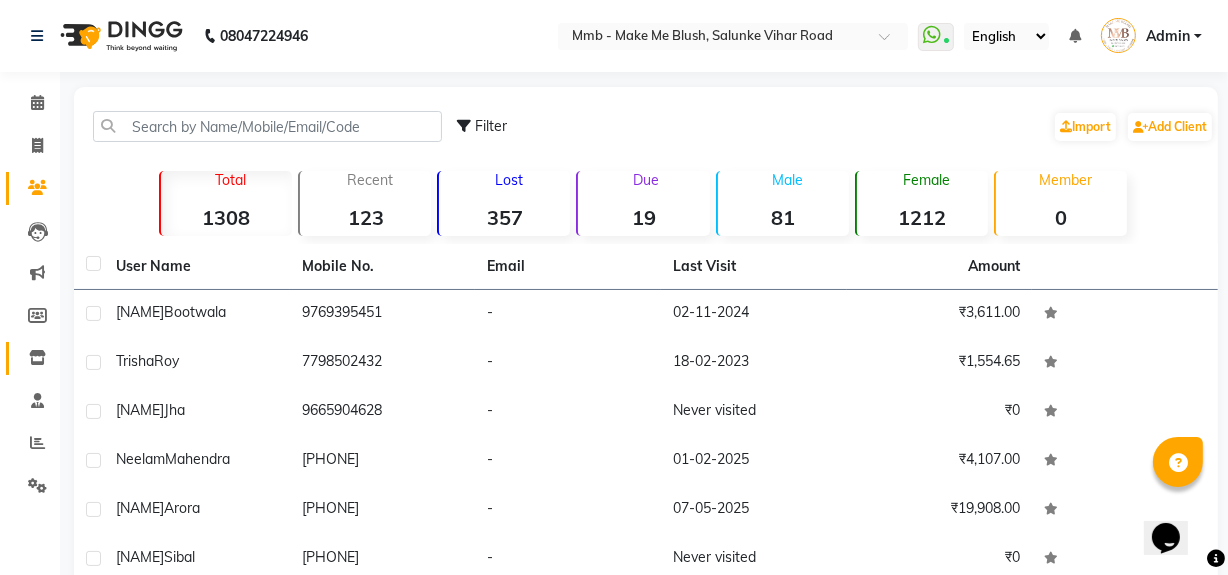 click 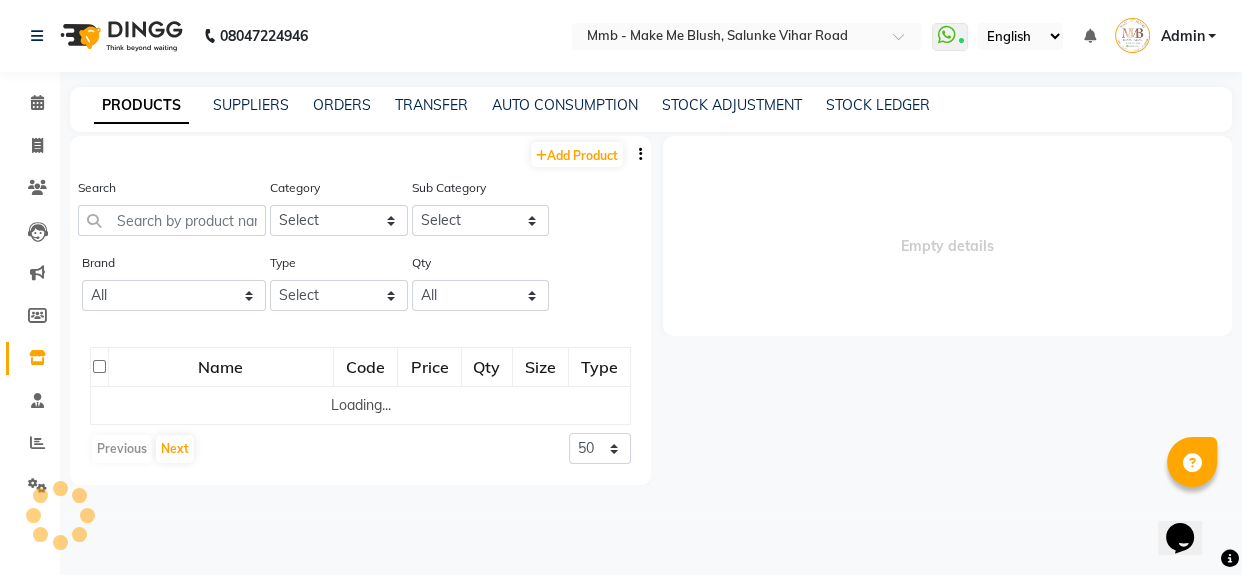 select 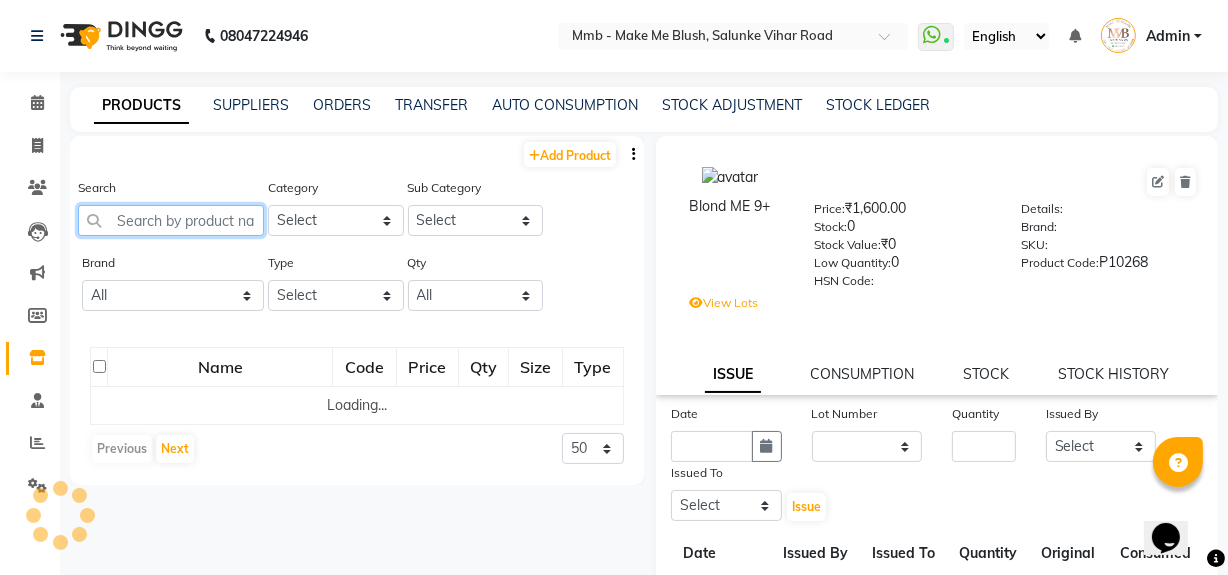 click 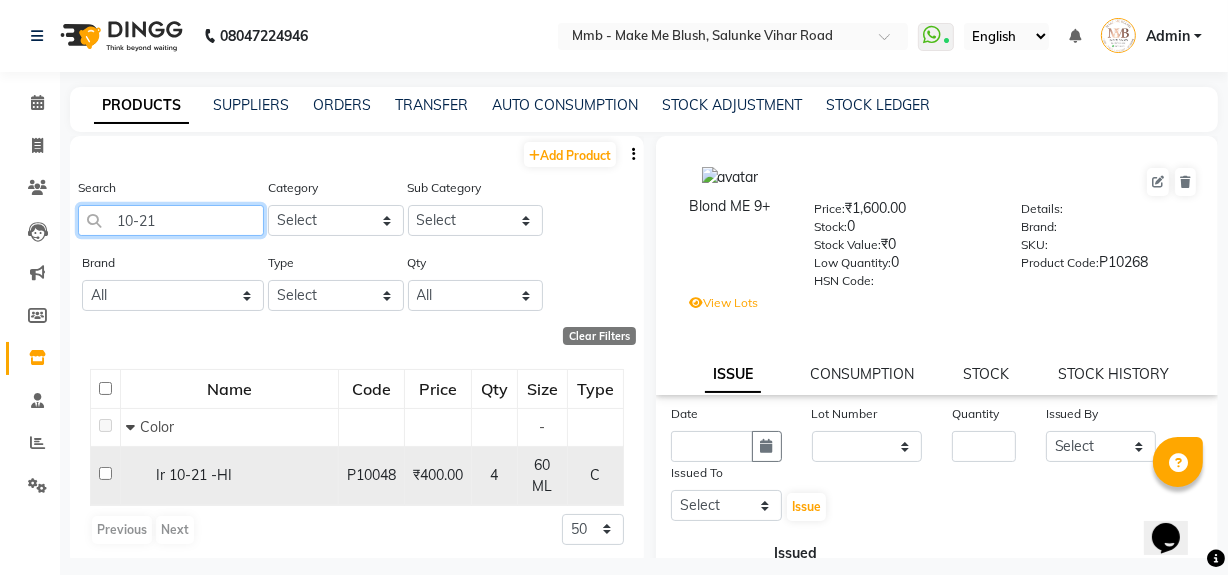 type on "10-21" 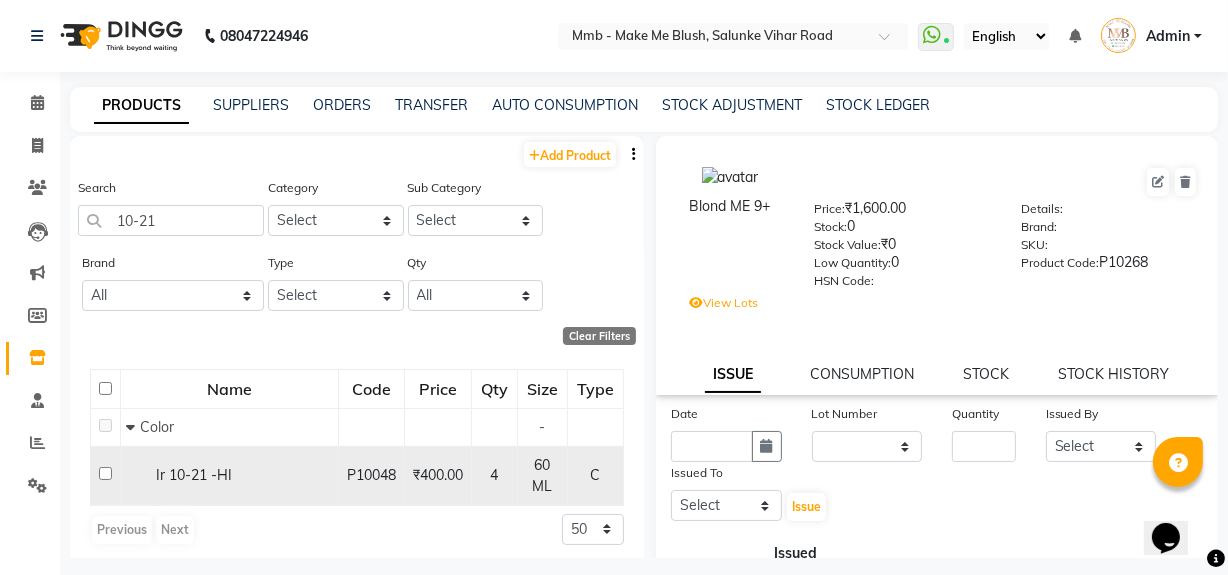 click 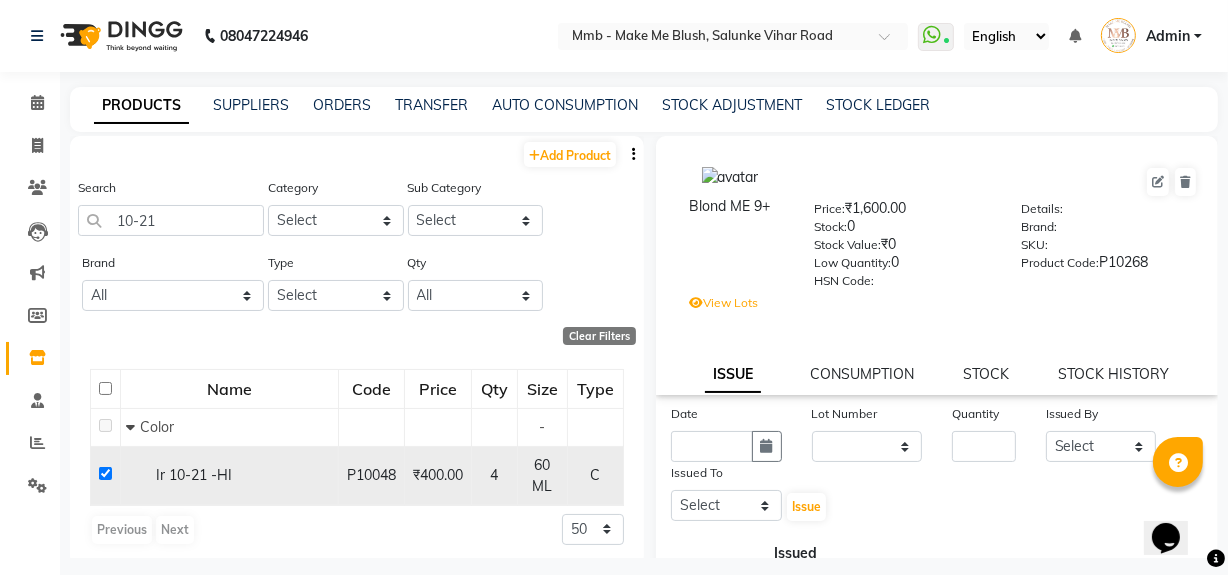 checkbox on "true" 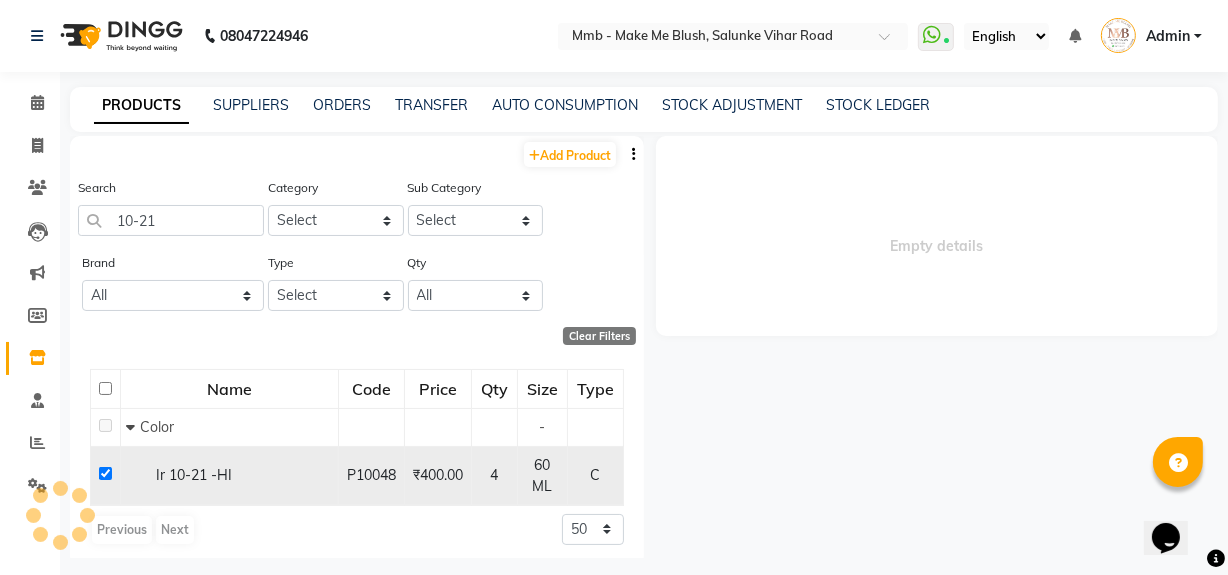 select 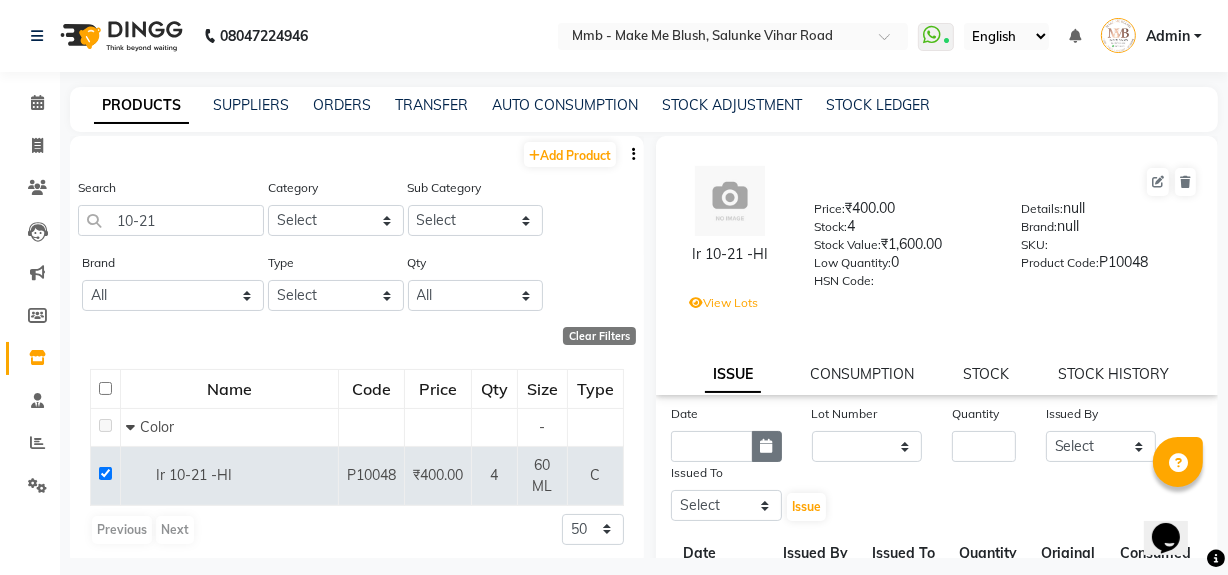 click 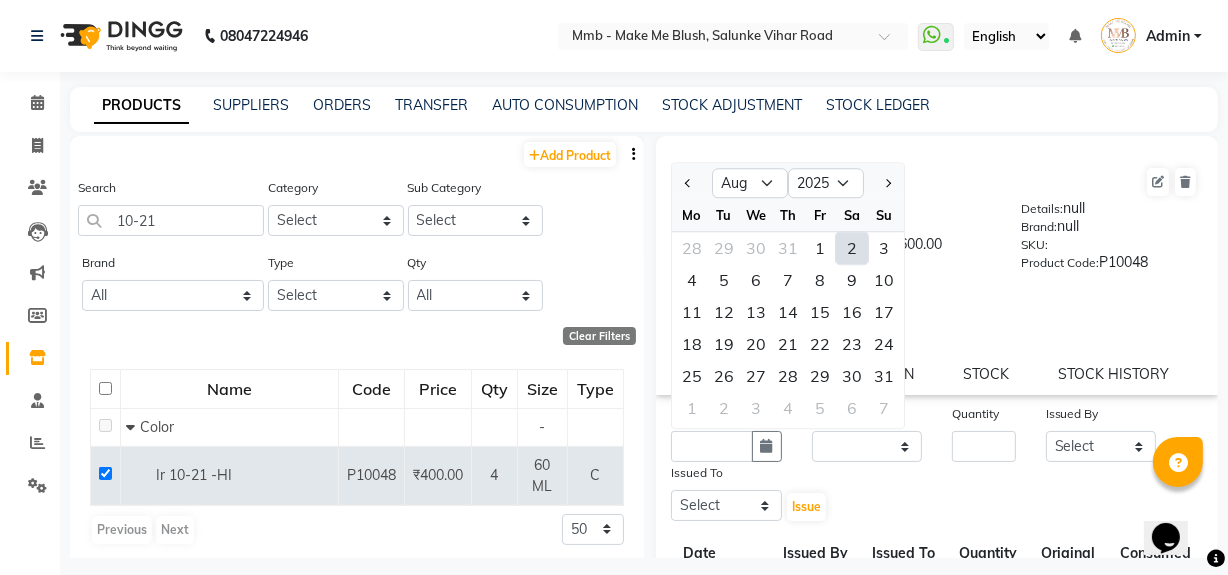 click on "2" 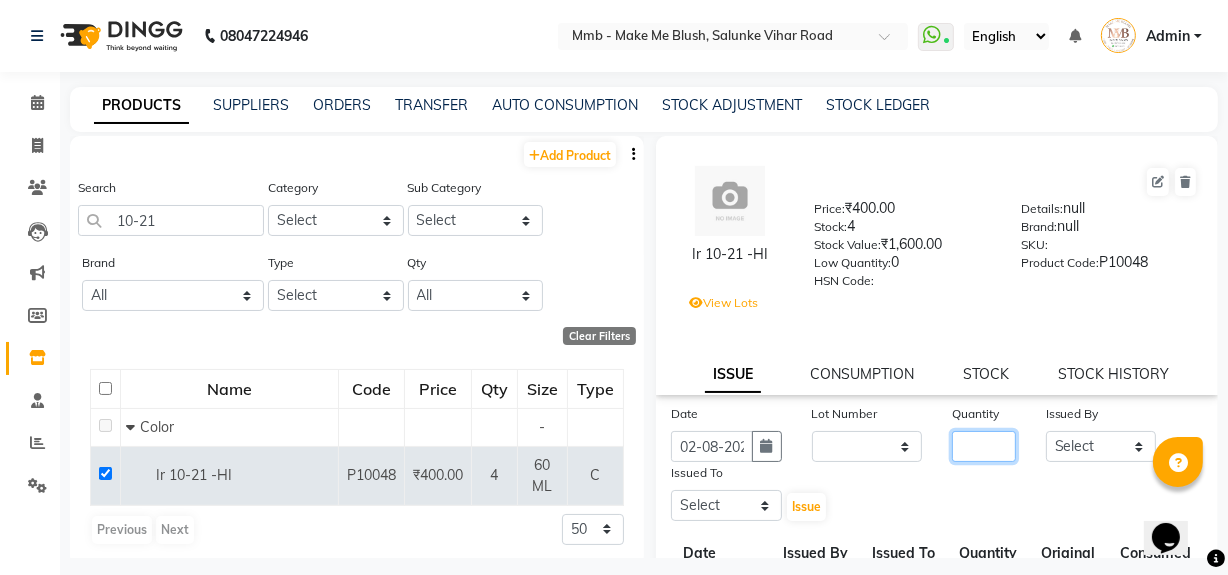 click 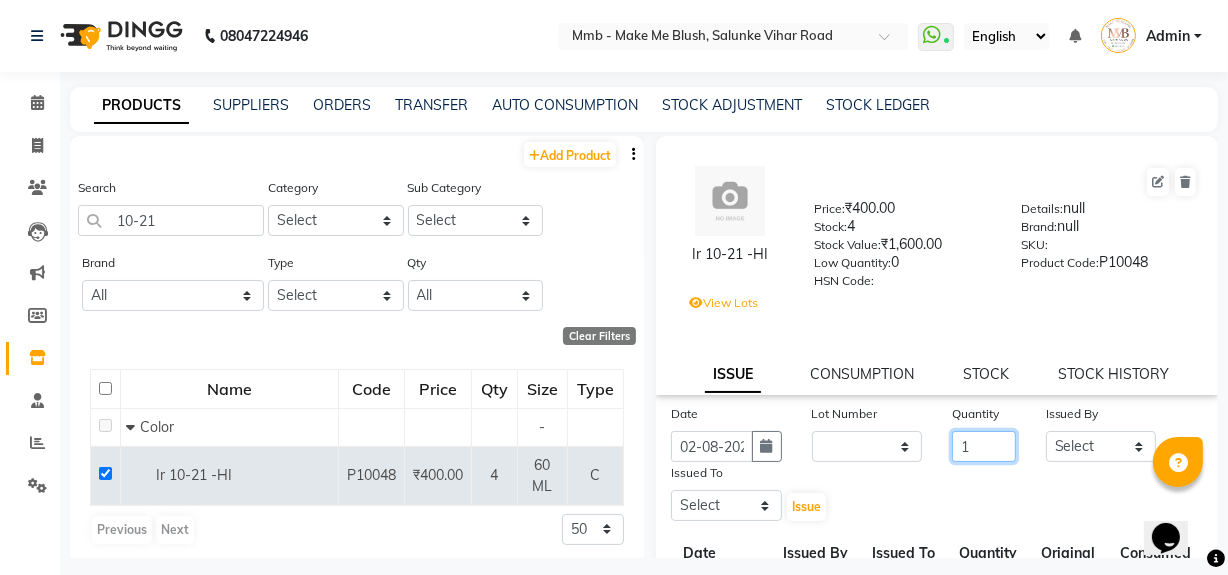 type on "1" 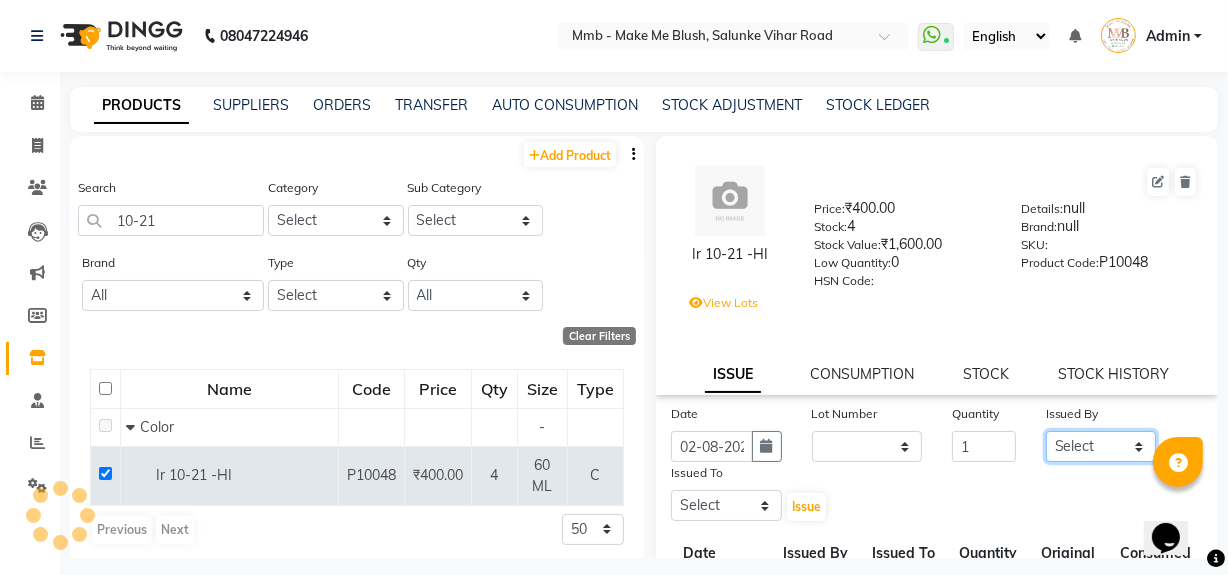 click on "Select [NAME] [NAME] [NAME] [NAME] [NAME] [NAME] [NAME] [NAME] [NAME] [NAME]" 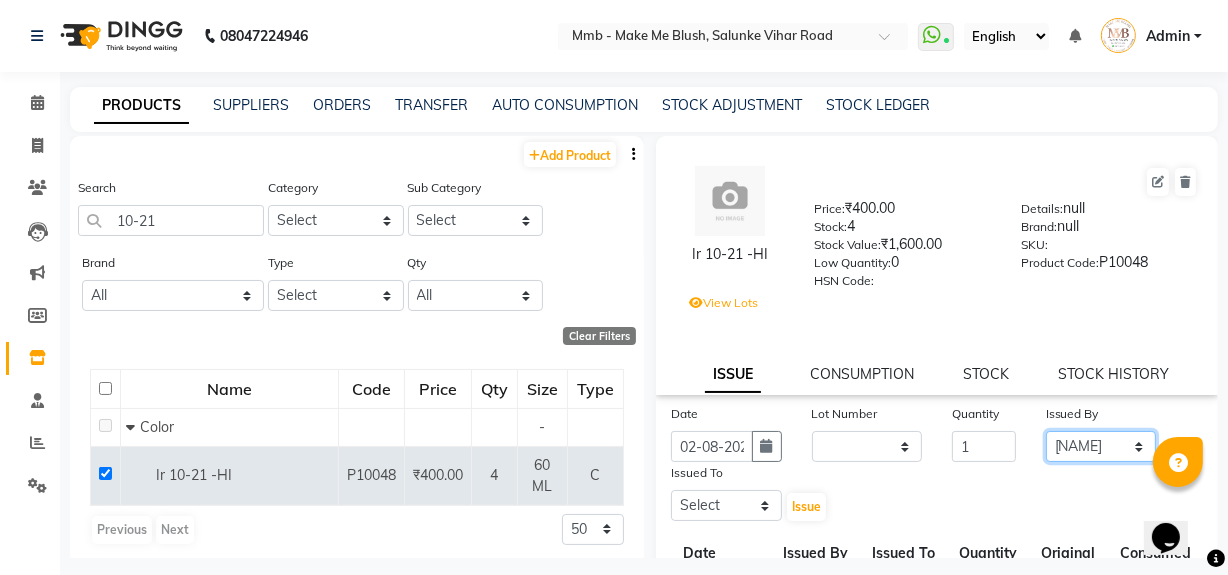 click on "Select [NAME] [NAME] [NAME] [NAME] [NAME] [NAME] [NAME] [NAME] [NAME] [NAME]" 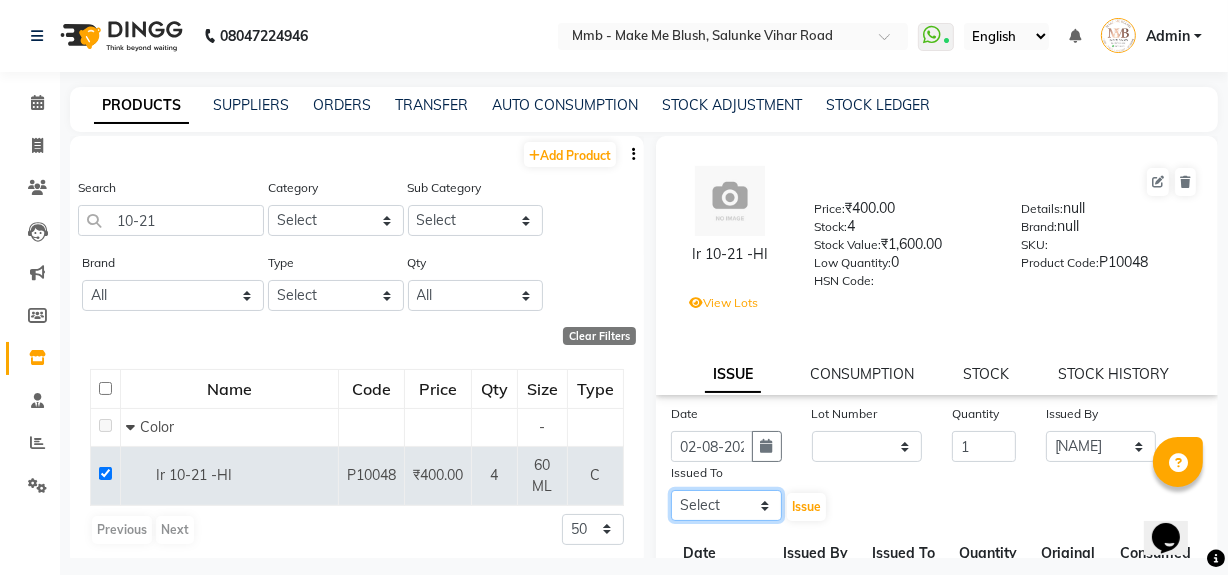 click on "Select [NAME] [NAME] [NAME] [NAME] [NAME] [NAME] [NAME] [NAME] [NAME] [NAME]" 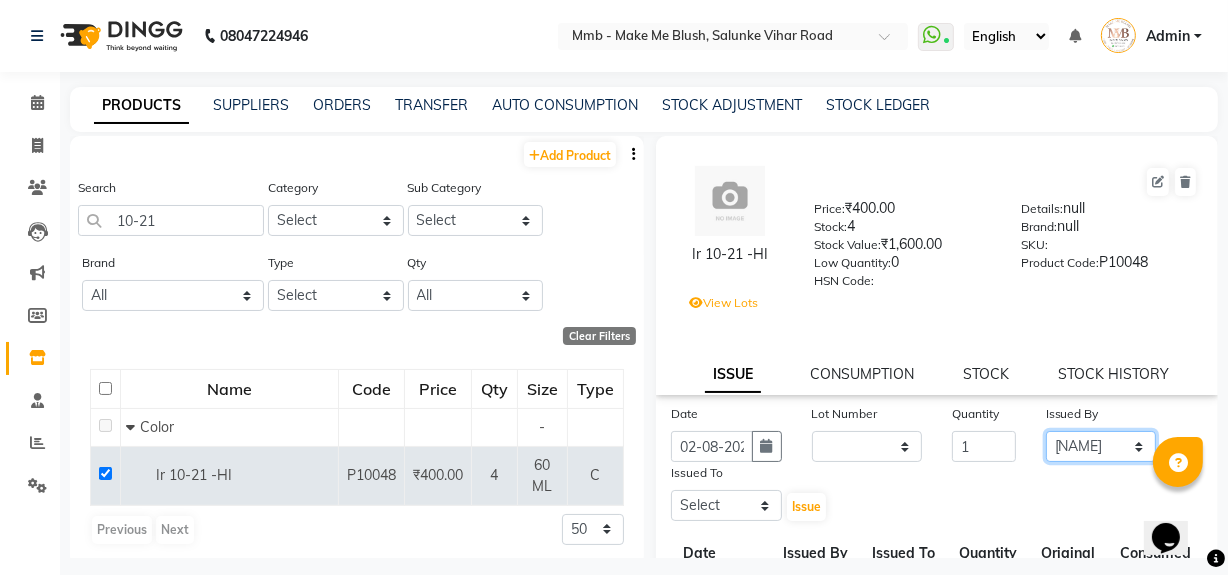 click on "Select [NAME] [NAME] [NAME] [NAME] [NAME] [NAME] [NAME] [NAME] [NAME] [NAME]" 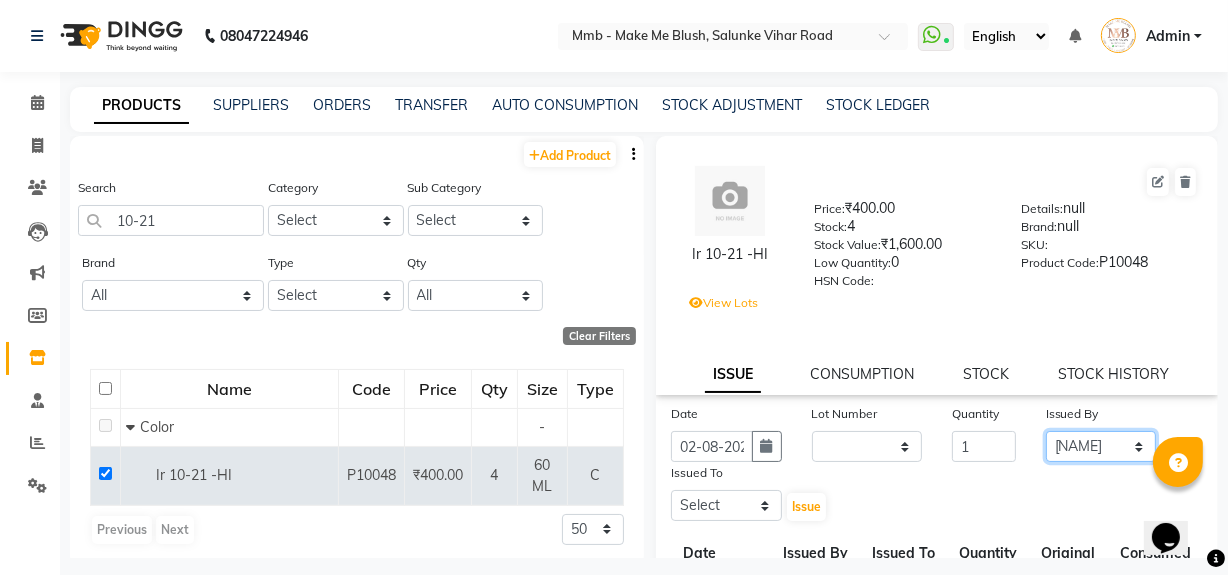 select on "18877" 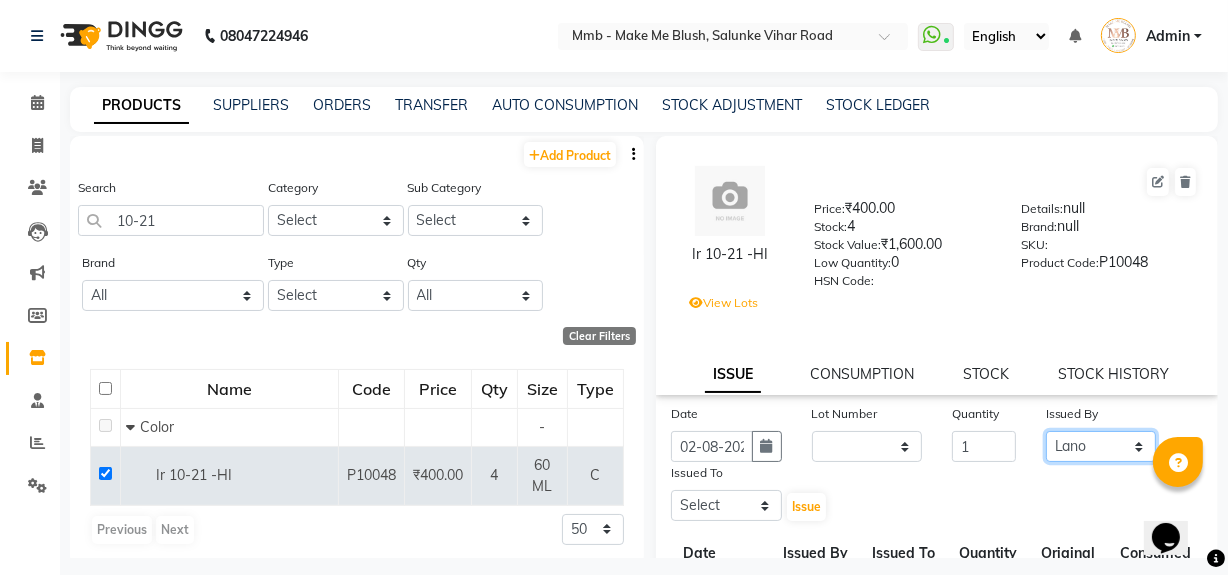 click on "Select [NAME] [NAME] [NAME] [NAME] [NAME] [NAME] [NAME] [NAME] [NAME] [NAME]" 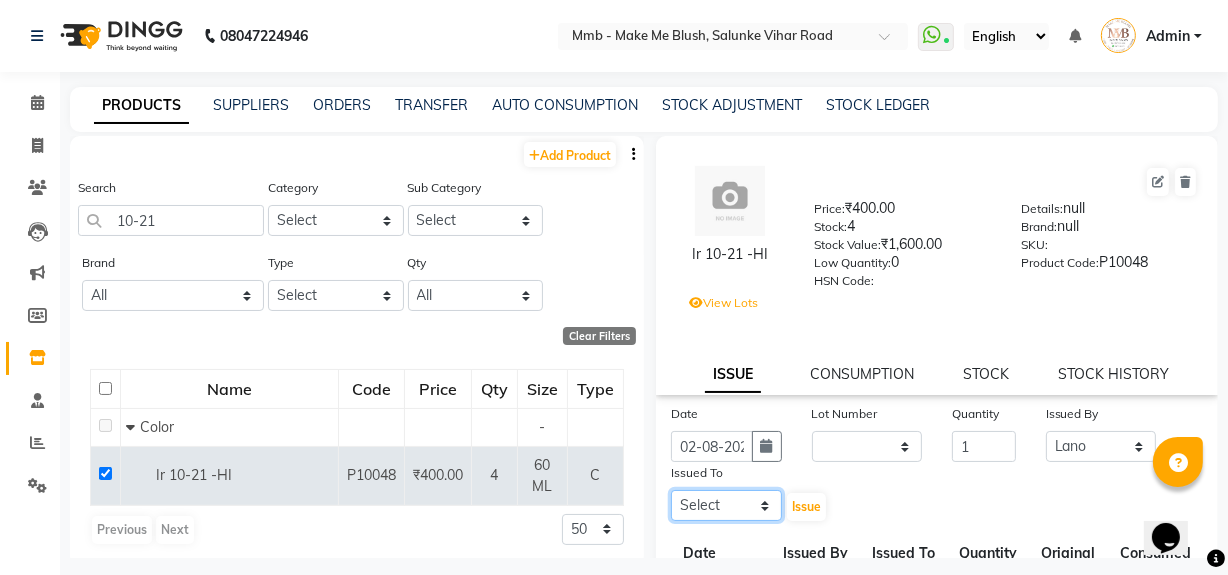 click on "Select [NAME] [NAME] [NAME] [NAME] [NAME] [NAME] [NAME] [NAME] [NAME] [NAME]" 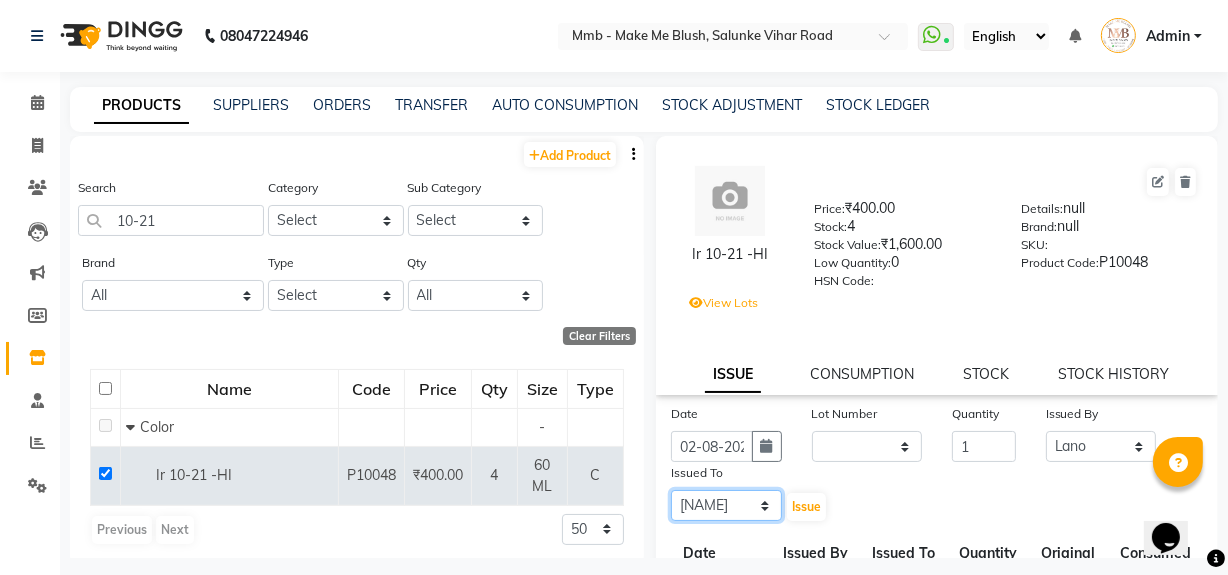 click on "Select [NAME] [NAME] [NAME] [NAME] [NAME] [NAME] [NAME] [NAME] [NAME] [NAME]" 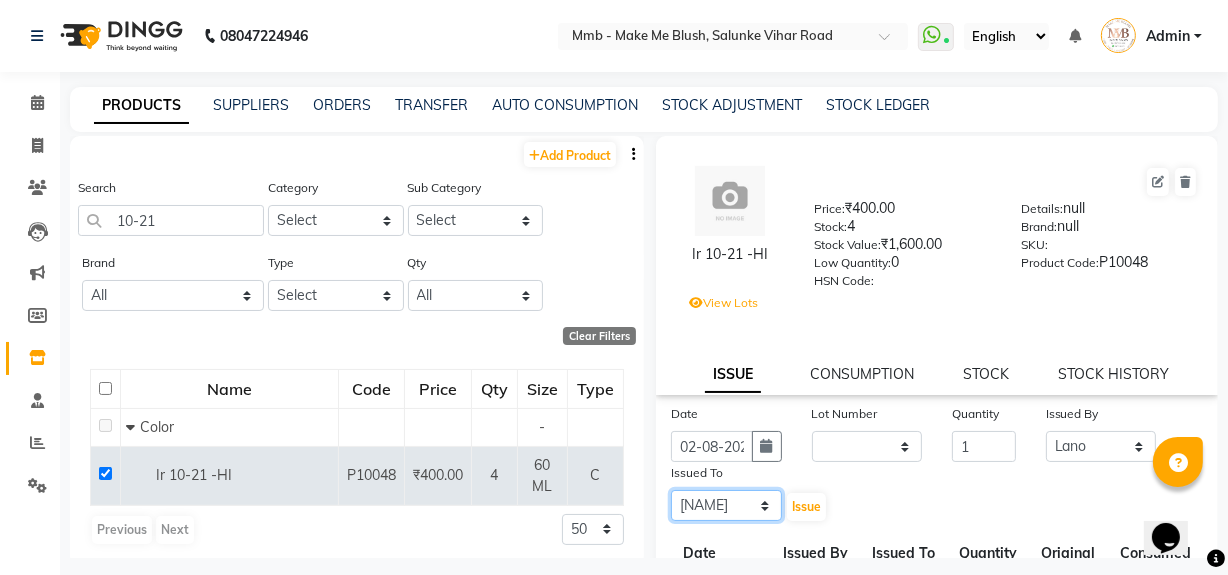 drag, startPoint x: 718, startPoint y: 508, endPoint x: 715, endPoint y: 449, distance: 59.07622 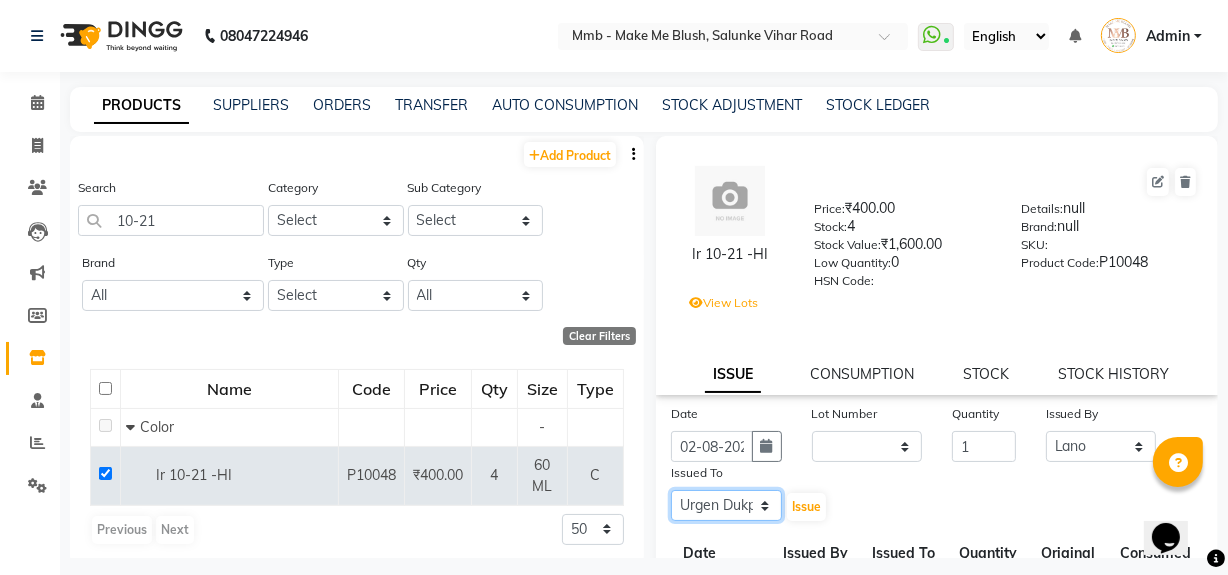 click on "Select [NAME] [NAME] [NAME] [NAME] [NAME] [NAME] [NAME] [NAME] [NAME] [NAME]" 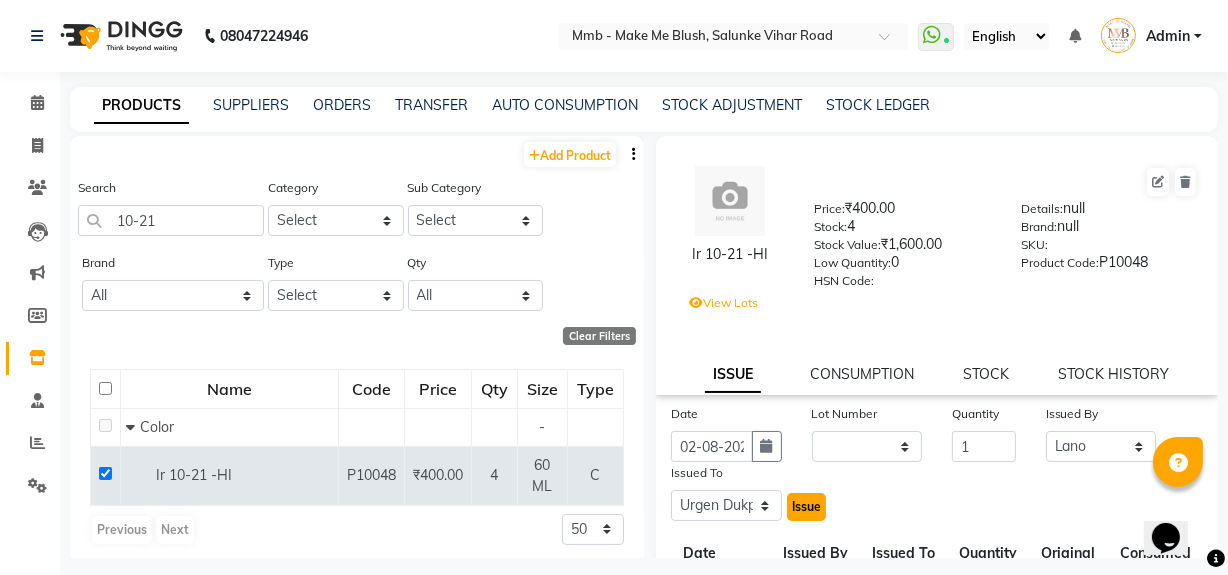 click on "Issue" 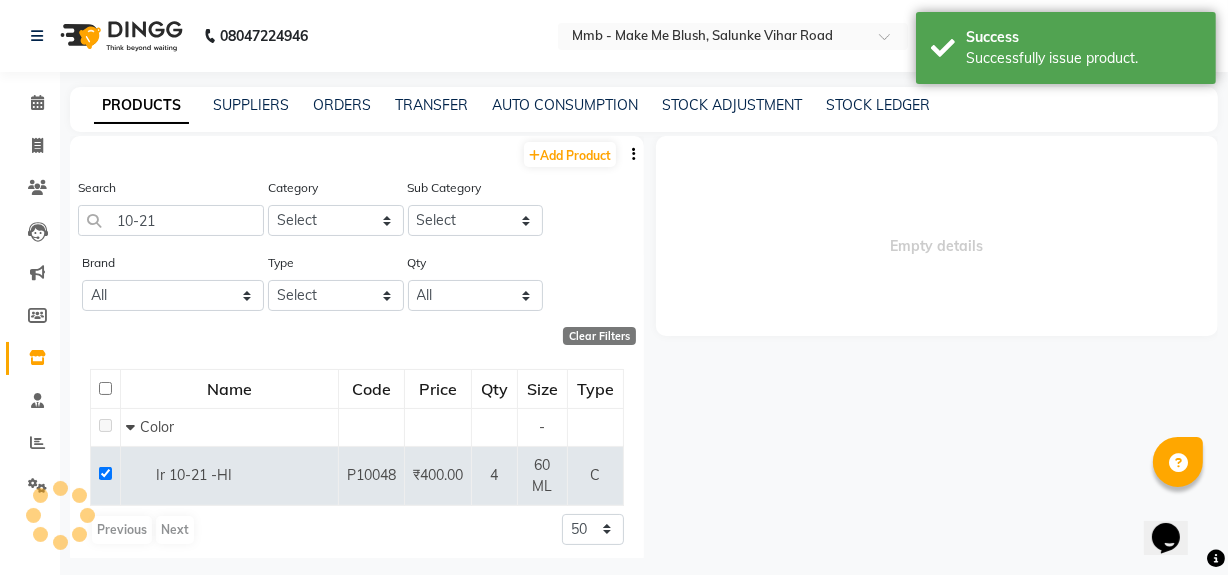 select 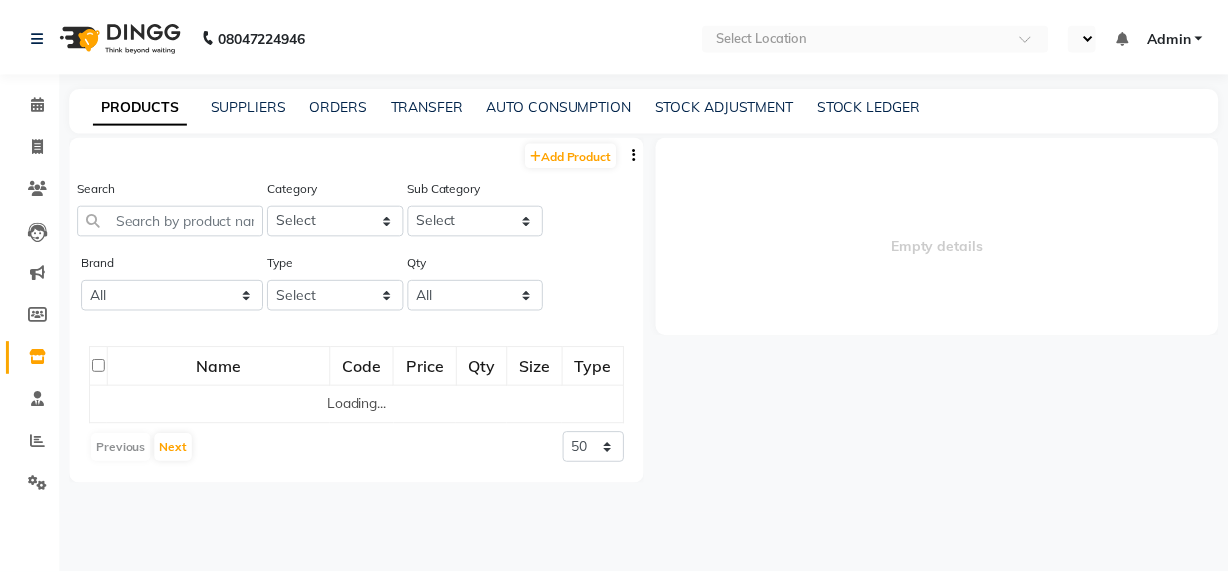 scroll, scrollTop: 0, scrollLeft: 0, axis: both 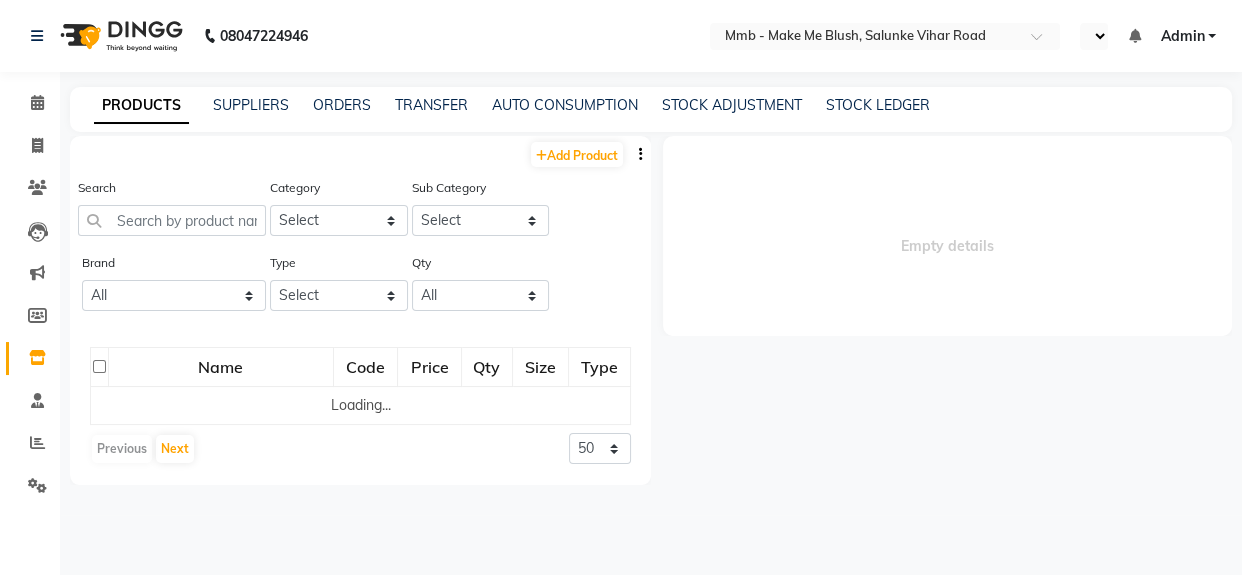 select on "en" 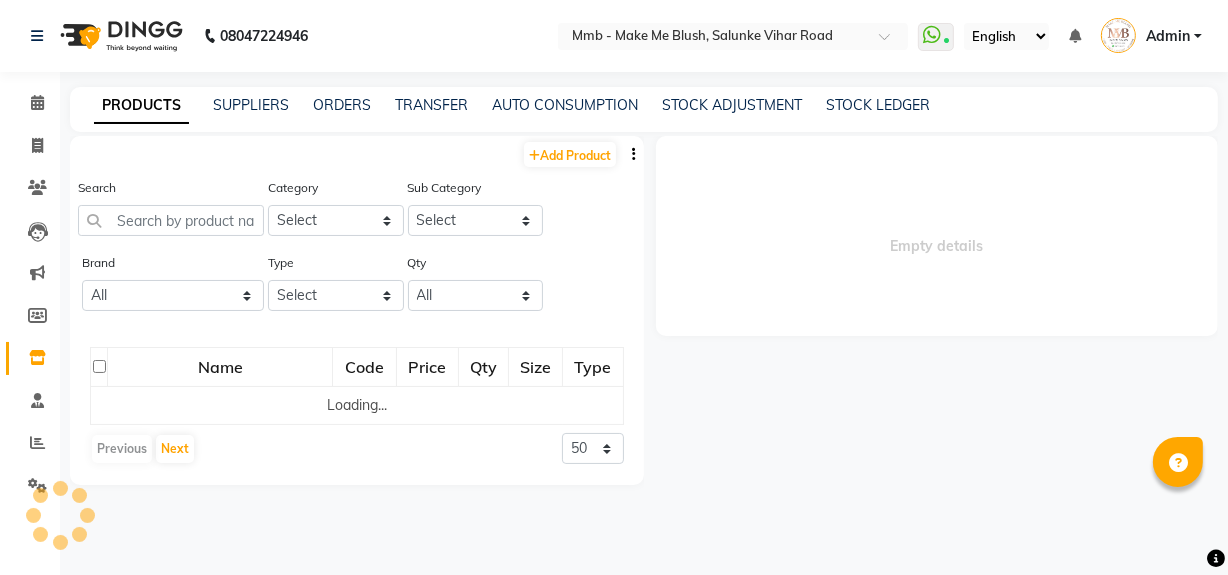 select 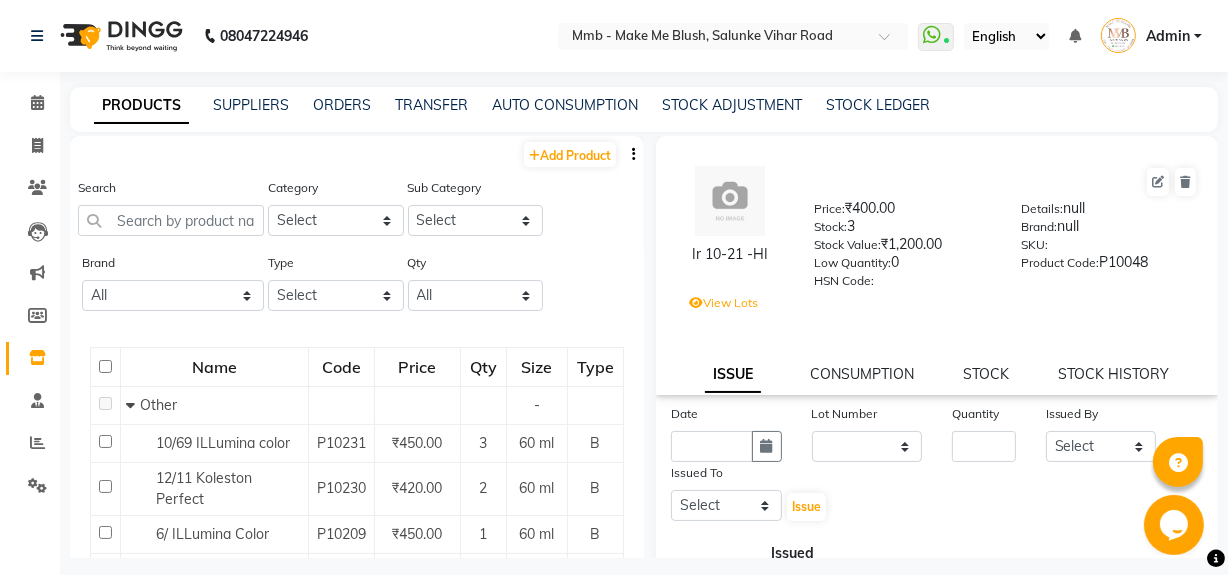 scroll, scrollTop: 0, scrollLeft: 0, axis: both 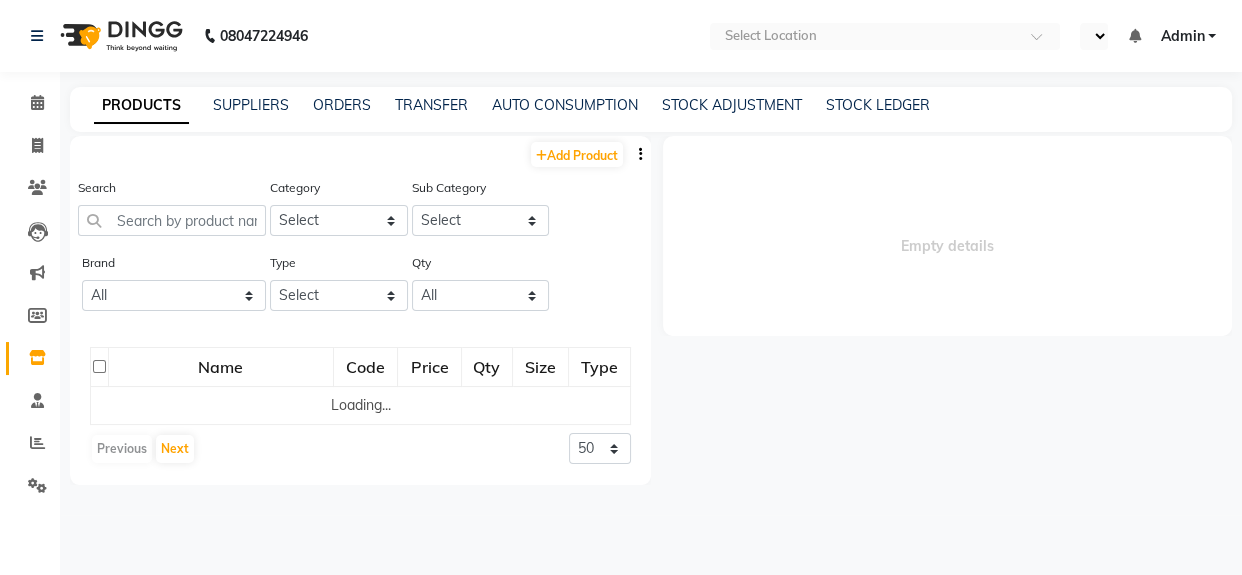 select on "en" 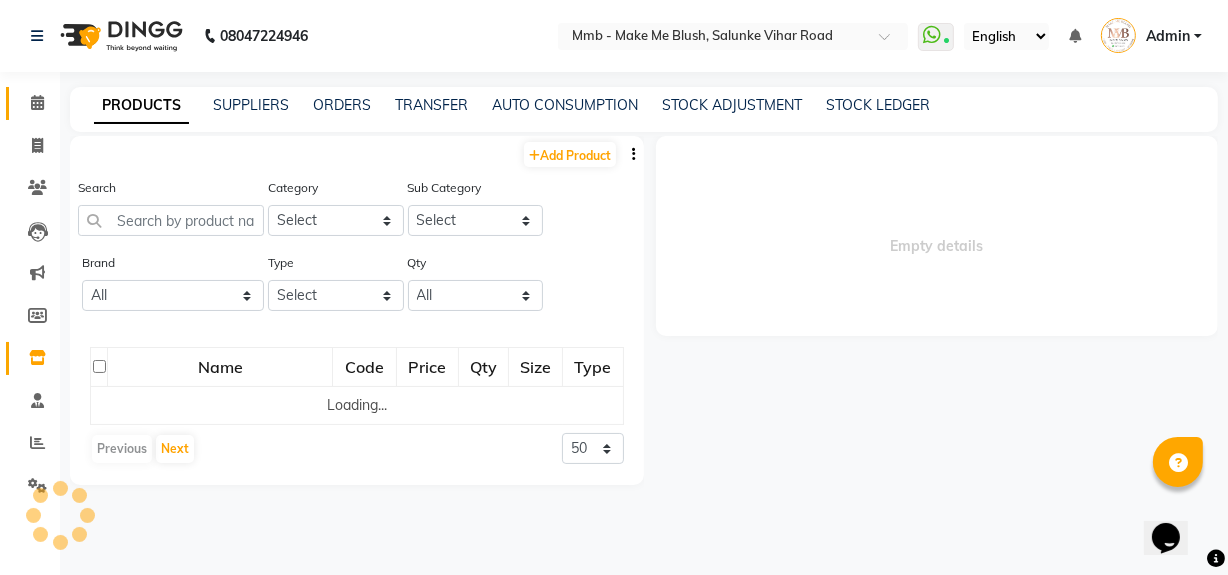 scroll, scrollTop: 0, scrollLeft: 0, axis: both 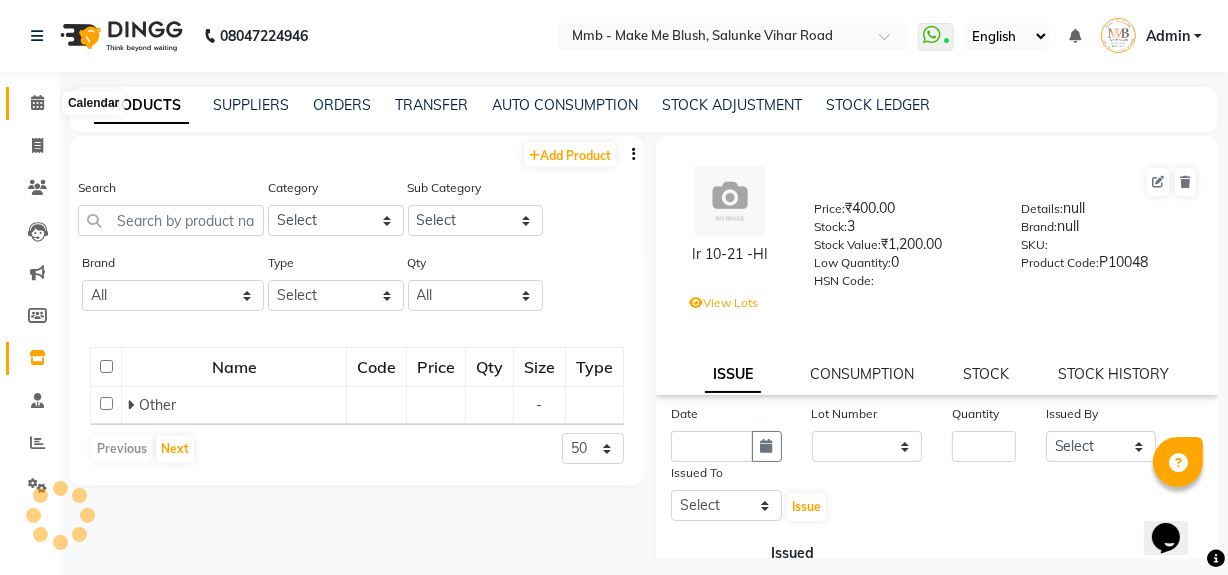 click 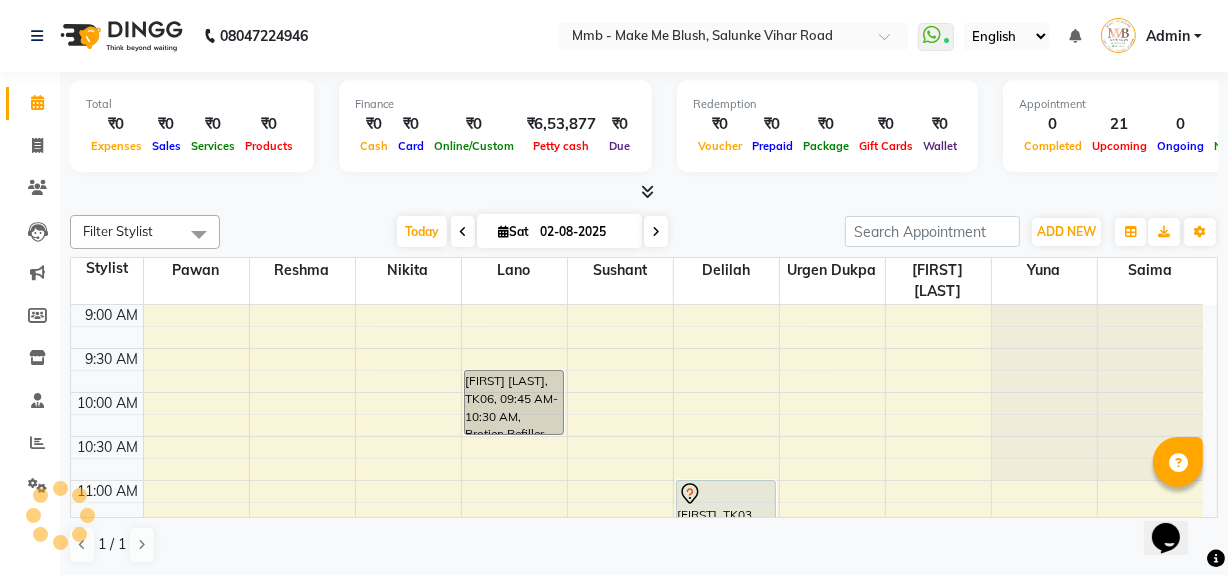 scroll, scrollTop: 0, scrollLeft: 0, axis: both 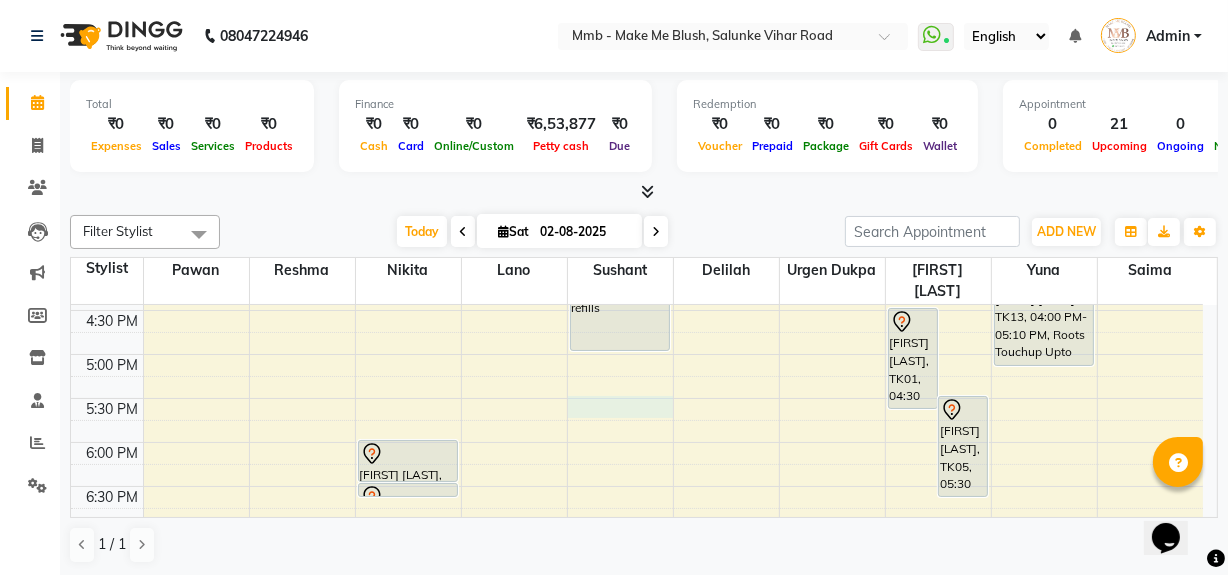 click on "9:00 AM 9:30 AM 10:00 AM 10:30 AM 11:00 AM 11:30 AM 12:00 PM 12:30 PM 1:00 PM 1:30 PM 2:00 PM 2:30 PM 3:00 PM 3:30 PM 4:00 PM 4:30 PM 5:00 PM 5:30 PM 6:00 PM 6:30 PM 7:00 PM 7:30 PM 8:00 PM 8:30 PM             Daayita Apaprajita, TK04, 11:30 AM-12:15 PM, Regular Manicure              Daayita Apaprajita, TK04, 12:15 PM-12:30 PM, Eyebrows             Simriti Vaswani, TK08, 01:00 PM-01:15 PM, Eyebrows             Simriti Vaswani, TK08, 01:15 PM-02:00 PM, Regular Pedicure              Trisha Roy, TK13, 04:00 PM-04:15 PM, Eyebrows             Daayita Apaprajita, TK04, 11:30 AM-12:15 PM, Regular Pedicure              Daayita Apaprajita, TK04, 12:15 PM-01:25 PM, Roots Touchup Upto 1inch              Munira Bootwala, TK14, 03:00 PM-04:00 PM, Purifying Facial Treatment             Carina Bhagchandani, TK11, 06:00 PM-06:30 PM, Rica bikini              Carina Bhagchandani, TK11, 06:30 PM-06:40 PM, Honey half Arm    Anshita Bhavishkar, TK06, 09:45 AM-10:30 AM, Protien Refiller Treatment" at bounding box center [637, 178] 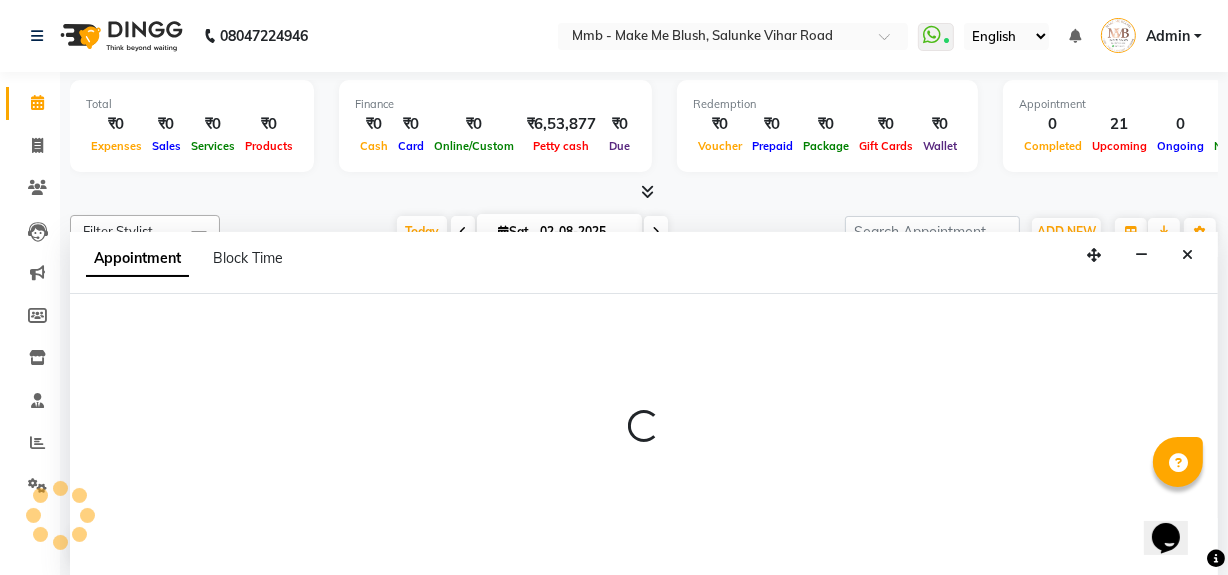 scroll, scrollTop: 0, scrollLeft: 0, axis: both 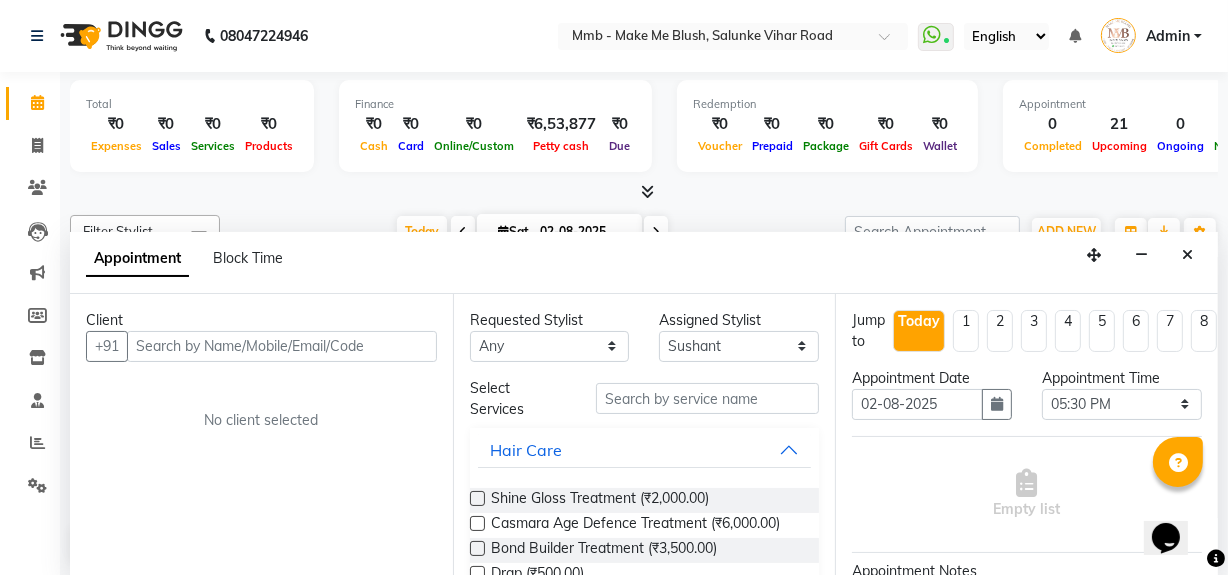 click at bounding box center [282, 346] 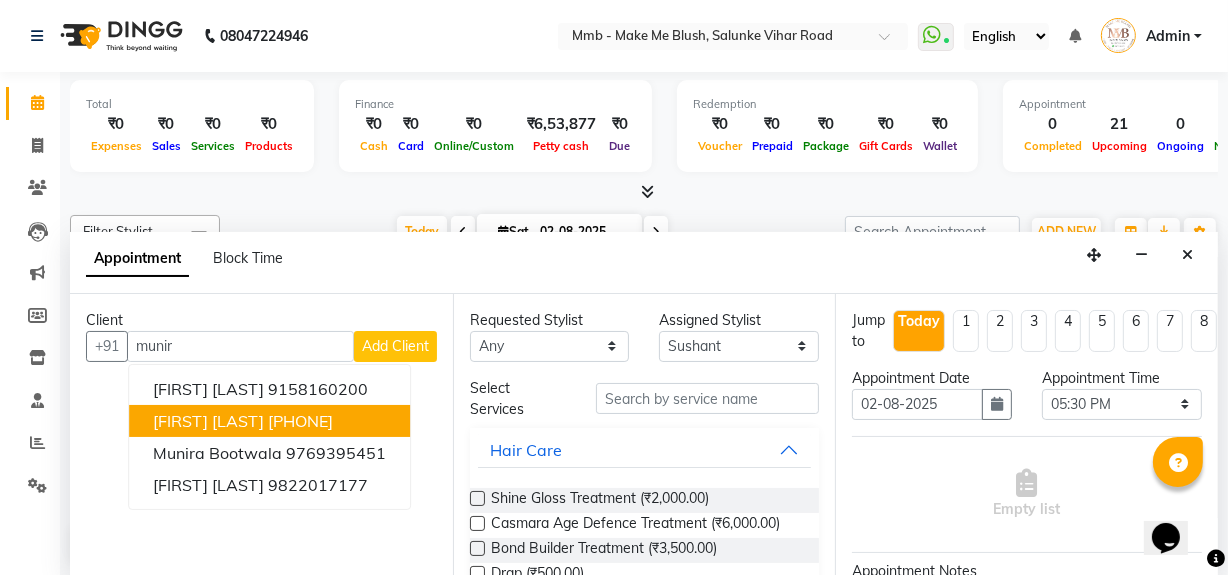 click on "Munira Quettawala  9922678600" at bounding box center [269, 421] 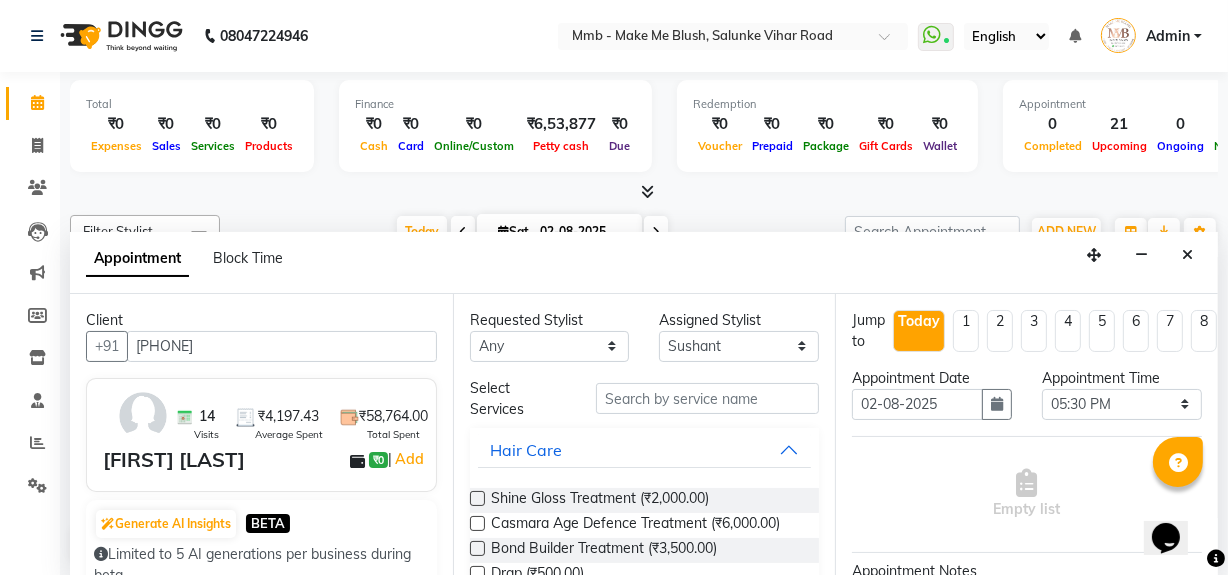 type on "[PHONE]" 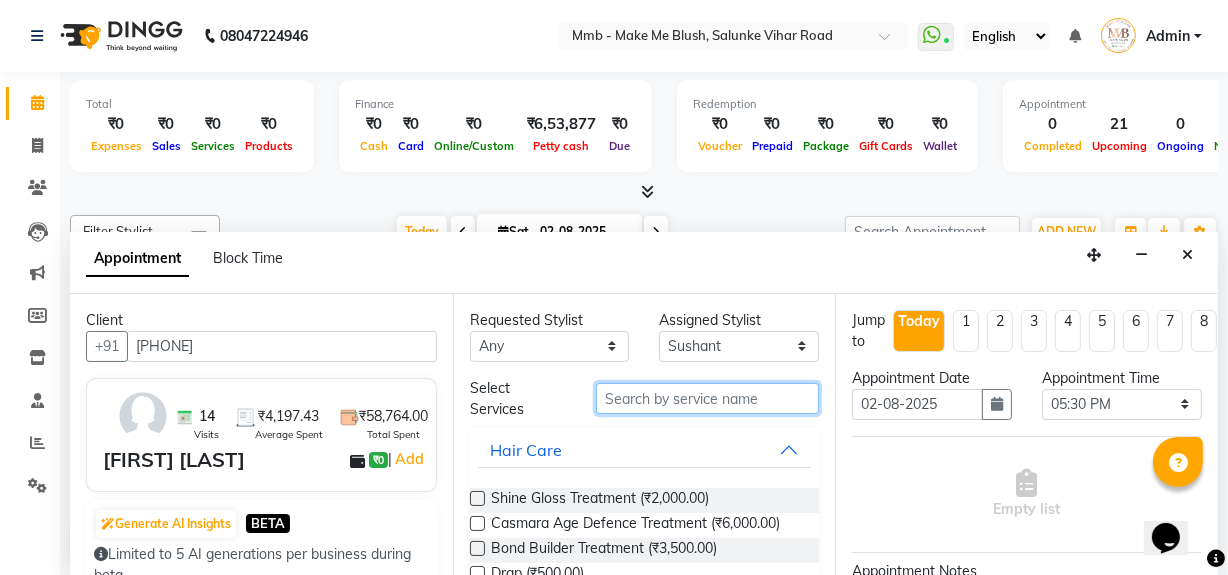 click at bounding box center [707, 398] 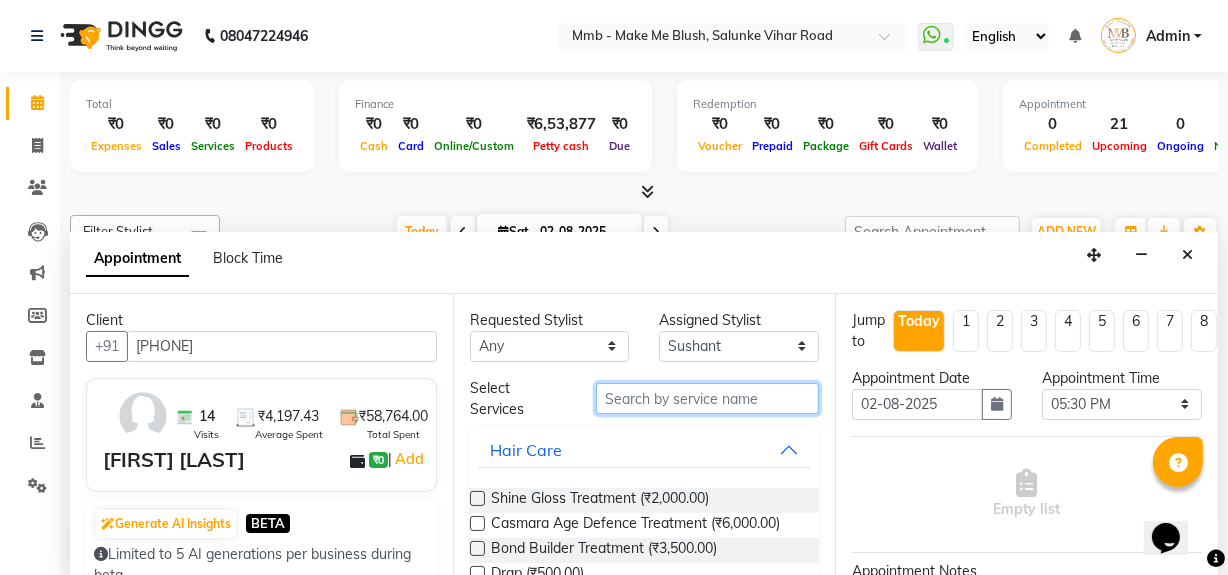 click at bounding box center (707, 398) 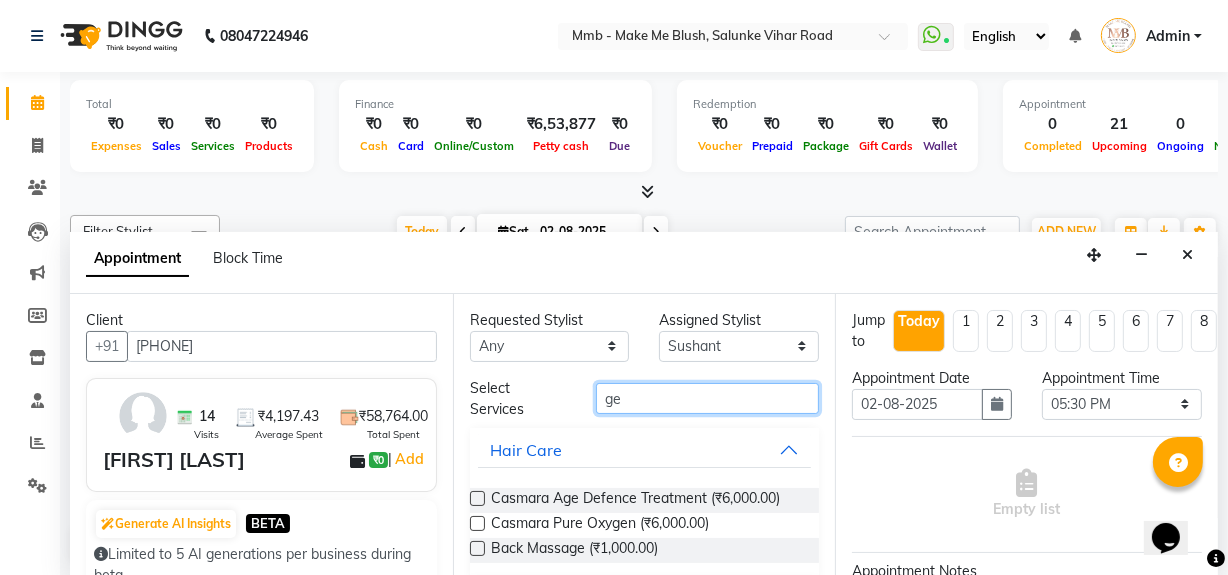 type on "g" 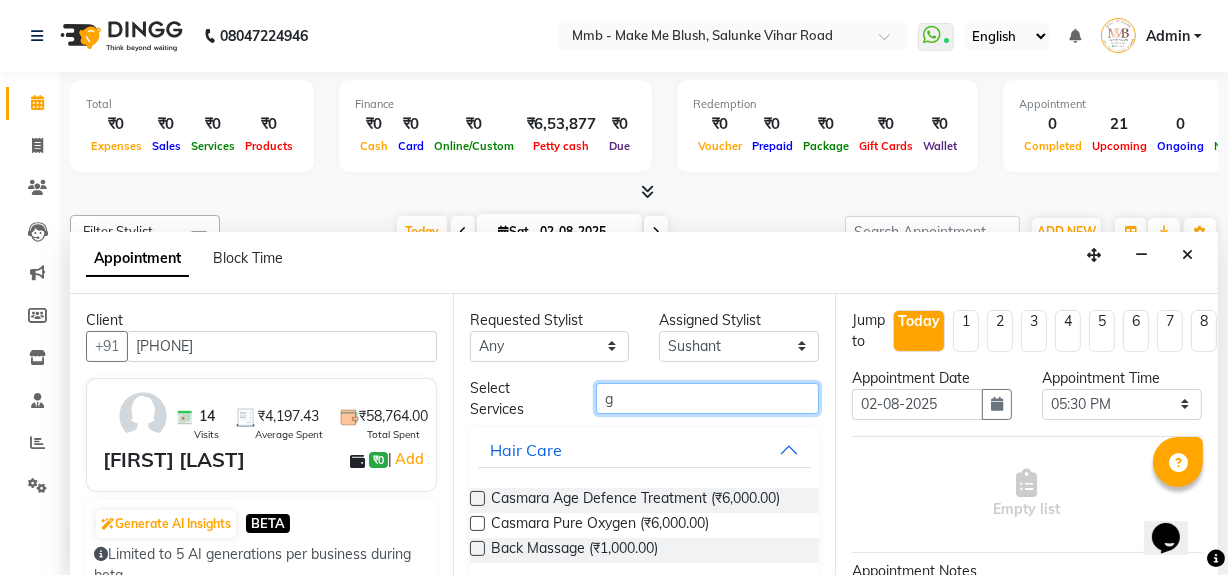 type 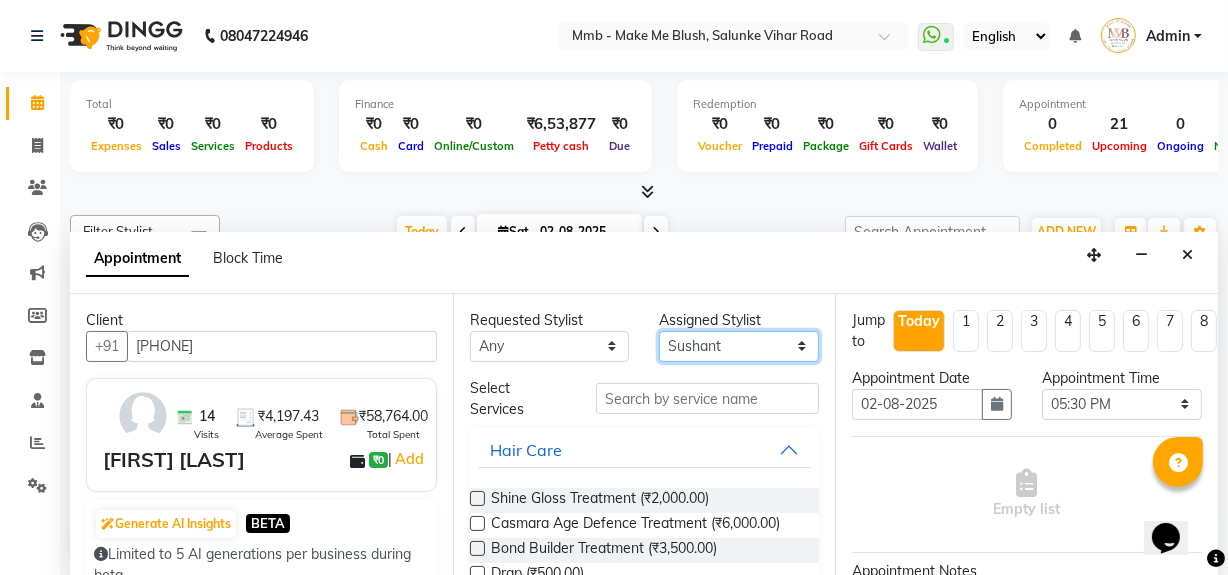 click on "Select Delilah Gauri Chauhan Lano Nikita Pawan Reshma Saima Sushant Urgen Dukpa Yuna" at bounding box center (739, 346) 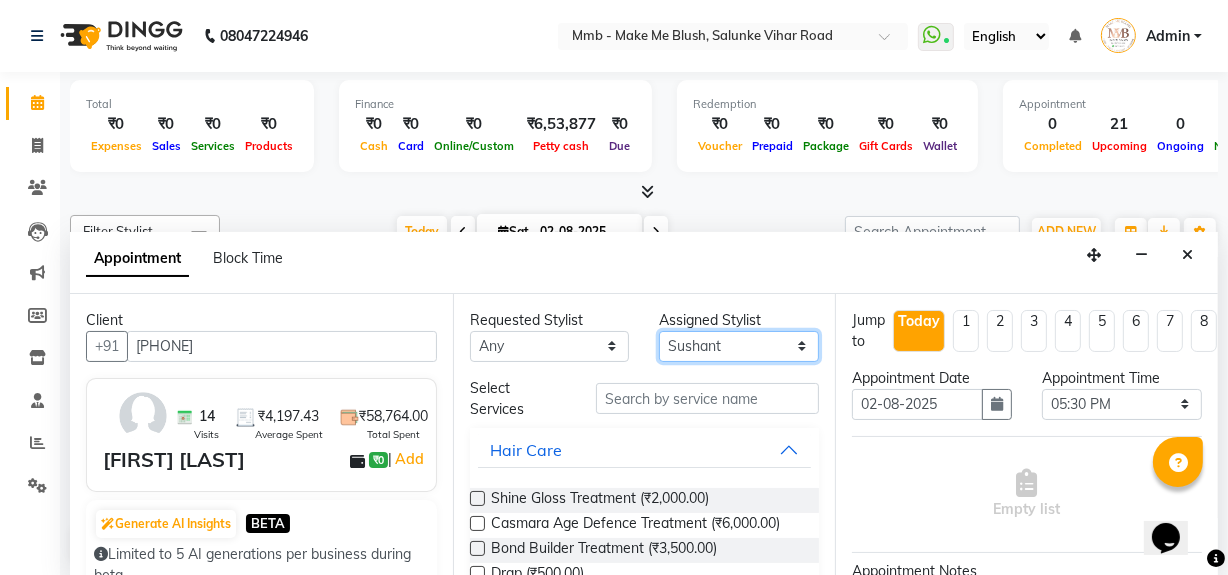 select on "67875" 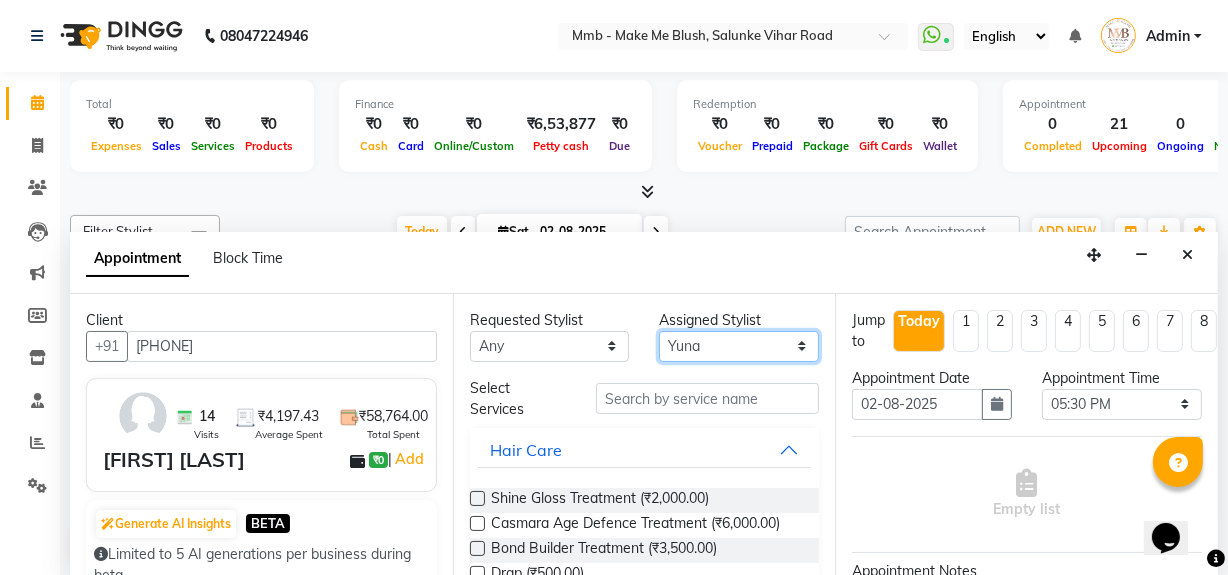 click on "Select Delilah Gauri Chauhan Lano Nikita Pawan Reshma Saima Sushant Urgen Dukpa Yuna" at bounding box center (739, 346) 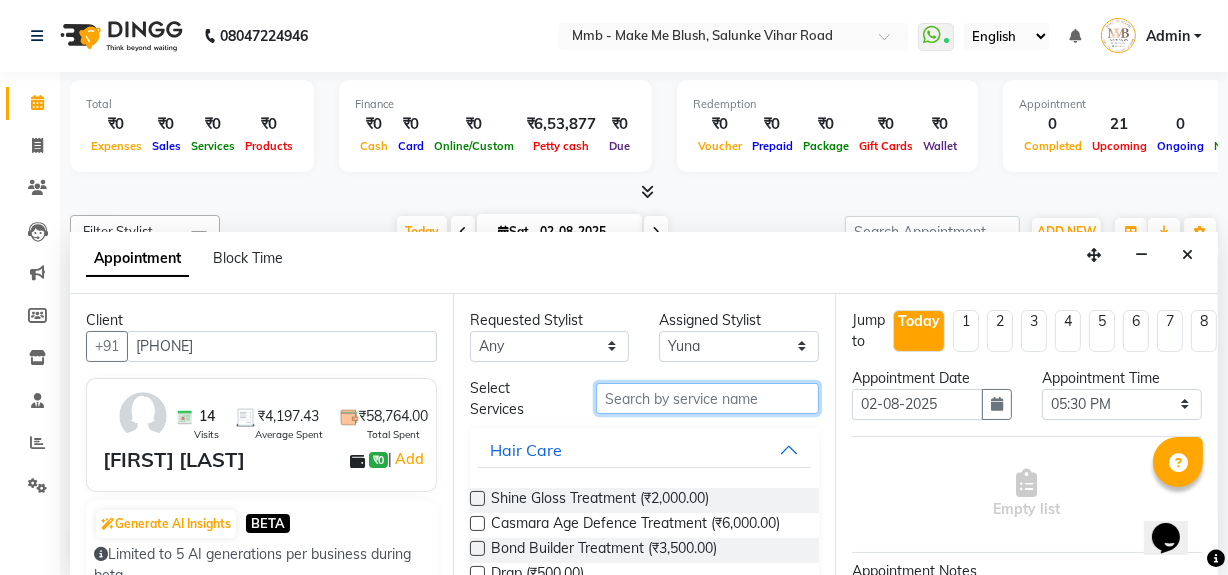 click at bounding box center (707, 398) 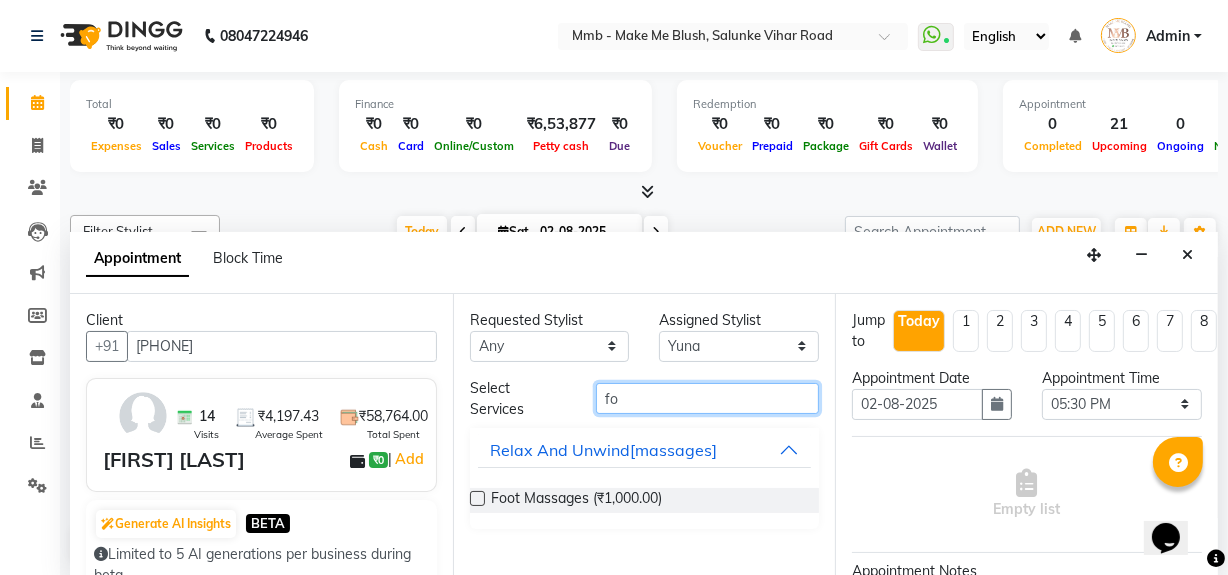 type on "f" 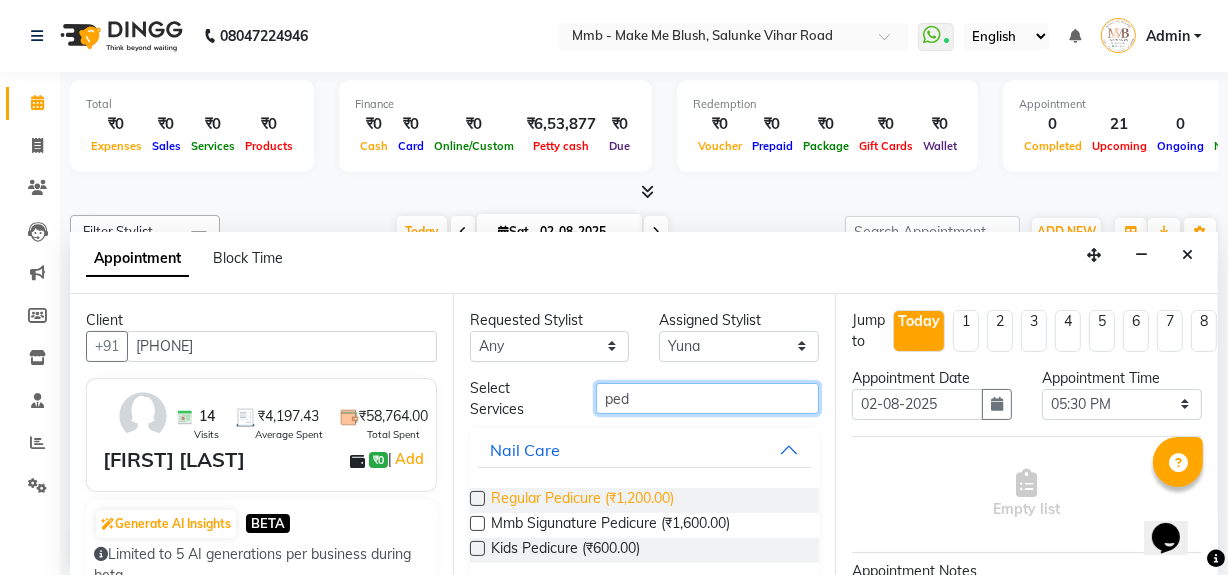 type on "ped" 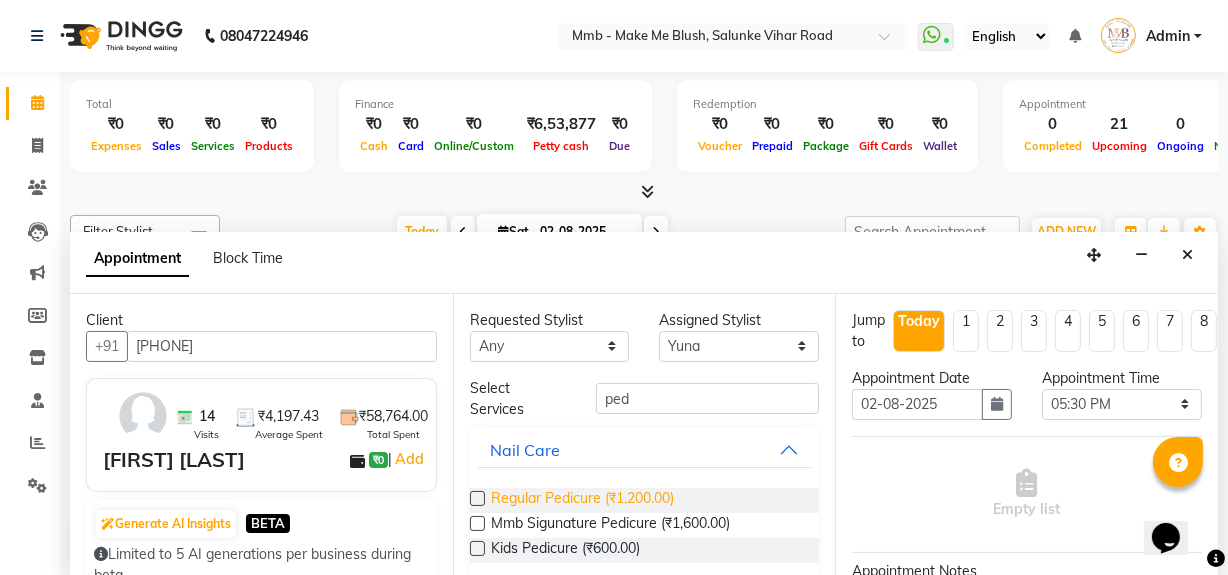 click on "Regular Pedicure  (₹1,200.00)" at bounding box center (582, 500) 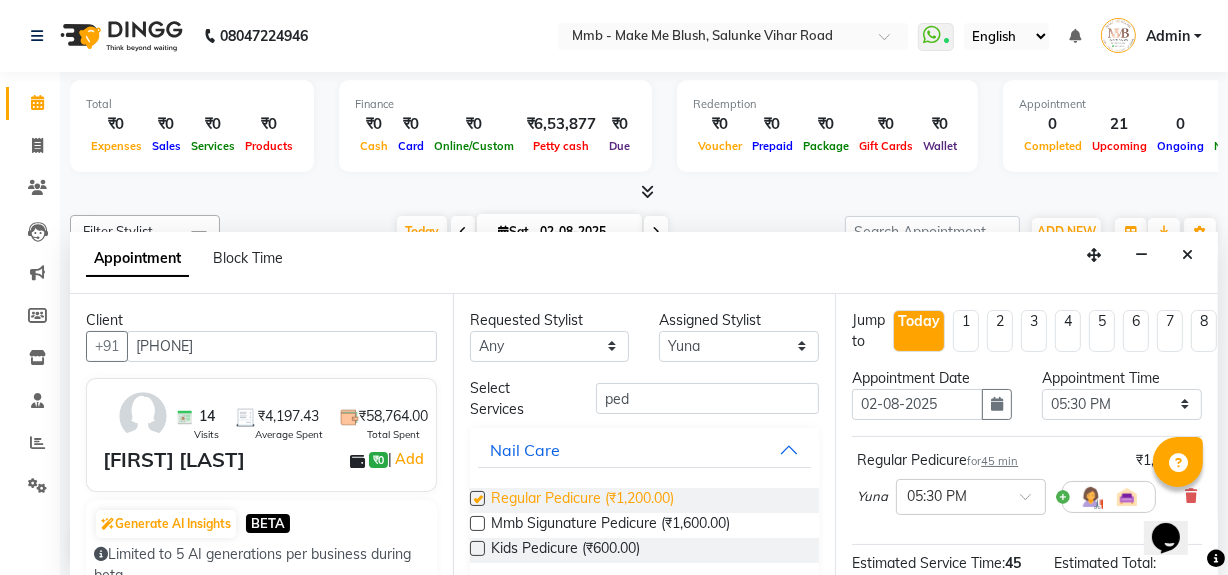 checkbox on "false" 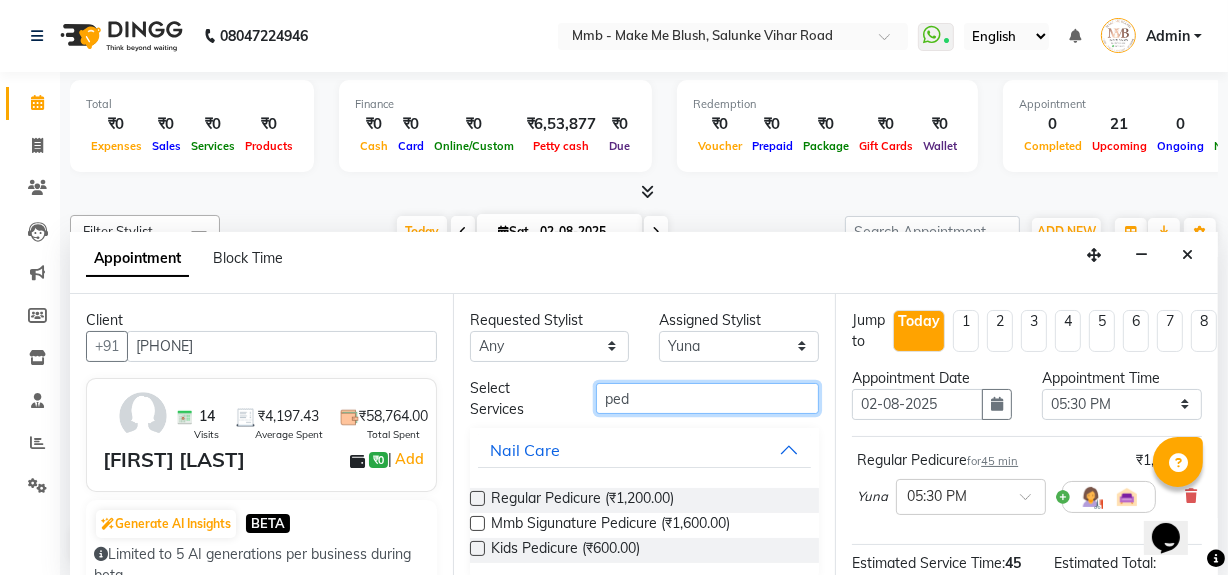 click on "ped" at bounding box center [707, 398] 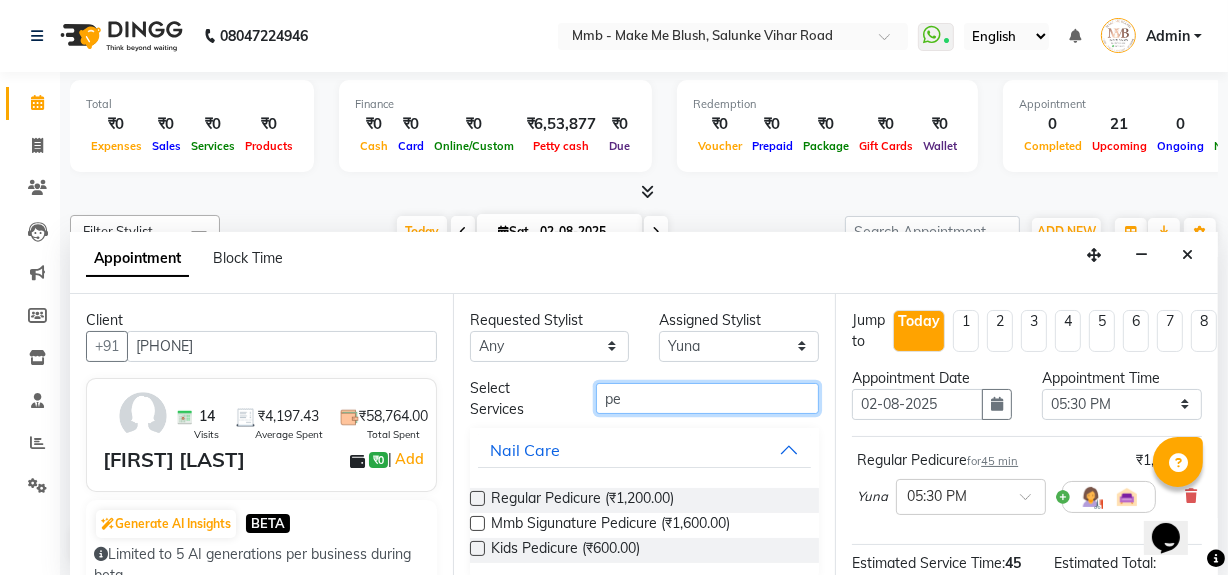 type on "p" 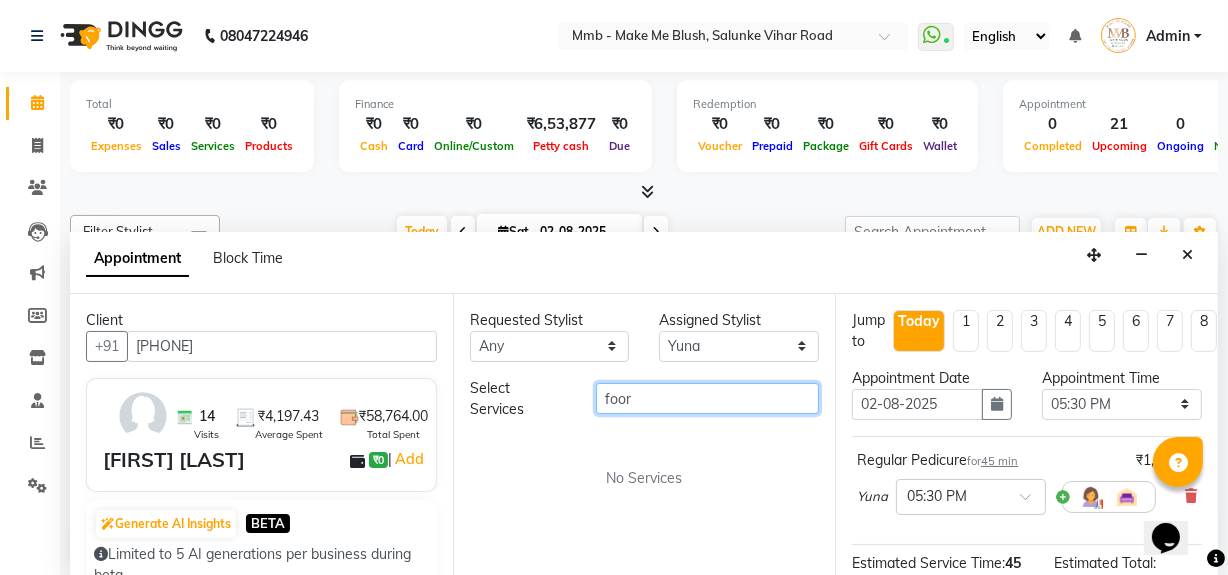 scroll, scrollTop: 235, scrollLeft: 0, axis: vertical 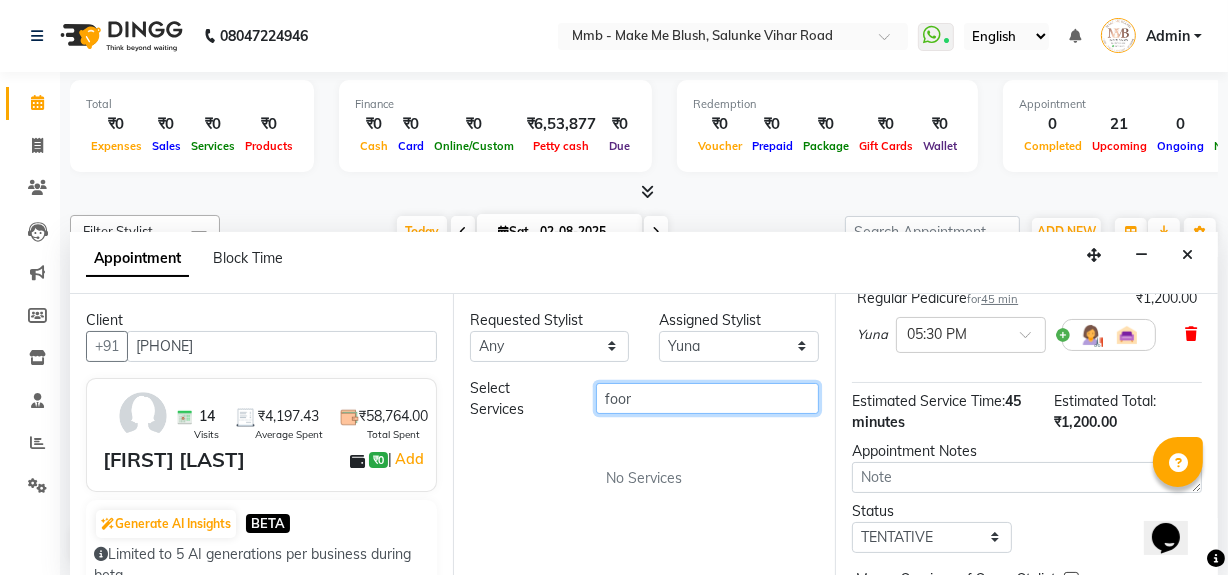 type on "foor" 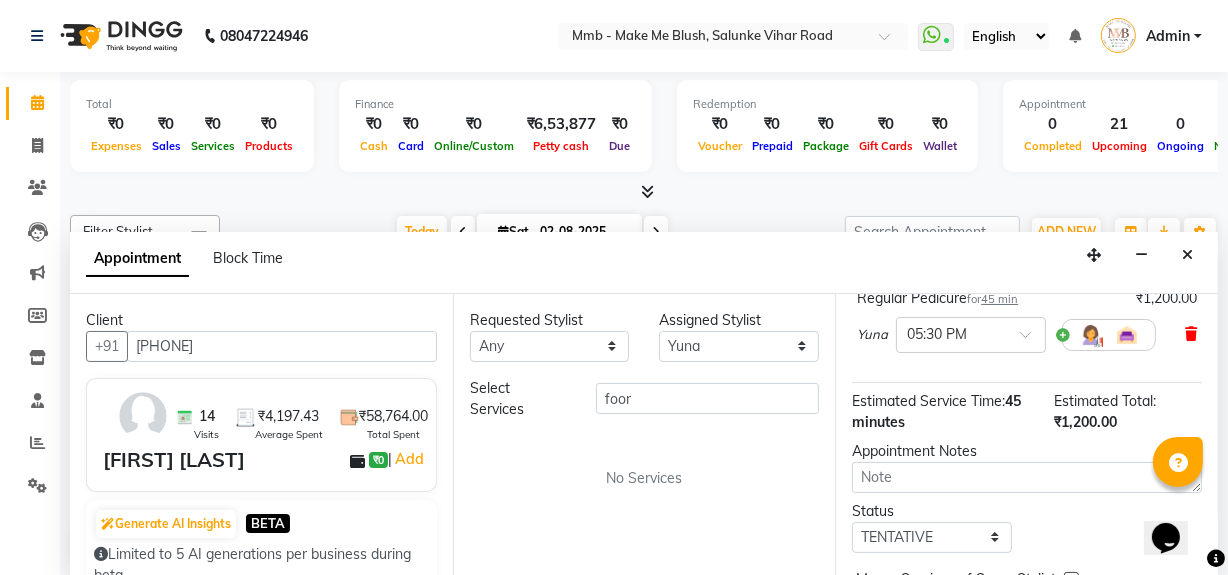 click at bounding box center [1191, 334] 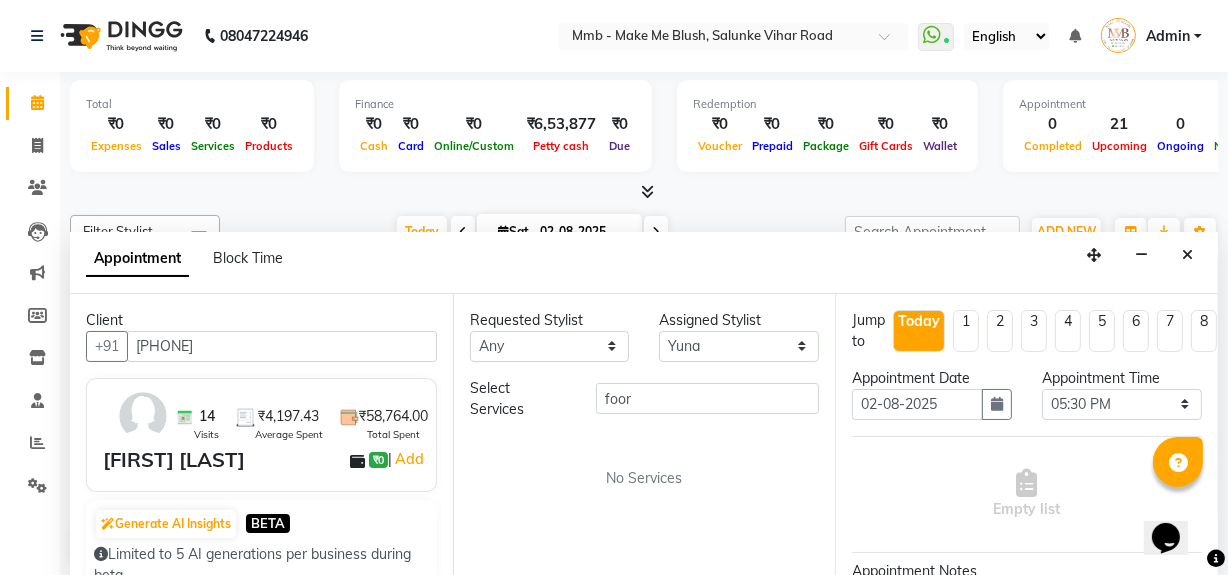 scroll, scrollTop: 0, scrollLeft: 0, axis: both 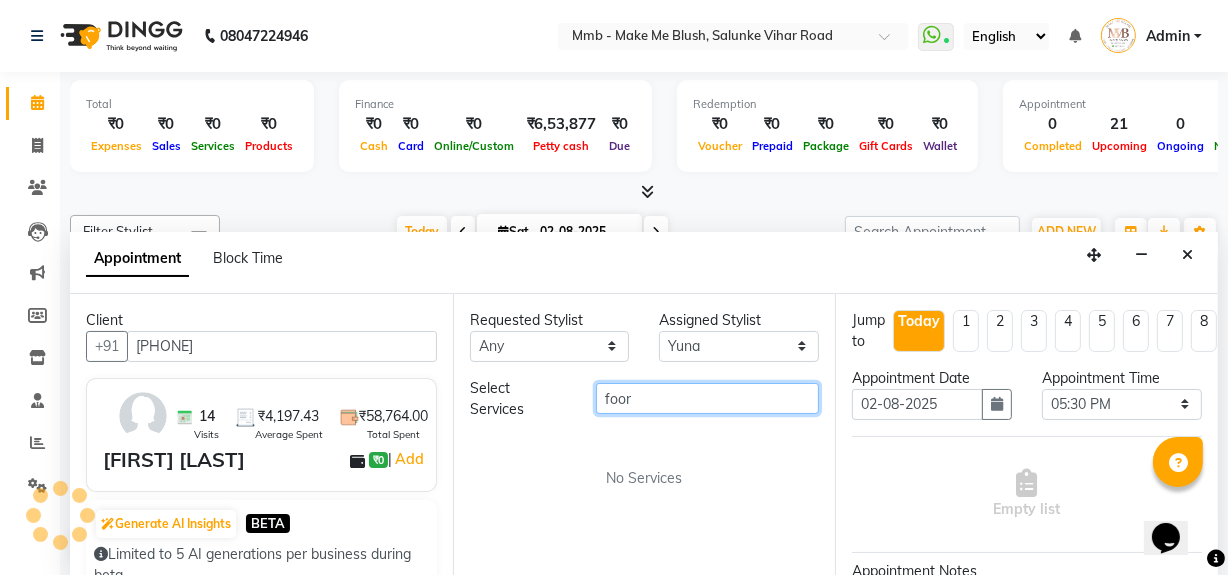 click on "foor" at bounding box center (707, 398) 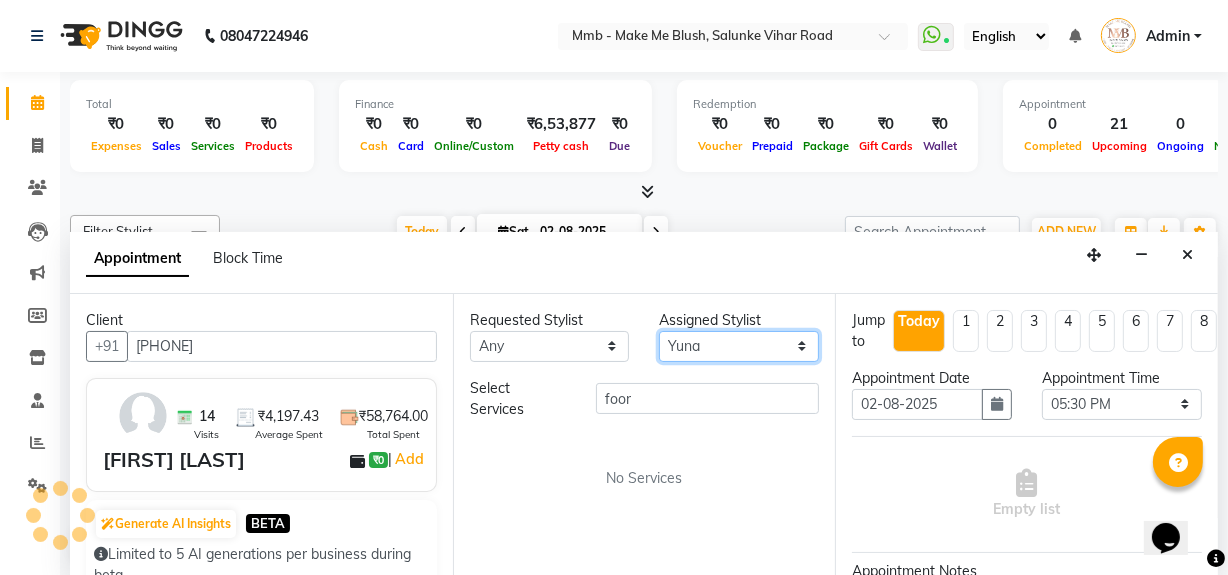 click on "Select Delilah Gauri Chauhan Lano Nikita Pawan Reshma Saima Sushant Urgen Dukpa Yuna" at bounding box center (739, 346) 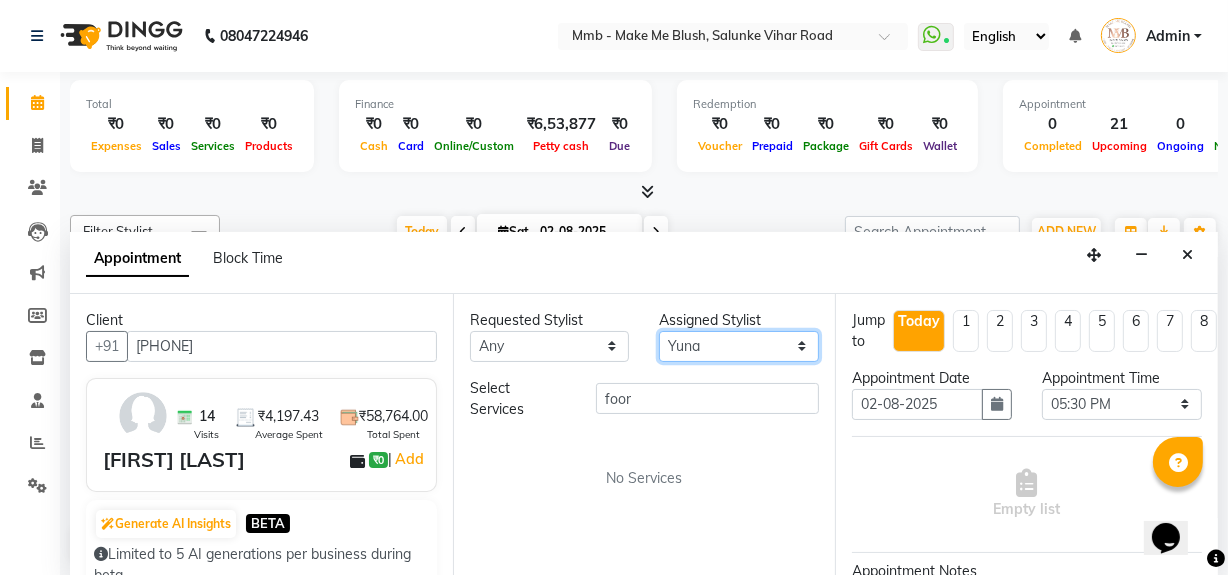 select on "74536" 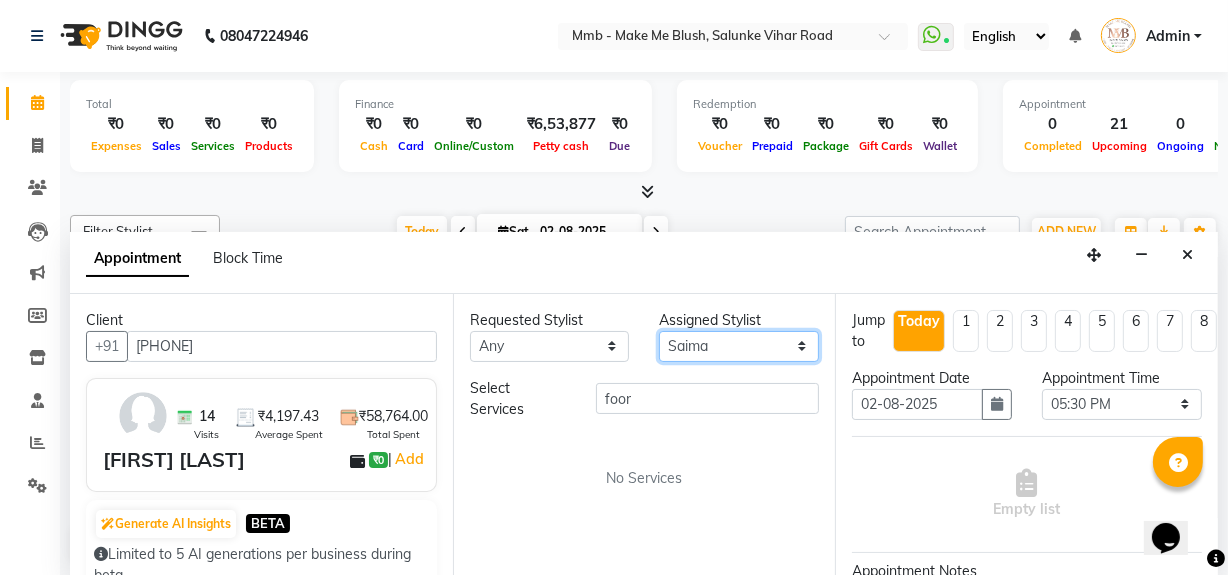 click on "Select Delilah Gauri Chauhan Lano Nikita Pawan Reshma Saima Sushant Urgen Dukpa Yuna" at bounding box center [739, 346] 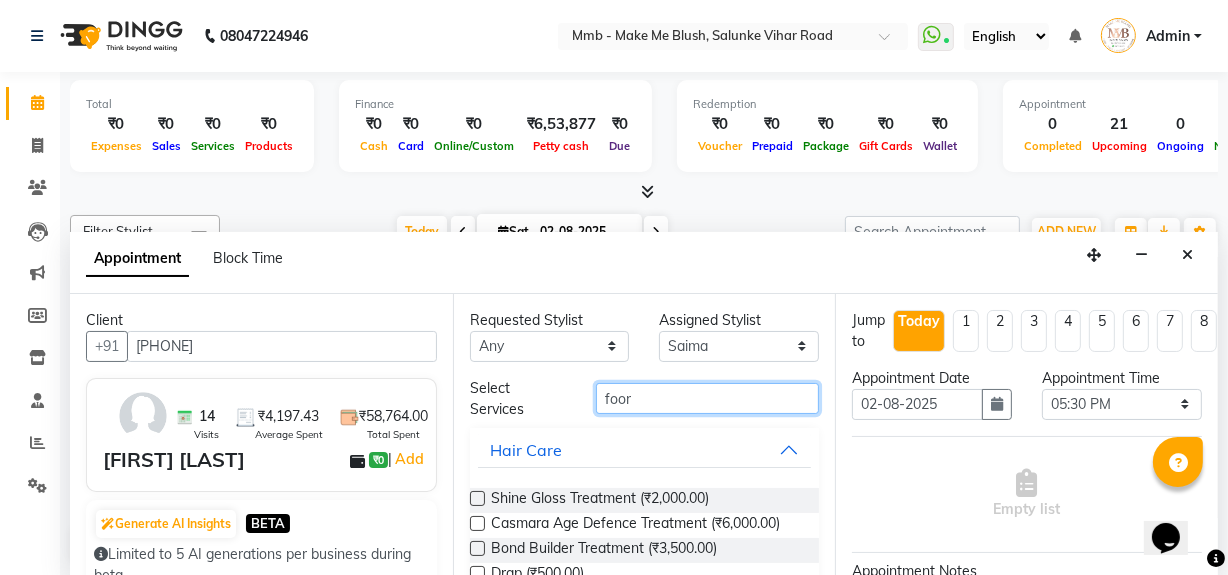 click on "foor" at bounding box center (707, 398) 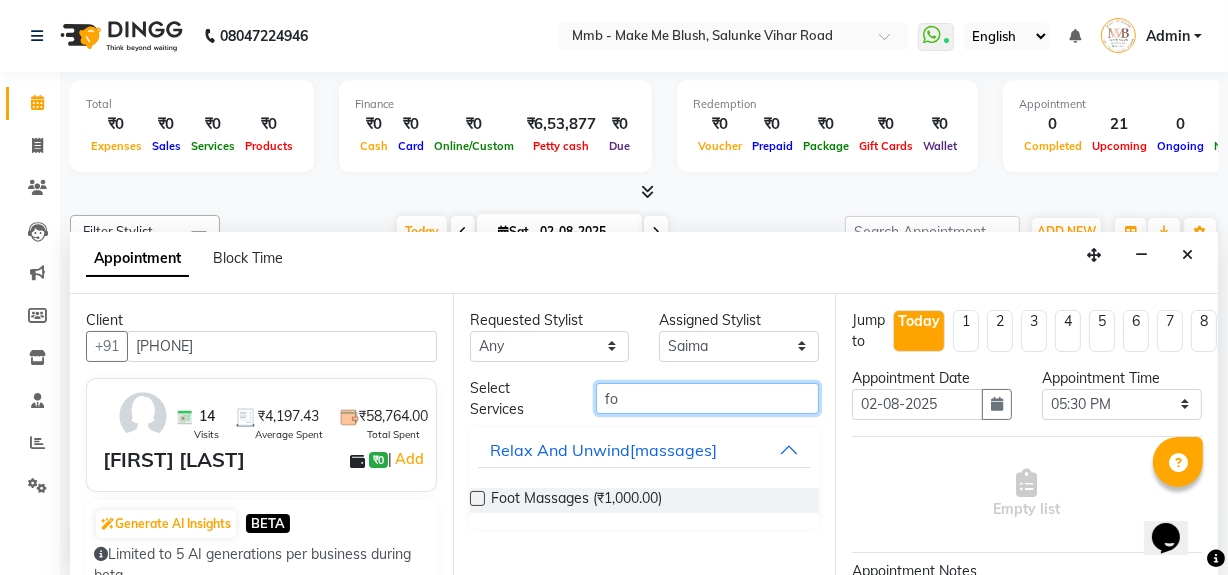 type on "f" 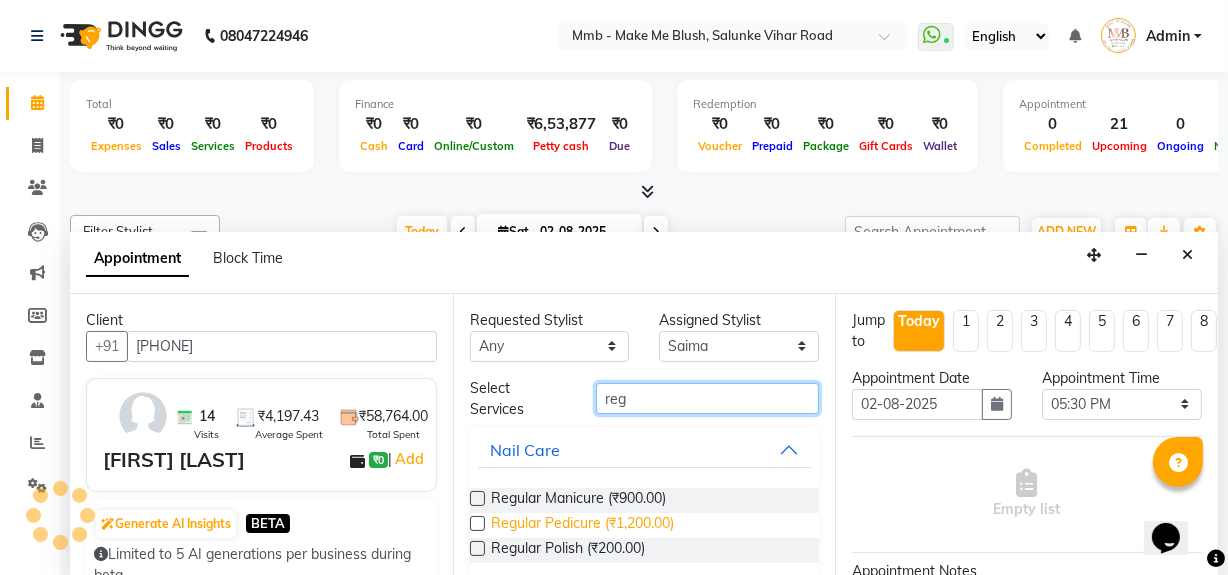 type on "reg" 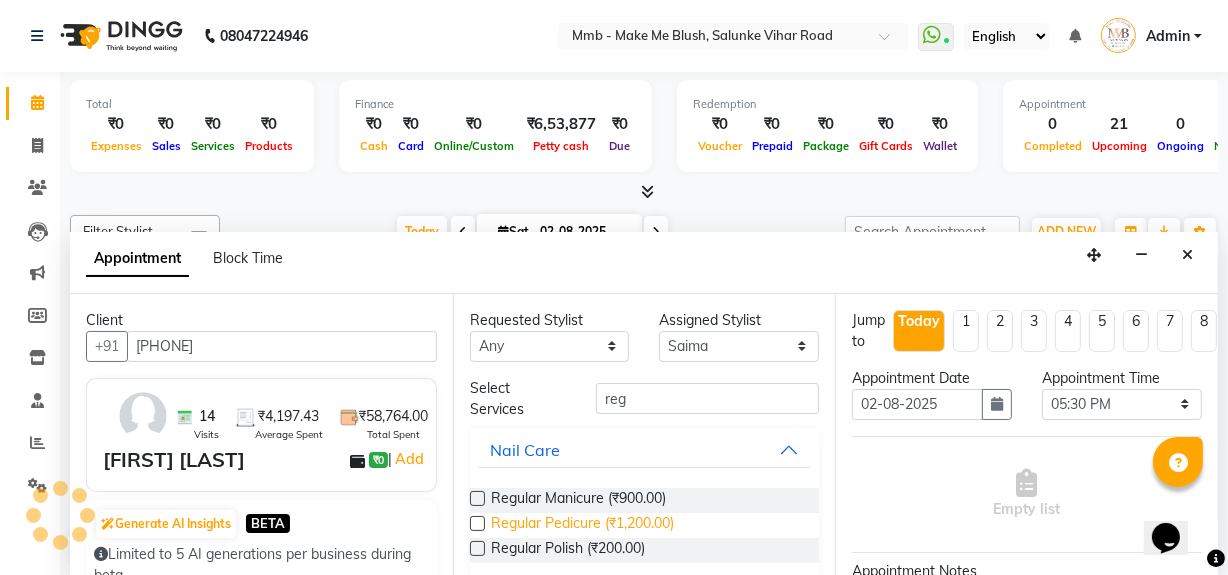 click on "Regular Pedicure  (₹1,200.00)" at bounding box center (582, 525) 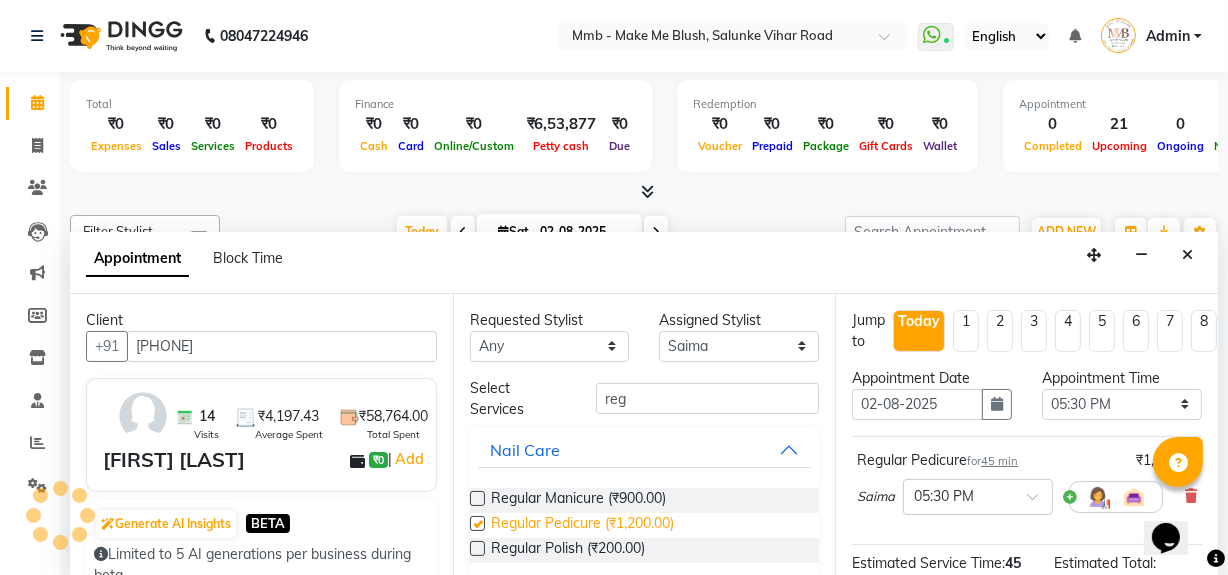 checkbox on "false" 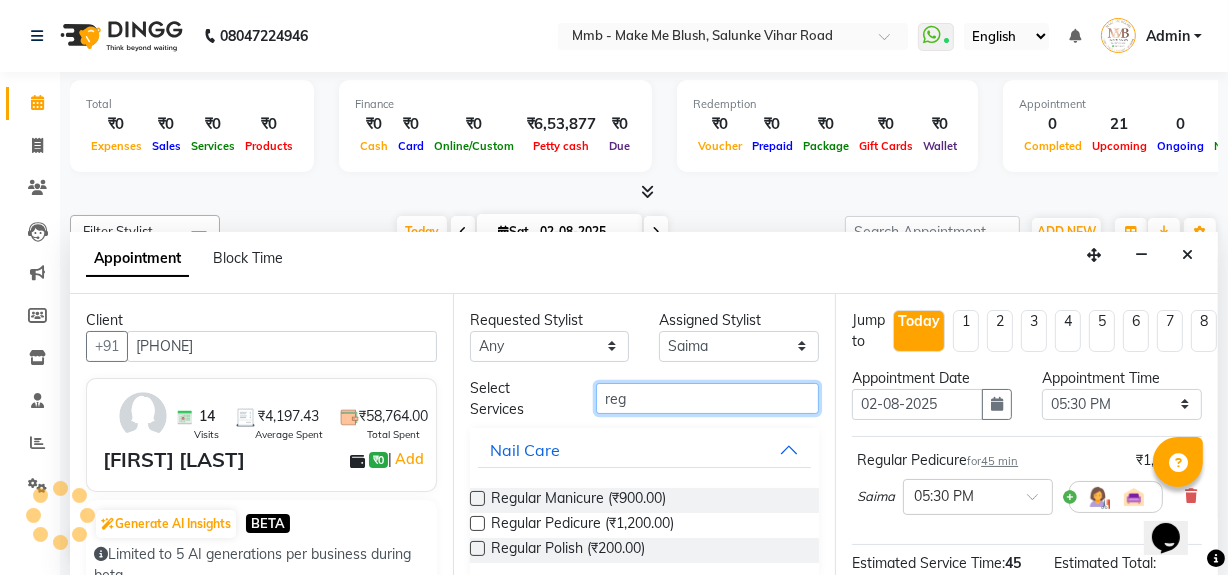 click on "reg" at bounding box center [707, 398] 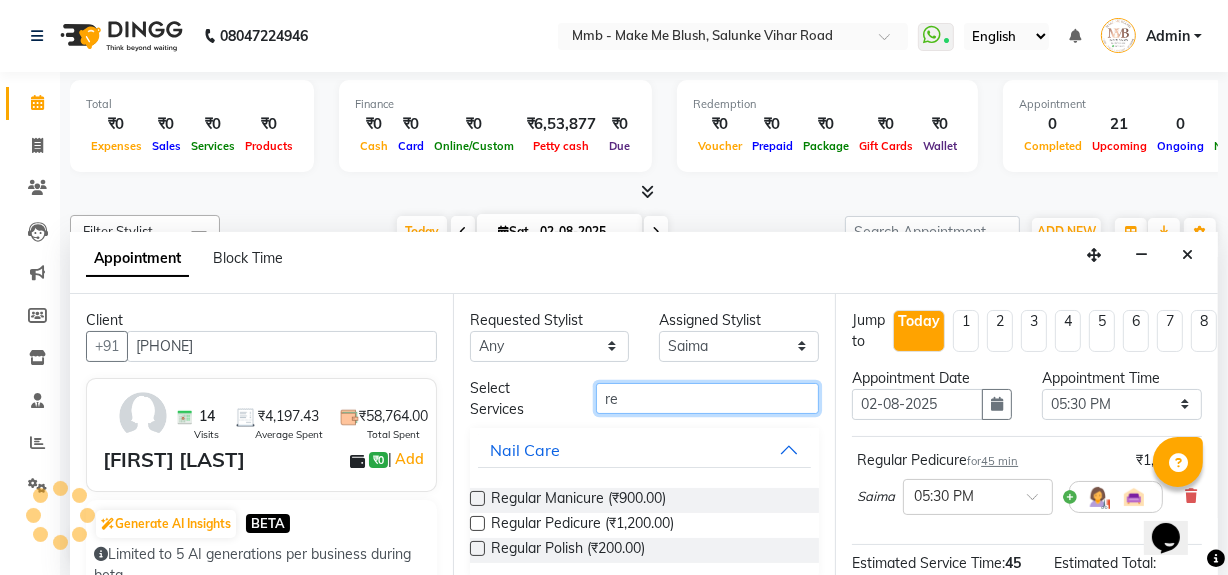 type on "r" 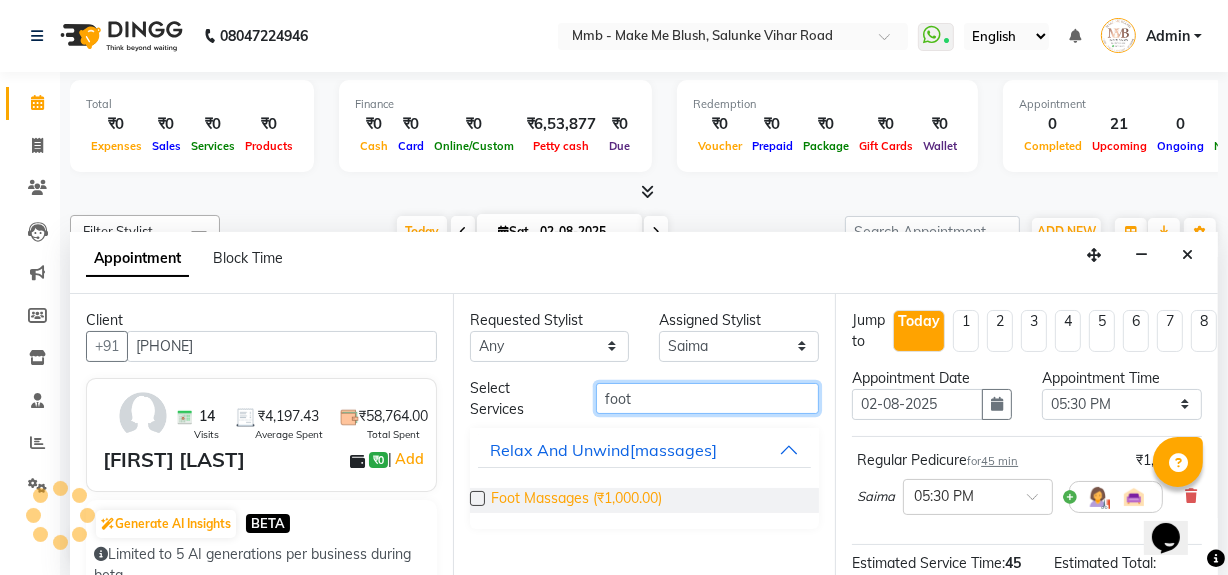 type on "foot" 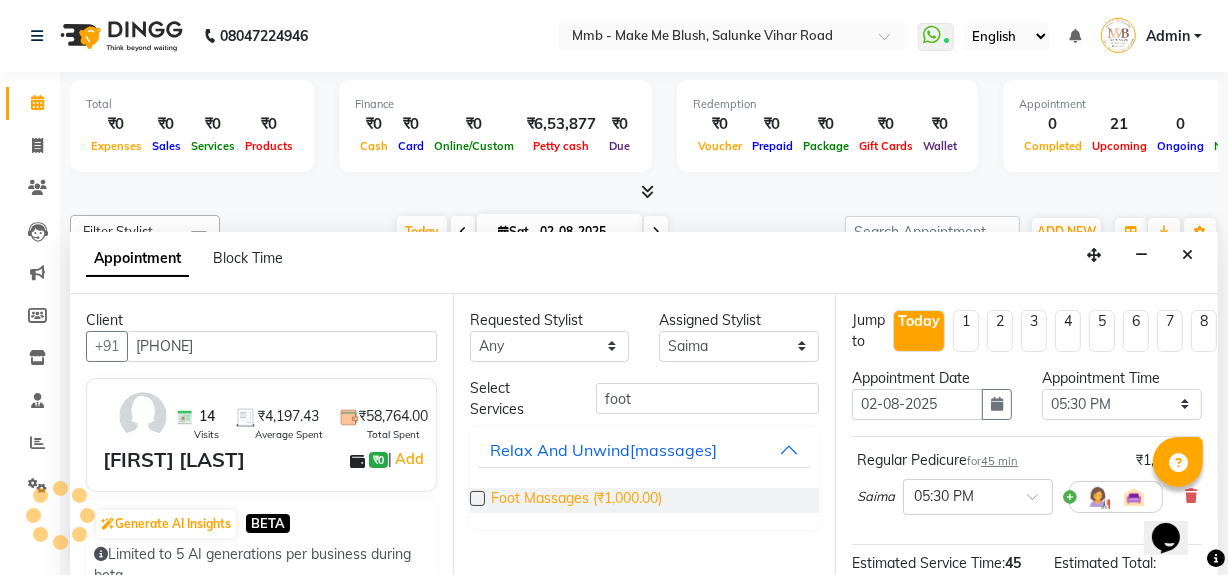 click on "Foot Massages  (₹1,000.00)" at bounding box center (576, 500) 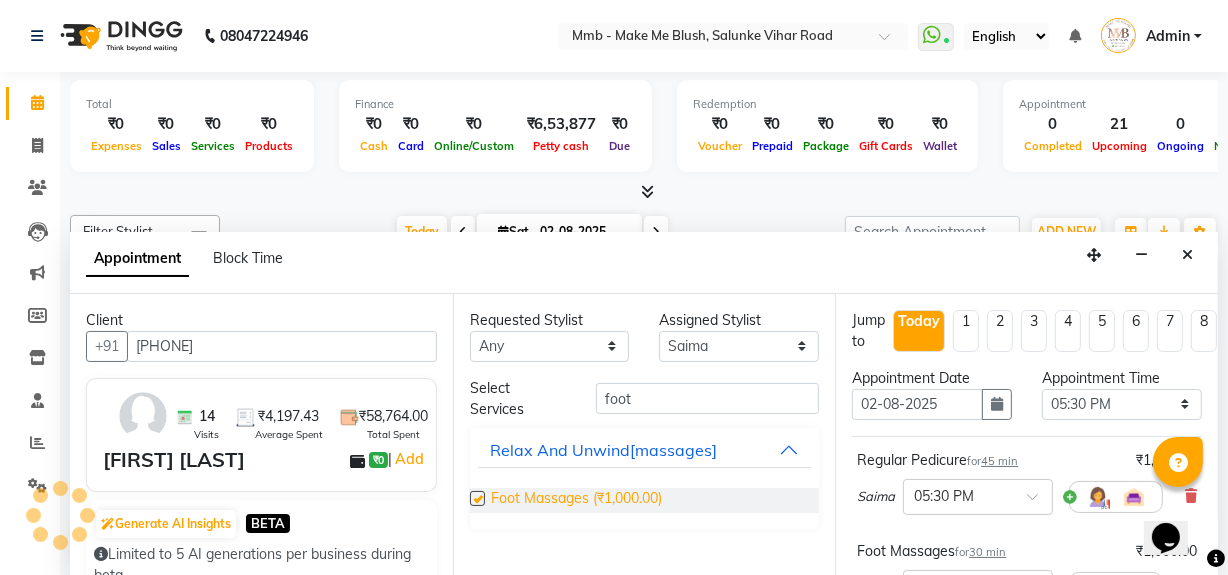checkbox on "false" 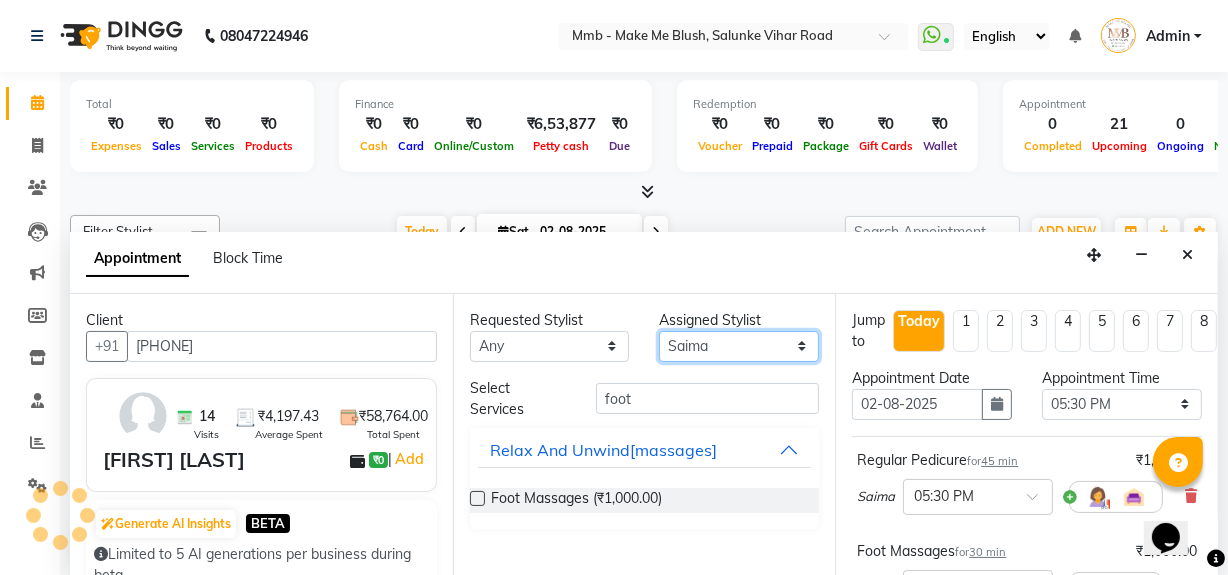 click on "Select Delilah Gauri Chauhan Lano Nikita Pawan Reshma Saima Sushant Urgen Dukpa Yuna" at bounding box center (739, 346) 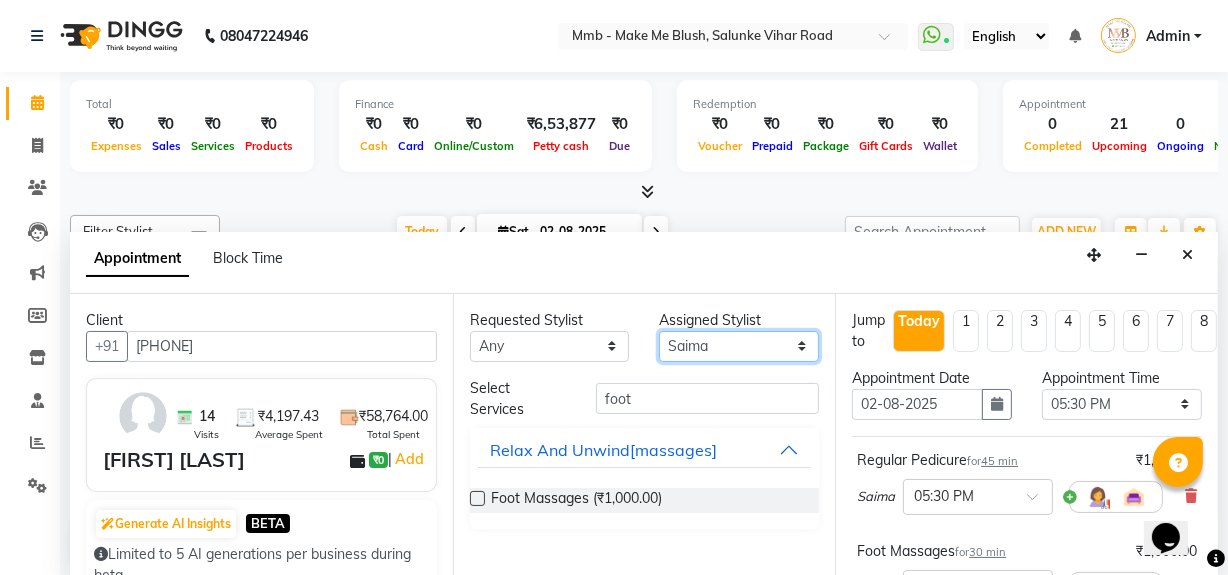 select on "18878" 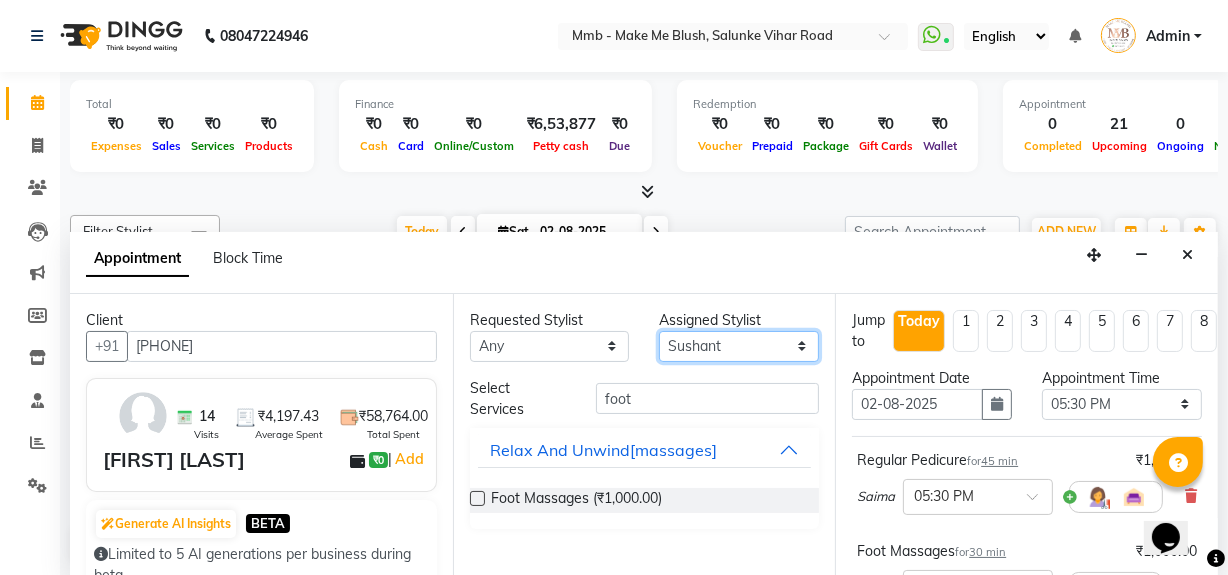 click on "Select Delilah Gauri Chauhan Lano Nikita Pawan Reshma Saima Sushant Urgen Dukpa Yuna" at bounding box center [739, 346] 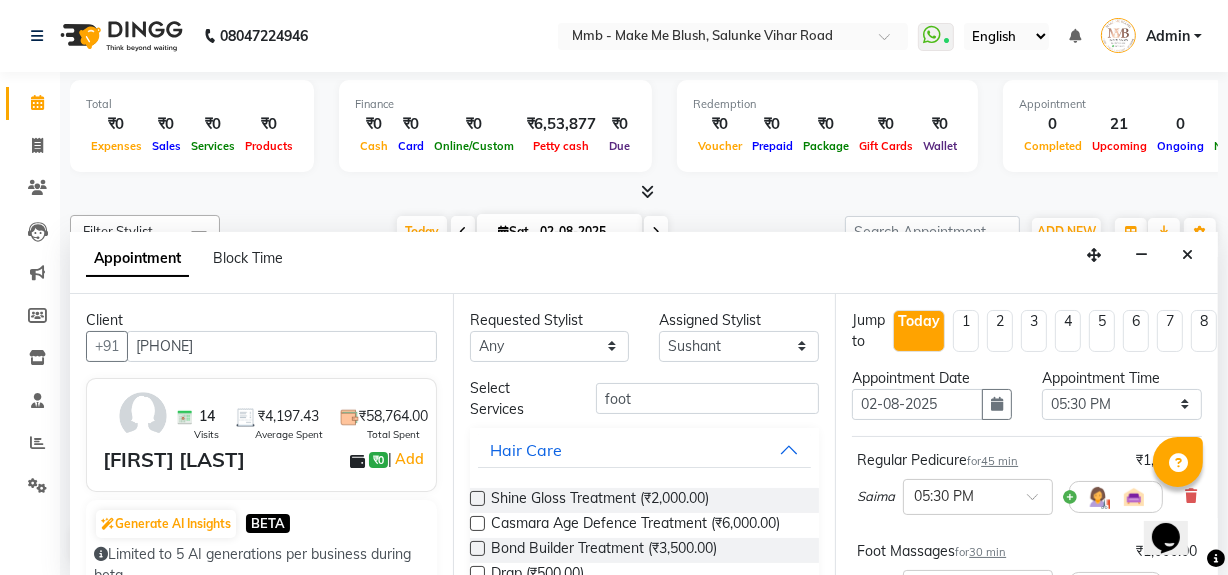 click on "Requested Stylist Any Delilah Gauri Chauhan Lano Nikita Pawan Reshma Saima Sushant Urgen Dukpa Yuna Assigned Stylist Select Delilah Gauri Chauhan Lano Nikita Pawan Reshma Saima Sushant Urgen Dukpa Yuna Select Services foot    Hair Care Shine Gloss Treatment (₹2,000.00) Casmara Age Defence Treatment (₹6,000.00) Bond Builder Treatment (₹3,500.00) Drap (₹500.00) Casmara Pure Oxygen  (₹6,000.00) Make up  (₹3,500.00) Hair style (₹2,000.00) Rica Half Face  (₹300.00) Consultancy (₹0) Neck Threading (₹100.00) Opuntia Oil Hair spa (₹3,500.00) Purifying Facial Treatment (₹3,999.00) Honey half Arm (₹225.00) Bikini Line Honey (₹250.00) Root Revival therapy (₹1,800.00) Back Massage (₹1,000.00) Japanese  Hair spa (₹6,999.00) Advanced Scalp Therapy (₹3,000.00) Under Arm D-tan (₹500.00) Ankle D-tan (₹500.00)    Hair Wash    Women Hair Cuts     Blow Dry     Crimping/Tonging/Ironing    Relax And Unwind[massages]    Body Polising    Nails Refills, Overlays, And Extensions     Nail" at bounding box center (644, 435) 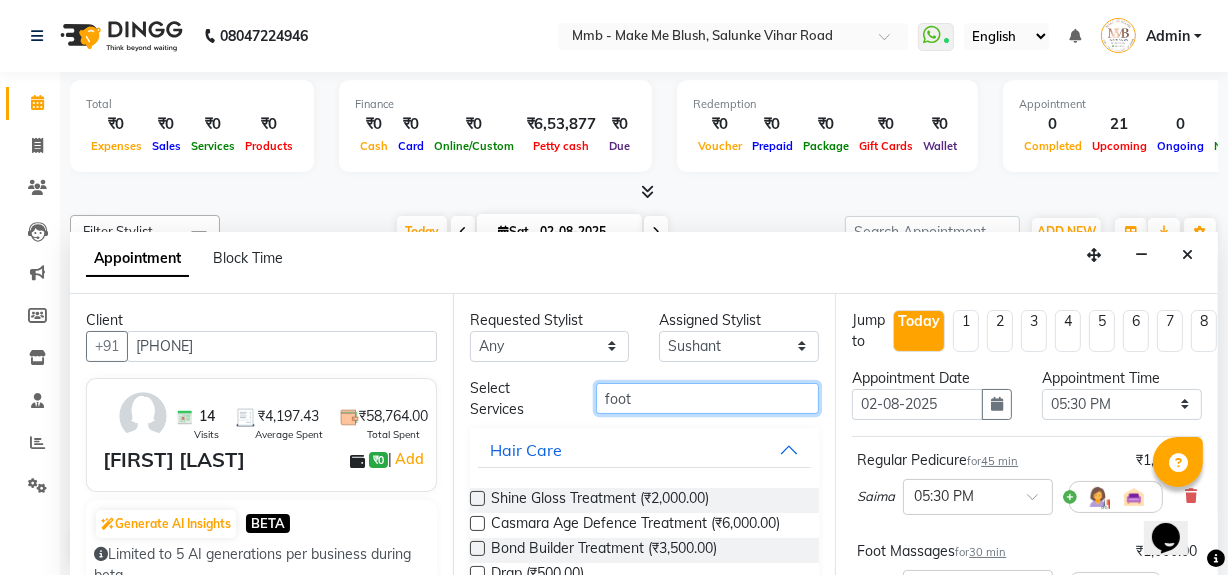click on "foot" at bounding box center (707, 398) 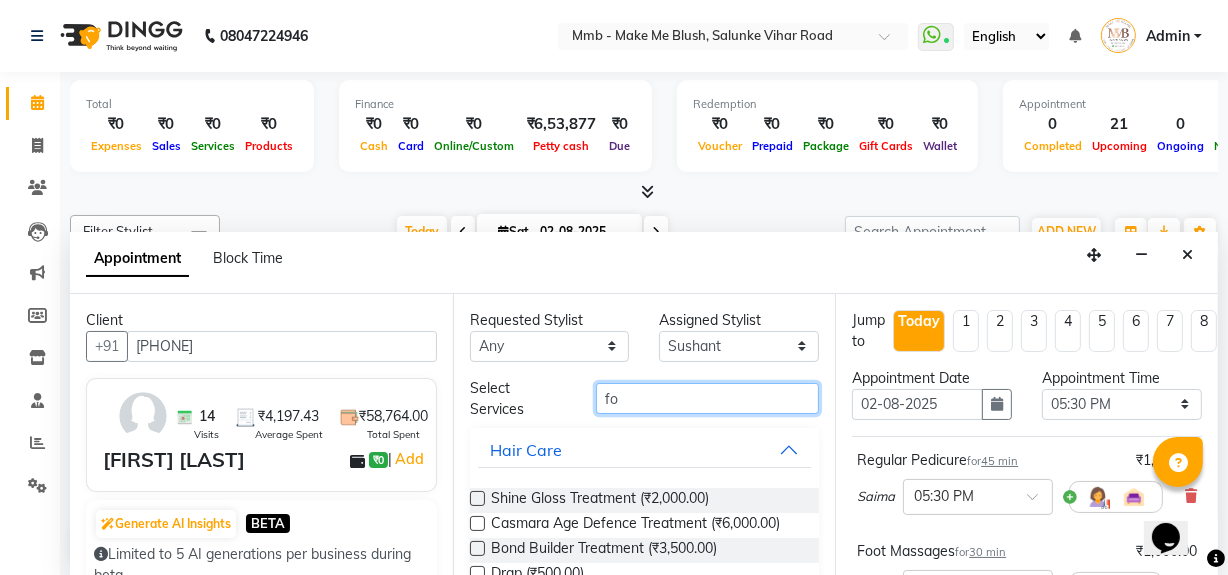 type on "f" 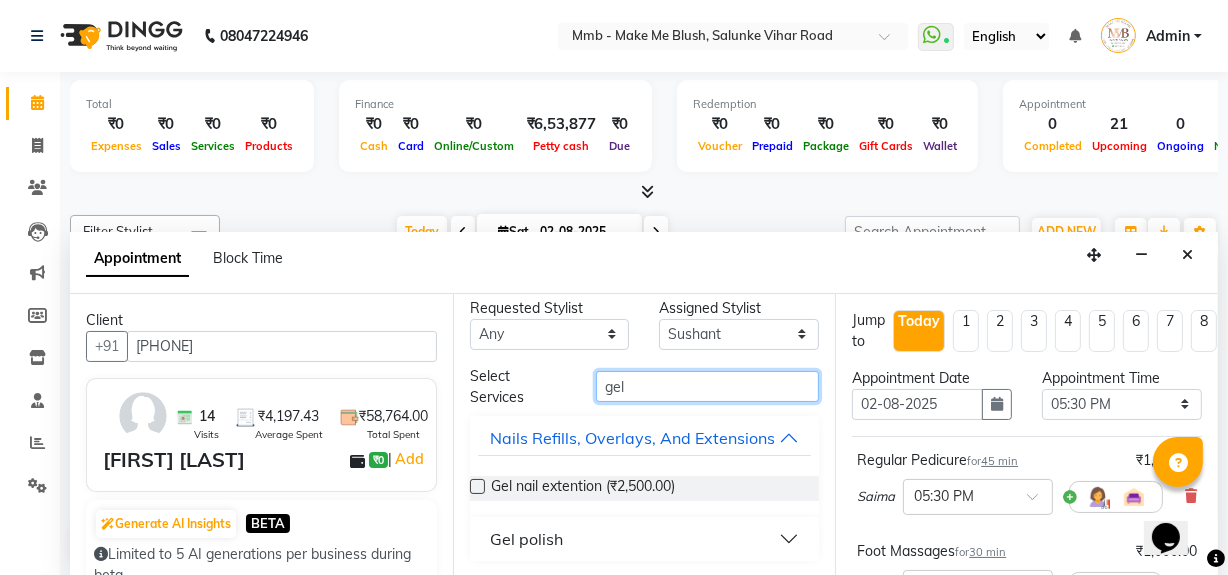 scroll, scrollTop: 35, scrollLeft: 0, axis: vertical 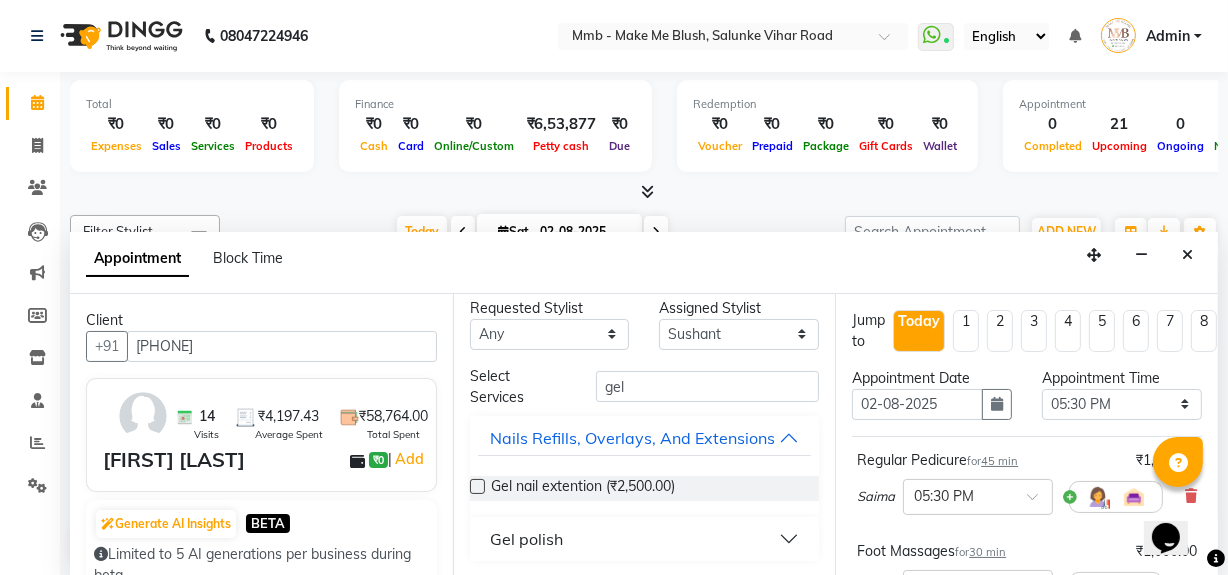 click on "Gel polish" at bounding box center [645, 539] 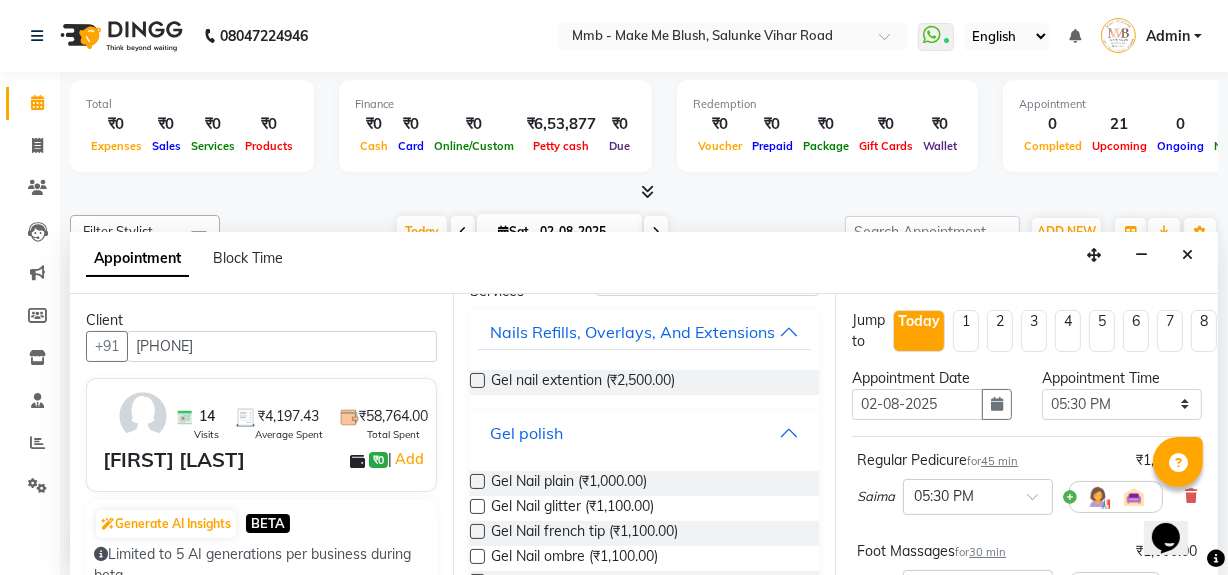 scroll, scrollTop: 156, scrollLeft: 0, axis: vertical 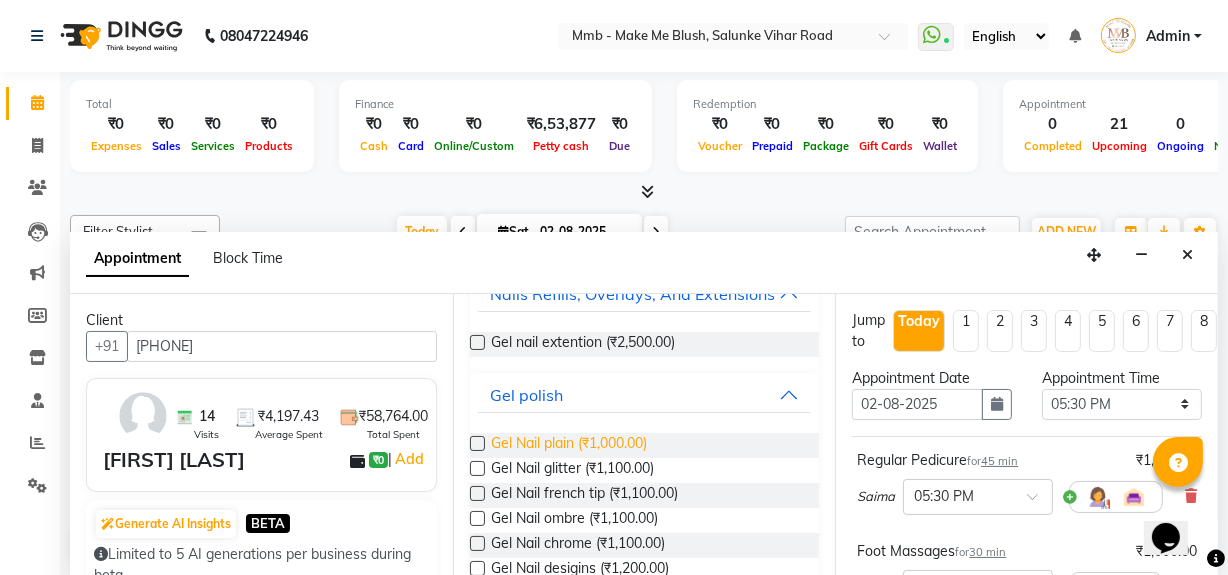 click on "Gel Nail plain  (₹1,000.00)" at bounding box center (569, 445) 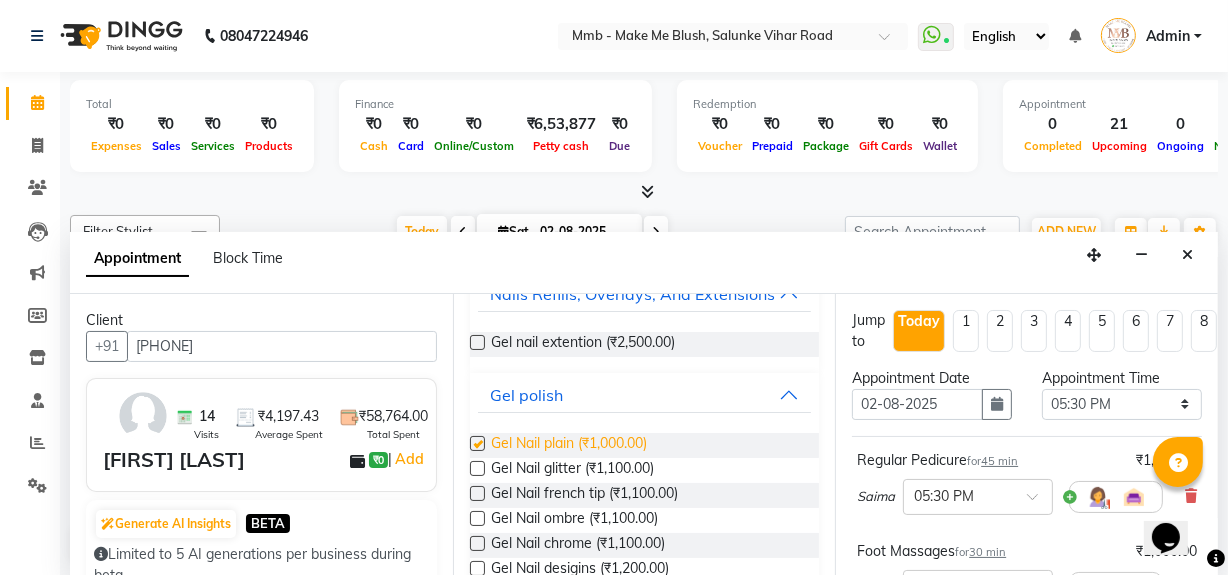 checkbox on "false" 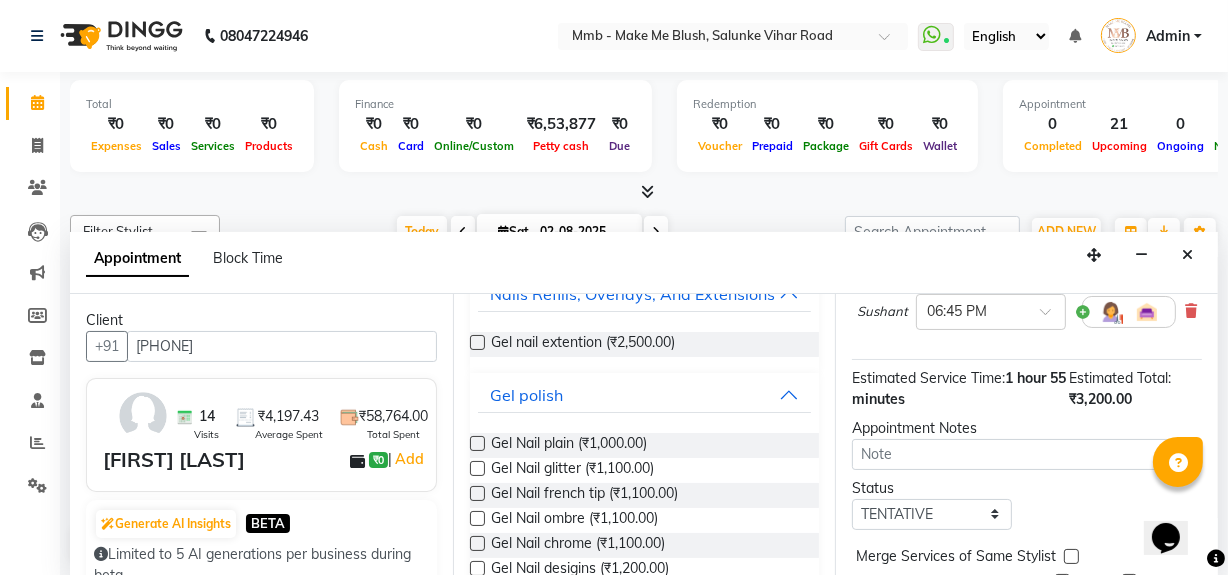 scroll, scrollTop: 363, scrollLeft: 0, axis: vertical 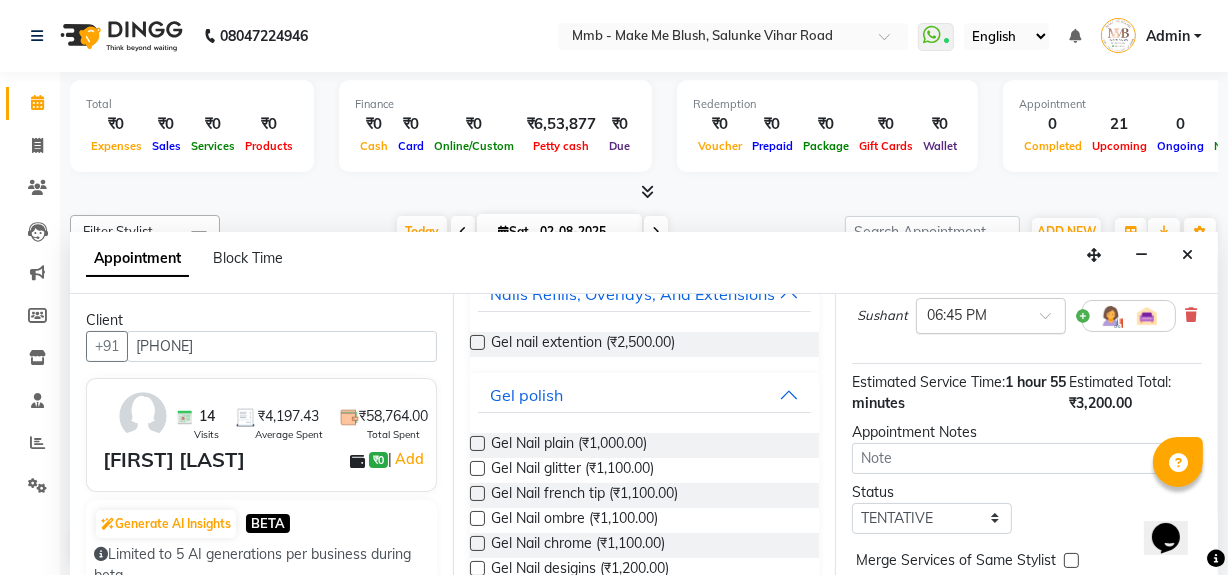 click at bounding box center (1052, 321) 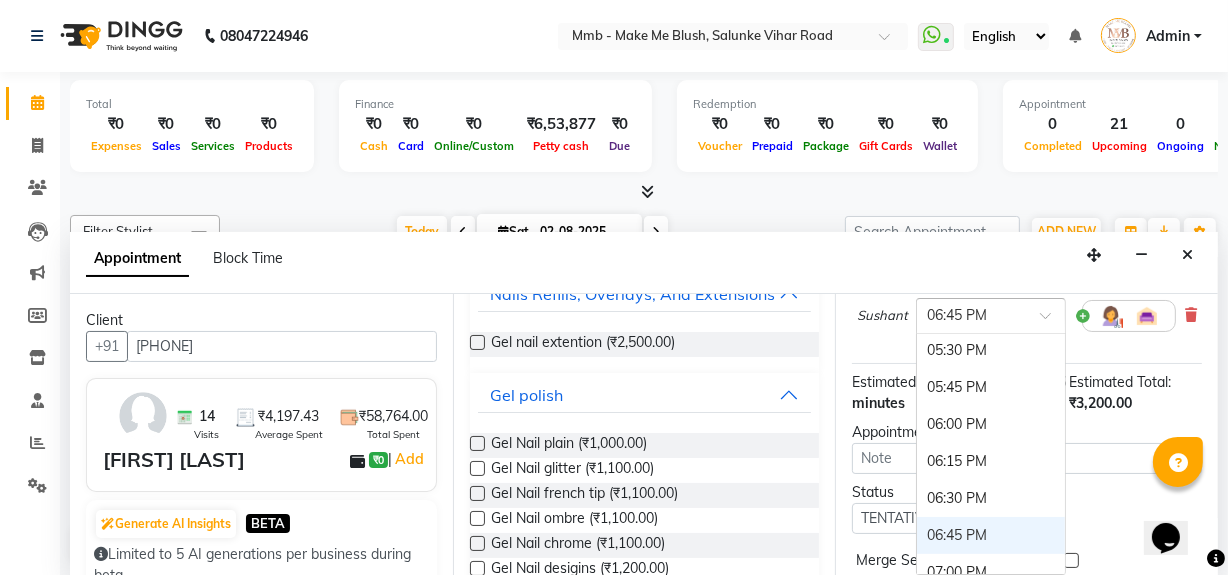 scroll, scrollTop: 1113, scrollLeft: 0, axis: vertical 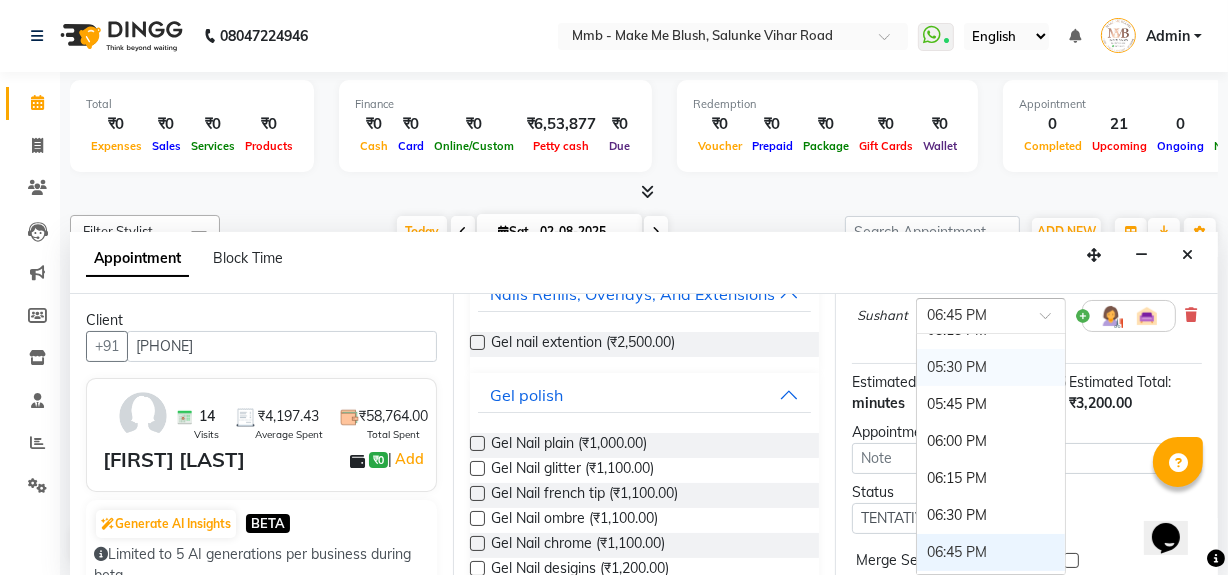 click on "05:30 PM" at bounding box center [991, 367] 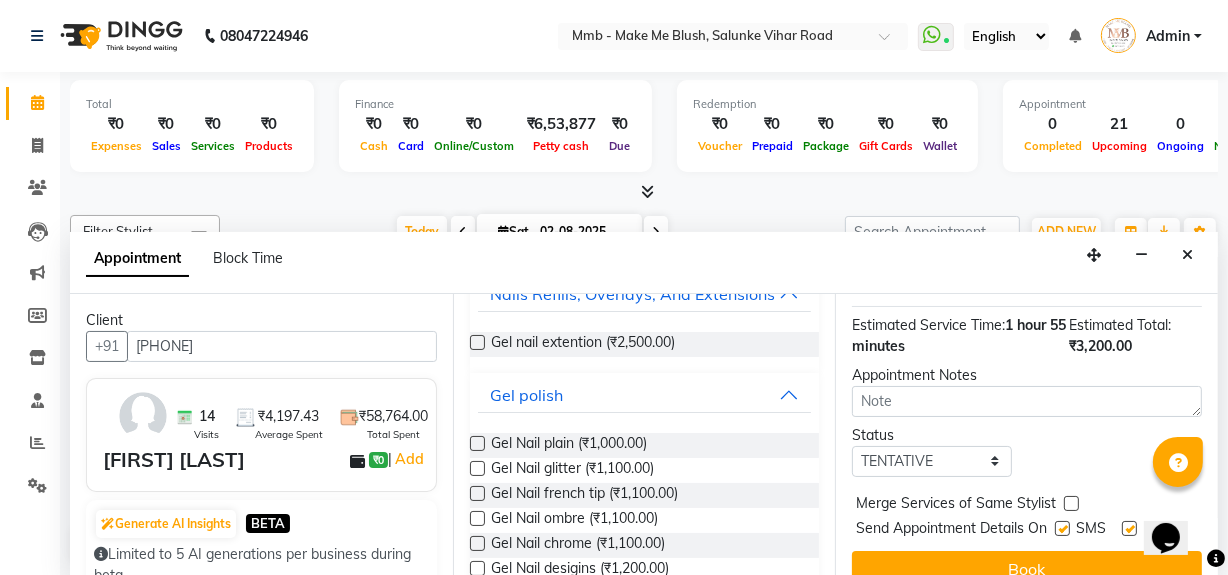 scroll, scrollTop: 496, scrollLeft: 0, axis: vertical 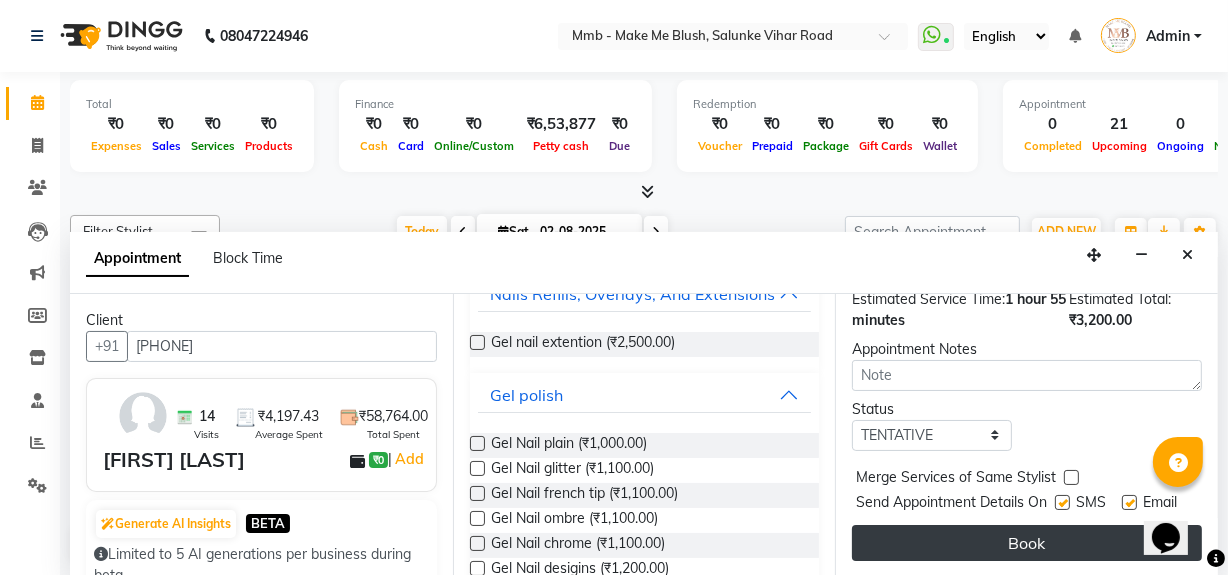 click on "Book" at bounding box center [1027, 543] 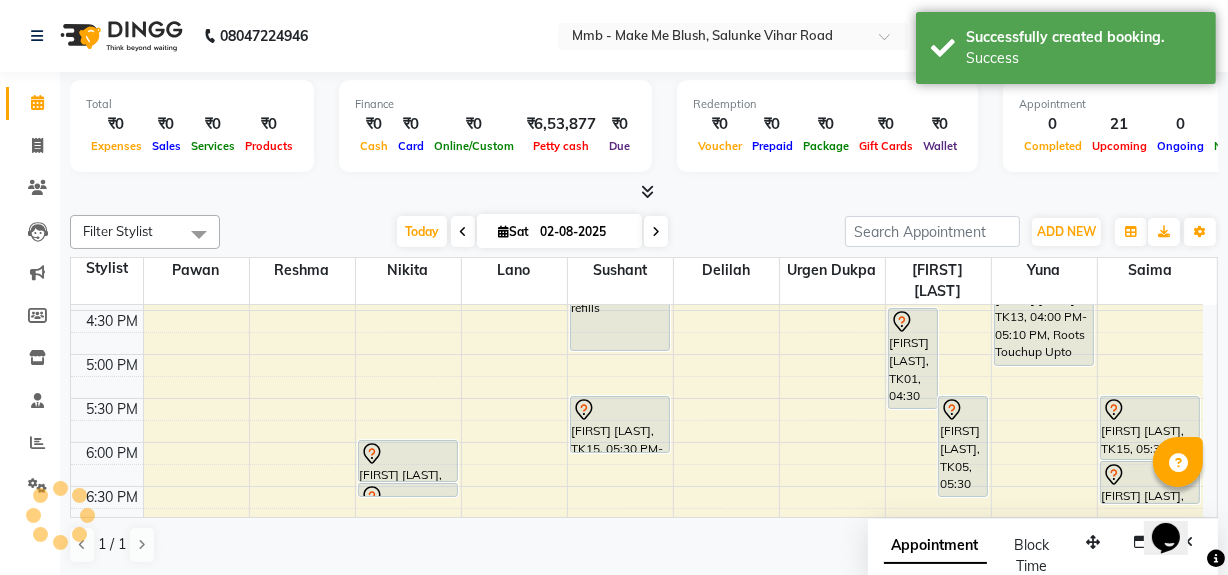 scroll, scrollTop: 0, scrollLeft: 0, axis: both 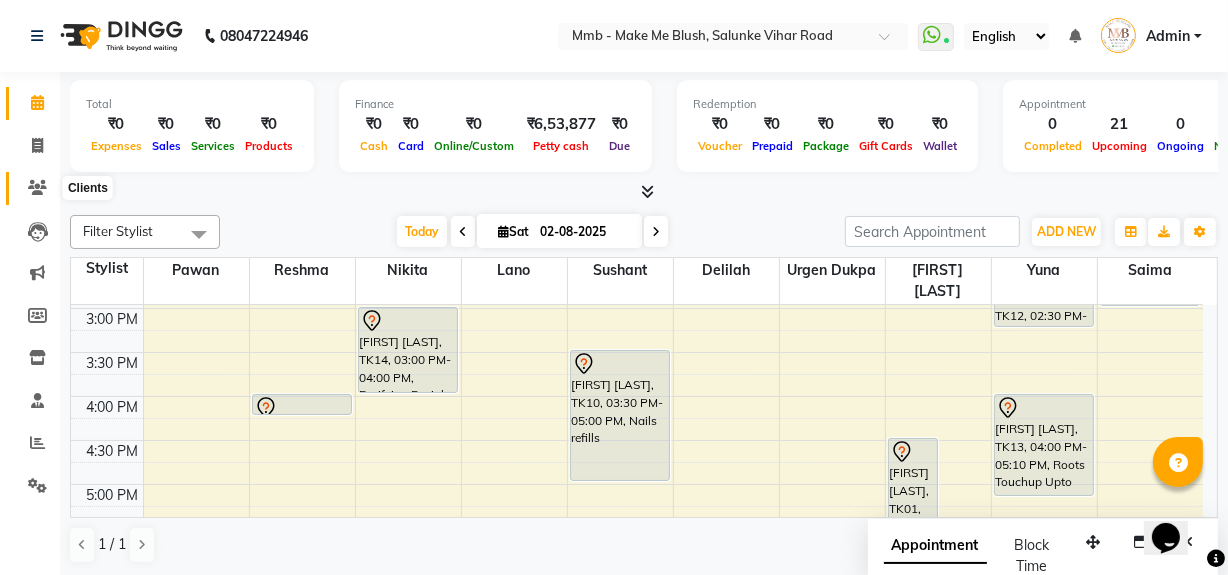 click 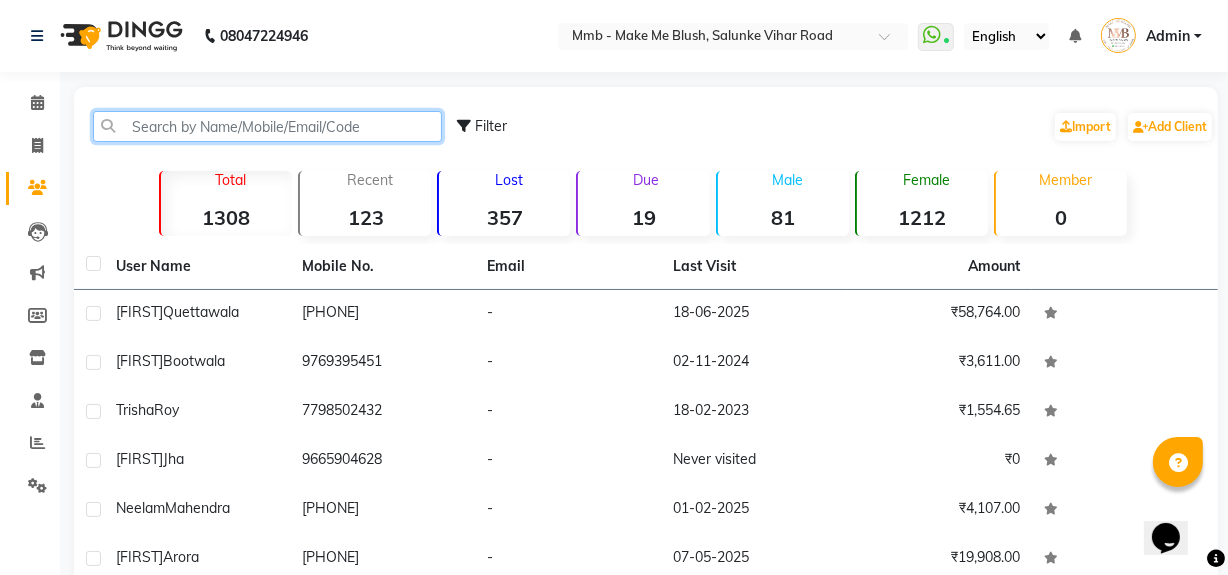 click 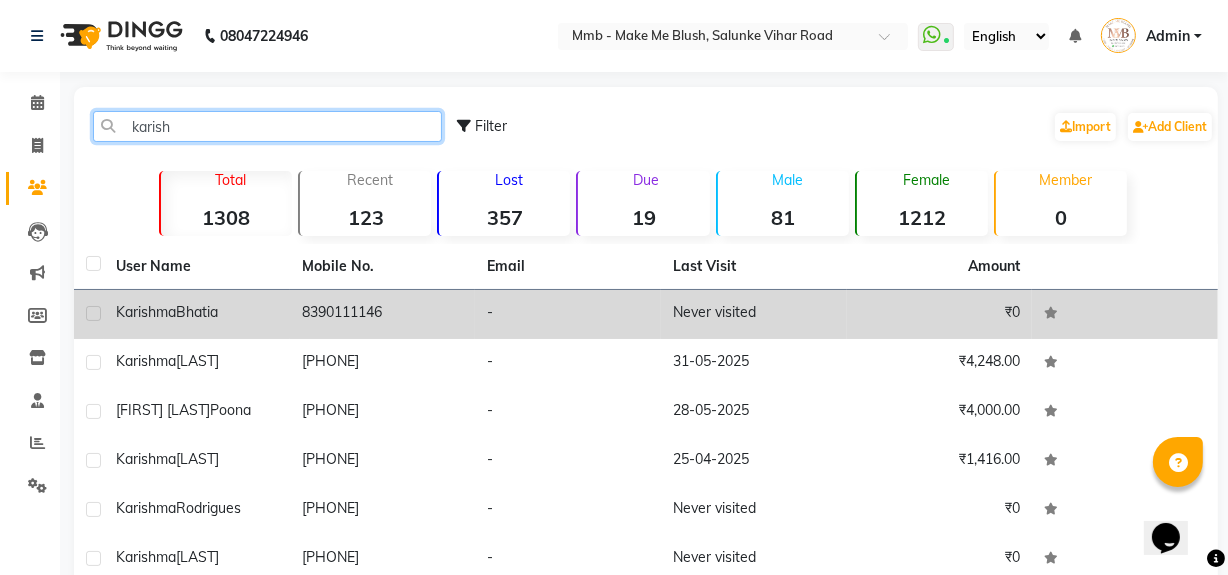 type on "karish" 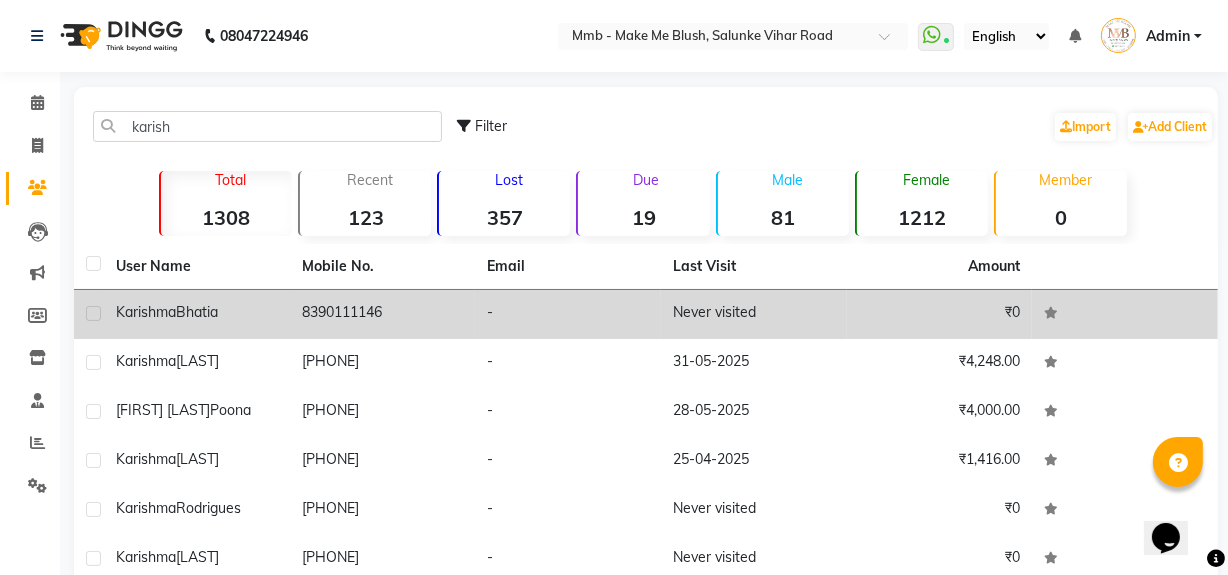click on "Karishma" 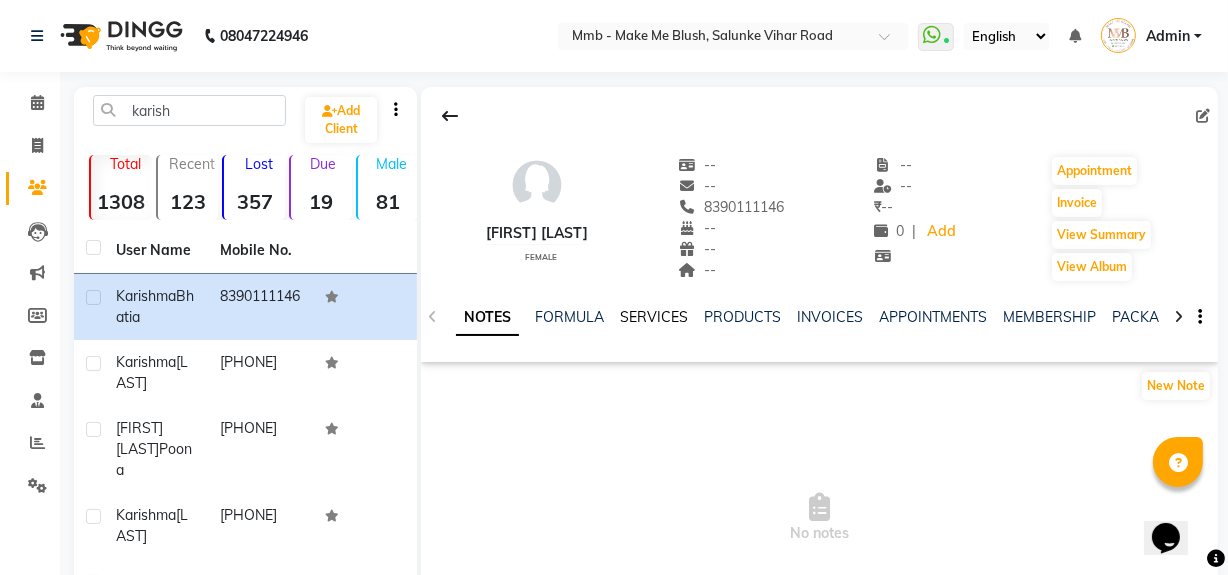 click on "SERVICES" 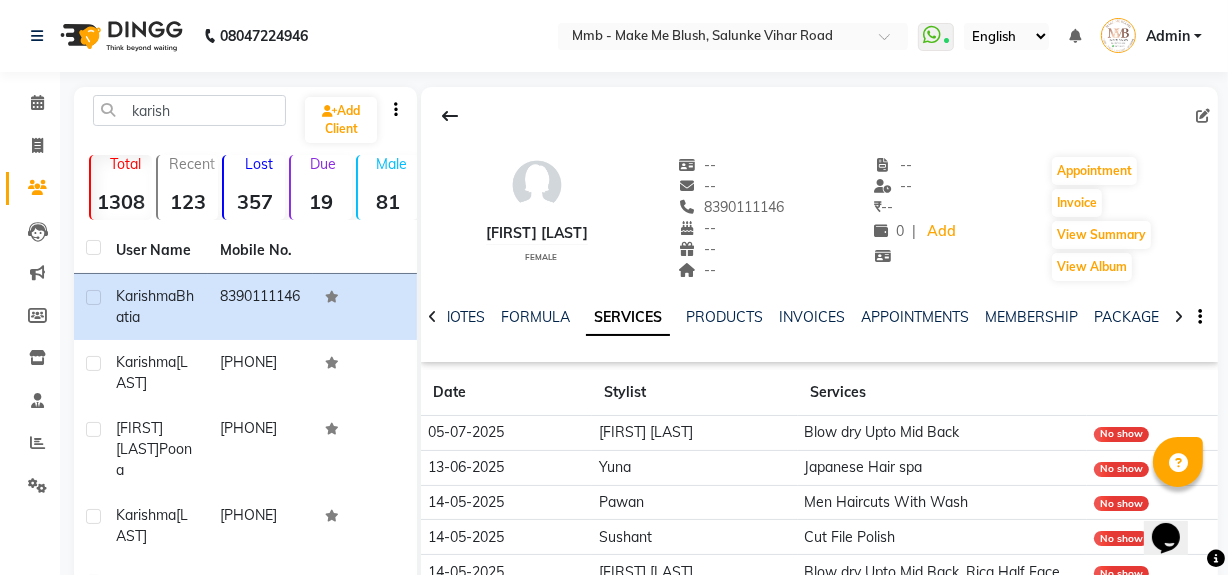 scroll, scrollTop: 200, scrollLeft: 0, axis: vertical 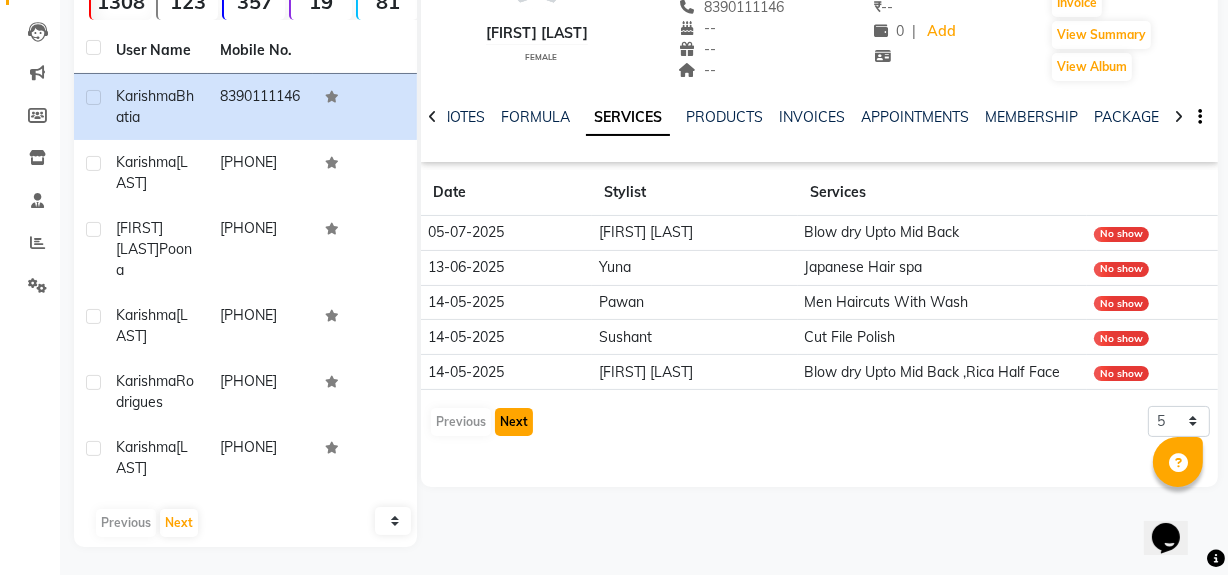 click on "Next" 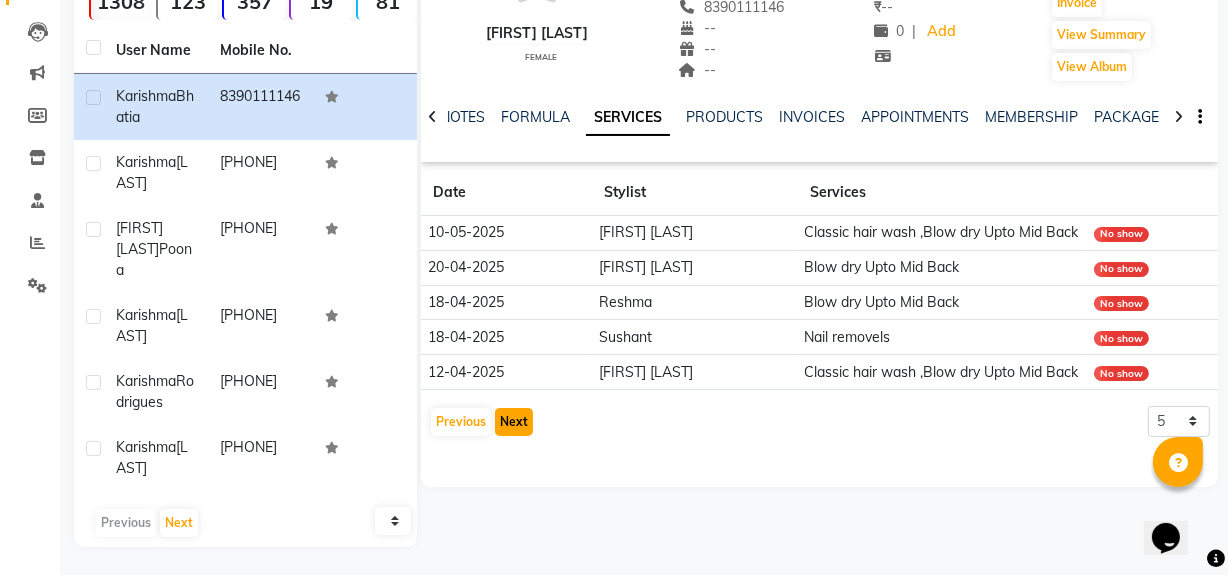 click on "Next" 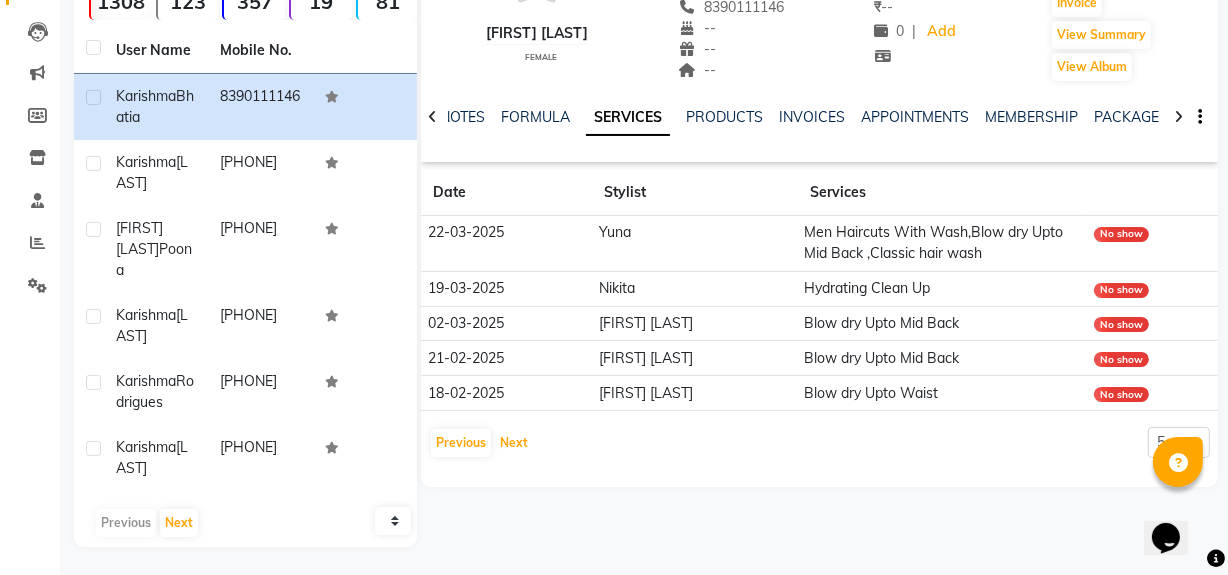 scroll, scrollTop: 63, scrollLeft: 0, axis: vertical 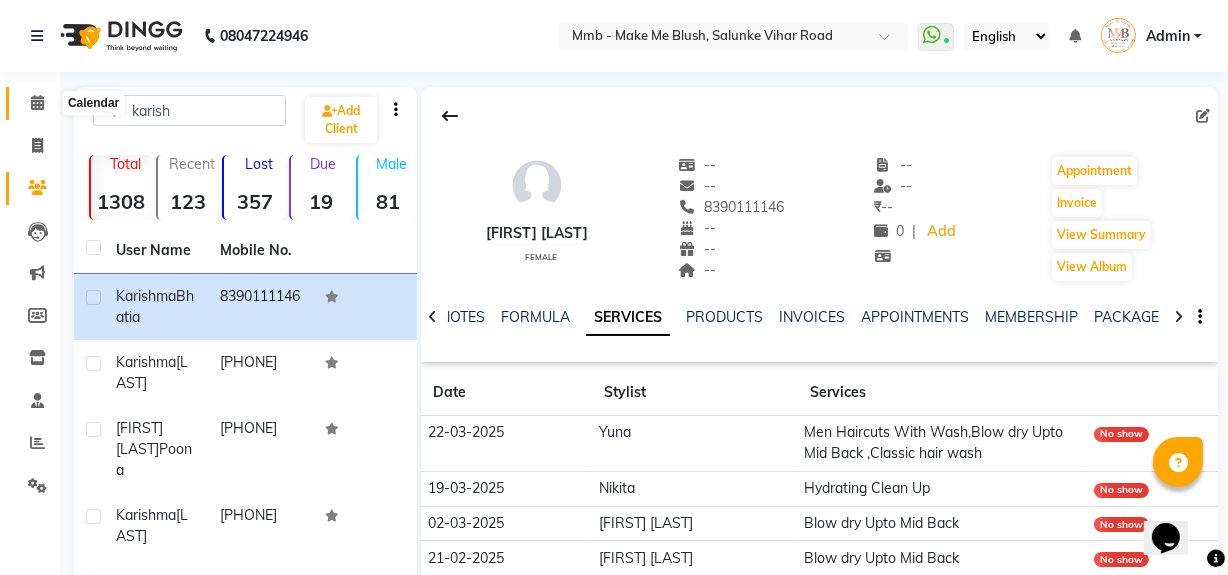 click 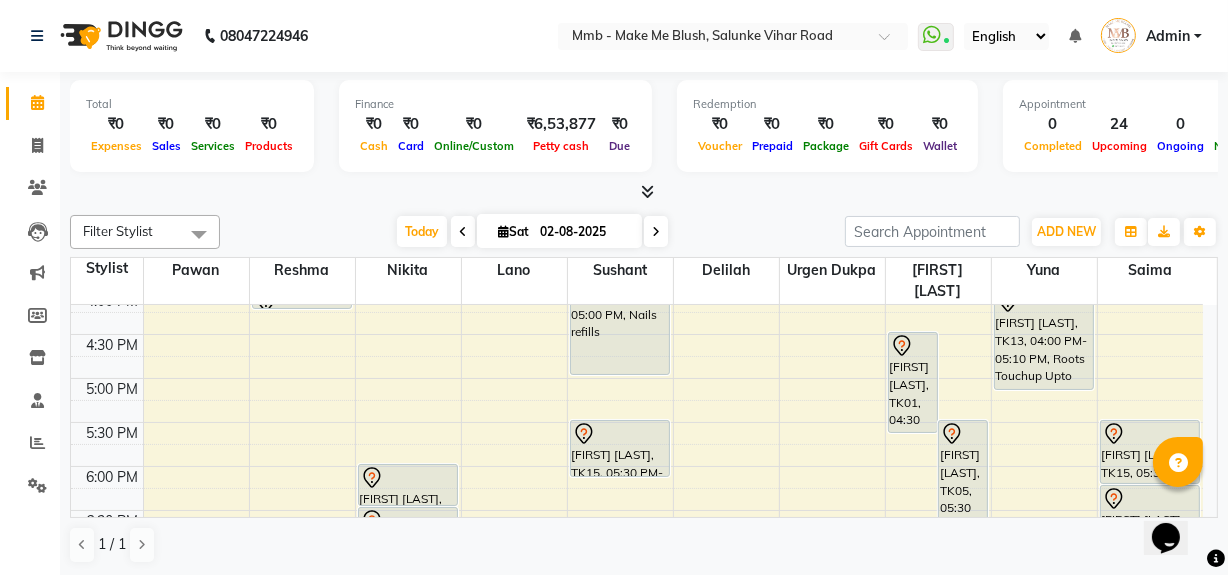 scroll, scrollTop: 618, scrollLeft: 0, axis: vertical 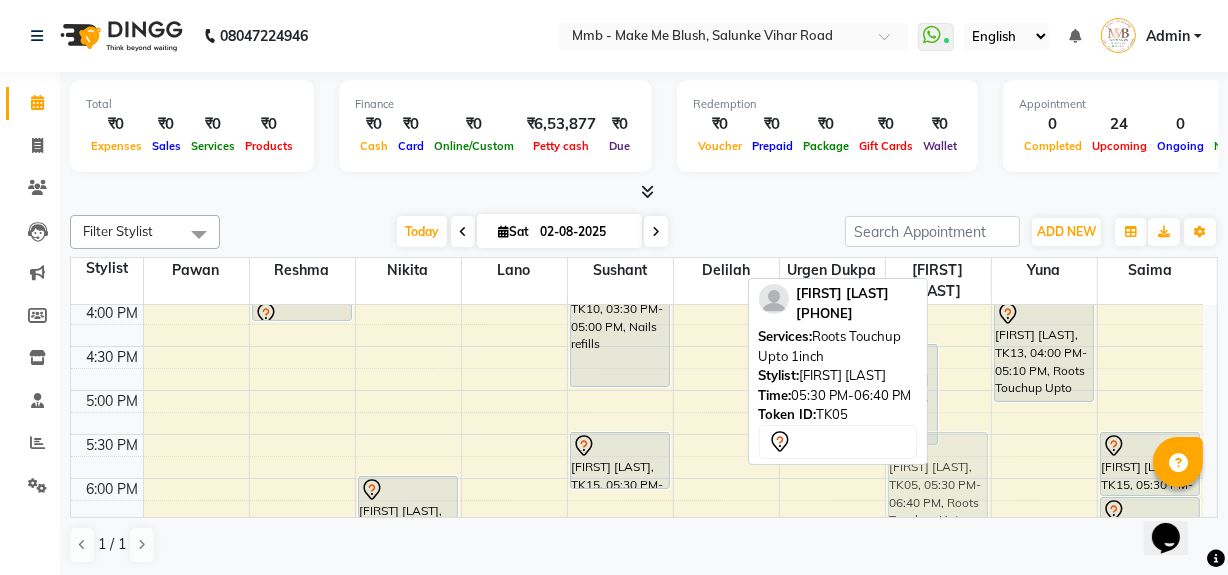 drag, startPoint x: 970, startPoint y: 450, endPoint x: 954, endPoint y: 455, distance: 16.763054 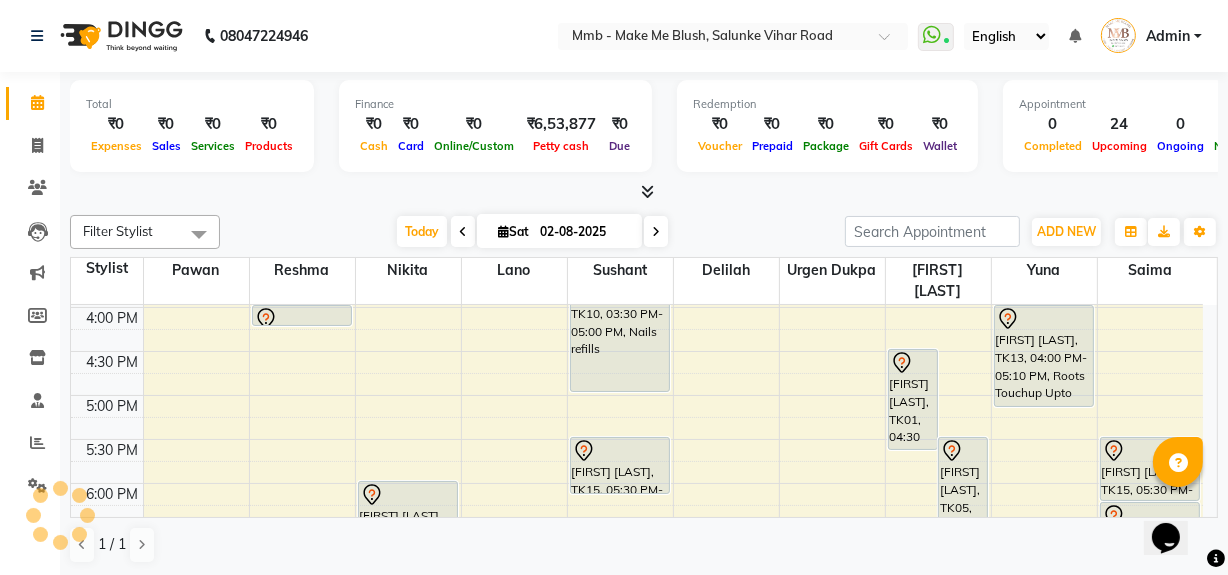 scroll, scrollTop: 654, scrollLeft: 0, axis: vertical 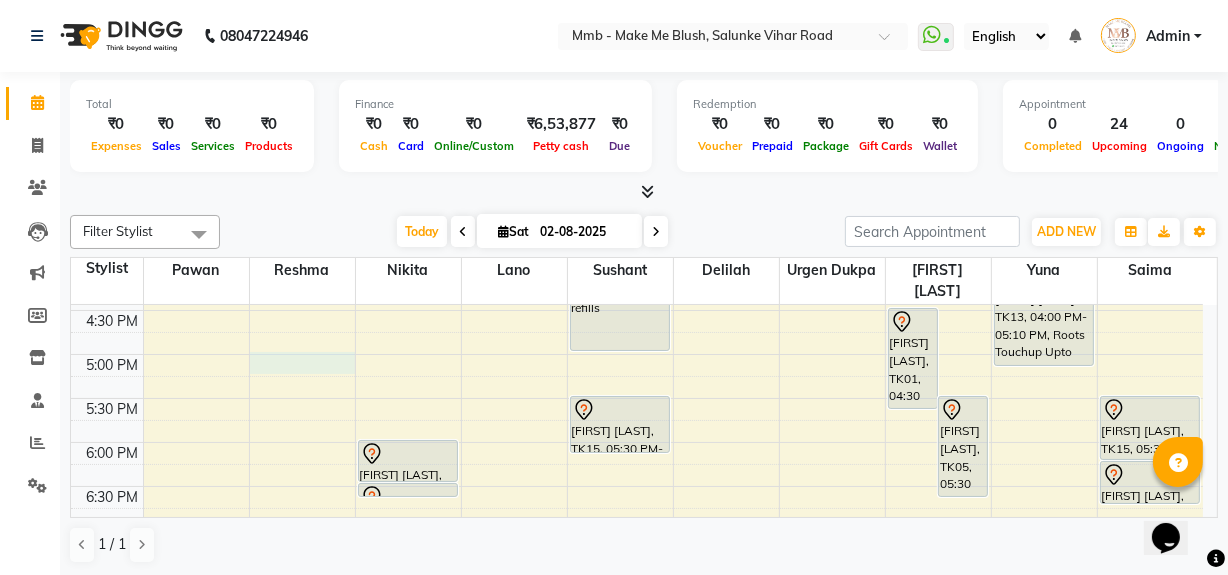 click on "9:00 AM 9:30 AM 10:00 AM 10:30 AM 11:00 AM 11:30 AM 12:00 PM 12:30 PM 1:00 PM 1:30 PM 2:00 PM 2:30 PM 3:00 PM 3:30 PM 4:00 PM 4:30 PM 5:00 PM 5:30 PM 6:00 PM 6:30 PM 7:00 PM 7:30 PM 8:00 PM 8:30 PM             Daayita Apaprajita, TK04, 11:30 AM-12:15 PM, Regular Manicure              Daayita Apaprajita, TK04, 12:15 PM-12:30 PM, Eyebrows             Simriti Vaswani, TK08, 01:00 PM-01:15 PM, Eyebrows             Simriti Vaswani, TK08, 01:15 PM-02:00 PM, Regular Pedicure              Trisha Roy, TK13, 04:00 PM-04:15 PM, Eyebrows             Daayita Apaprajita, TK04, 11:30 AM-12:15 PM, Regular Pedicure              Daayita Apaprajita, TK04, 12:15 PM-01:25 PM, Roots Touchup Upto 1inch              Munira Bootwala, TK14, 03:00 PM-04:00 PM, Purifying Facial Treatment             Carina Bhagchandani, TK11, 06:00 PM-06:30 PM, Rica bikini              Carina Bhagchandani, TK11, 06:30 PM-06:40 PM, Honey half Arm    Anshita Bhavishkar, TK06, 09:45 AM-10:30 AM, Protien Refiller Treatment" at bounding box center [637, 178] 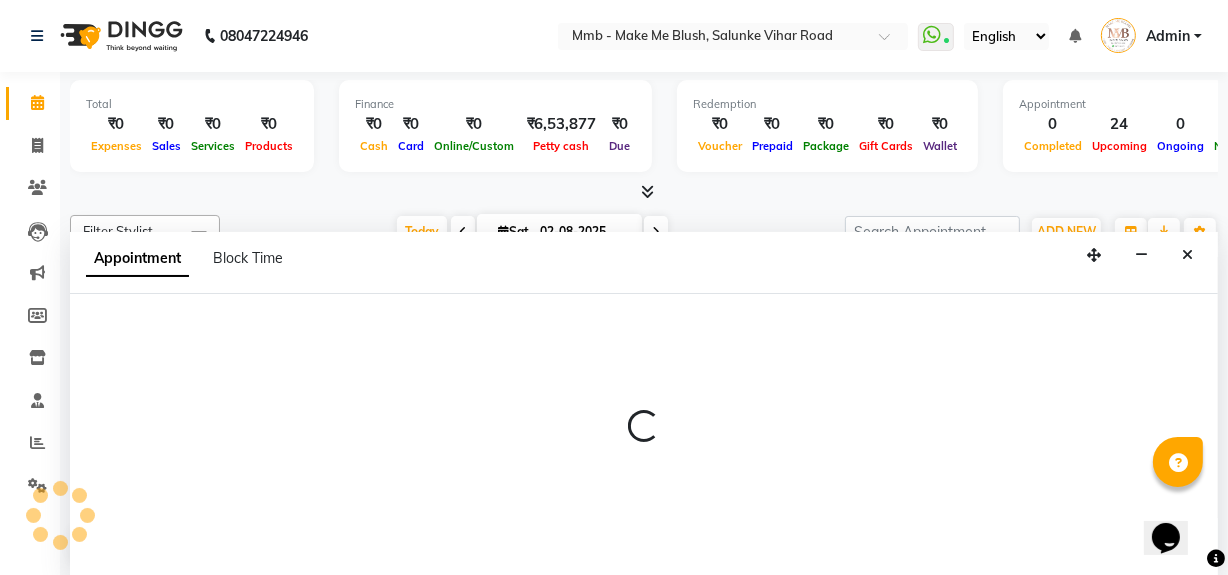 scroll, scrollTop: 0, scrollLeft: 0, axis: both 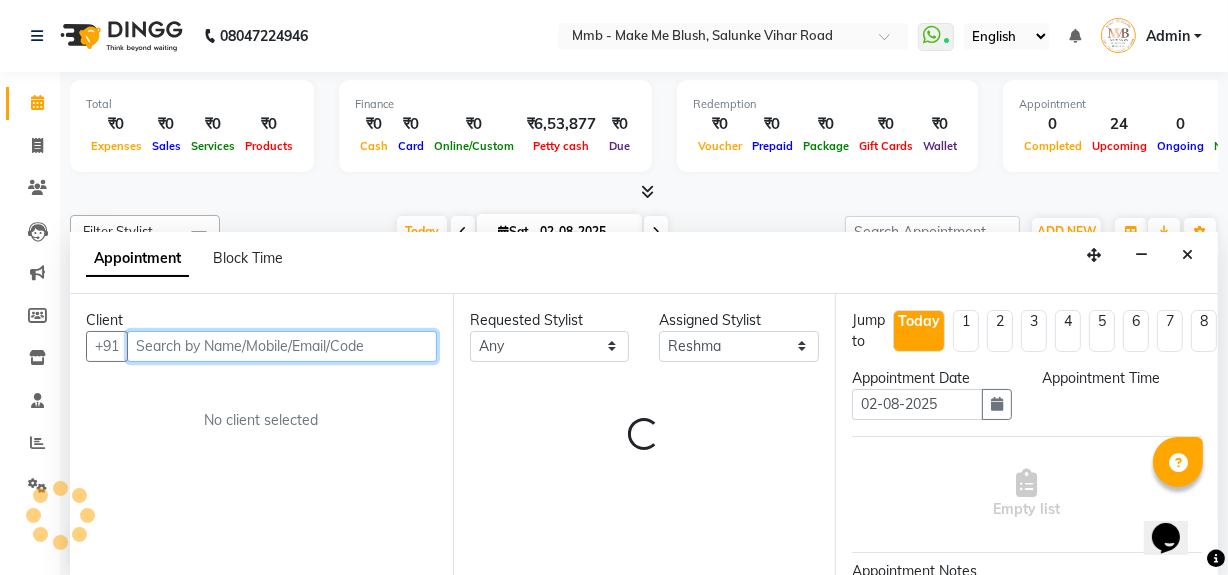 select on "1020" 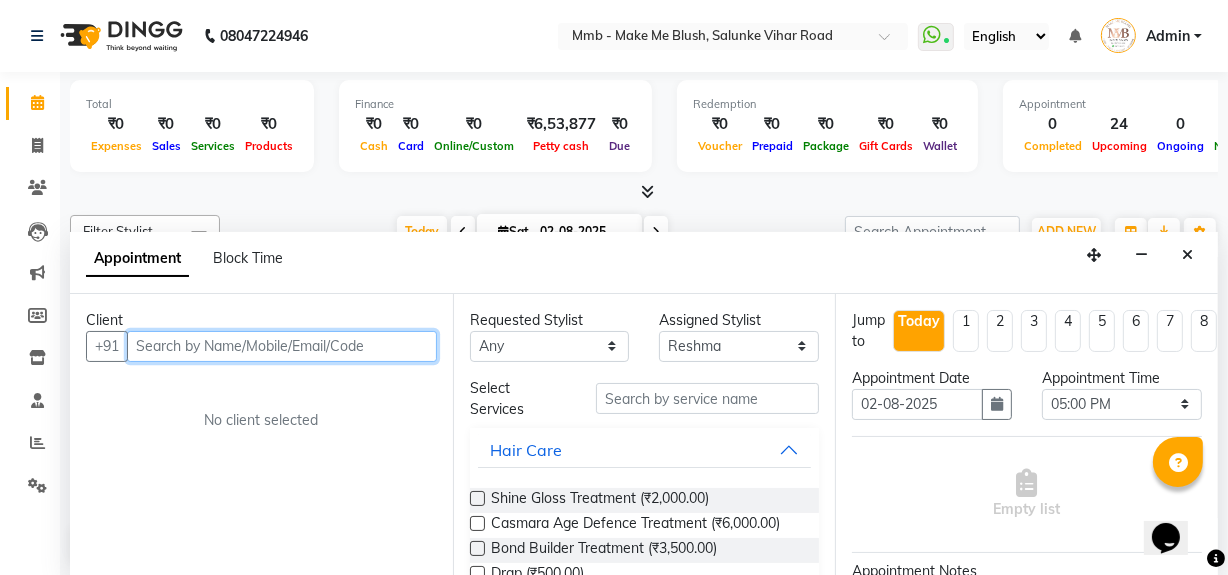 click at bounding box center [282, 346] 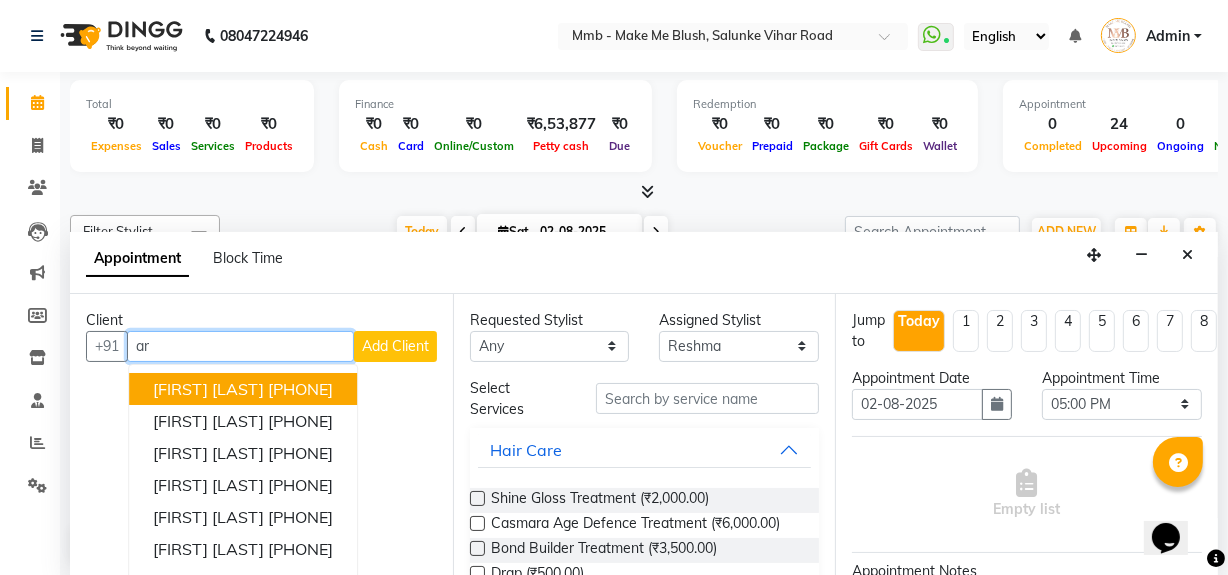 type on "a" 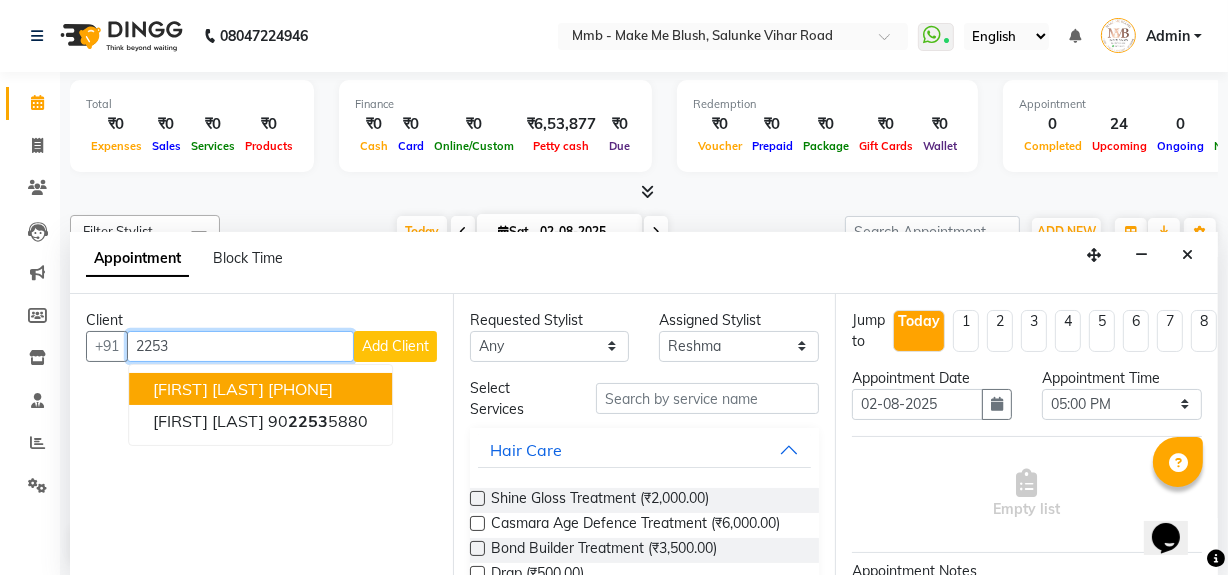 click on "2253" at bounding box center [240, 346] 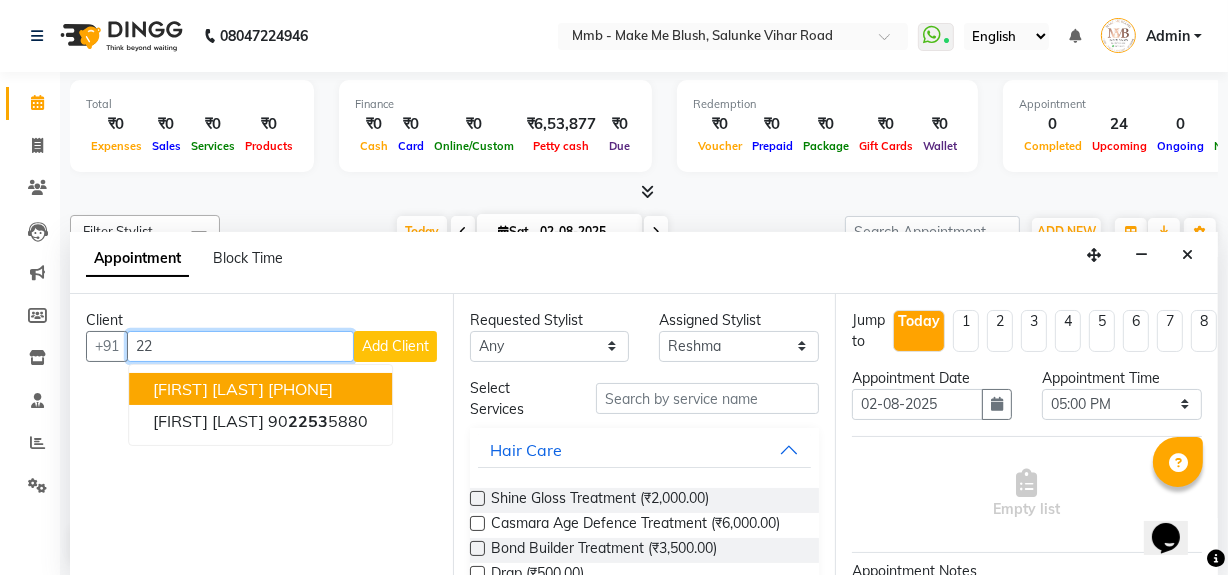 type on "2" 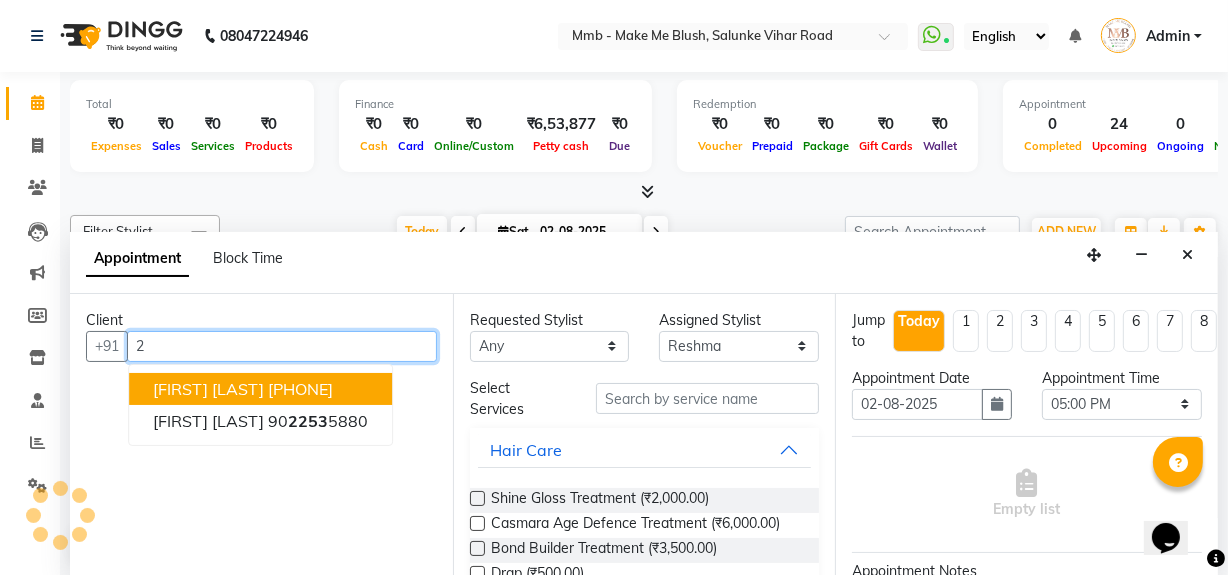 type 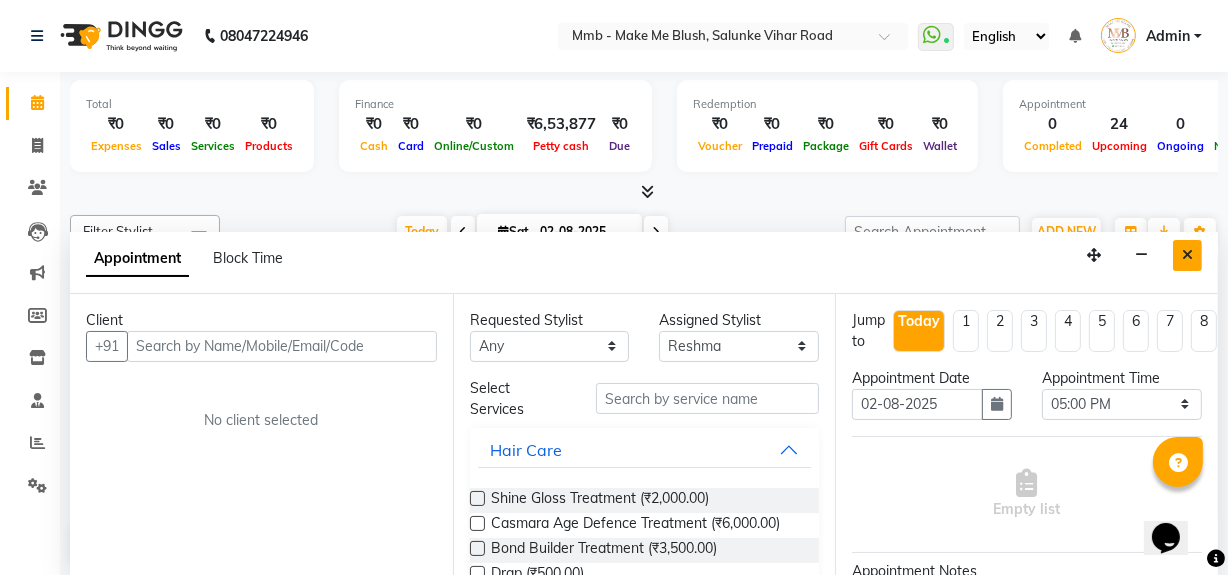 click at bounding box center (1187, 255) 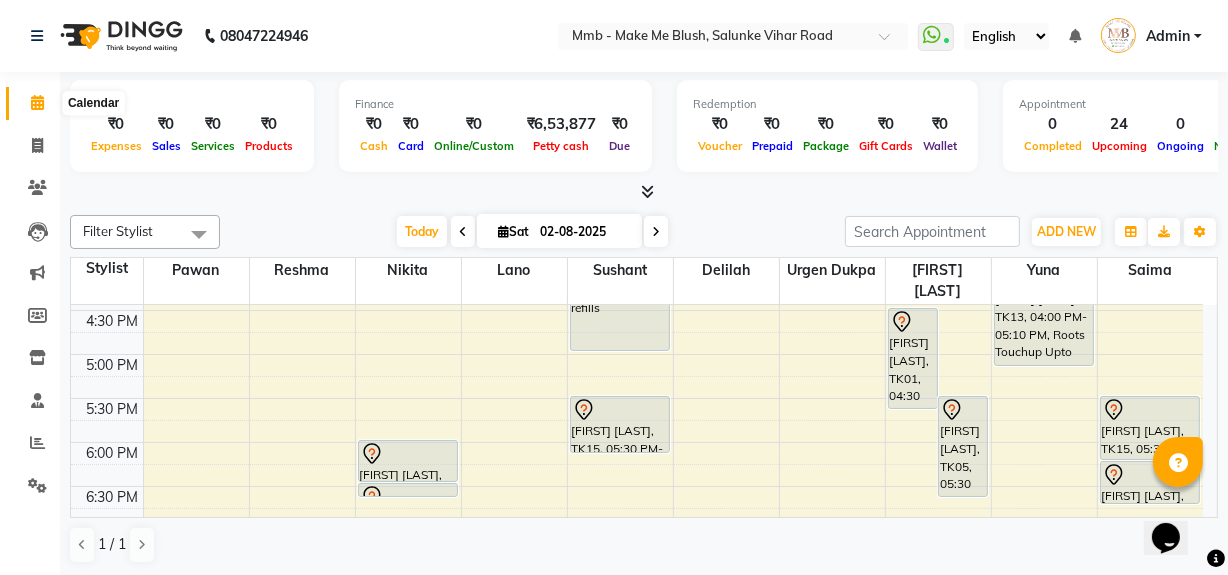 click 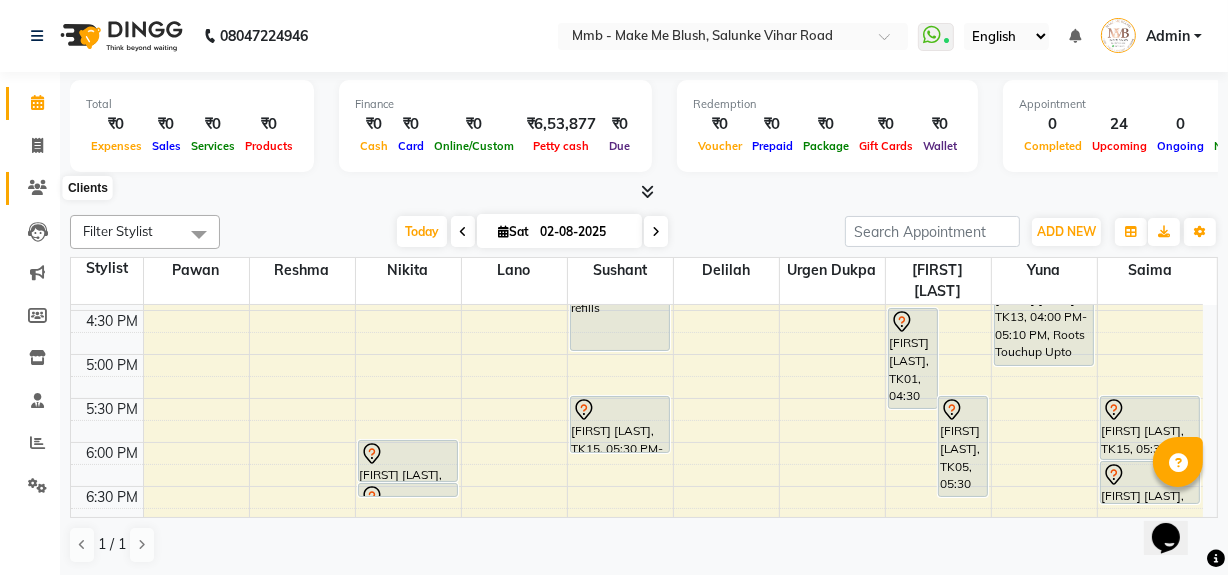 click 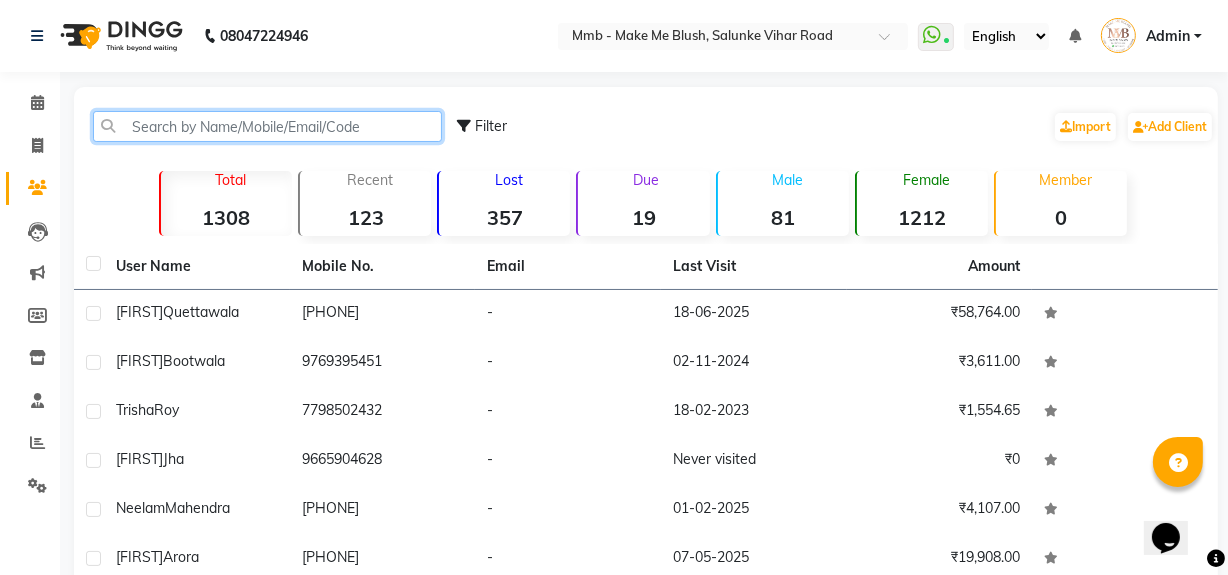 click 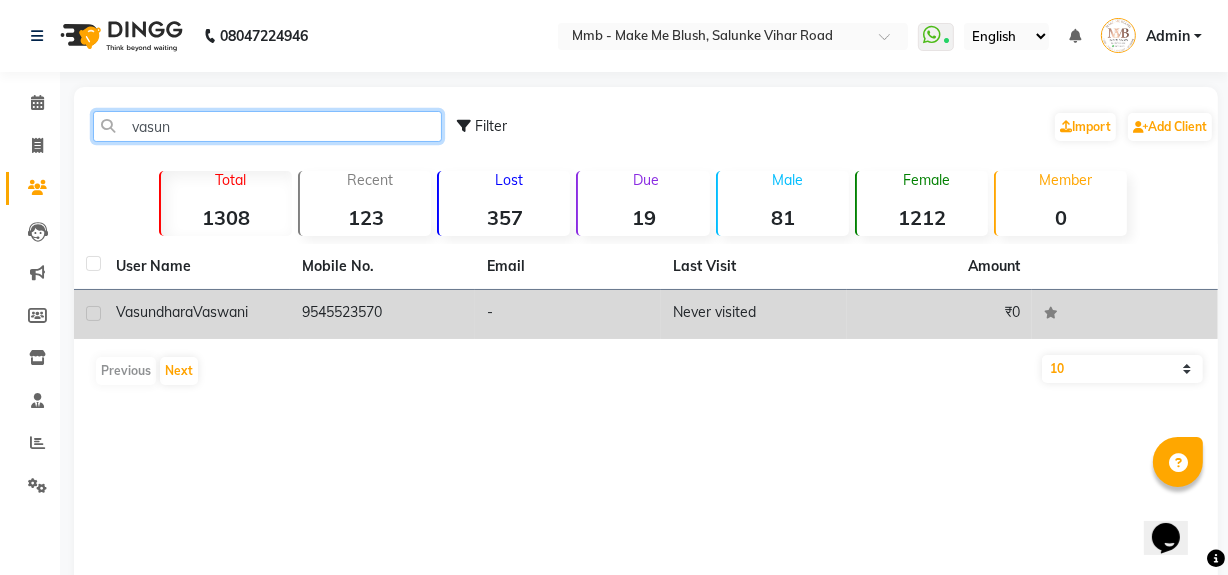 type on "vasun" 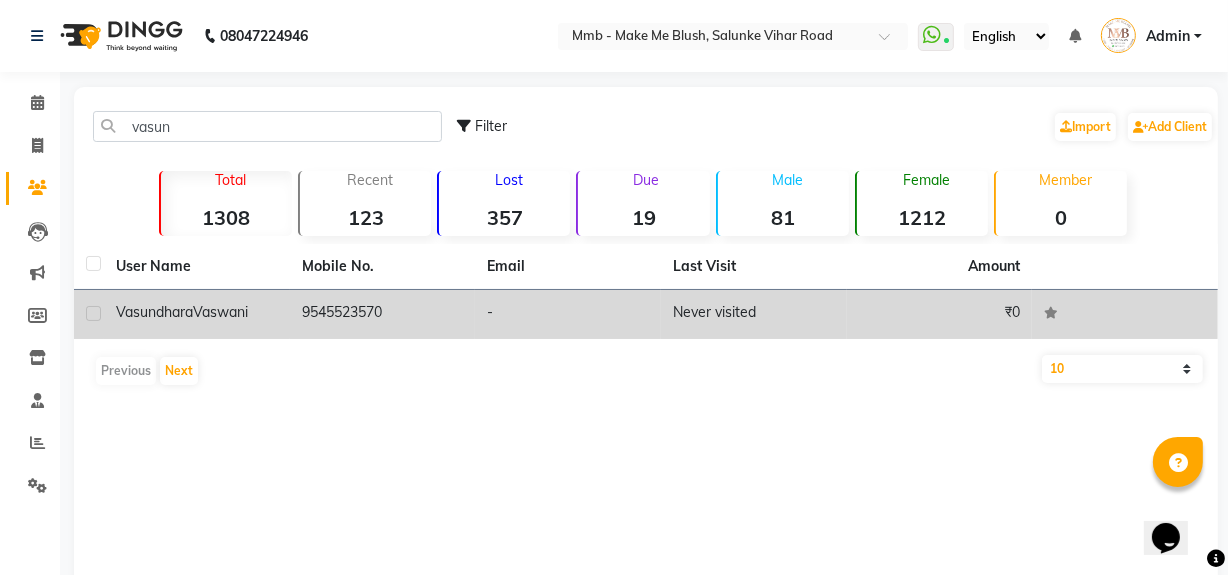 click on "Vasundhara" 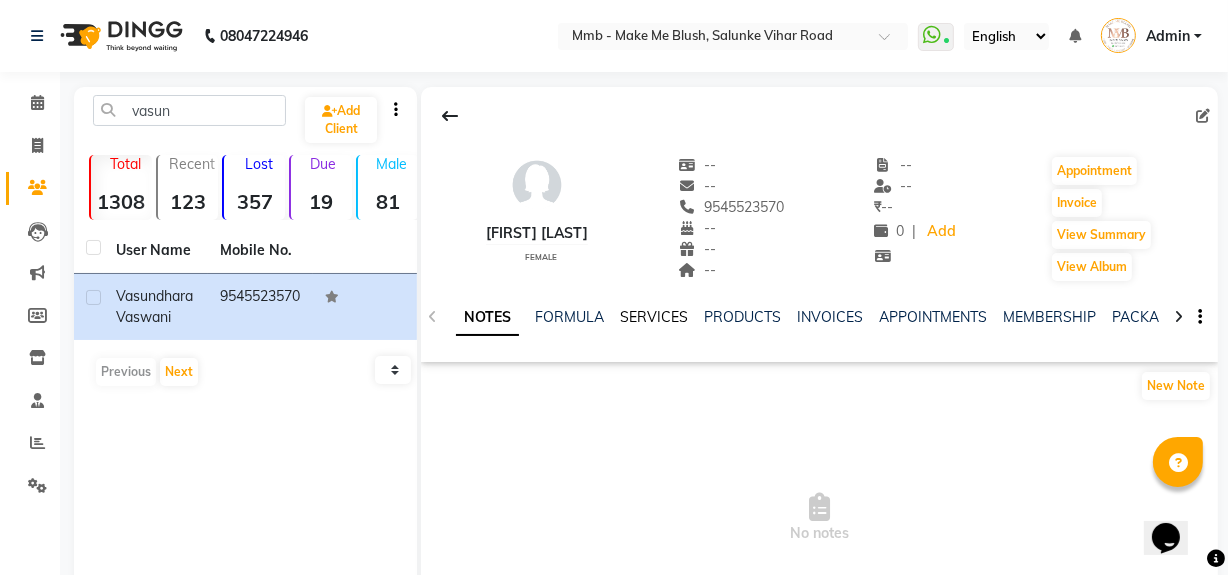 click on "SERVICES" 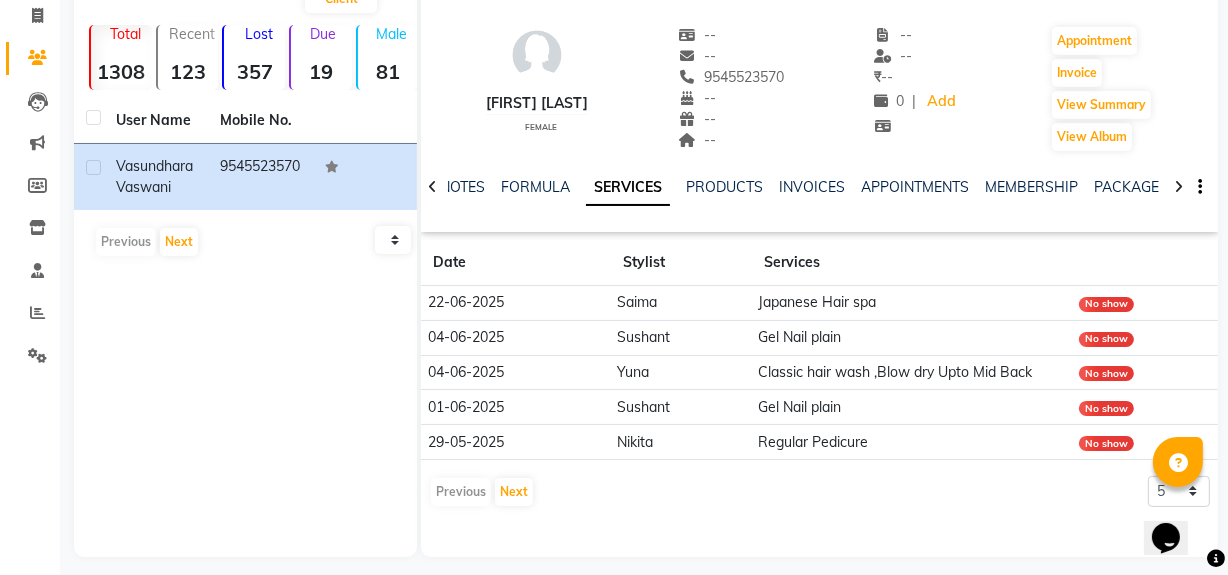 scroll, scrollTop: 141, scrollLeft: 0, axis: vertical 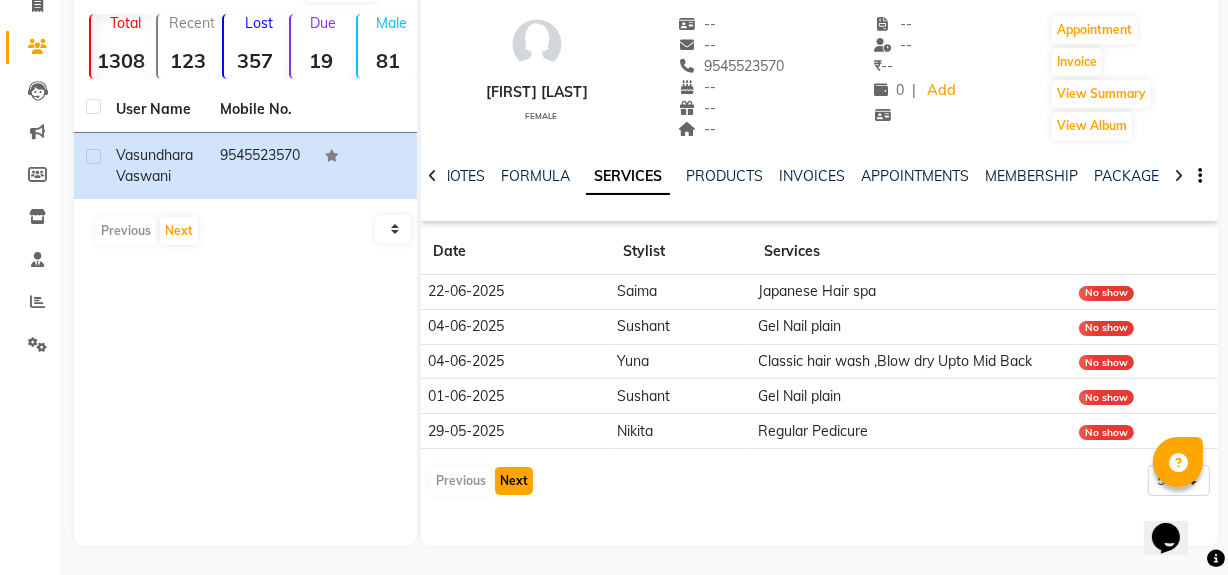 click on "Next" 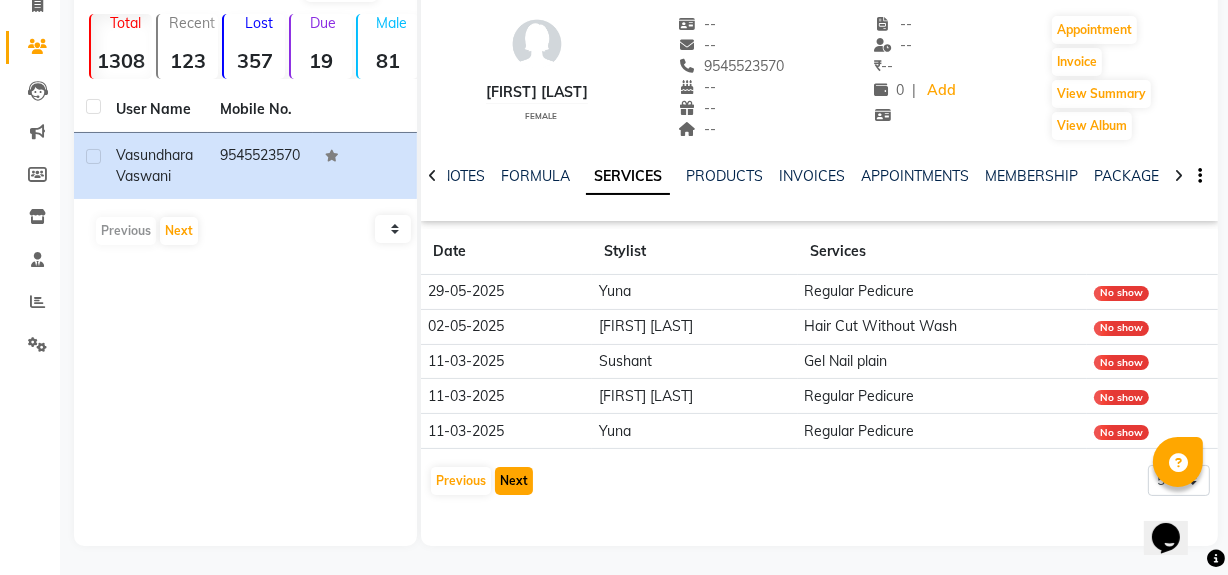 click on "Next" 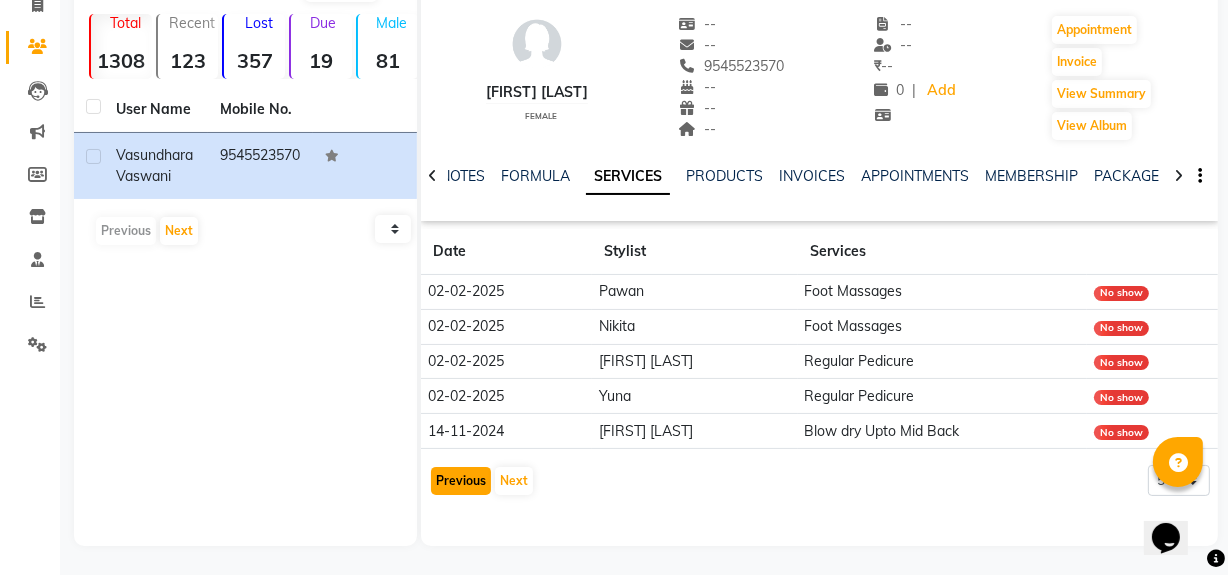 click on "Previous" 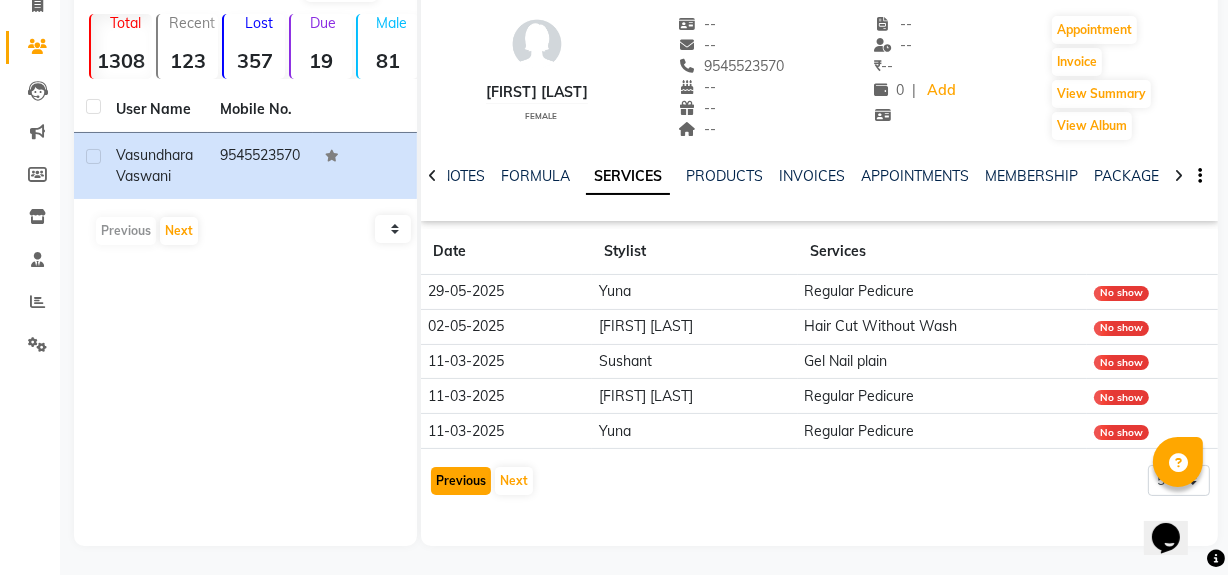 click on "Previous" 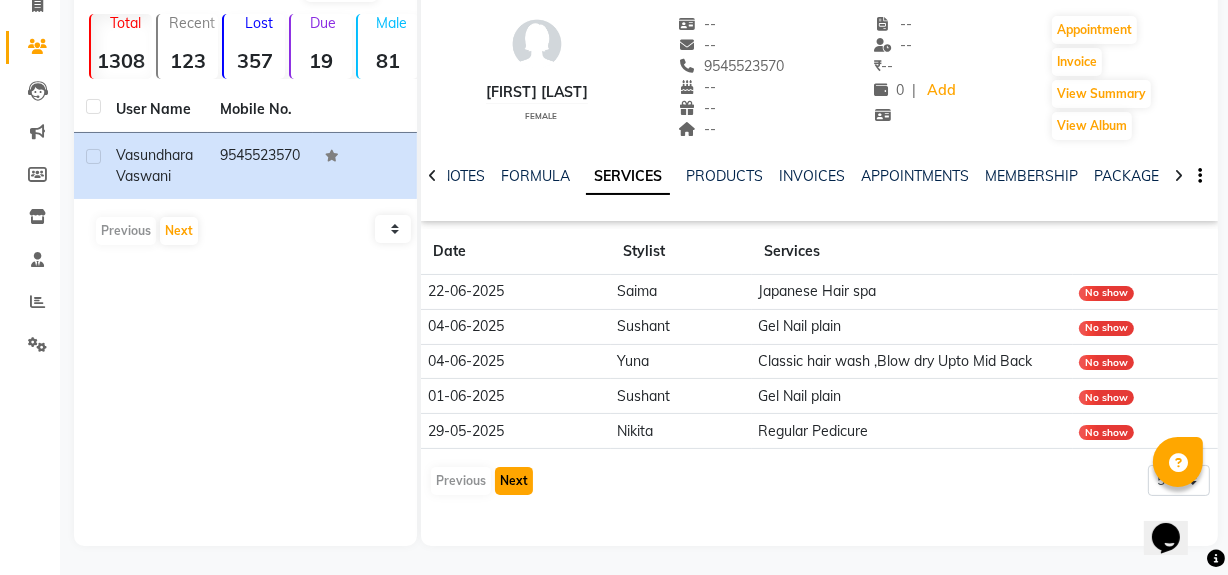 click on "Next" 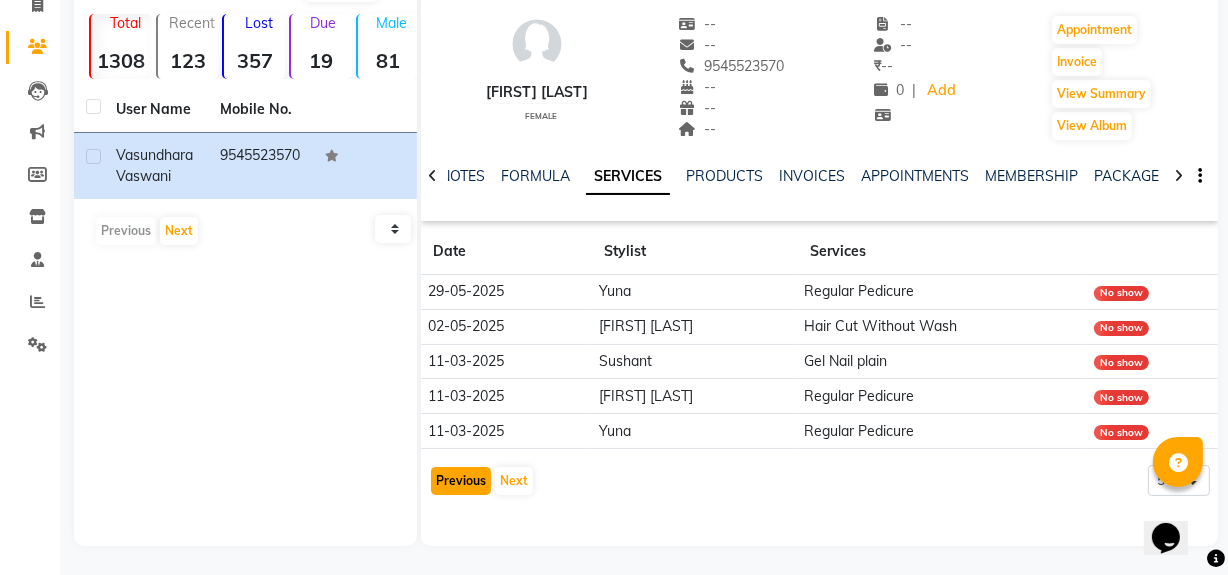 click on "Previous" 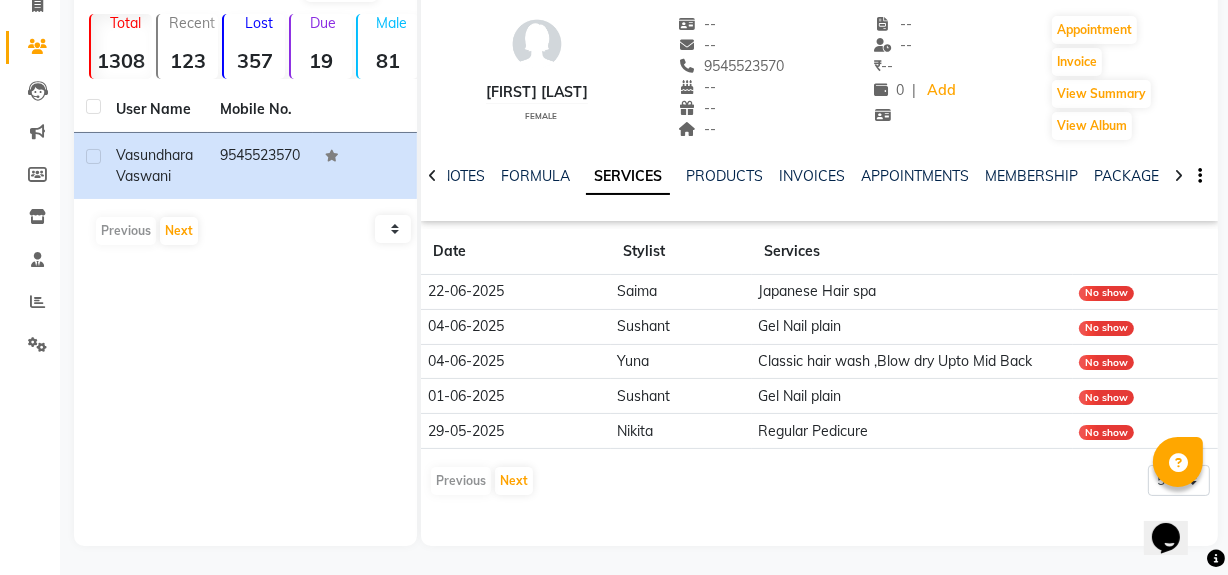 click on "Vasundhara Vaswani   female  --   --   9545523570  --  --  --  -- -- ₹    -- 0 |  Add   Appointment   Invoice  View Summary  View Album  NOTES FORMULA SERVICES PRODUCTS INVOICES APPOINTMENTS MEMBERSHIP PACKAGES VOUCHERS GIFTCARDS POINTS FORMS FAMILY CARDS WALLET Date Stylist Services 22-06-2025 Saima Japanese  Hair spa No show 04-06-2025 Sushant Gel Nail plain  No show 04-06-2025 Yuna Classic hair wash ,Blow dry Upto Mid Back  No show 01-06-2025 Sushant Gel Nail plain  No show 29-05-2025 Nikita Regular Pedicure  No show  Previous   Next  5 10 50 100 500" 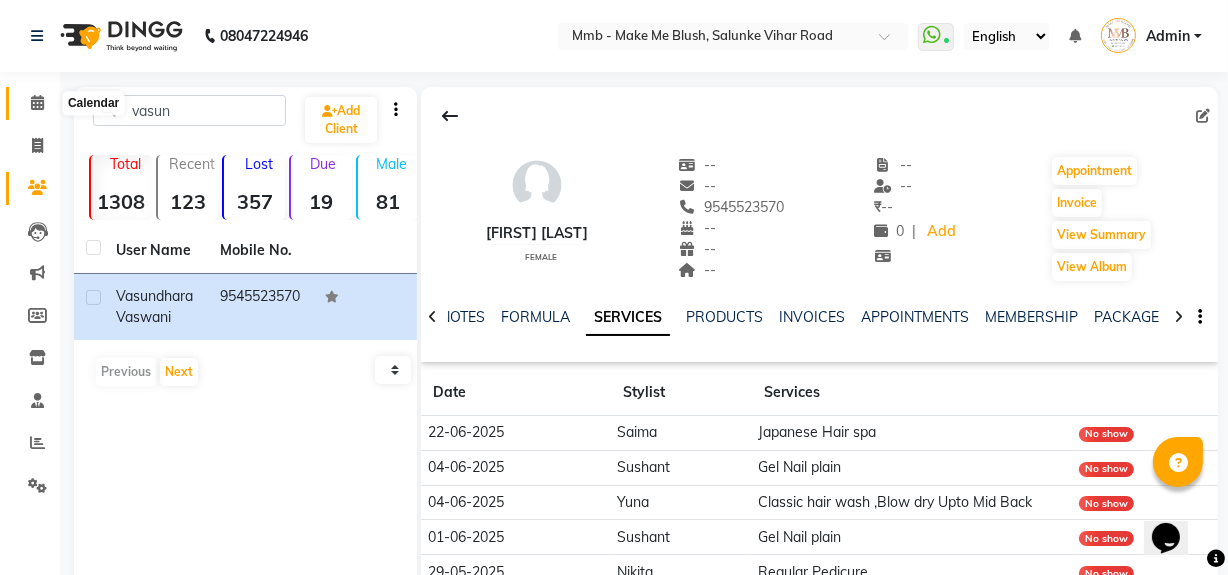 click 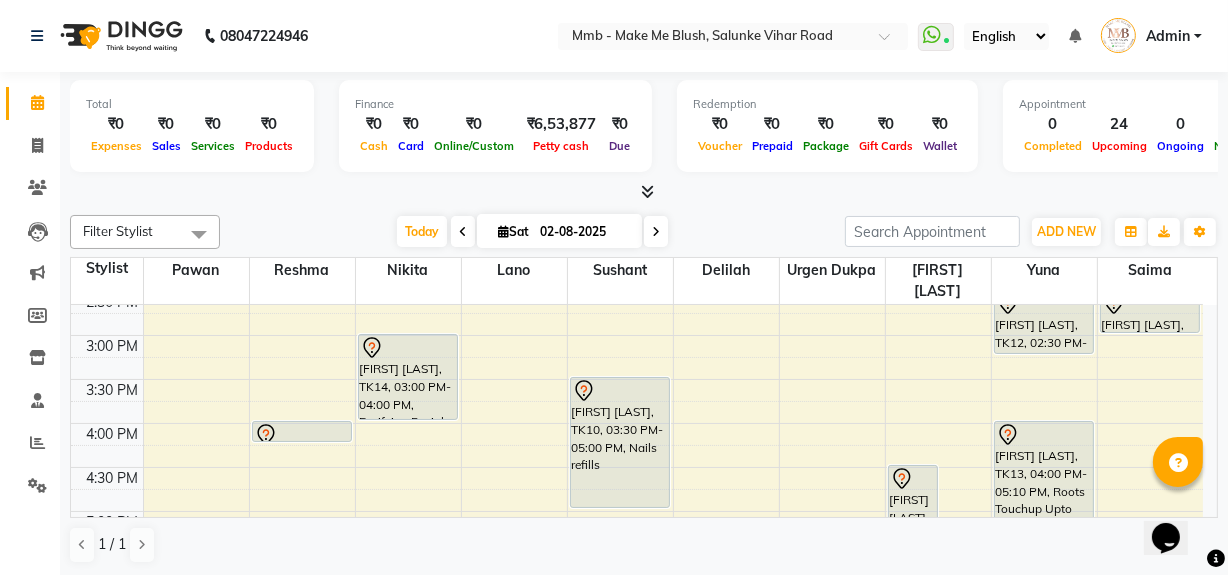 scroll, scrollTop: 533, scrollLeft: 0, axis: vertical 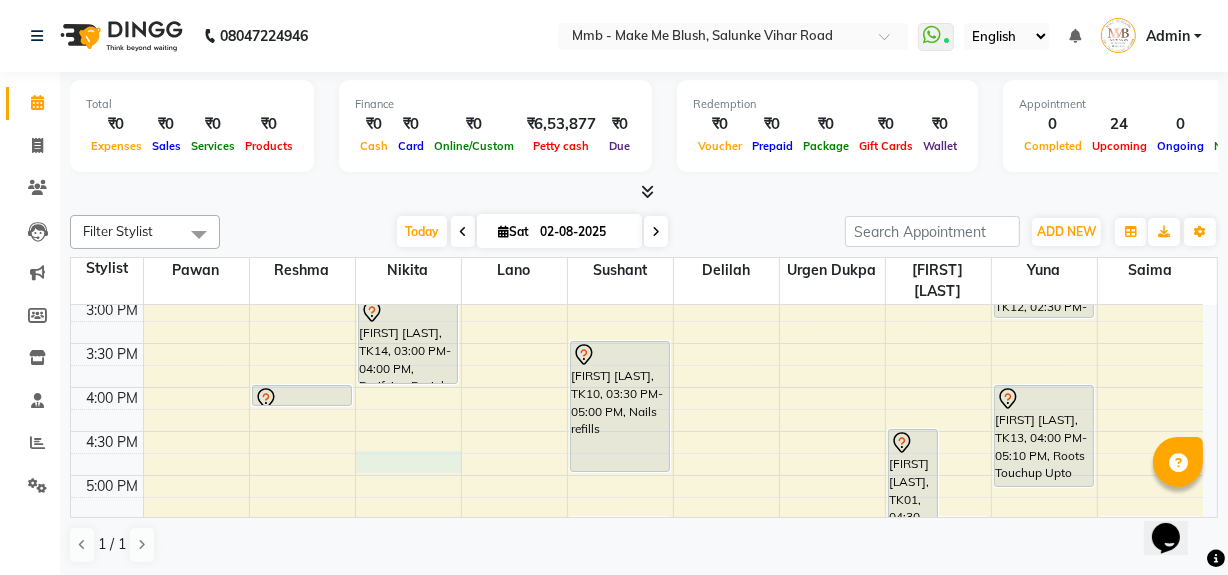 click on "9:00 AM 9:30 AM 10:00 AM 10:30 AM 11:00 AM 11:30 AM 12:00 PM 12:30 PM 1:00 PM 1:30 PM 2:00 PM 2:30 PM 3:00 PM 3:30 PM 4:00 PM 4:30 PM 5:00 PM 5:30 PM 6:00 PM 6:30 PM 7:00 PM 7:30 PM 8:00 PM 8:30 PM             Daayita Apaprajita, TK04, 11:30 AM-12:15 PM, Regular Manicure              Daayita Apaprajita, TK04, 12:15 PM-12:30 PM, Eyebrows             Simriti Vaswani, TK08, 01:00 PM-01:15 PM, Eyebrows             Simriti Vaswani, TK08, 01:15 PM-02:00 PM, Regular Pedicure              Trisha Roy, TK13, 04:00 PM-04:15 PM, Eyebrows             Daayita Apaprajita, TK04, 11:30 AM-12:15 PM, Regular Pedicure              Daayita Apaprajita, TK04, 12:15 PM-01:25 PM, Roots Touchup Upto 1inch              Munira Bootwala, TK14, 03:00 PM-04:00 PM, Purifying Facial Treatment             Carina Bhagchandani, TK11, 06:00 PM-06:30 PM, Rica bikini              Carina Bhagchandani, TK11, 06:30 PM-06:40 PM, Honey half Arm    Anshita Bhavishkar, TK06, 09:45 AM-10:30 AM, Protien Refiller Treatment" at bounding box center (637, 299) 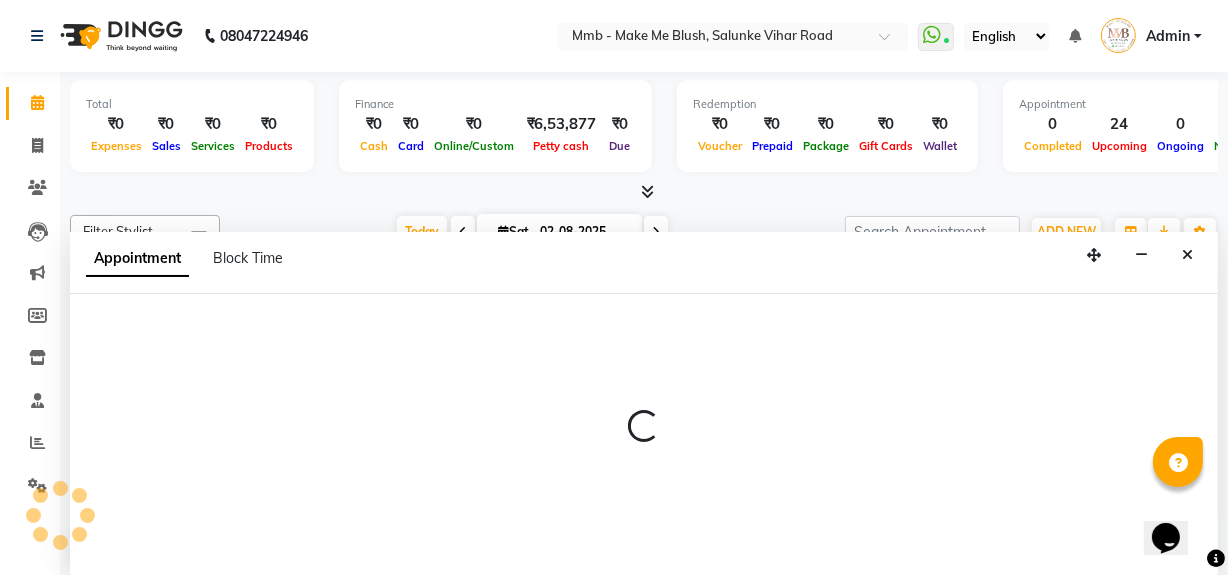 scroll, scrollTop: 0, scrollLeft: 0, axis: both 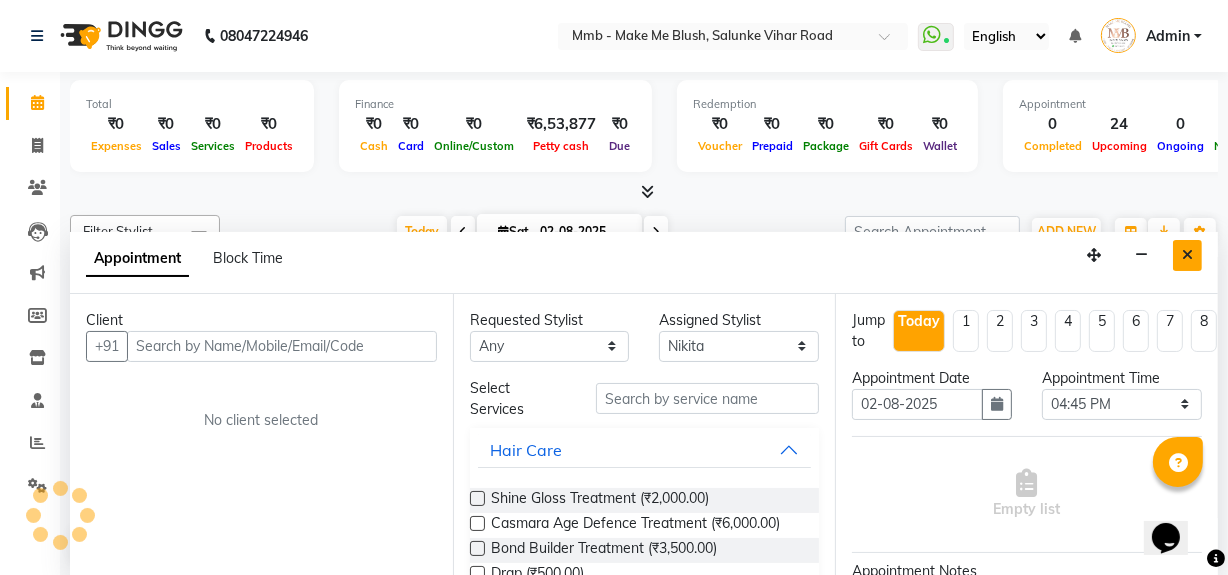 click at bounding box center [1187, 255] 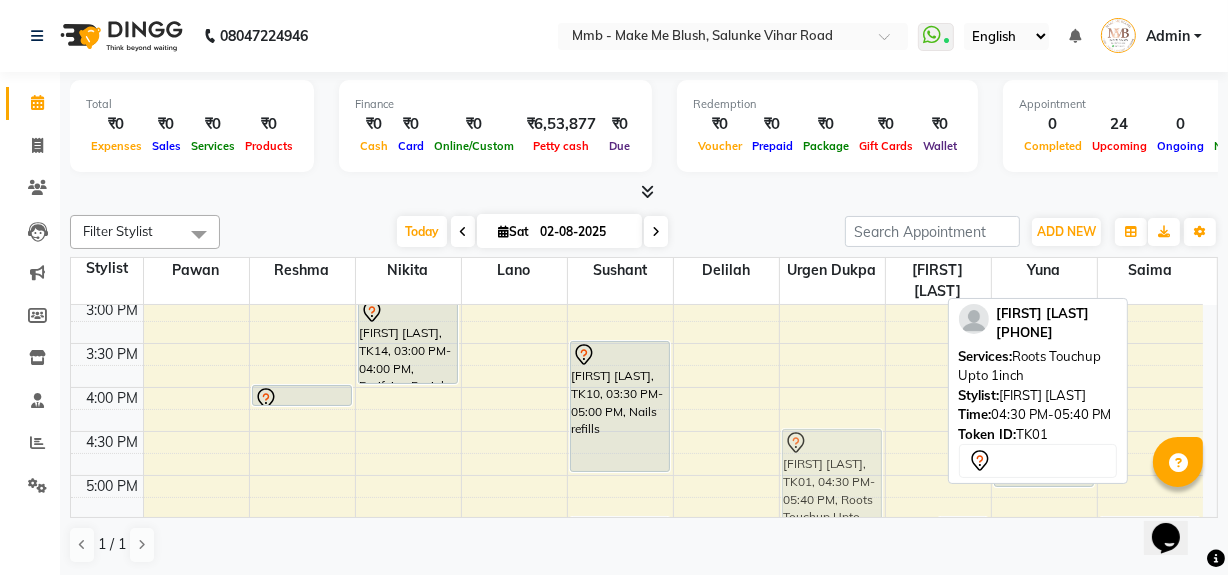 drag, startPoint x: 911, startPoint y: 460, endPoint x: 859, endPoint y: 460, distance: 52 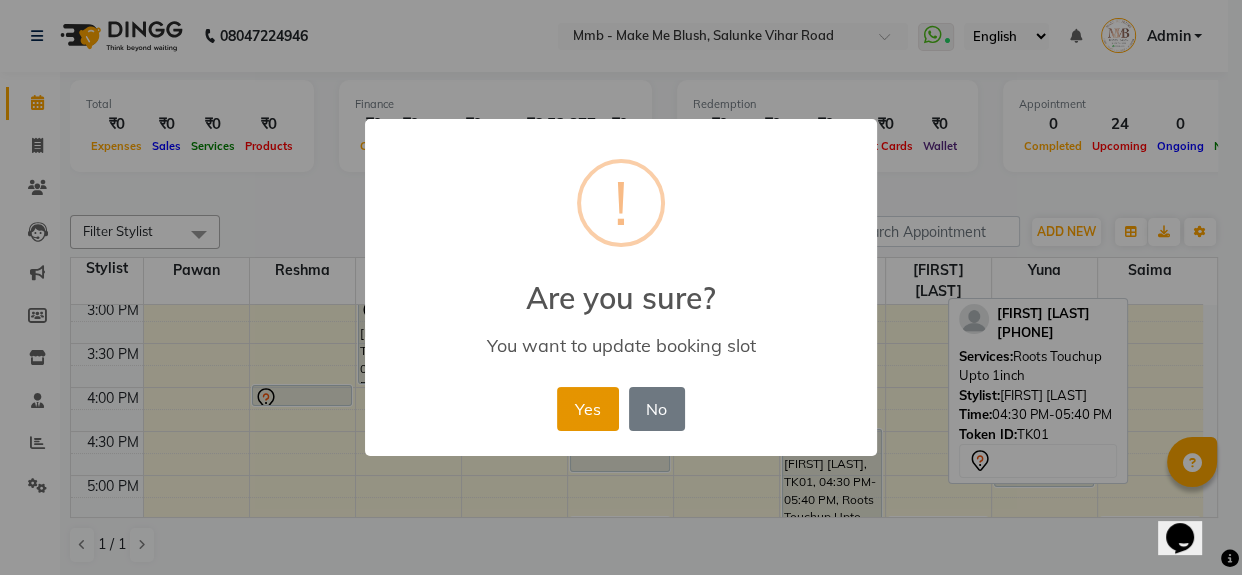click on "Yes" at bounding box center [587, 409] 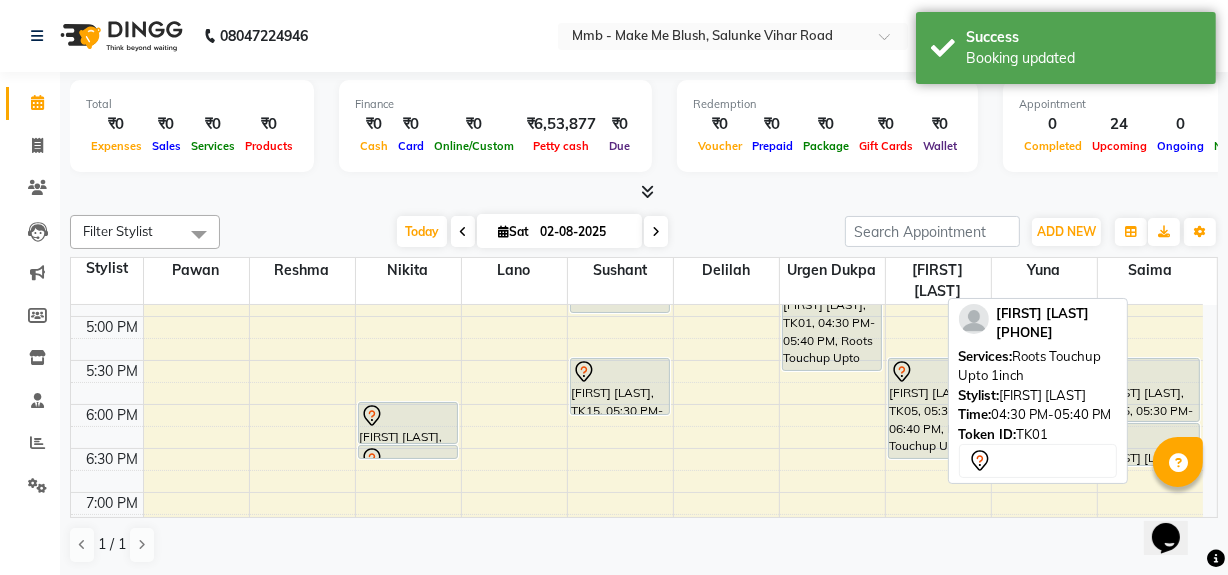 scroll, scrollTop: 715, scrollLeft: 0, axis: vertical 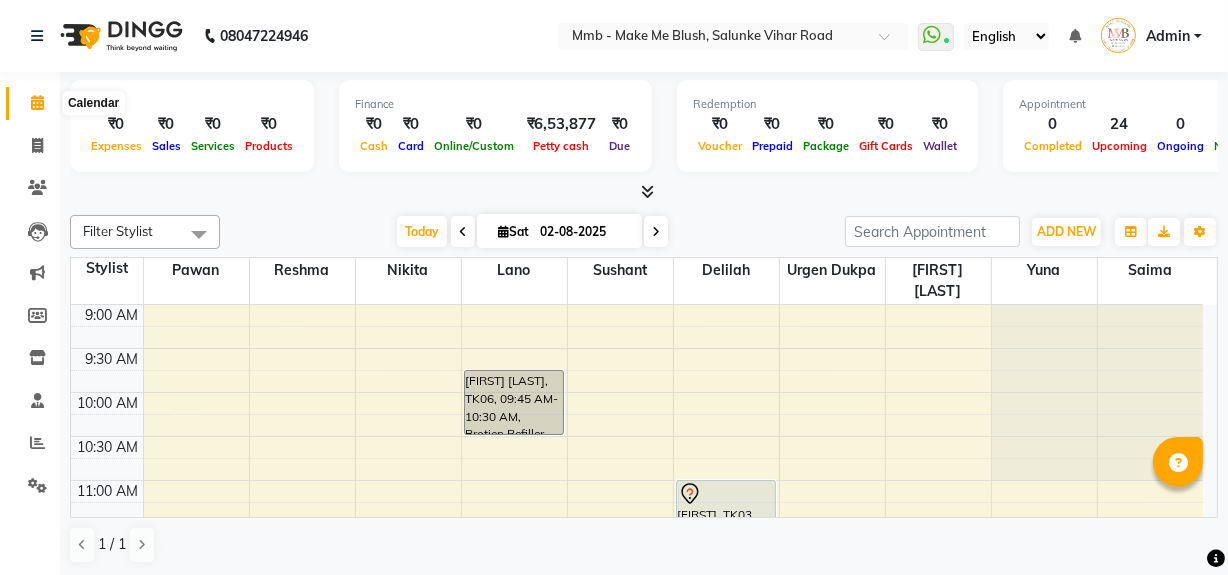 click 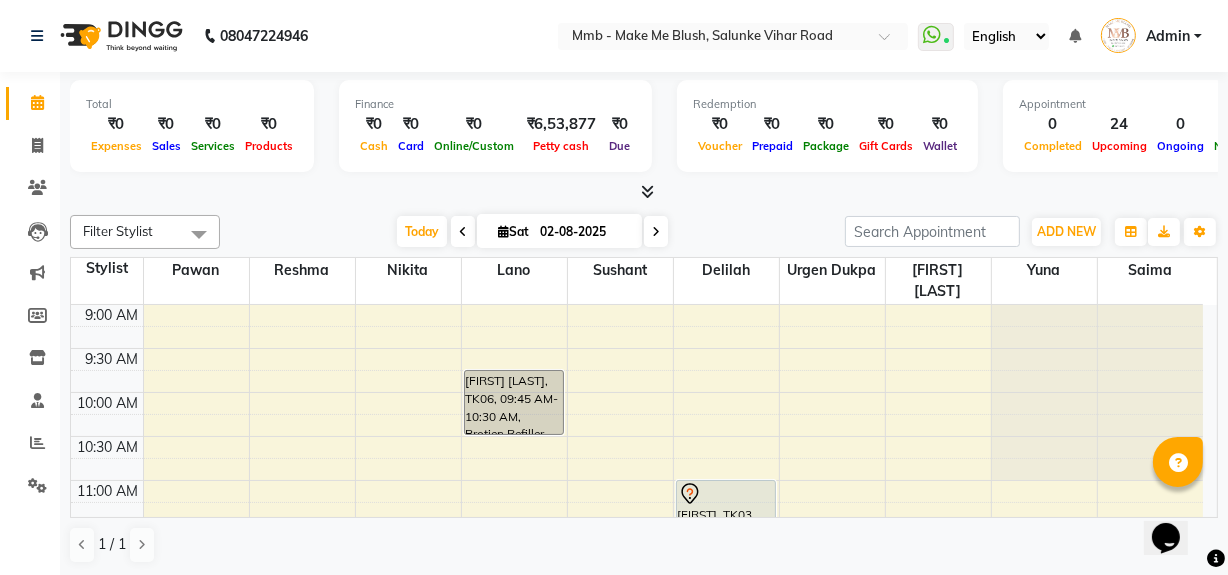 scroll, scrollTop: 0, scrollLeft: 0, axis: both 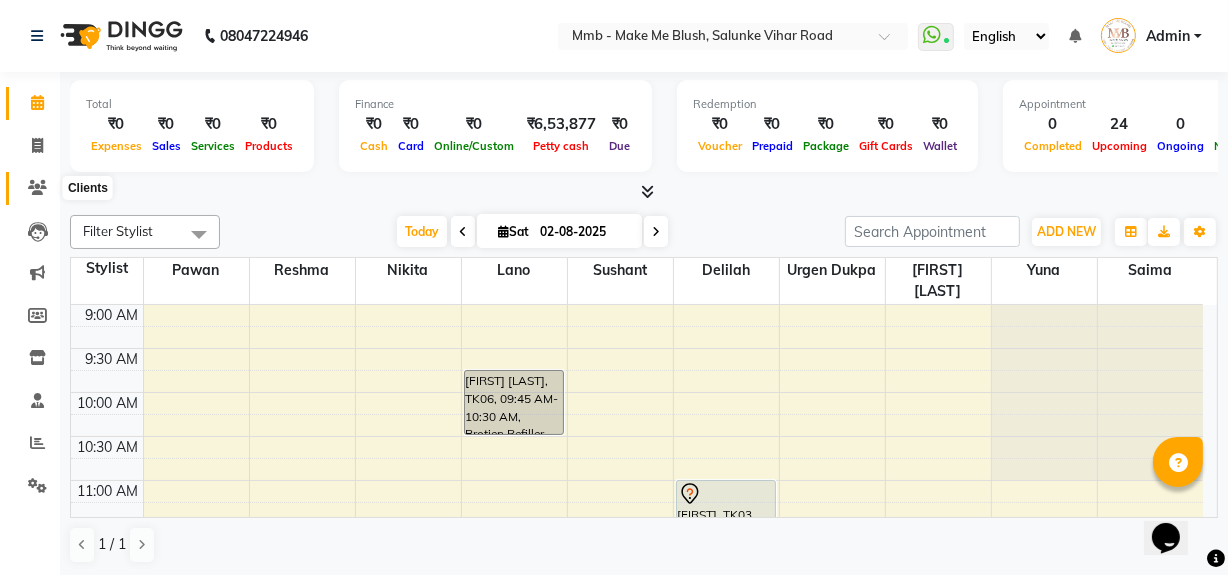click 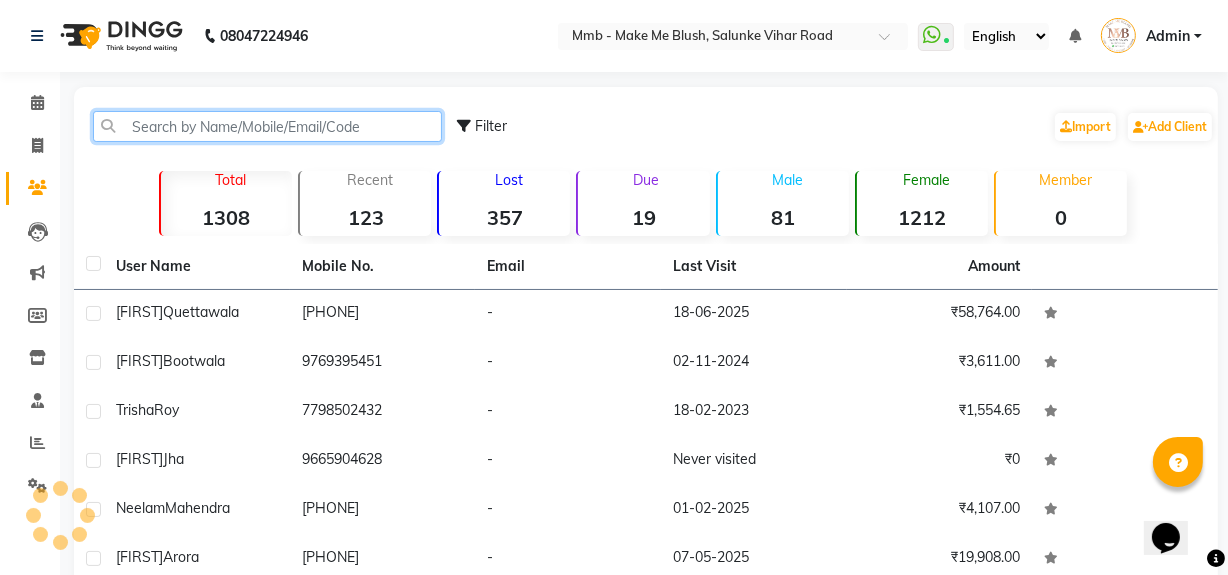 click 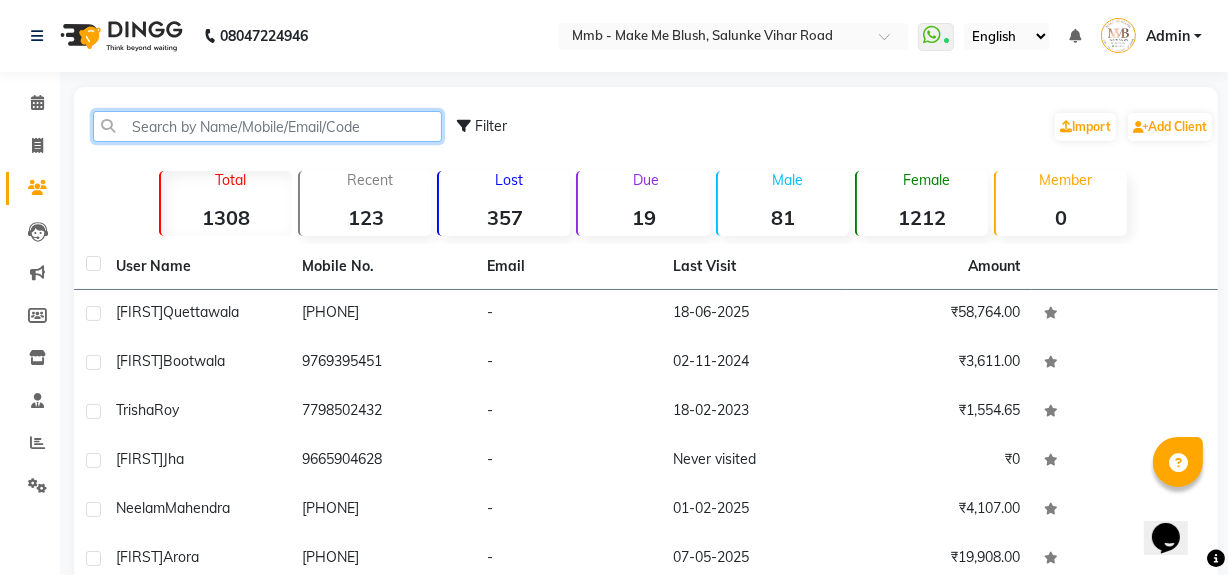 click 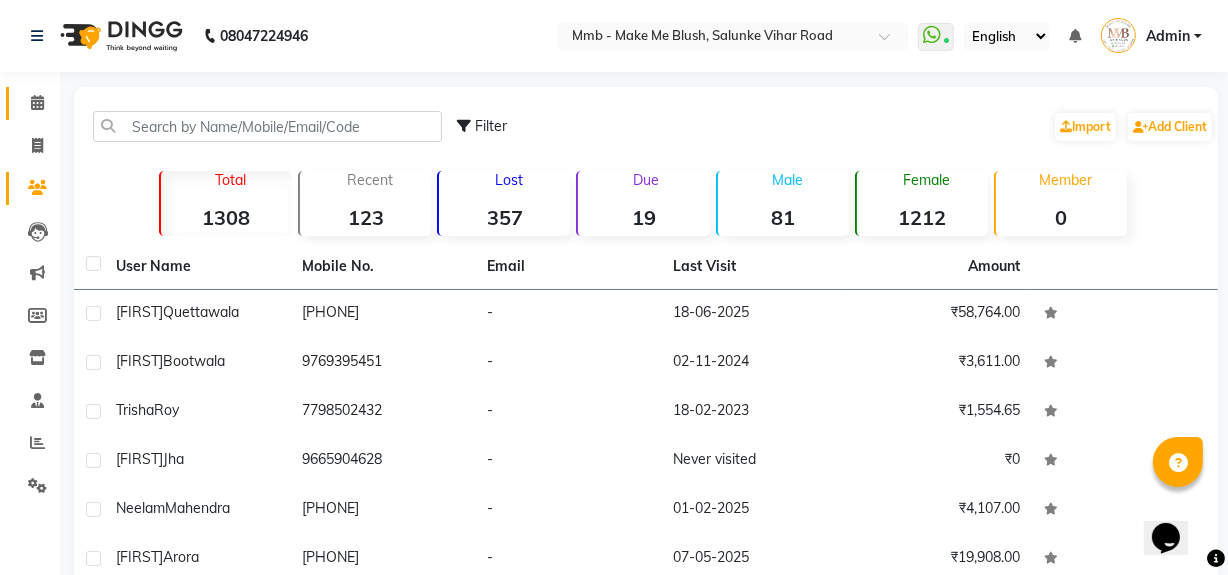 click 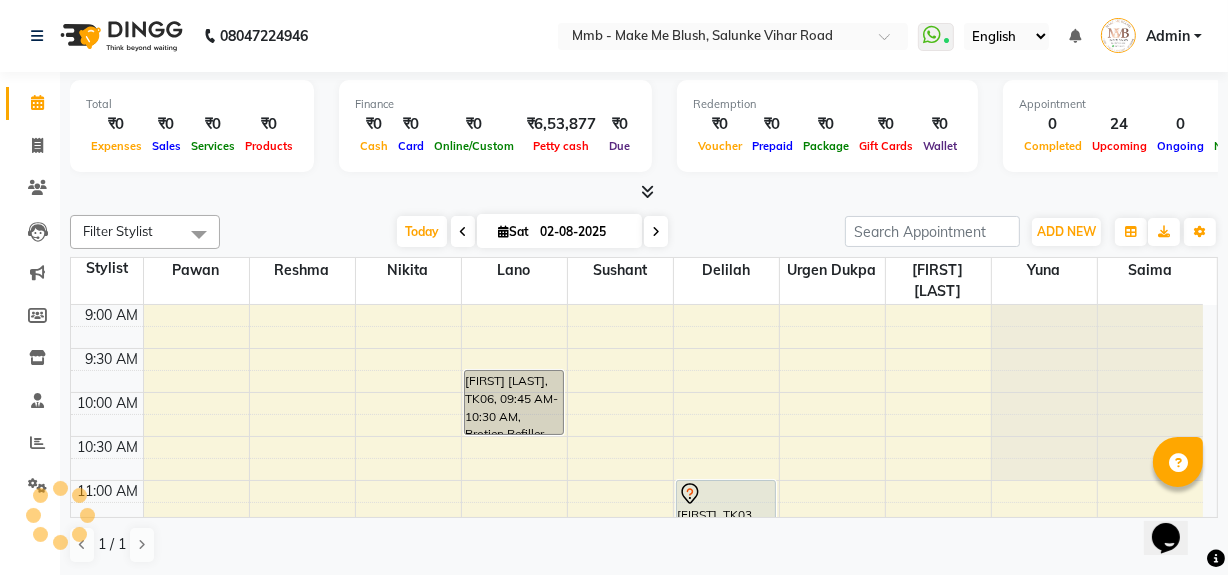 scroll, scrollTop: 0, scrollLeft: 0, axis: both 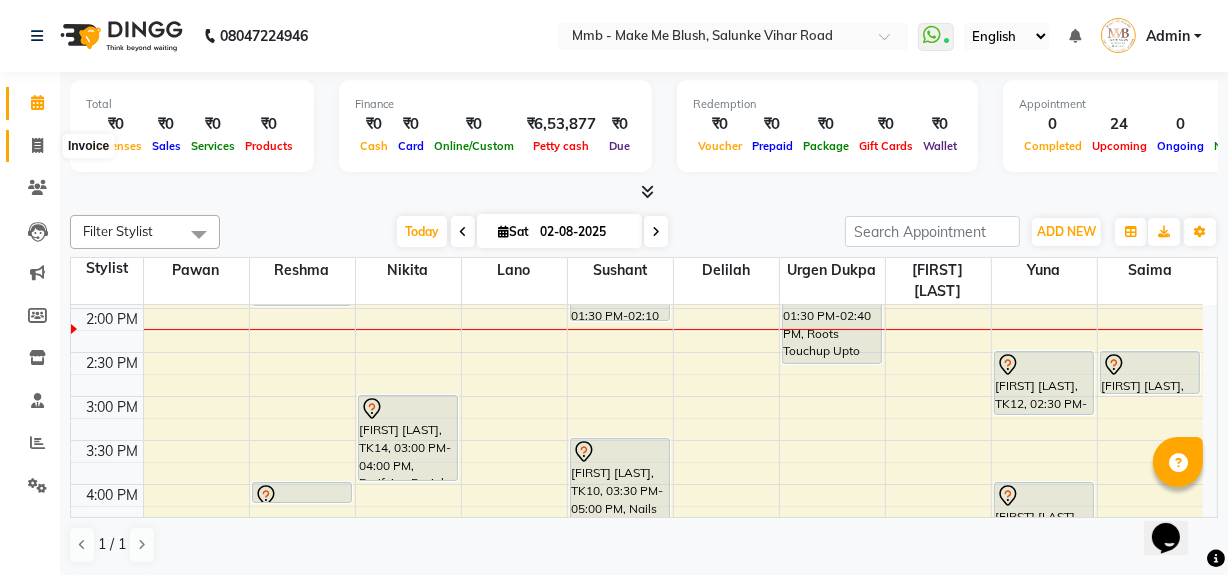 click 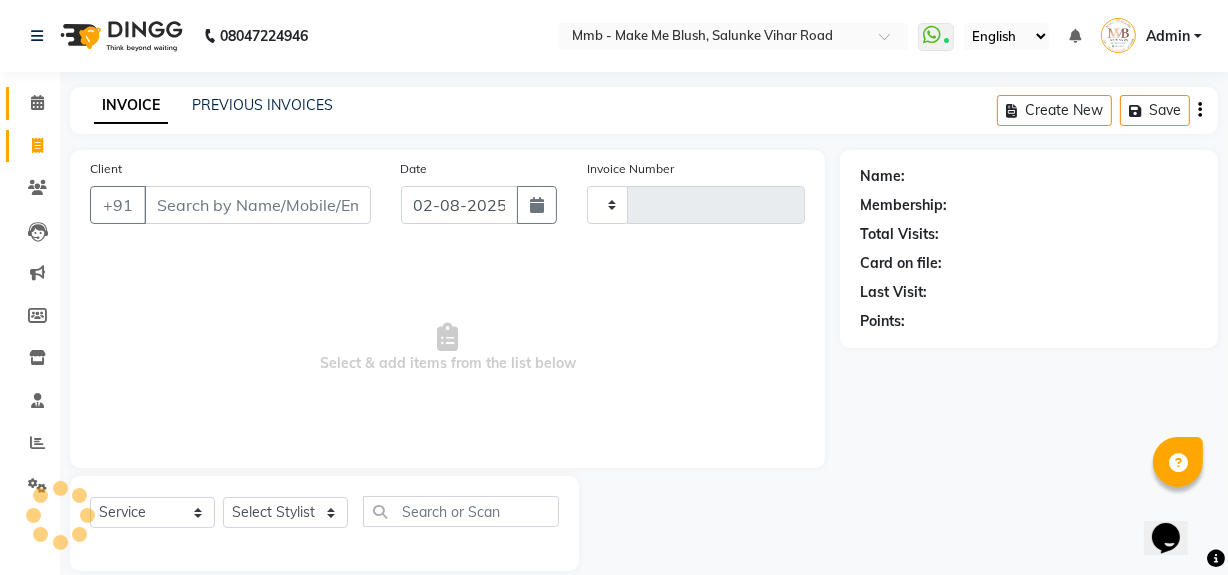 type on "0300" 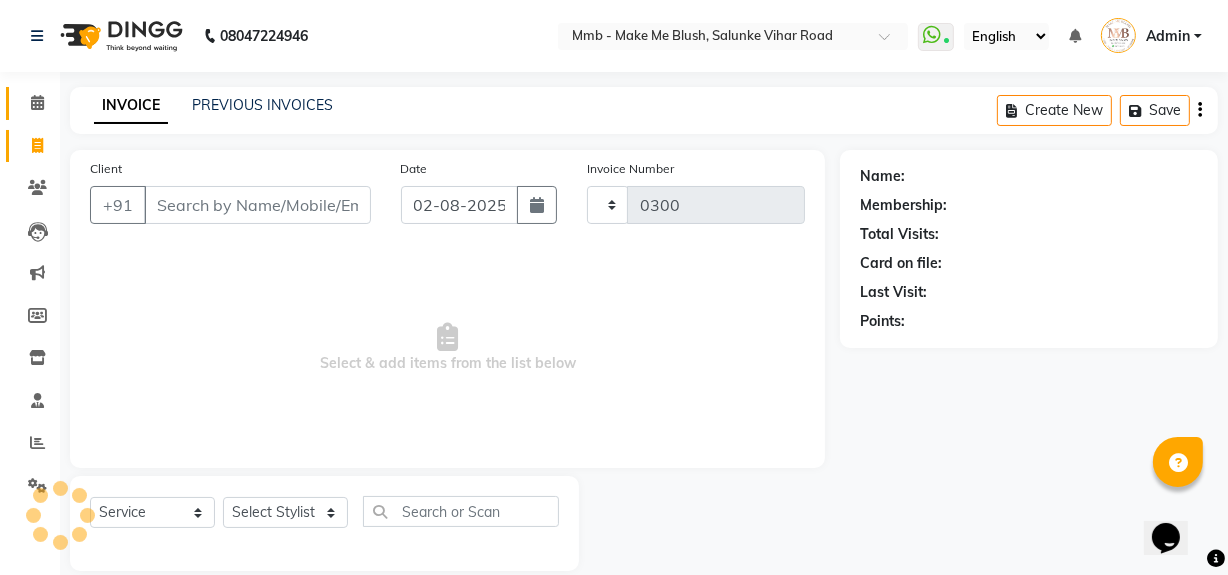 select on "895" 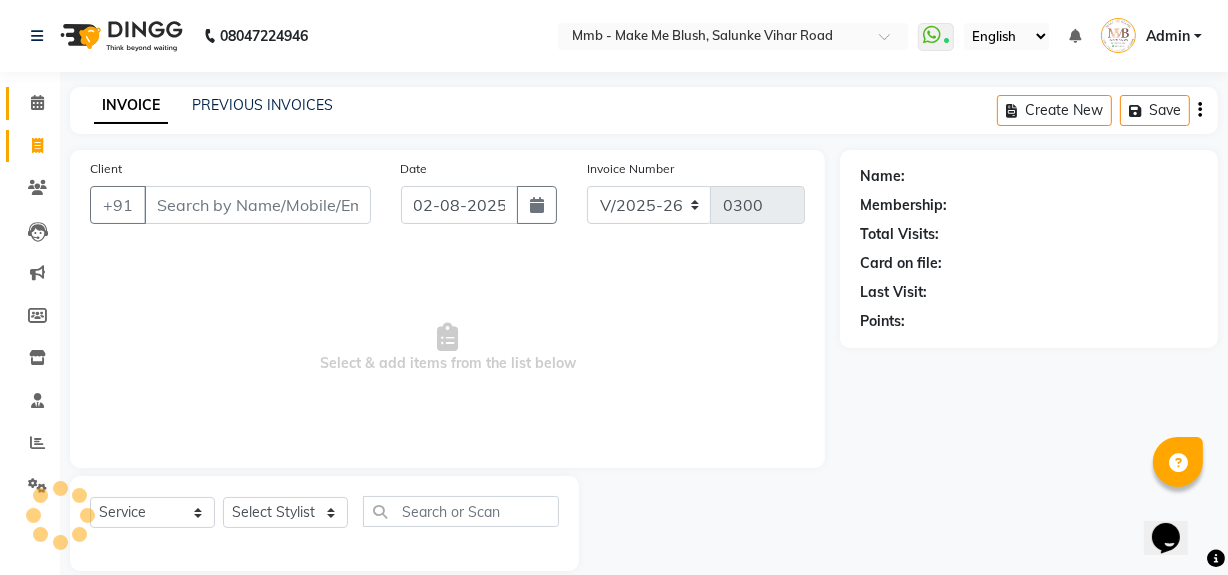 click 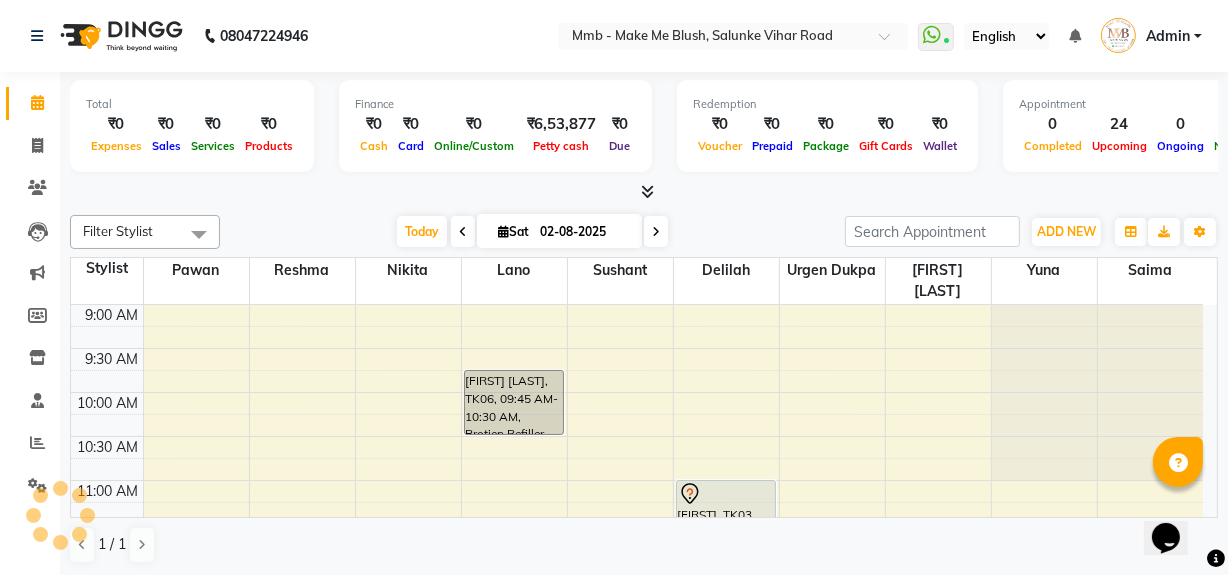 scroll, scrollTop: 0, scrollLeft: 0, axis: both 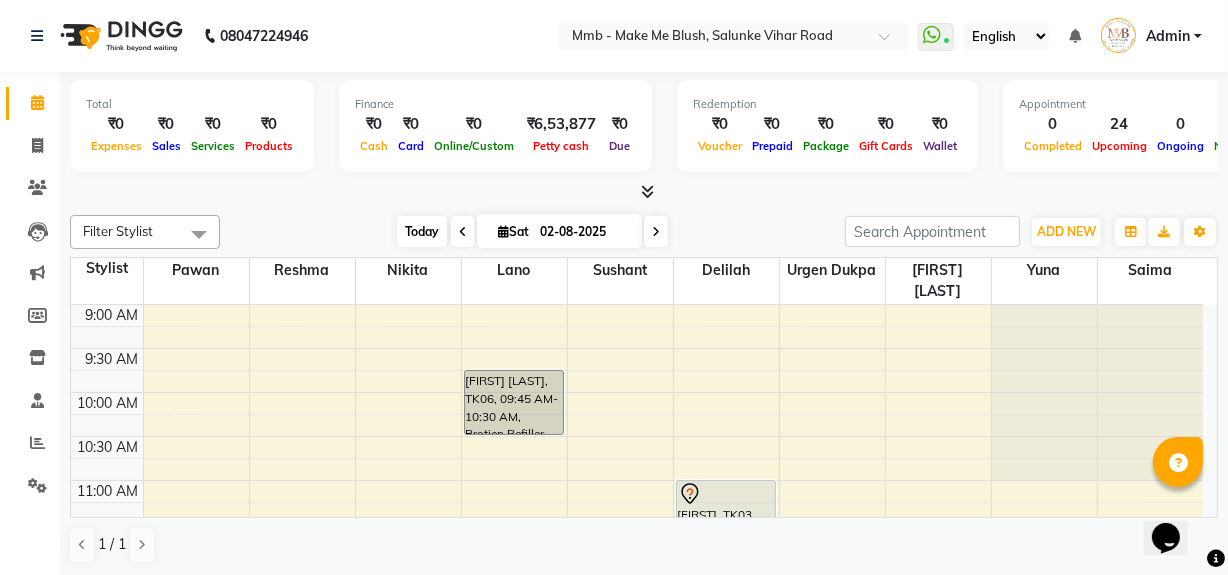 click on "Today" at bounding box center [422, 231] 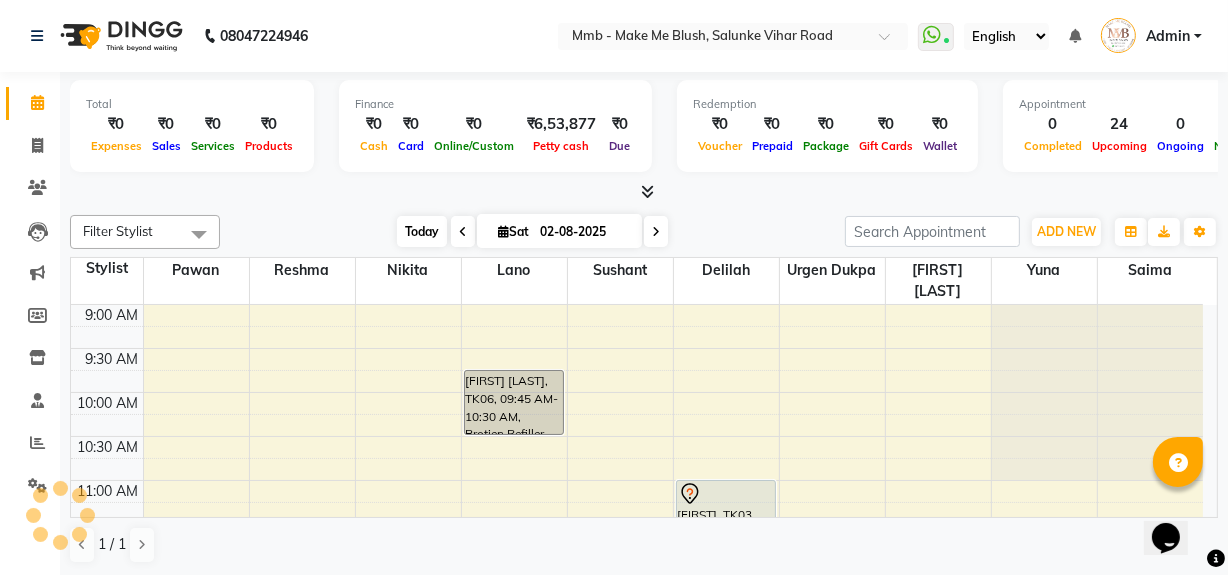 scroll, scrollTop: 439, scrollLeft: 0, axis: vertical 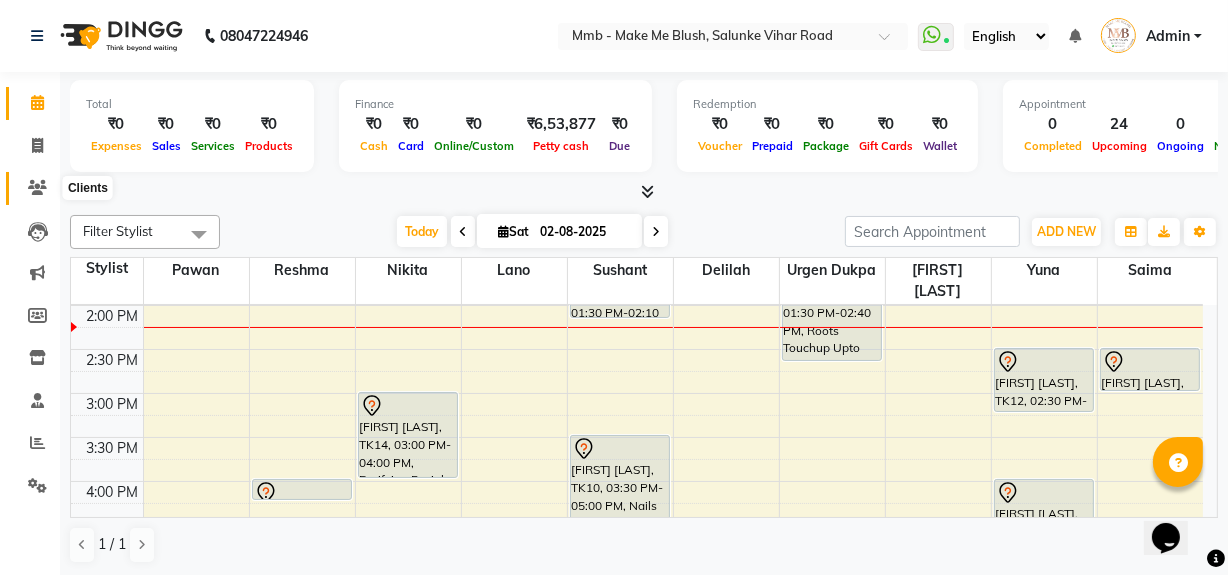 click 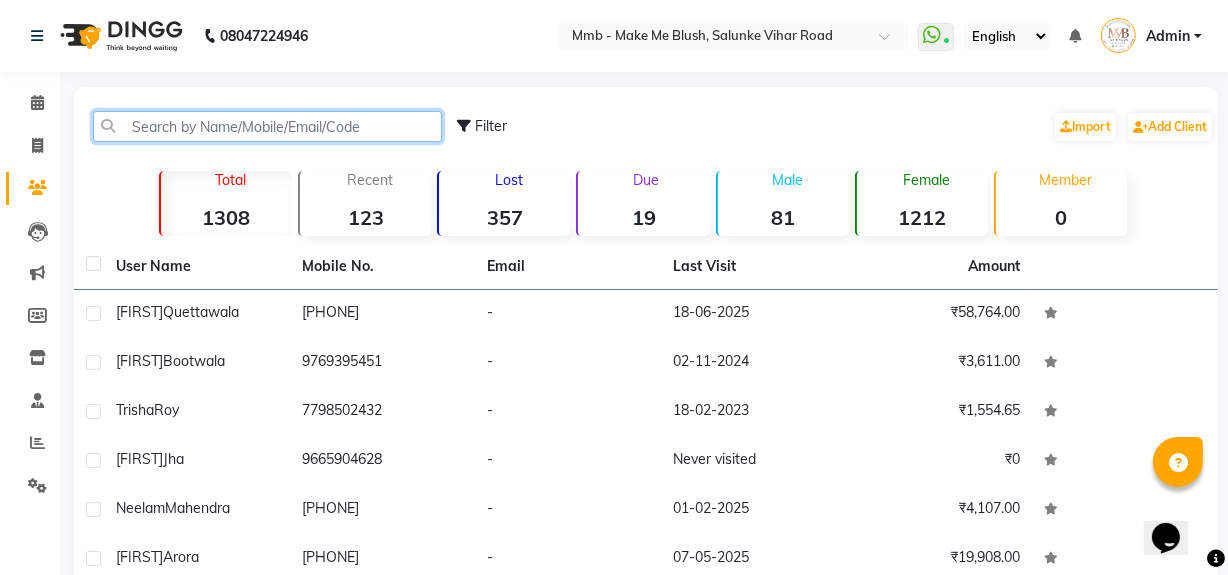 click 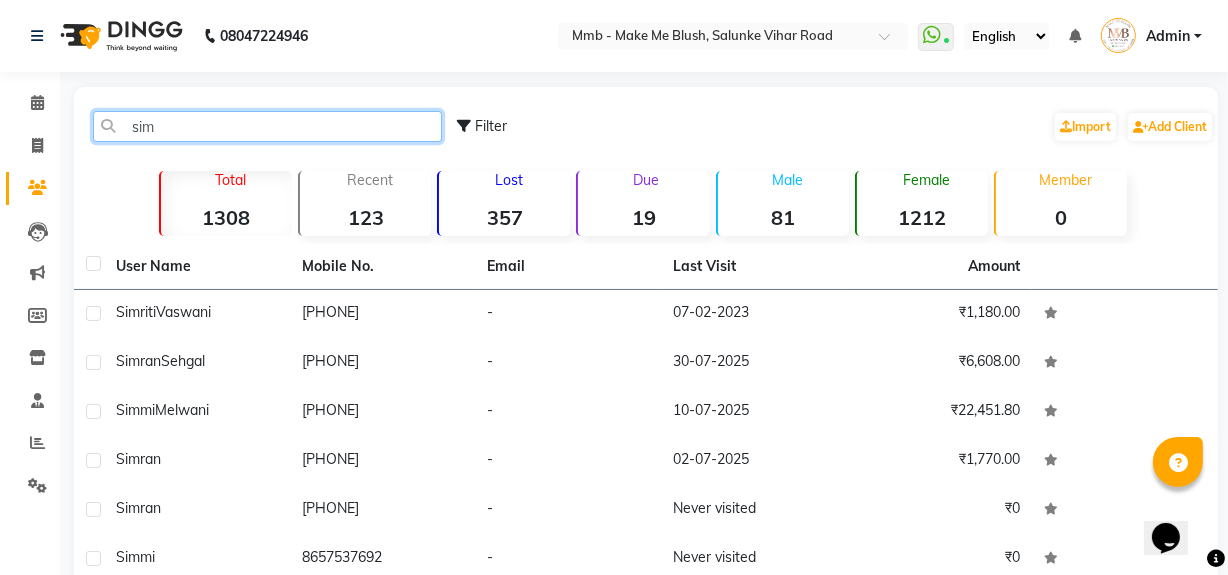 type on "simr" 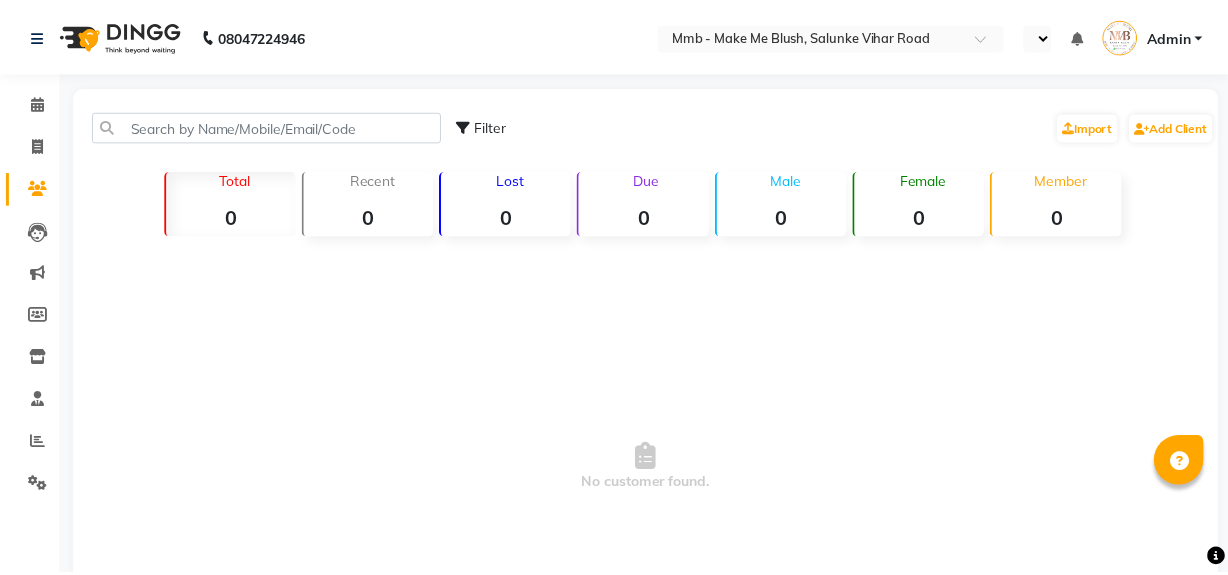 scroll, scrollTop: 0, scrollLeft: 0, axis: both 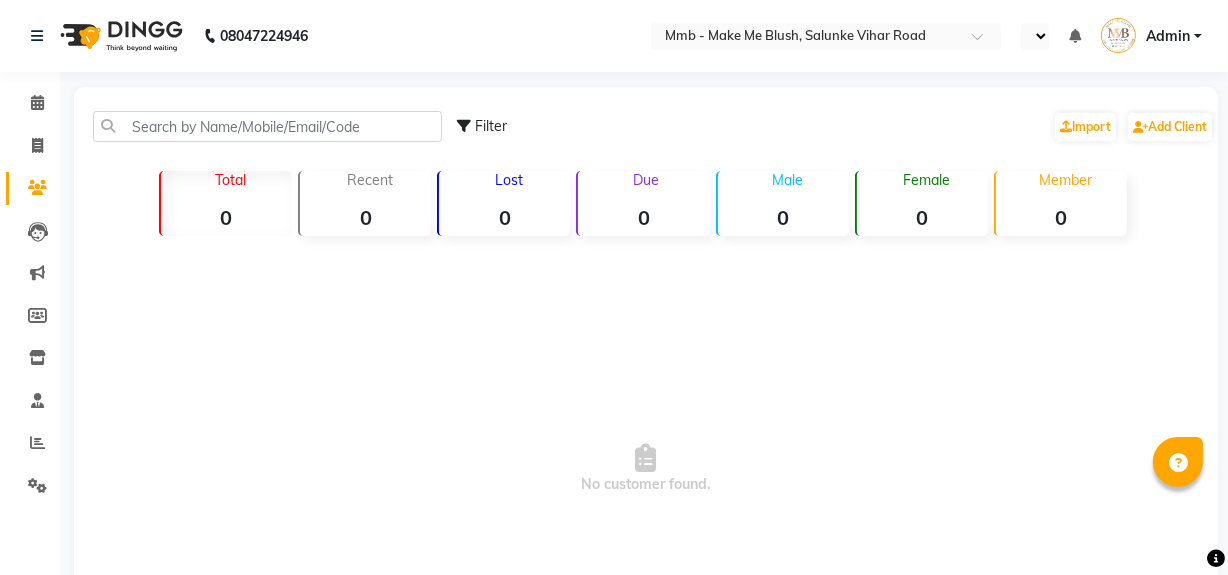 select on "en" 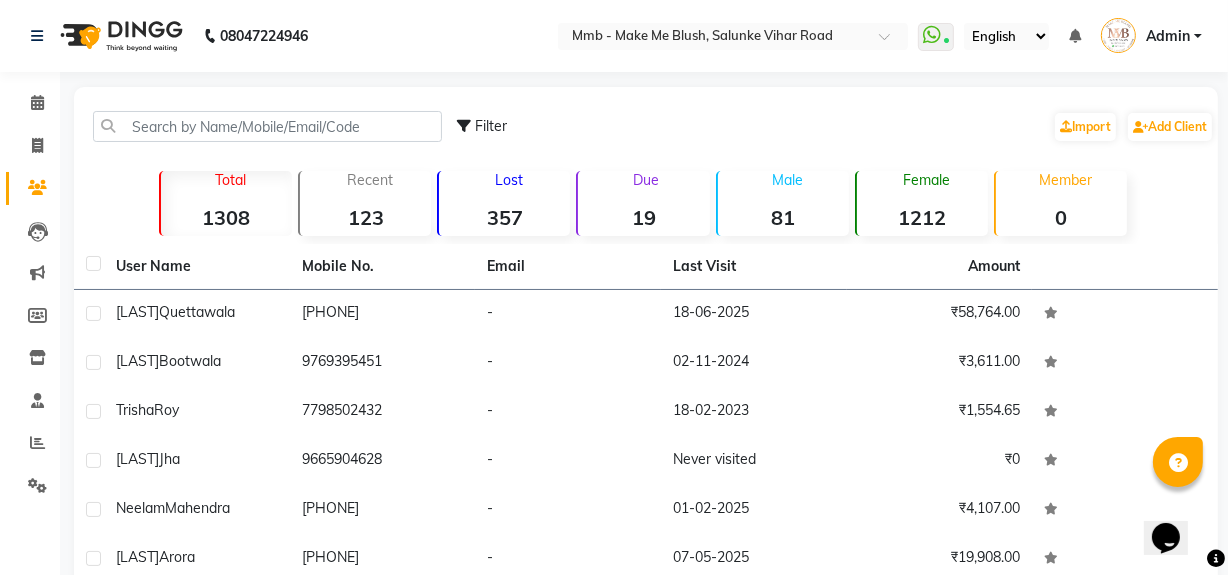 scroll, scrollTop: 0, scrollLeft: 0, axis: both 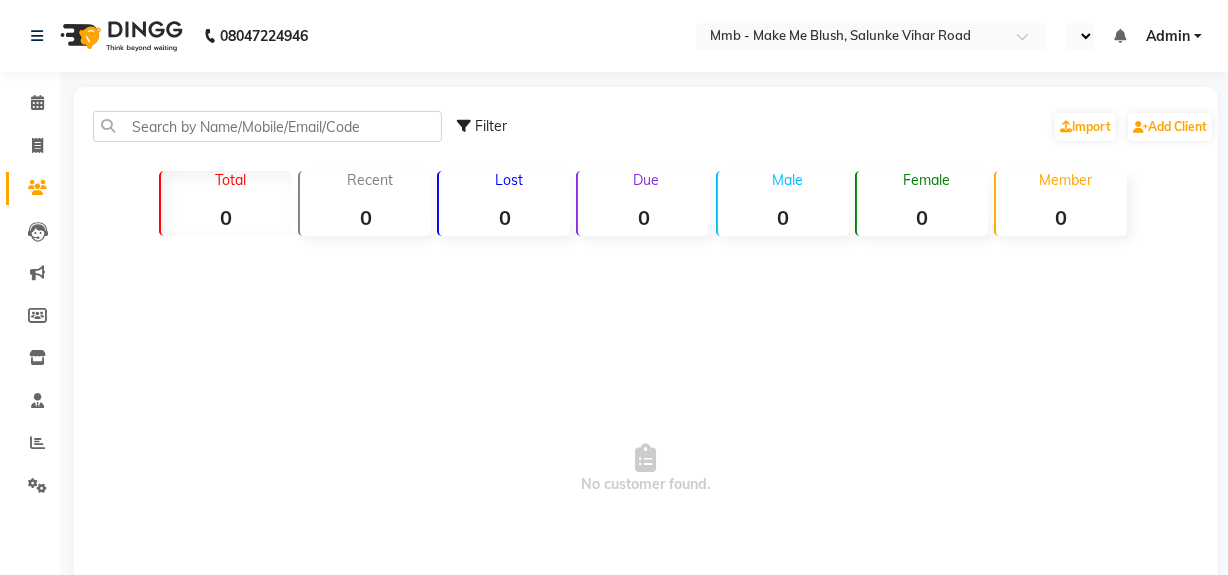 select on "en" 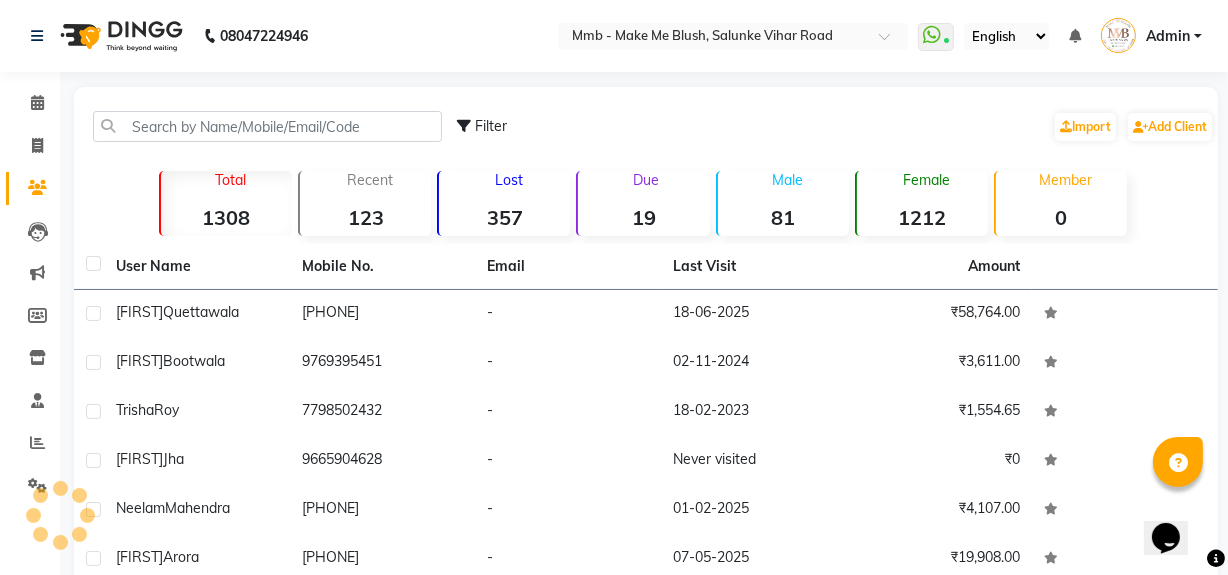 scroll, scrollTop: 0, scrollLeft: 0, axis: both 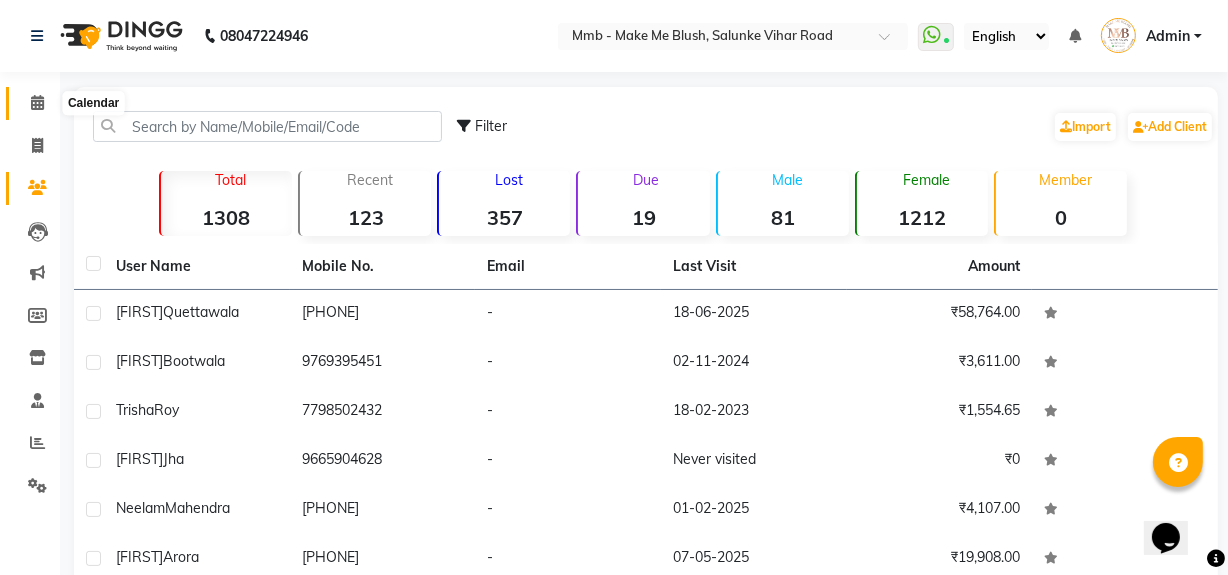 click 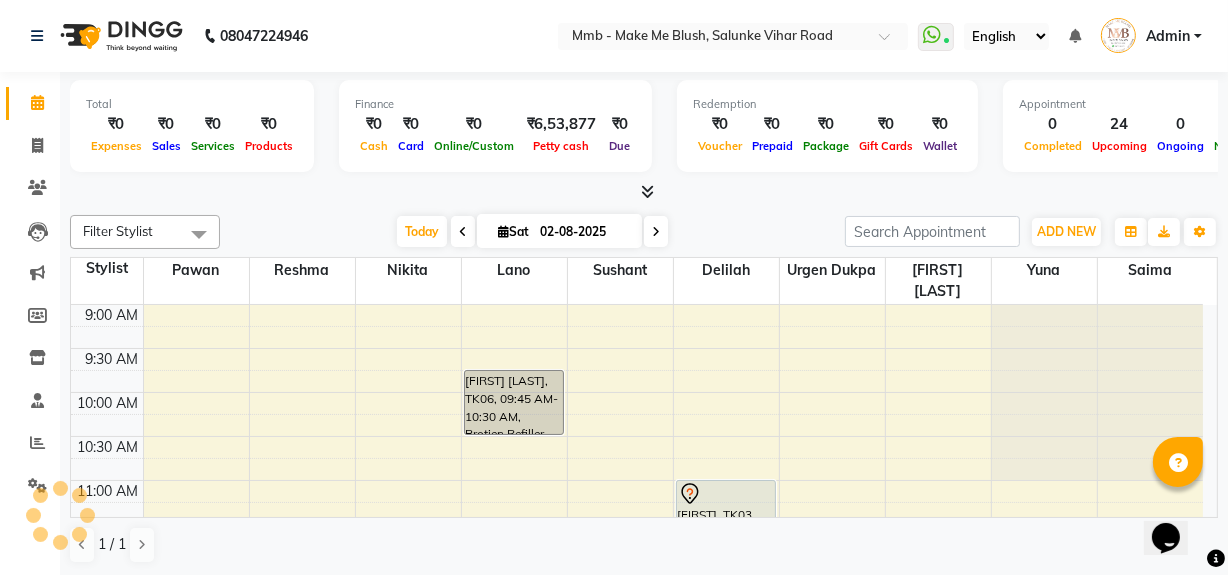 scroll, scrollTop: 439, scrollLeft: 0, axis: vertical 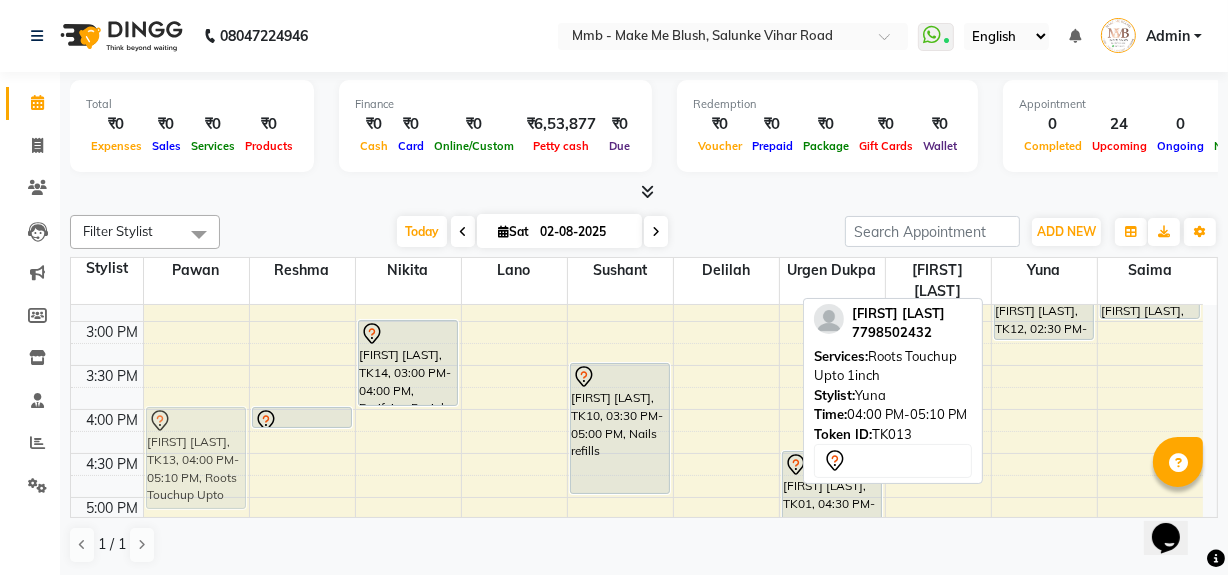 drag, startPoint x: 1064, startPoint y: 436, endPoint x: 218, endPoint y: 441, distance: 846.0148 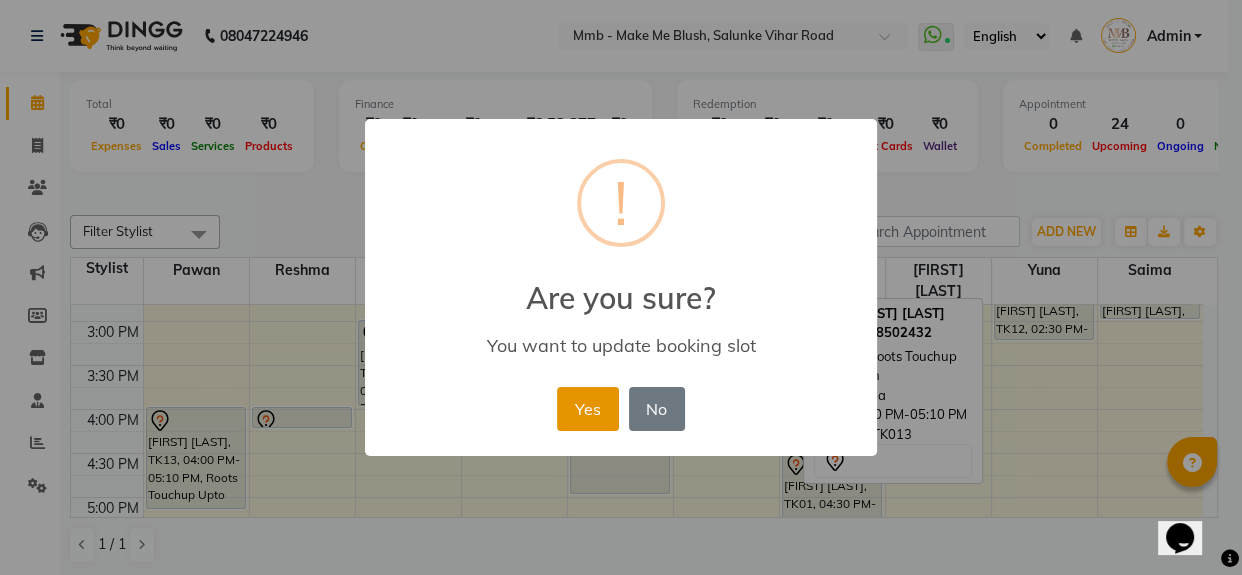 click on "Yes" at bounding box center (587, 409) 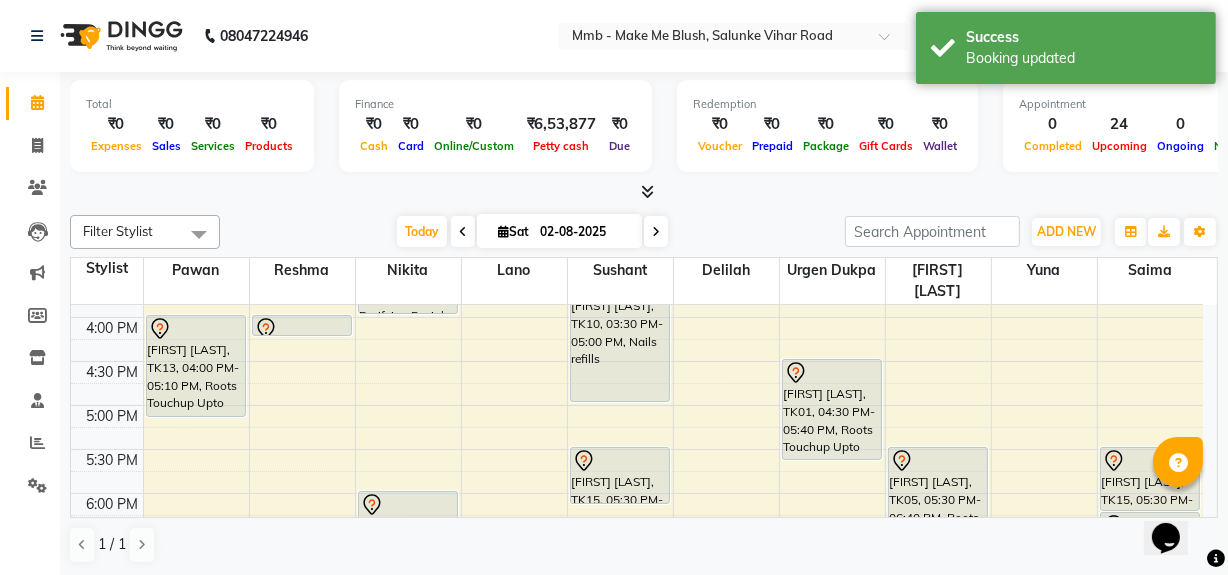 scroll, scrollTop: 620, scrollLeft: 0, axis: vertical 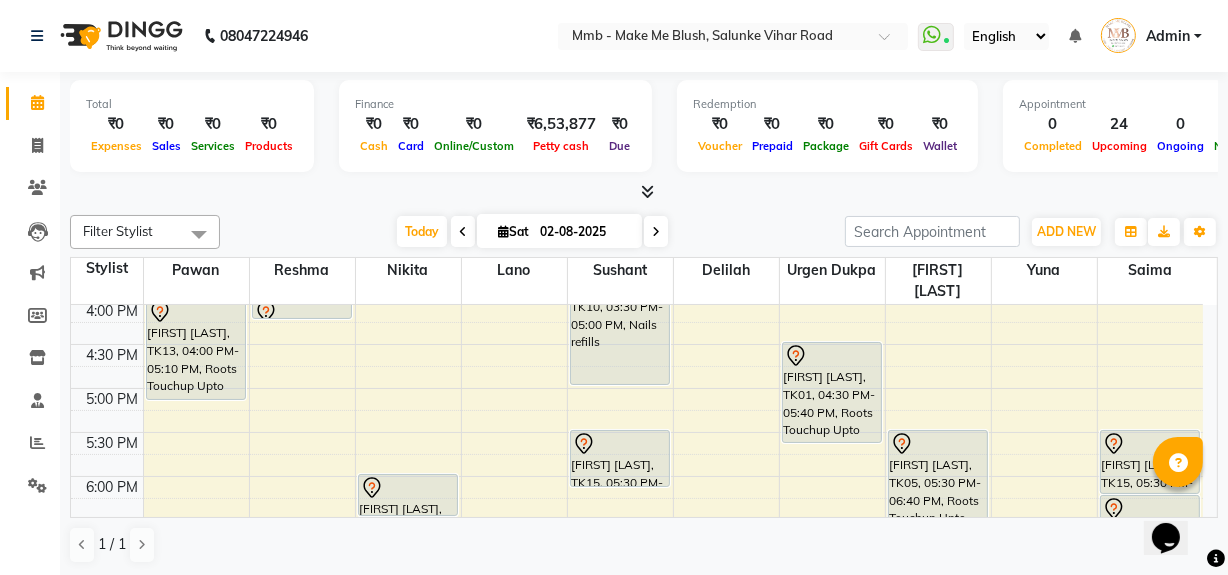 click on "9:00 AM 9:30 AM 10:00 AM 10:30 AM 11:00 AM 11:30 AM 12:00 PM 12:30 PM 1:00 PM 1:30 PM 2:00 PM 2:30 PM 3:00 PM 3:30 PM 4:00 PM 4:30 PM 5:00 PM 5:30 PM 6:00 PM 6:30 PM 7:00 PM 7:30 PM 8:00 PM 8:30 PM             [FIRST] [LAST], TK13, 04:00 PM-05:10 PM, Roots Touchup Upto 1inch              [FIRST] [LAST], TK04, 11:30 AM-12:15 PM, Regular Manicure              [FIRST] [LAST], TK04, 12:15 PM-12:30 PM, Eyebrows             [FIRST] [LAST], TK08, 01:00 PM-01:15 PM, Eyebrows             [FIRST] [LAST], TK08, 01:15 PM-02:00 PM, Regular Pedicure              [FIRST] [LAST], TK13, 04:00 PM-04:15 PM, Eyebrows             [FIRST] [LAST], TK04, 11:30 AM-12:15 PM, Regular Pedicure              [FIRST] [LAST], TK04, 12:15 PM-01:25 PM, Roots Touchup Upto 1inch              [FIRST] [LAST], TK14, 03:00 PM-04:00 PM, Purifying Facial Treatment             [FIRST] [LAST], TK11, 06:00 PM-06:30 PM, Rica bikini              [FIRST] [LAST], TK11, 06:30 PM-06:40 PM, Honey half Arm" at bounding box center [637, 212] 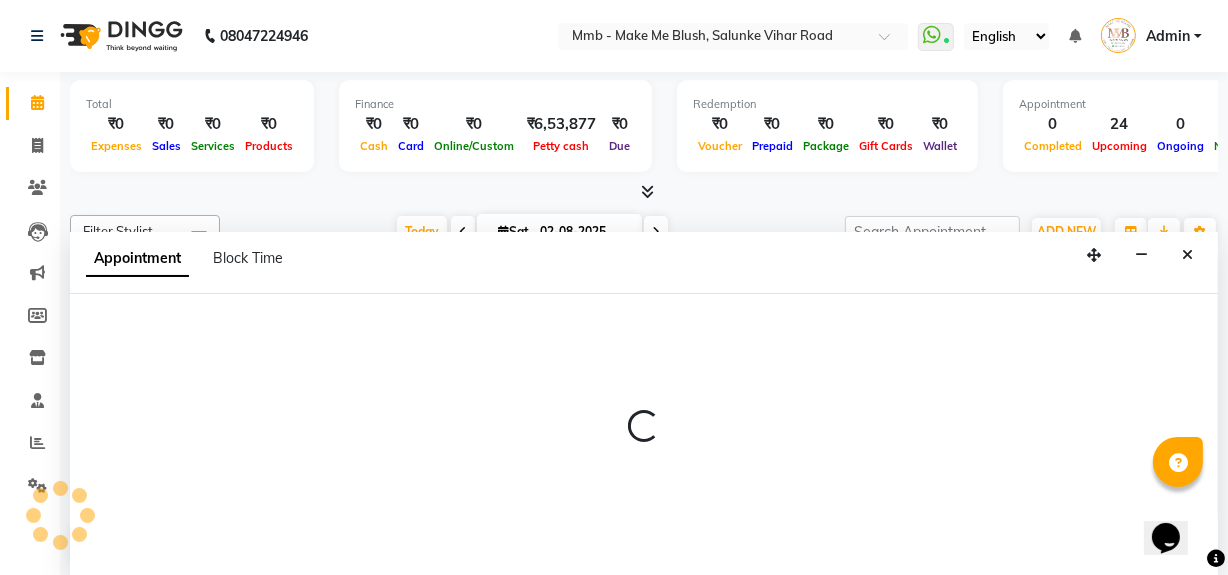 scroll, scrollTop: 0, scrollLeft: 0, axis: both 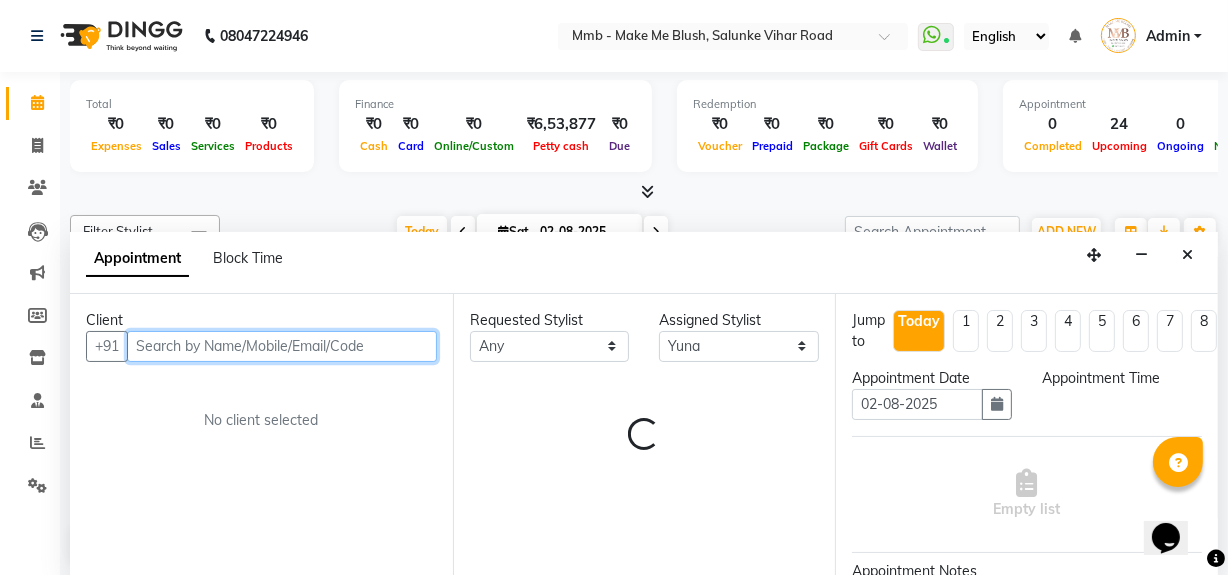 select on "1020" 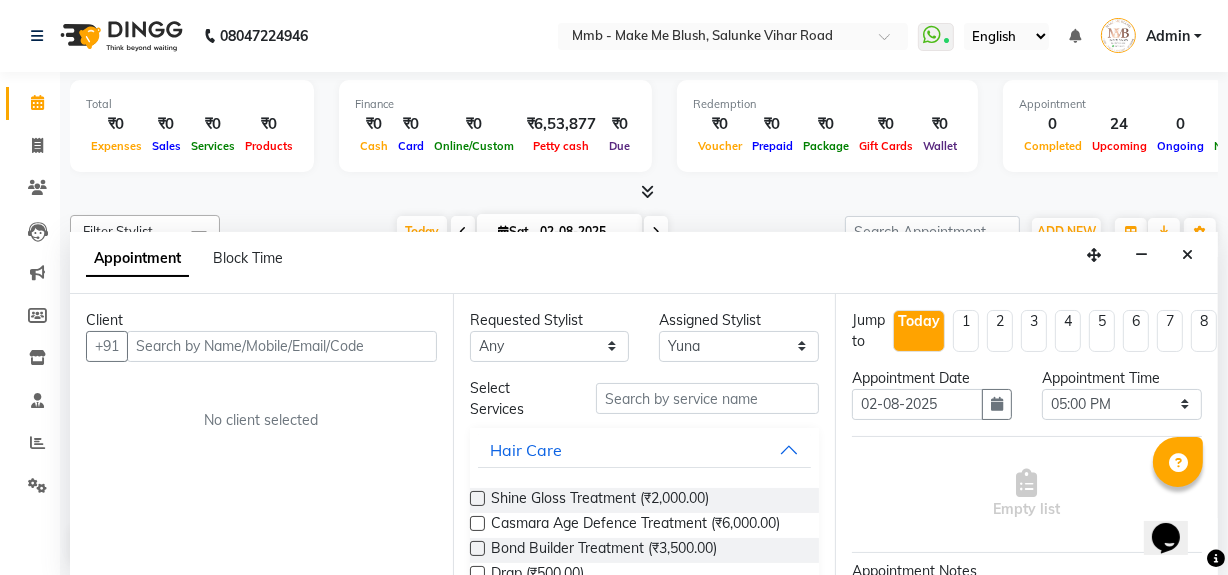 click on "Select Services    Hair Care Shine Gloss Treatment (₹2,000.00) Casmara Age Defence Treatment (₹6,000.00) Bond Builder Treatment (₹3,500.00) Drap (₹500.00) Casmara Pure Oxygen  (₹6,000.00) Make up  (₹3,500.00) Hair style (₹2,000.00) Rica Half Face  (₹300.00) Consultancy (₹0) Neck Threading (₹100.00) Opuntia Oil Hair spa (₹3,500.00) Purifying Facial Treatment (₹3,999.00) Honey half Arm (₹225.00) Bikini Line Honey (₹250.00) Root Revival therapy (₹1,800.00) Back Massage (₹1,000.00) Japanese  Hair spa (₹6,999.00) Advanced Scalp Therapy (₹3,000.00) Under Arm D-tan (₹500.00) Ankle D-tan (₹500.00)    Hair Wash    Women Hair Cuts     Blow Dry     Crimping/Tonging/Ironing    Relax And Unwind[massages]    Body Polising    Nails Refills, Overlays, And Extensions     Nail    Hair And Scalp Care    hair care    [hydrating hair spa/hair spa for coloured hair/hairspa for cheamically damaged hair/hair spa for sine]    hairspA FOR MOLLICULAR BOND repair    Honey Waxing    Threading" at bounding box center (645, 1465) 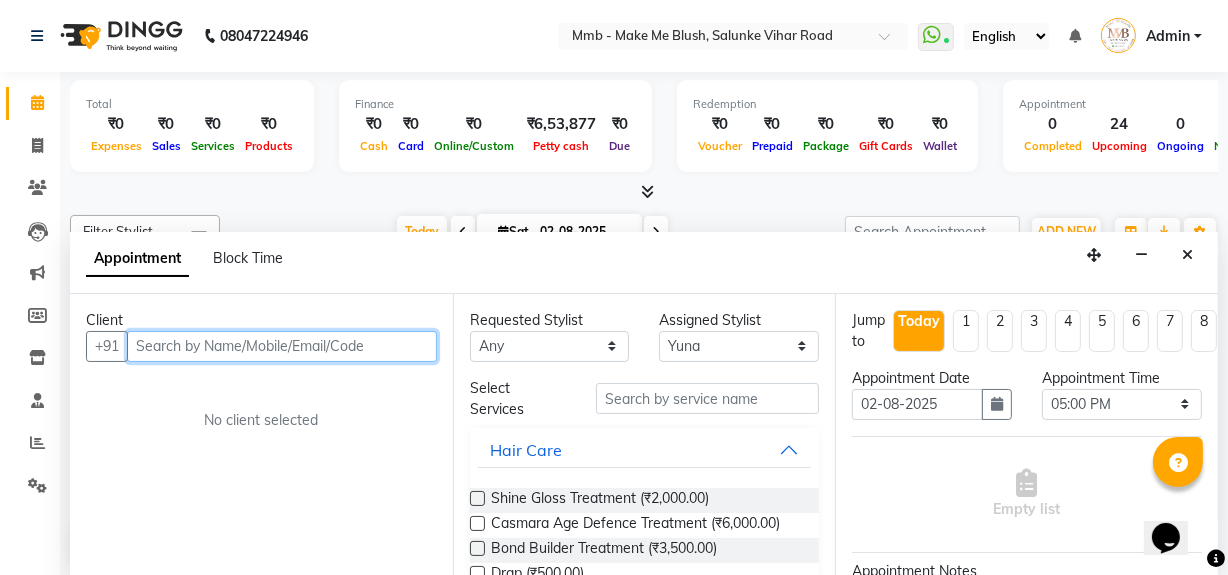 click at bounding box center [282, 346] 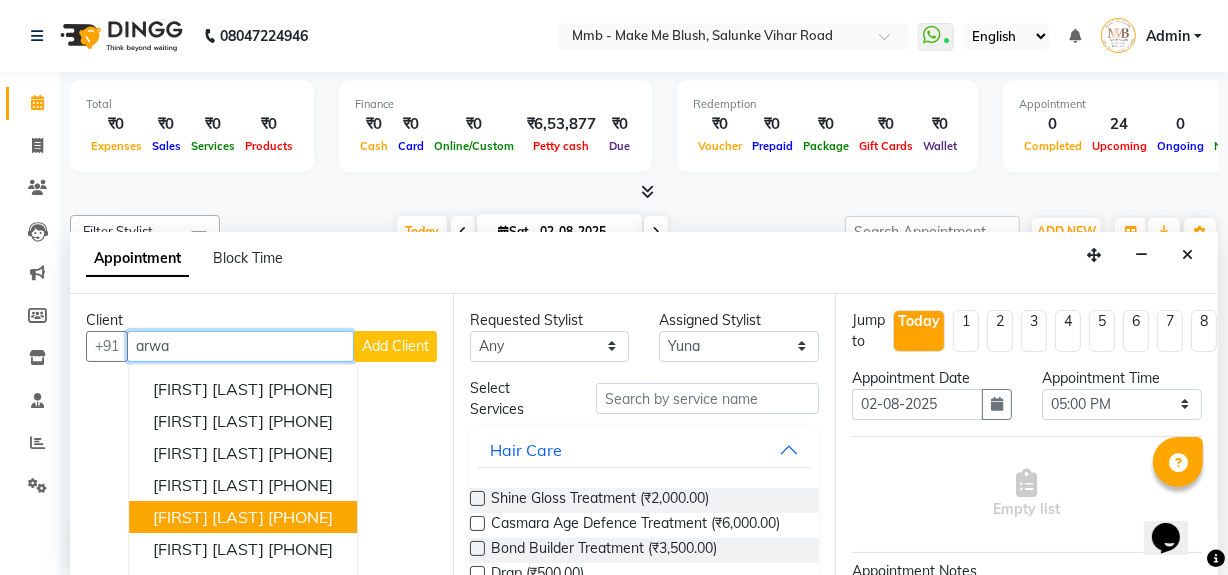 click on "[FIRST] [LAST] [PHONE]" at bounding box center [243, 517] 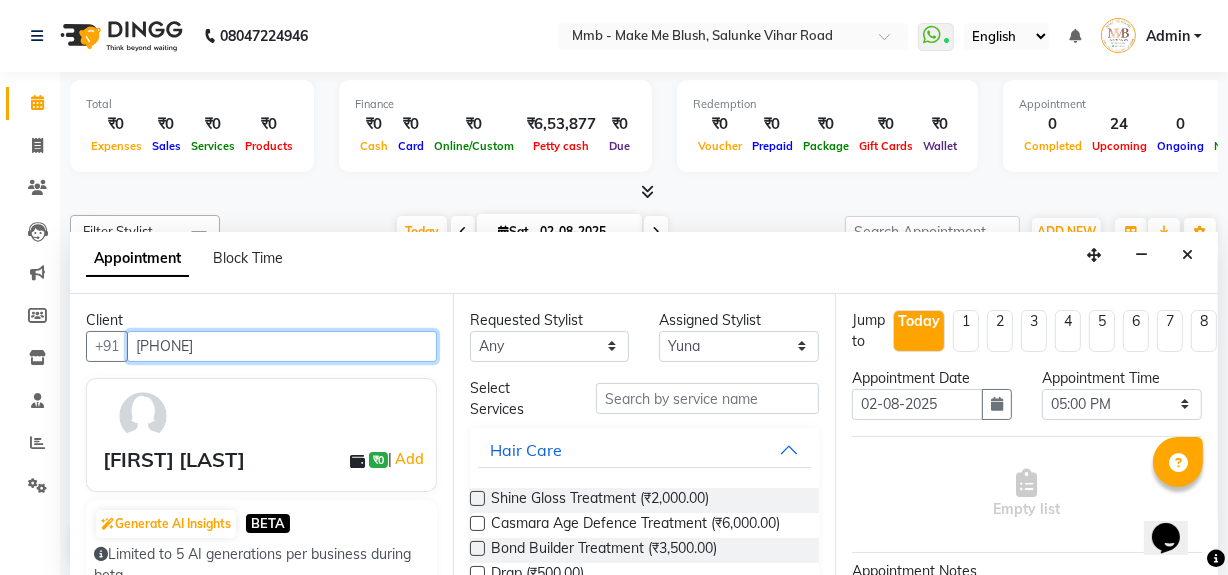 type on "[PHONE]" 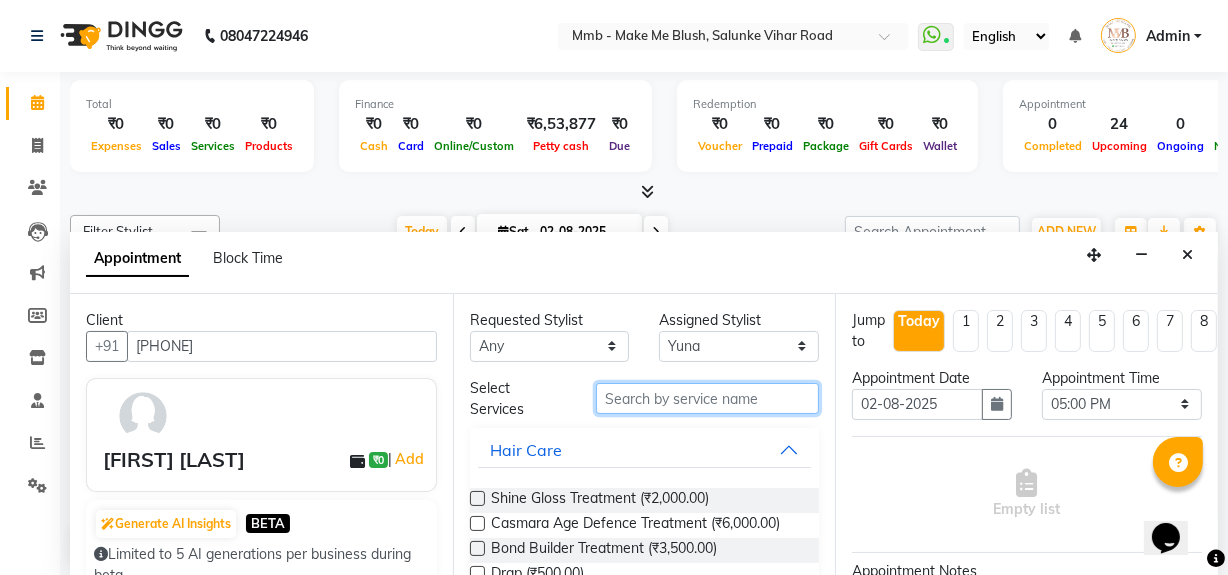 click at bounding box center (707, 398) 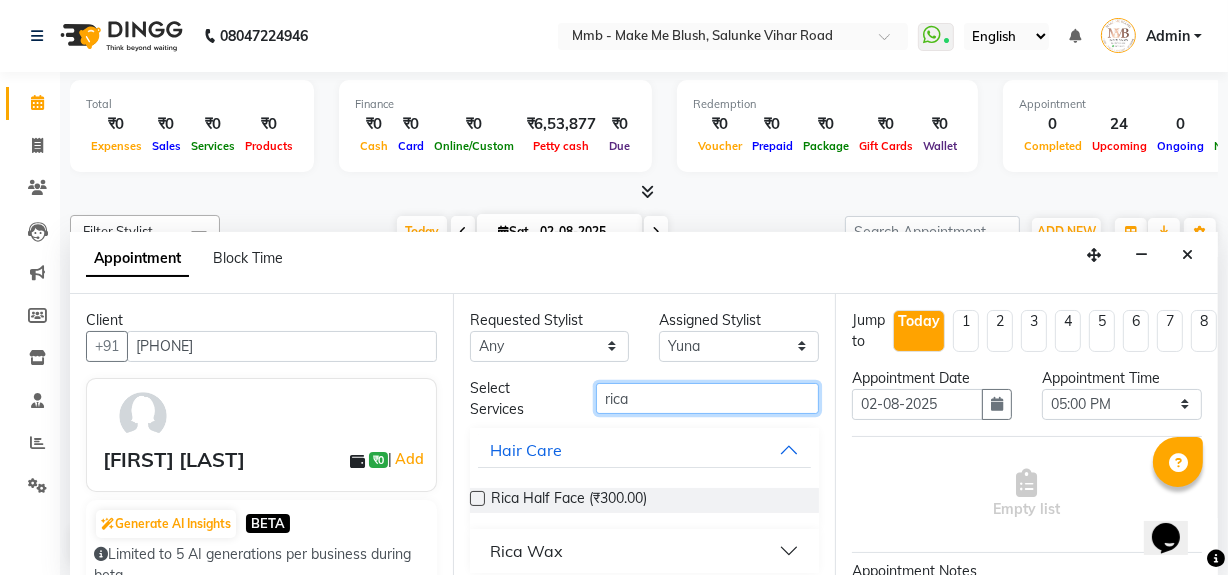 type on "rica" 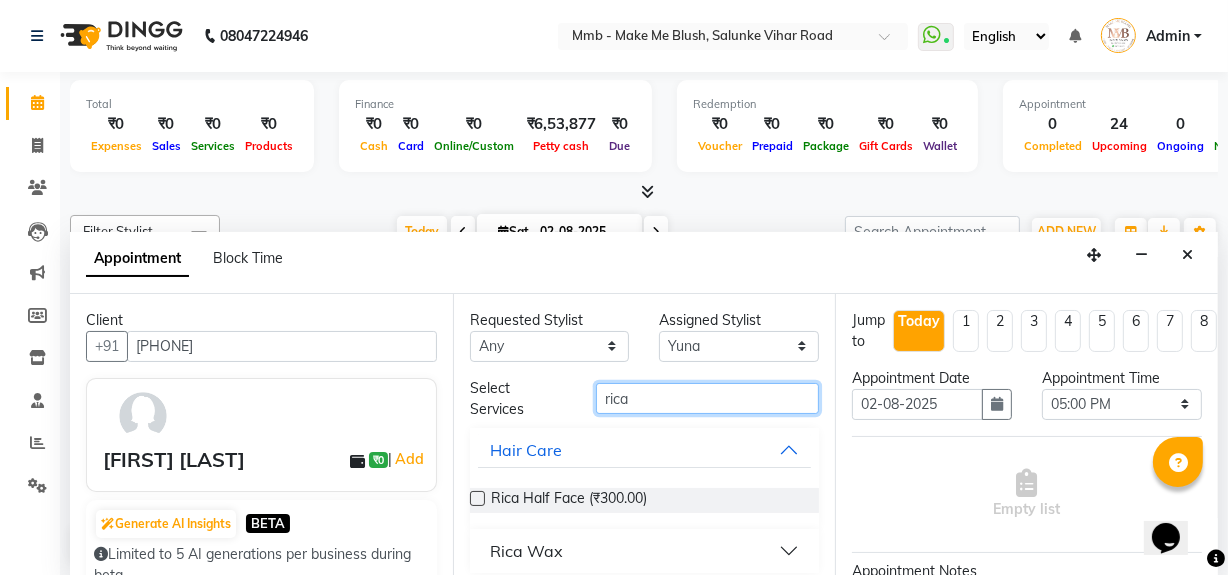 scroll, scrollTop: 10, scrollLeft: 0, axis: vertical 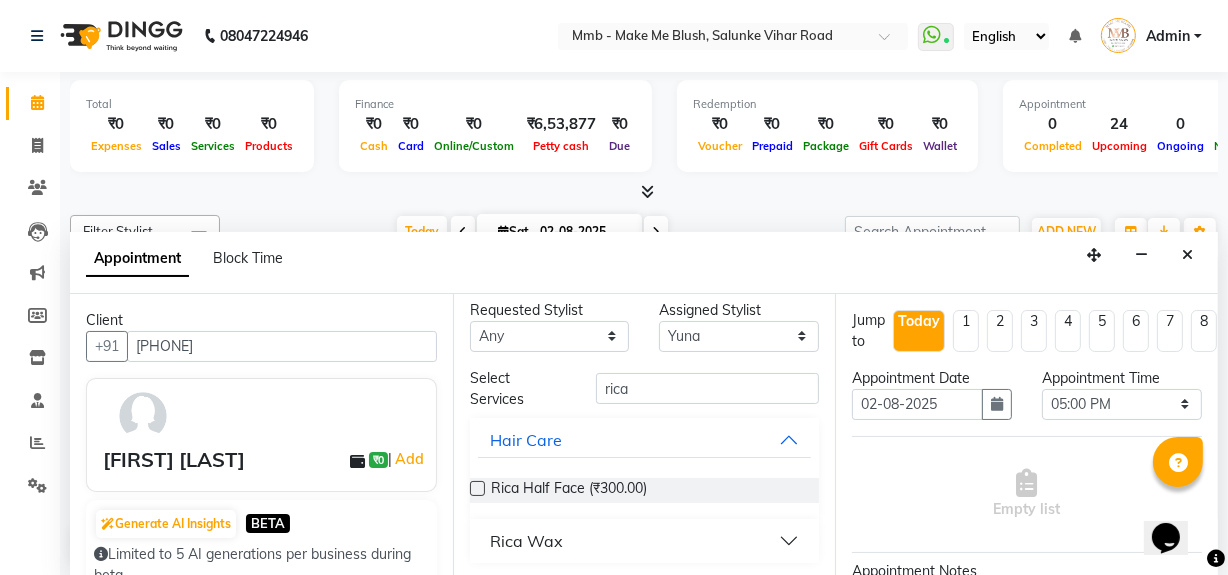 click on "Rica Wax" at bounding box center [645, 541] 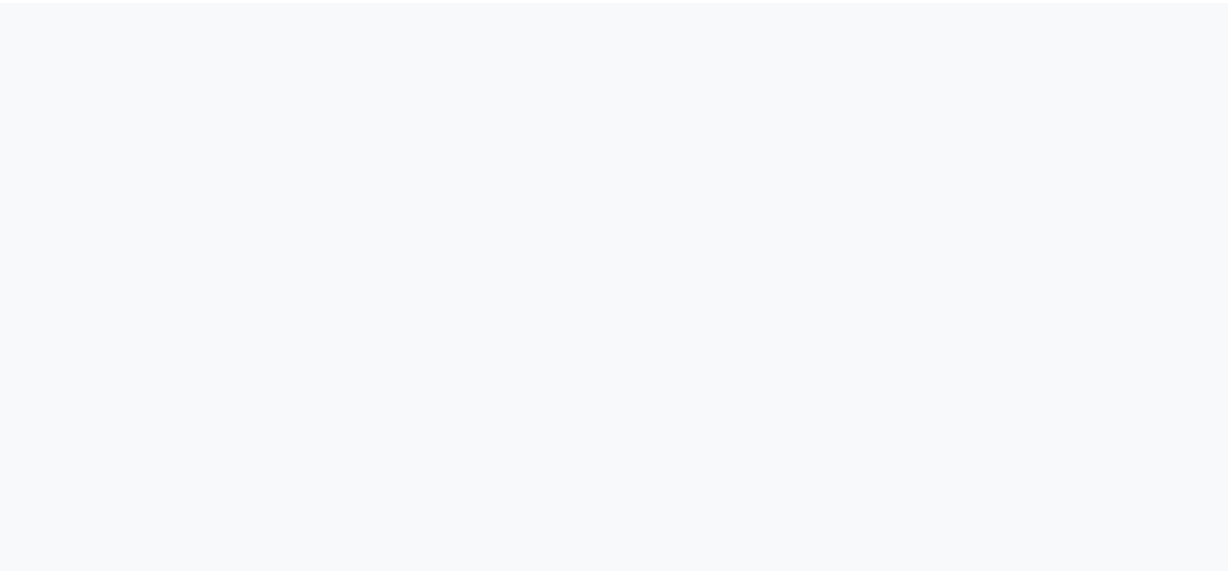 scroll, scrollTop: 0, scrollLeft: 0, axis: both 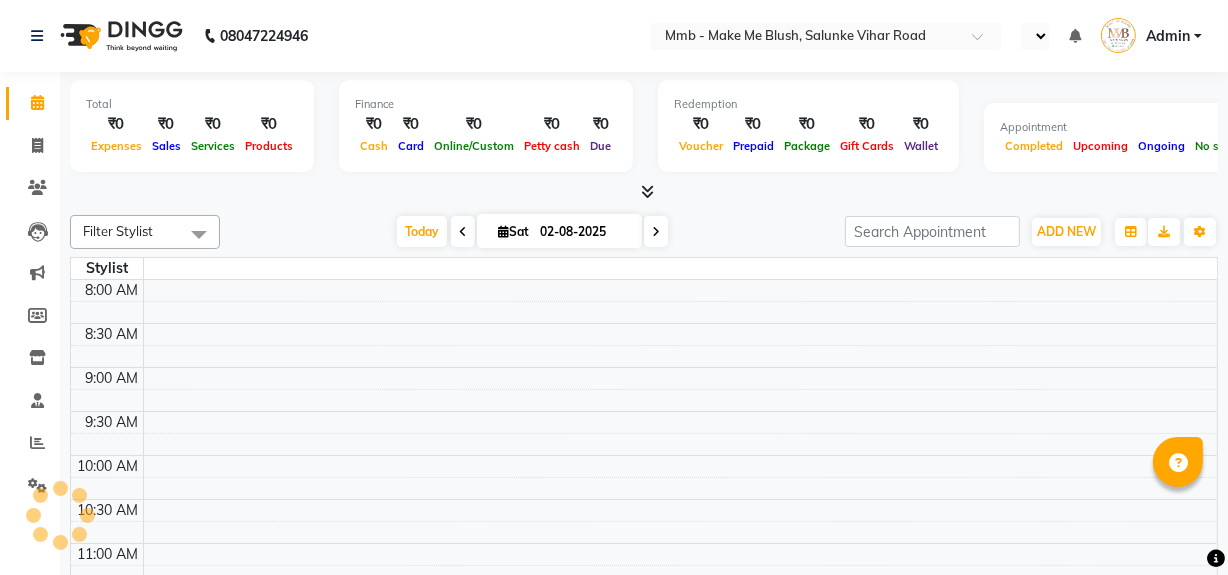 select on "en" 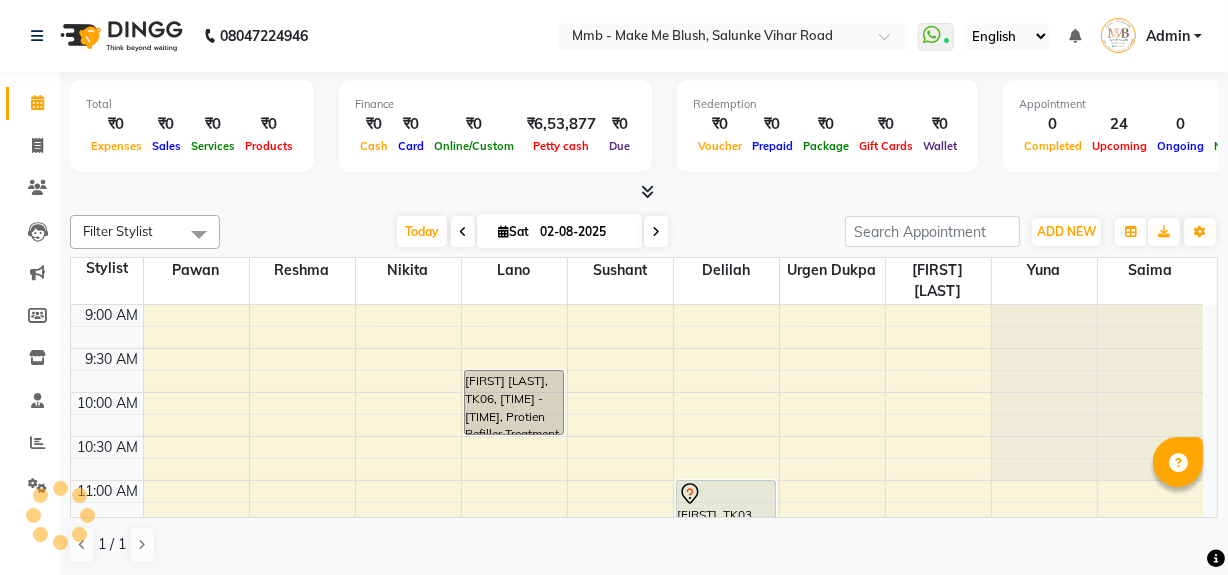 scroll, scrollTop: 0, scrollLeft: 0, axis: both 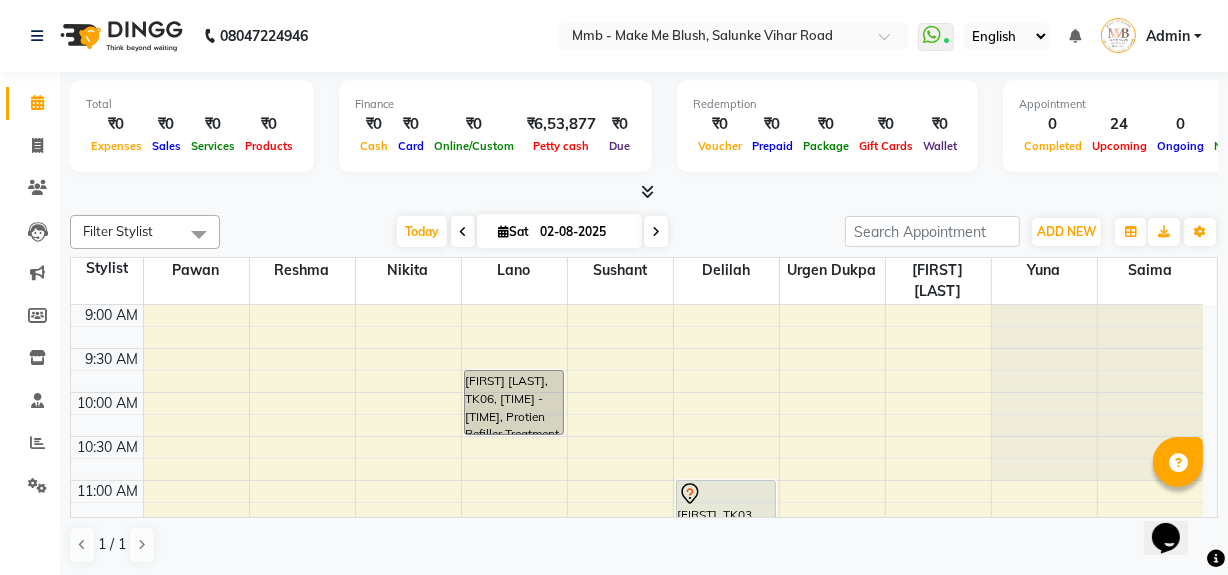 click on "Opens Chat This icon Opens the chat window." at bounding box center [1175, 502] 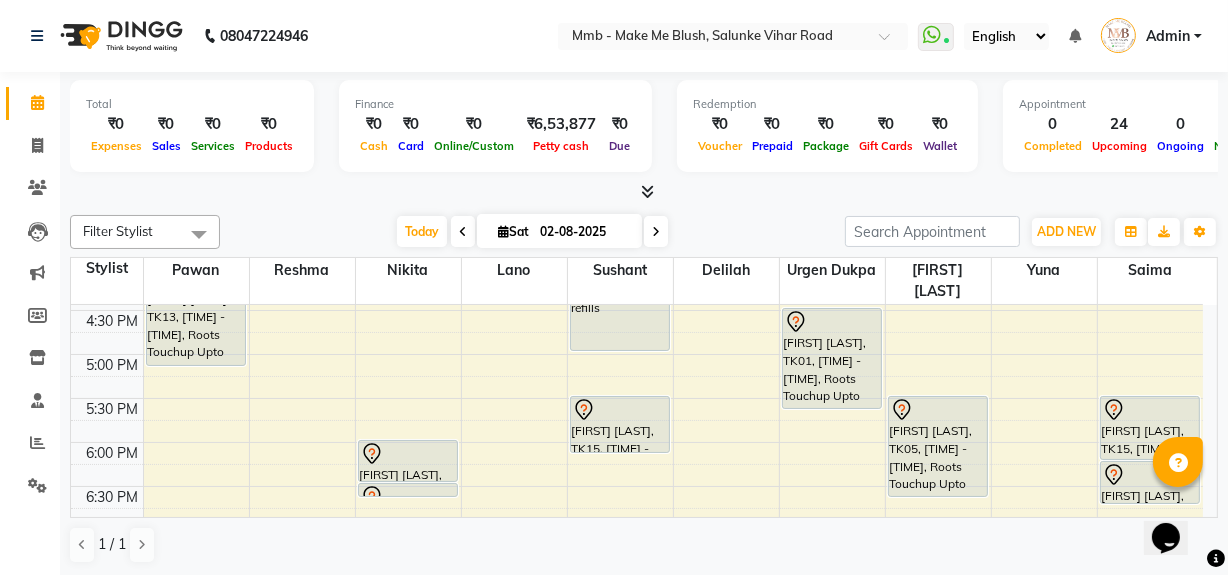 scroll, scrollTop: 690, scrollLeft: 0, axis: vertical 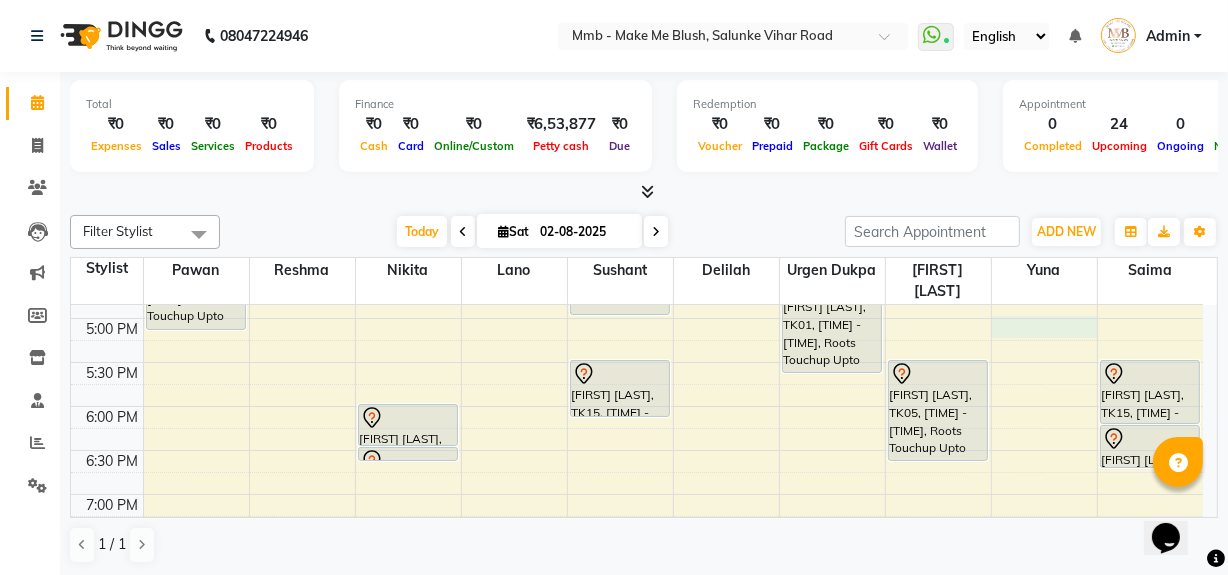 click on "9:00 AM 9:30 AM 10:00 AM 10:30 AM 11:00 AM 11:30 AM 12:00 PM 12:30 PM 1:00 PM 1:30 PM 2:00 PM 2:30 PM 3:00 PM 3:30 PM 4:00 PM 4:30 PM 5:00 PM 5:30 PM 6:00 PM 6:30 PM 7:00 PM 7:30 PM 8:00 PM 8:30 PM             Trisha Roy, TK13, 04:00 PM-05:10 PM, Roots Touchup Upto 1inch              Daayita Apaprajita, TK04, 11:30 AM-12:15 PM, Regular Manicure              Daayita Apaprajita, TK04, 12:15 PM-12:30 PM, Eyebrows             Simriti Vaswani, TK08, 01:00 PM-01:15 PM, Eyebrows             Simriti Vaswani, TK08, 01:15 PM-02:00 PM, Regular Pedicure              Trisha Roy, TK13, 04:00 PM-04:15 PM, Eyebrows             Daayita Apaprajita, TK04, 11:30 AM-12:15 PM, Regular Pedicure              Daayita Apaprajita, TK04, 12:15 PM-01:25 PM, Roots Touchup Upto 1inch              Munira Bootwala, TK14, 03:00 PM-04:00 PM, Purifying Facial Treatment             Carina Bhagchandani, TK11, 06:00 PM-06:30 PM, Rica bikini              Carina Bhagchandani, TK11, 06:30 PM-06:40 PM, Honey half Arm" at bounding box center (637, 142) 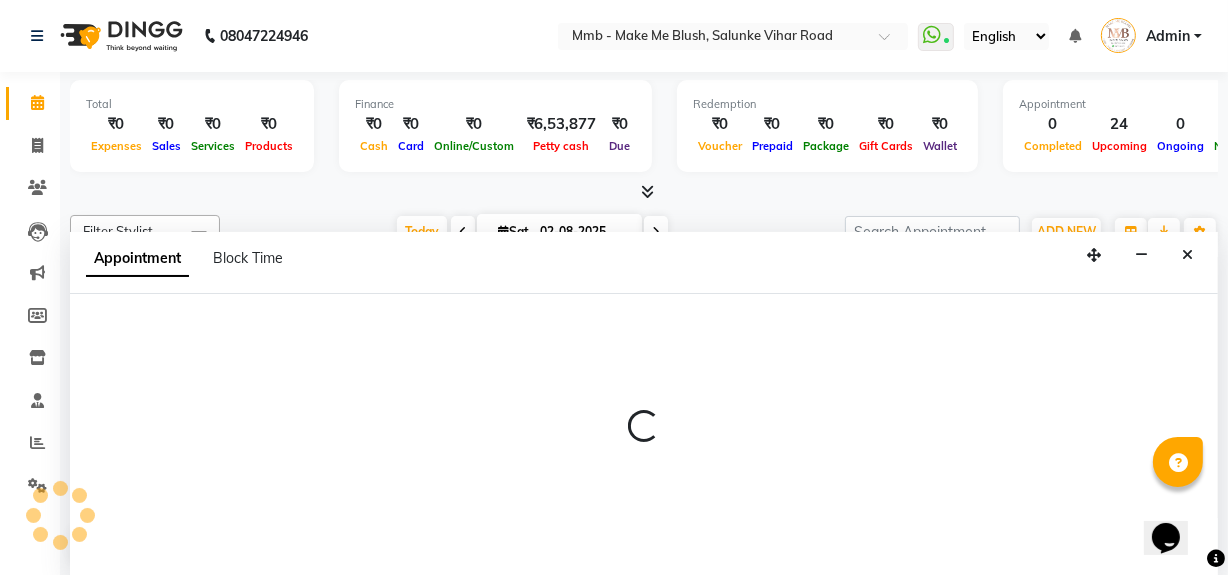select on "67875" 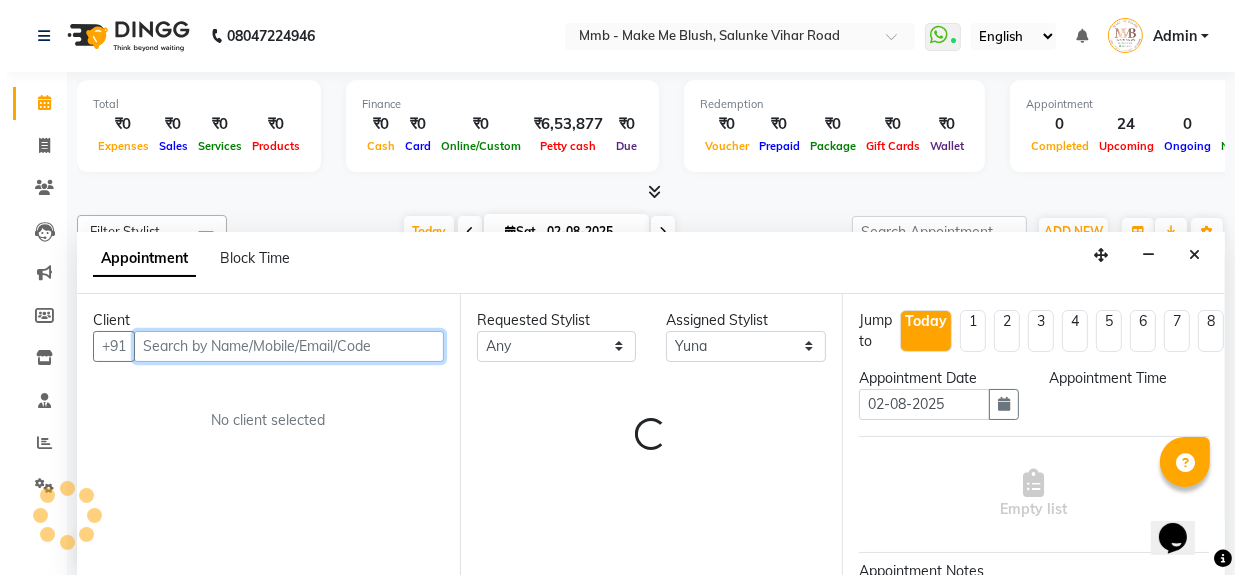 scroll, scrollTop: 0, scrollLeft: 0, axis: both 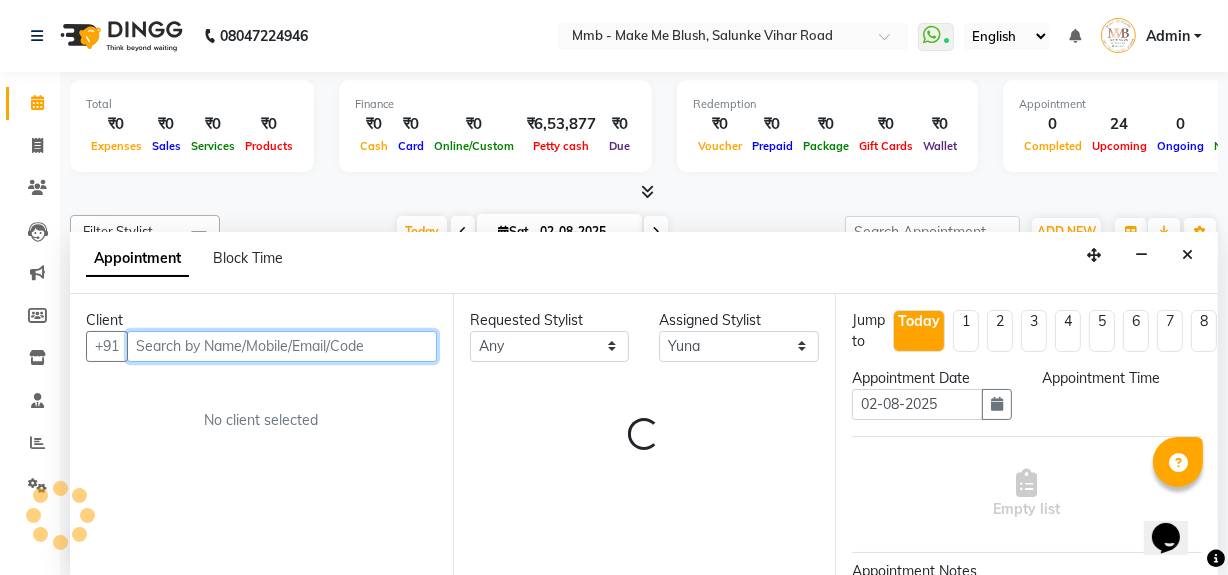 select on "1020" 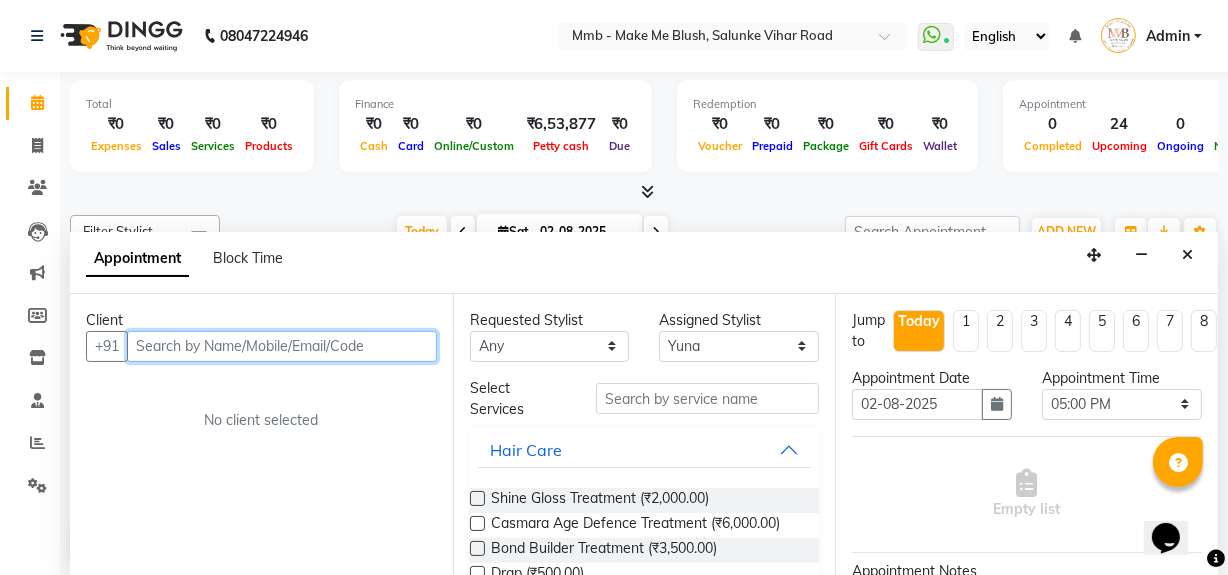 click at bounding box center [282, 346] 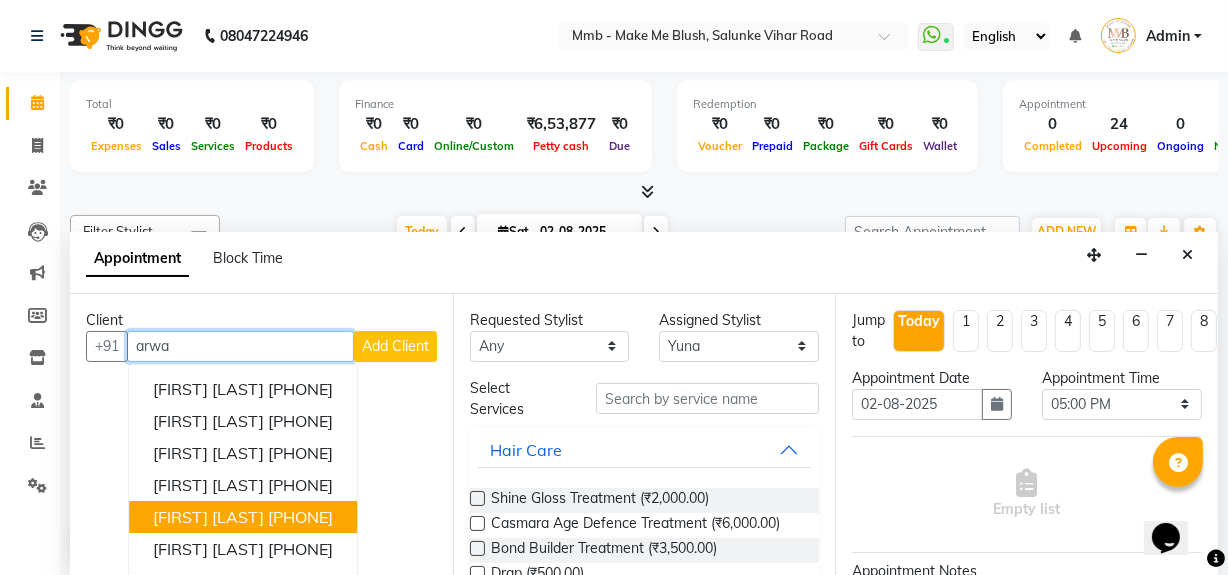 click on "9820827778" at bounding box center [300, 517] 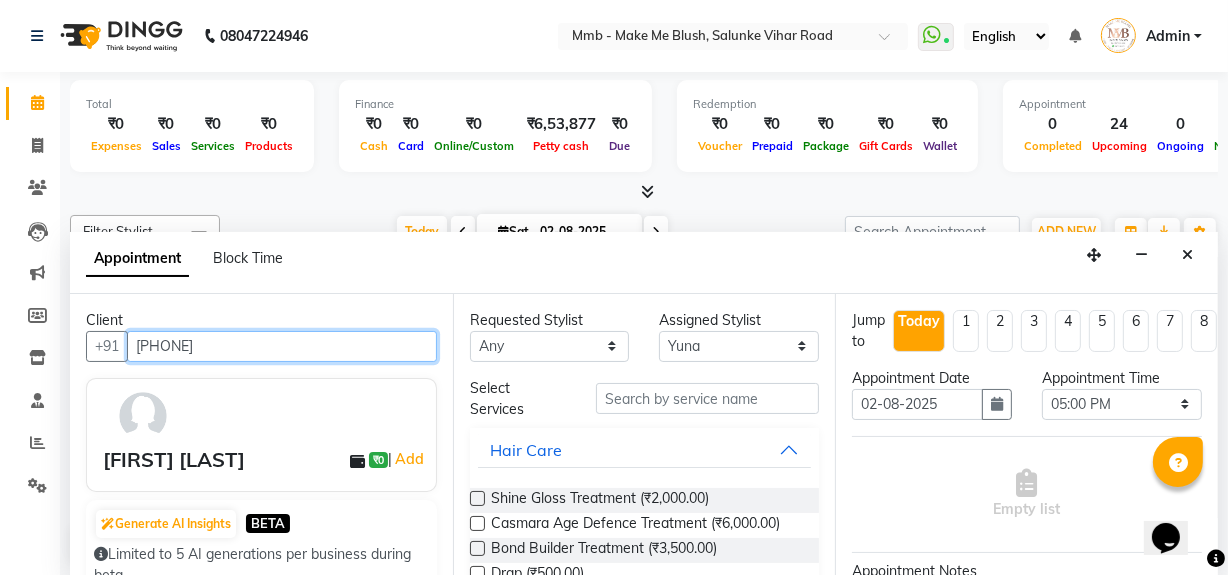 click on "9820827778" at bounding box center (282, 346) 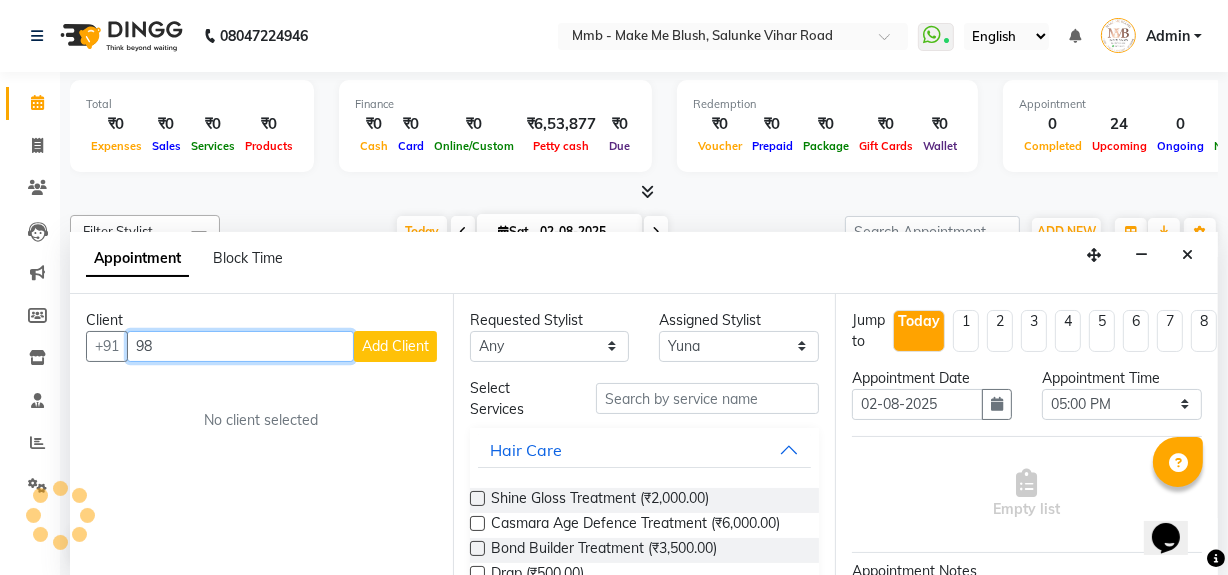 type on "9" 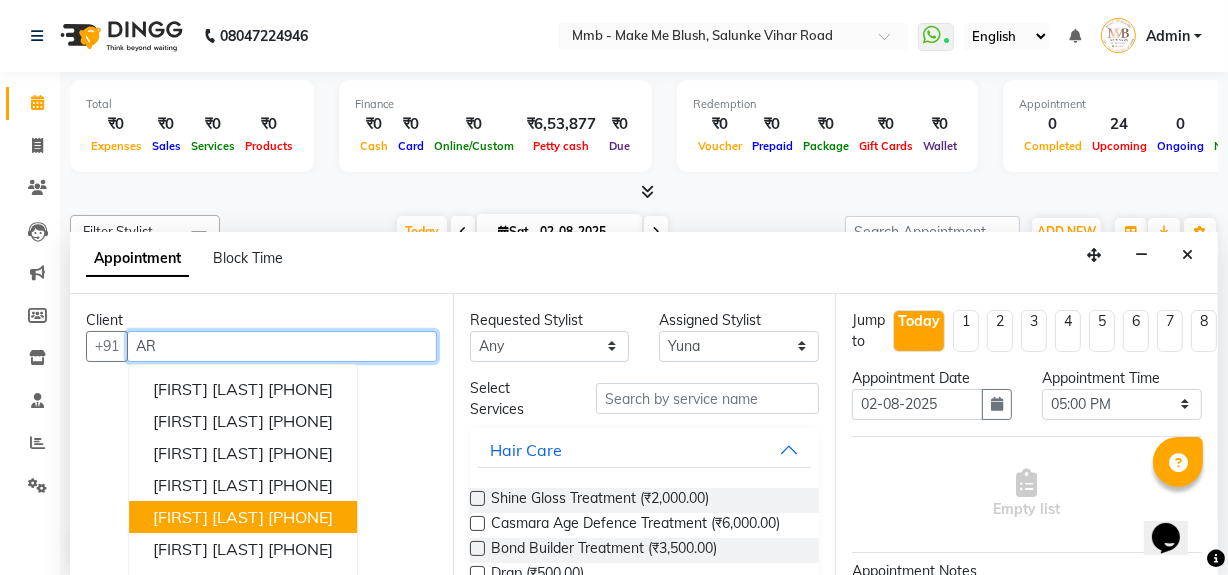 type on "A" 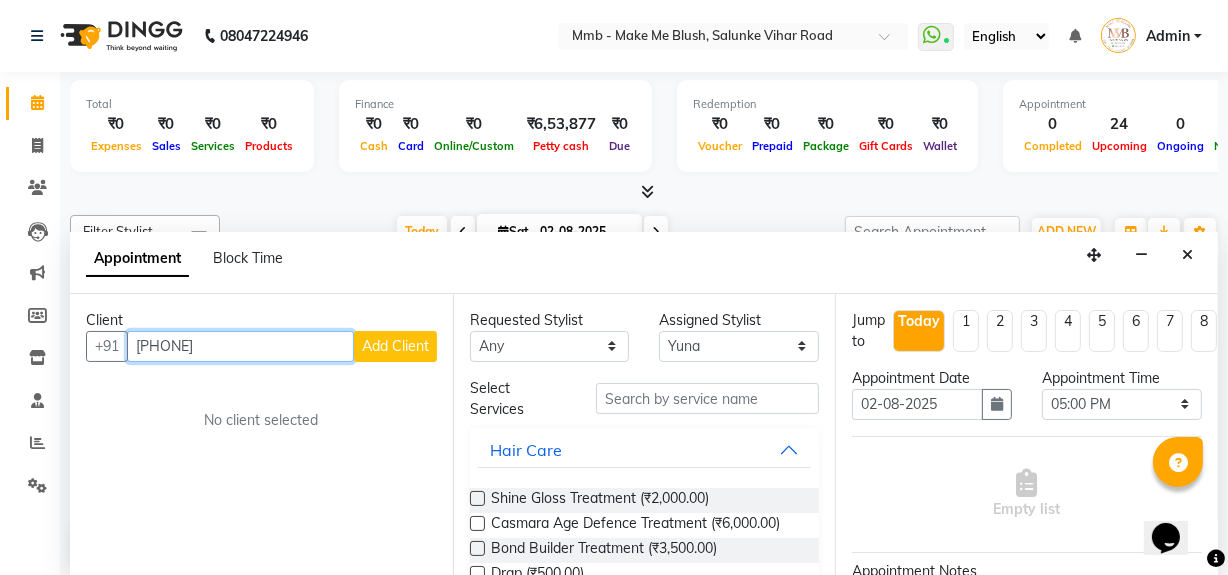 type on "[PHONE]" 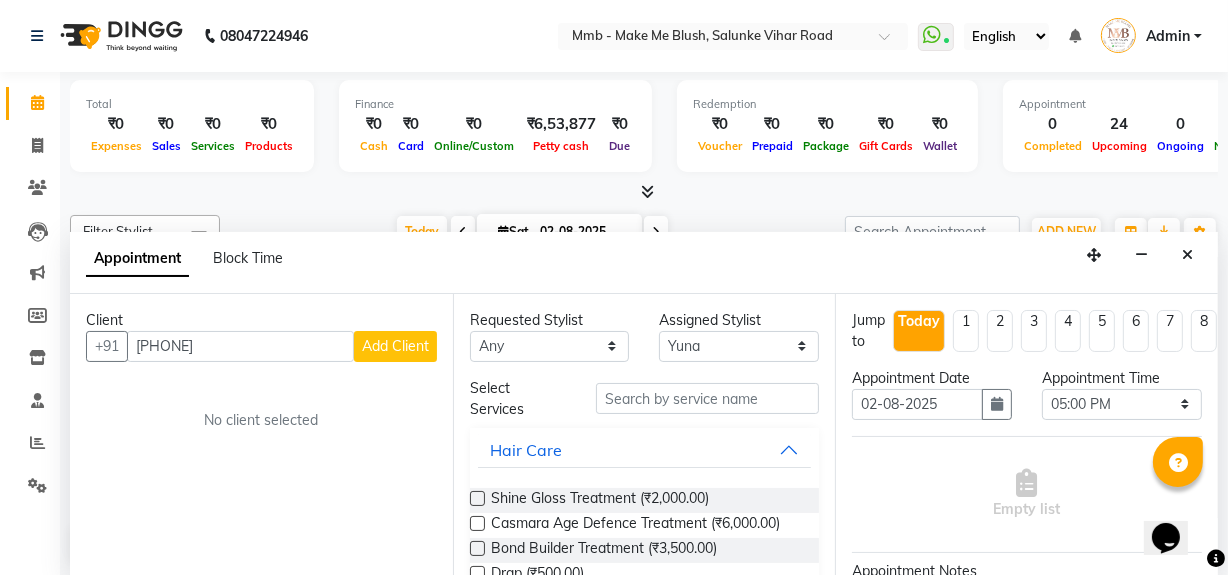 click on "Add Client" at bounding box center (395, 346) 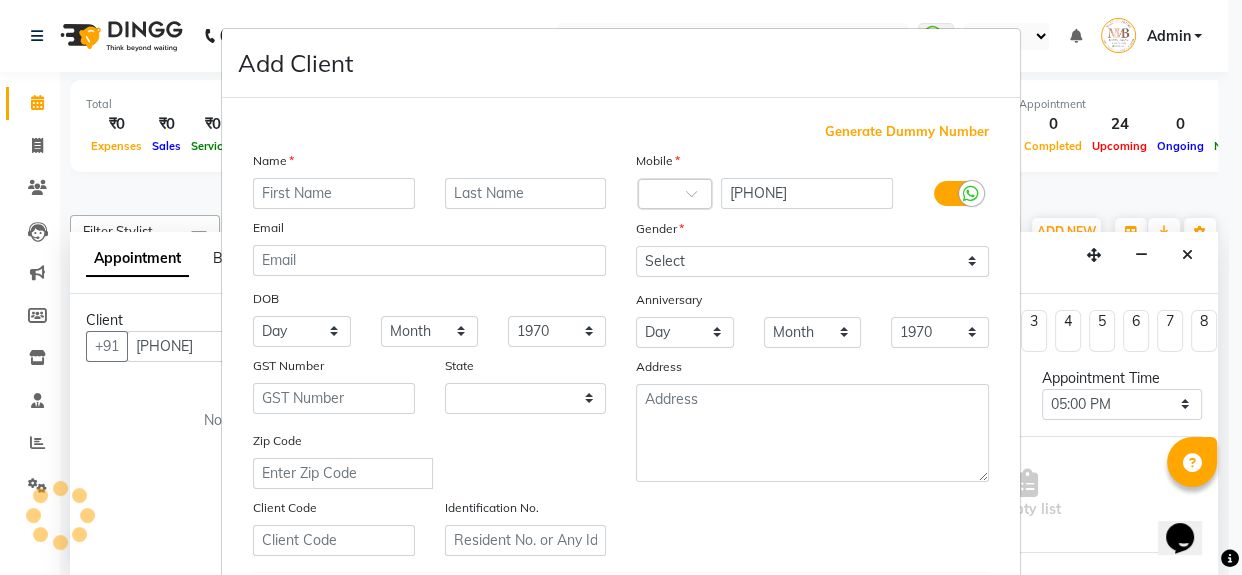 select on "22" 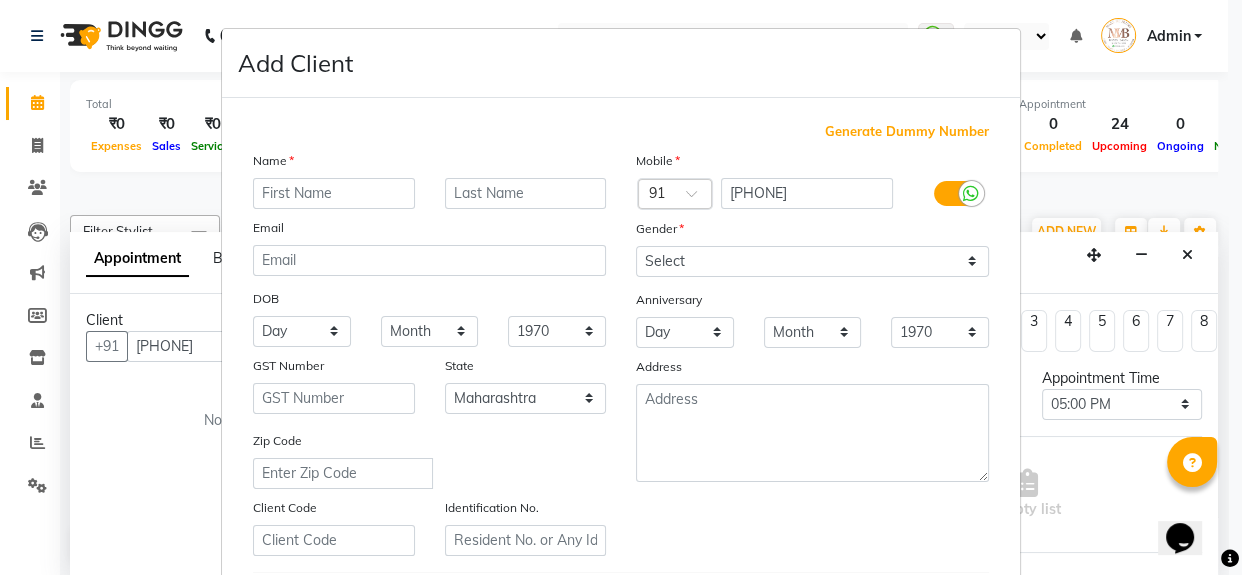 click at bounding box center (334, 193) 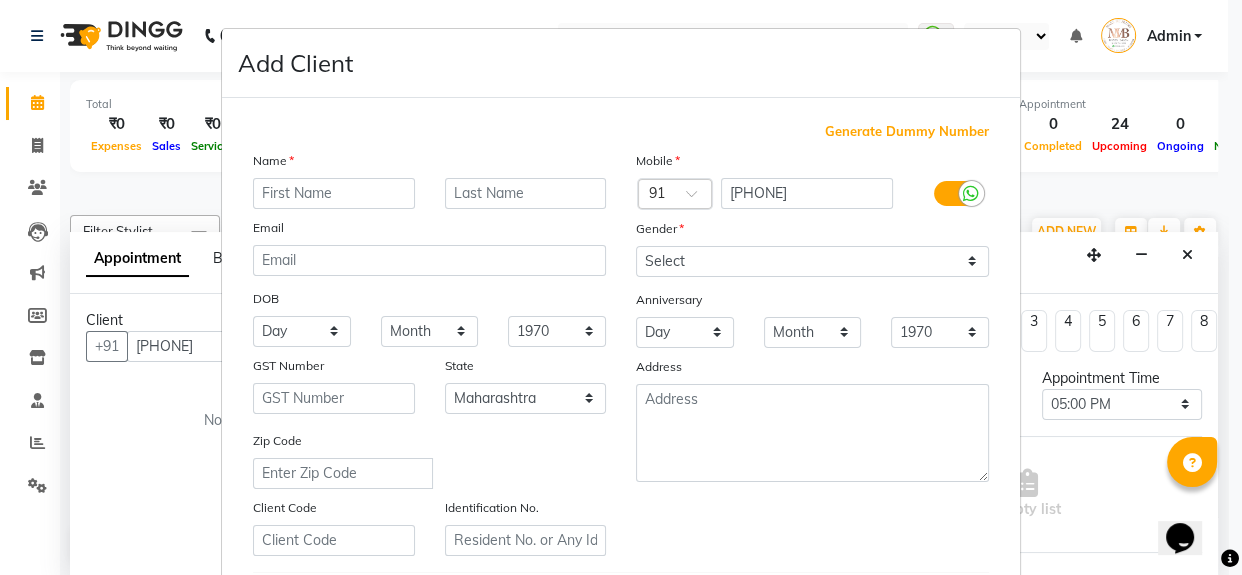 type on "a" 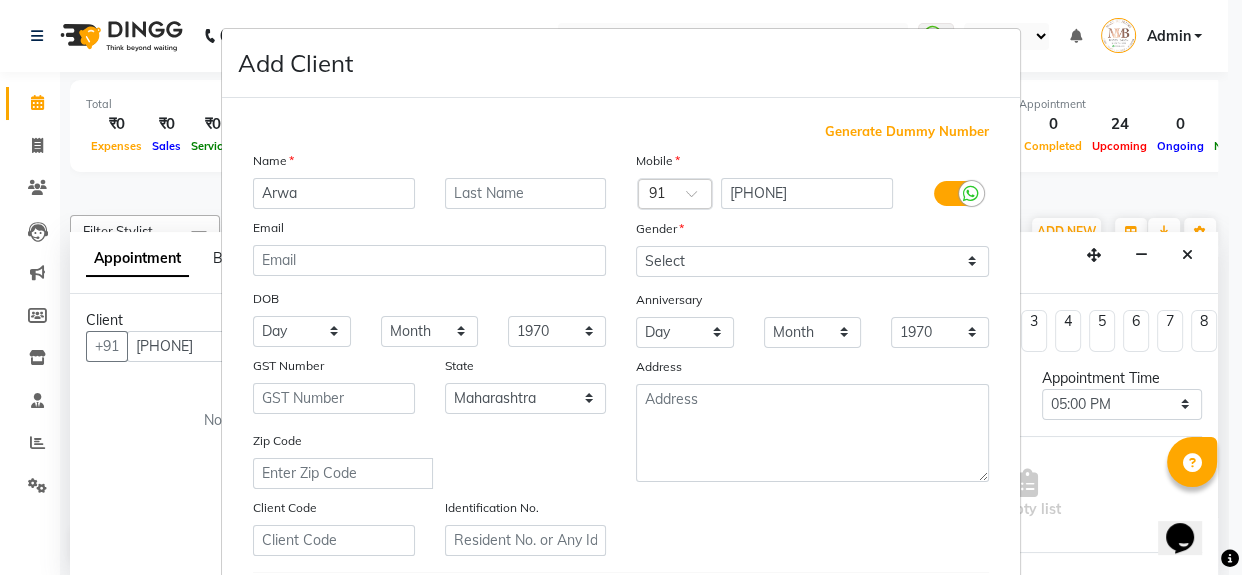 type on "Arwa" 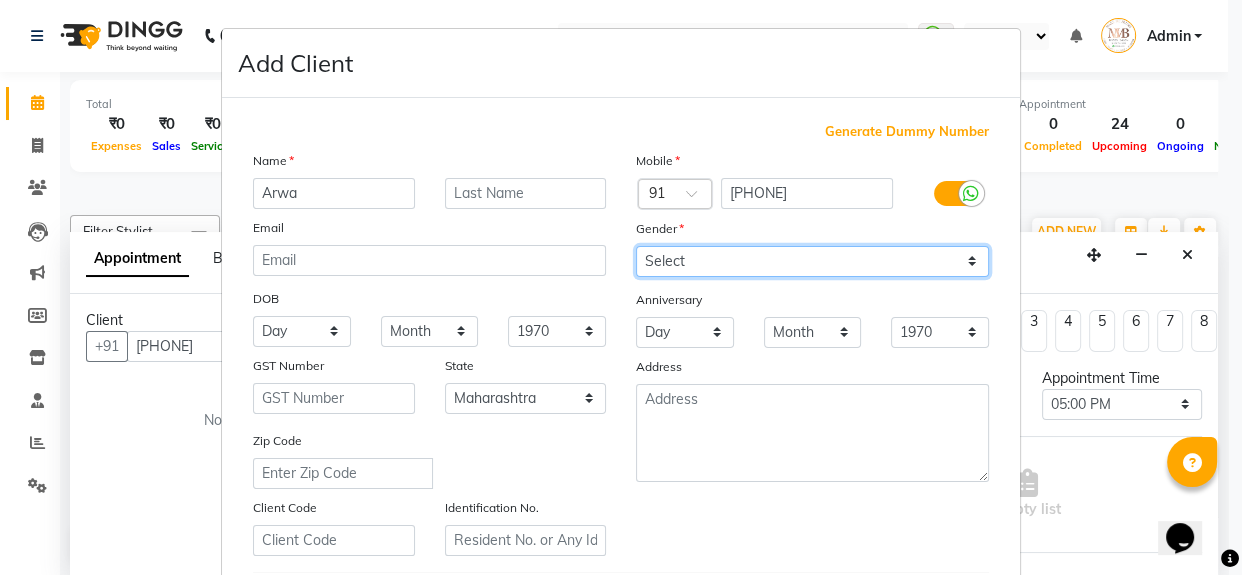 click on "Select Male Female Other Prefer Not To Say" at bounding box center (812, 261) 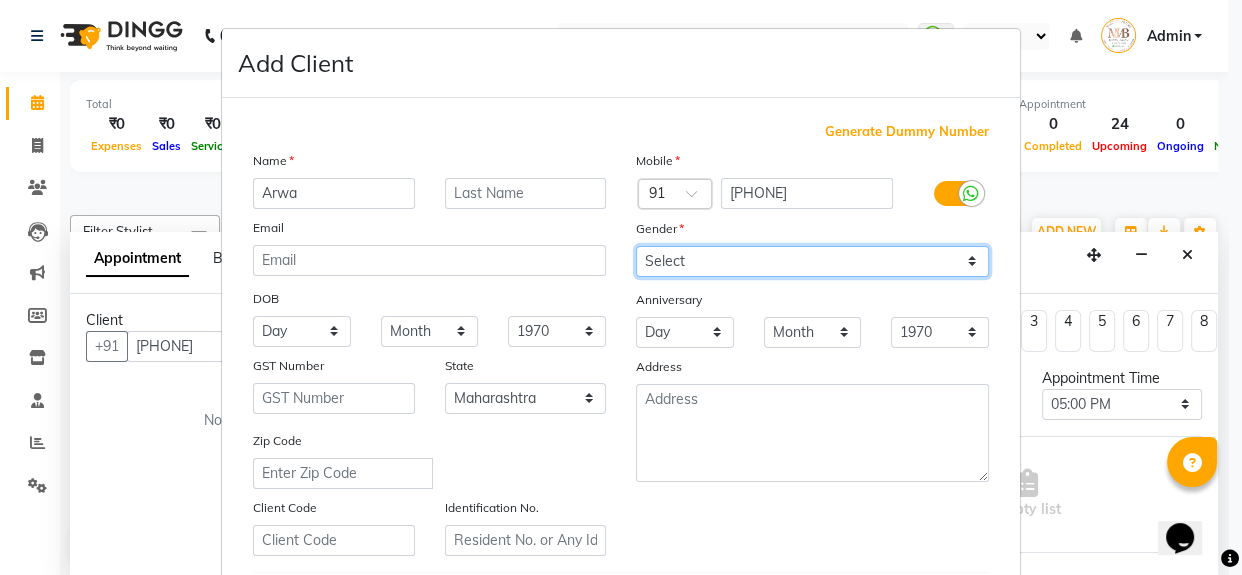select on "female" 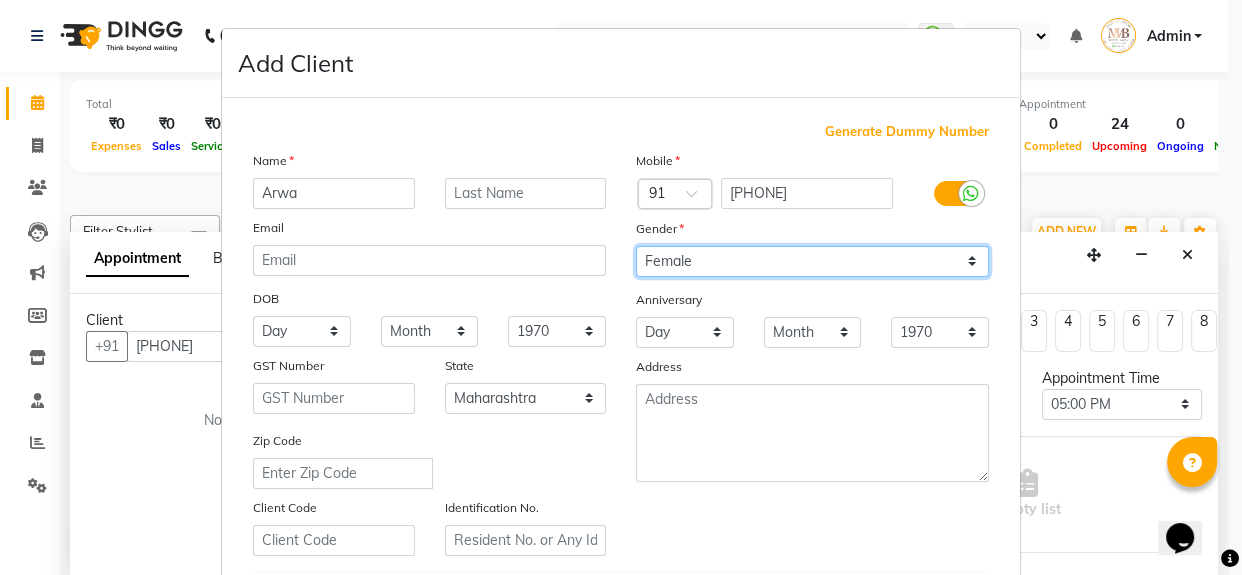 click on "Select Male Female Other Prefer Not To Say" at bounding box center [812, 261] 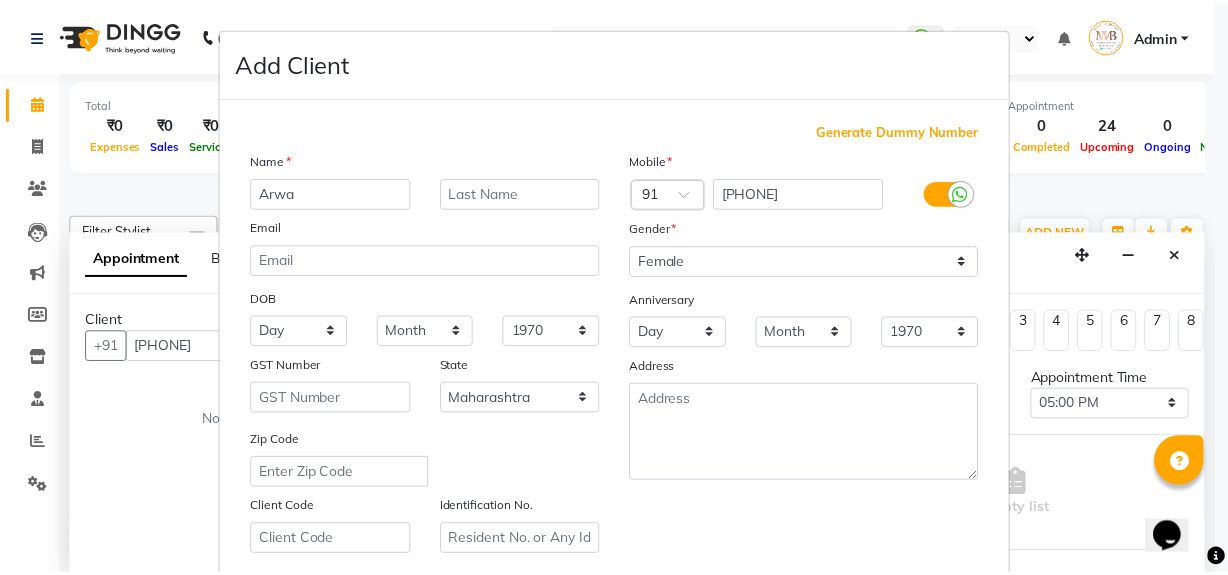 scroll, scrollTop: 353, scrollLeft: 0, axis: vertical 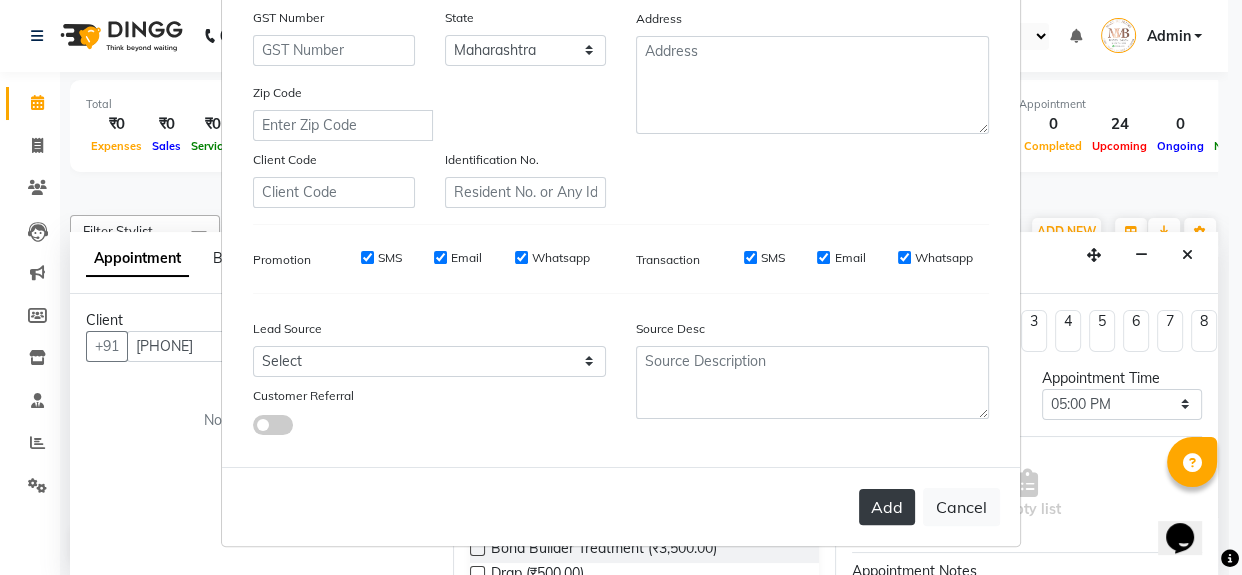 click on "Add" at bounding box center [887, 507] 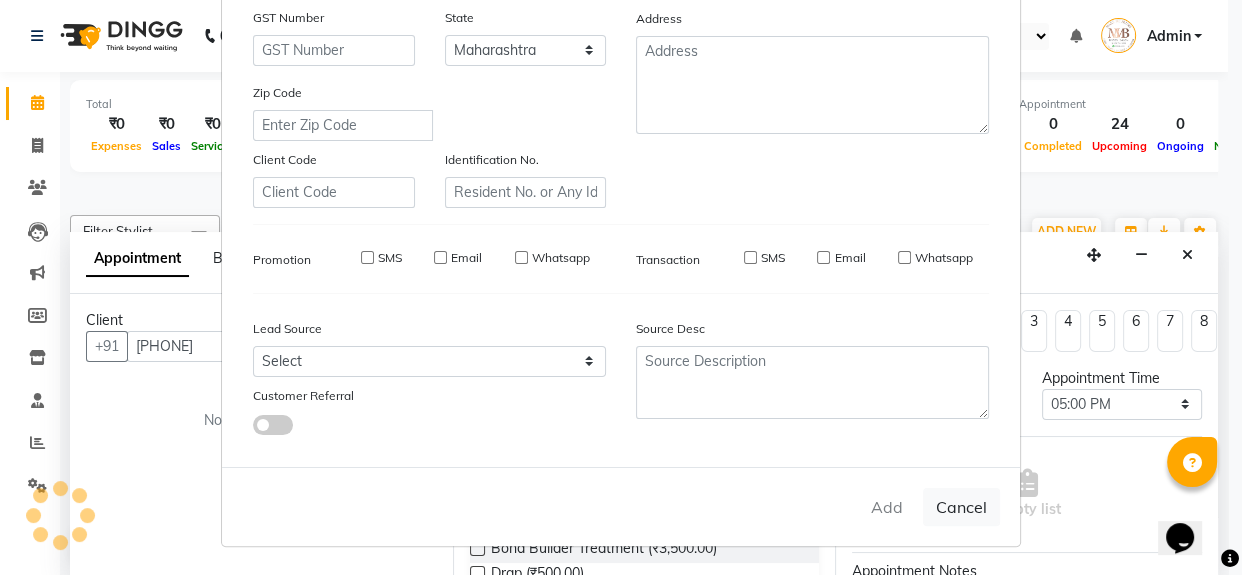 type 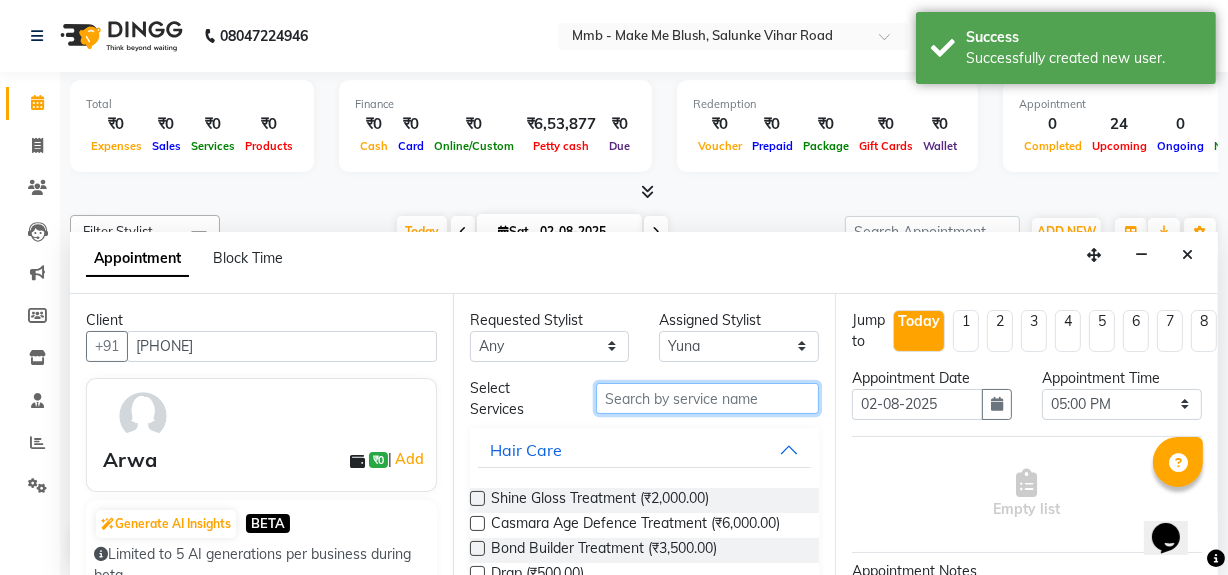 click at bounding box center [707, 398] 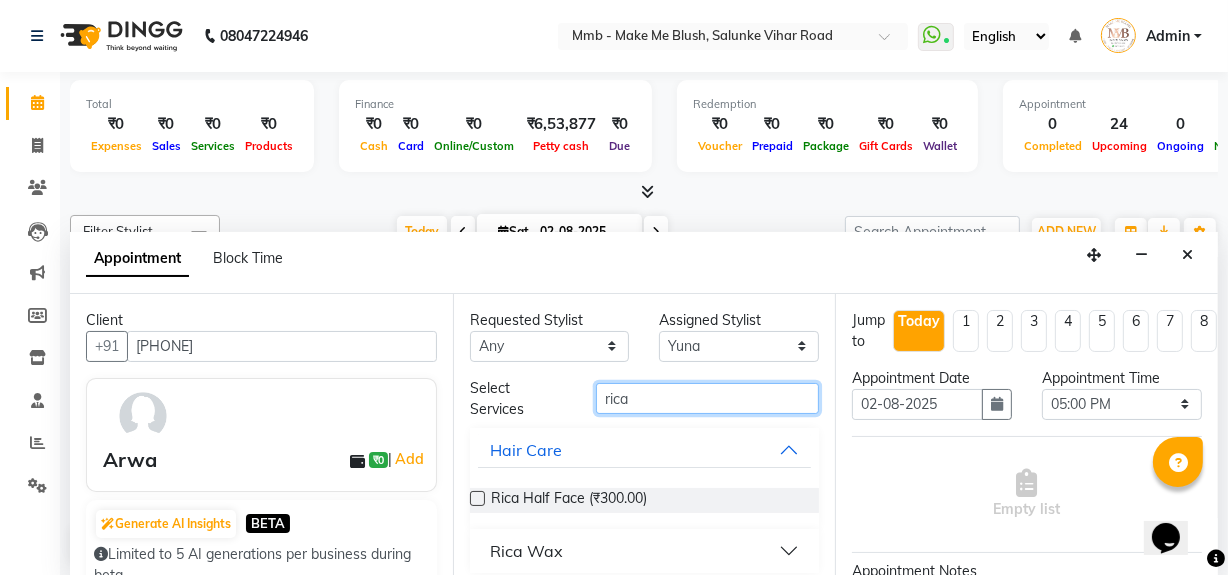 scroll, scrollTop: 10, scrollLeft: 0, axis: vertical 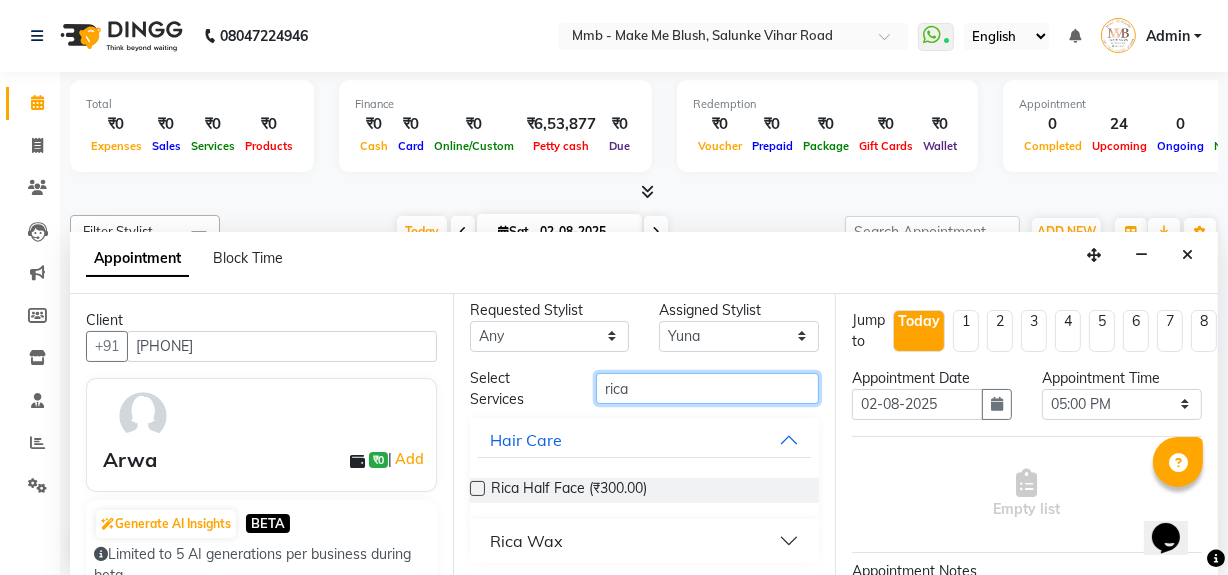 type on "rica" 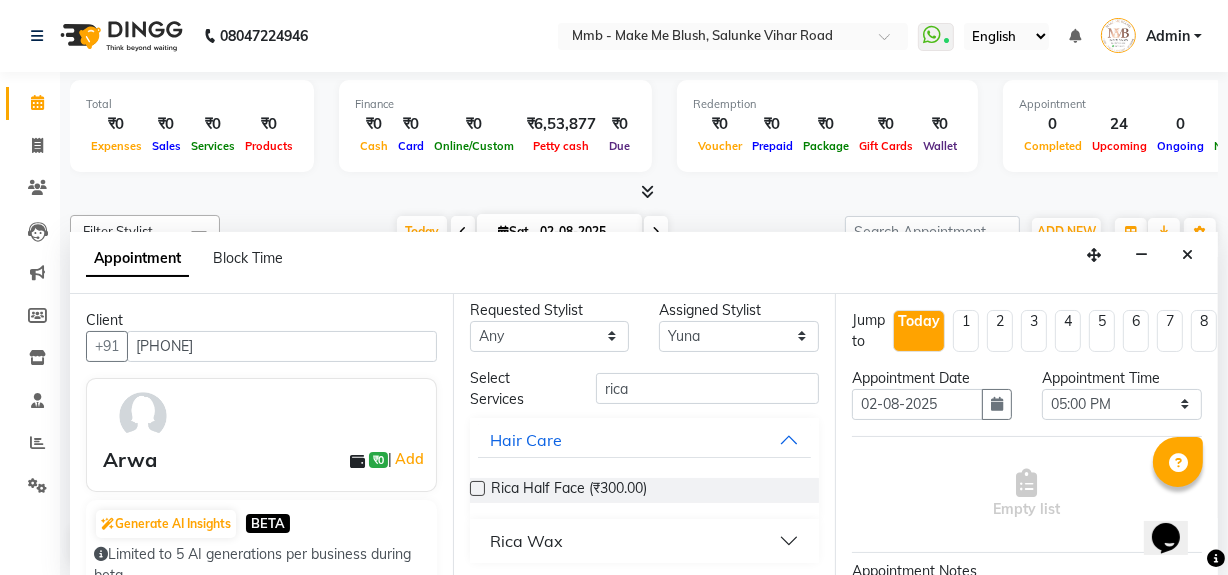 click on "Rica Wax" at bounding box center (645, 541) 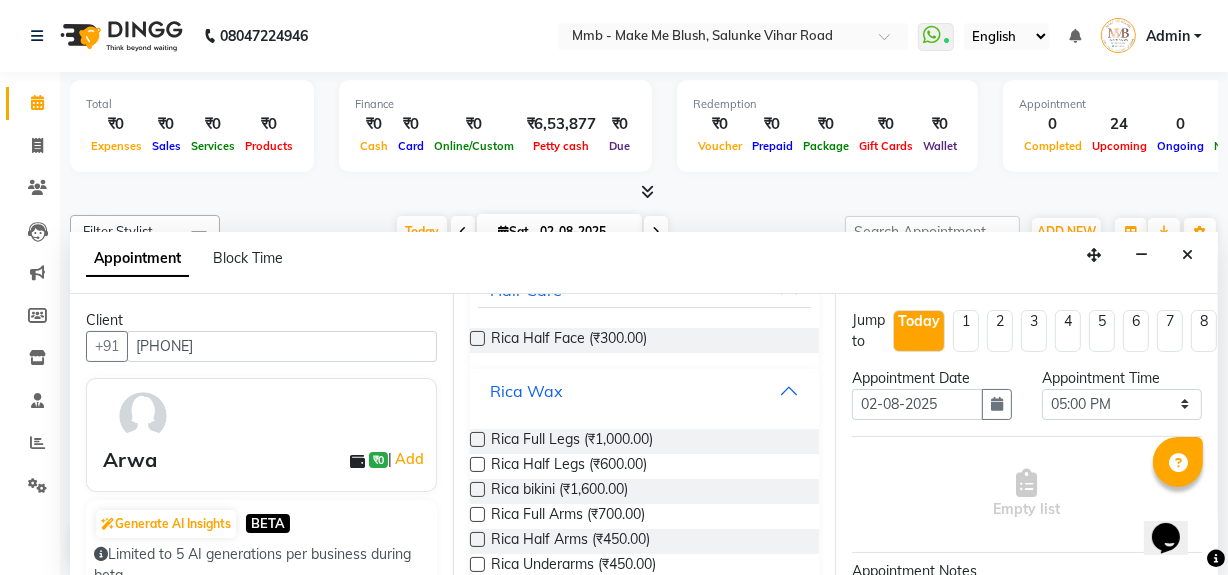 scroll, scrollTop: 192, scrollLeft: 0, axis: vertical 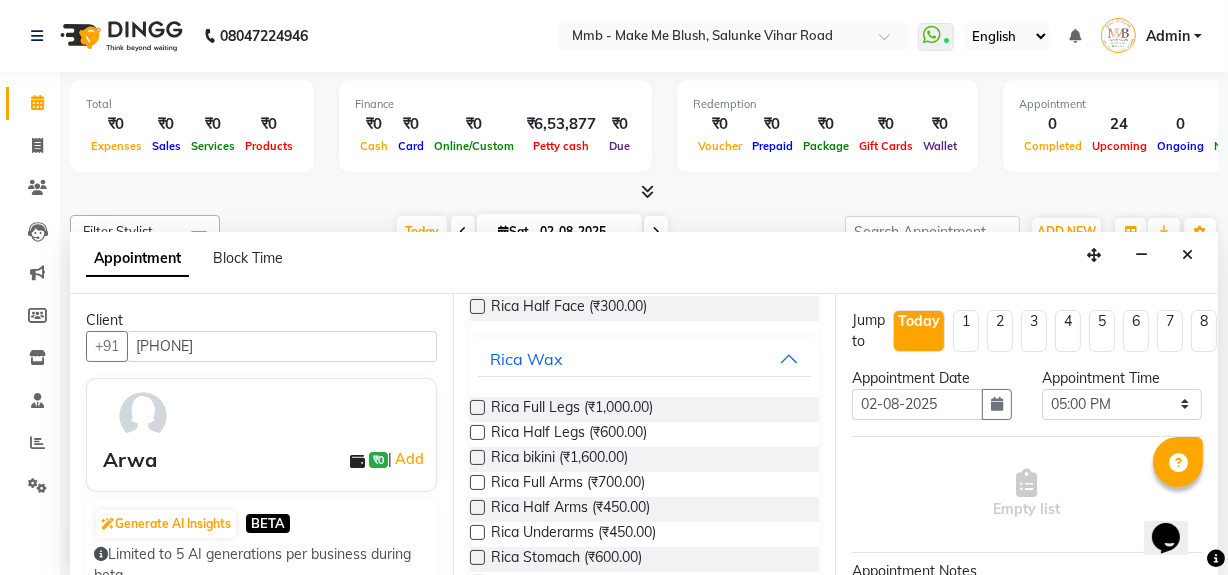 click at bounding box center [477, 432] 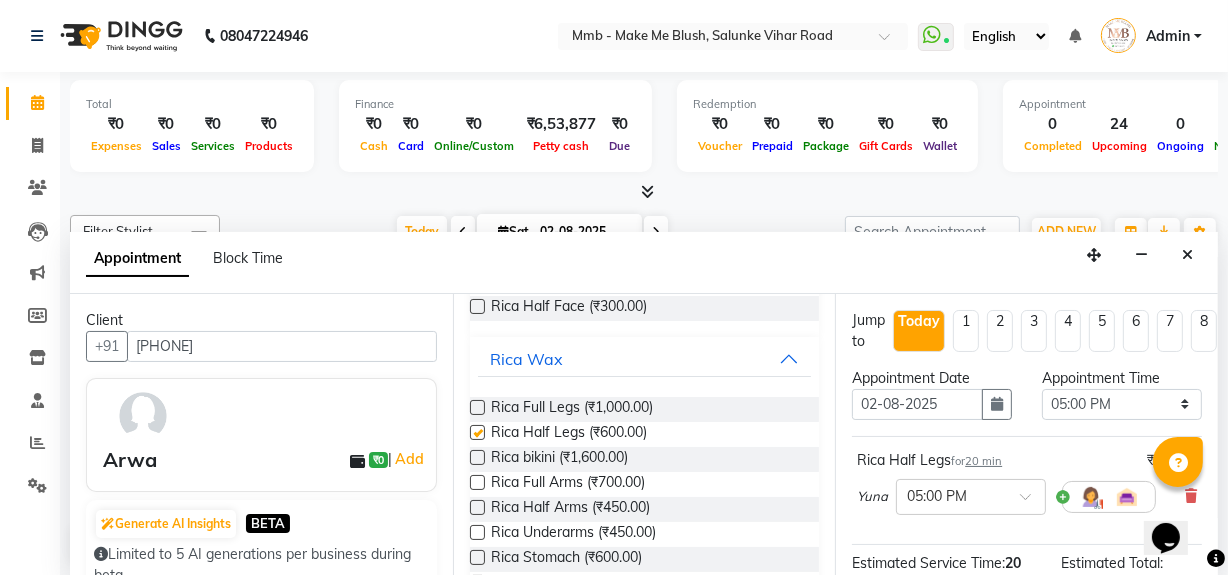 checkbox on "false" 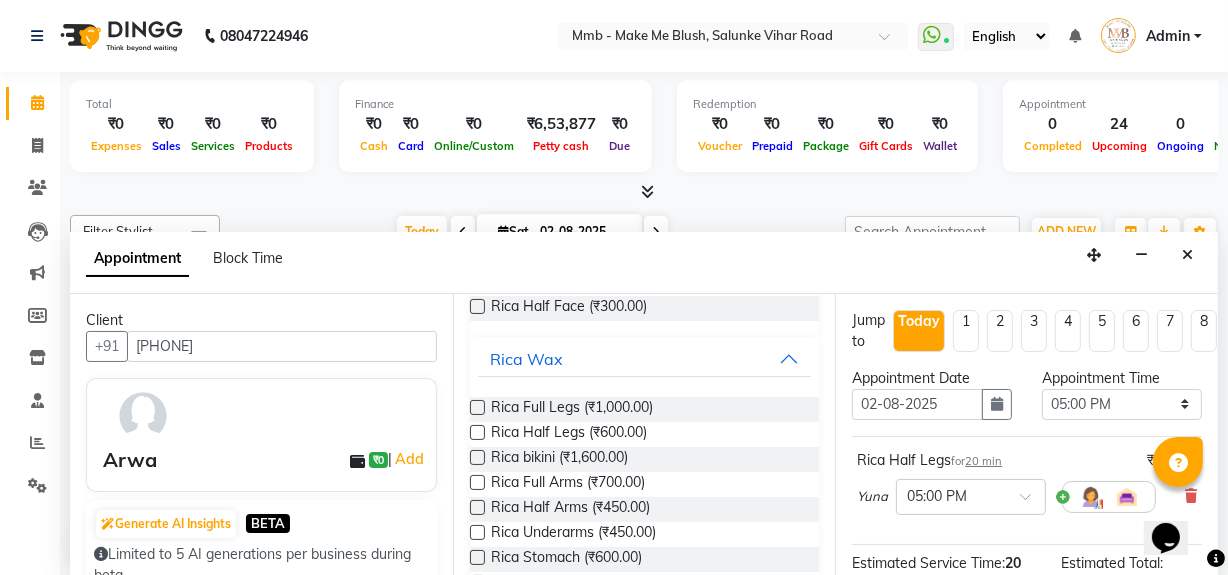 click at bounding box center [477, 482] 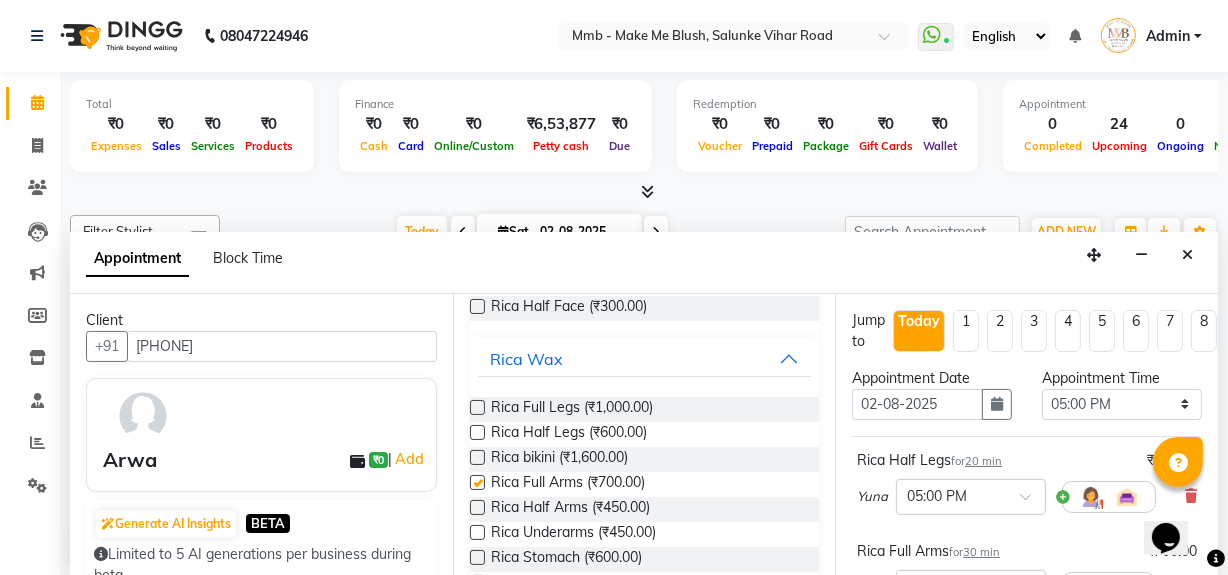 checkbox on "false" 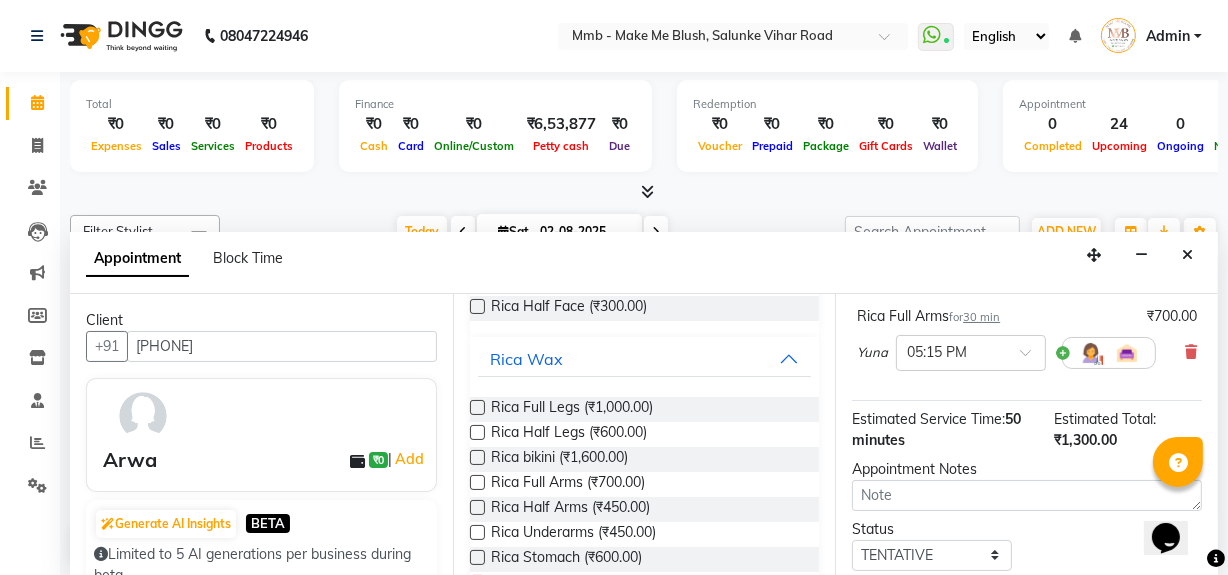 scroll, scrollTop: 384, scrollLeft: 0, axis: vertical 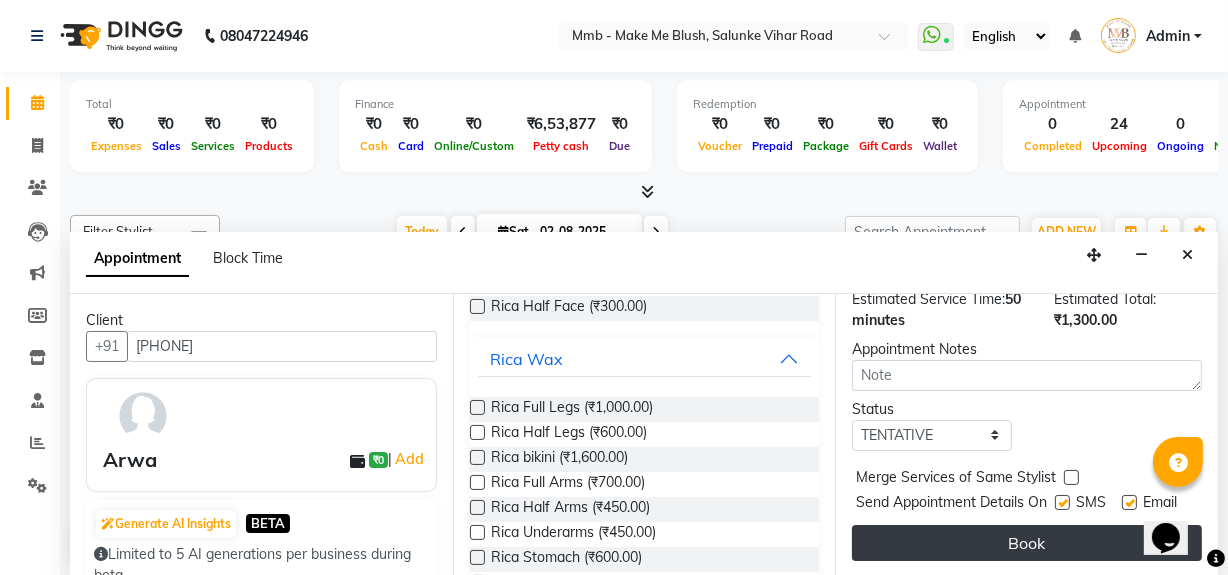 click on "Book" at bounding box center [1027, 543] 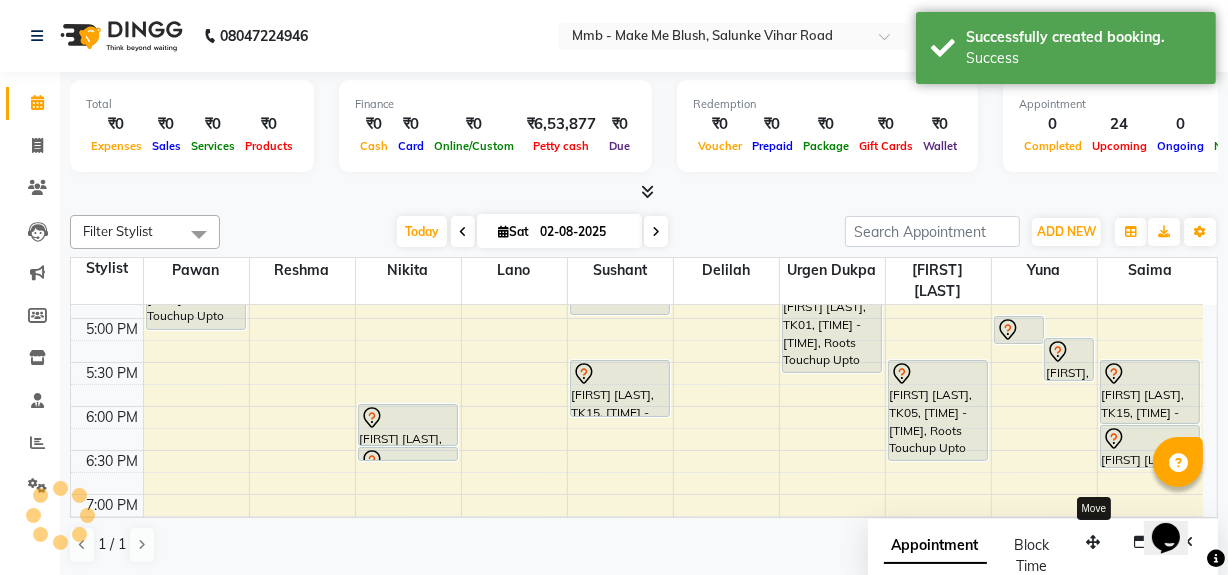 scroll, scrollTop: 0, scrollLeft: 0, axis: both 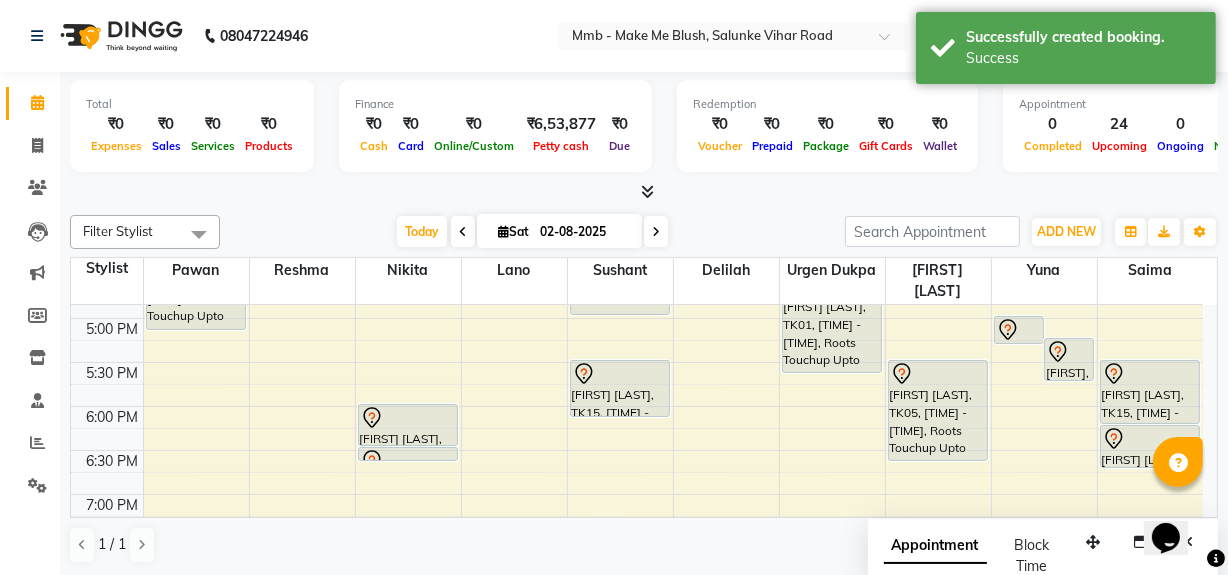 click at bounding box center [656, 231] 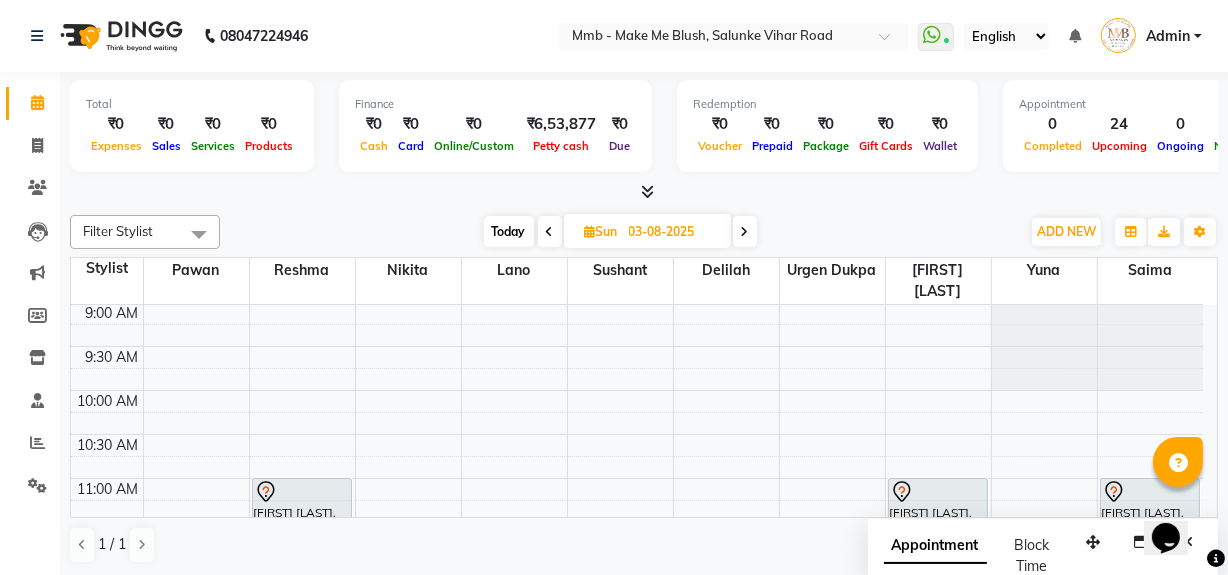 scroll, scrollTop: 0, scrollLeft: 0, axis: both 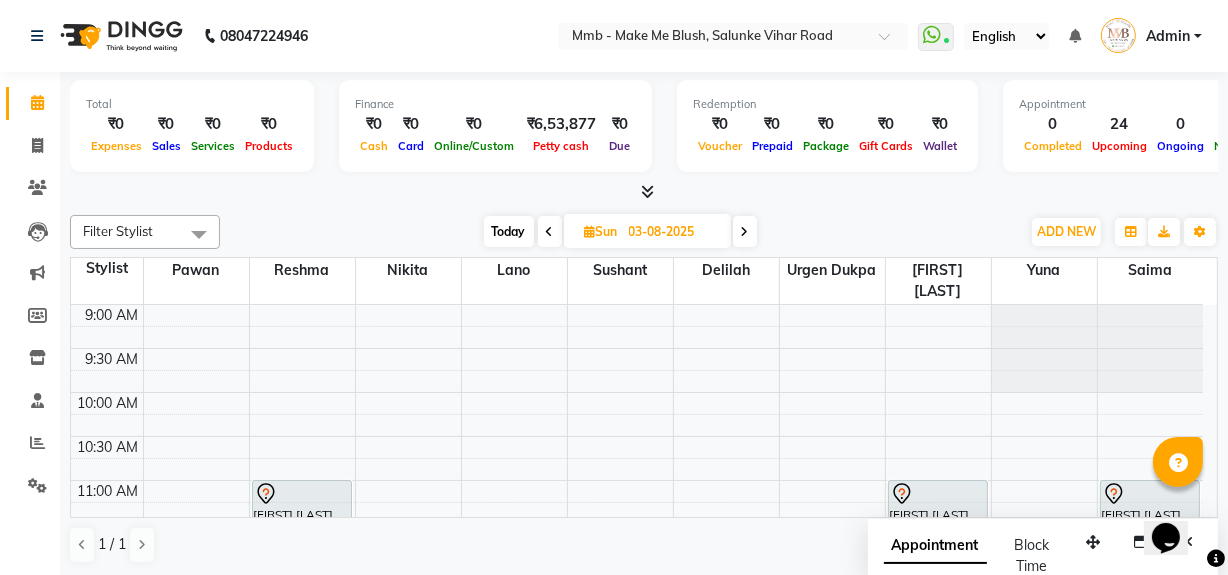 click on "Today" at bounding box center [509, 231] 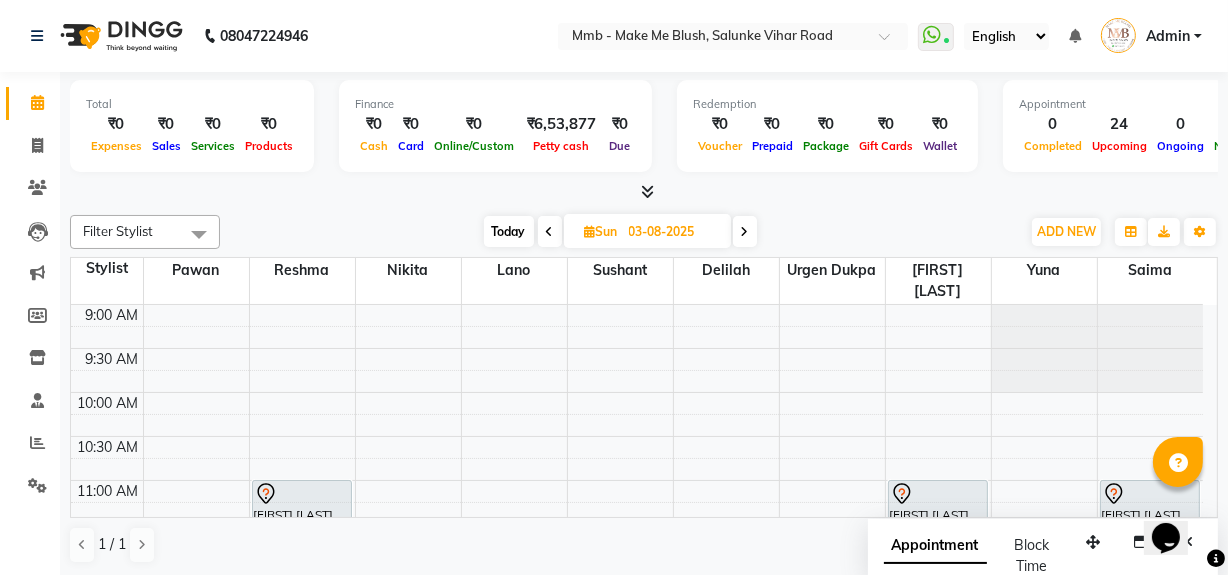 type on "02-08-2025" 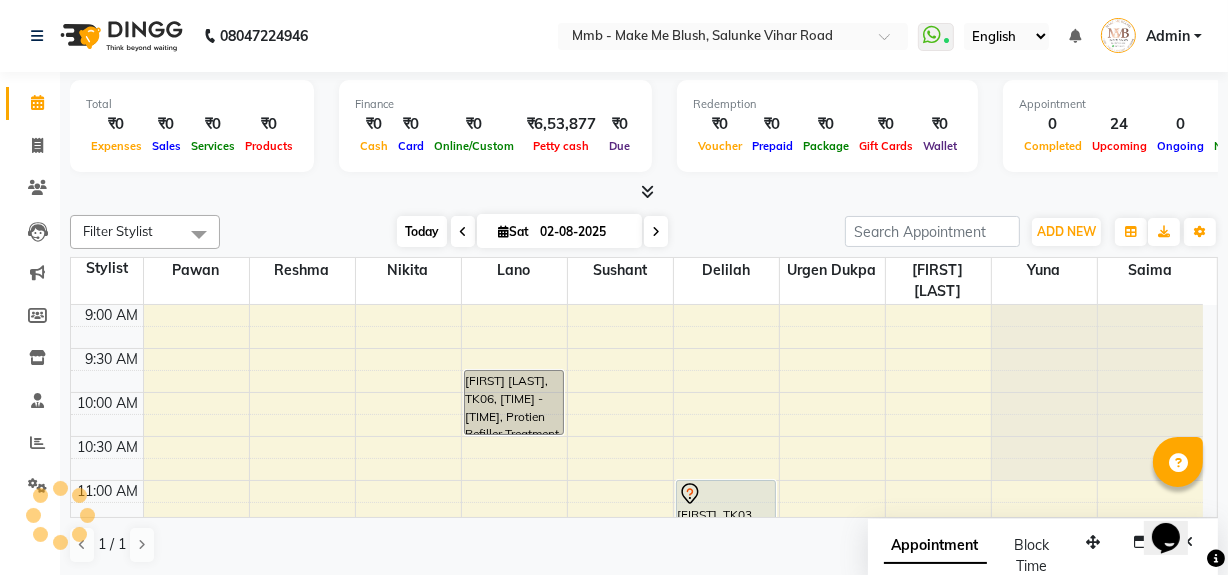 scroll, scrollTop: 439, scrollLeft: 0, axis: vertical 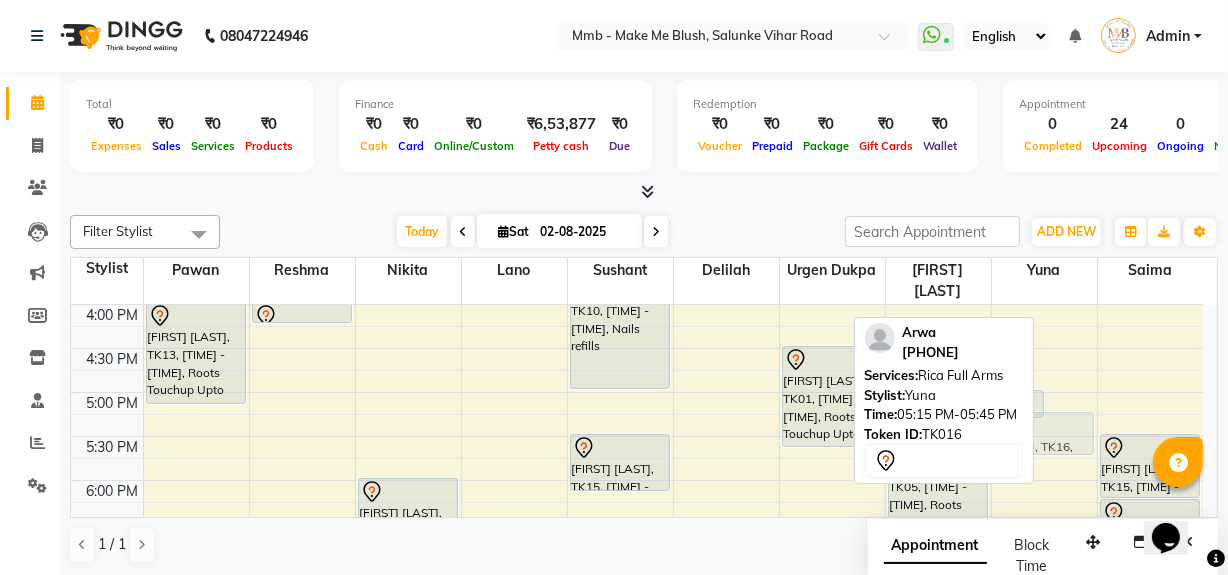 drag, startPoint x: 1070, startPoint y: 478, endPoint x: 1042, endPoint y: 453, distance: 37.536648 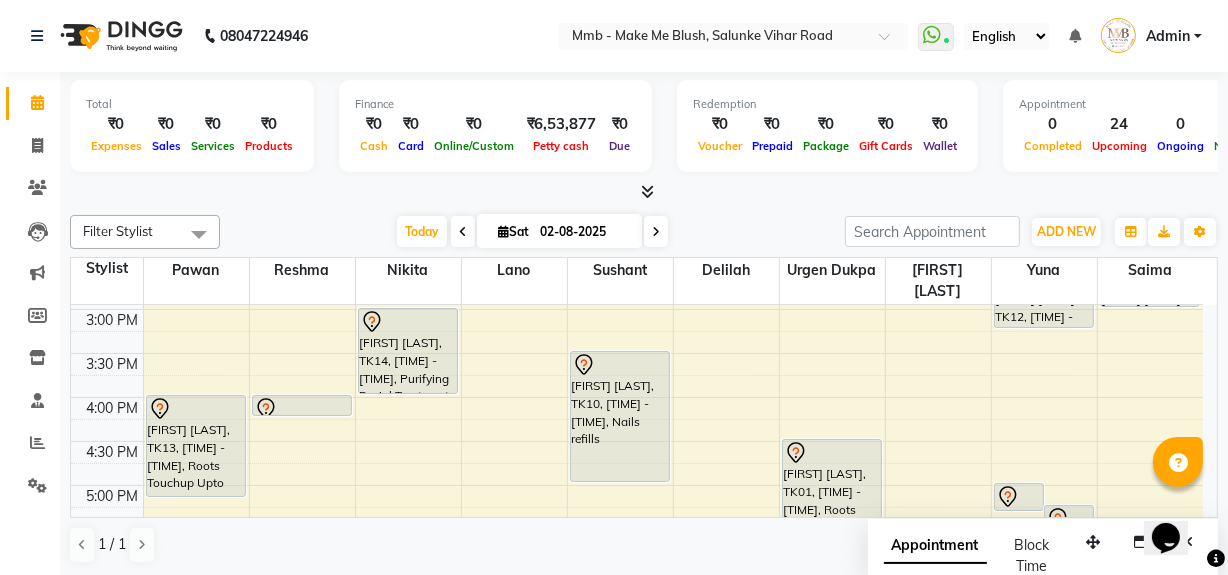 scroll, scrollTop: 507, scrollLeft: 0, axis: vertical 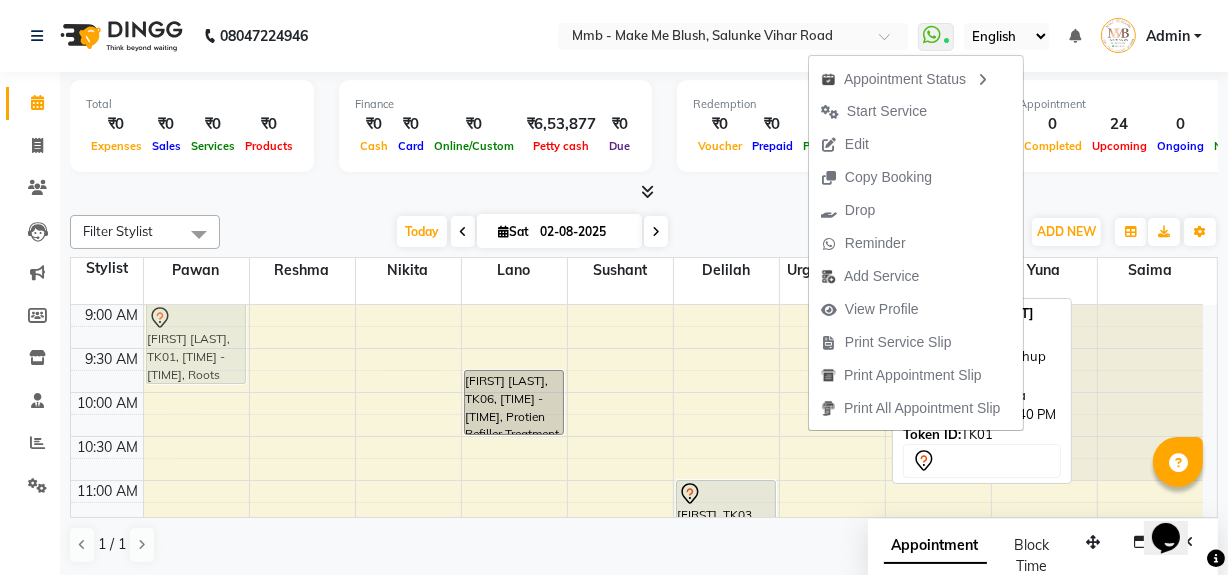 drag, startPoint x: 816, startPoint y: 469, endPoint x: 197, endPoint y: 325, distance: 635.52893 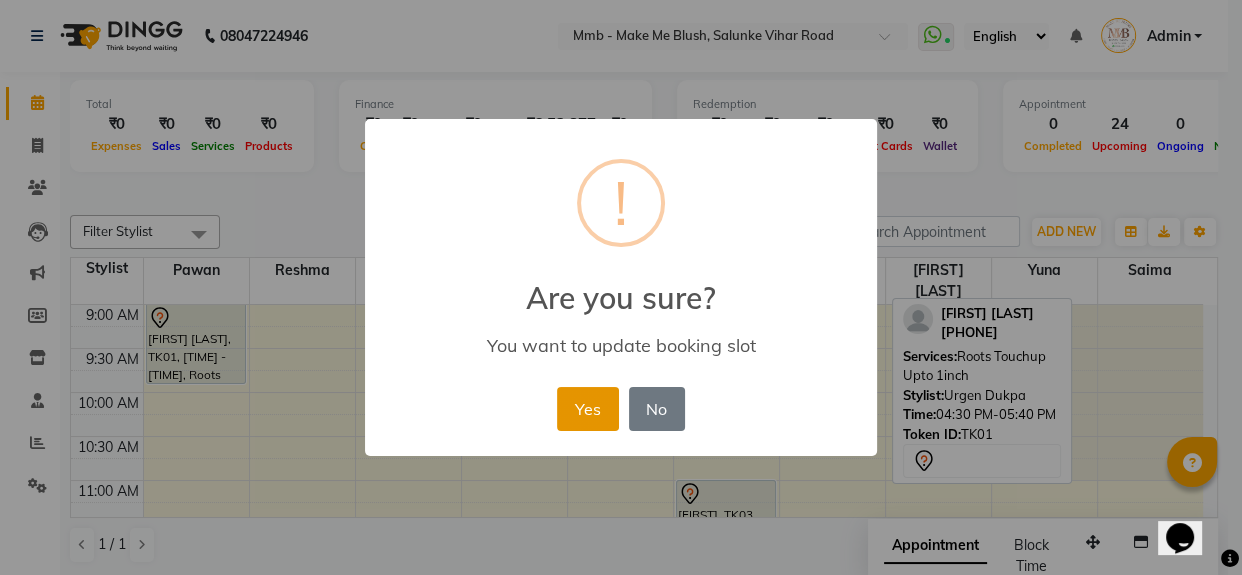 click on "Yes" at bounding box center [587, 409] 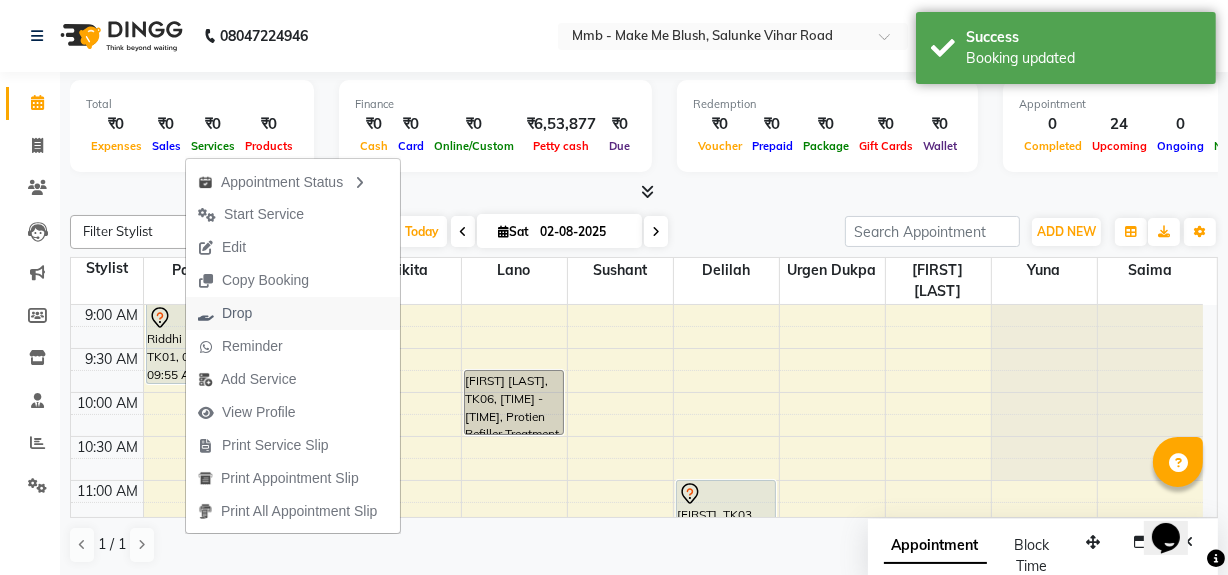 click on "Drop" at bounding box center [237, 313] 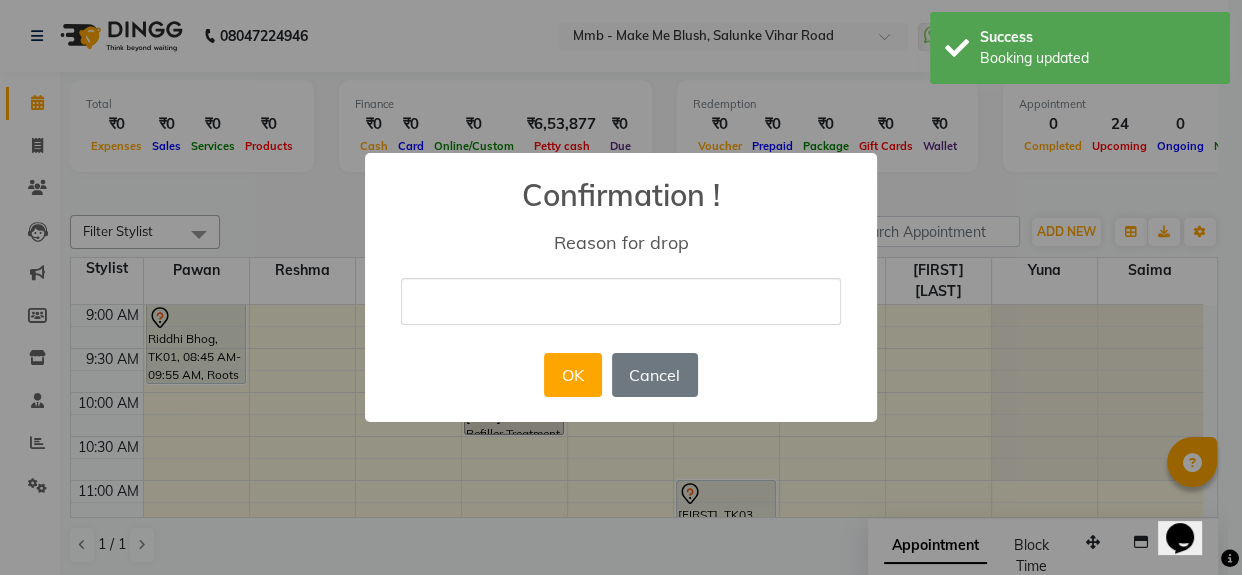 click at bounding box center (621, 301) 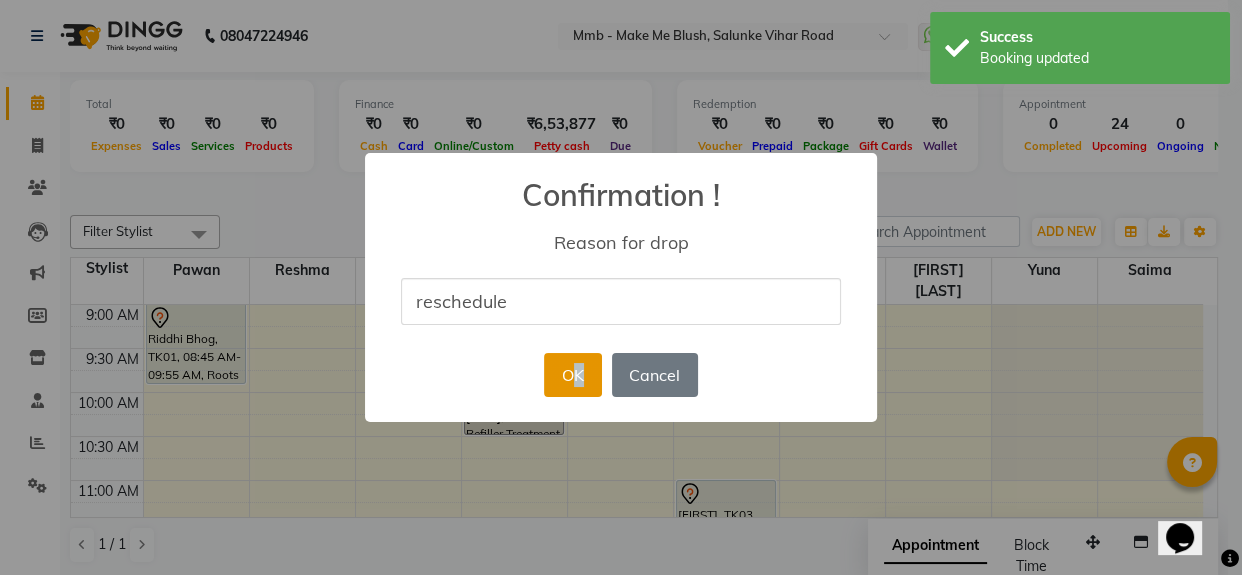 drag, startPoint x: 584, startPoint y: 402, endPoint x: 576, endPoint y: 382, distance: 21.540659 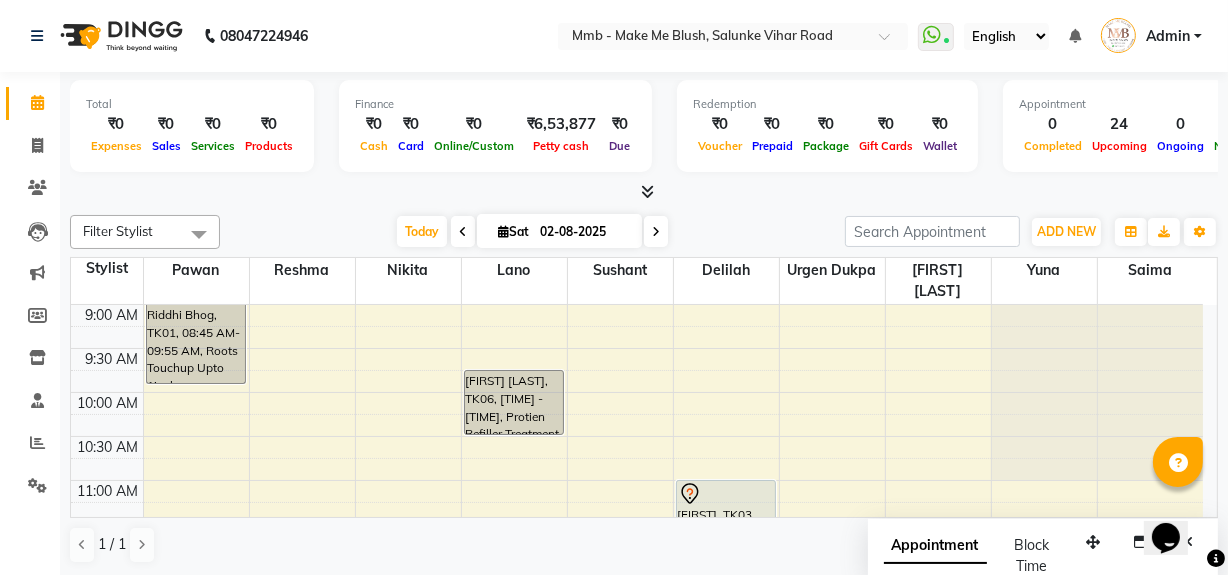 click on "Opens Chat This icon Opens the chat window." at bounding box center (1175, 502) 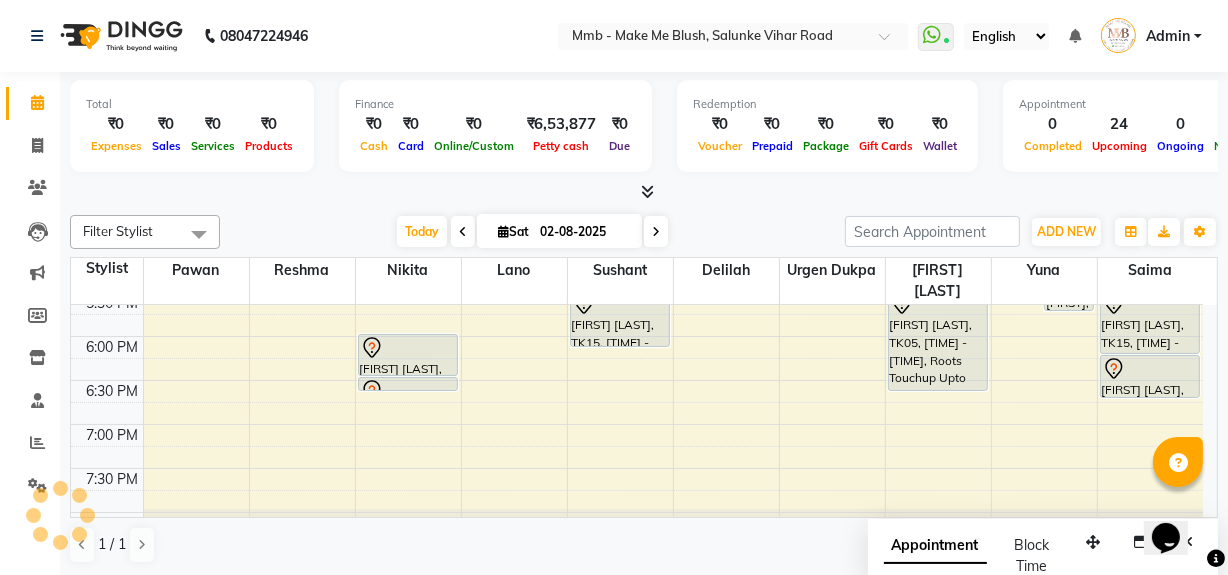 scroll, scrollTop: 763, scrollLeft: 0, axis: vertical 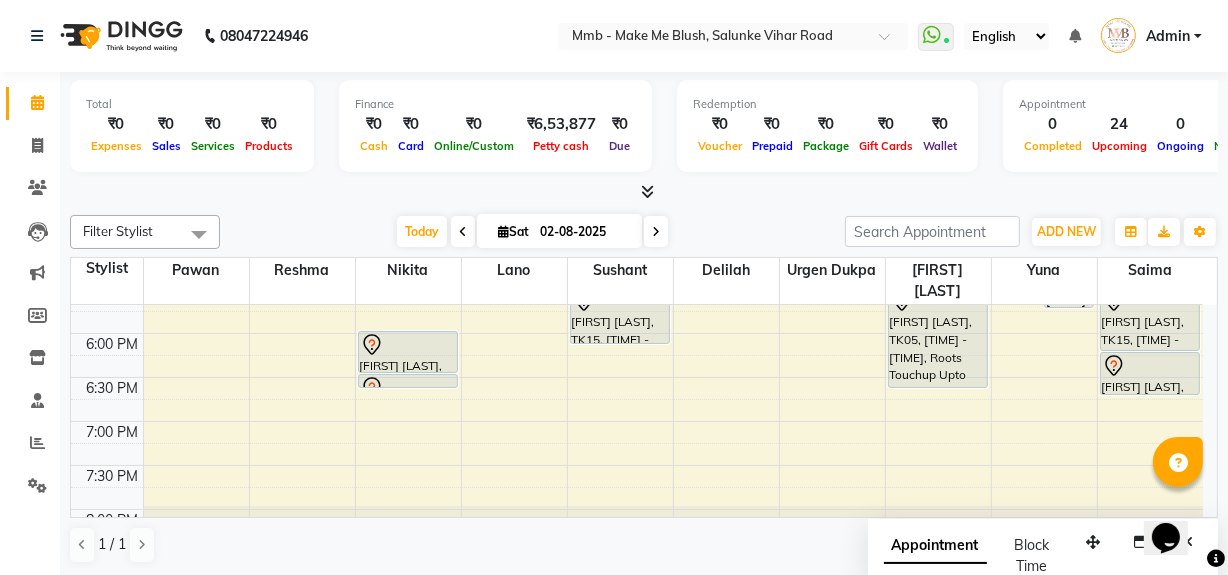 click at bounding box center (656, 231) 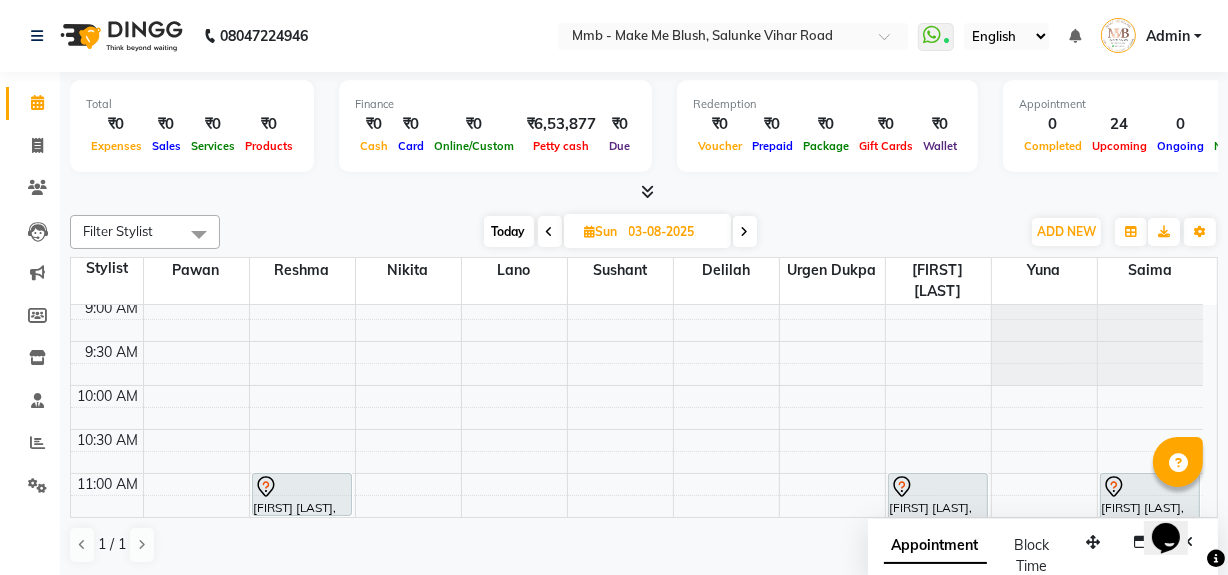 scroll, scrollTop: 2, scrollLeft: 0, axis: vertical 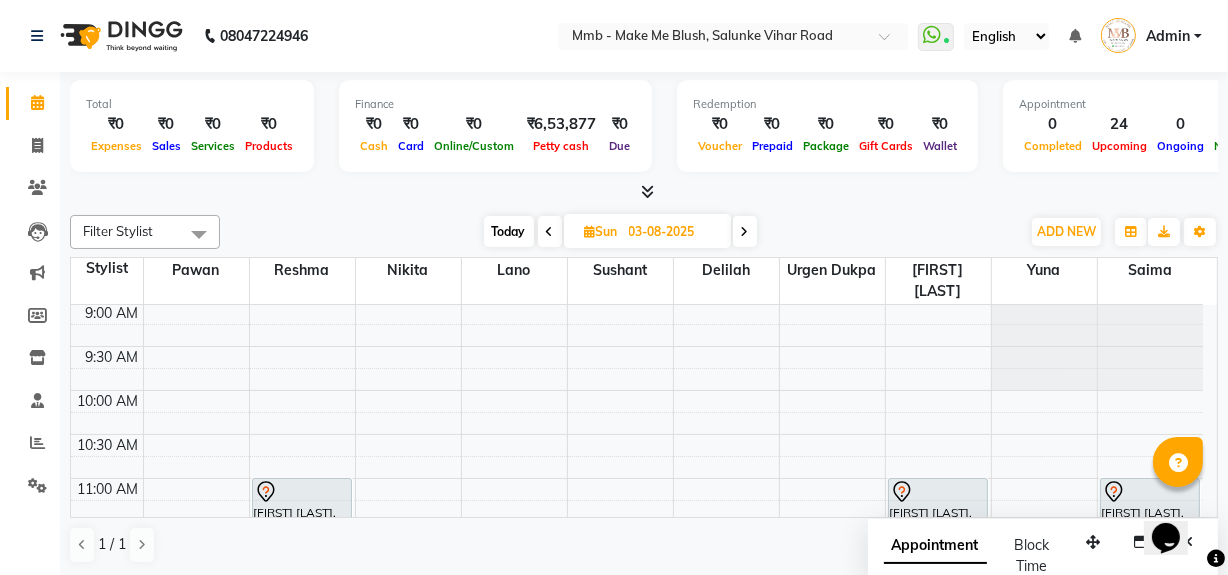 click on "Today" at bounding box center [509, 231] 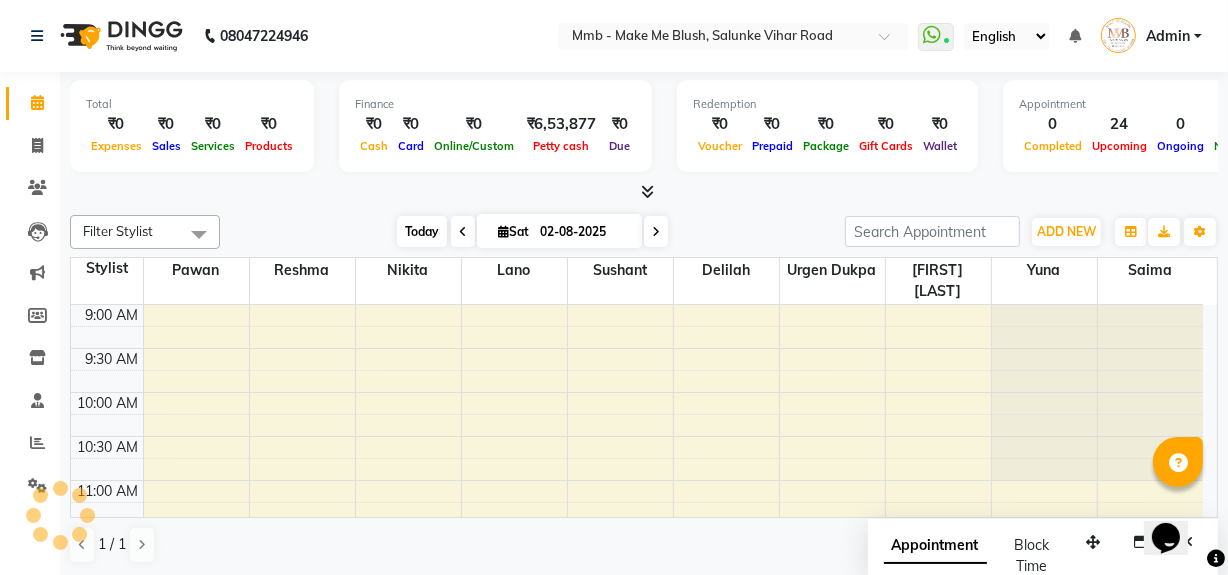 scroll, scrollTop: 439, scrollLeft: 0, axis: vertical 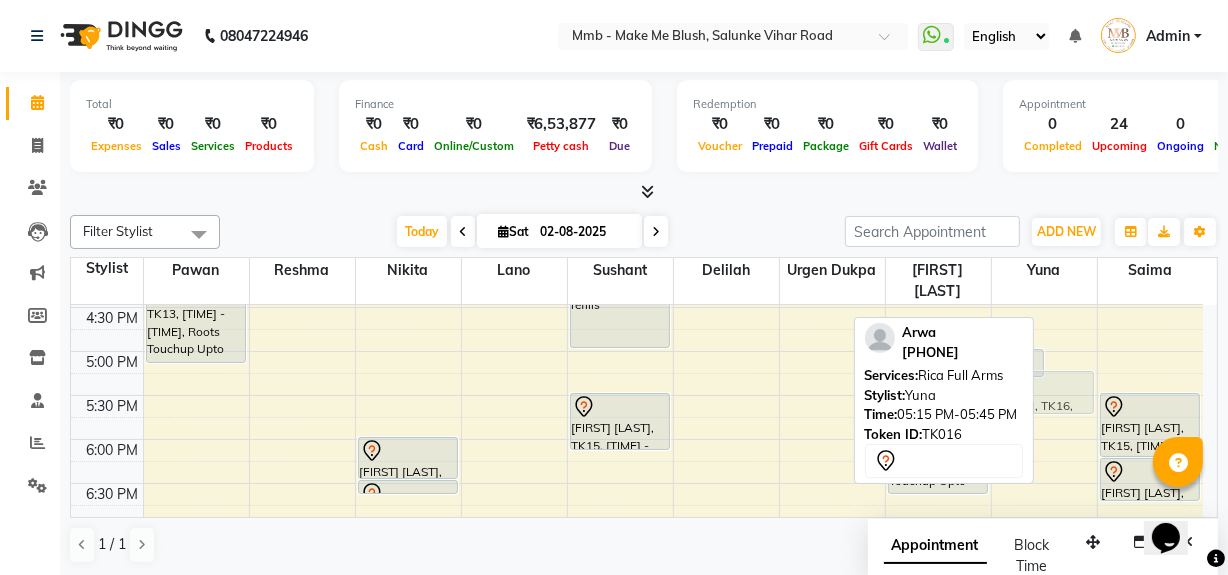 drag, startPoint x: 1070, startPoint y: 386, endPoint x: 1048, endPoint y: 395, distance: 23.769728 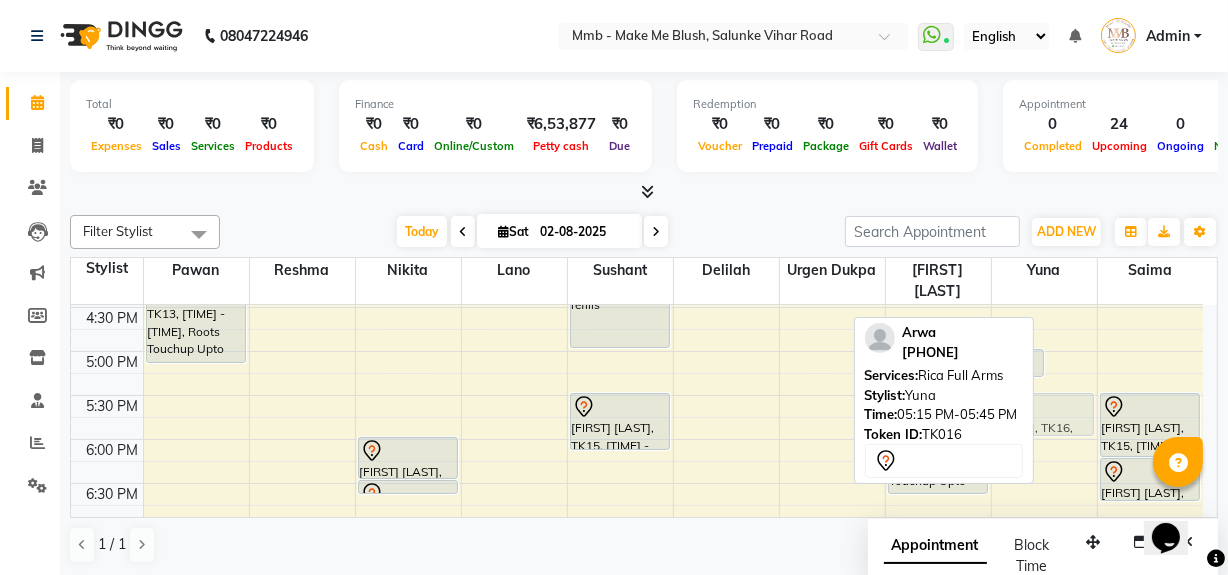 drag, startPoint x: 1070, startPoint y: 391, endPoint x: 1056, endPoint y: 410, distance: 23.600847 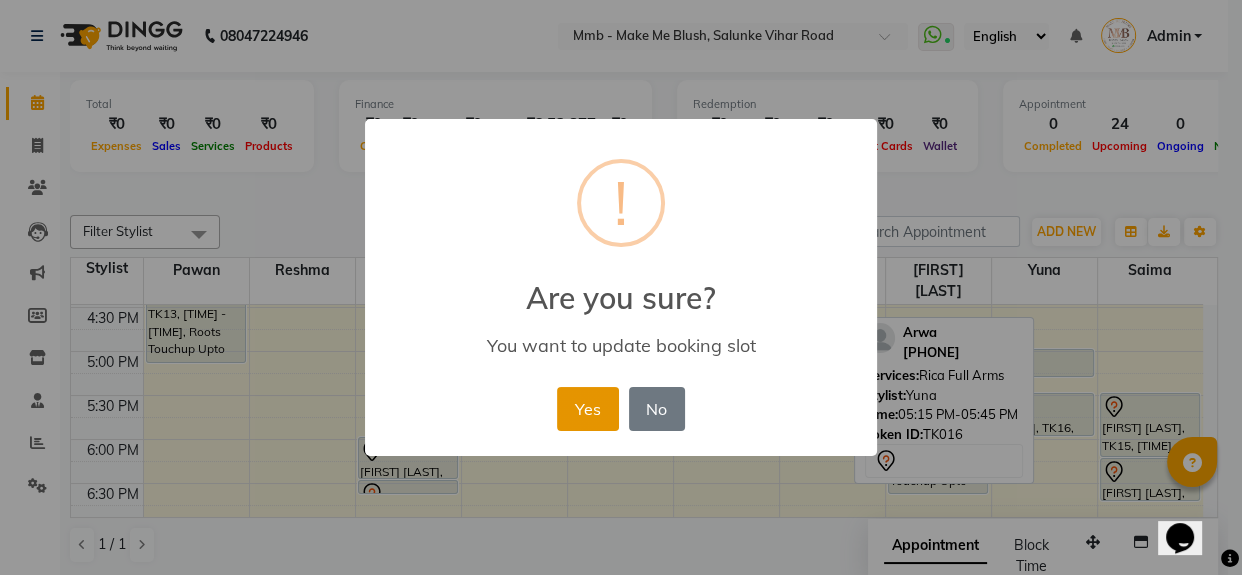 click on "Yes" at bounding box center [587, 409] 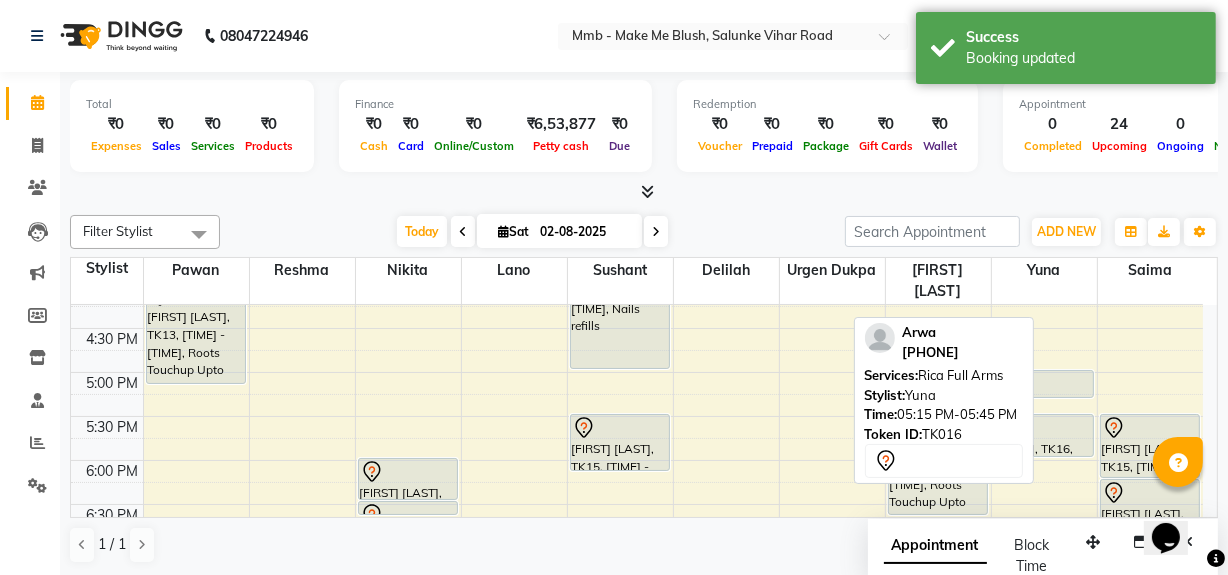 scroll, scrollTop: 620, scrollLeft: 0, axis: vertical 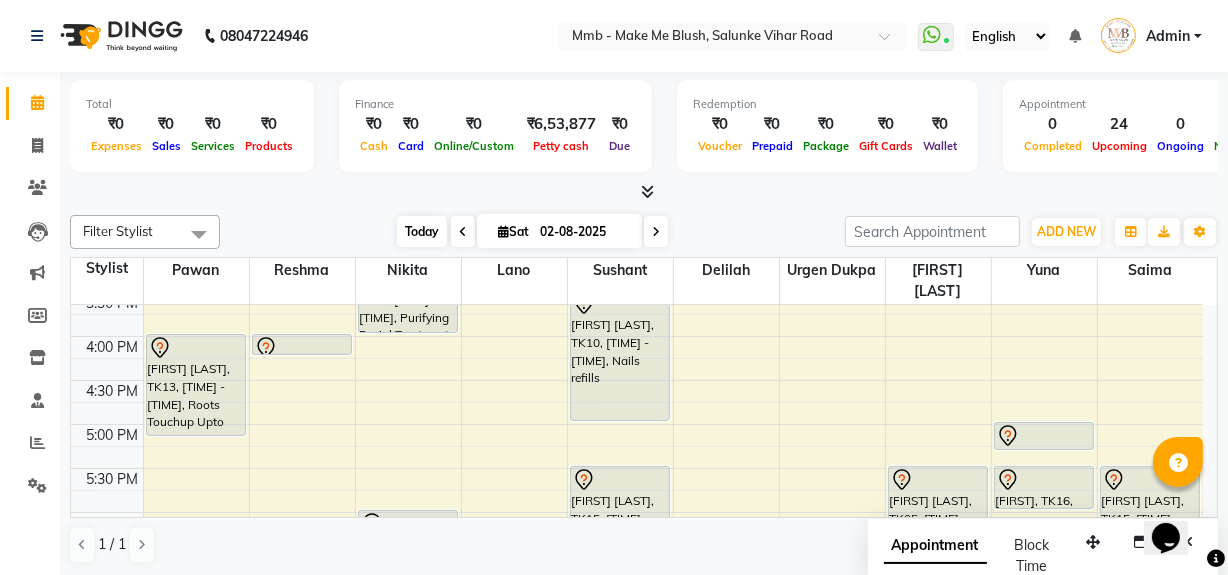 click on "Today" at bounding box center [422, 231] 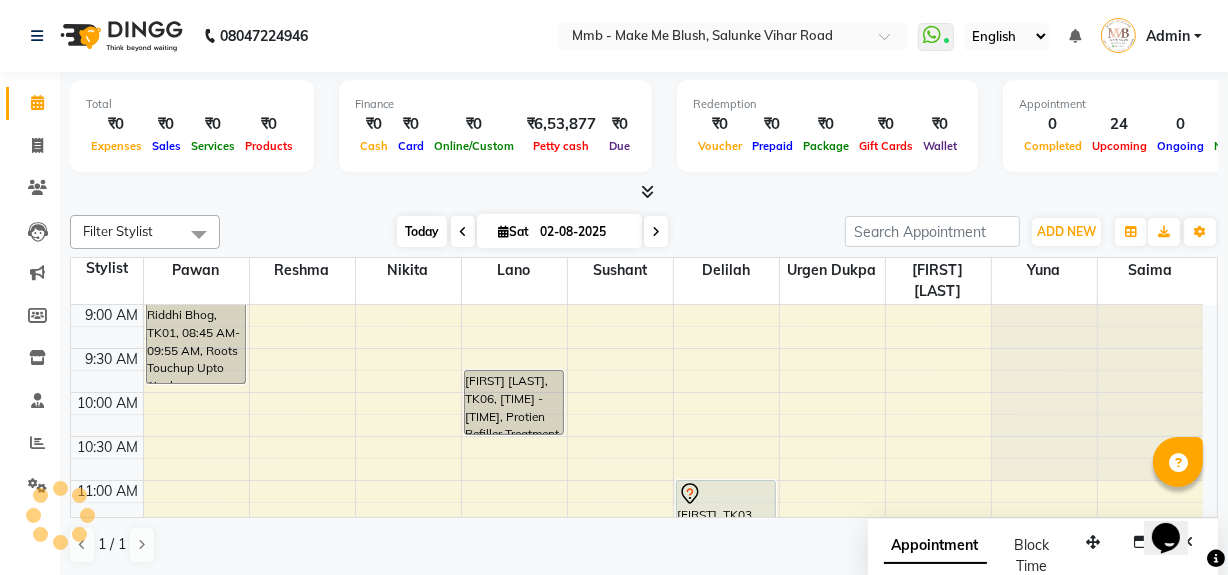 scroll, scrollTop: 527, scrollLeft: 0, axis: vertical 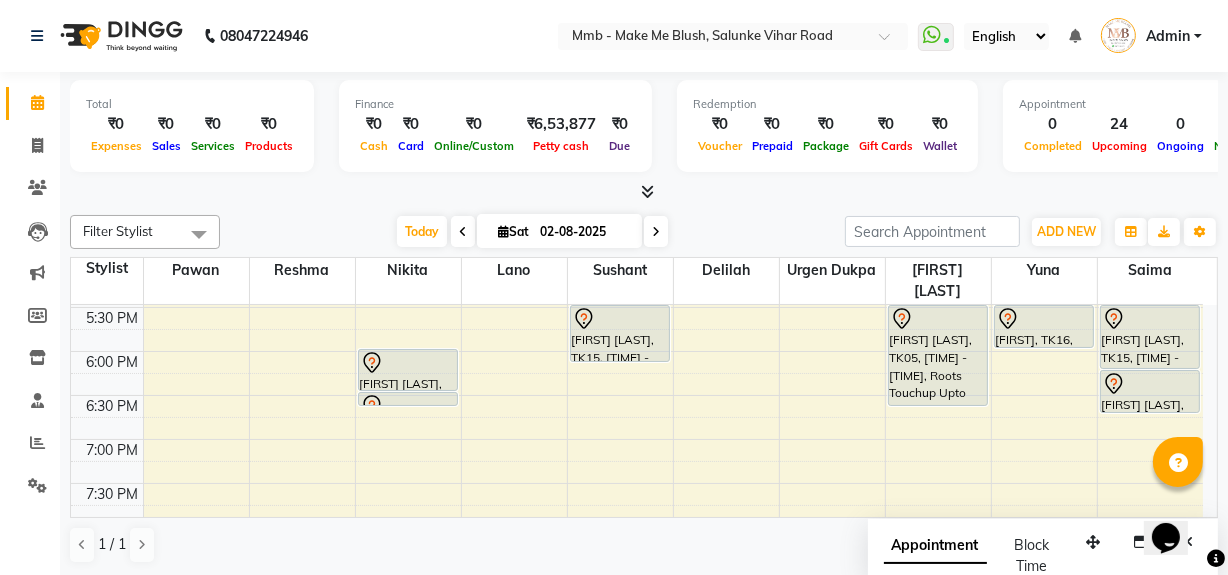 click at bounding box center (656, 232) 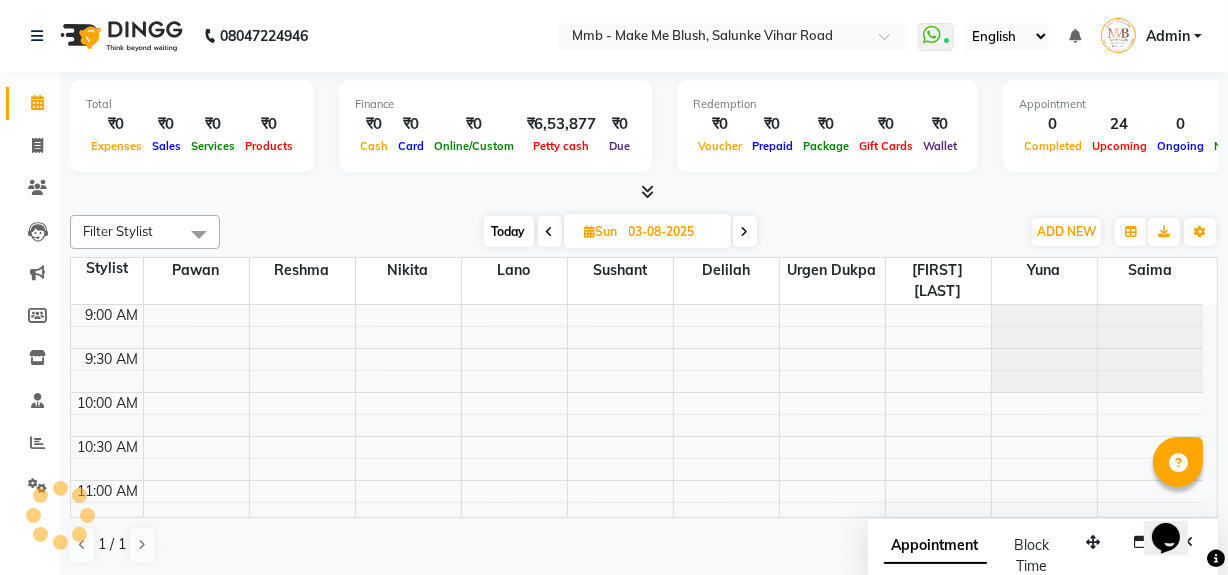 scroll, scrollTop: 527, scrollLeft: 0, axis: vertical 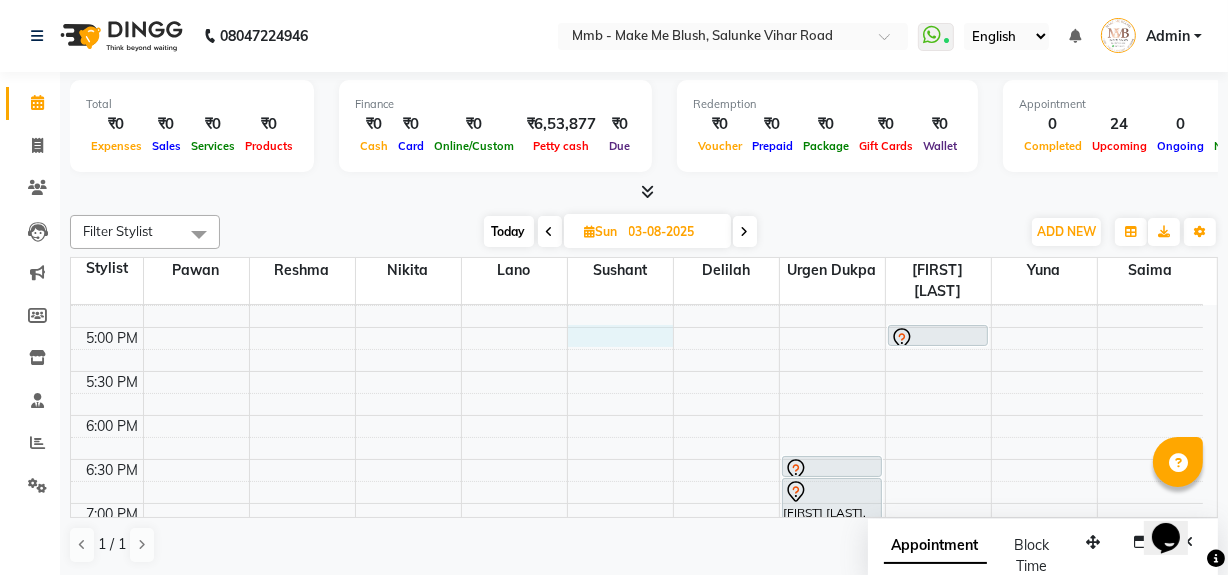 click on "9:00 AM 9:30 AM 10:00 AM 10:30 AM 11:00 AM 11:30 AM 12:00 PM 12:30 PM 1:00 PM 1:30 PM 2:00 PM 2:30 PM 3:00 PM 3:30 PM 4:00 PM 4:30 PM 5:00 PM 5:30 PM 6:00 PM 6:30 PM 7:00 PM 7:30 PM 8:00 PM 8:30 PM             Pritikaa Sibal, 11:00 AM-11:30 AM, Rica  Full Legs             Pritikaa Sibal, 11:30 AM-12:00 PM, Rica Full Arms             Pritikaa Sibal, 12:00 PM-12:15 PM, Eyebrows             Meher Parul Nagar, 01:00 PM-02:00 PM, Purifying Facial Treatment             anushree tayade, 06:30 PM-06:45 PM, Classic hair wash              anushree tayade, 06:45 PM-07:15 PM, Blow dry Upto Waist             Neelam Mahendra, 11:00 AM-12:10 PM, Roots Touchup Upto 1inch              Neelam Mahendra, 12:15 PM-12:30 PM, Eyebrows             Rohitaa Arora, 05:00 PM-05:15 PM, Classic hair wash              Sakshinull, 01:00 PM-03:00 PM, Hydrating Facial Treatment             Tishya Batra, 11:00 AM-12:30 PM, D-Tan Facial" at bounding box center [637, 151] 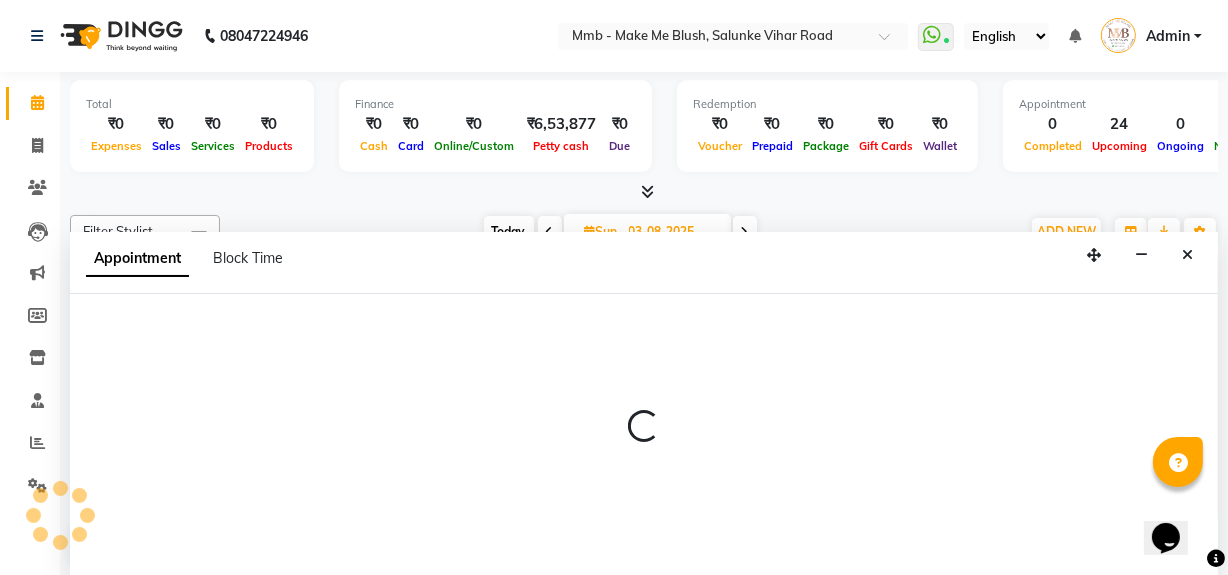 scroll, scrollTop: 0, scrollLeft: 0, axis: both 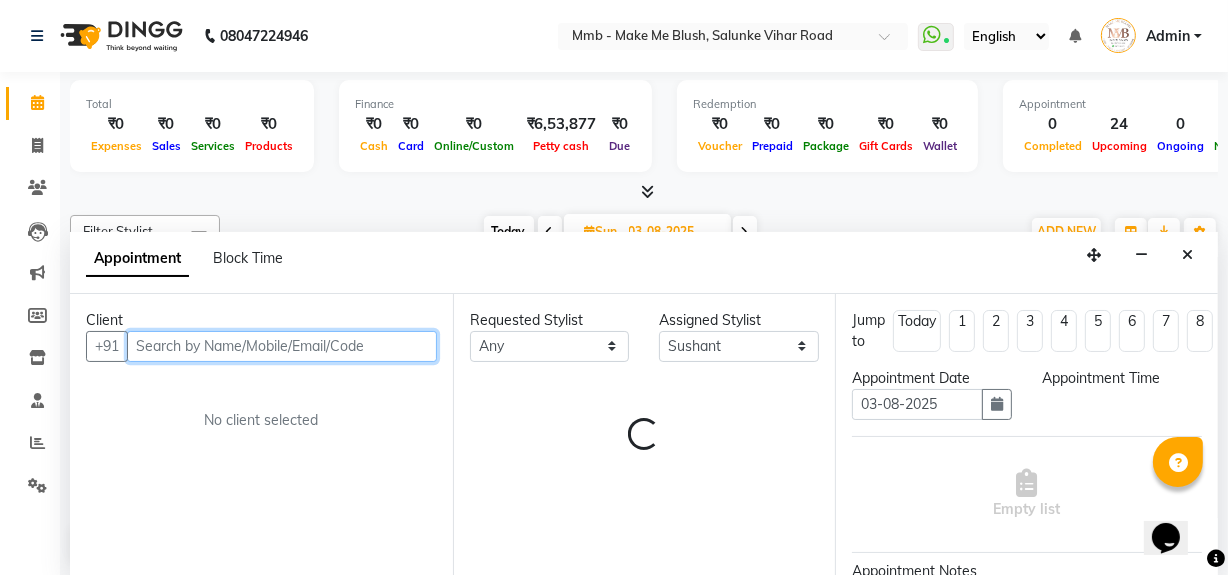 select on "1020" 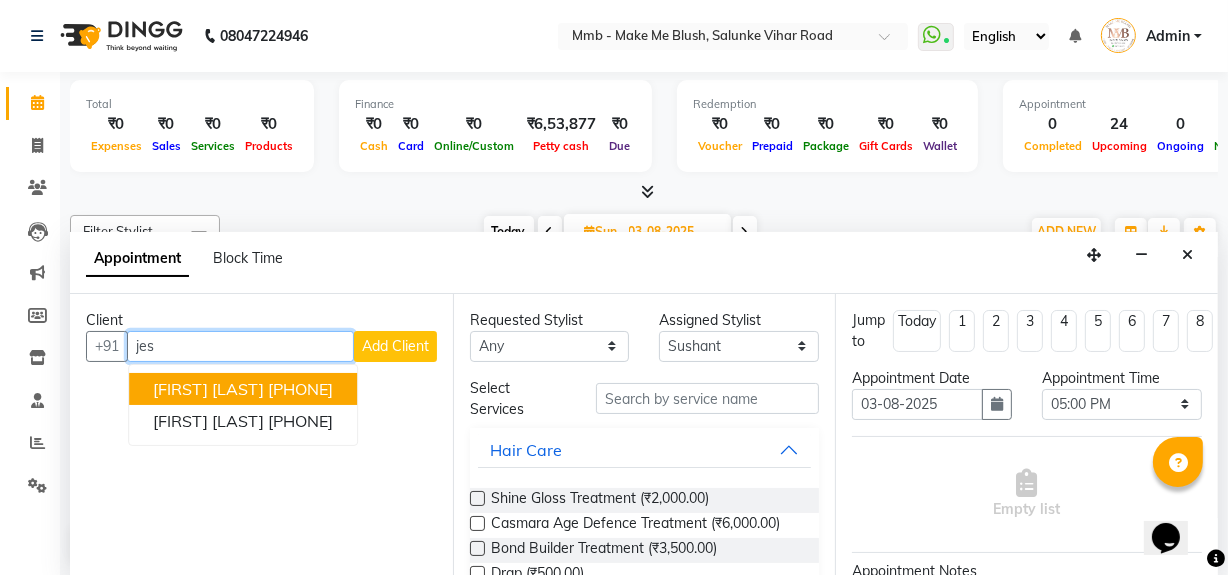 click on "Jessica Londhya  9960606783" at bounding box center [243, 389] 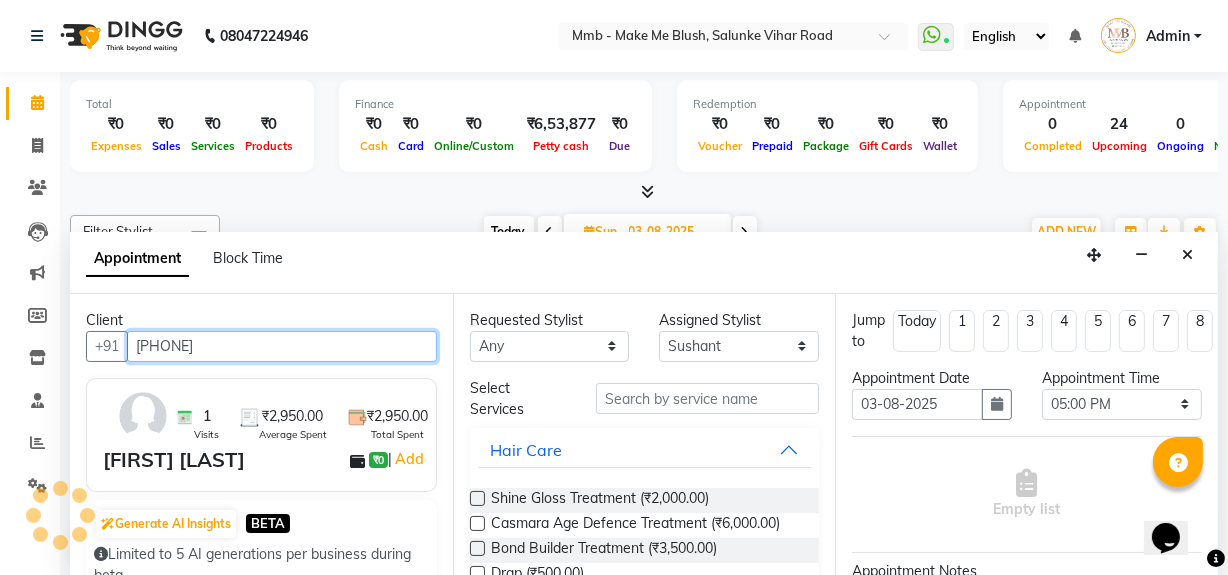 type on "[PHONE]" 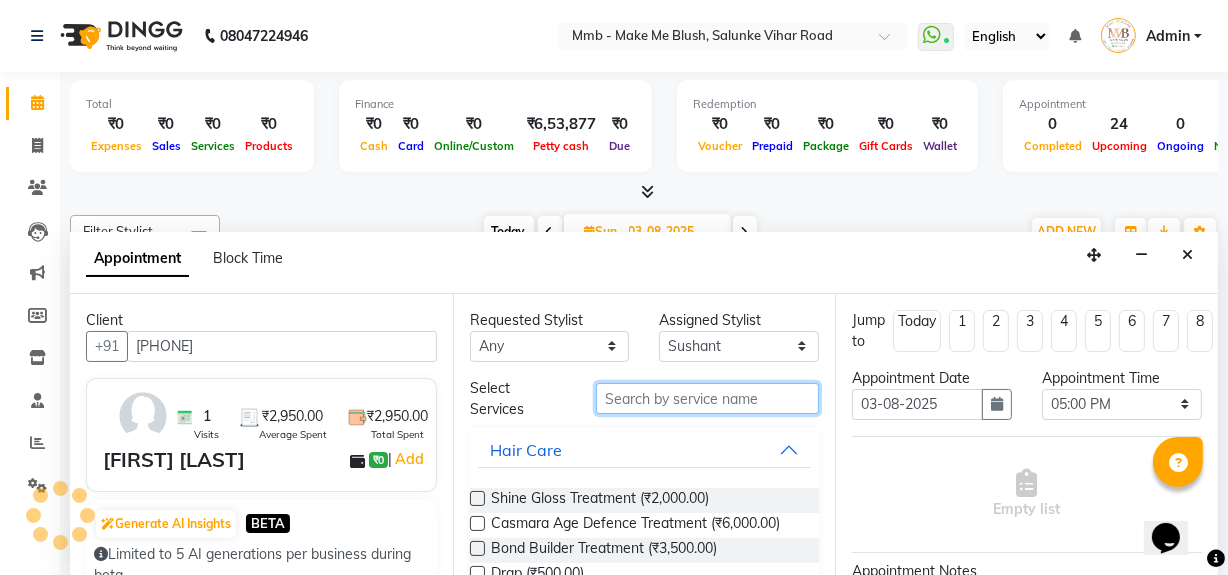 click at bounding box center (707, 398) 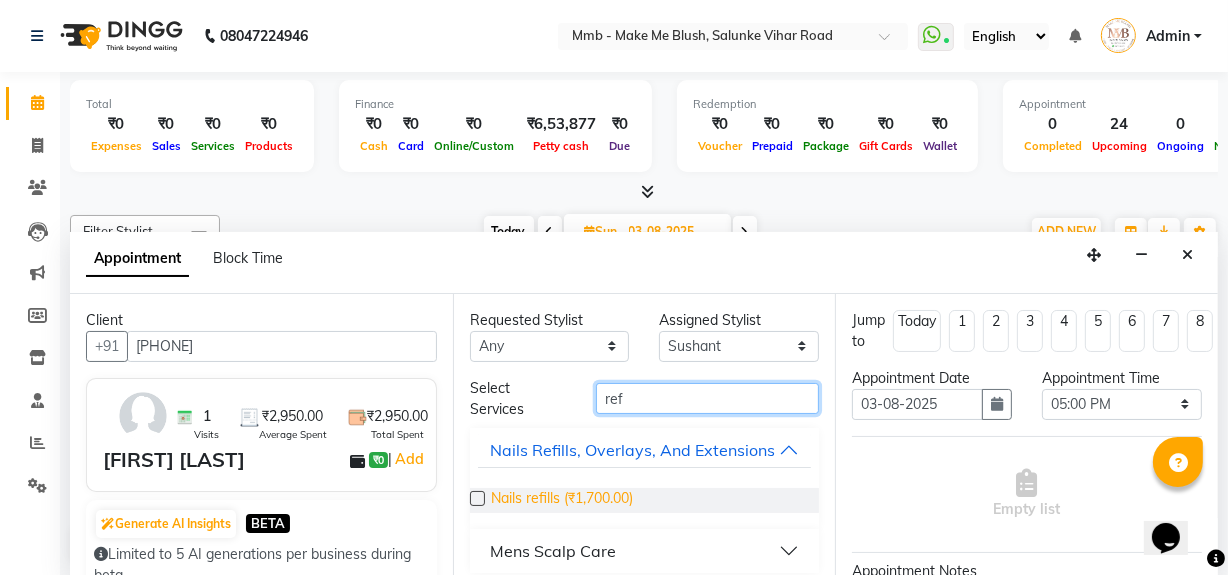 type on "ref" 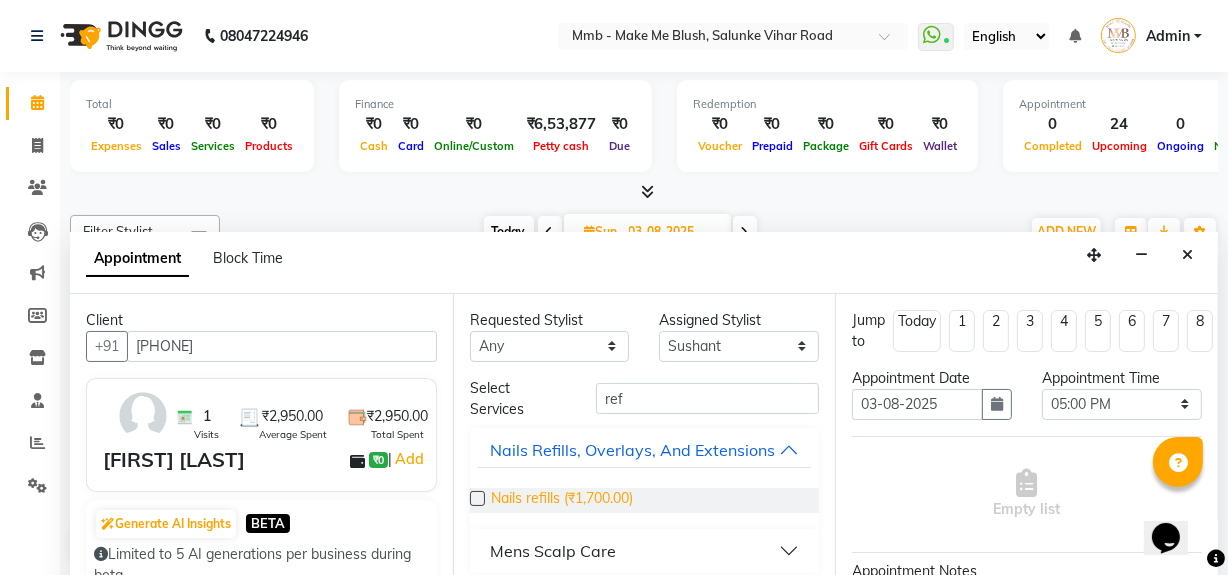 click on "Nails refills (₹1,700.00)" at bounding box center (562, 500) 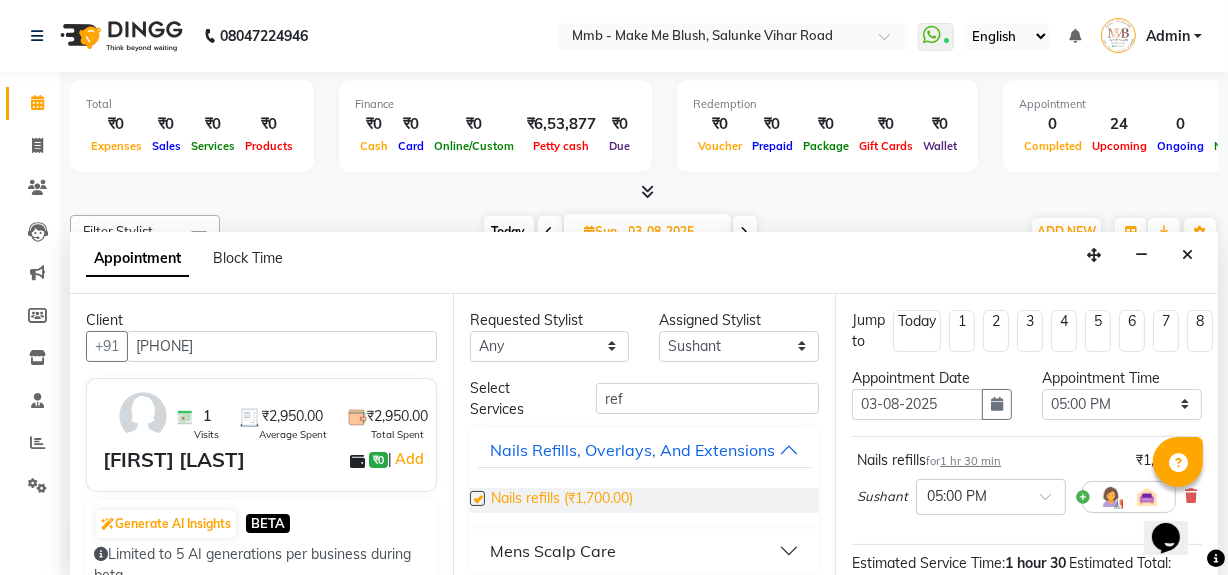 checkbox on "false" 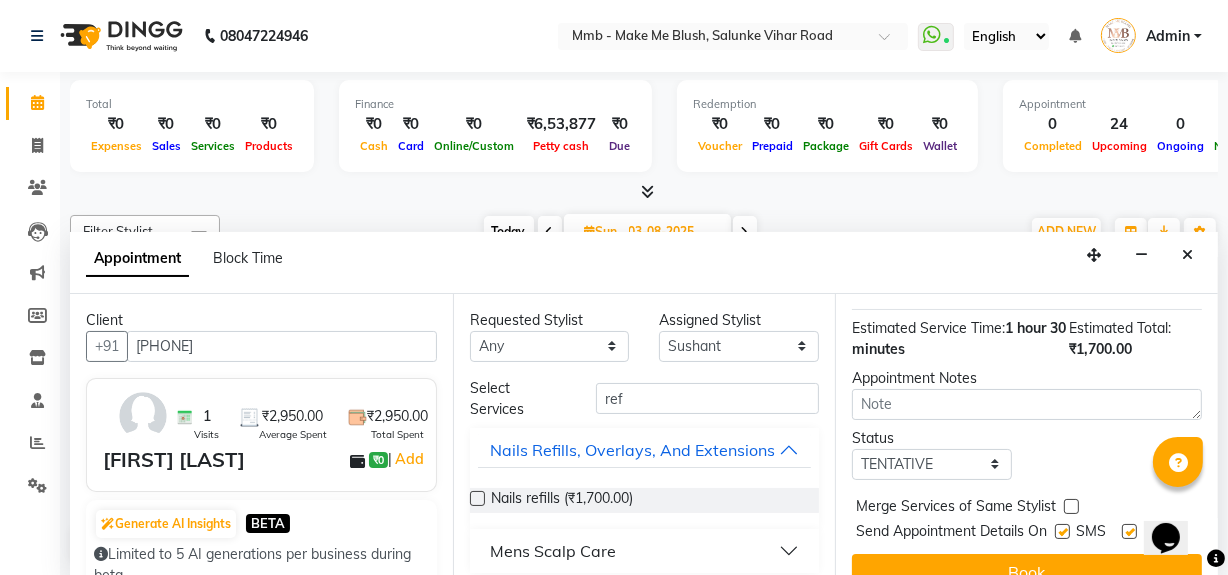 scroll, scrollTop: 293, scrollLeft: 0, axis: vertical 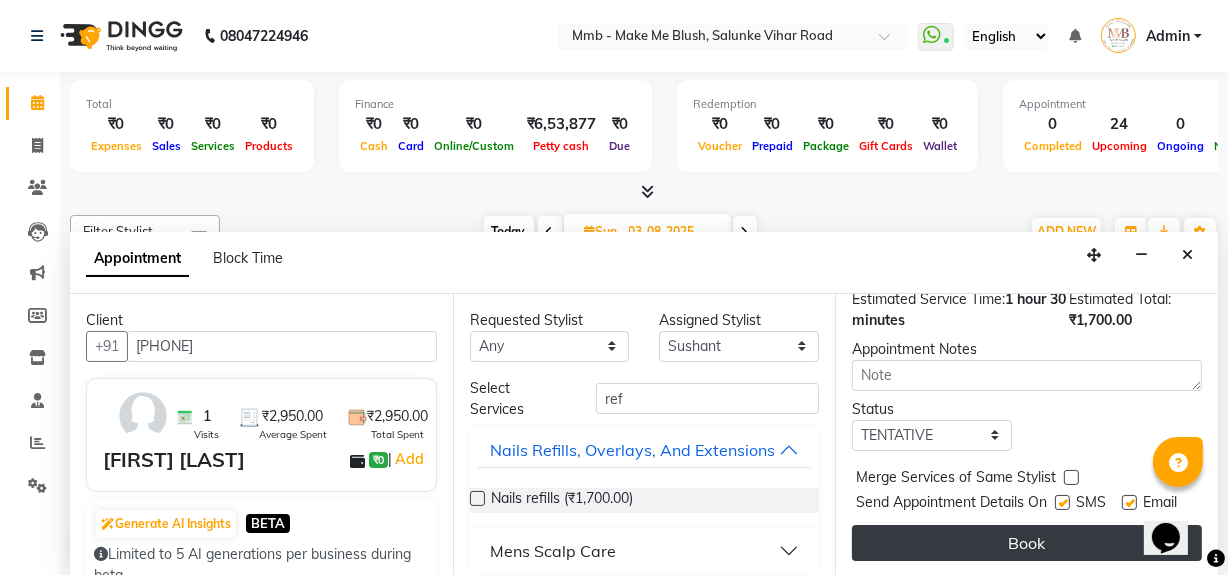 click on "Book" at bounding box center [1027, 543] 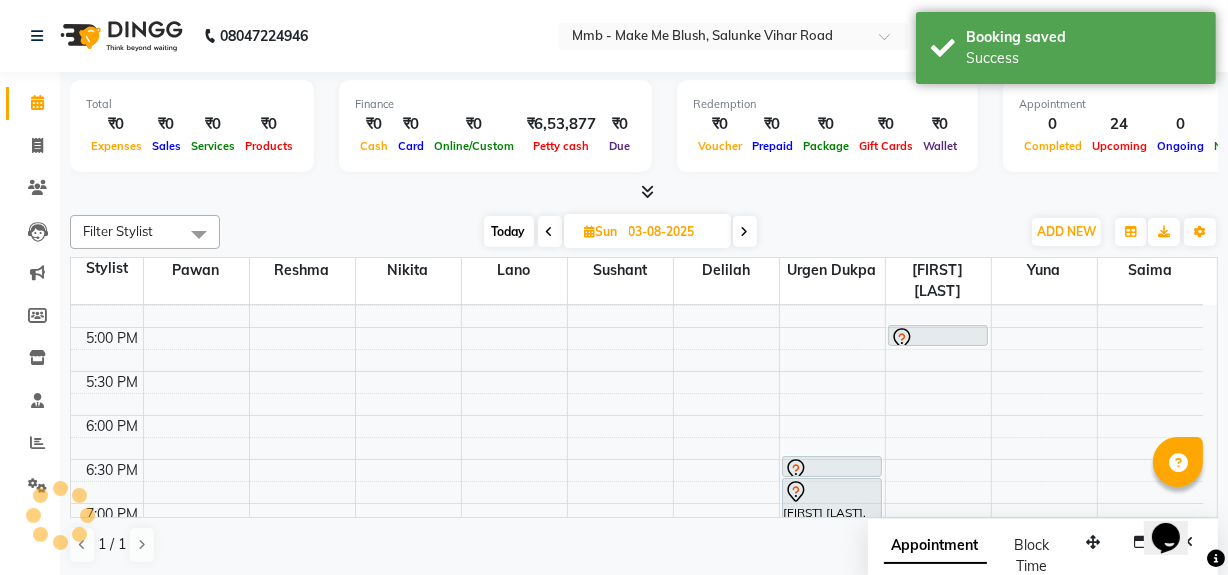 scroll, scrollTop: 0, scrollLeft: 0, axis: both 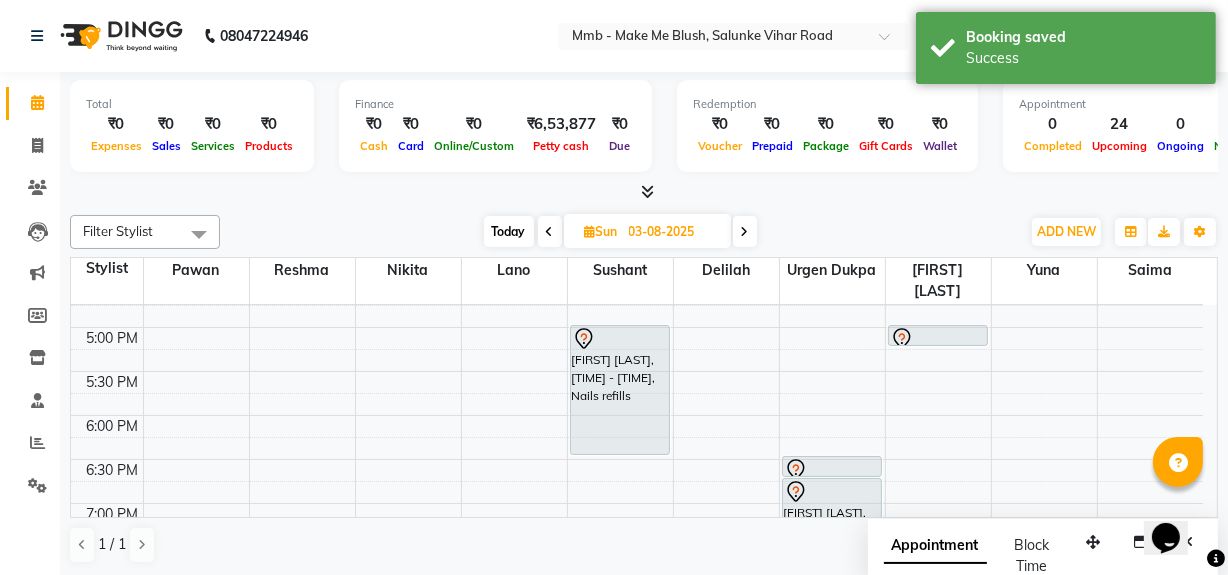 click on "Today" at bounding box center [509, 231] 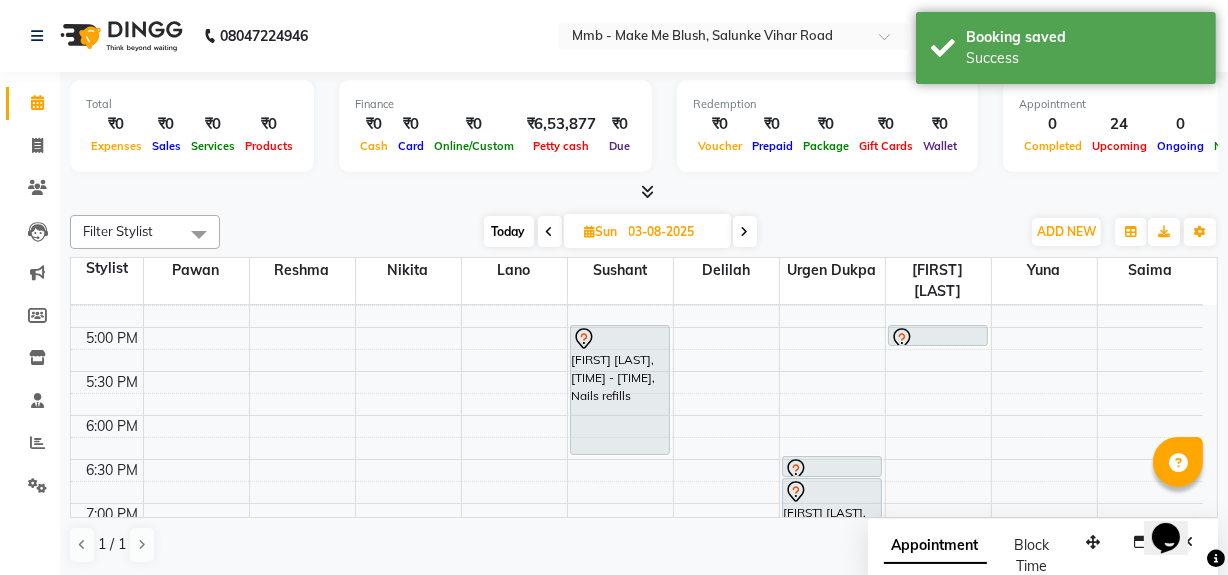 type on "02-08-2025" 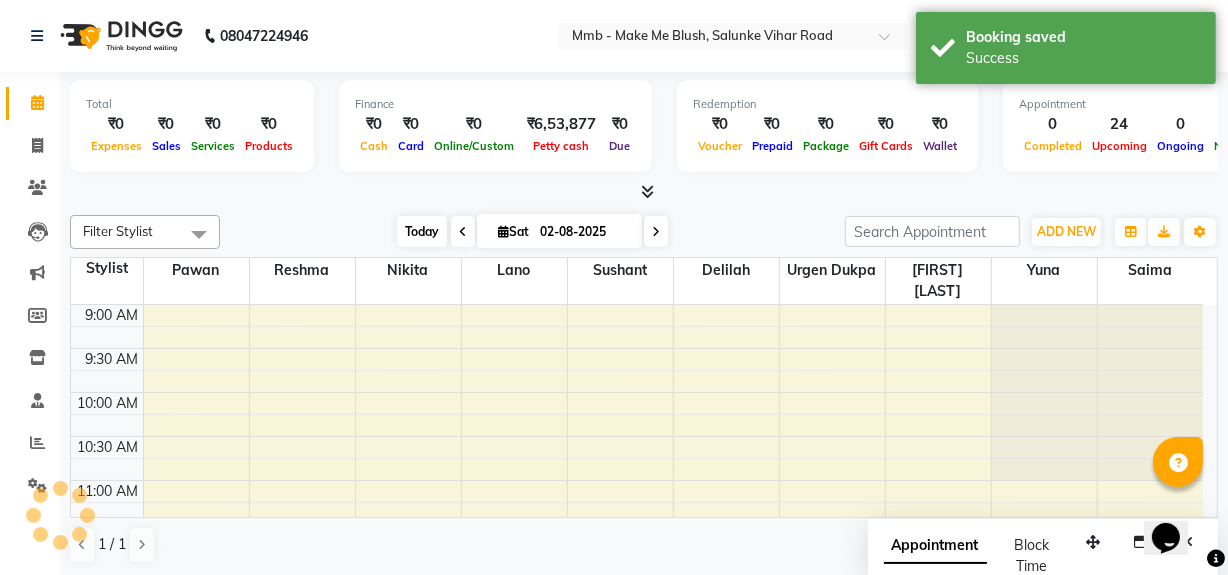 scroll, scrollTop: 527, scrollLeft: 0, axis: vertical 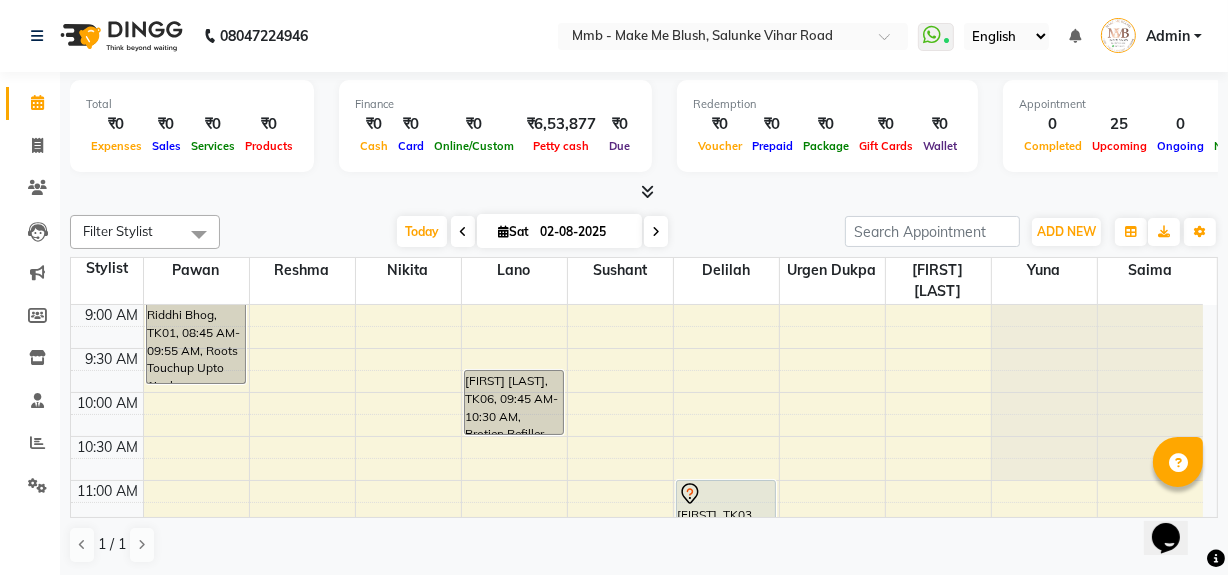 click on "Filter Stylist Select All [FIRST] [LAST] [FIRST] [LAST] [FIRST] [LAST] [FIRST] [LAST] [FIRST] [LAST] [FIRST] [LAST] [FIRST] [LAST] [FIRST] [LAST] [FIRST] [LAST] [FIRST] [LAST] [FIRST] [LAST] Today  Sat 02-08-2025 Toggle Dropdown Add Appointment Add Invoice Add Expense Add Attendance Add Client Add Transaction Toggle Dropdown Add Appointment Add Invoice Add Expense Add Attendance Add Client ADD NEW Toggle Dropdown Add Appointment Add Invoice Add Expense Add Attendance Add Client Add Transaction Filter Stylist Select All [FIRST] [LAST] [FIRST] [LAST] [FIRST] [LAST] [FIRST] [LAST] [FIRST] [LAST] [FIRST] [LAST] [FIRST] [LAST] [FIRST] [LAST] [FIRST] [LAST] [FIRST] [LAST] Group By  Staff View   Room View  View as Vertical  Vertical - Week View  Horizontal  Horizontal - Week View  List  Toggle Dropdown Calendar Settings Manage Tags   Arrange Stylists   Reset Stylists  Full Screen  Show Available Stylist  Appointment Form Zoom 100% Staff/Room Display Count 10 Stylist [FIRST] [LAST] [FIRST] [LAST] [FIRST] [LAST] [FIRST] [LAST] [FIRST] [LAST] [FIRST] [LAST] [FIRST] [LAST] [FIRST] [LAST] [FIRST] [LAST] [FIRST] [LAST] 9:00 AM 9:30 AM 10:00 AM 10:30 AM 11:00 AM 11:30 AM 12:00 PM 12:30 PM 1:00 PM 1:30 PM 2:00 PM 2:30 PM 3:00 PM 3:30 PM 4:00 PM" 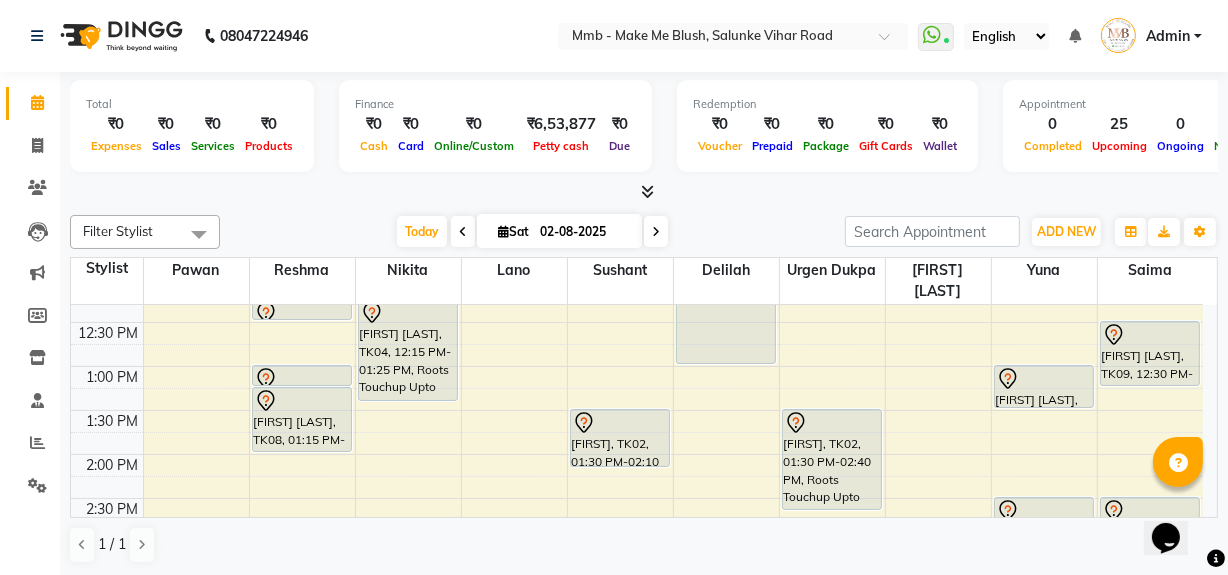 scroll, scrollTop: 363, scrollLeft: 0, axis: vertical 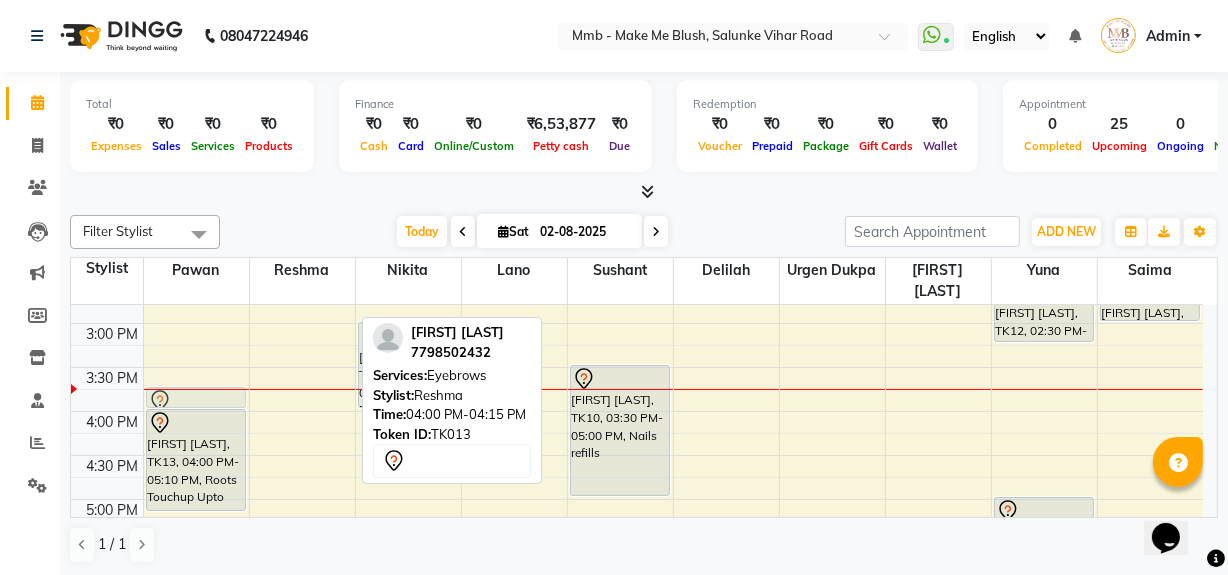 drag, startPoint x: 303, startPoint y: 420, endPoint x: 209, endPoint y: 407, distance: 94.89468 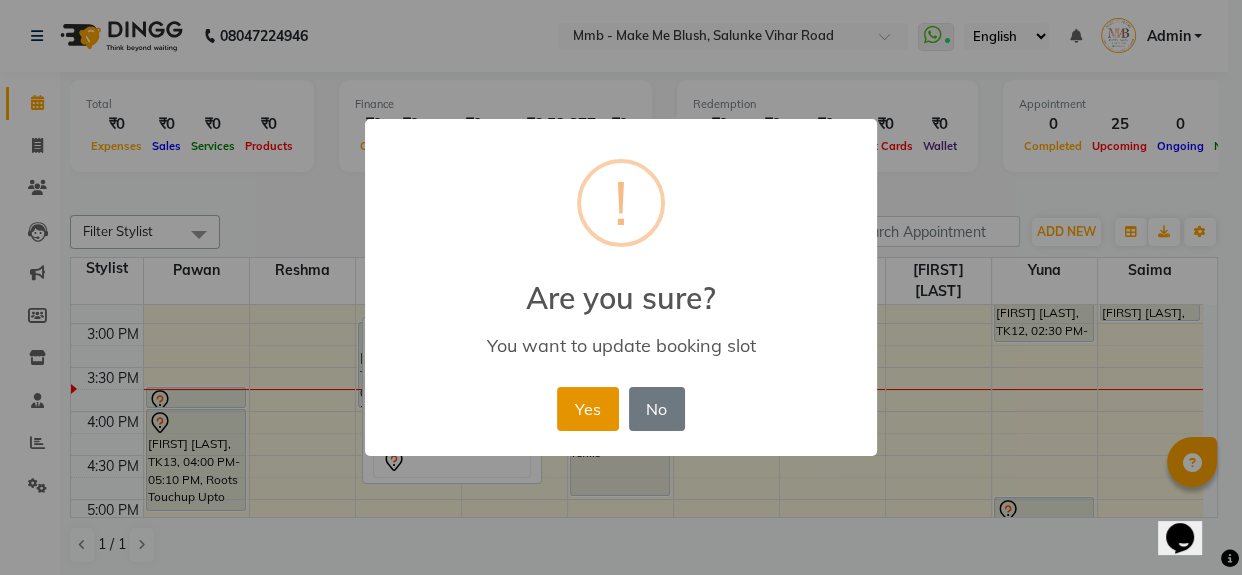 click on "Yes" at bounding box center [587, 409] 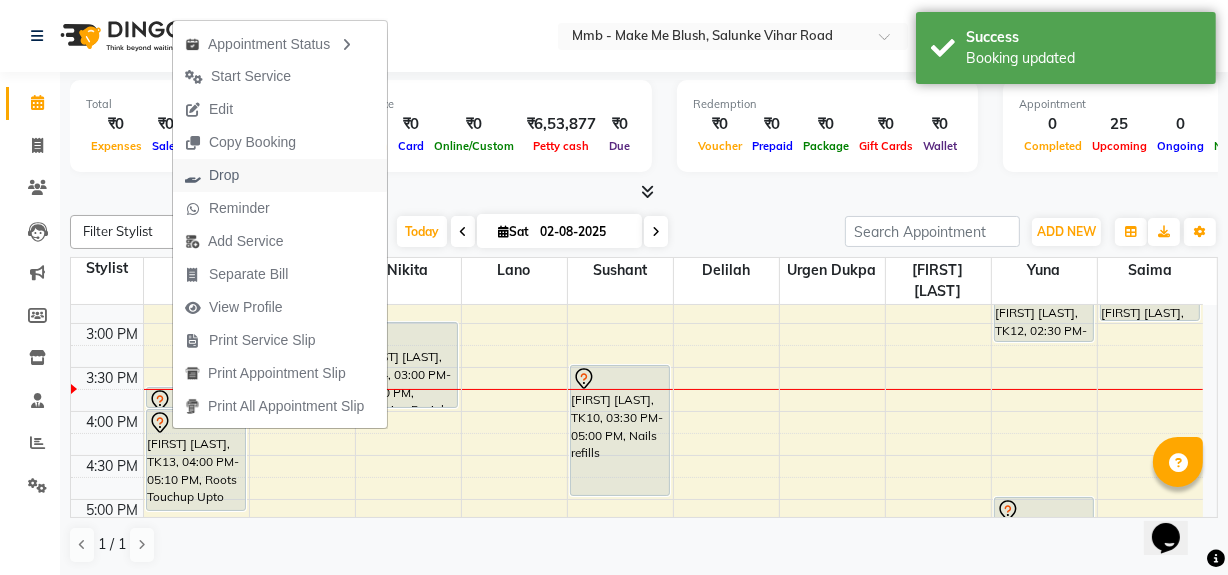 click on "Drop" at bounding box center [212, 175] 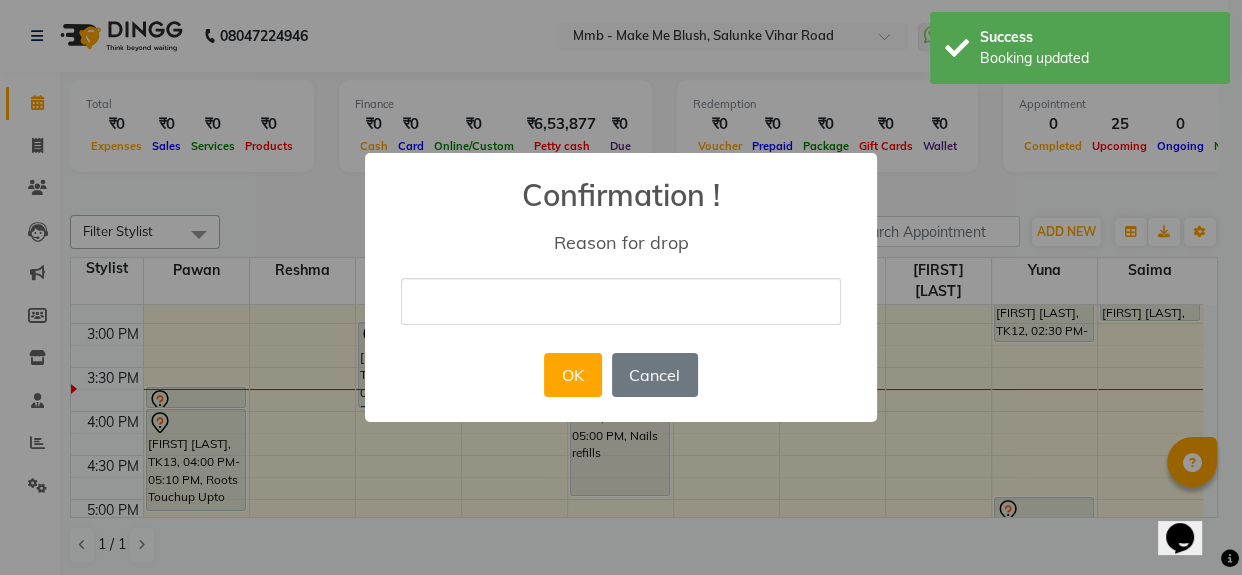 click at bounding box center [621, 301] 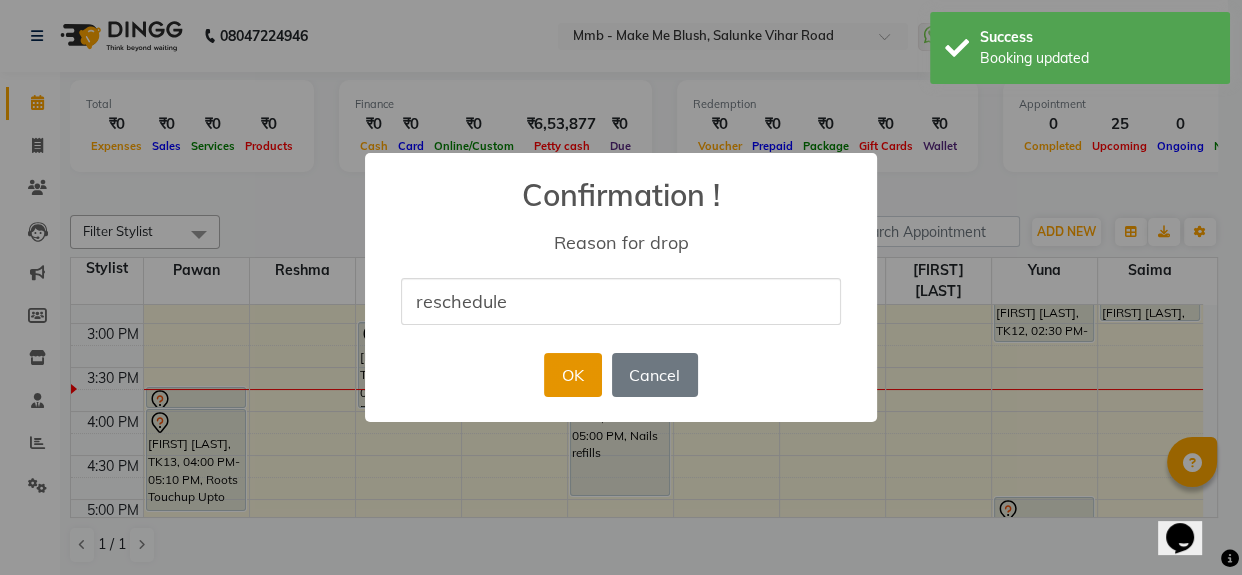 click on "OK" at bounding box center [572, 375] 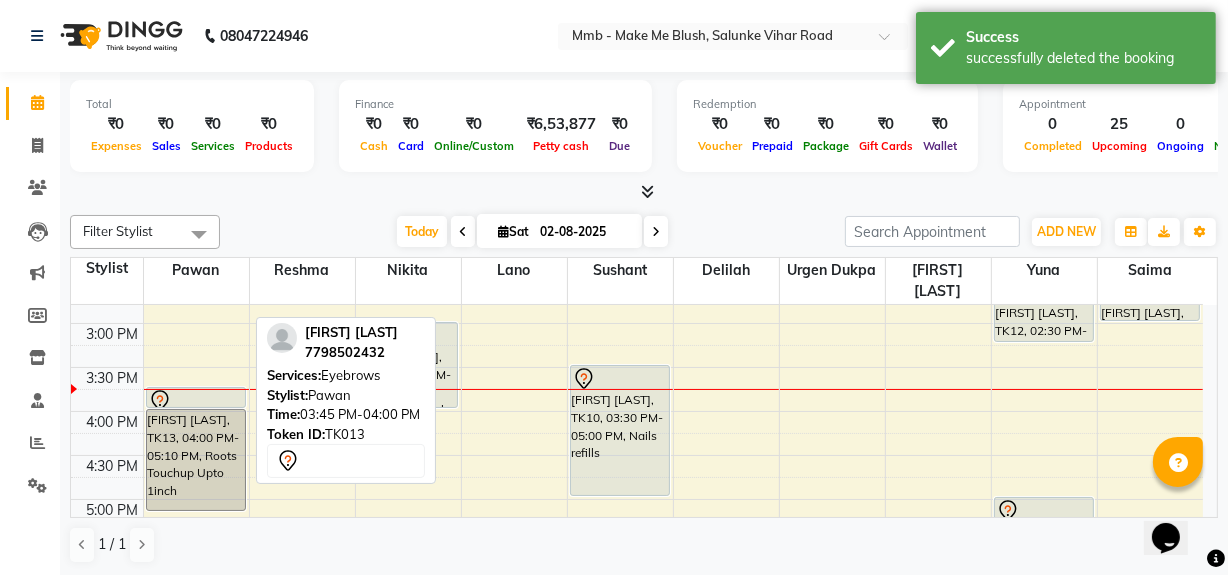 click at bounding box center [196, 401] 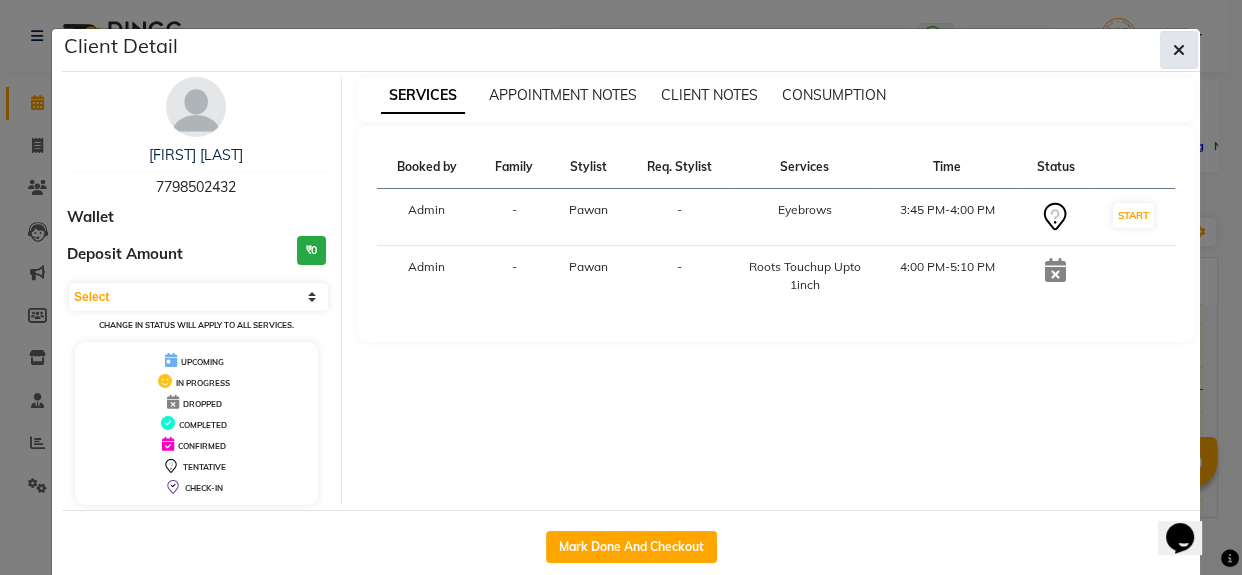 click 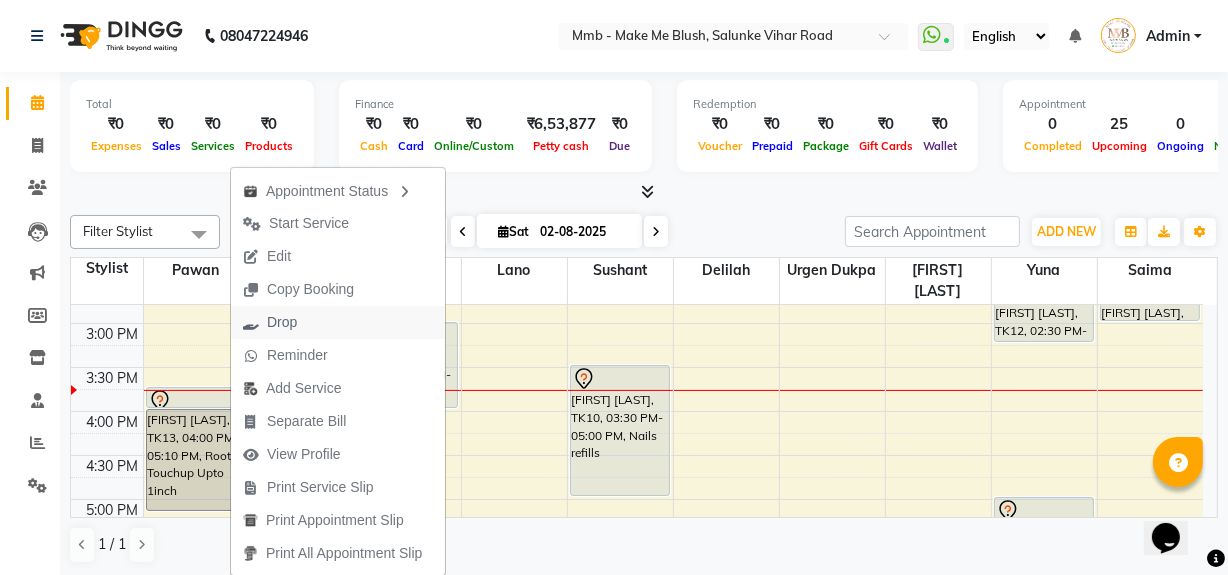 click on "Drop" at bounding box center [282, 322] 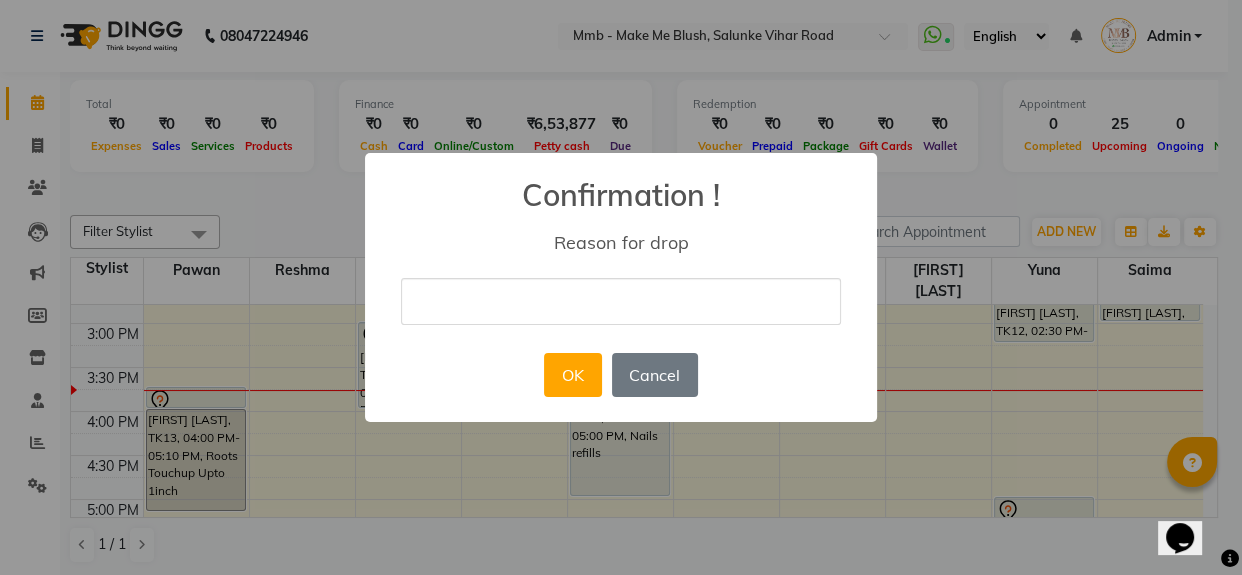 click at bounding box center [621, 301] 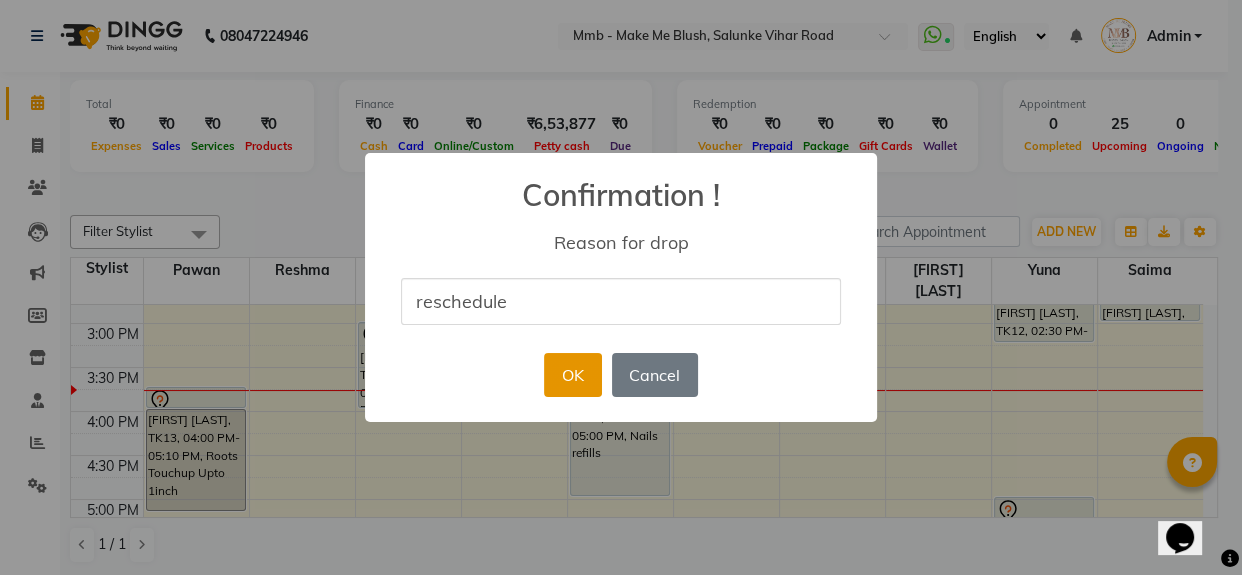 click on "OK" at bounding box center [572, 375] 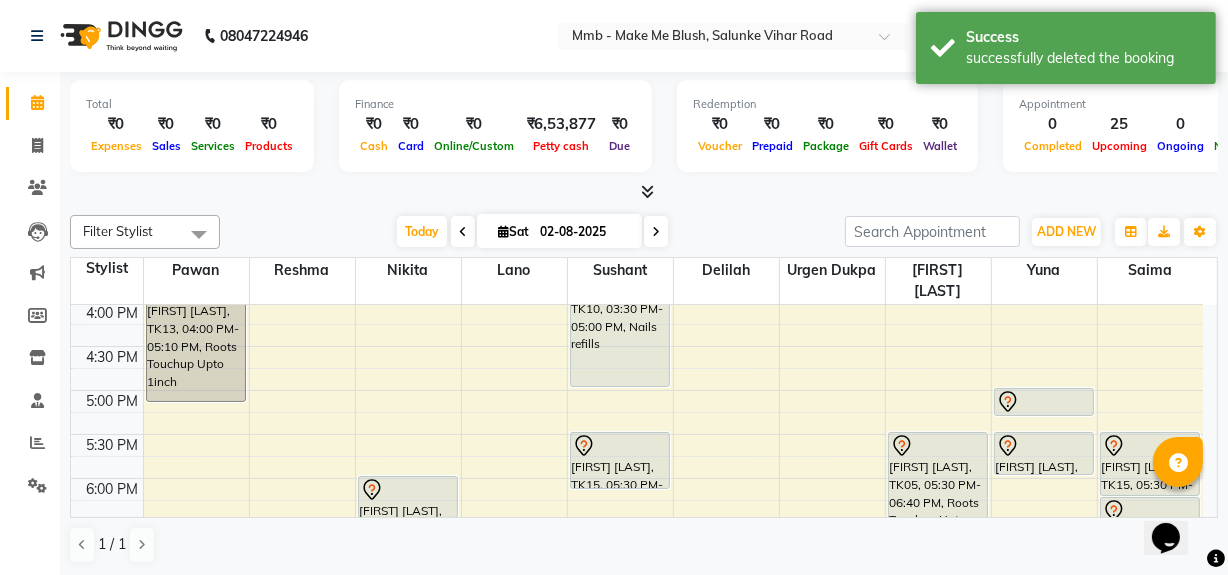 scroll, scrollTop: 654, scrollLeft: 0, axis: vertical 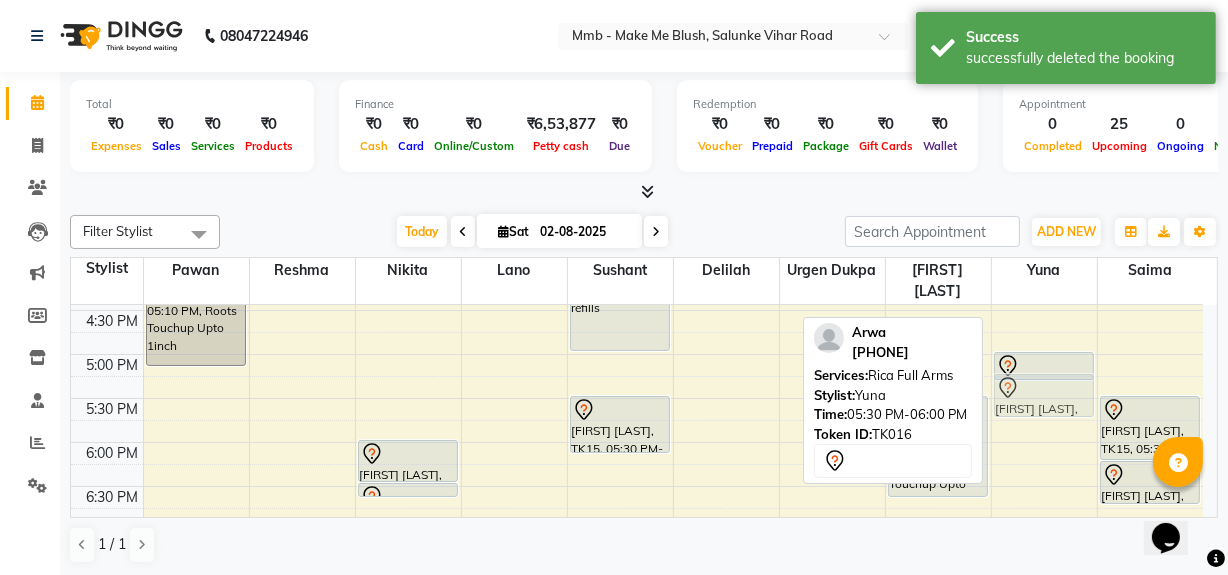 drag, startPoint x: 1040, startPoint y: 405, endPoint x: 1035, endPoint y: 390, distance: 15.811388 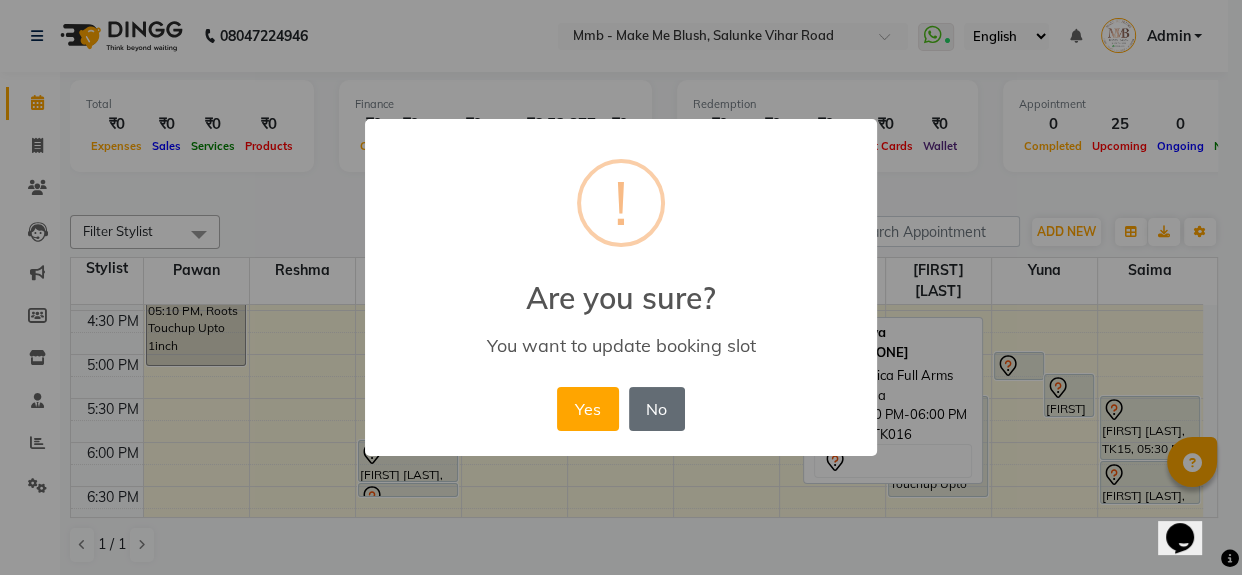 click on "No" at bounding box center (657, 409) 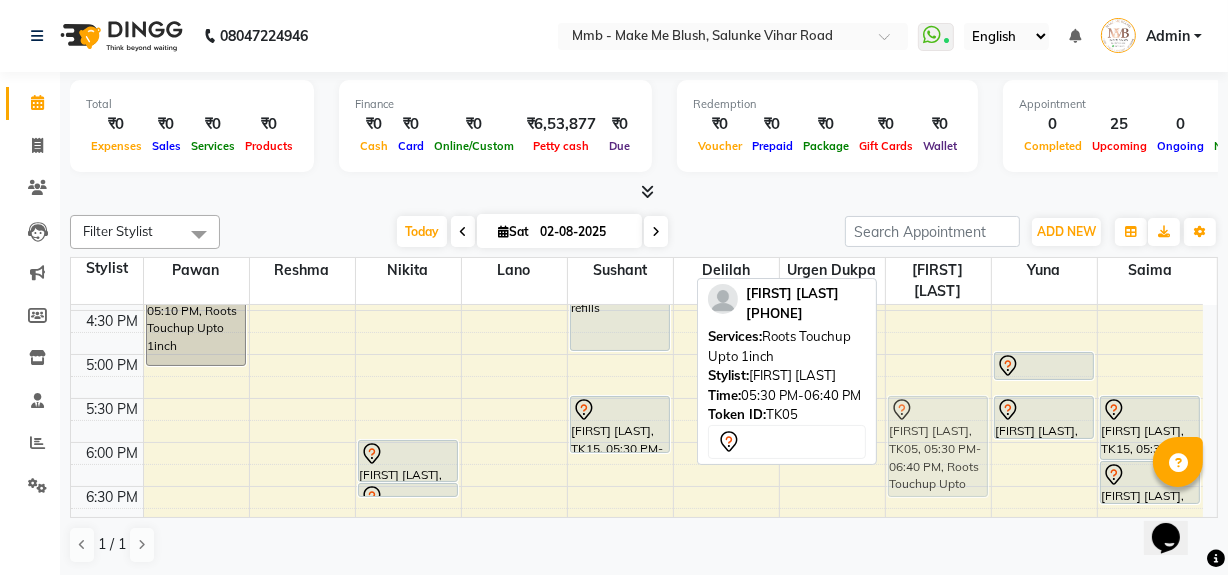drag, startPoint x: 923, startPoint y: 433, endPoint x: 891, endPoint y: 424, distance: 33.24154 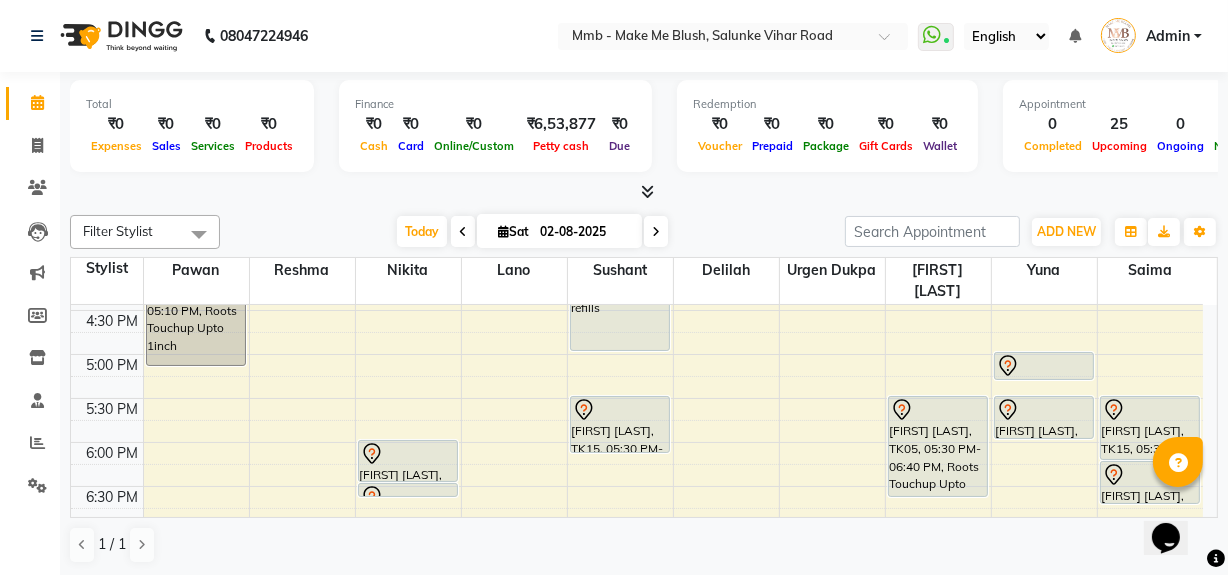 scroll, scrollTop: 690, scrollLeft: 0, axis: vertical 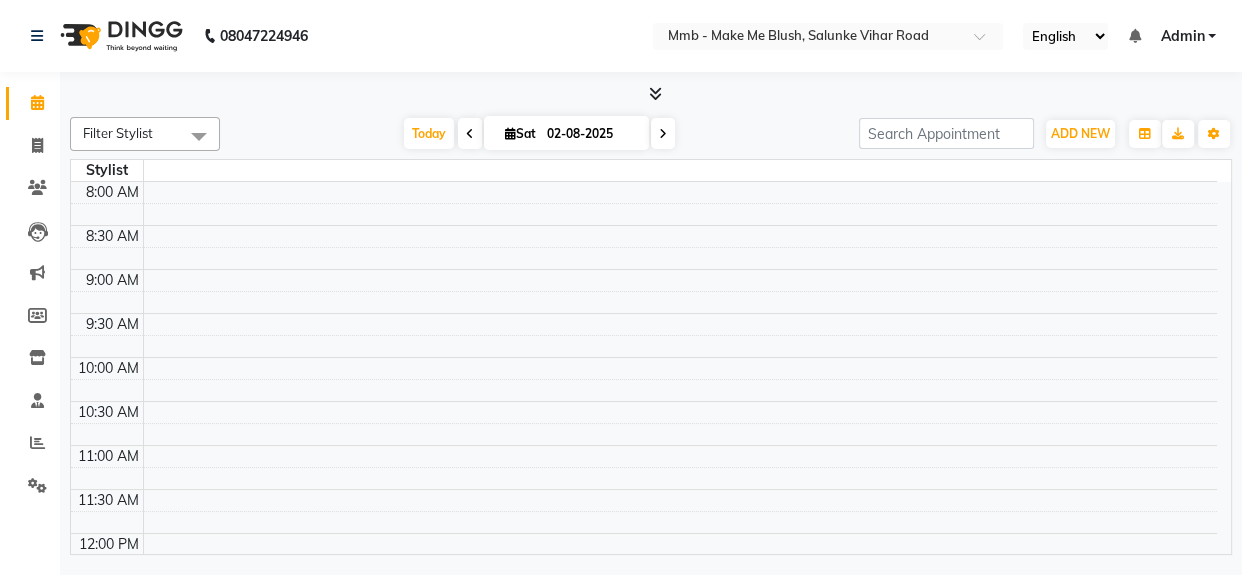 select on "en" 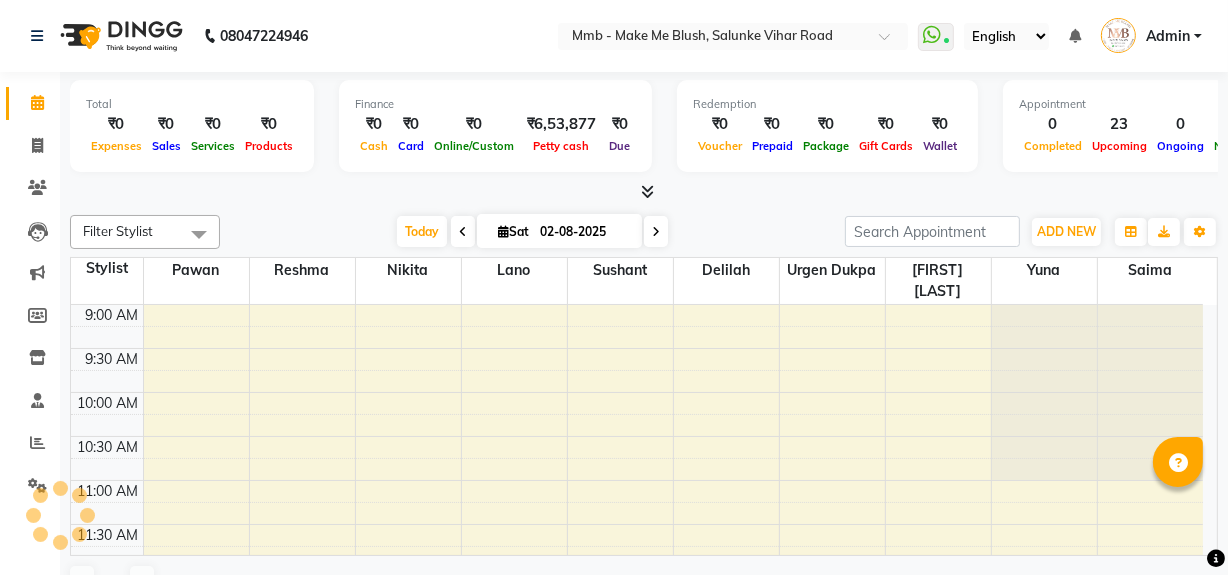 scroll, scrollTop: 527, scrollLeft: 0, axis: vertical 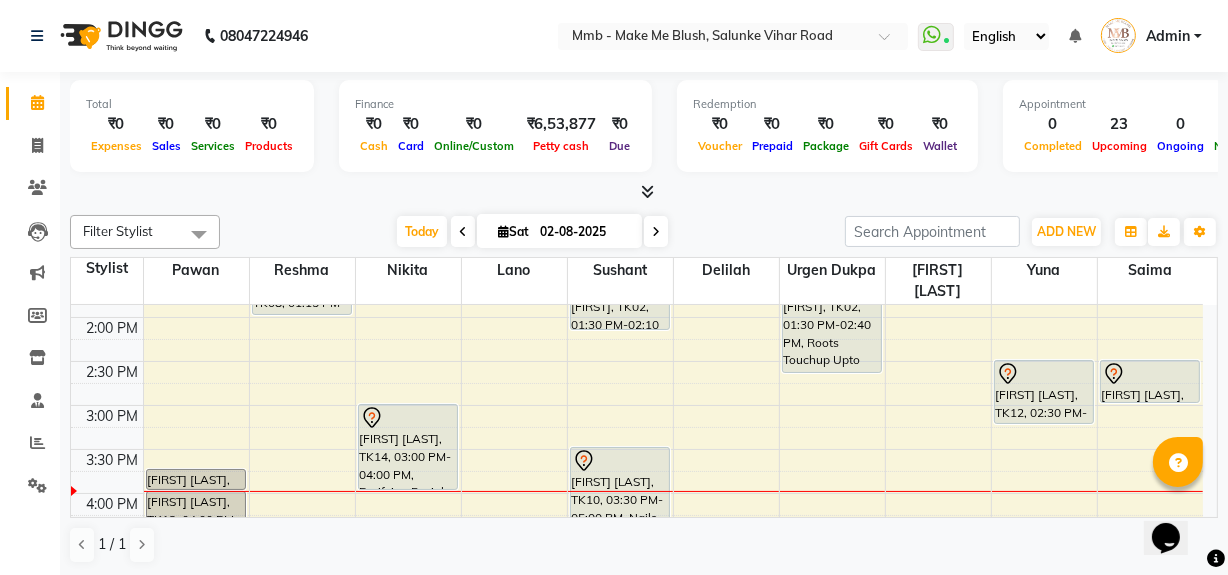 click at bounding box center [656, 232] 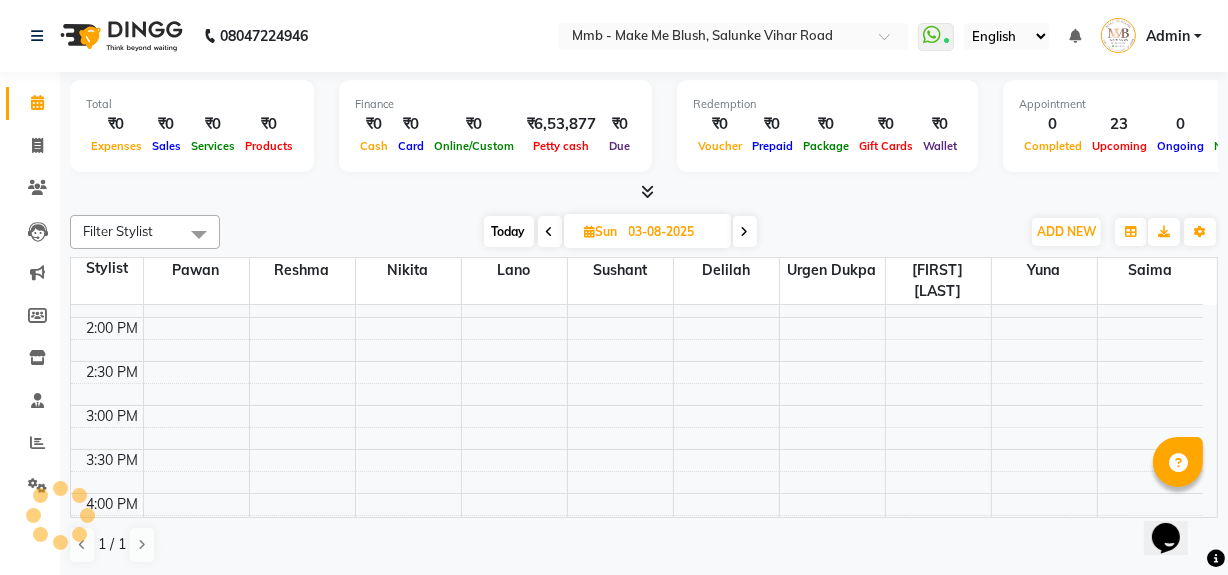 scroll, scrollTop: 615, scrollLeft: 0, axis: vertical 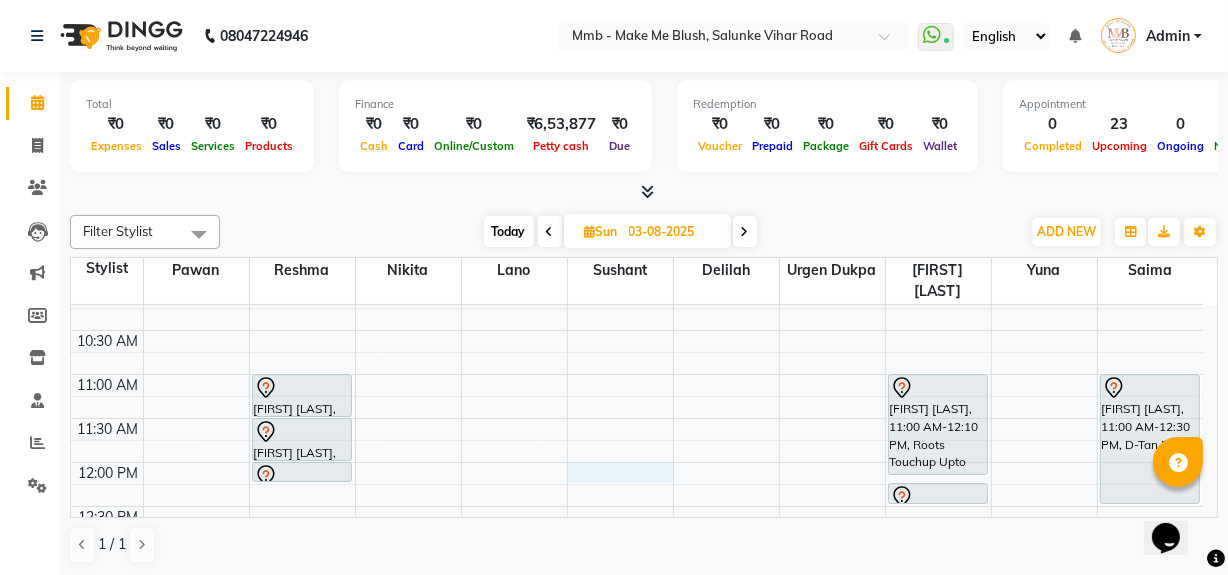 click on "9:00 AM 9:30 AM 10:00 AM 10:30 AM 11:00 AM 11:30 AM 12:00 PM 12:30 PM 1:00 PM 1:30 PM 2:00 PM 2:30 PM 3:00 PM 3:30 PM 4:00 PM 4:30 PM 5:00 PM 5:30 PM 6:00 PM 6:30 PM 7:00 PM 7:30 PM 8:00 PM 8:30 PM             [FIRST] [LAST], 11:00 AM-11:30 AM, Rica  Full Legs             [FIRST] [LAST], 11:30 AM-12:00 PM, Rica Full Arms             [FIRST] [LAST], 12:00 PM-12:15 PM, Eyebrows             [FIRST] [LAST], 01:00 PM-02:00 PM, Purifying Facial Treatment             [FIRST] [LAST], 05:00 PM-06:30 PM,  Nails refills             [FIRST] [LAST], 06:30 PM-06:45 PM, Classic hair wash              [FIRST] [LAST], 06:45 PM-07:15 PM, Blow dry Upto Waist             [FIRST] [LAST], 11:00 AM-12:10 PM, Roots Touchup Upto 1inch              [FIRST] [LAST], 12:15 PM-12:30 PM, Eyebrows             [FIRST] [LAST], 05:00 PM-05:15 PM, Classic hair wash              [FIRST][LAST], 01:00 PM-03:00 PM, Hydrating Facial Treatment             [FIRST] [LAST], 11:00 AM-12:30 PM, D-Tan Facial" at bounding box center (637, 726) 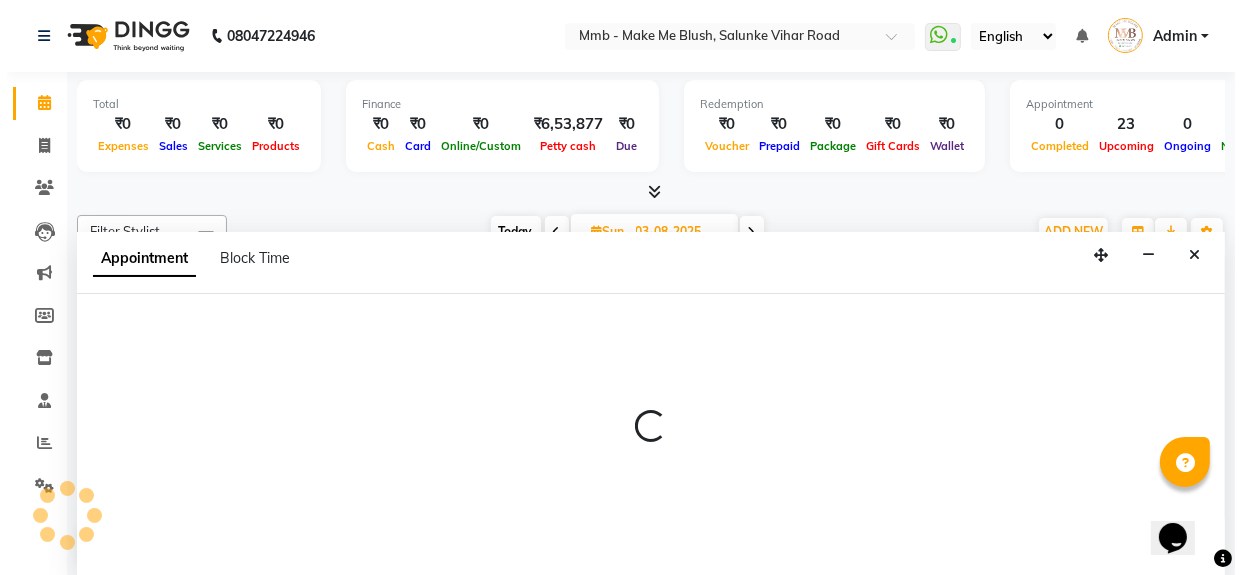 scroll, scrollTop: 0, scrollLeft: 0, axis: both 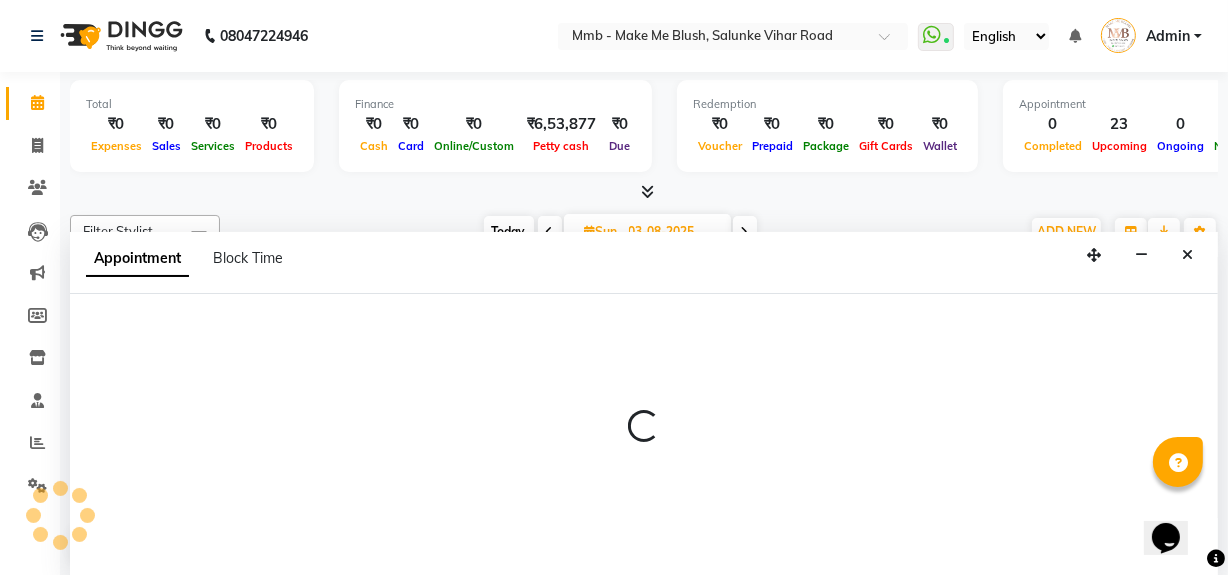 select on "18878" 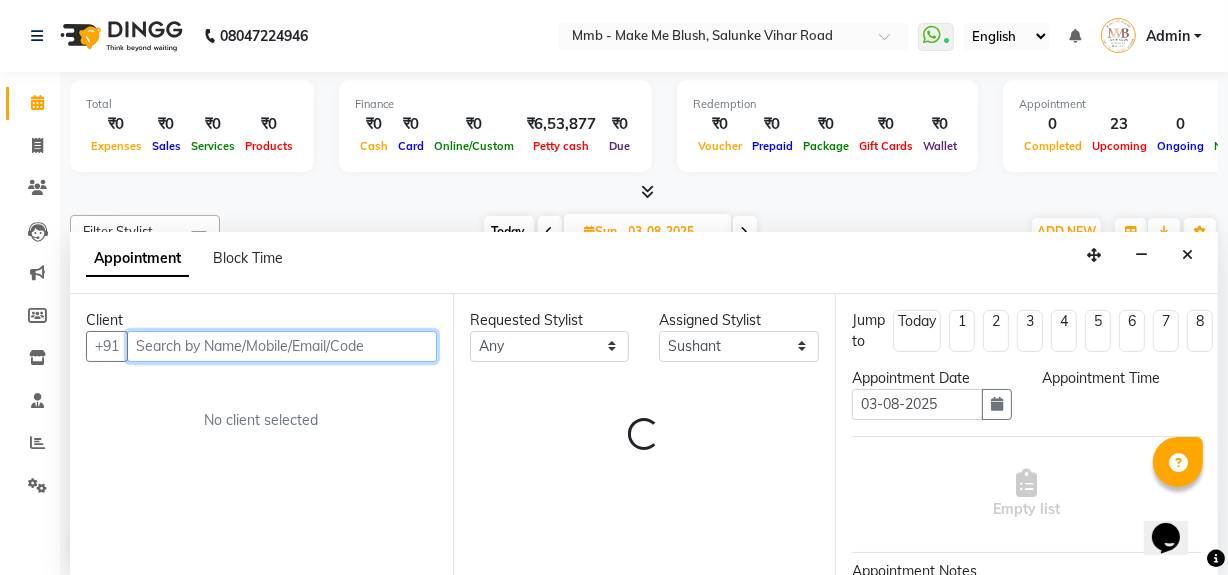 select on "720" 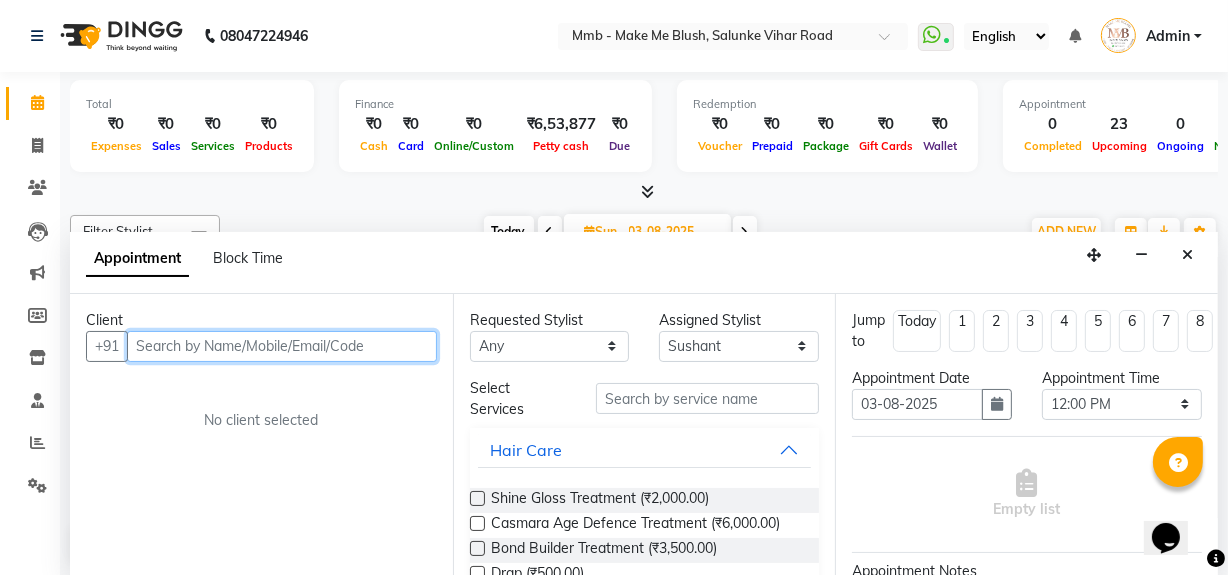 click at bounding box center [282, 346] 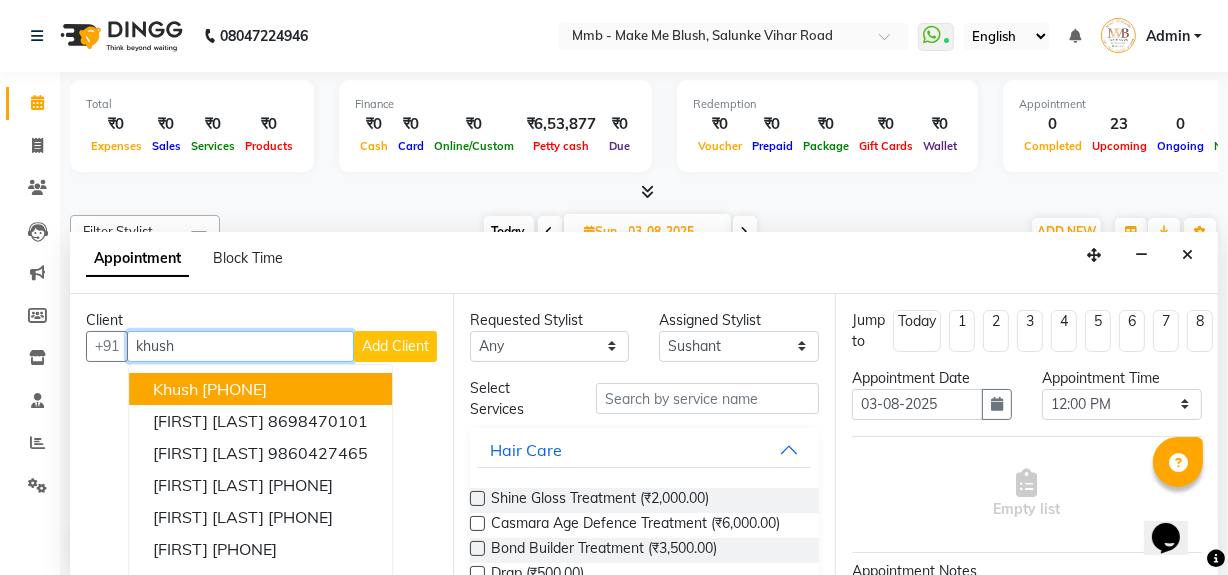 type on "khush" 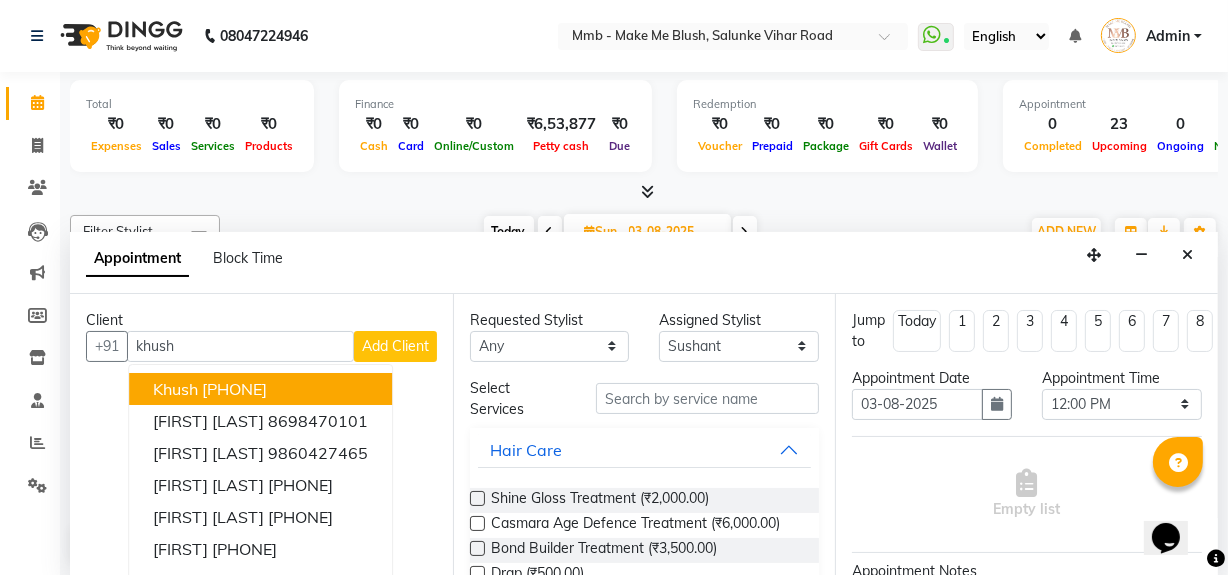 click on "Add Client" at bounding box center (395, 346) 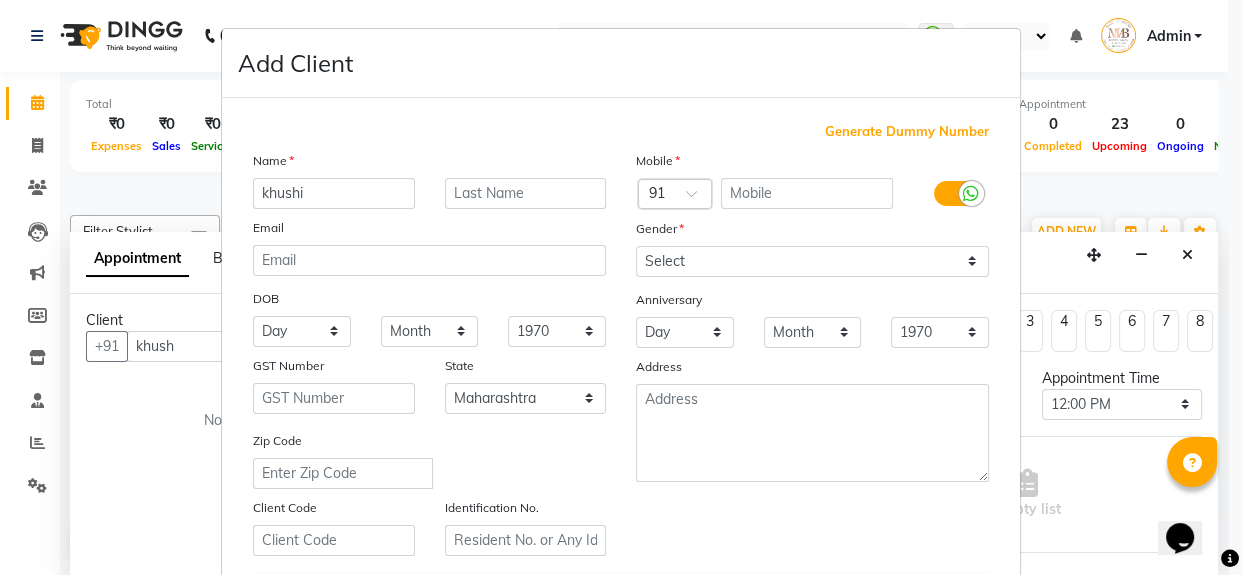 type on "khushi" 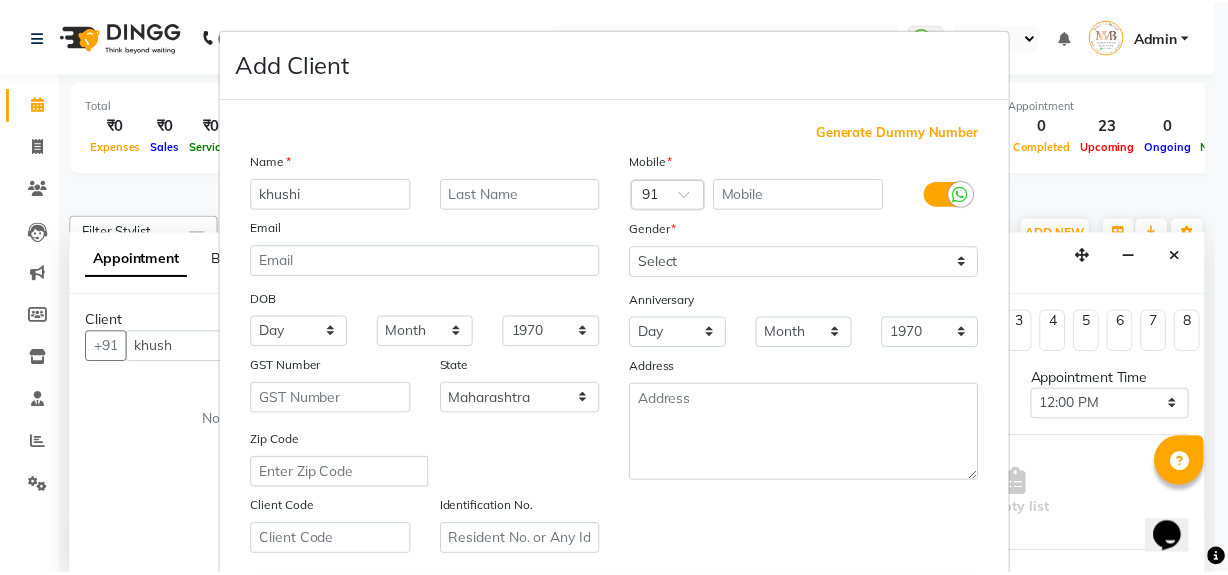 scroll, scrollTop: 353, scrollLeft: 0, axis: vertical 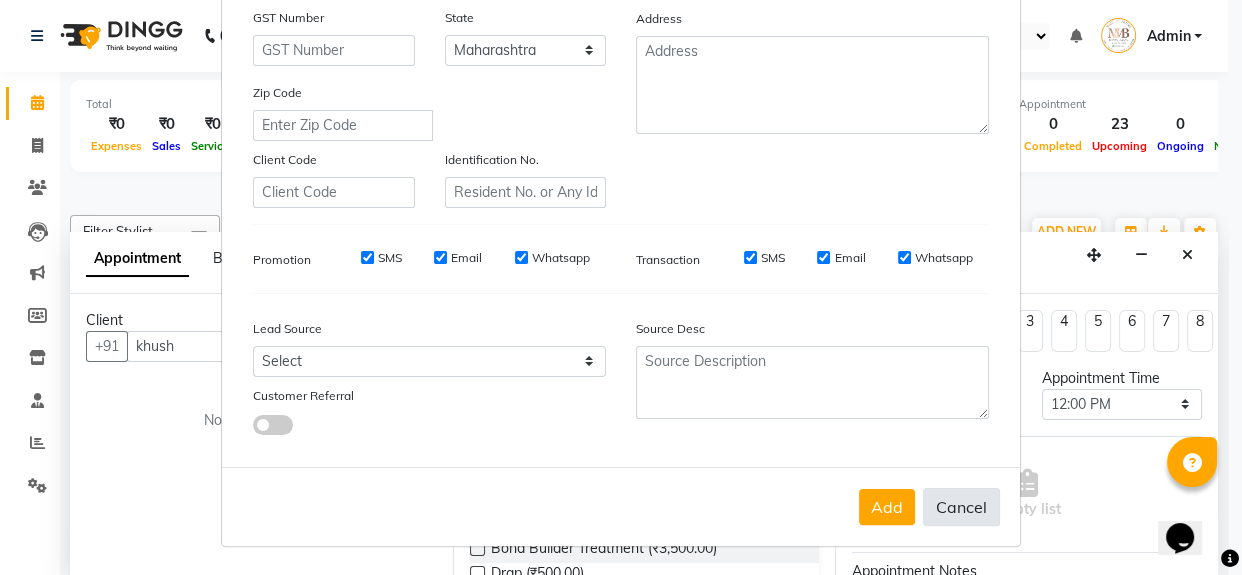 click on "Cancel" at bounding box center (961, 507) 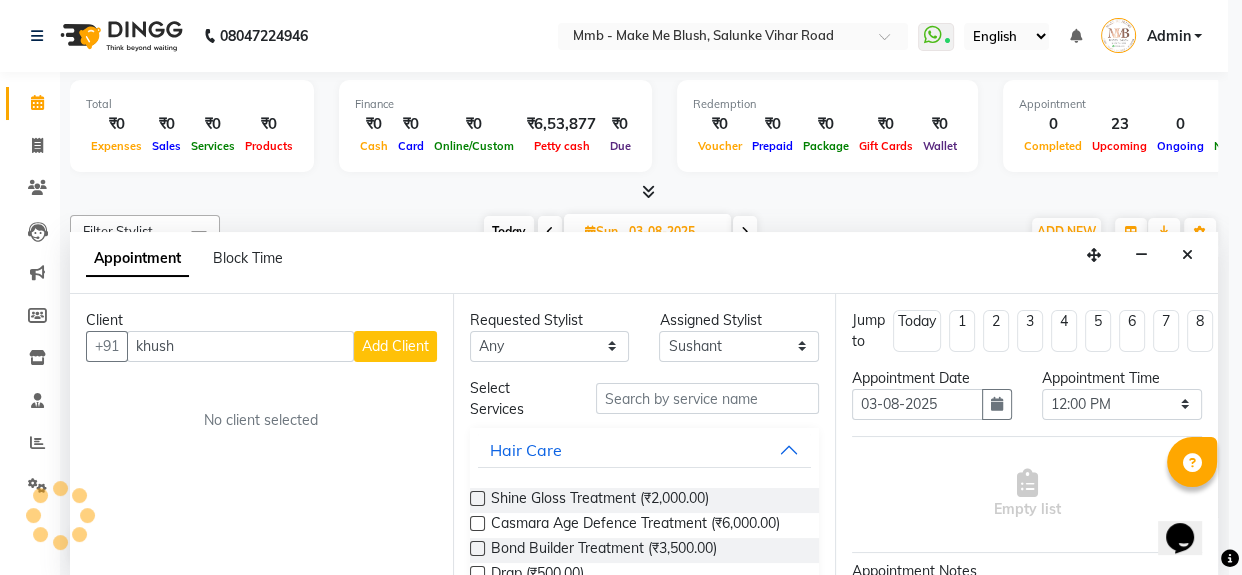 type 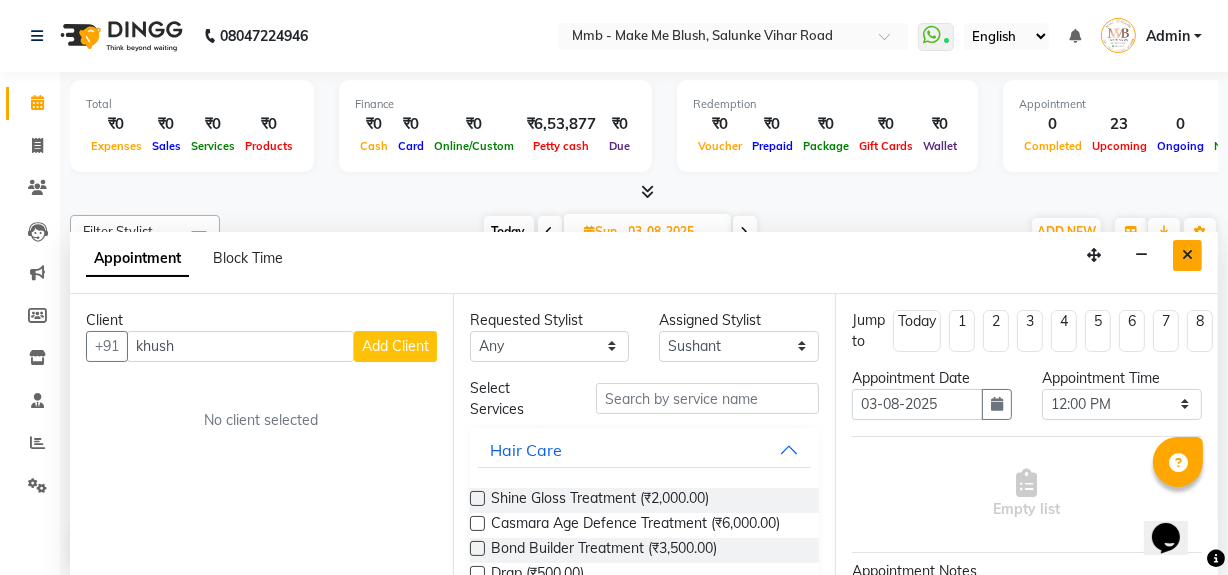 click at bounding box center (1187, 255) 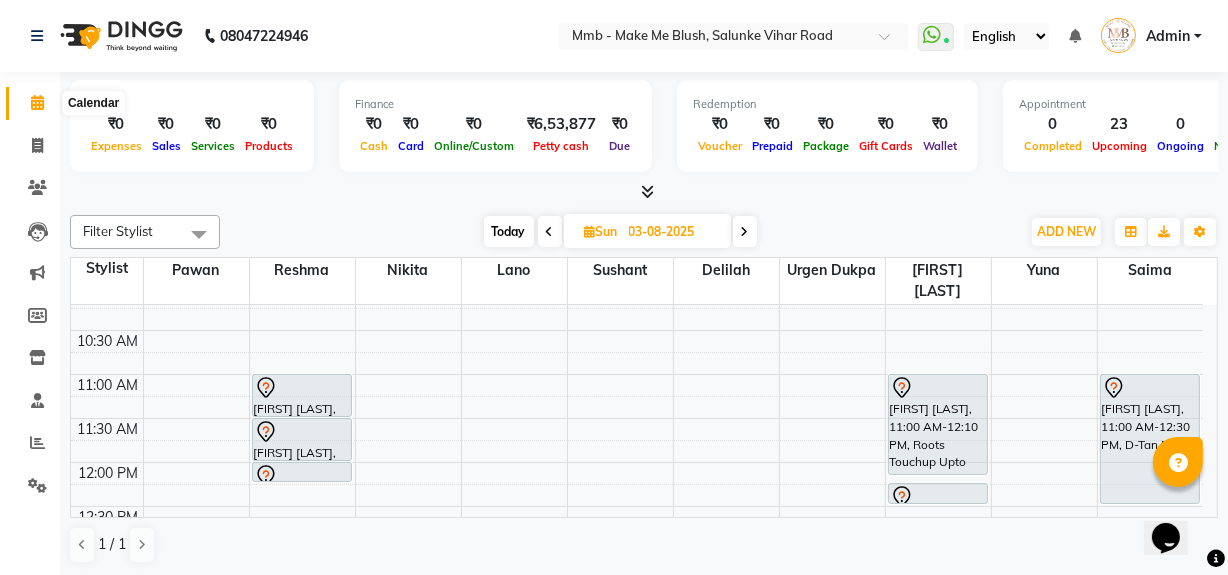 click 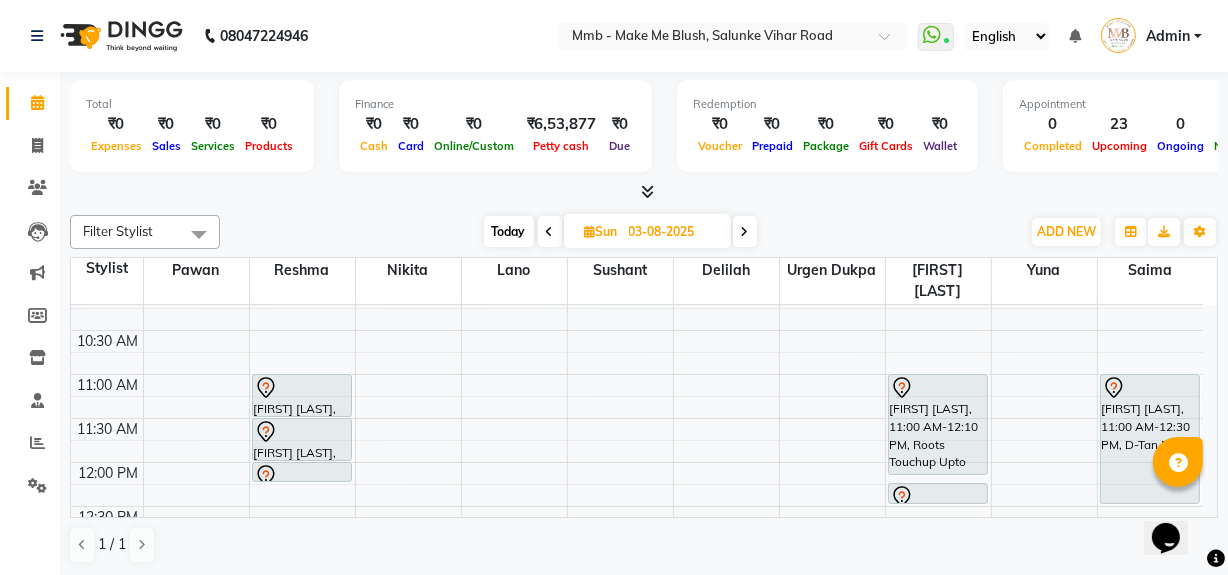 click on "Today" at bounding box center (509, 231) 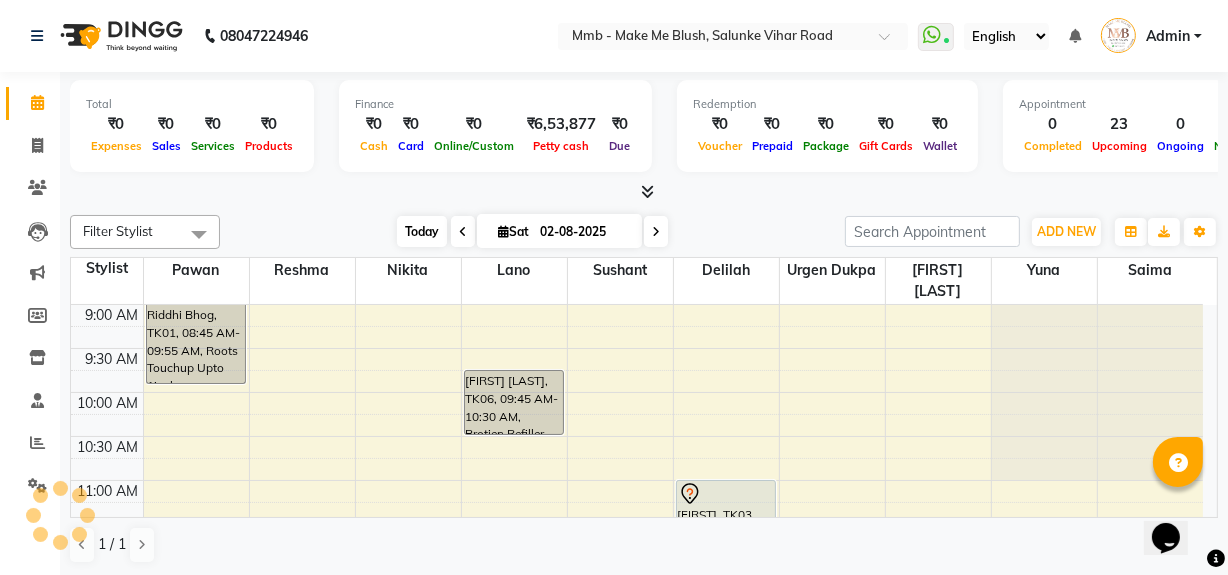 scroll, scrollTop: 615, scrollLeft: 0, axis: vertical 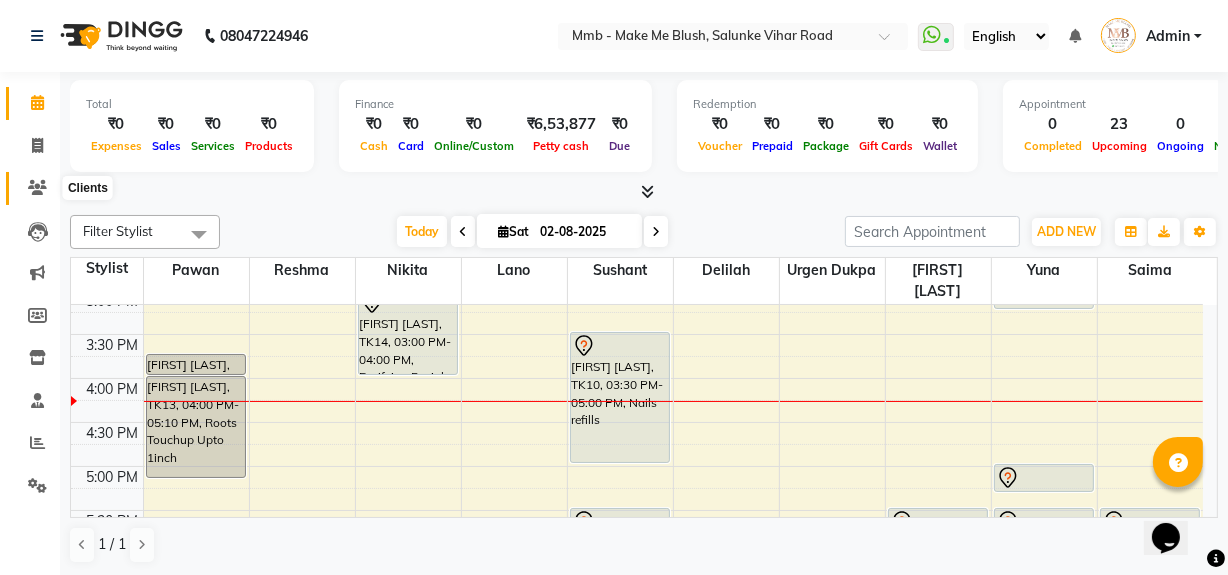 click 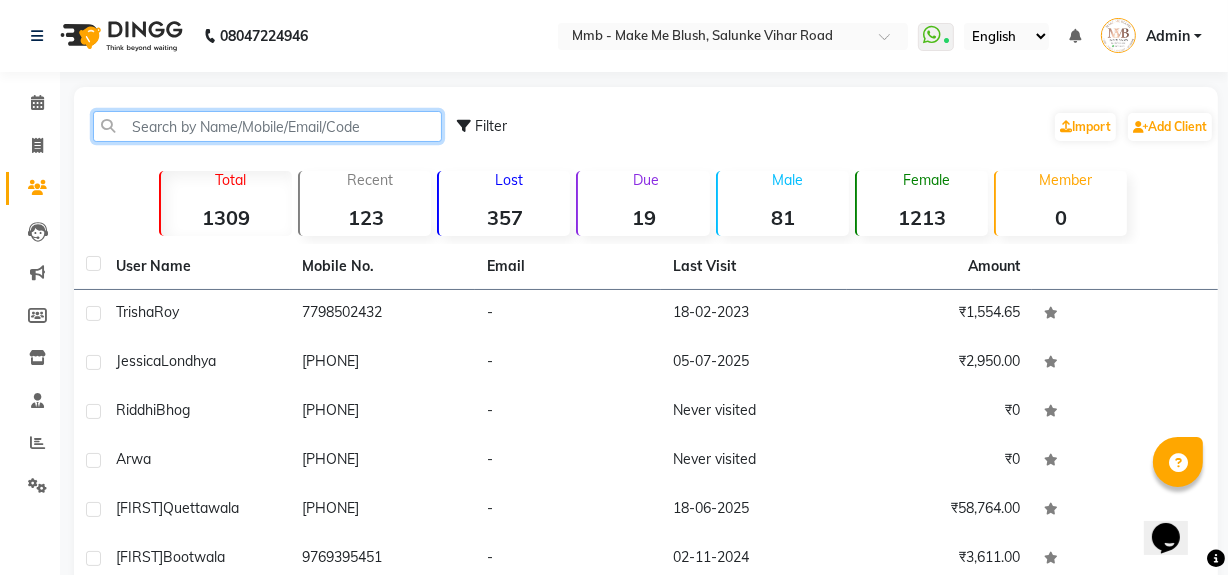 click 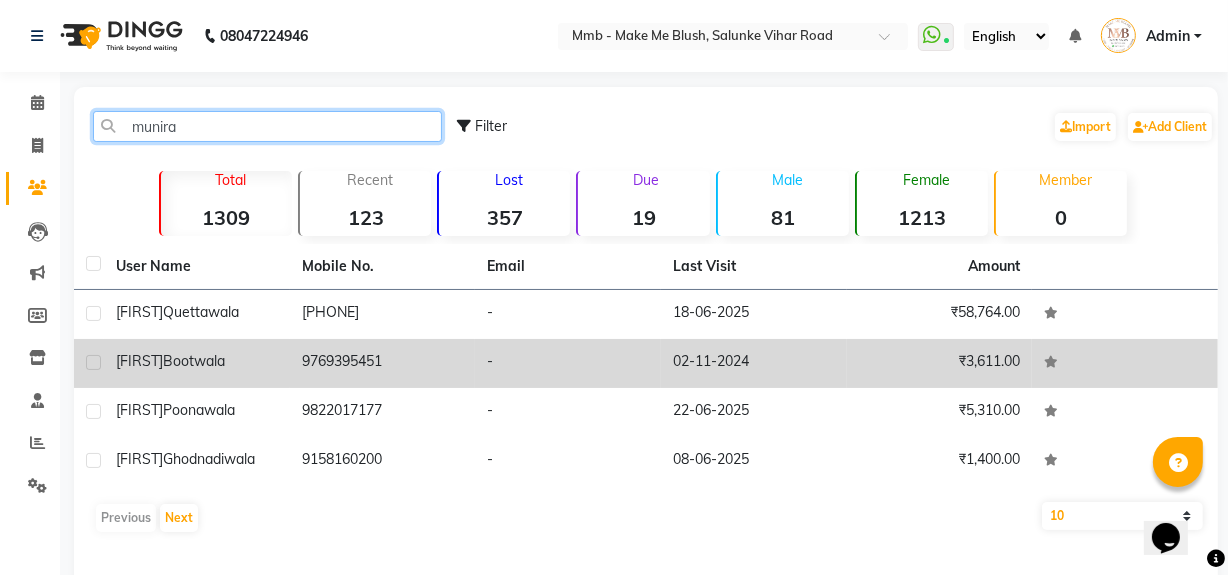 type on "munira" 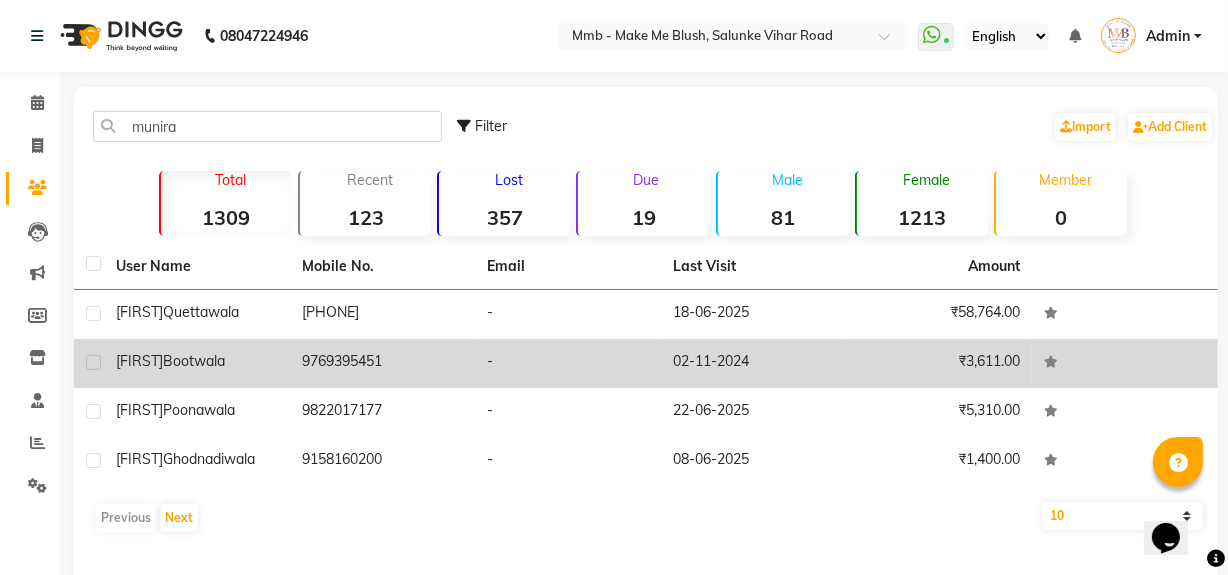 click on "[FIRST]" 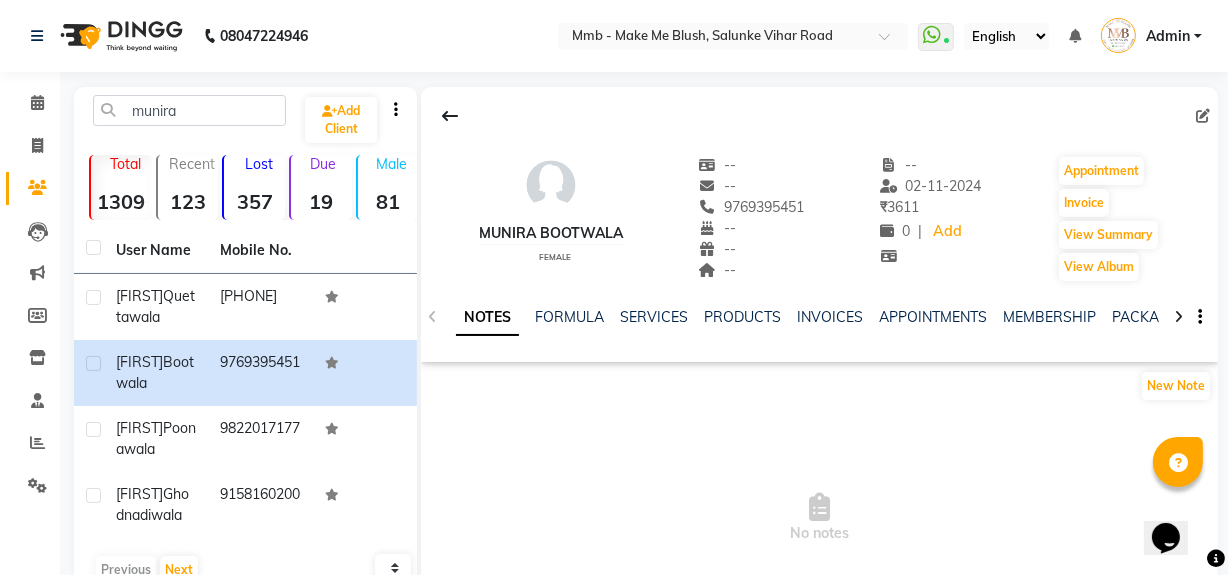 click on "NOTES FORMULA SERVICES PRODUCTS INVOICES APPOINTMENTS MEMBERSHIP PACKAGES VOUCHERS GIFTCARDS POINTS FORMS FAMILY CARDS WALLET" 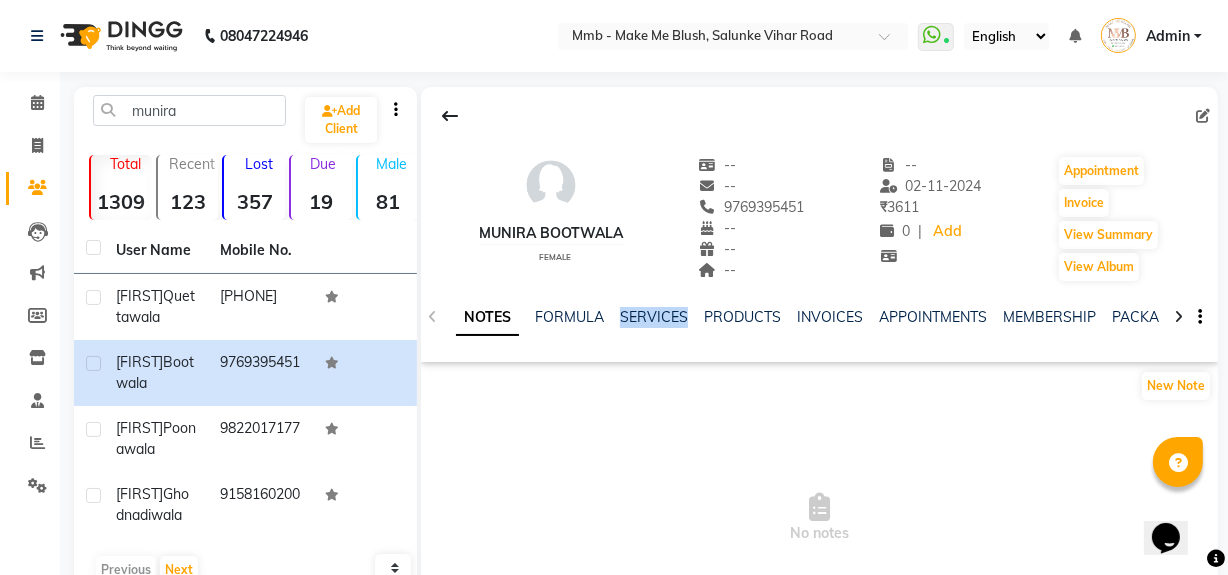 click on "NOTES FORMULA SERVICES PRODUCTS INVOICES APPOINTMENTS MEMBERSHIP PACKAGES VOUCHERS GIFTCARDS POINTS FORMS FAMILY CARDS WALLET" 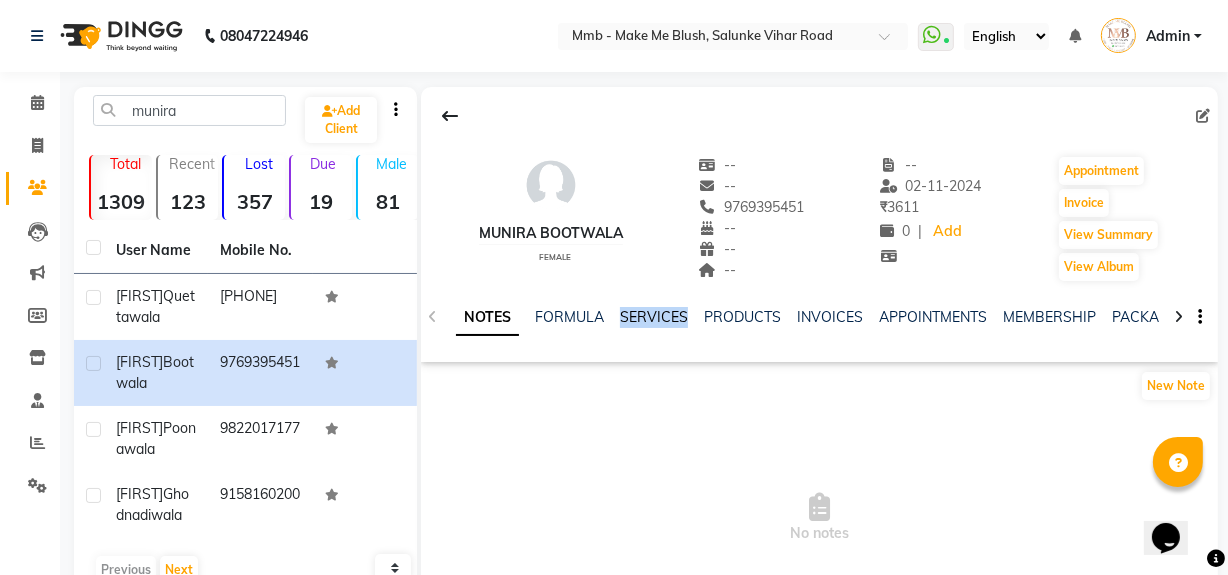 click on "SERVICES" 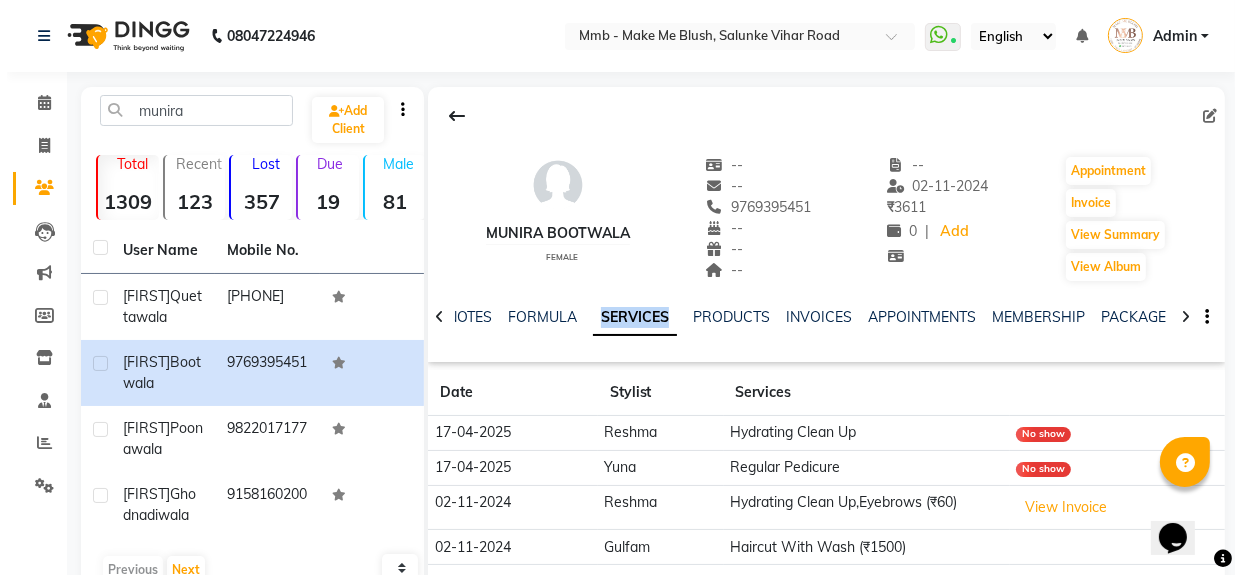 scroll, scrollTop: 141, scrollLeft: 0, axis: vertical 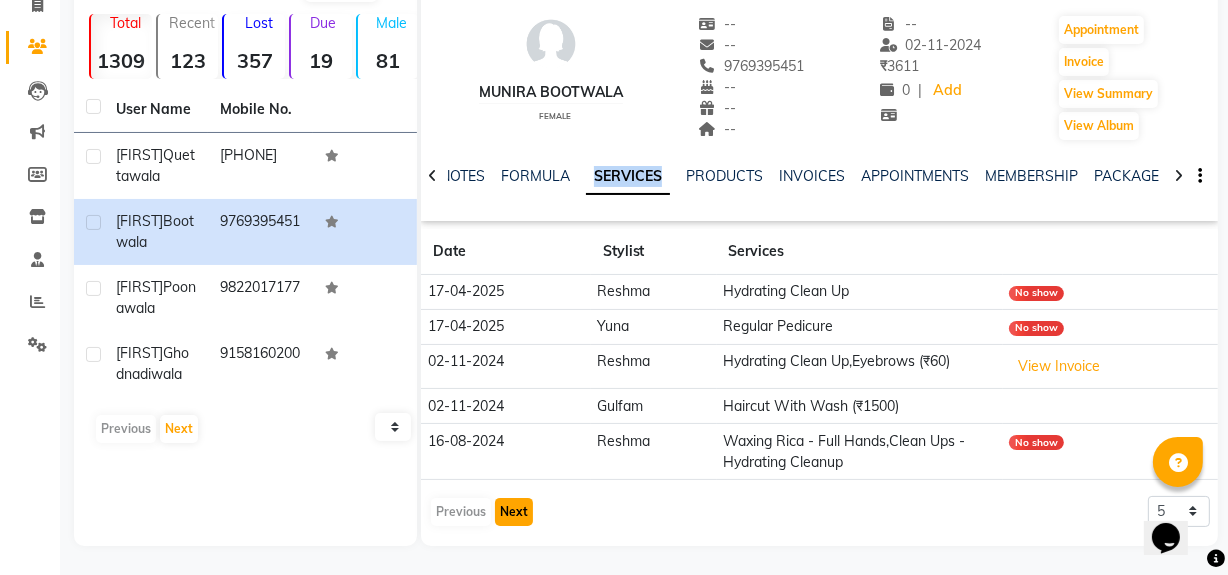click on "Next" 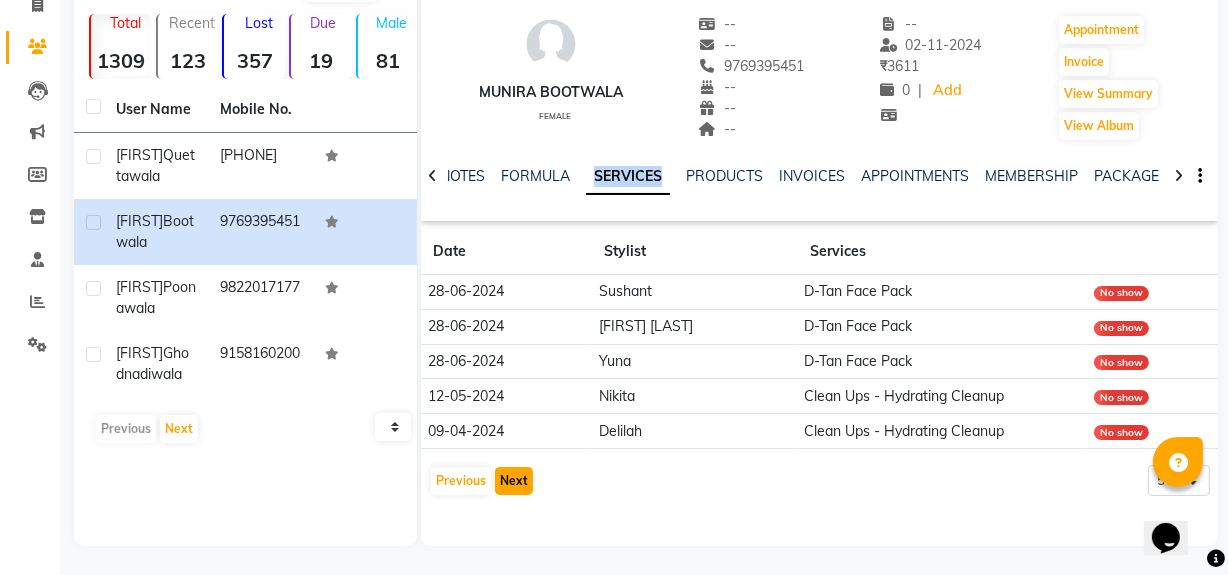 click on "Next" 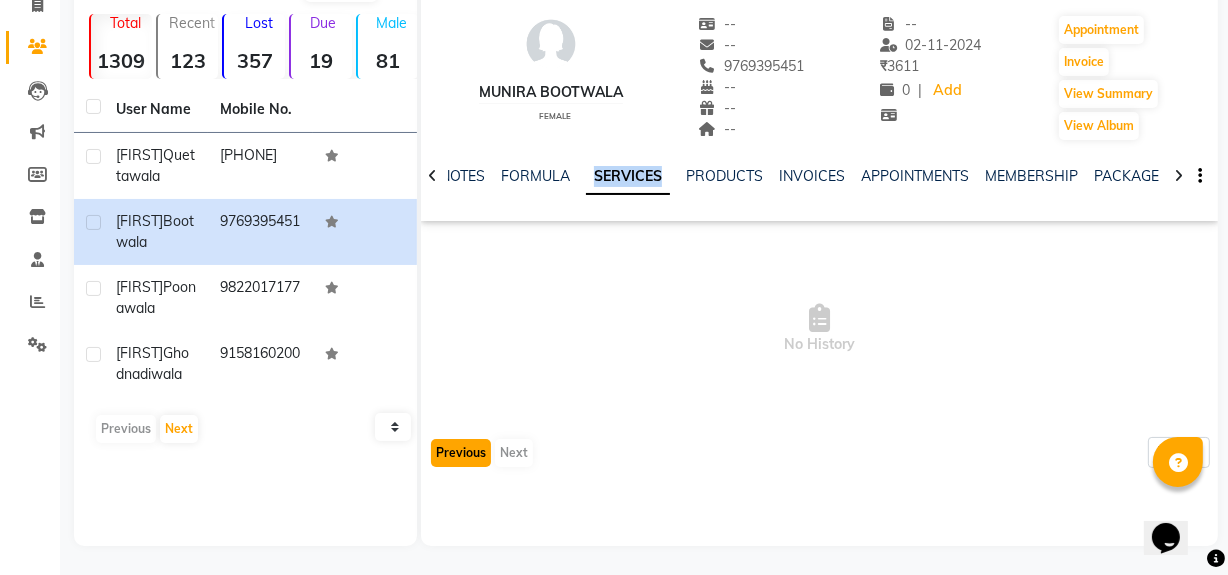 click on "Previous" 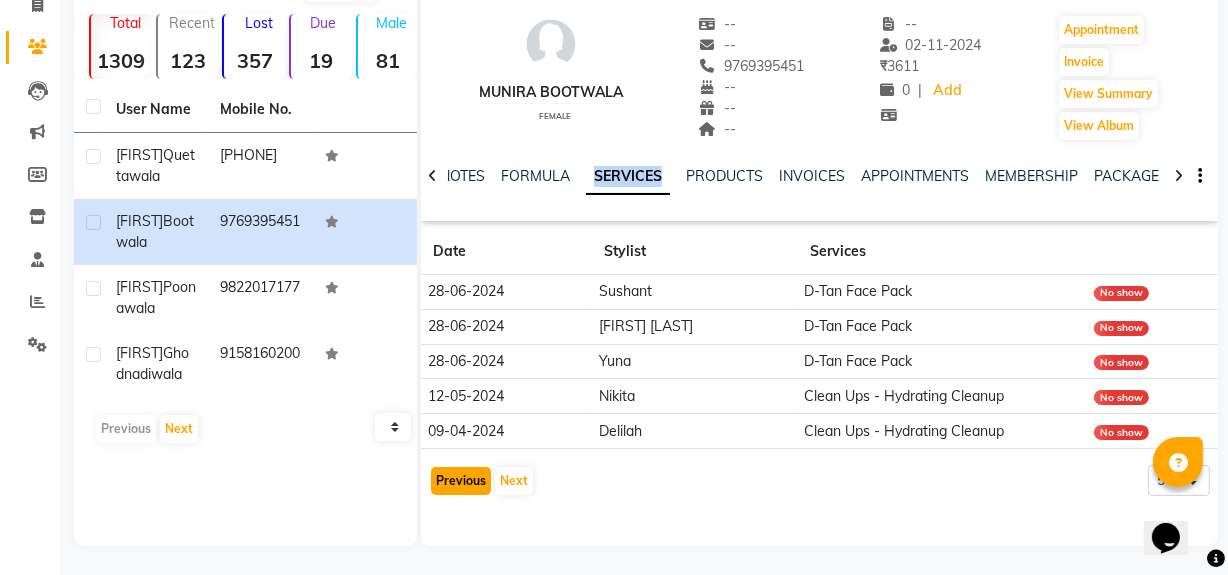 click on "Previous" 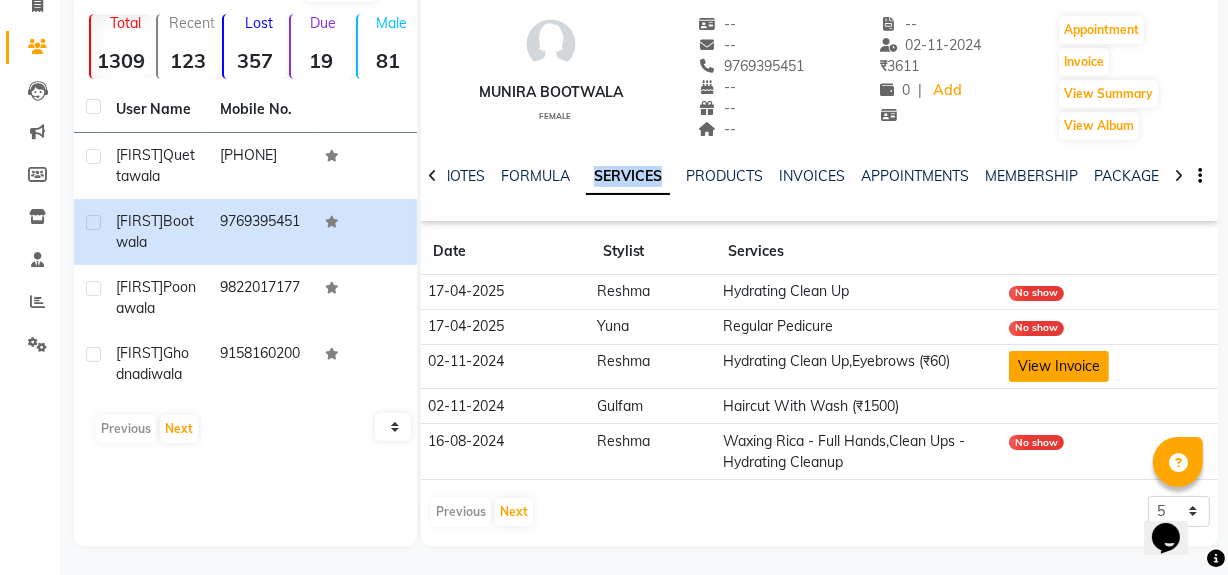 click on "View Invoice" 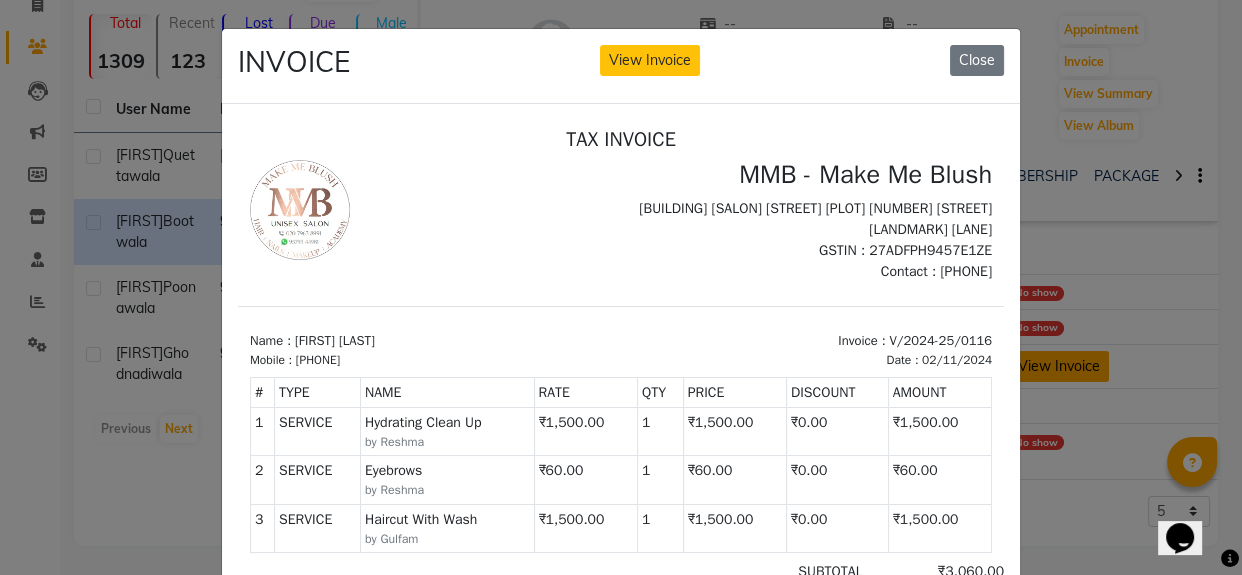 scroll, scrollTop: 0, scrollLeft: 0, axis: both 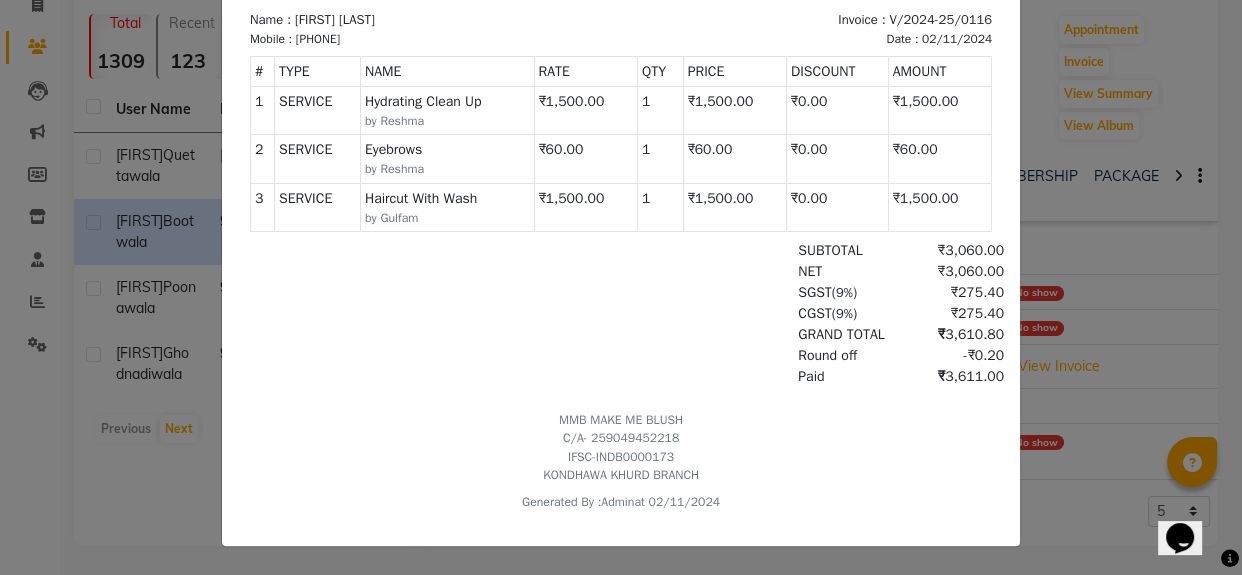 drag, startPoint x: 987, startPoint y: 466, endPoint x: 1221, endPoint y: 190, distance: 361.84528 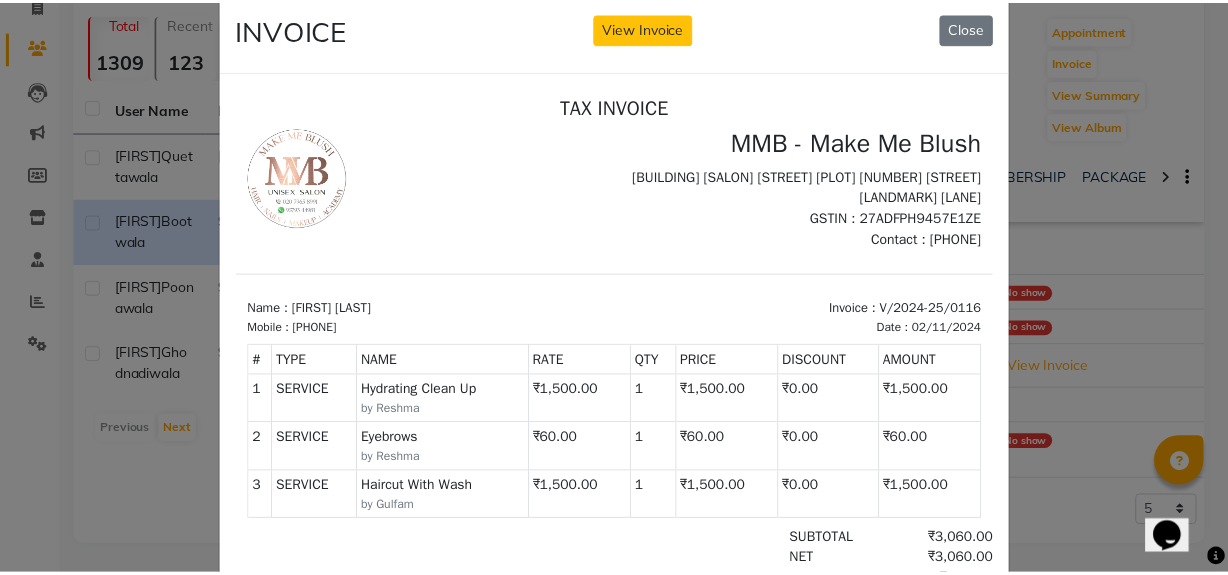 scroll, scrollTop: 0, scrollLeft: 0, axis: both 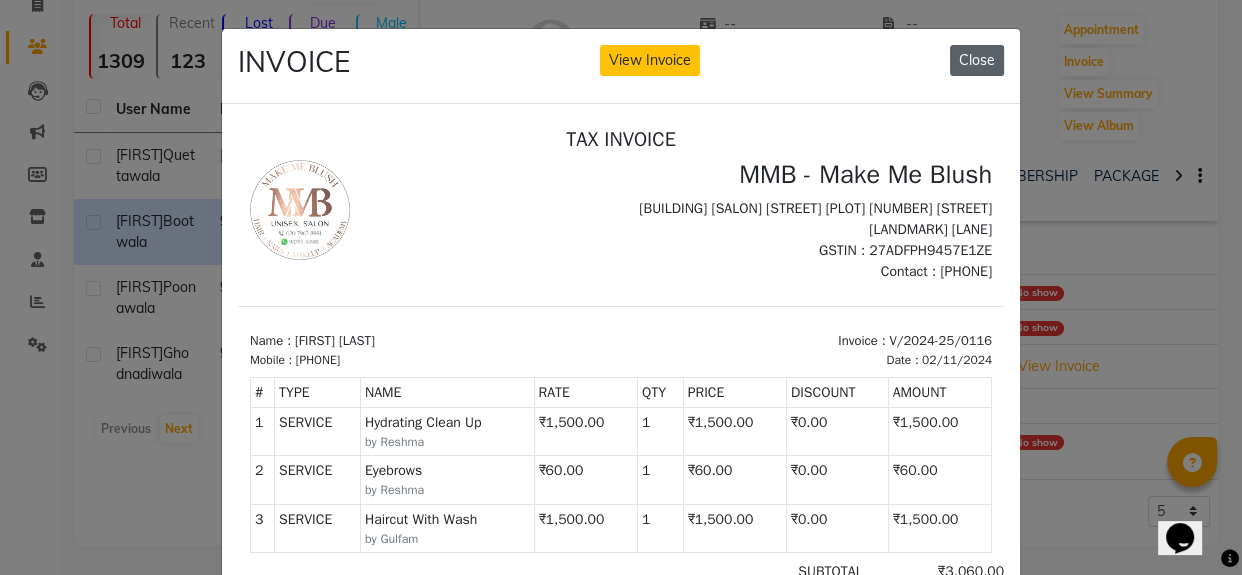 click on "Close" 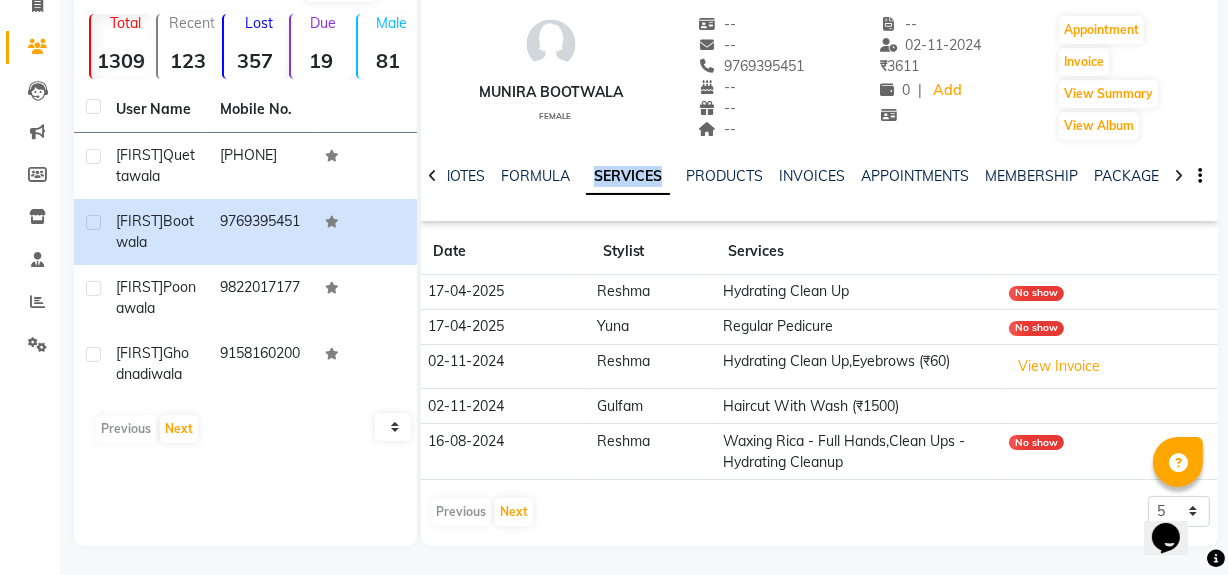 scroll, scrollTop: 5, scrollLeft: 0, axis: vertical 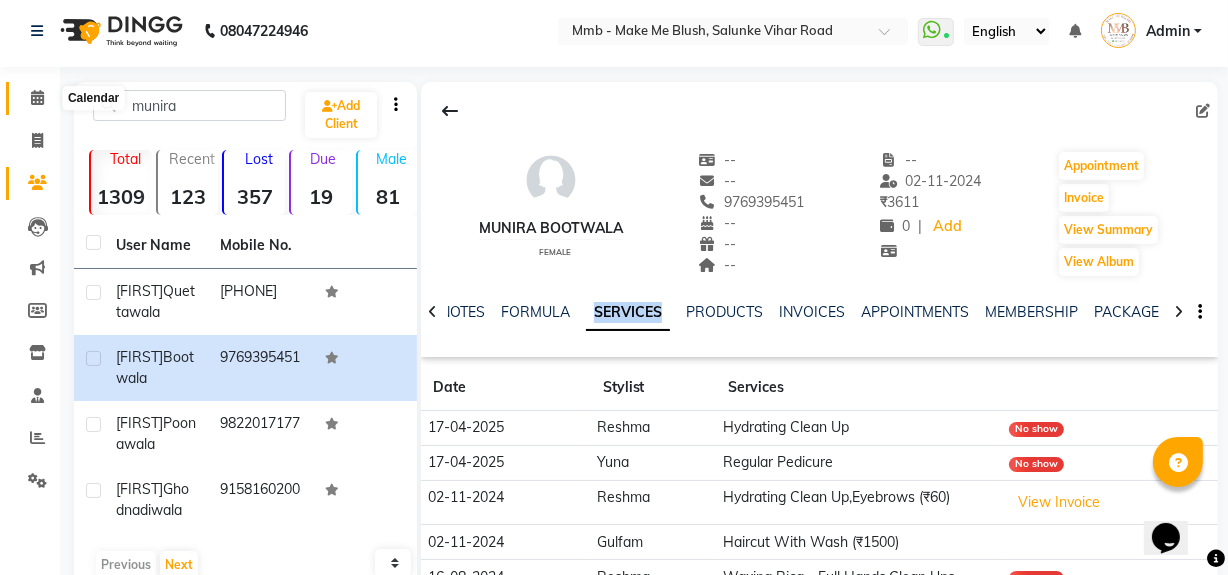 click 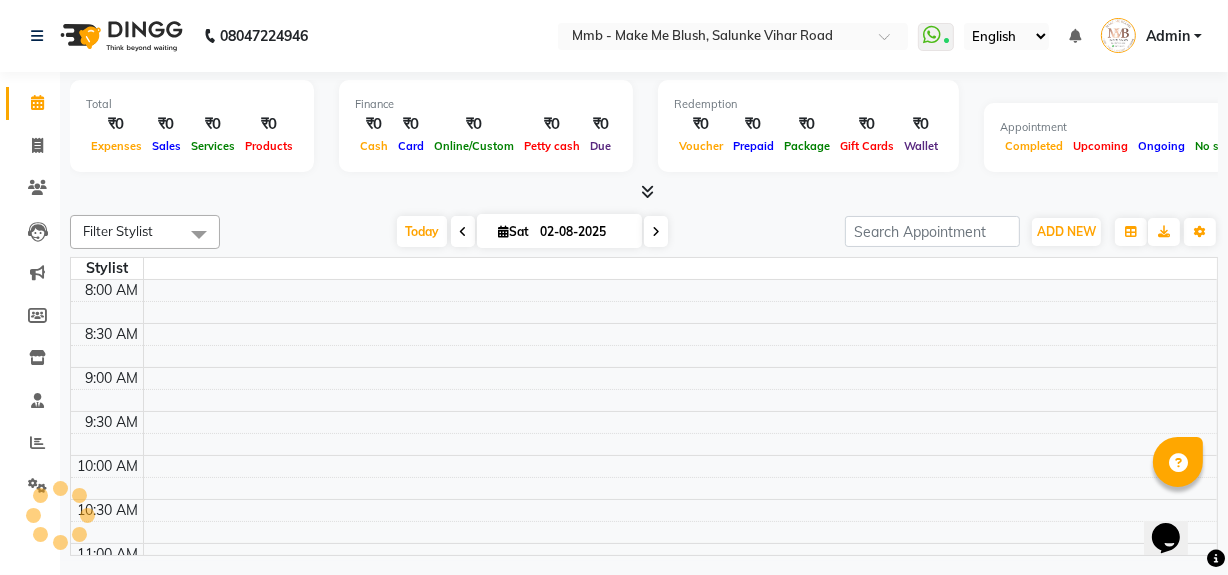 scroll, scrollTop: 0, scrollLeft: 0, axis: both 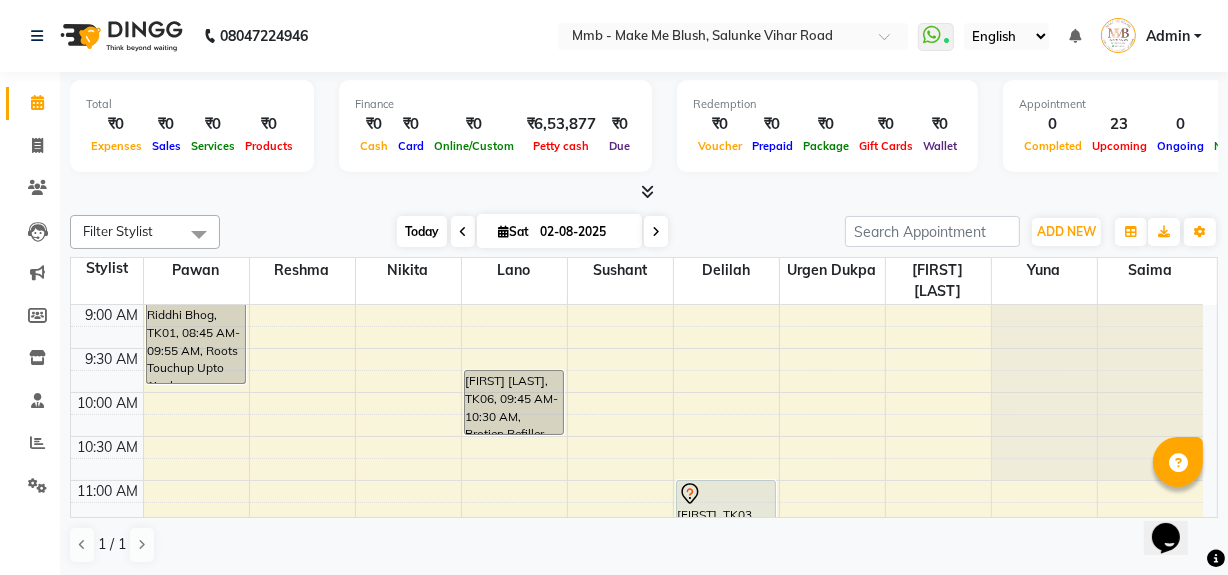 click on "Today" at bounding box center (422, 231) 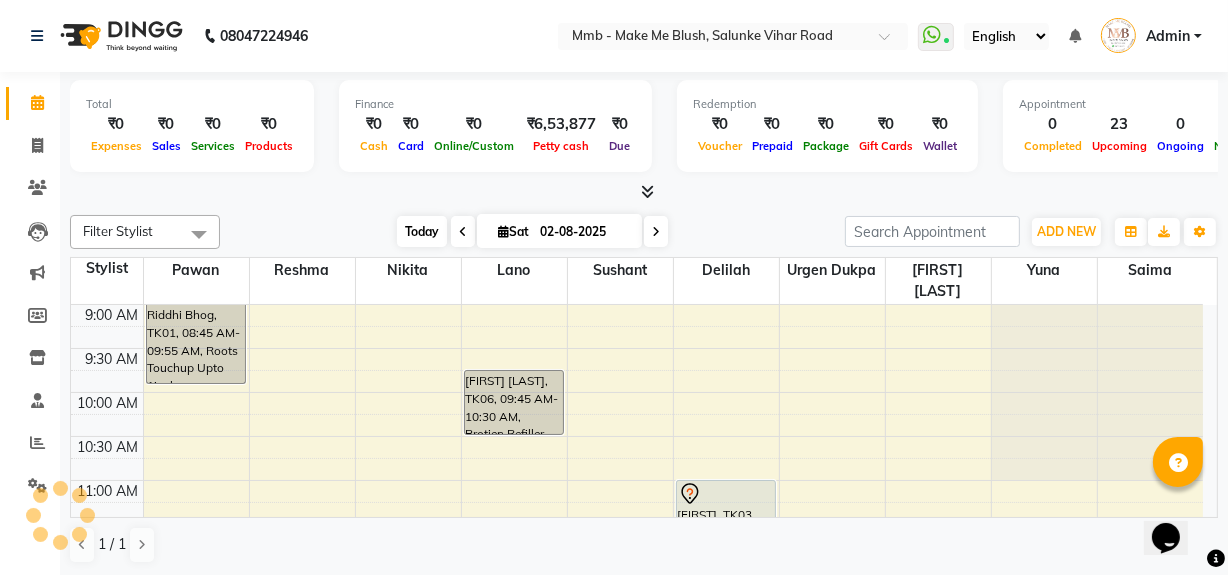 scroll, scrollTop: 615, scrollLeft: 0, axis: vertical 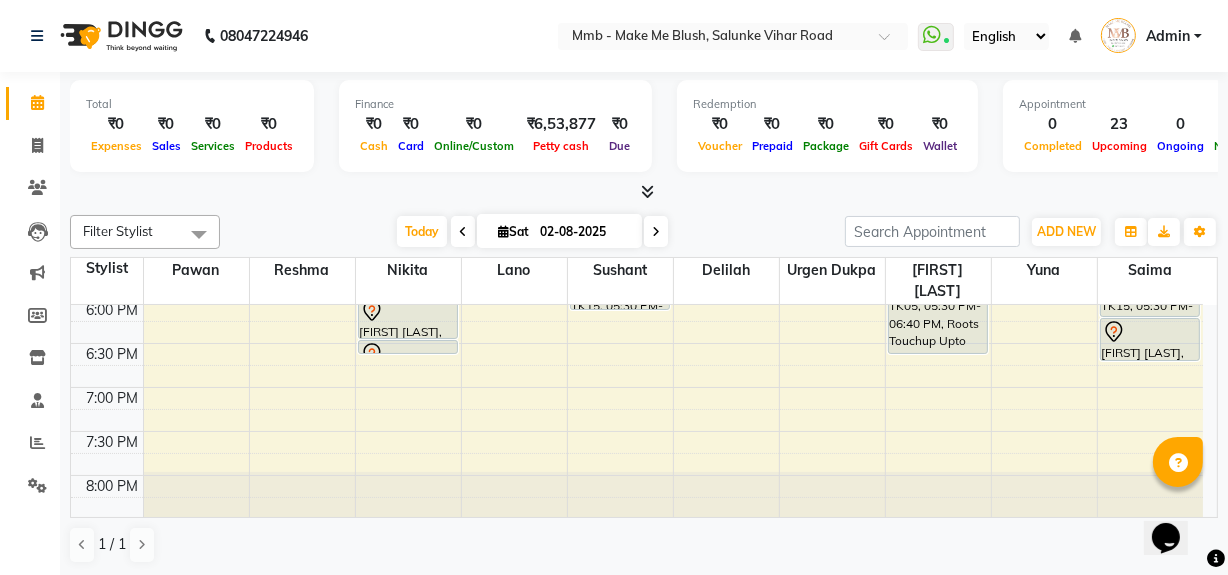 click on "Total  ₹0  Expenses ₹0  Sales ₹0  Services ₹0  Products Finance  ₹0  Cash ₹0  Card ₹0  Online/Custom ₹6,53,877 Petty cash ₹0 Due  Redemption  ₹0 Voucher ₹0 Prepaid ₹0 Package ₹0  Gift Cards ₹0  Wallet  Appointment  0 Completed 23 Upcoming 0 Ongoing 0 No show  Other sales  ₹0  Packages ₹0  Memberships ₹0  Vouchers ₹0  Prepaids ₹0  Gift Cards Filter Stylist Select All Delilah Gauri Chauhan Lano Nikita Pawan Reshma Saima Sushant Urgen Dukpa Yuna Today  Sat 02-08-2025 Toggle Dropdown Add Appointment Add Invoice Add Expense Add Attendance Add Client Add Transaction Toggle Dropdown Add Appointment Add Invoice Add Expense Add Attendance Add Client ADD NEW Toggle Dropdown Add Appointment Add Invoice Add Expense Add Attendance Add Client Add Transaction Filter Stylist Select All Delilah Gauri Chauhan Lano Nikita Pawan Reshma Saima Sushant Urgen Dukpa Yuna Group By  Staff View   Room View  View as Vertical  Vertical - Week View  Horizontal  Horizontal - Week View  List  Full Screen" 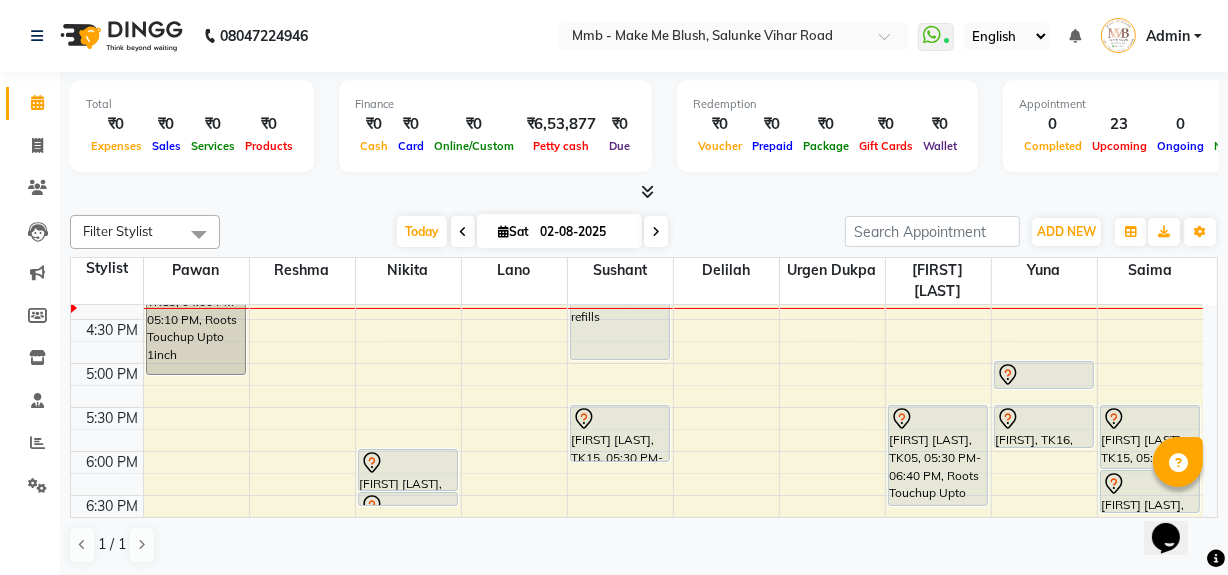 scroll, scrollTop: 615, scrollLeft: 0, axis: vertical 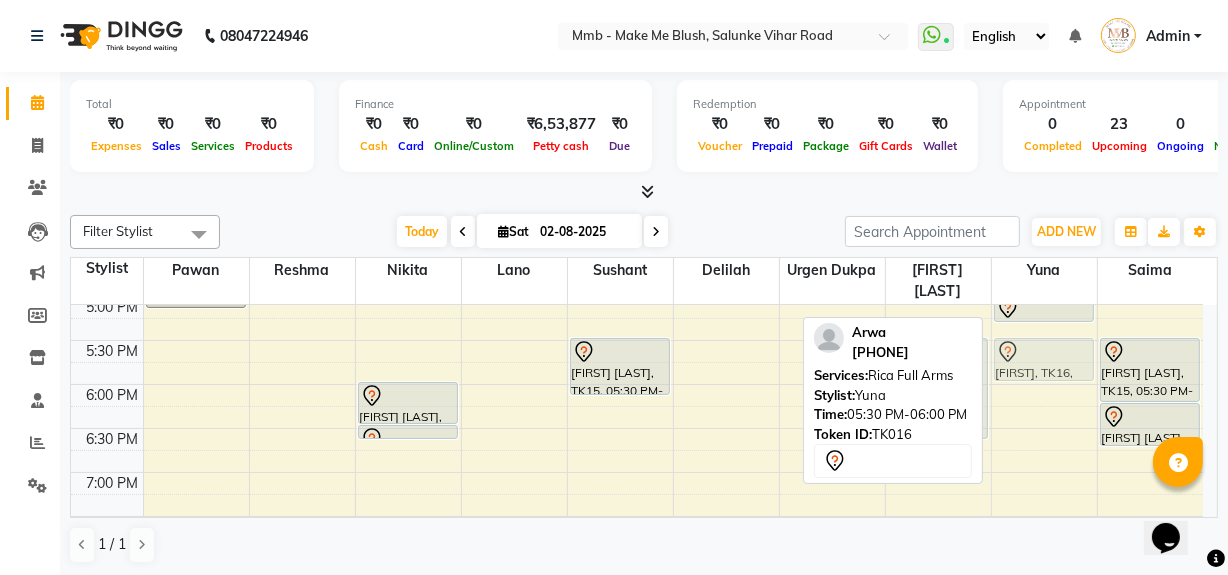 click on "[FIRST] [LAST], TK08, 01:00 PM-01:30 PM, Head Massages             [FIRST] [LAST], TK12, 02:30 PM-03:15 PM, Head Neck Solder Back Massages              [FIRST] [LAST], TK16, 05:00 PM-05:20 PM, Rica Half Legs             [FIRST] [LAST], TK16, 05:30 PM-06:00 PM, Rica Full Arms             [FIRST] [LAST], TK16, 05:30 PM-06:00 PM, Rica Full Arms" at bounding box center (1044, 120) 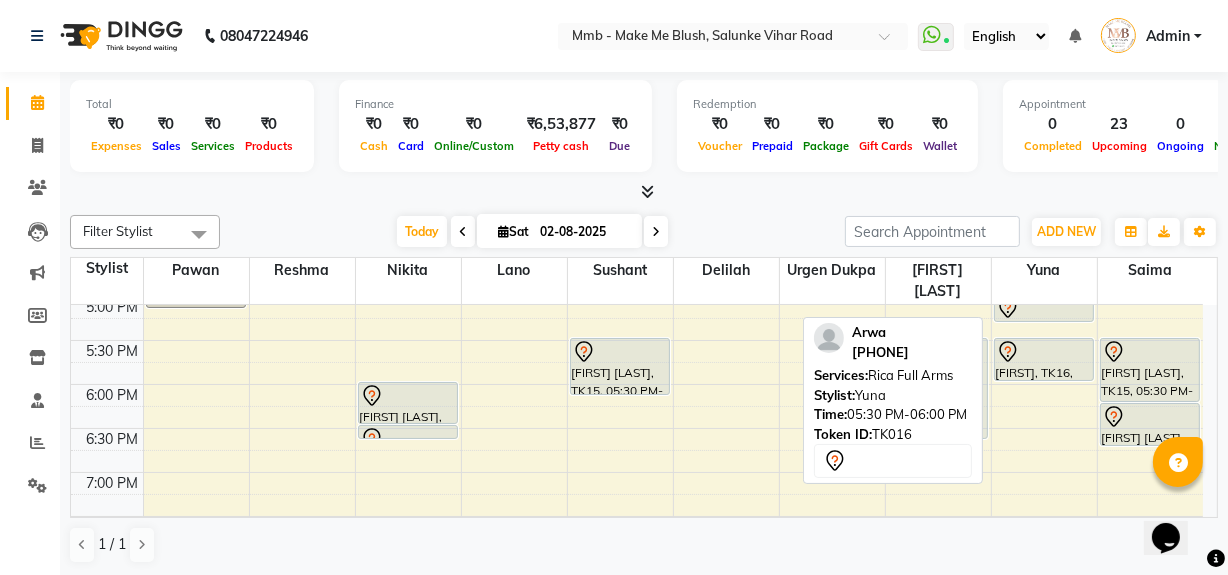 scroll, scrollTop: 711, scrollLeft: 0, axis: vertical 